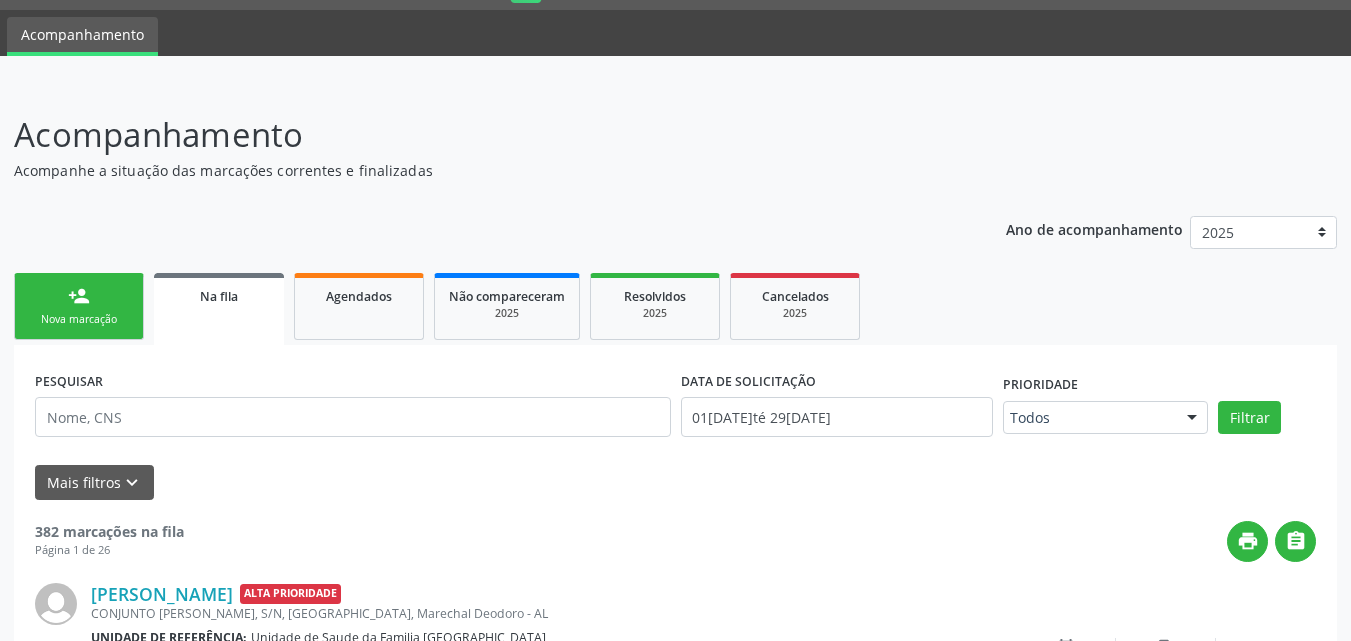 scroll, scrollTop: 54, scrollLeft: 0, axis: vertical 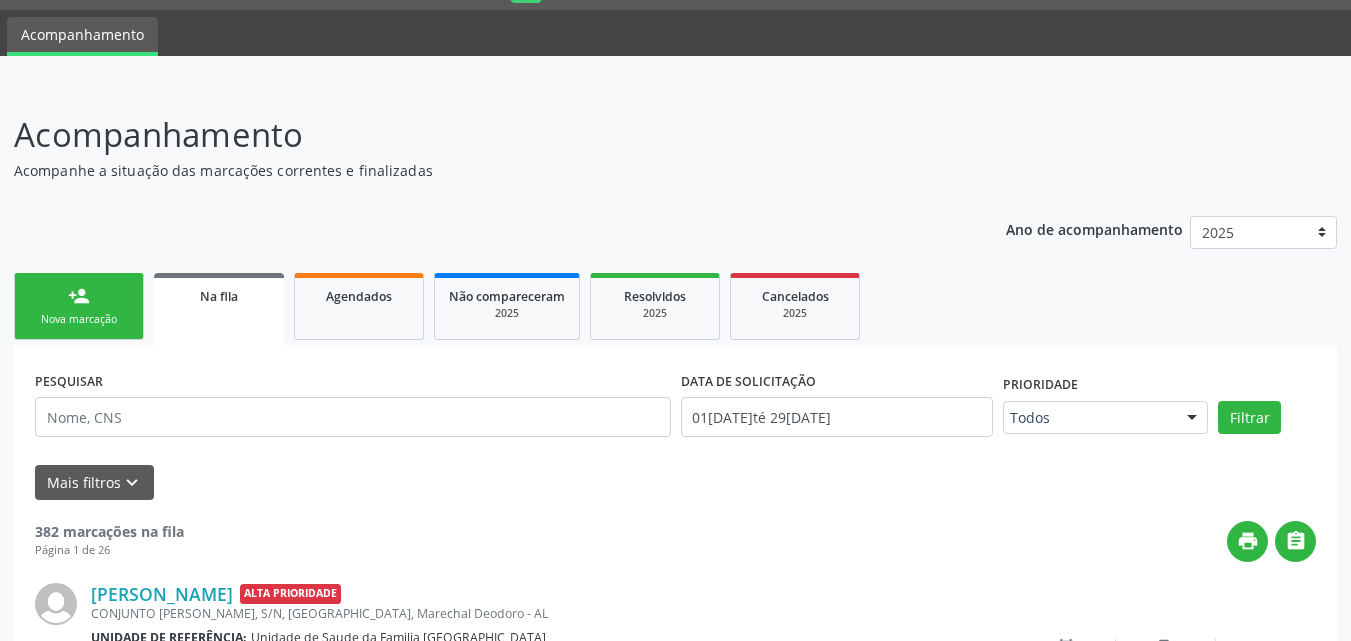 click on "person_add
Nova marcação" at bounding box center [79, 306] 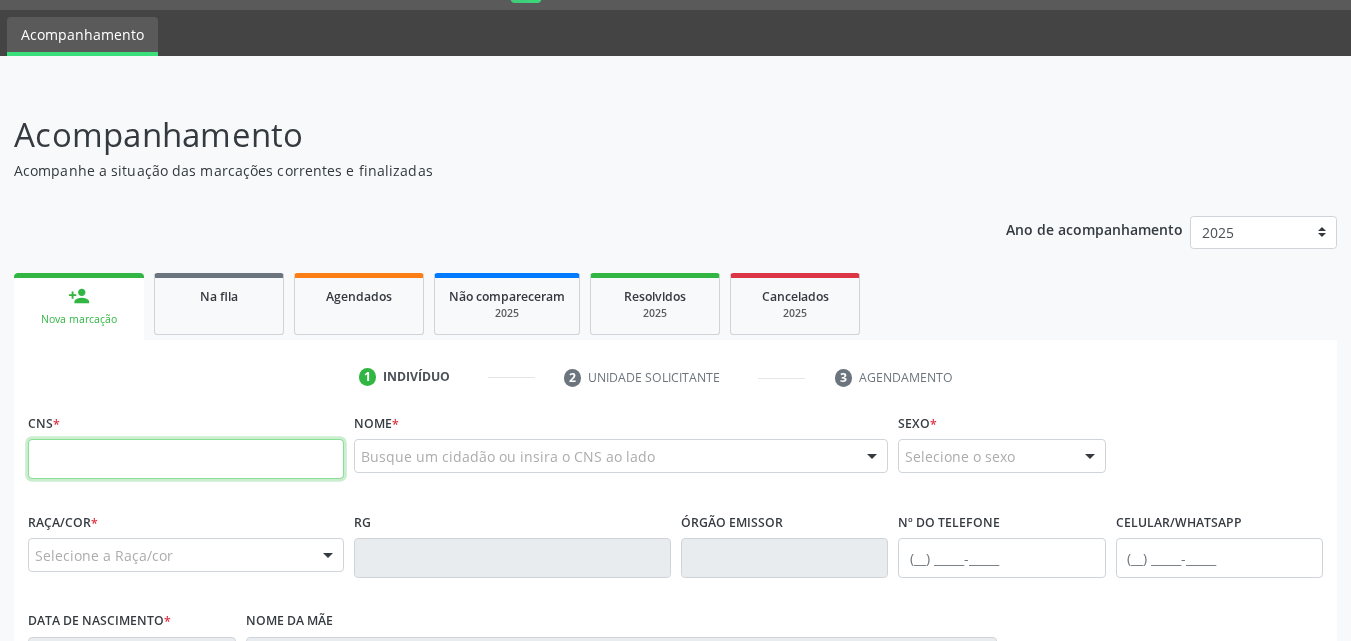 click at bounding box center [186, 459] 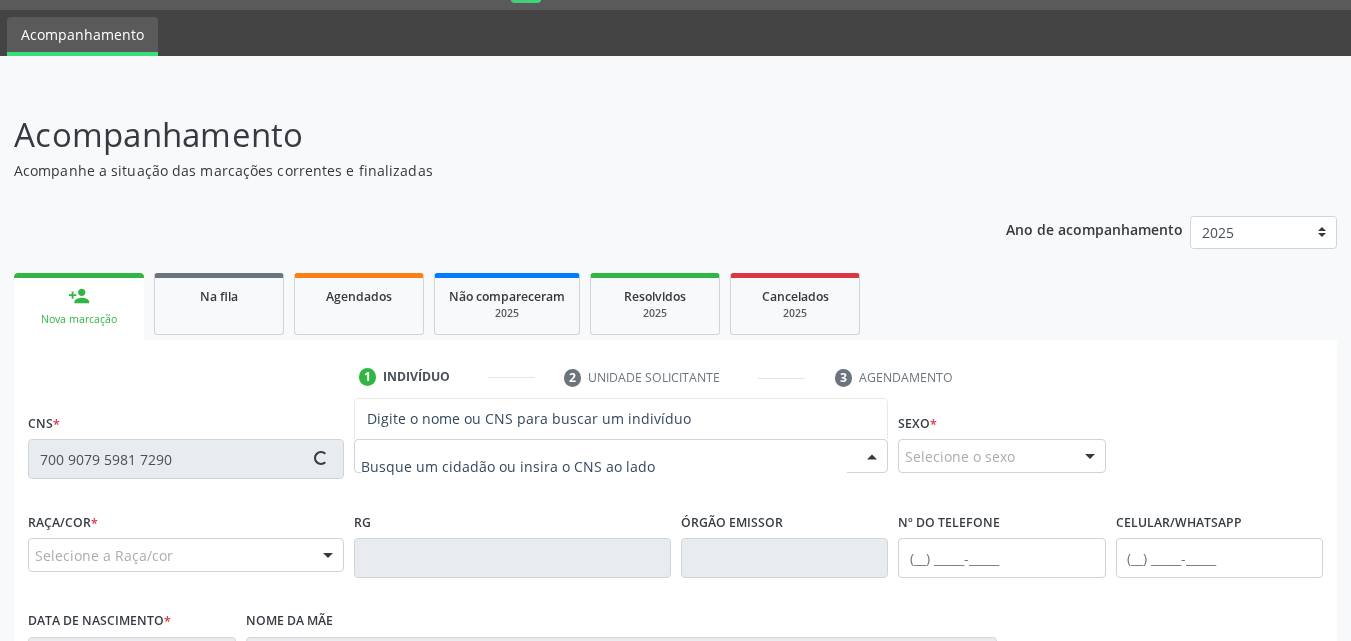 type on "700 9079 5981 7290" 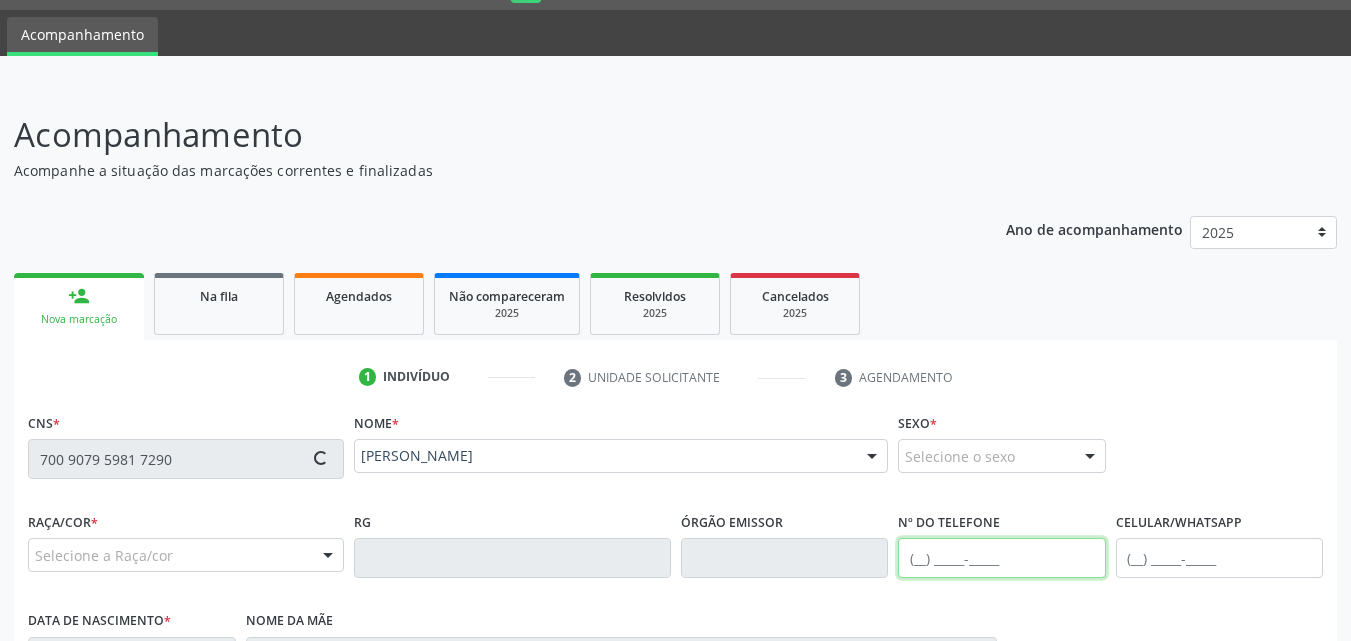 type on "[PHONE_NUMBER]" 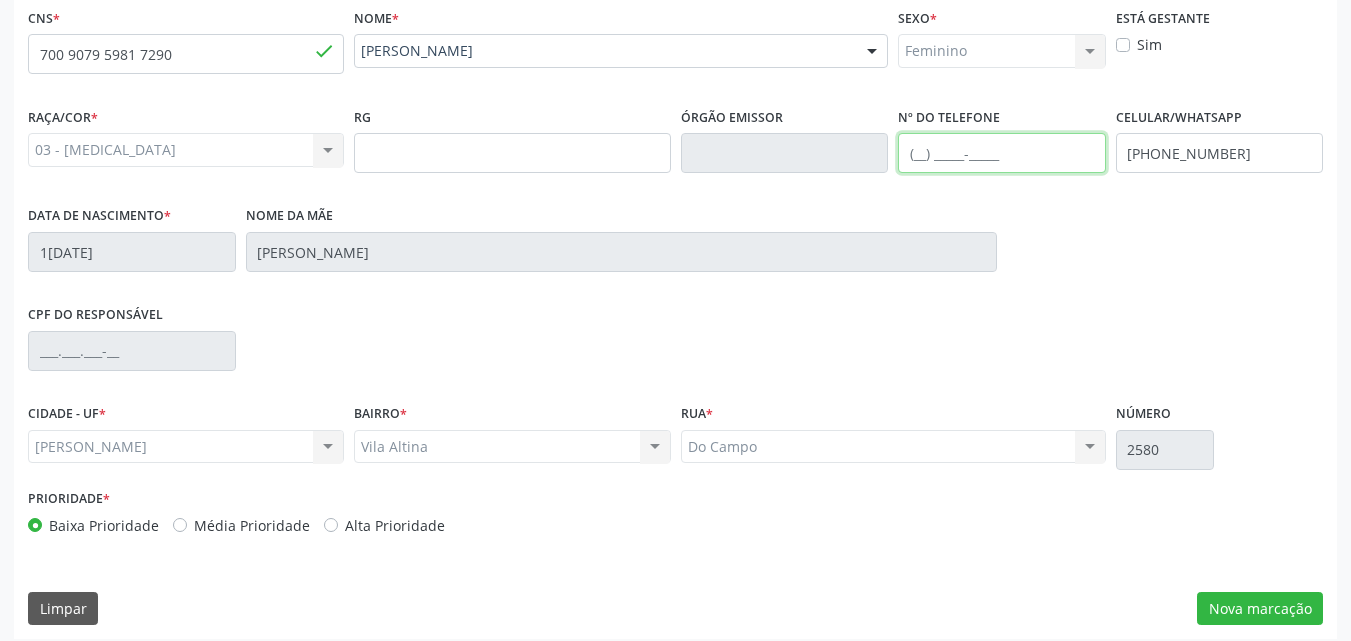 scroll, scrollTop: 471, scrollLeft: 0, axis: vertical 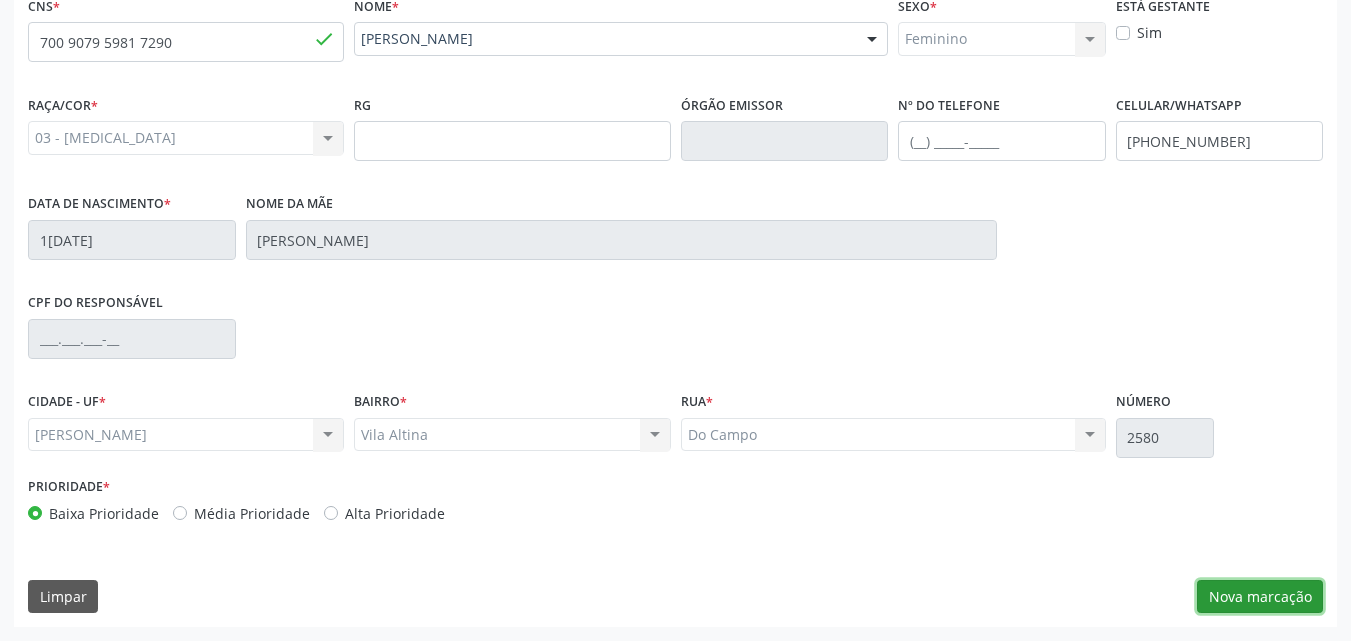 click on "Nova marcação" at bounding box center (1260, 597) 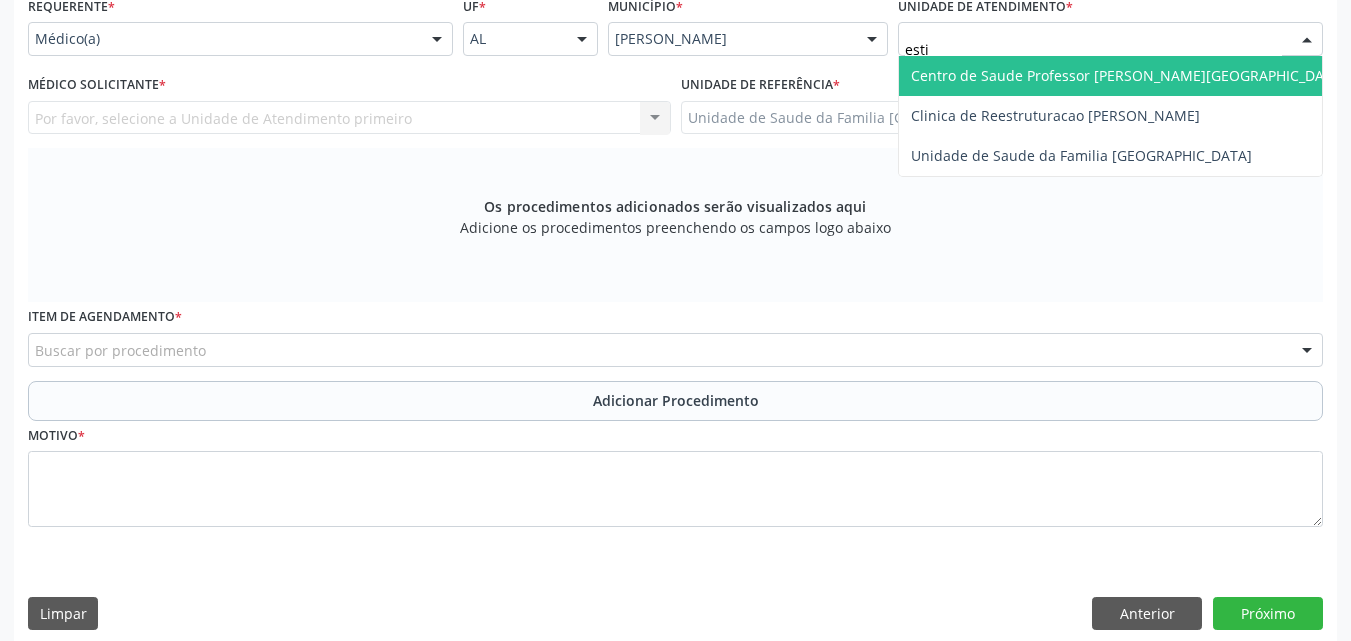 type on "estiv" 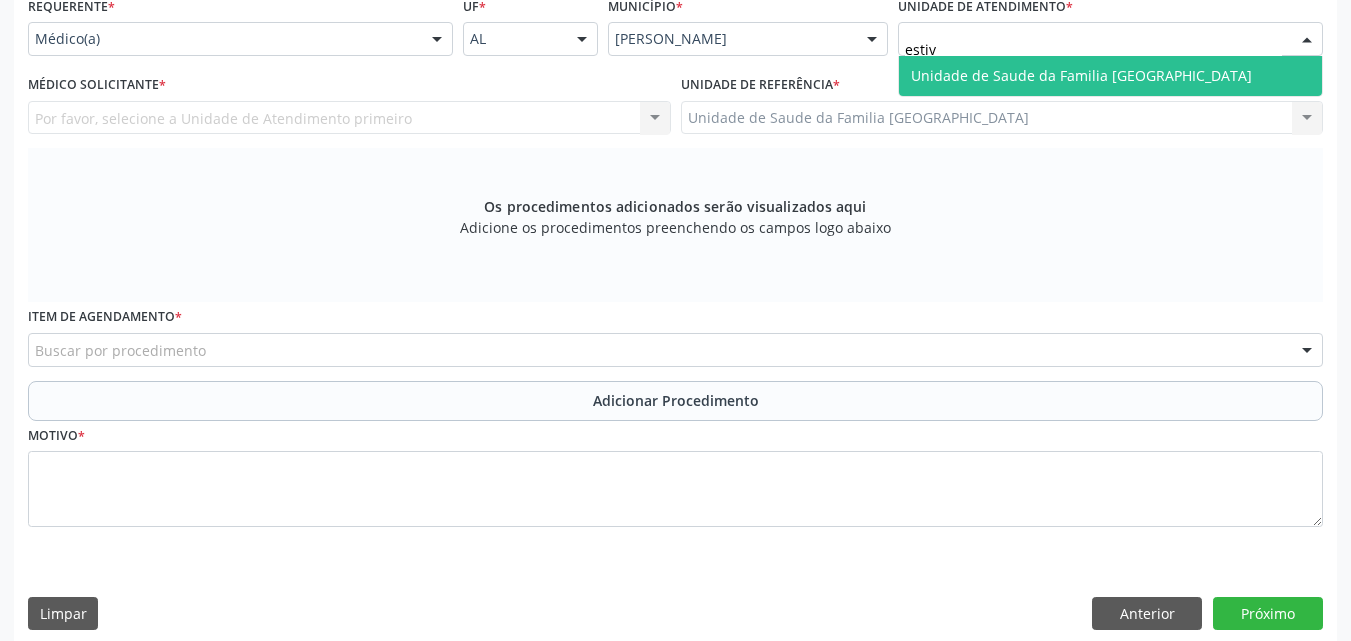 click on "Unidade de Saude da Familia [GEOGRAPHIC_DATA]" at bounding box center [1081, 75] 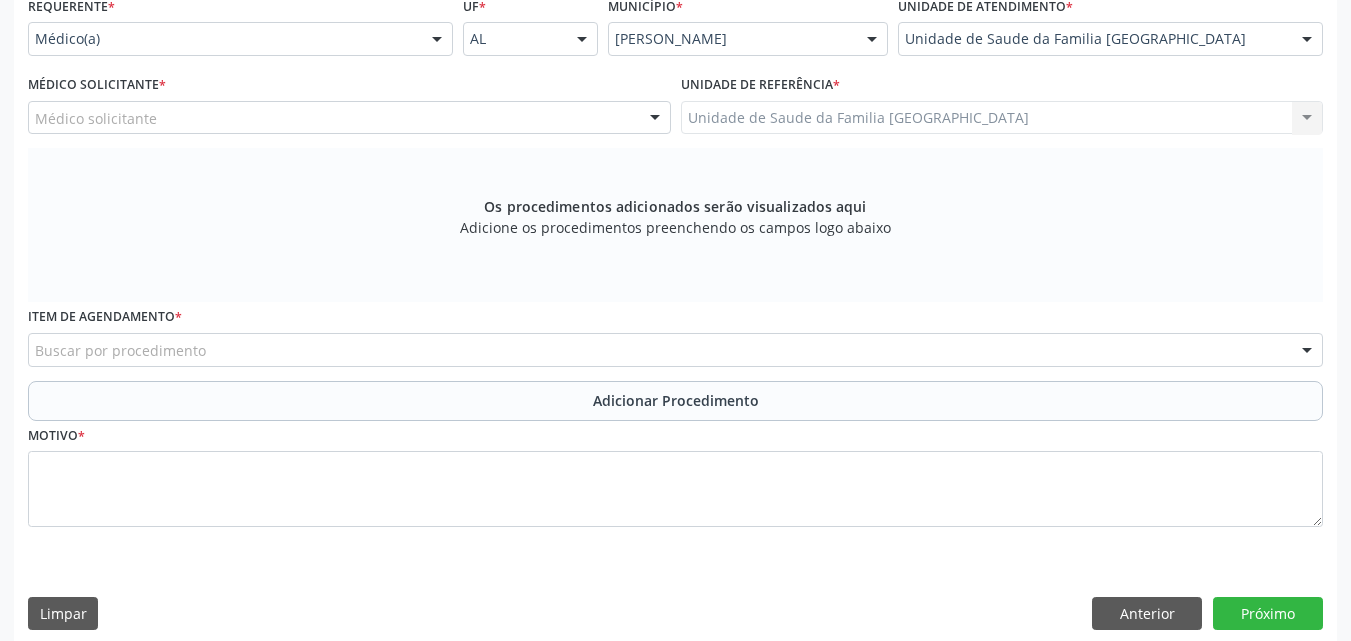 click on "Médico solicitante" at bounding box center (349, 118) 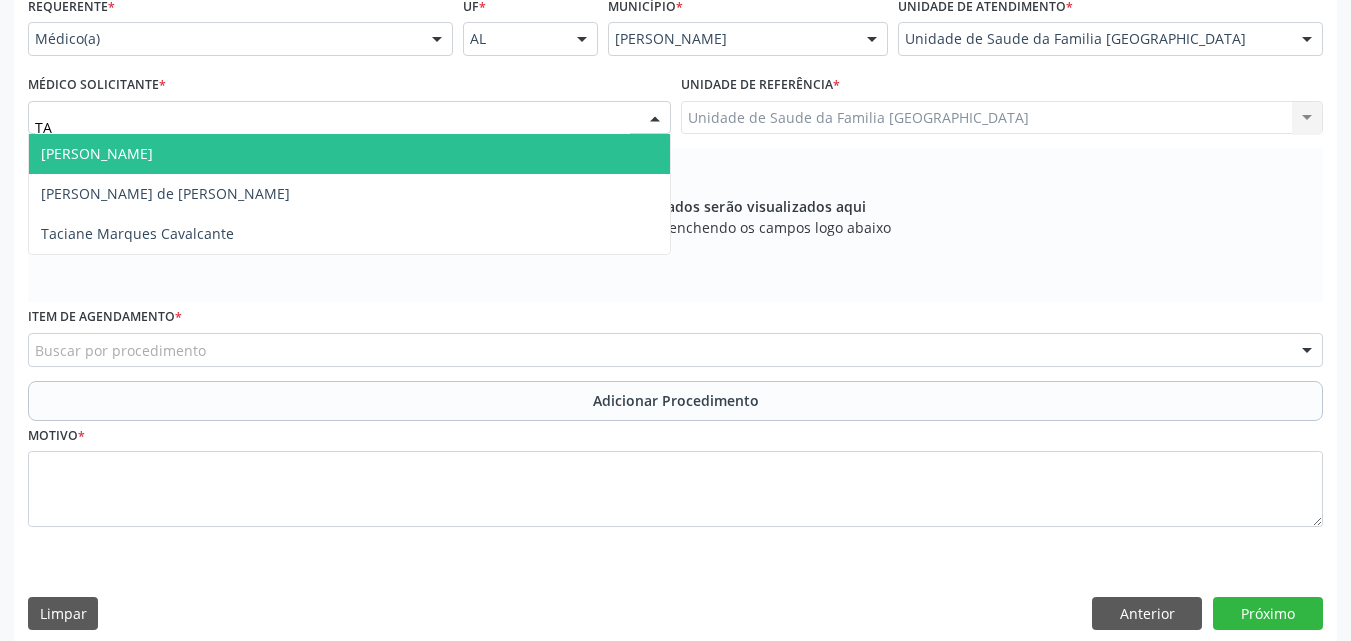 type on "TAC" 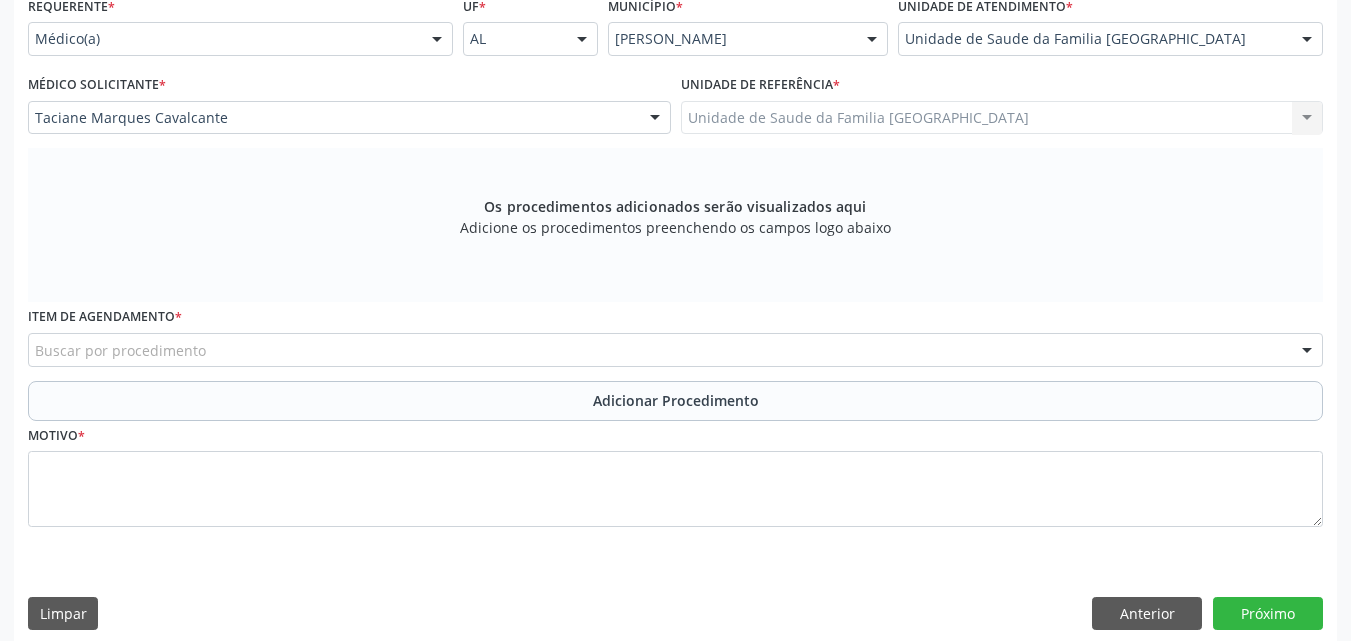 click on "Buscar por procedimento" at bounding box center [675, 350] 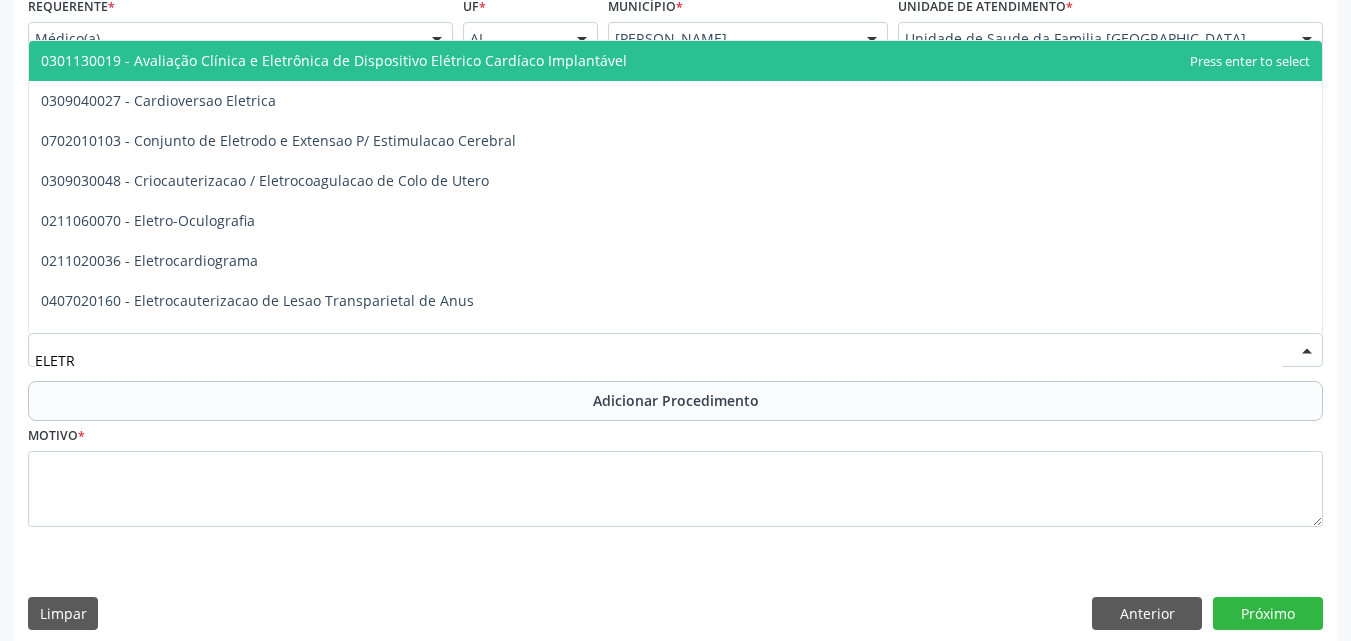 type on "ELETRO" 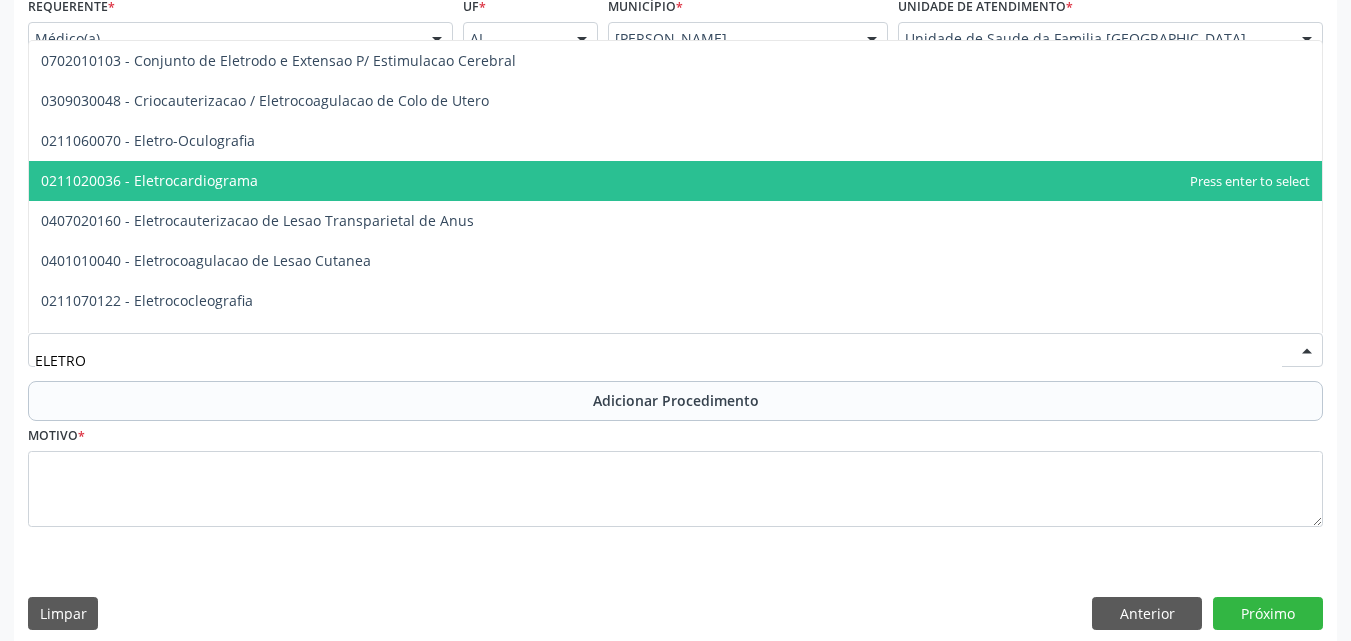 click on "0211020036 - Eletrocardiograma" at bounding box center (675, 181) 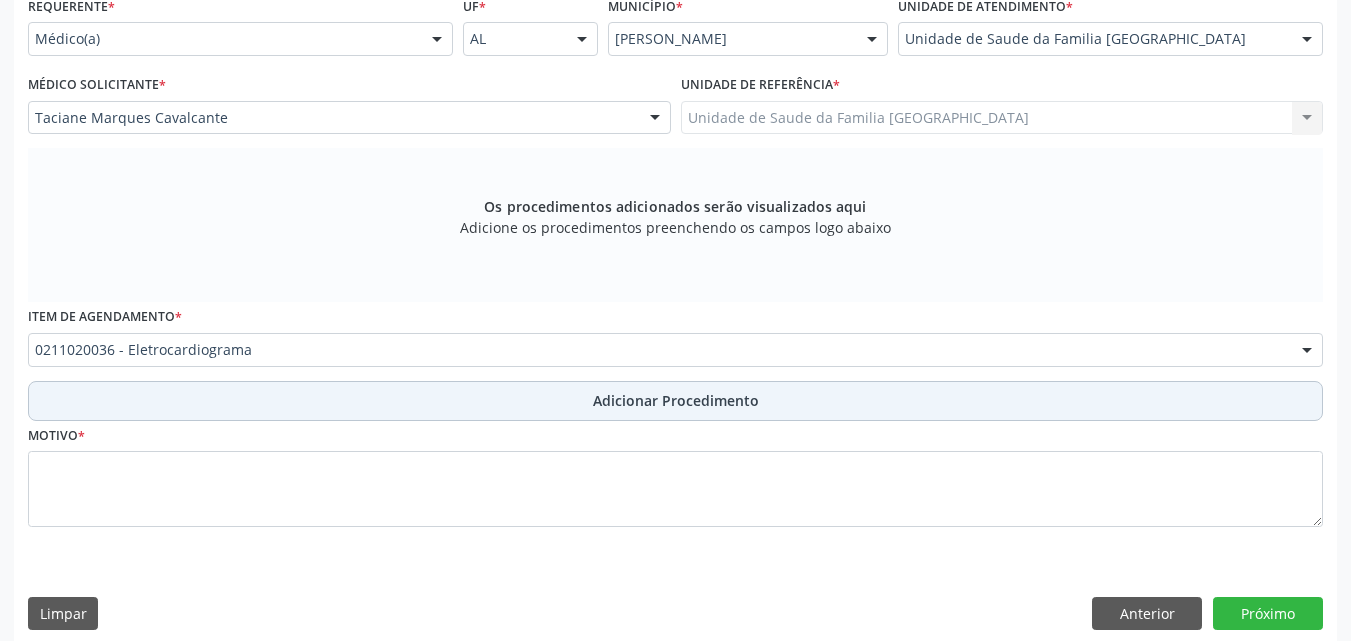 click on "Adicionar Procedimento" at bounding box center [675, 401] 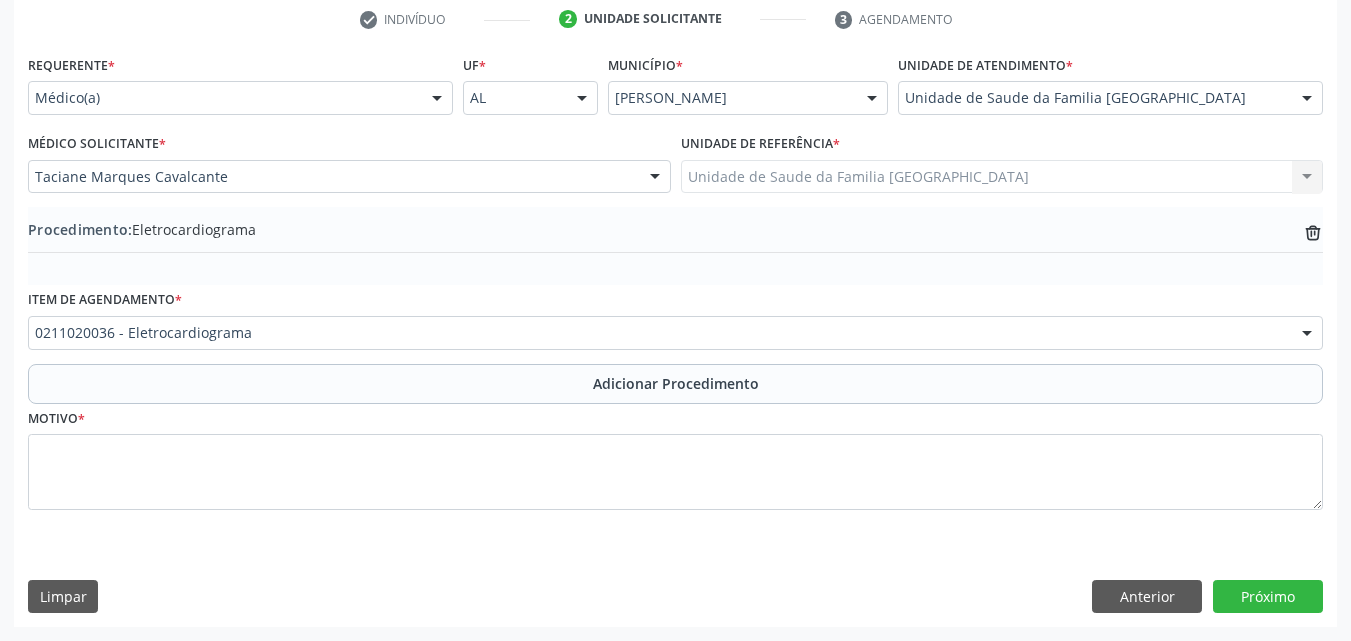 scroll, scrollTop: 412, scrollLeft: 0, axis: vertical 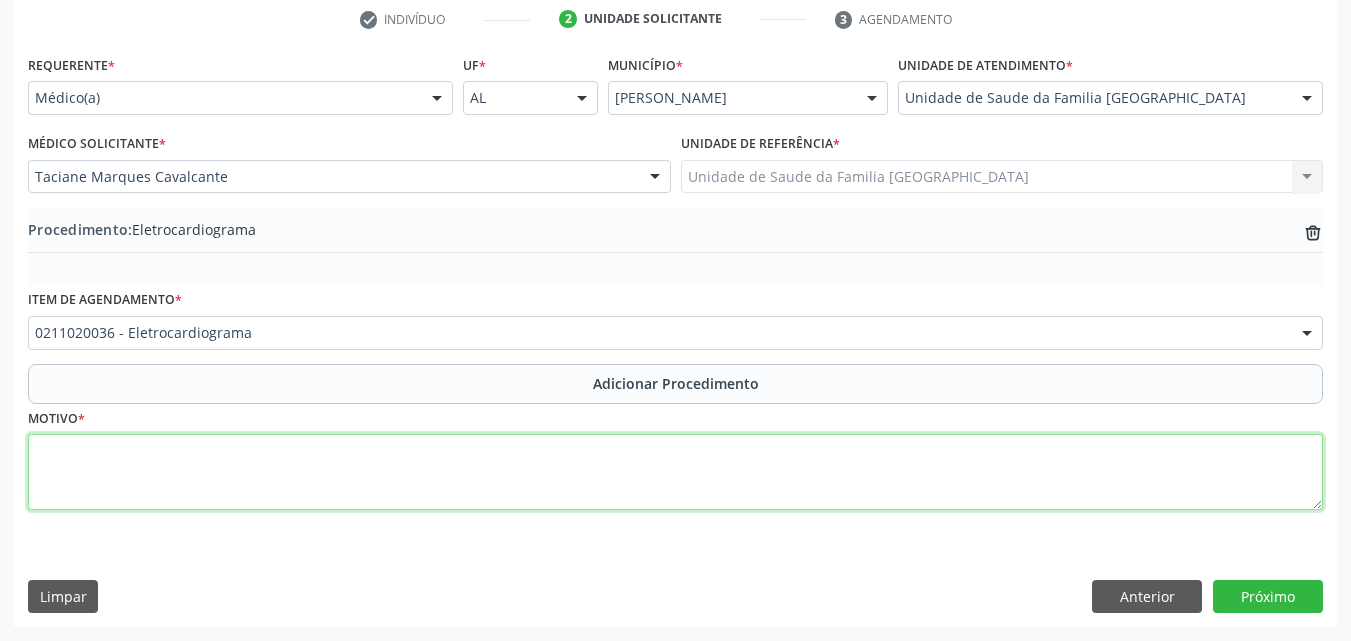 click at bounding box center (675, 472) 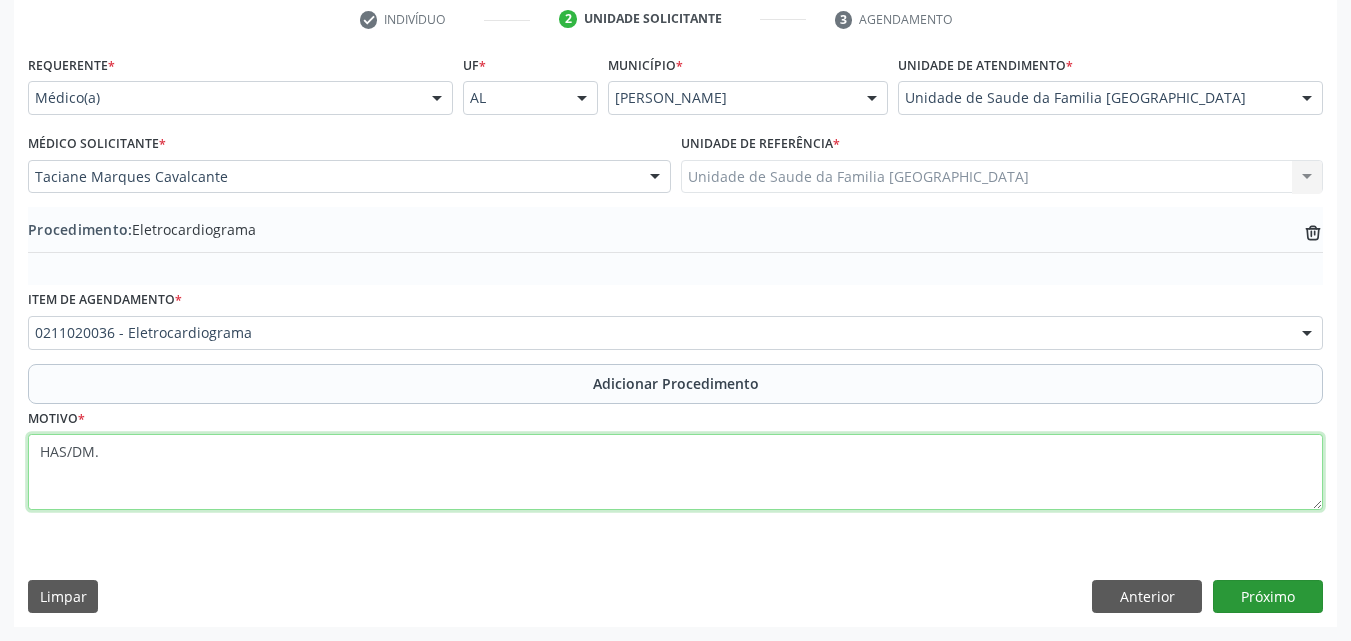 type on "HAS/DM." 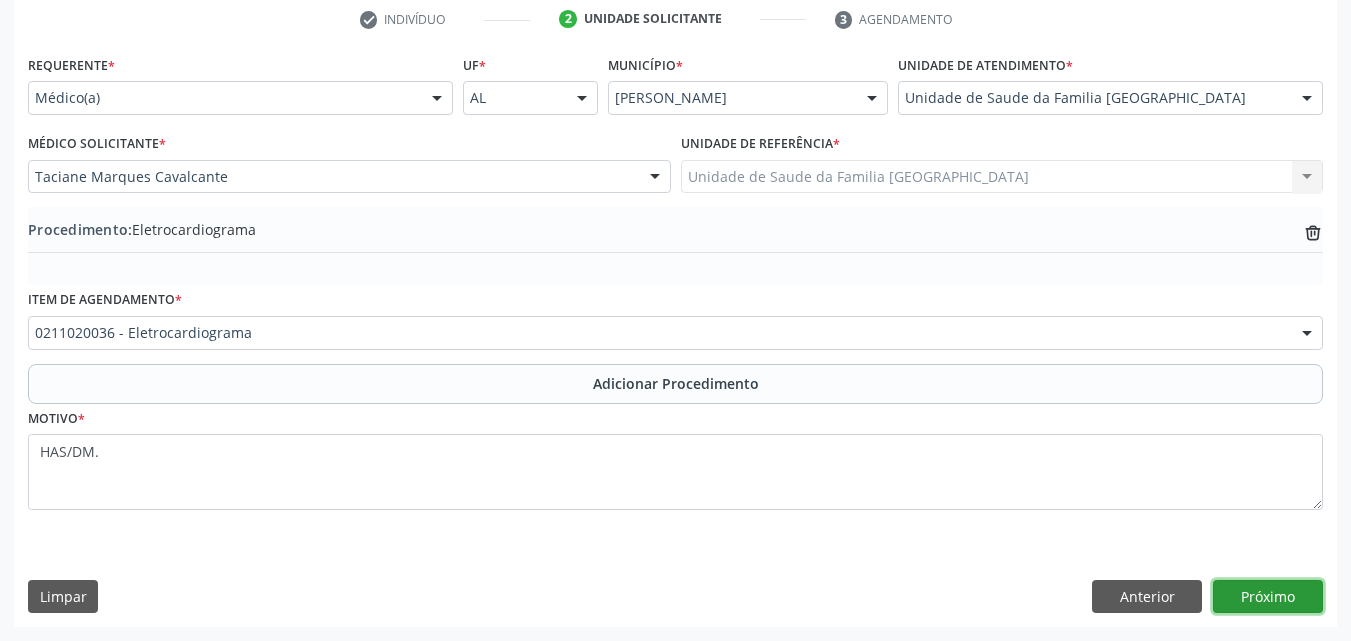click on "Próximo" at bounding box center (1268, 597) 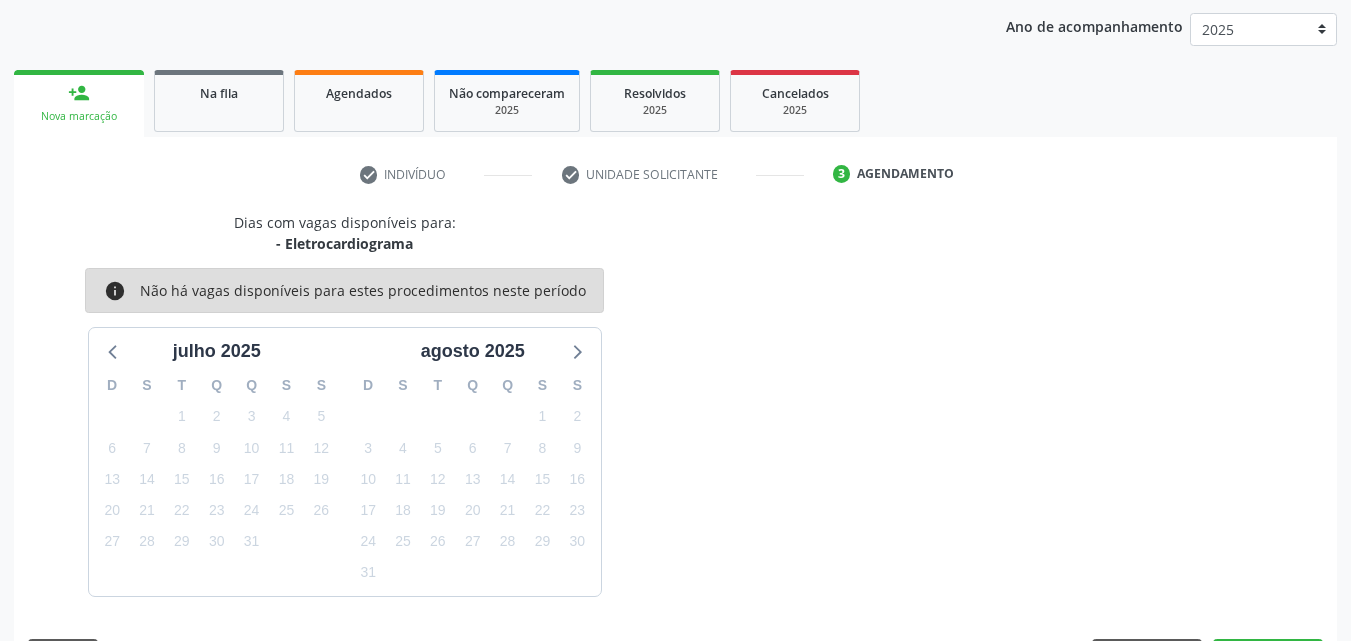scroll, scrollTop: 316, scrollLeft: 0, axis: vertical 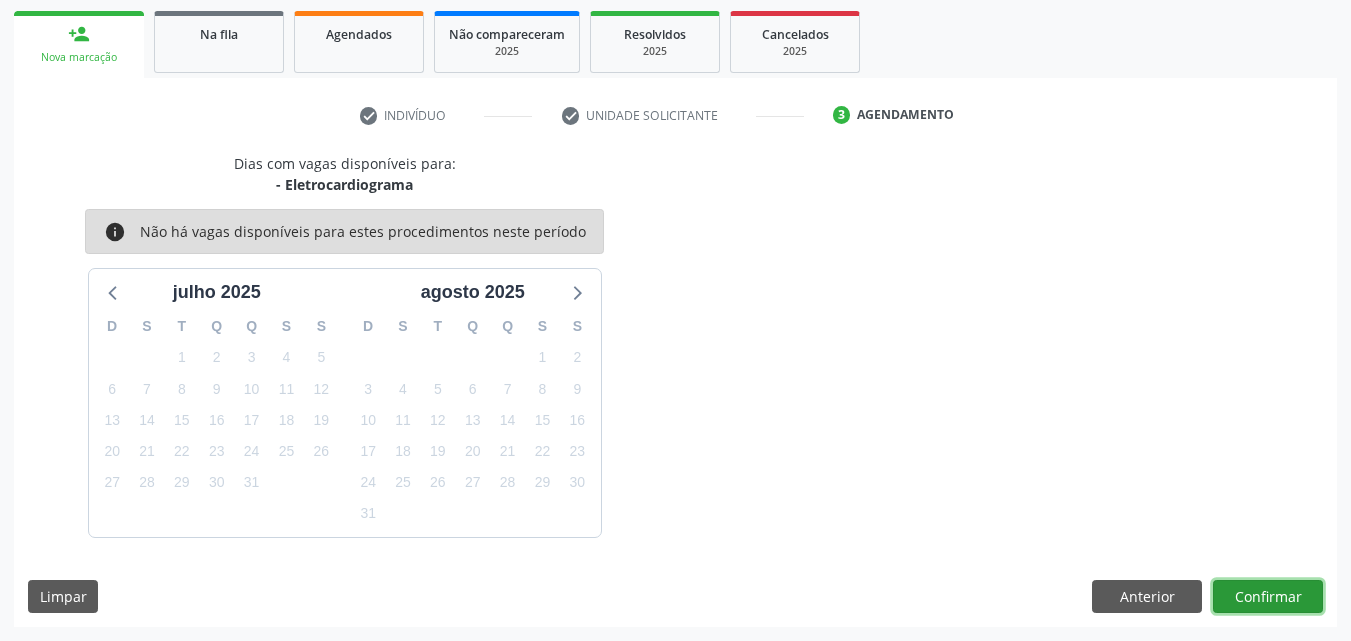 click on "Confirmar" at bounding box center [1268, 597] 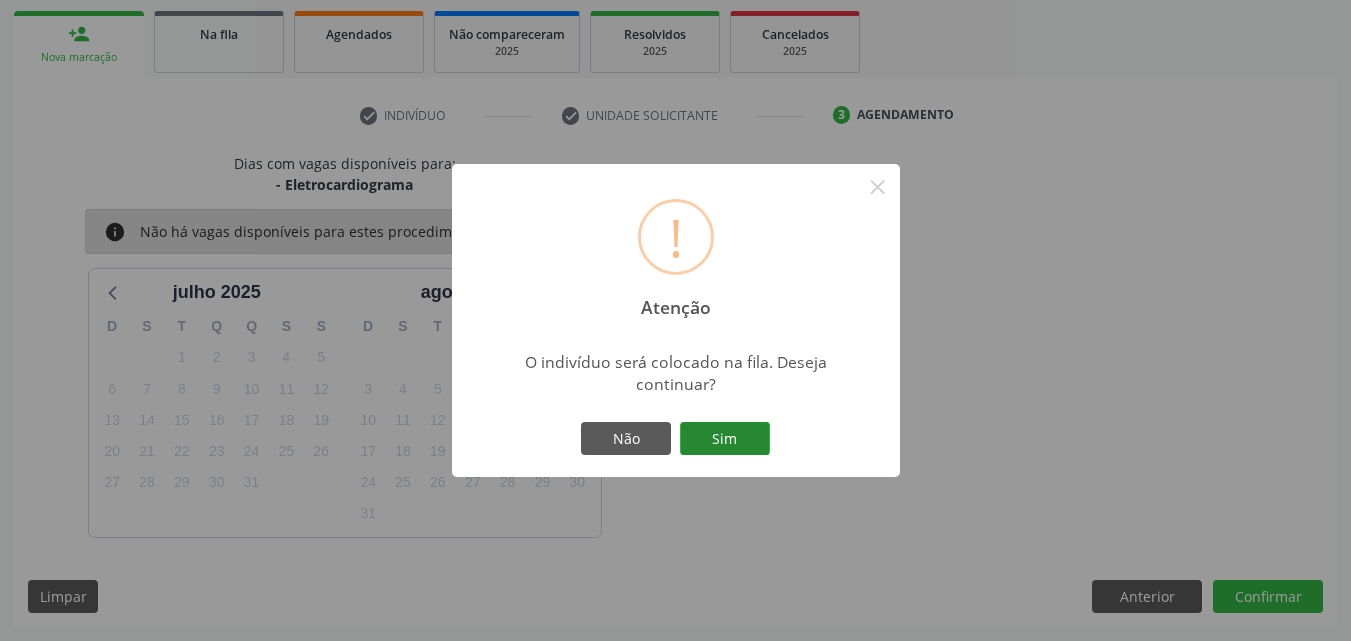 click on "Sim" at bounding box center (725, 439) 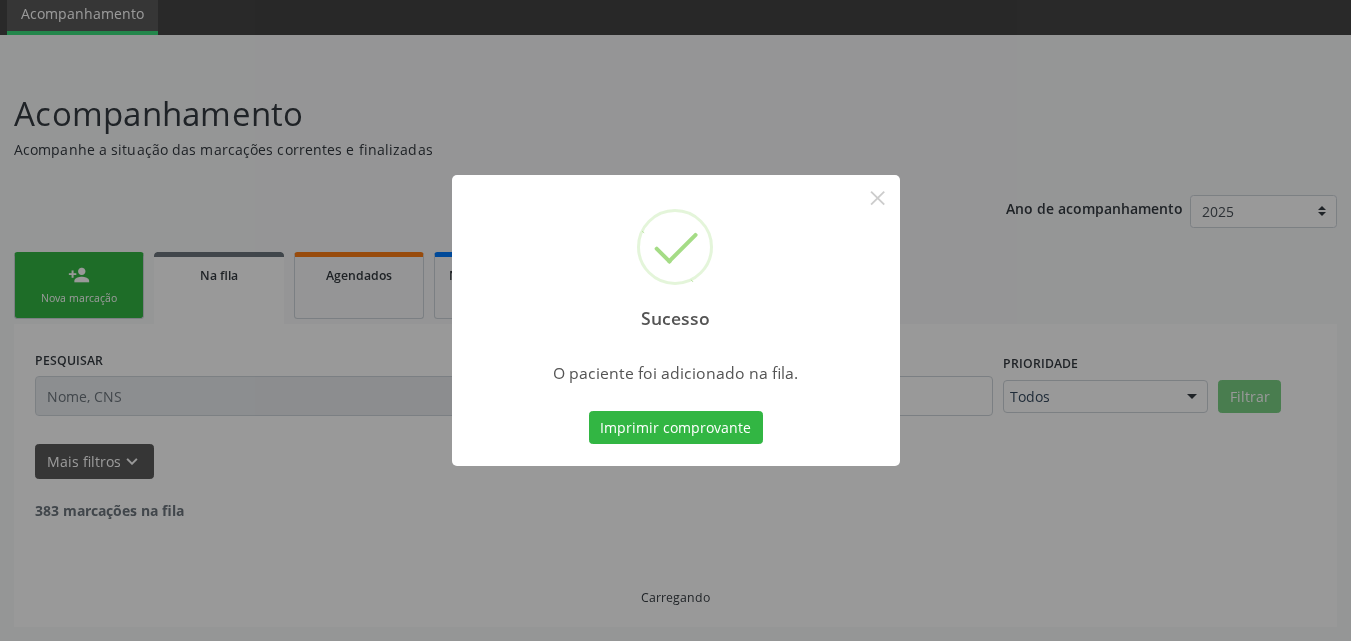 scroll, scrollTop: 54, scrollLeft: 0, axis: vertical 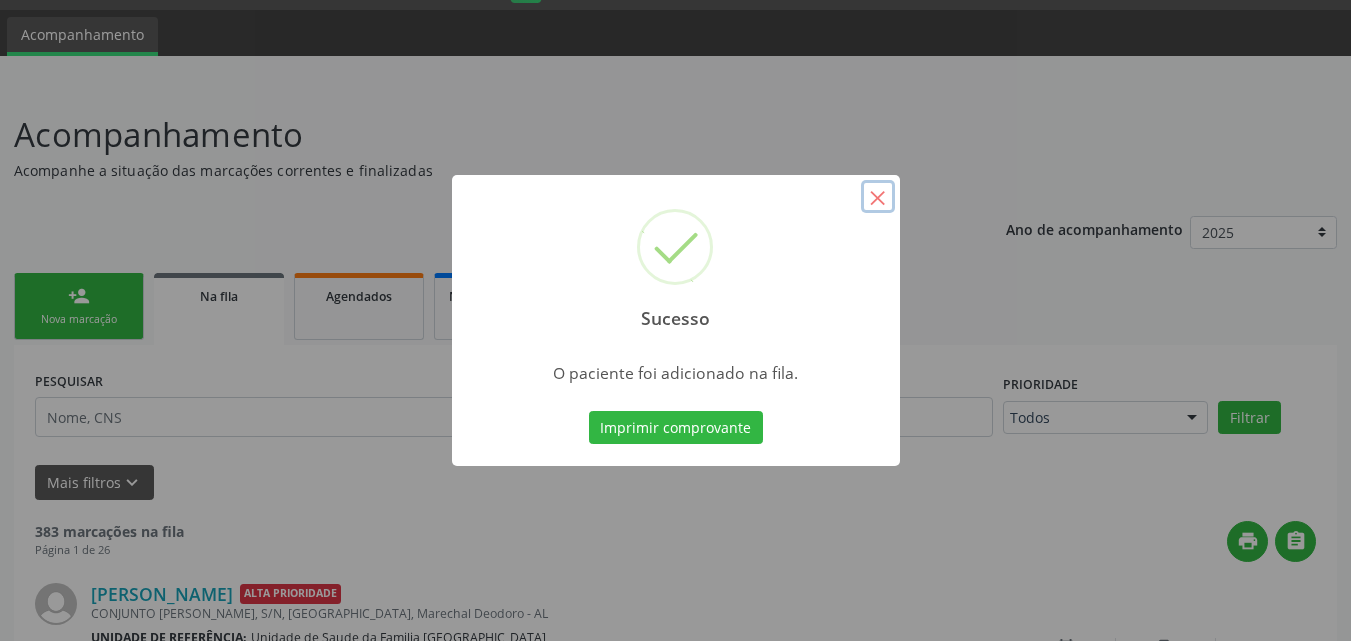 click on "×" at bounding box center (878, 197) 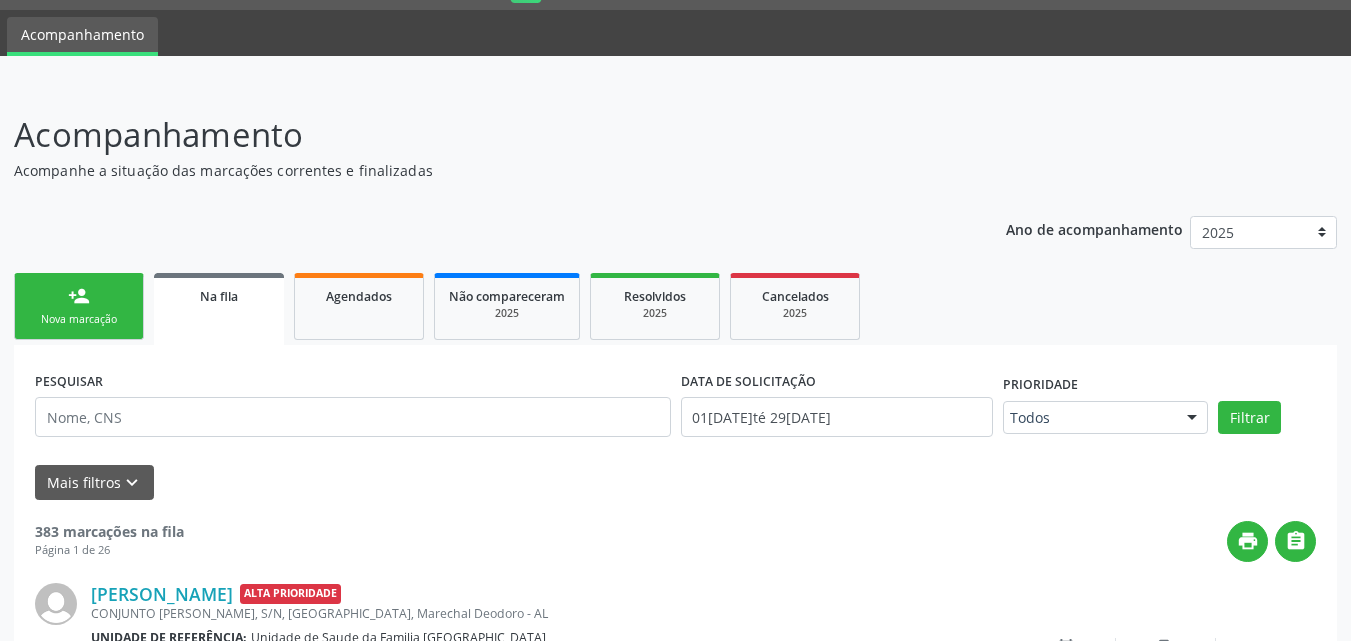 click on "person_add
Nova marcação" at bounding box center (79, 306) 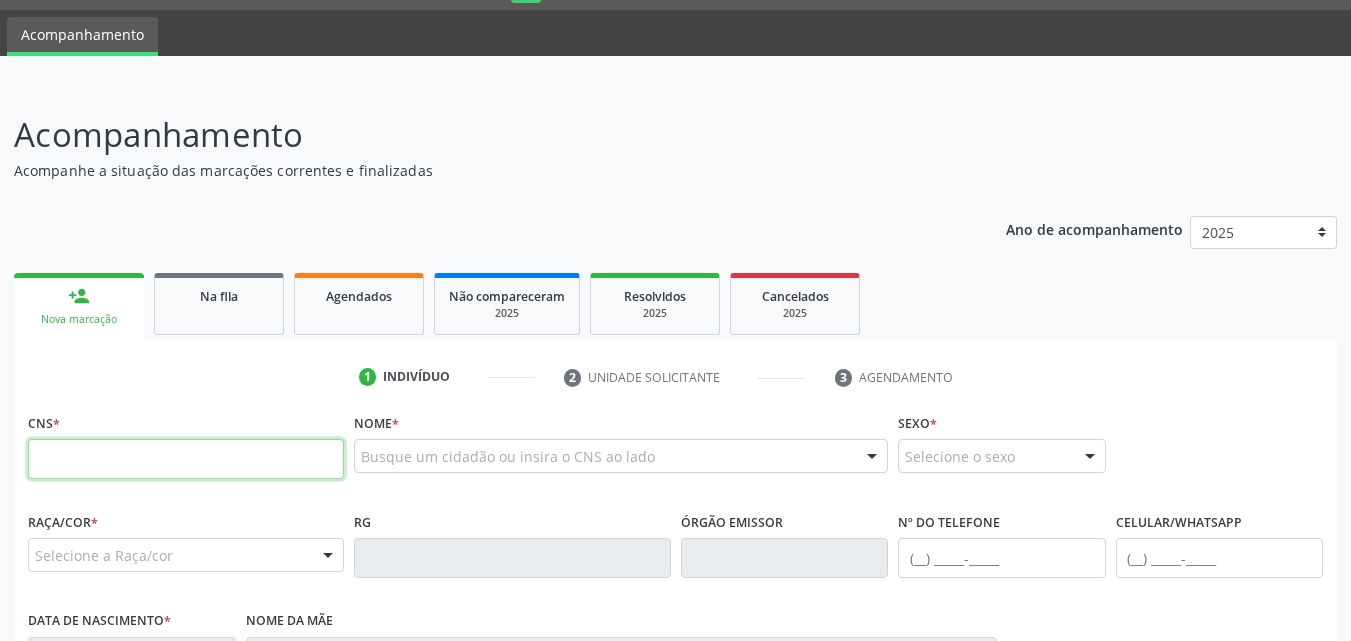 click at bounding box center (186, 459) 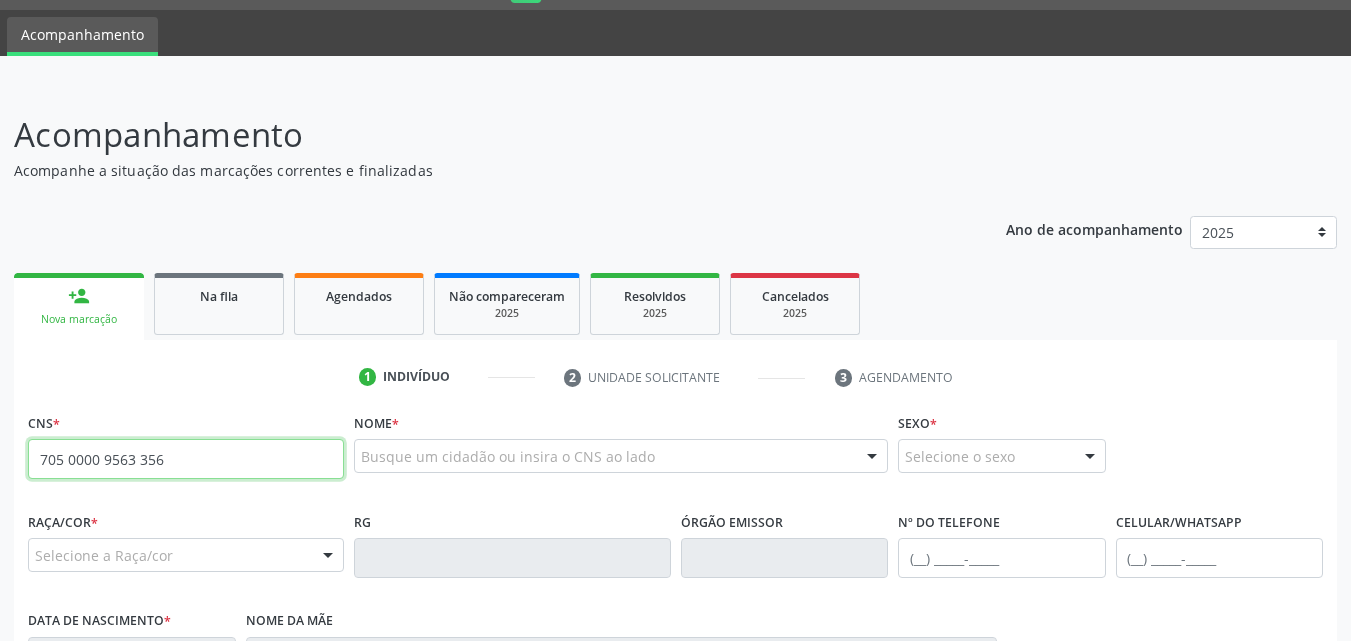 type on "705 0000 9563 356" 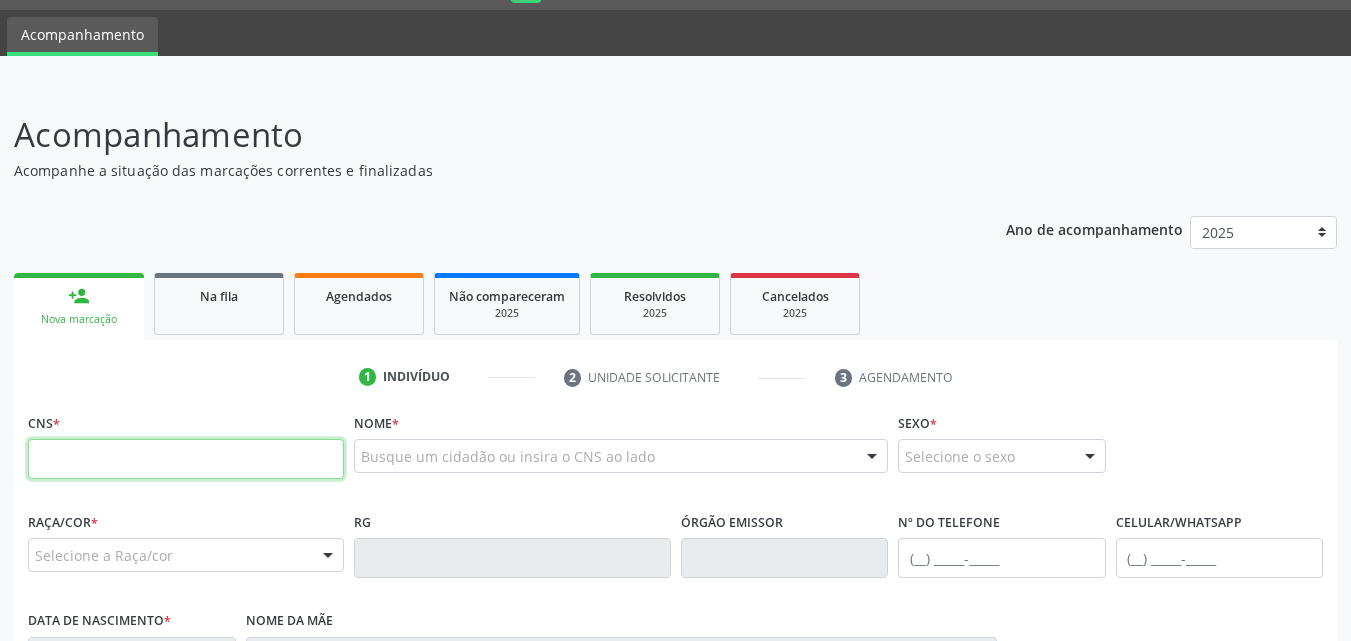 paste on "705 0000 0956 3356" 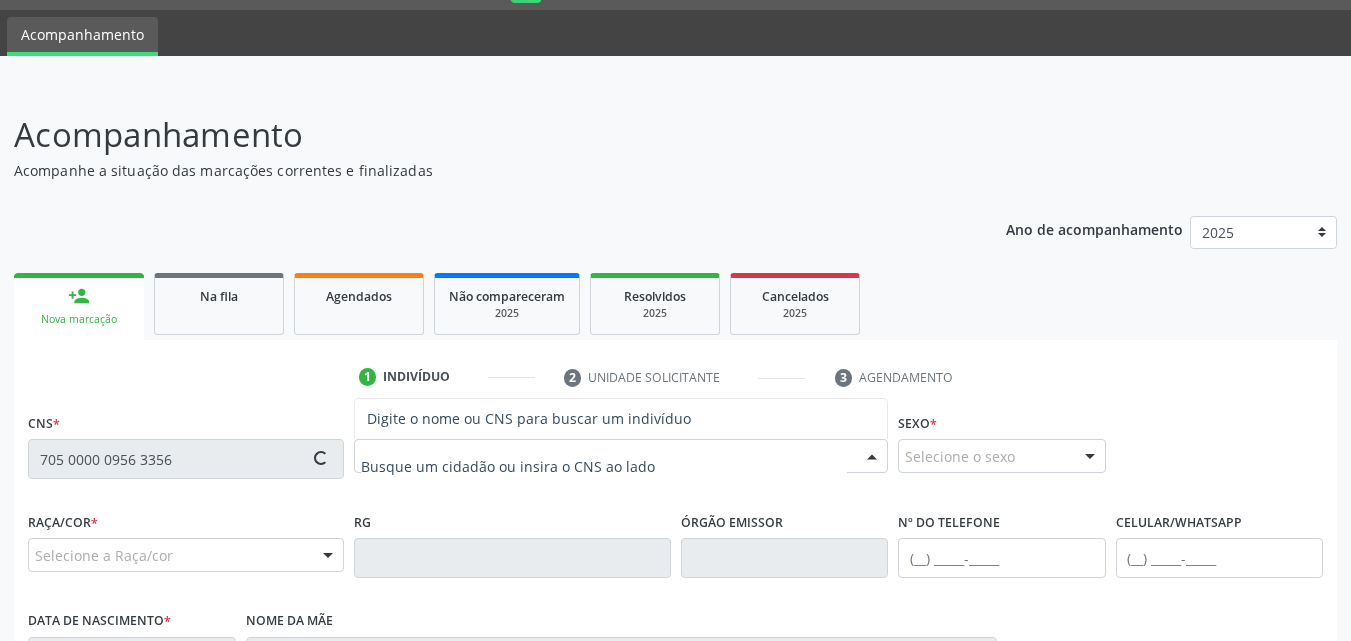 type on "705 0000 0956 3356" 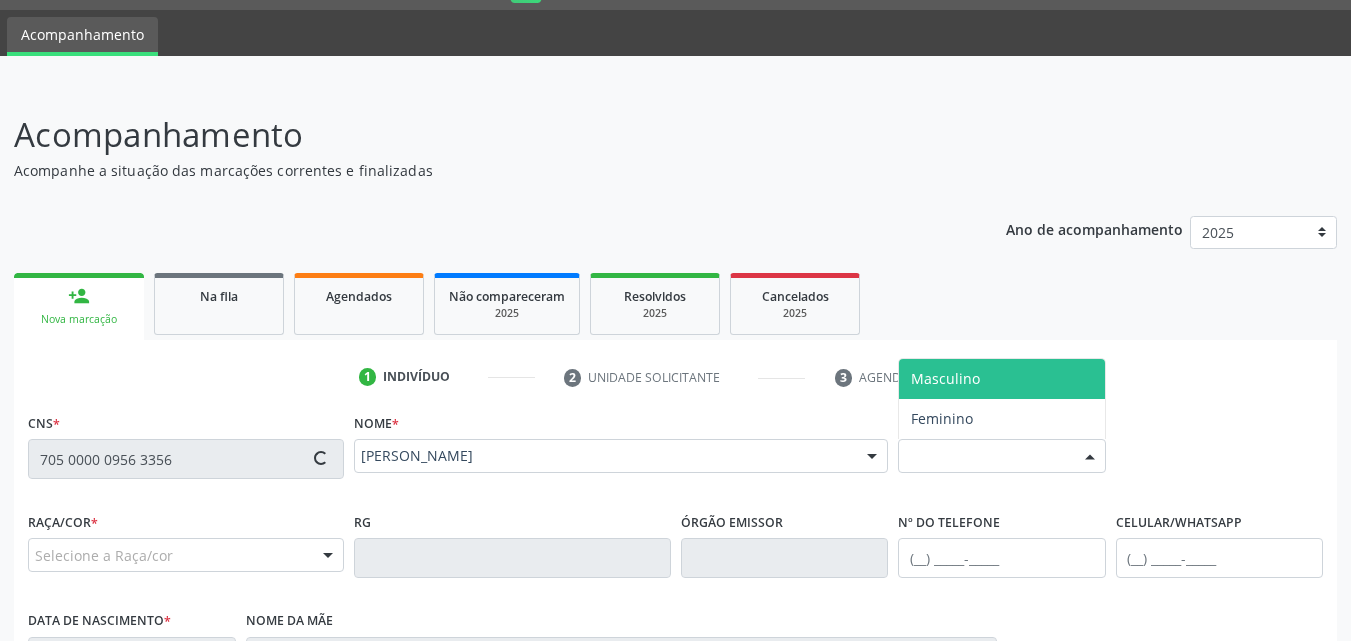 type on "[PHONE_NUMBER]" 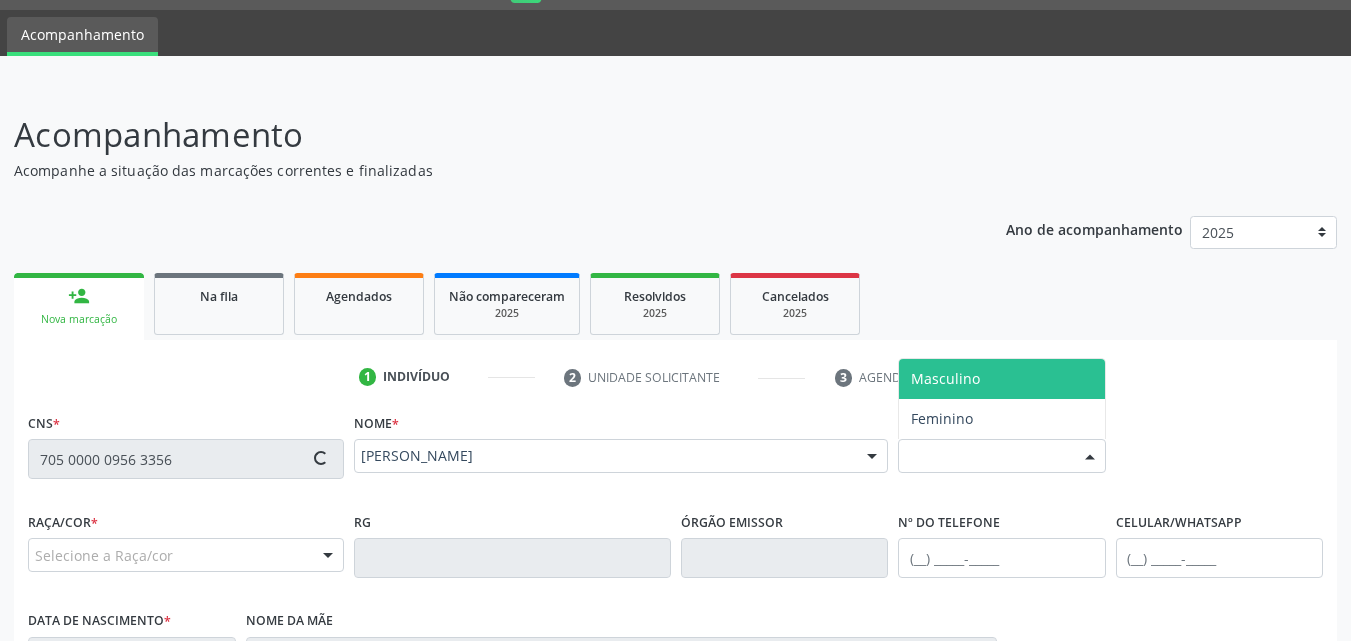 type on "0[DATE]" 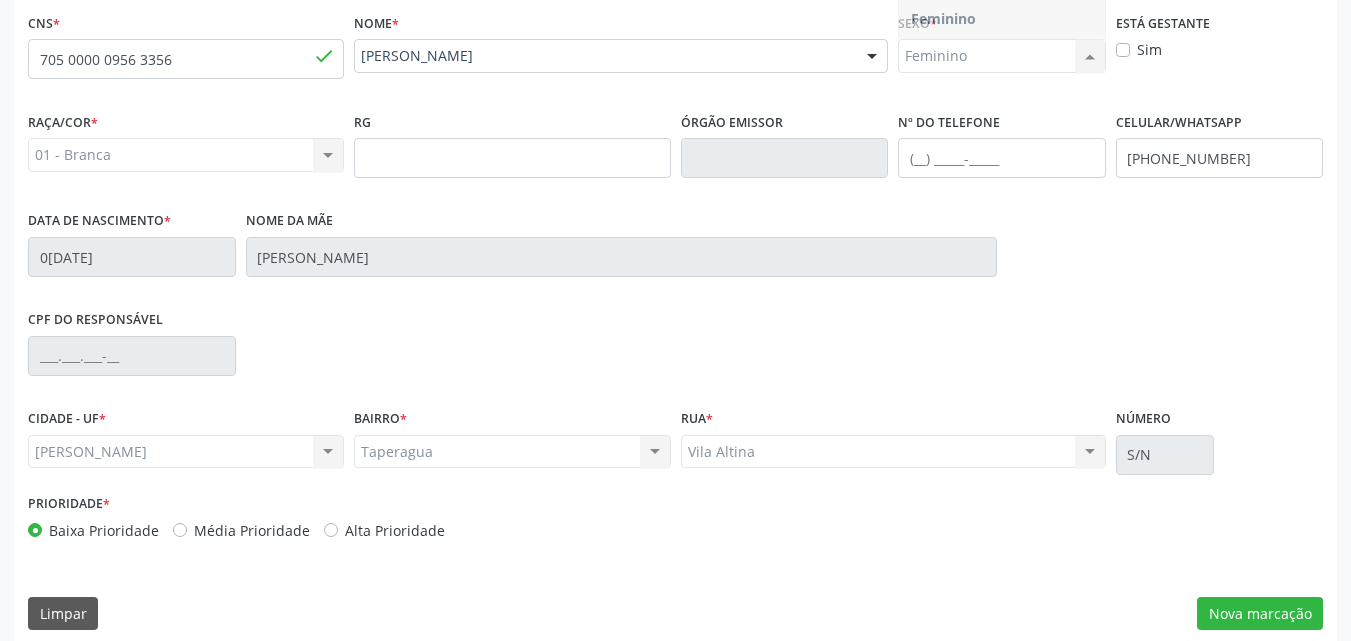 scroll, scrollTop: 471, scrollLeft: 0, axis: vertical 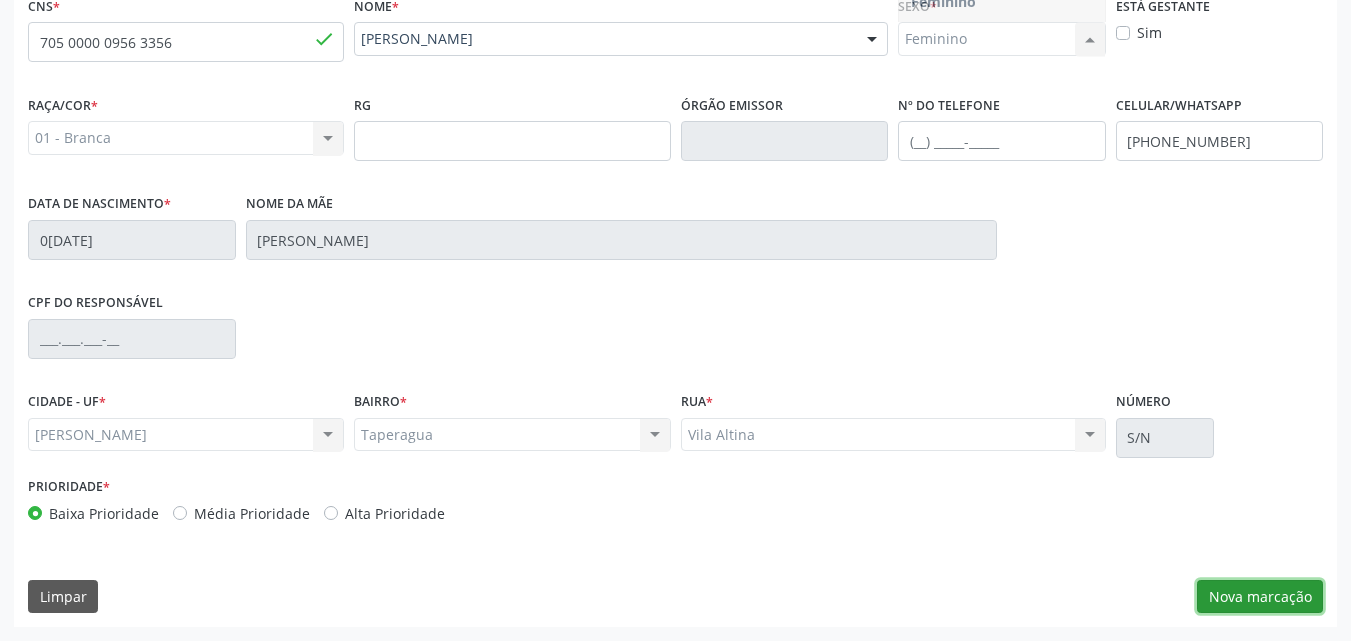 click on "Nova marcação" at bounding box center (1260, 597) 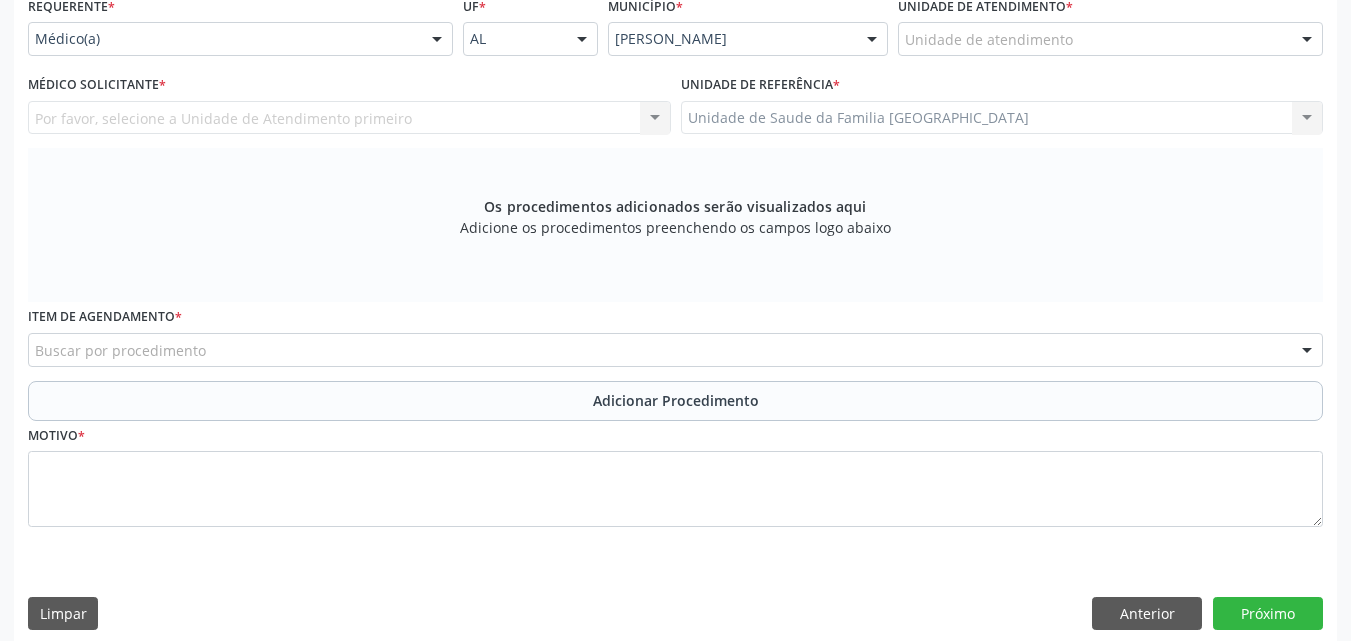 scroll, scrollTop: 4, scrollLeft: 0, axis: vertical 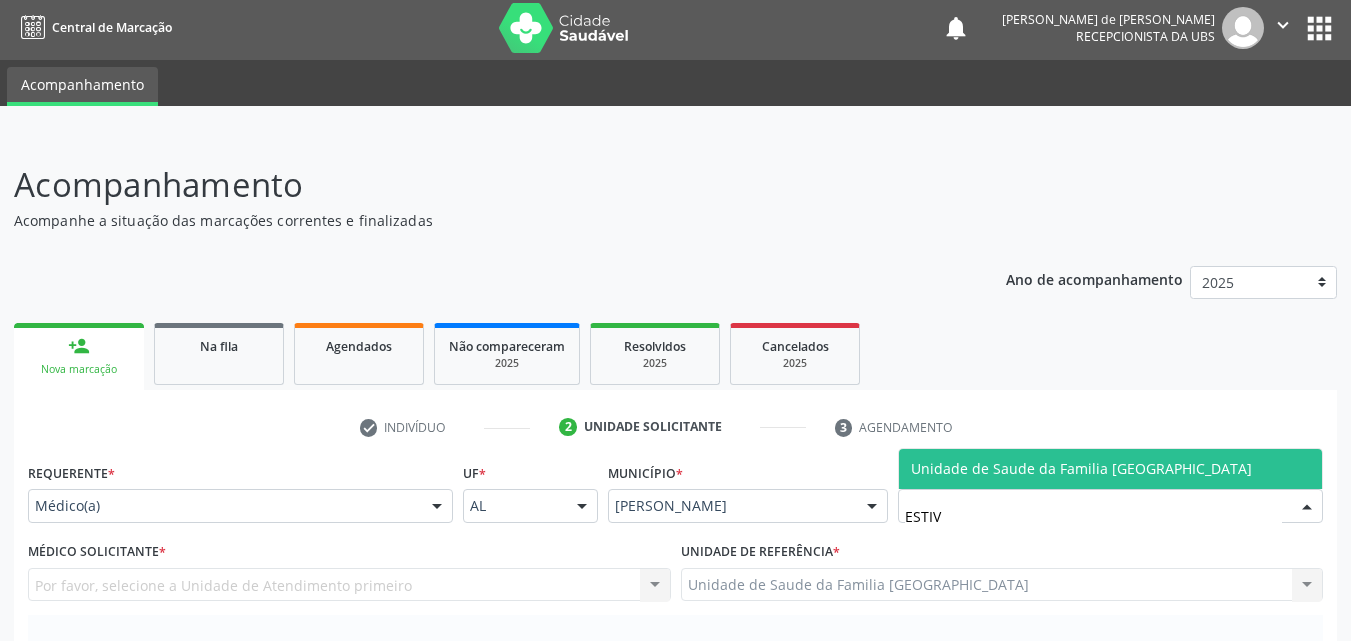 type on "ESTIVA" 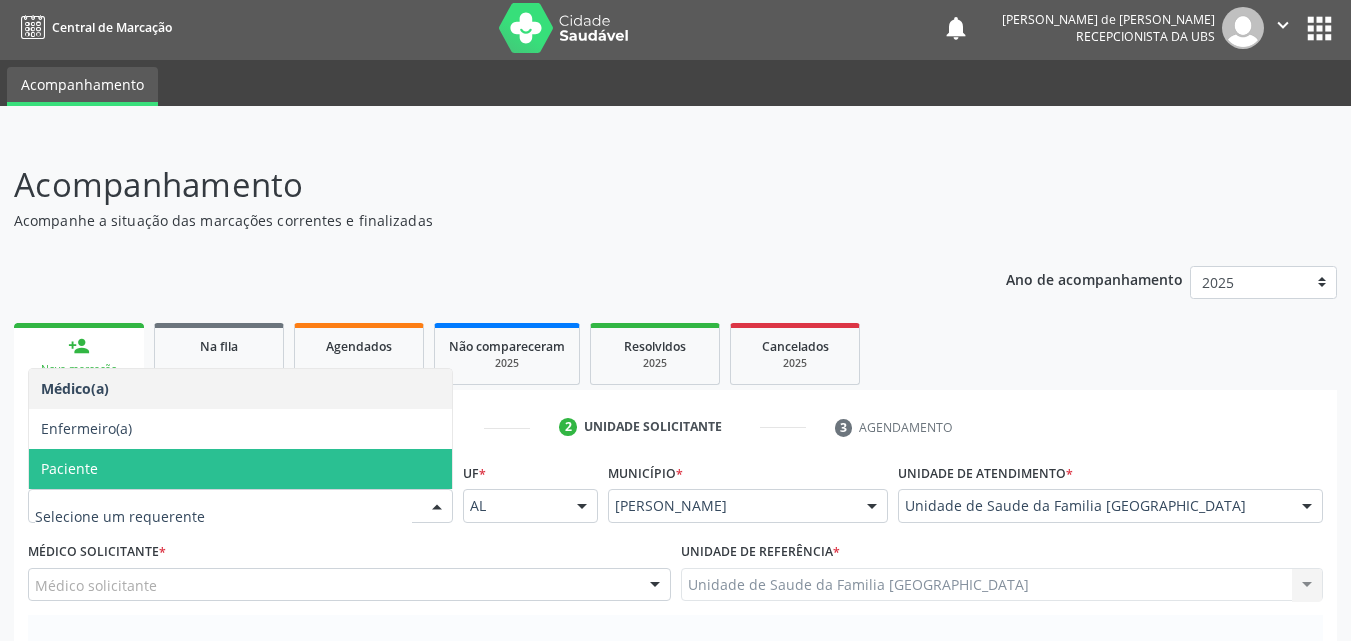 click on "Paciente" at bounding box center [240, 469] 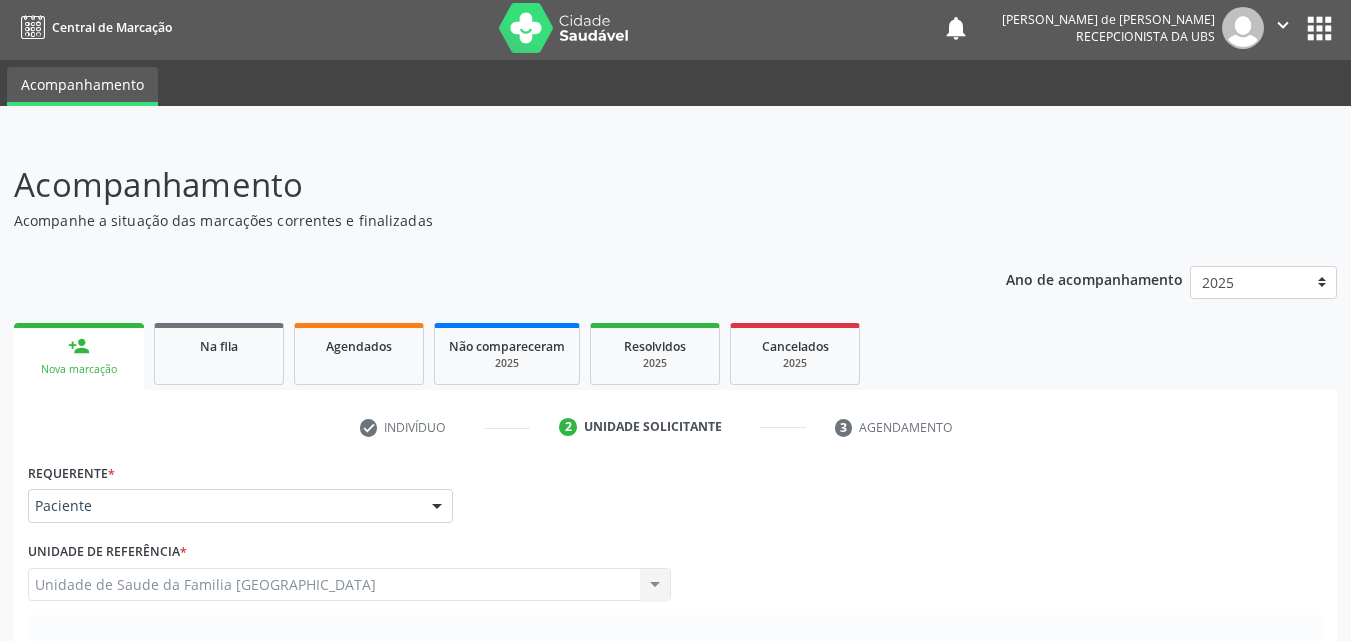scroll, scrollTop: 471, scrollLeft: 0, axis: vertical 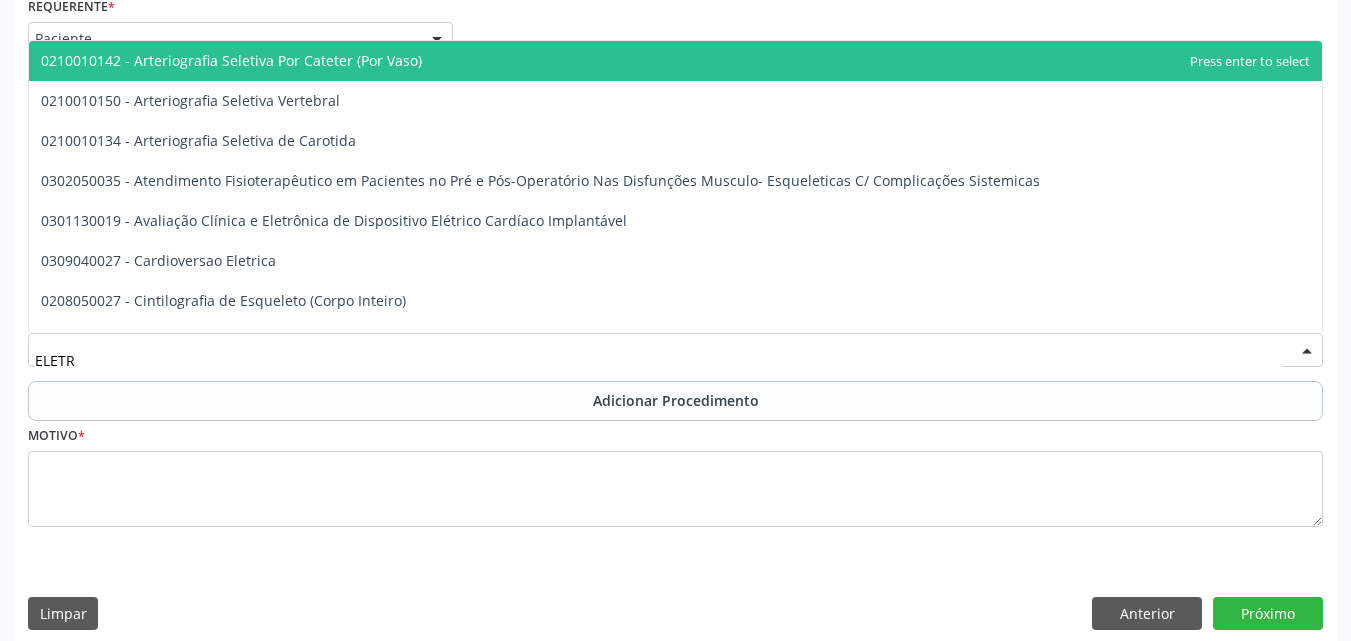 type on "ELETRO" 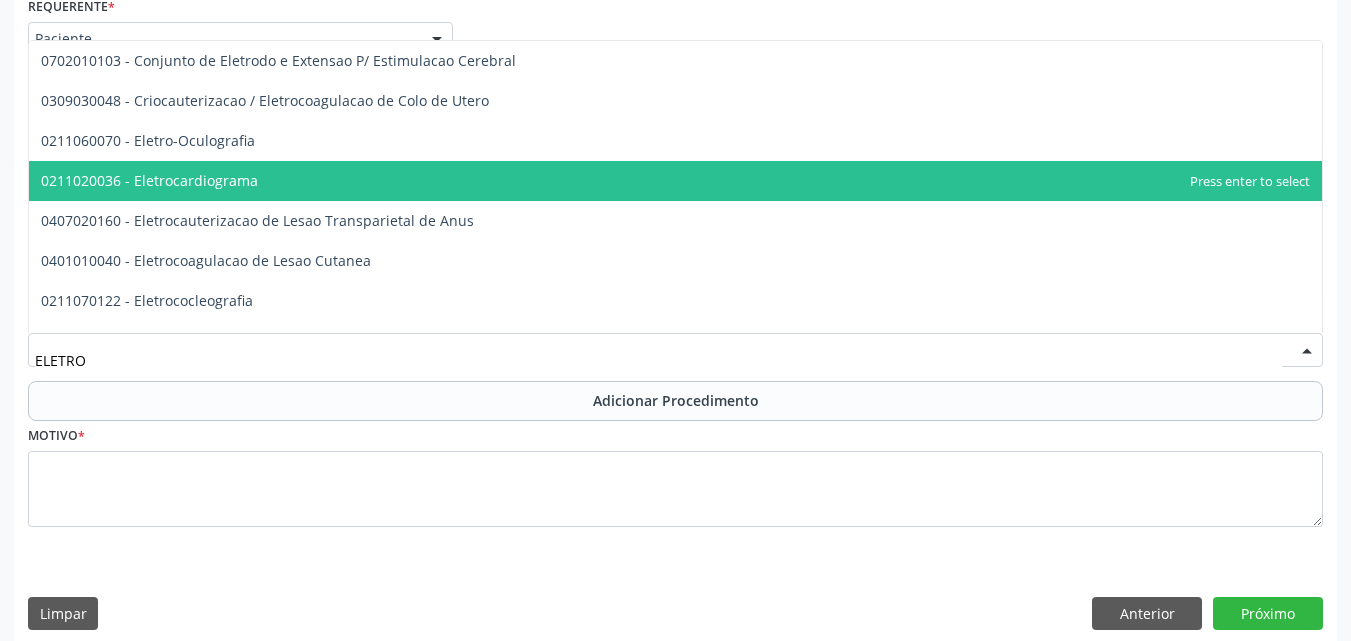 click on "0211020036 - Eletrocardiograma" at bounding box center (149, 180) 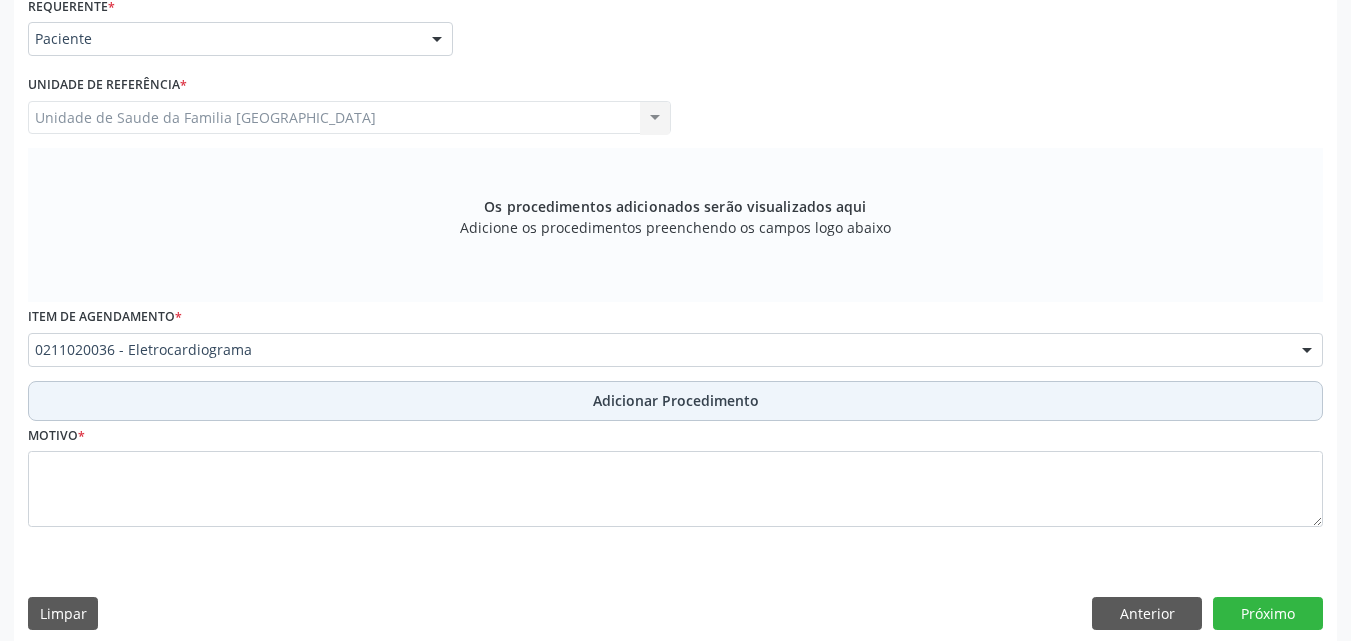 click on "Adicionar Procedimento" at bounding box center [675, 401] 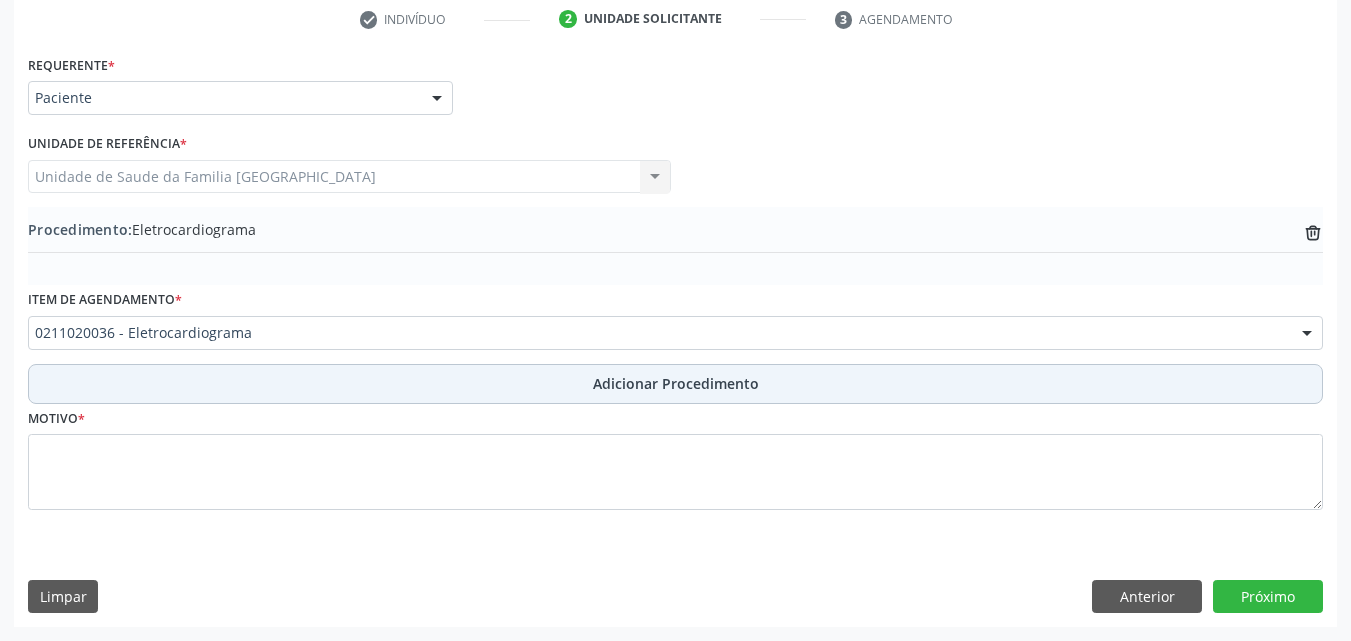 scroll, scrollTop: 412, scrollLeft: 0, axis: vertical 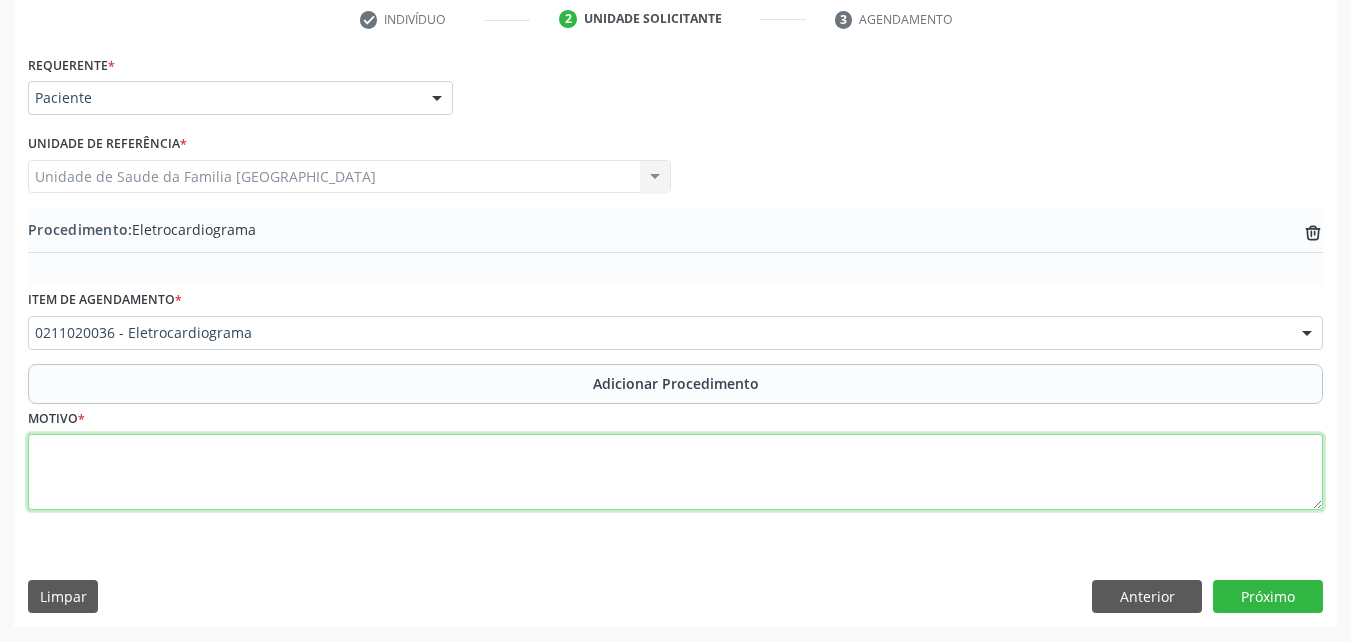 click at bounding box center (675, 472) 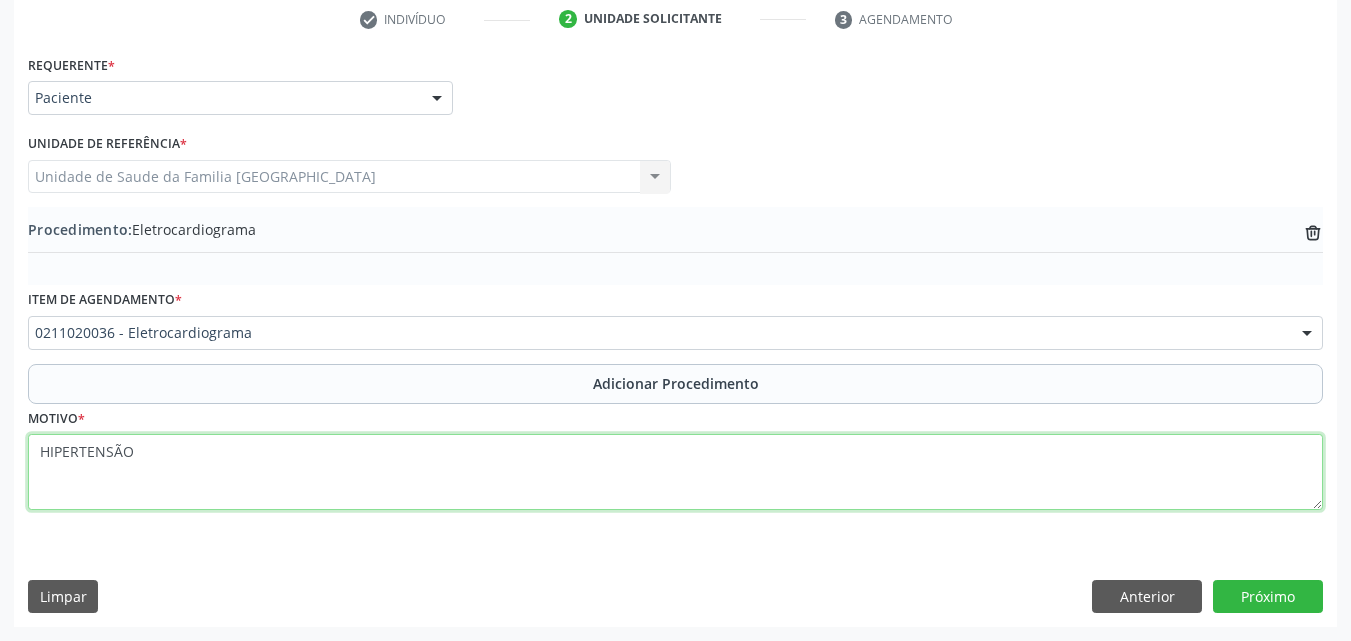 type on "HIPERTENSÃO." 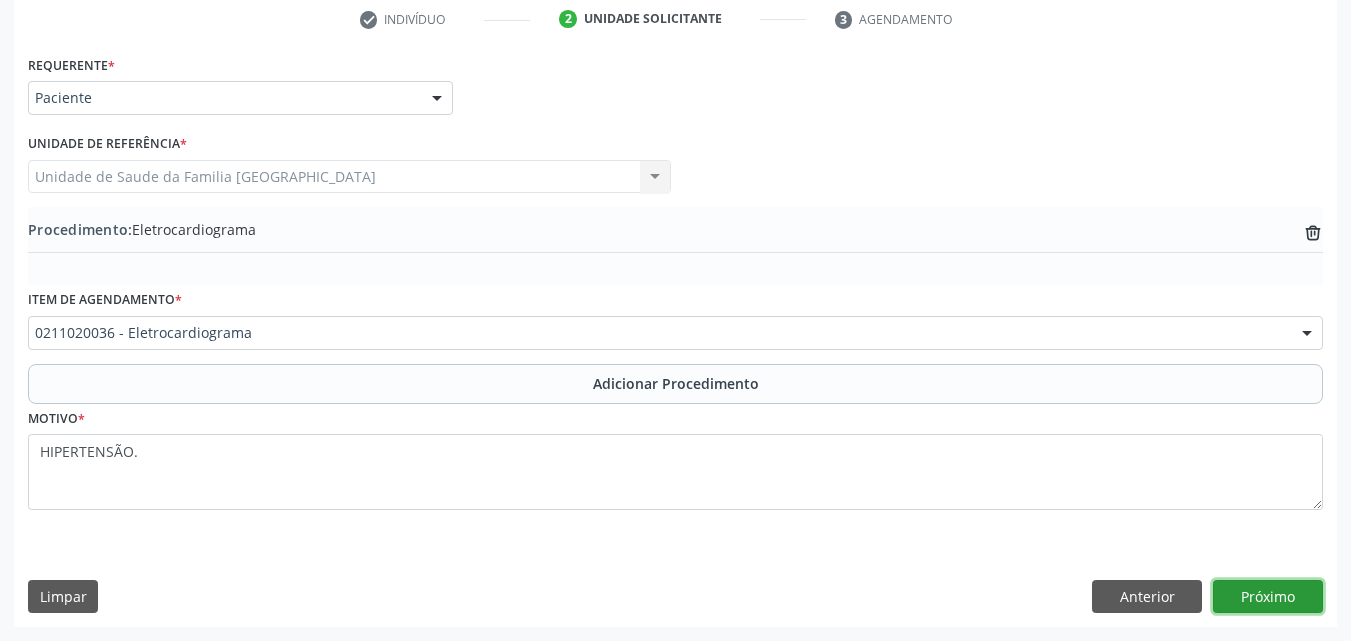 click on "Próximo" at bounding box center [1268, 597] 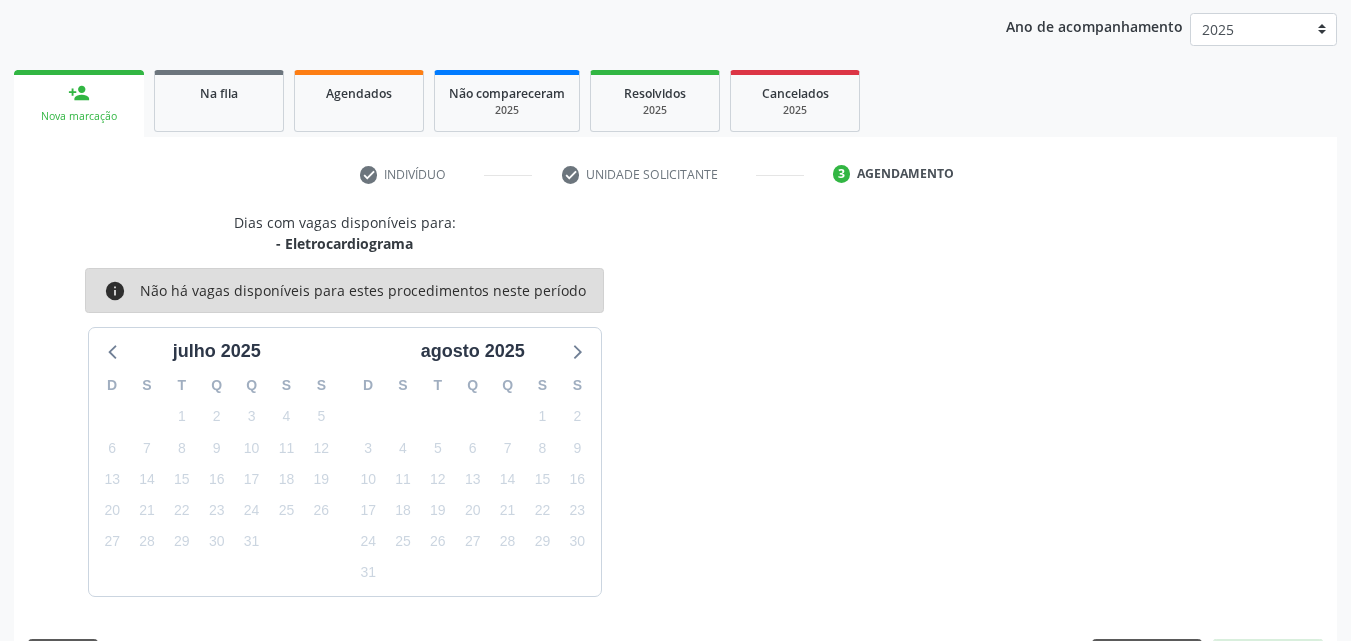 scroll, scrollTop: 316, scrollLeft: 0, axis: vertical 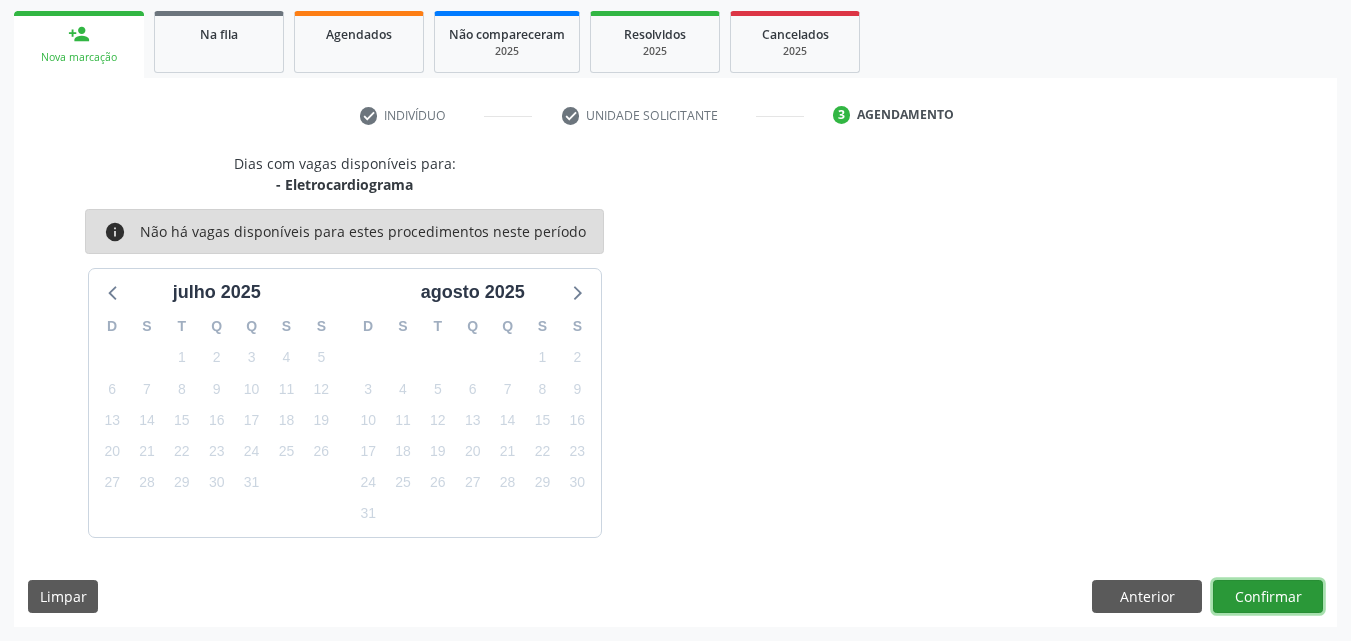 click on "Confirmar" at bounding box center (1268, 597) 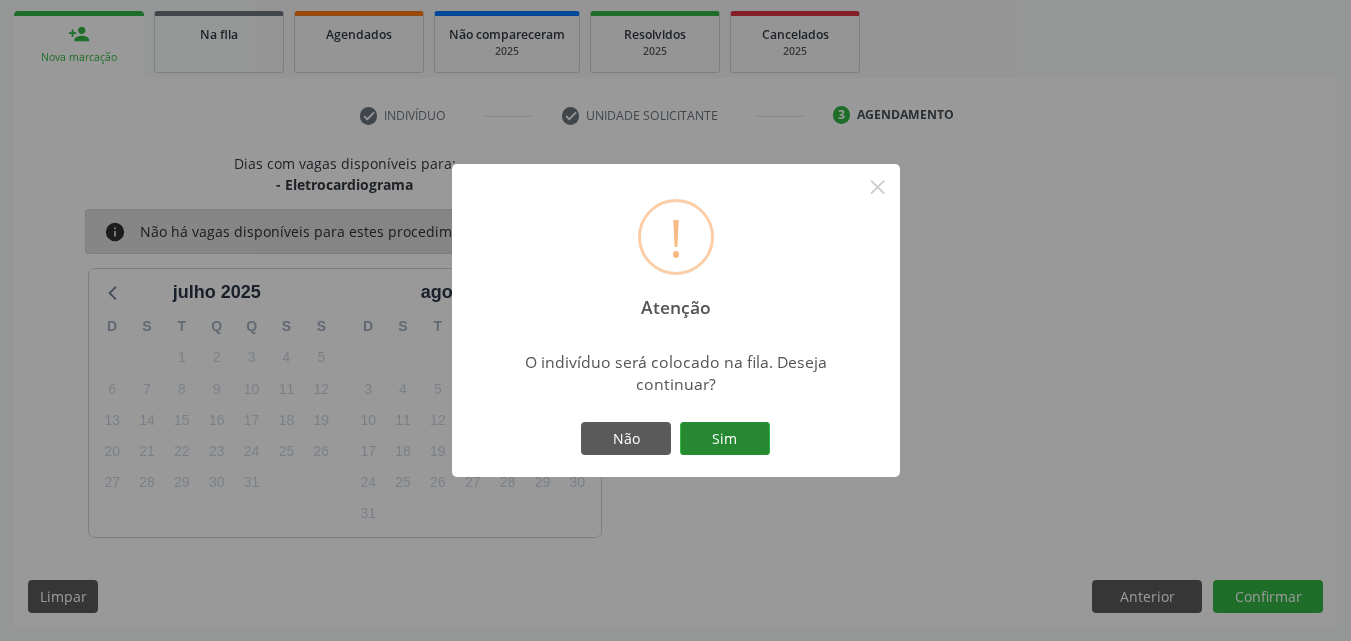 click on "Sim" at bounding box center (725, 439) 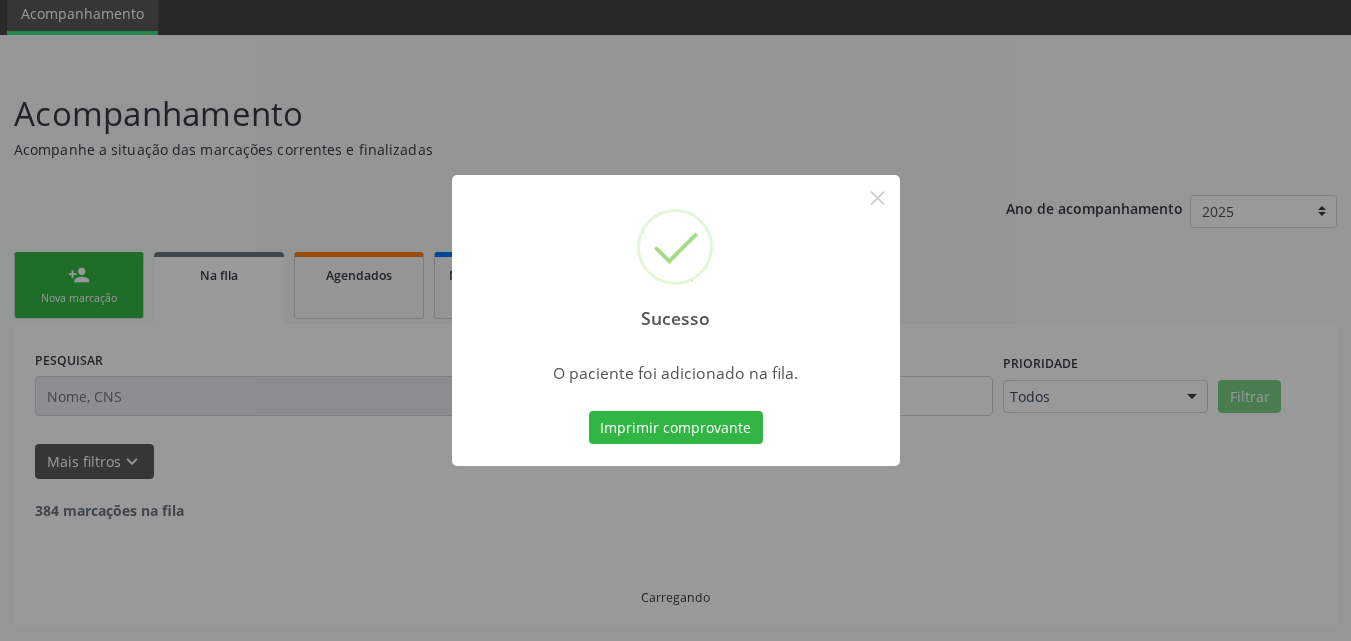 scroll, scrollTop: 54, scrollLeft: 0, axis: vertical 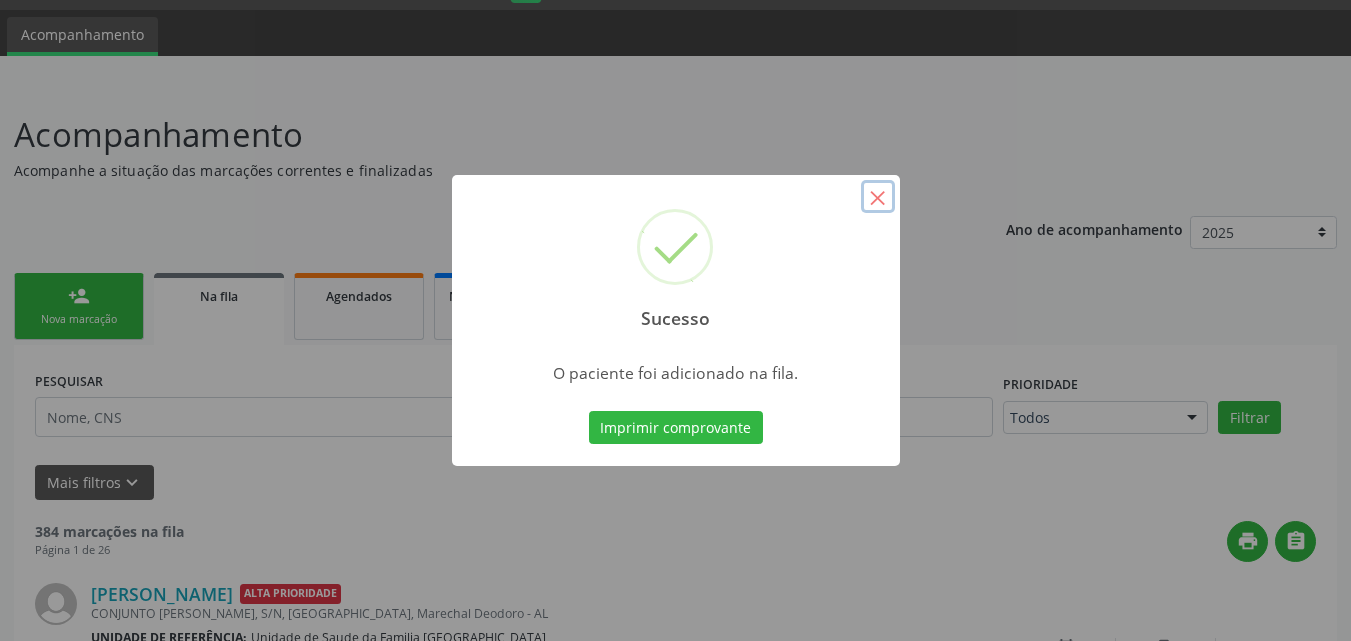 click on "×" at bounding box center [878, 197] 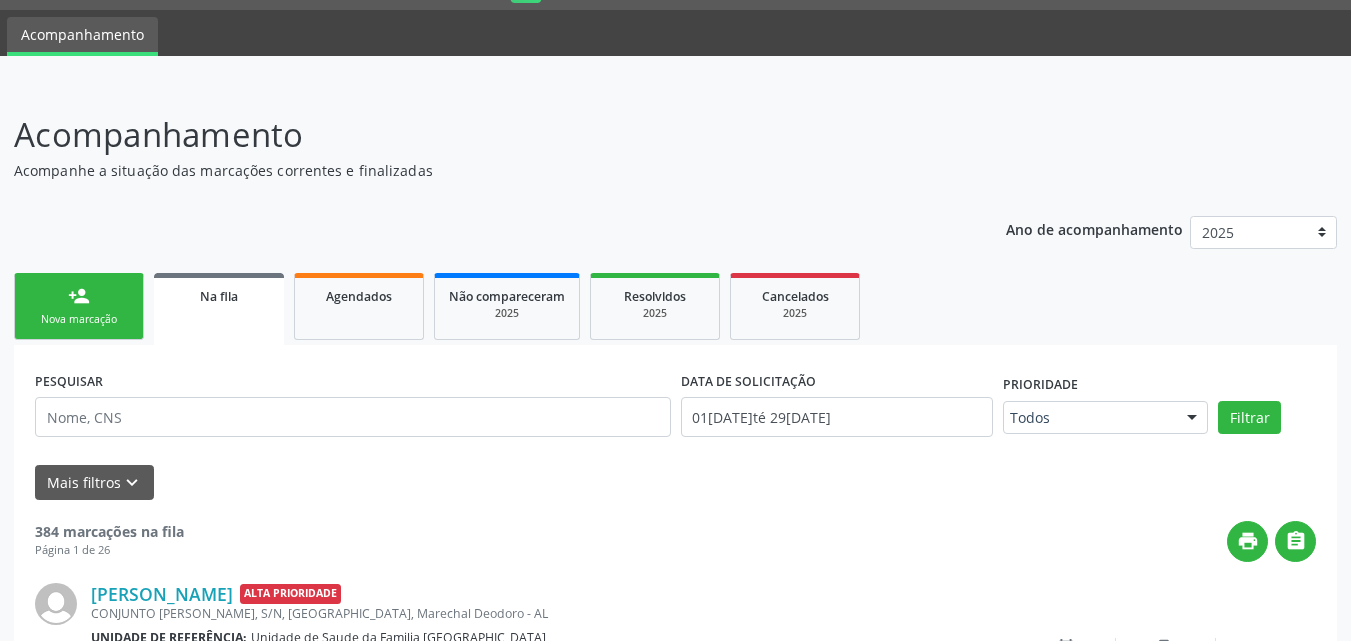click on "Nova marcação" at bounding box center (79, 319) 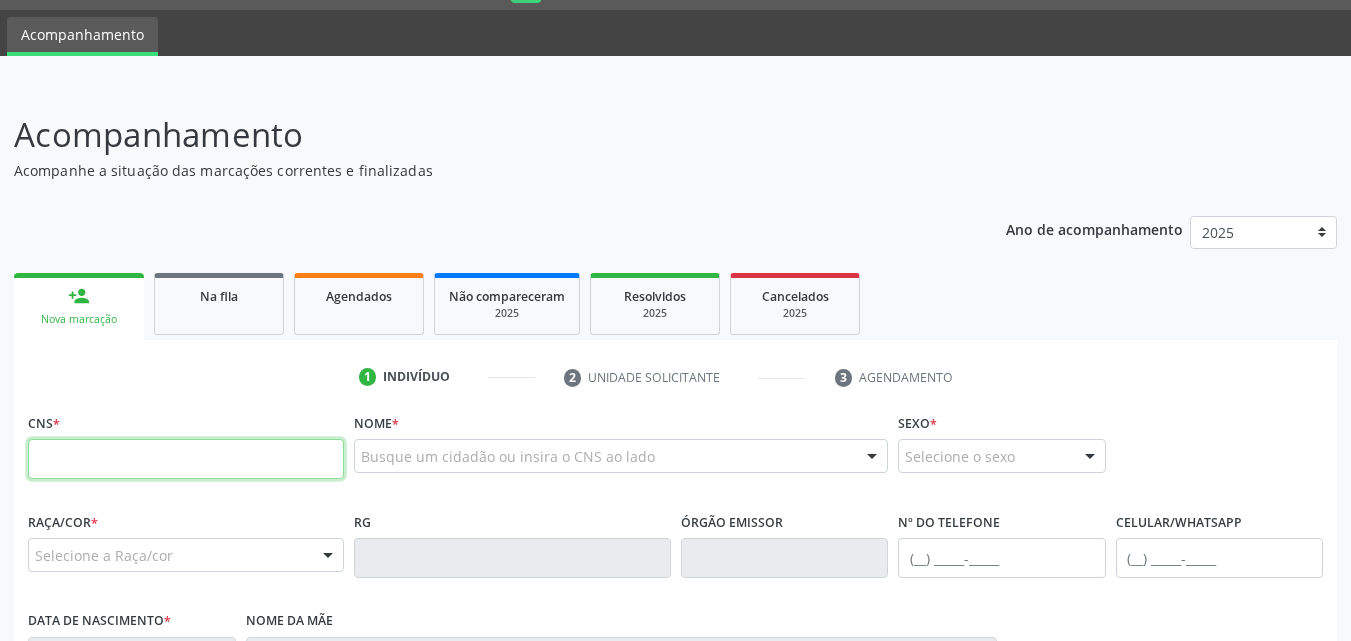 click at bounding box center (186, 459) 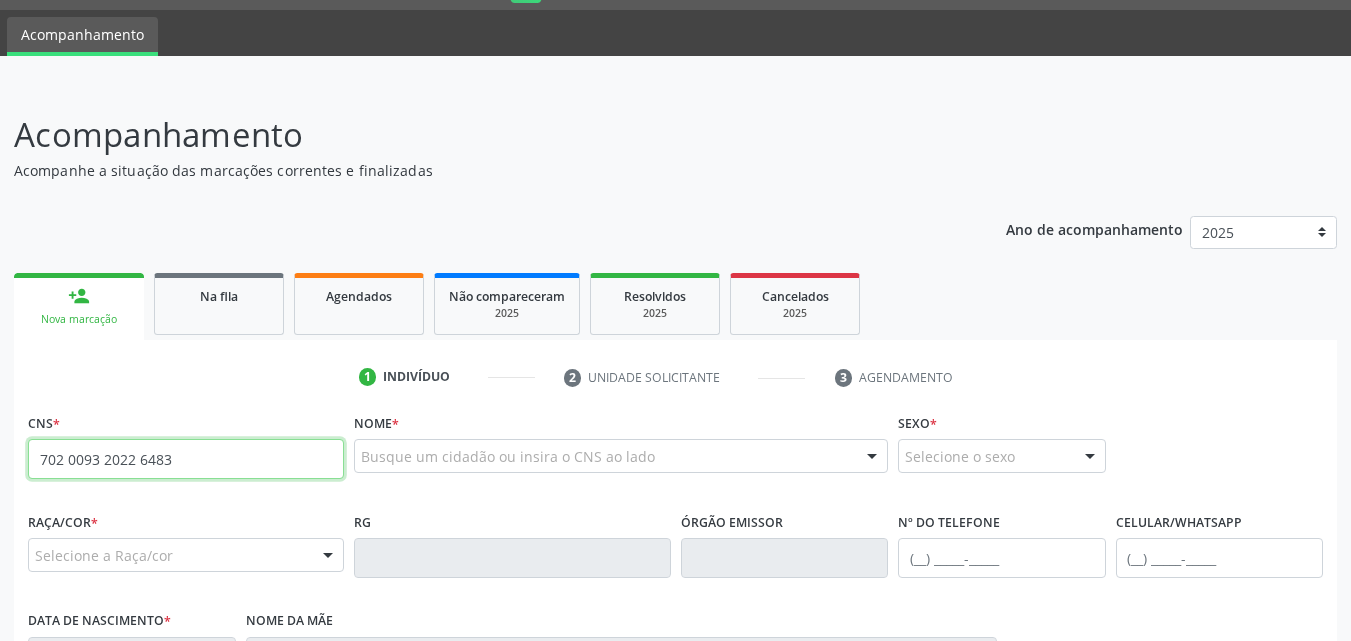type on "702 0093 2022 6483" 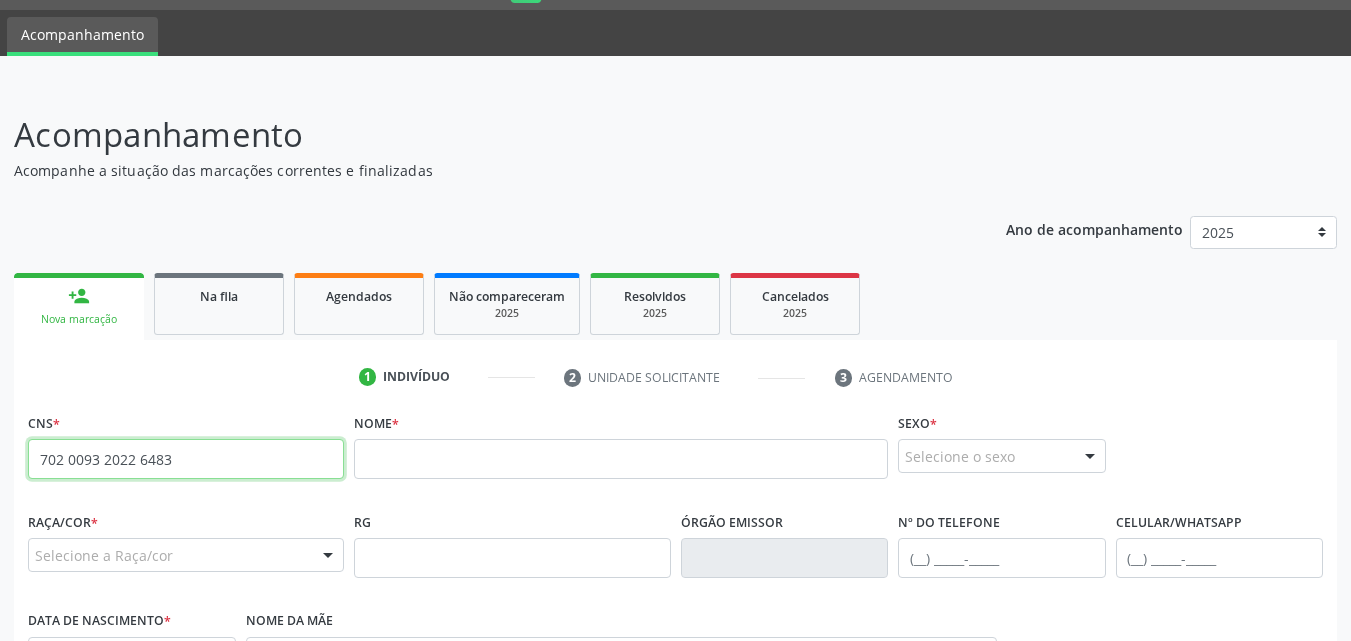 drag, startPoint x: 198, startPoint y: 465, endPoint x: 33, endPoint y: 443, distance: 166.4602 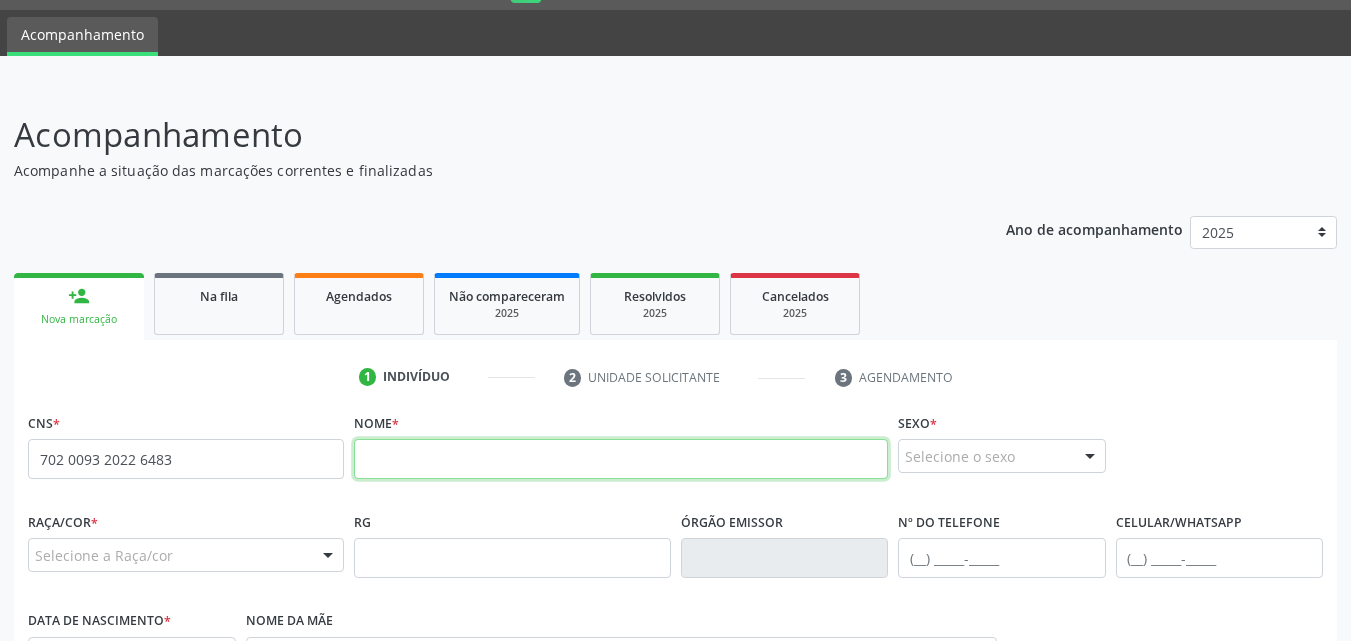 click at bounding box center [621, 459] 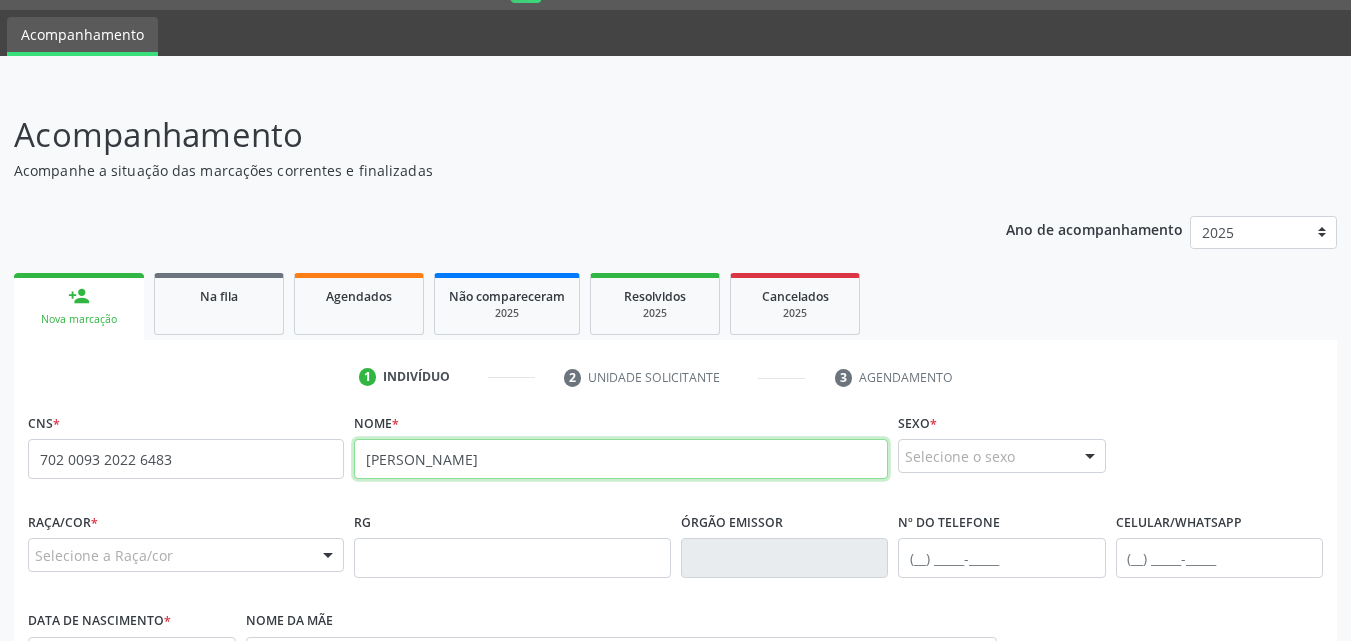 type on "[PERSON_NAME]" 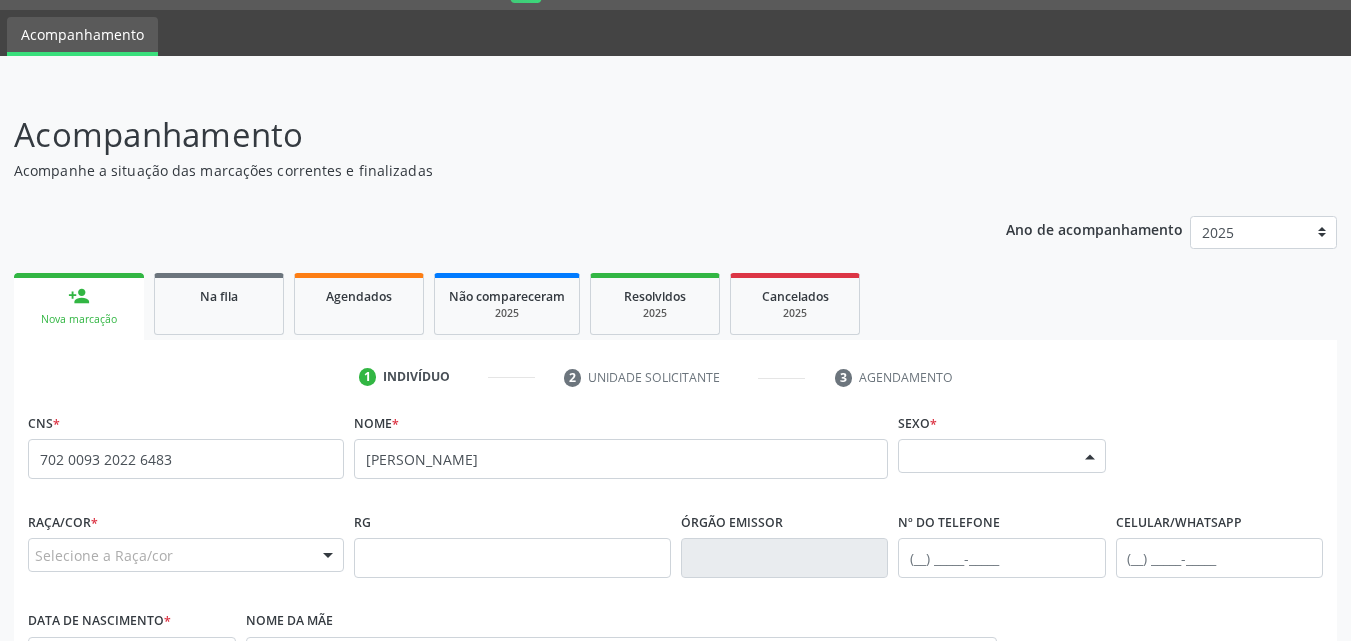 click on "Selecione o sexo" at bounding box center [1002, 456] 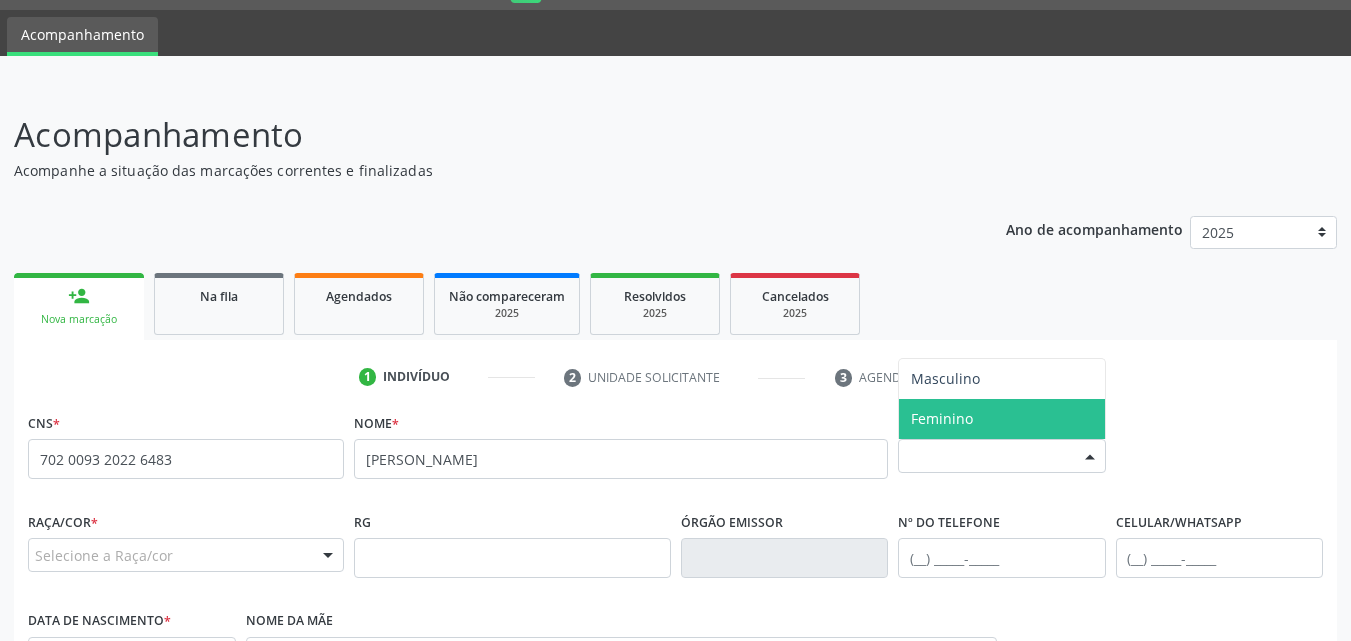 click on "Feminino" at bounding box center [1002, 419] 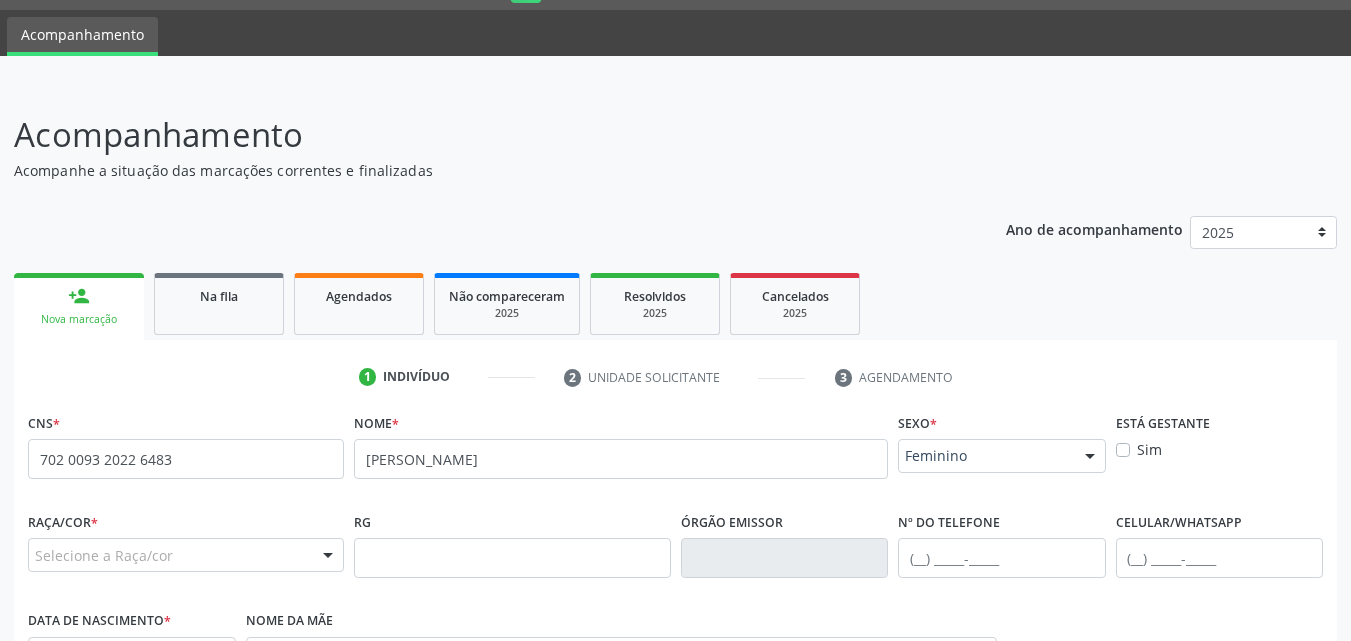 scroll, scrollTop: 471, scrollLeft: 0, axis: vertical 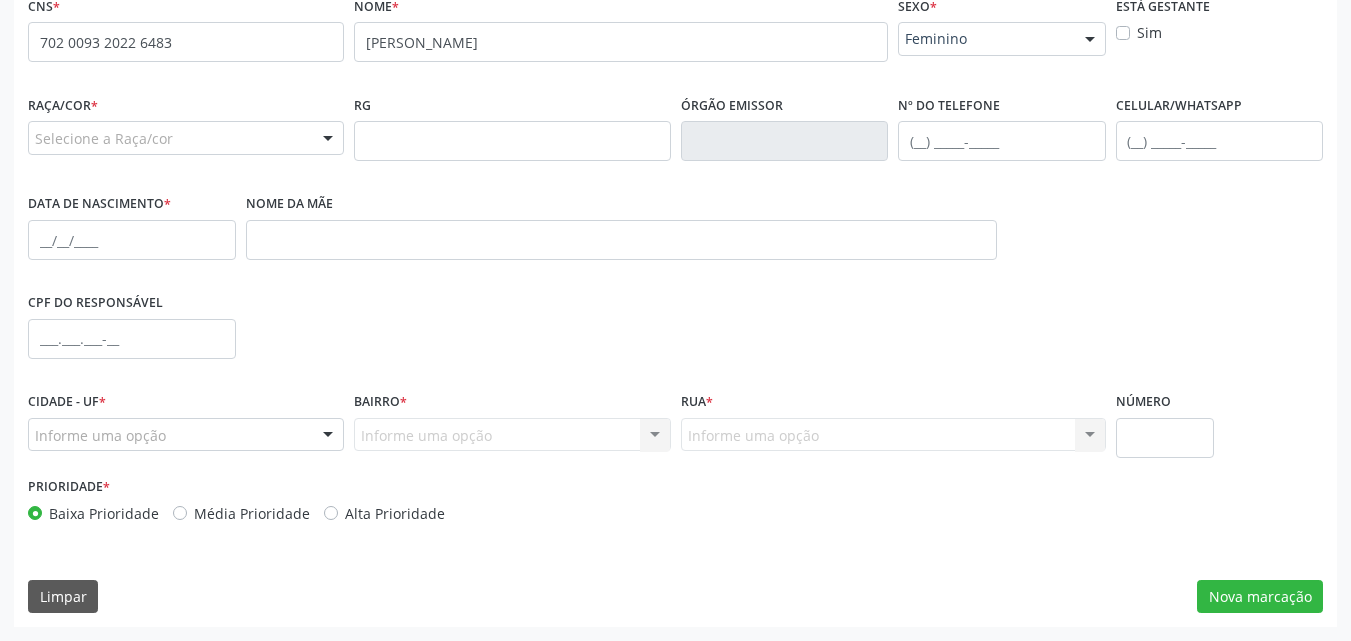click on "Selecione a Raça/cor" at bounding box center [186, 138] 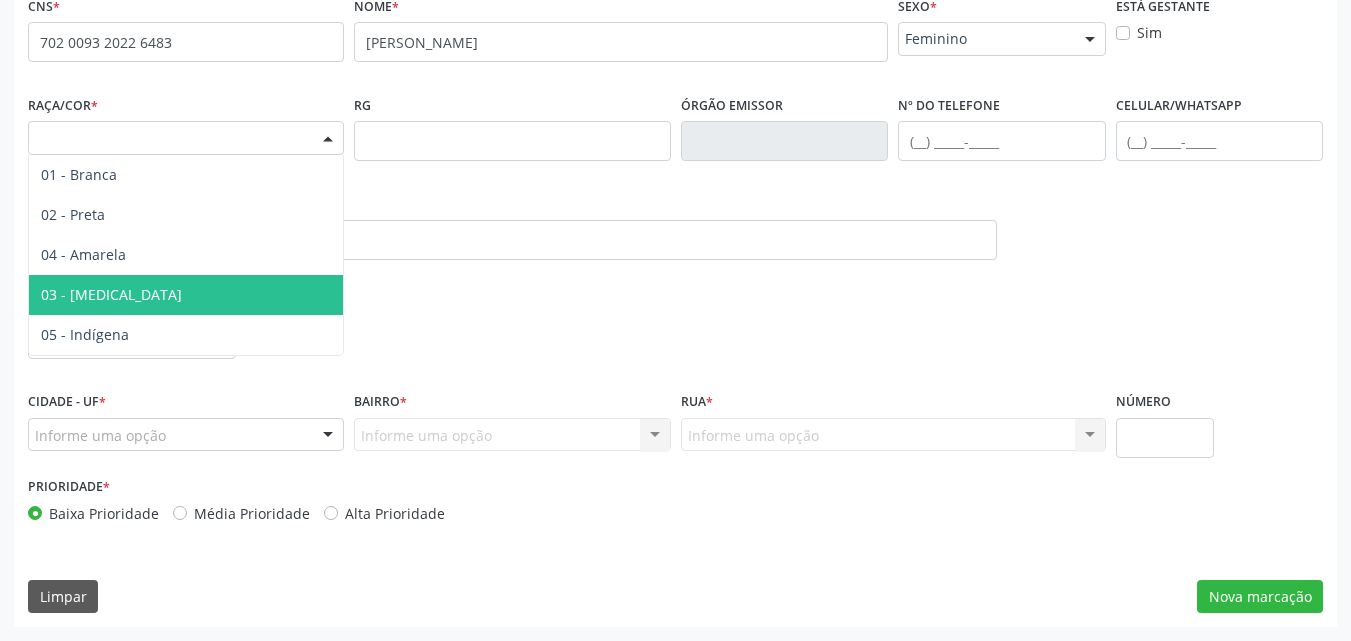 click on "03 - [MEDICAL_DATA]" at bounding box center (111, 294) 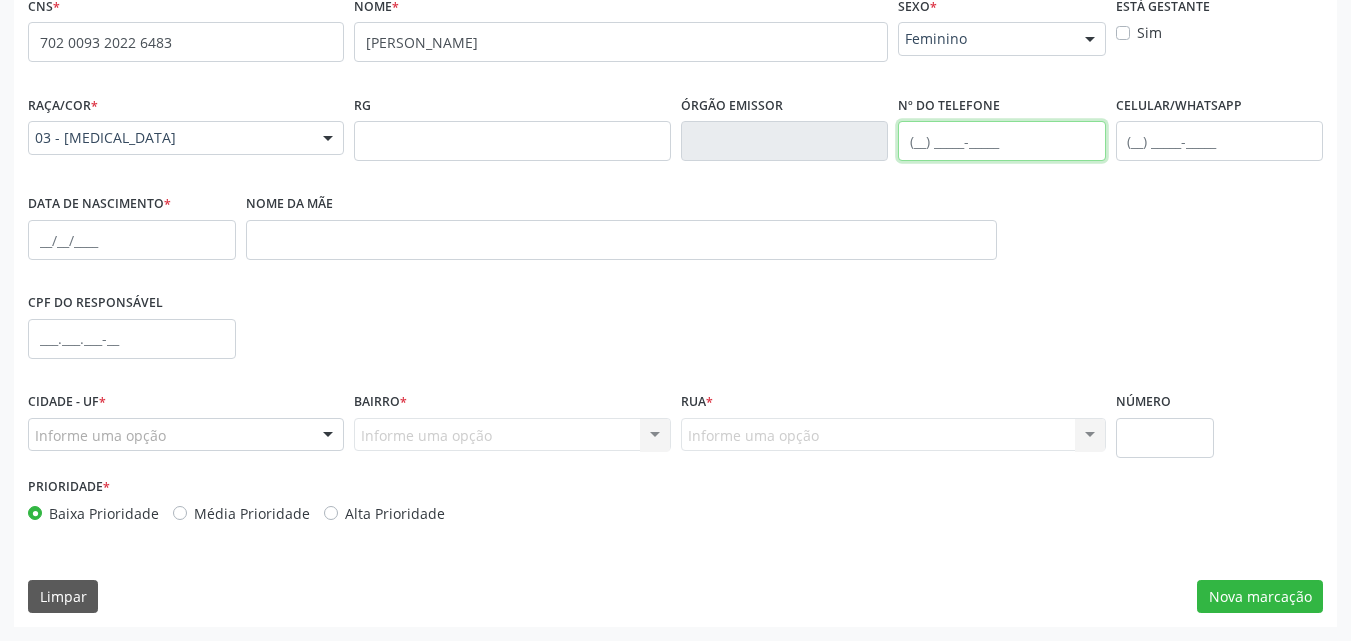 click at bounding box center [1002, 141] 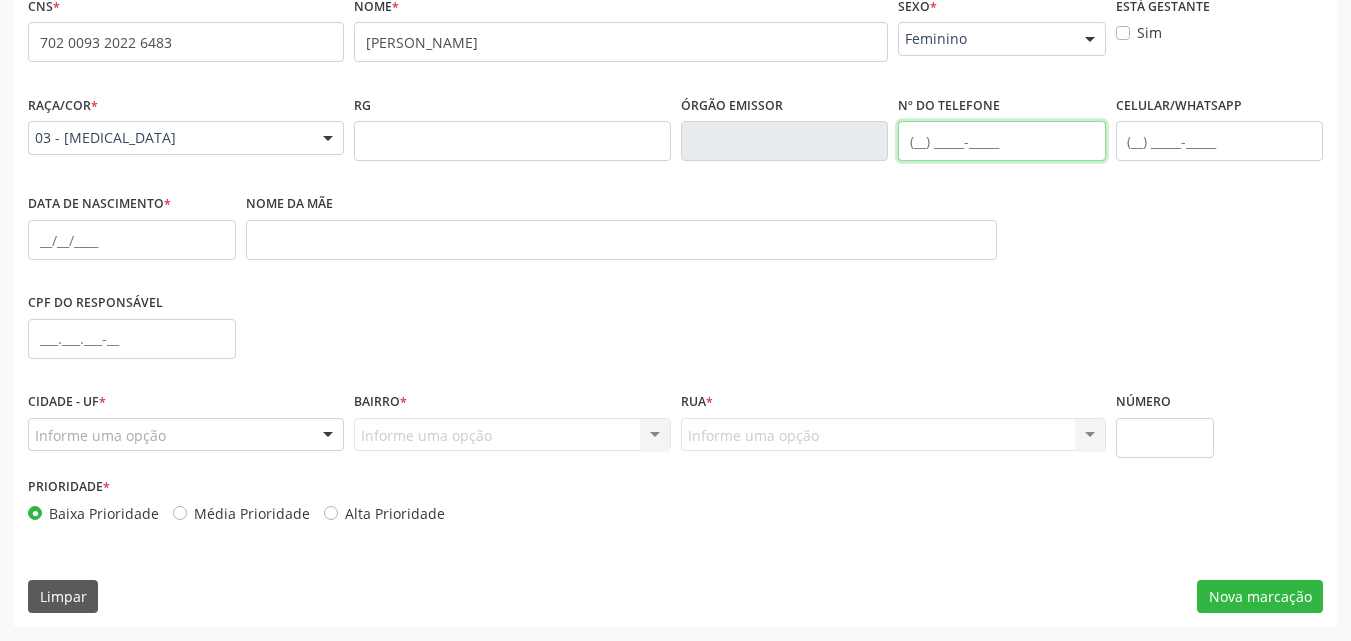 paste on "[PHONE_NUMBER]" 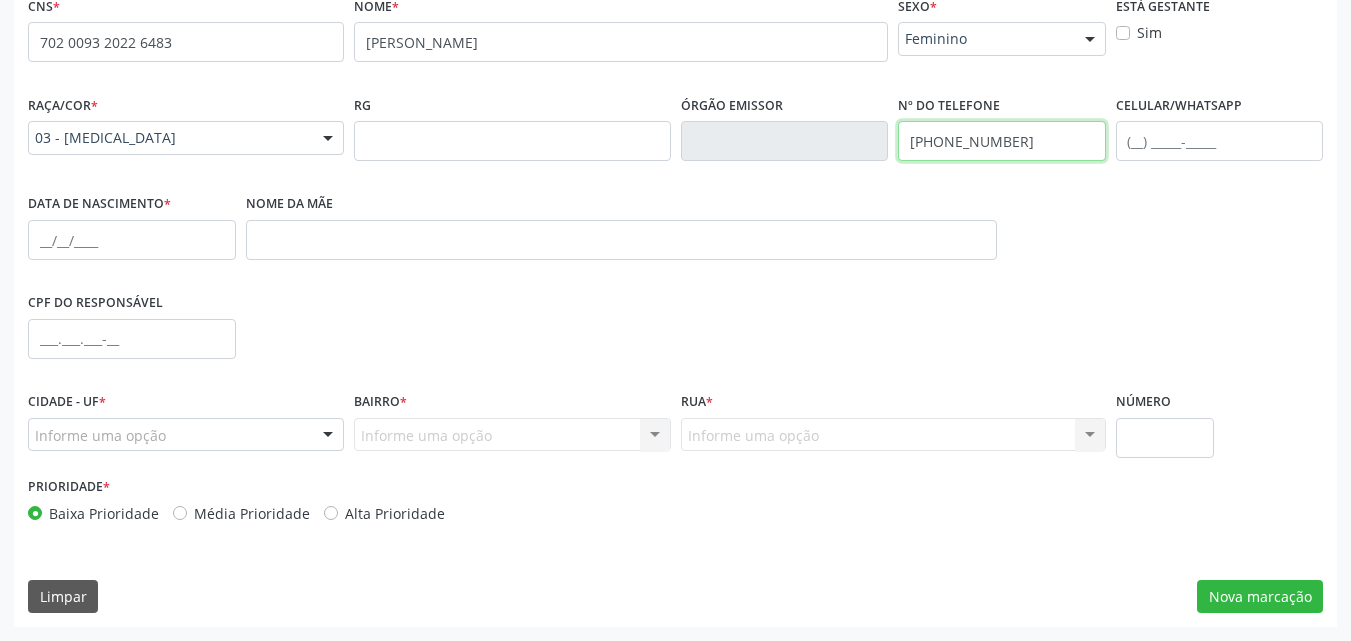 type on "[PHONE_NUMBER]" 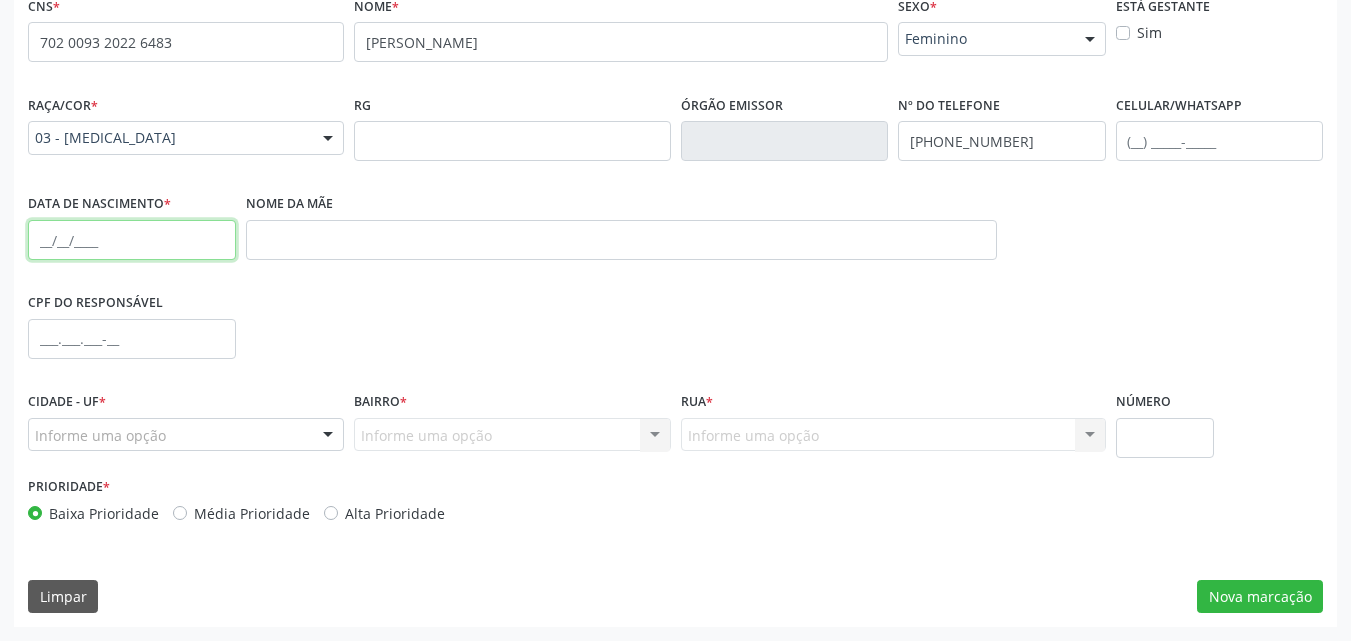 paste on "17[DATE]" 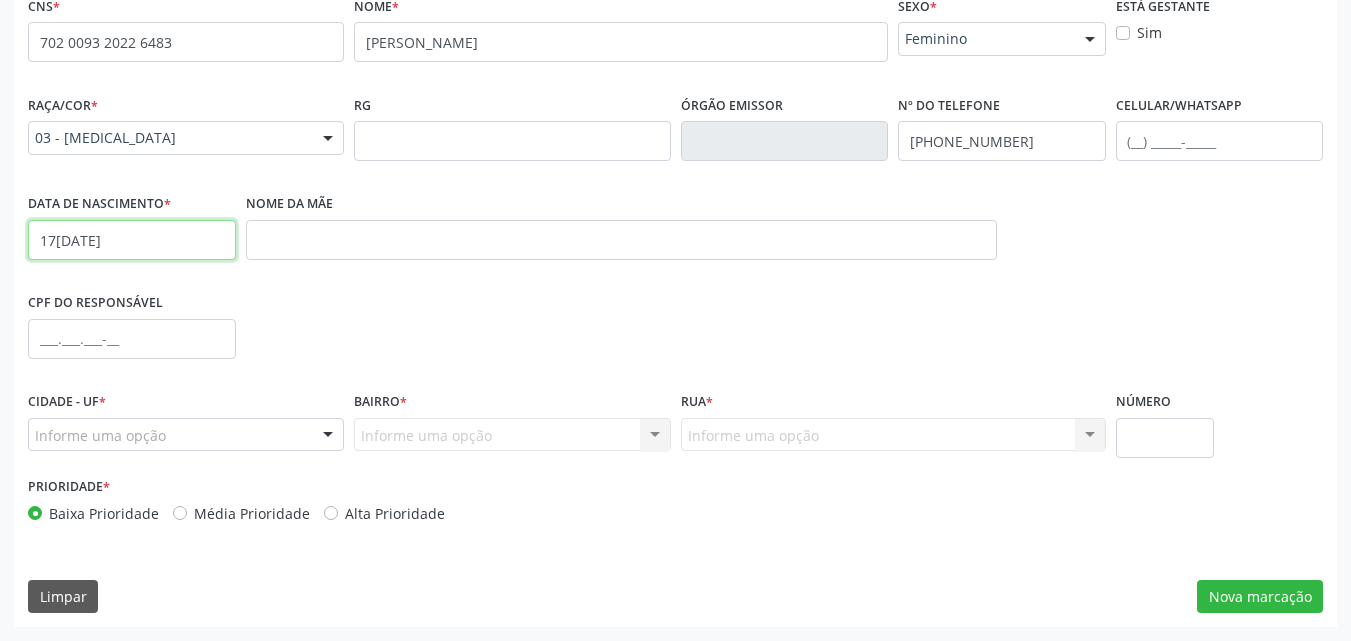 type on "17[DATE]" 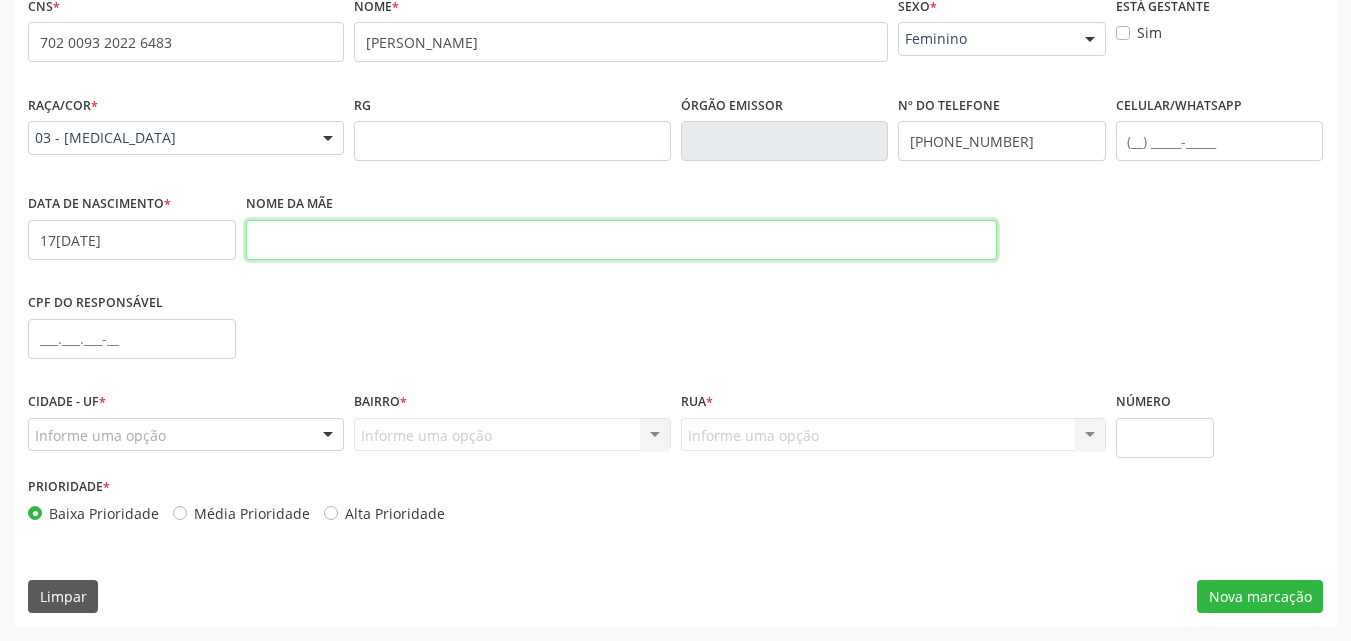 click at bounding box center [621, 240] 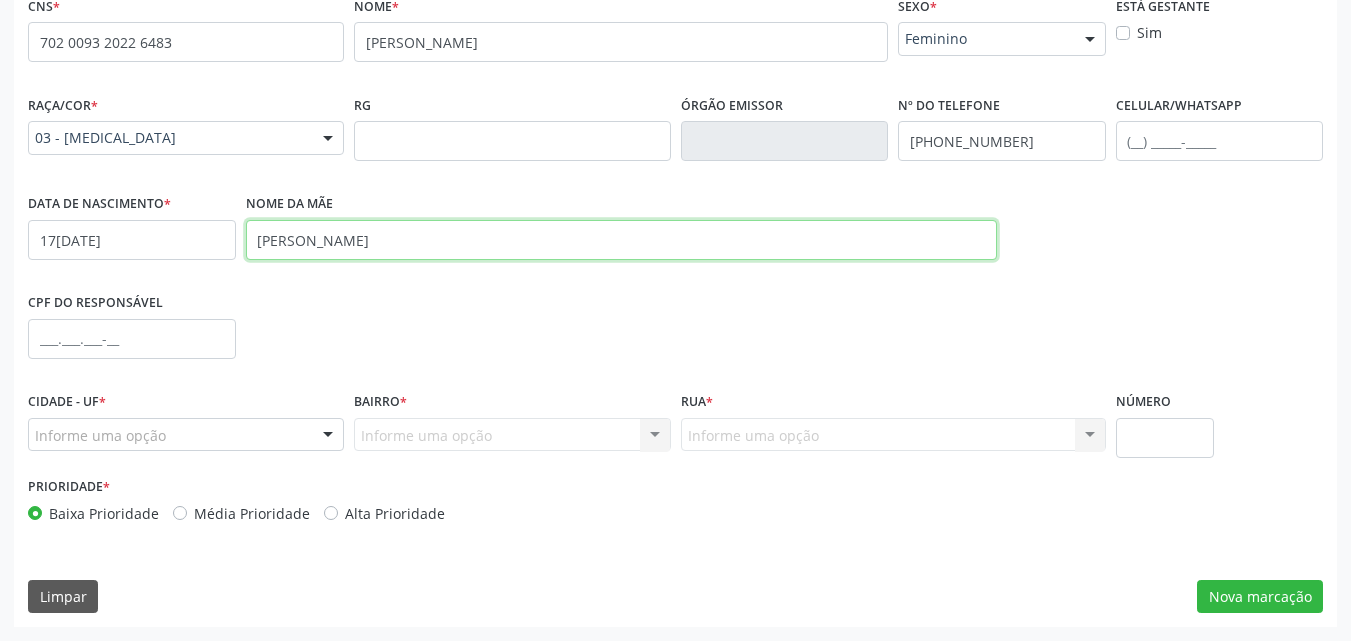 type on "[PERSON_NAME]" 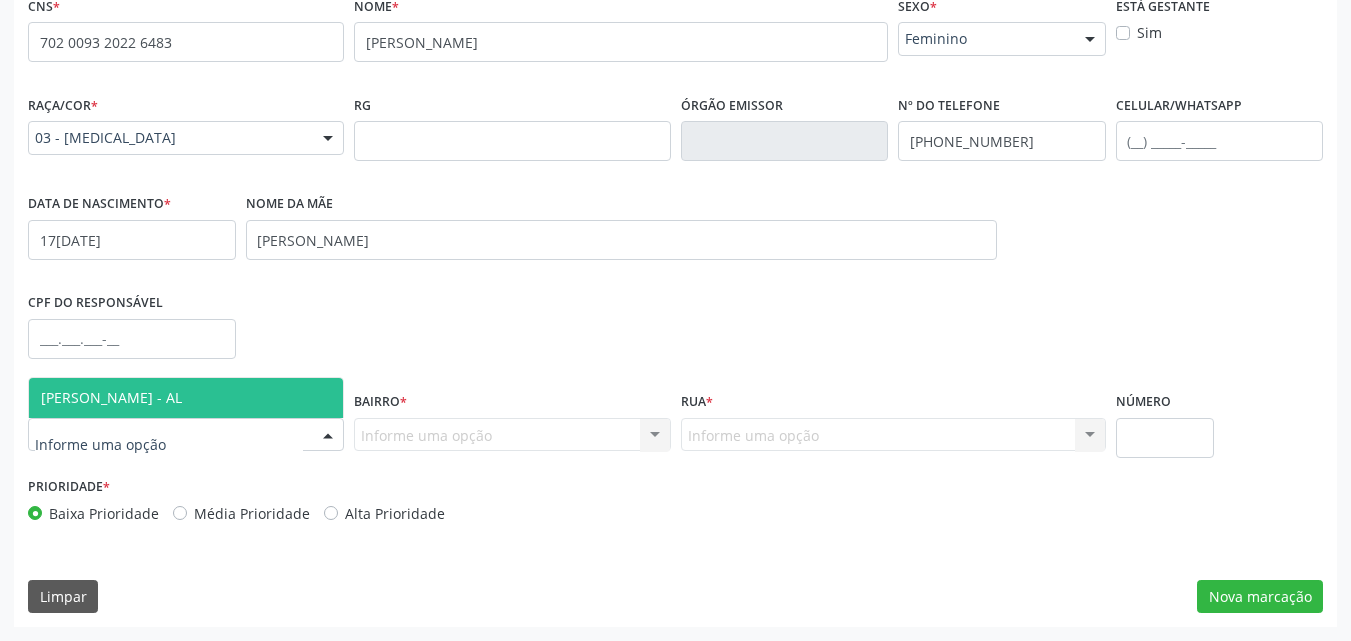 click on "[PERSON_NAME] - AL" at bounding box center (186, 398) 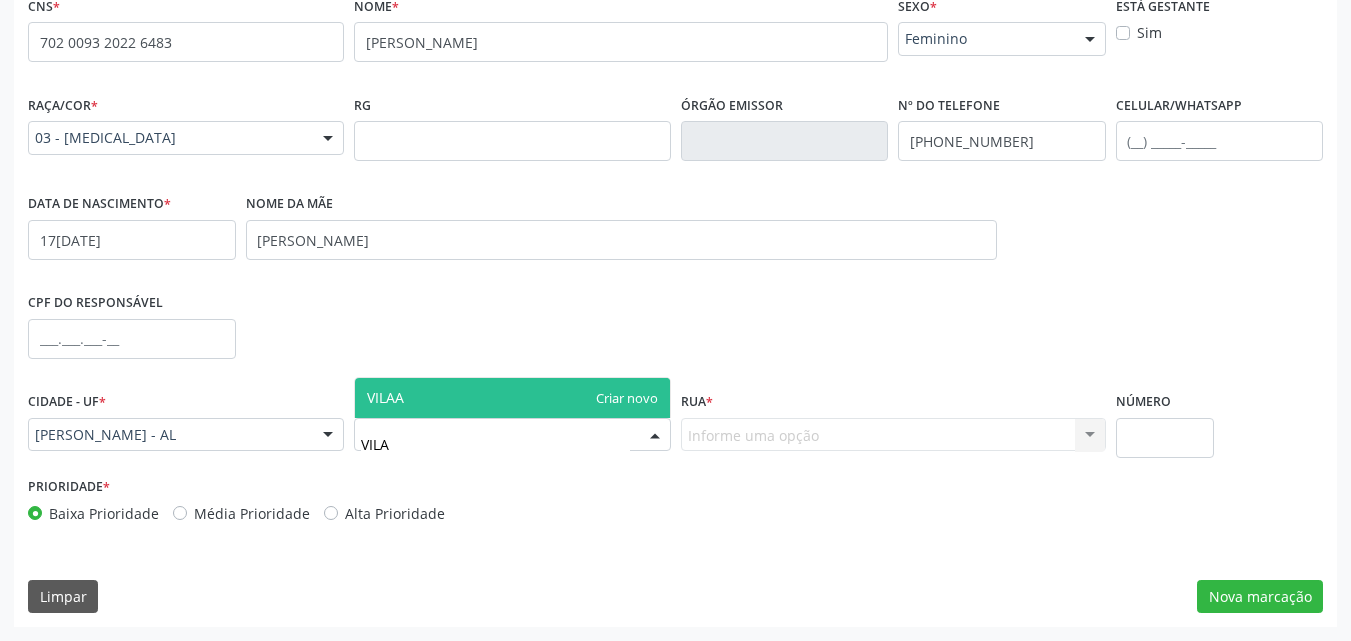 type on "VILA" 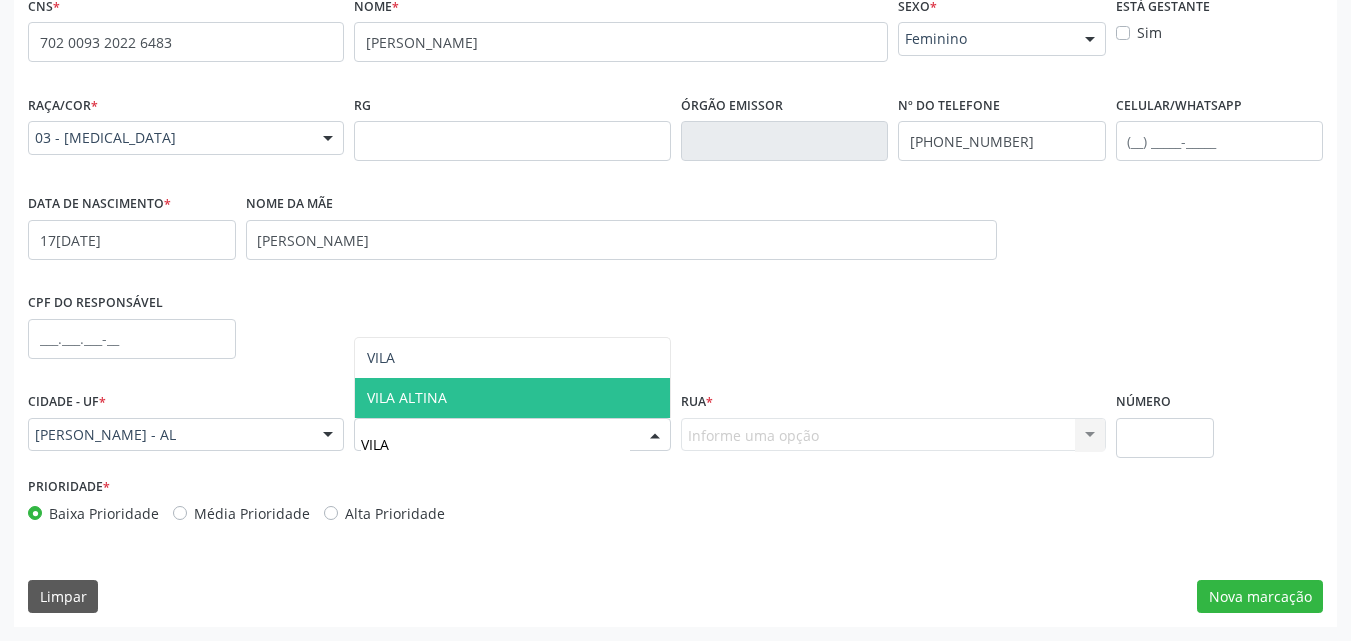 click on "VILA ALTINA" at bounding box center (407, 397) 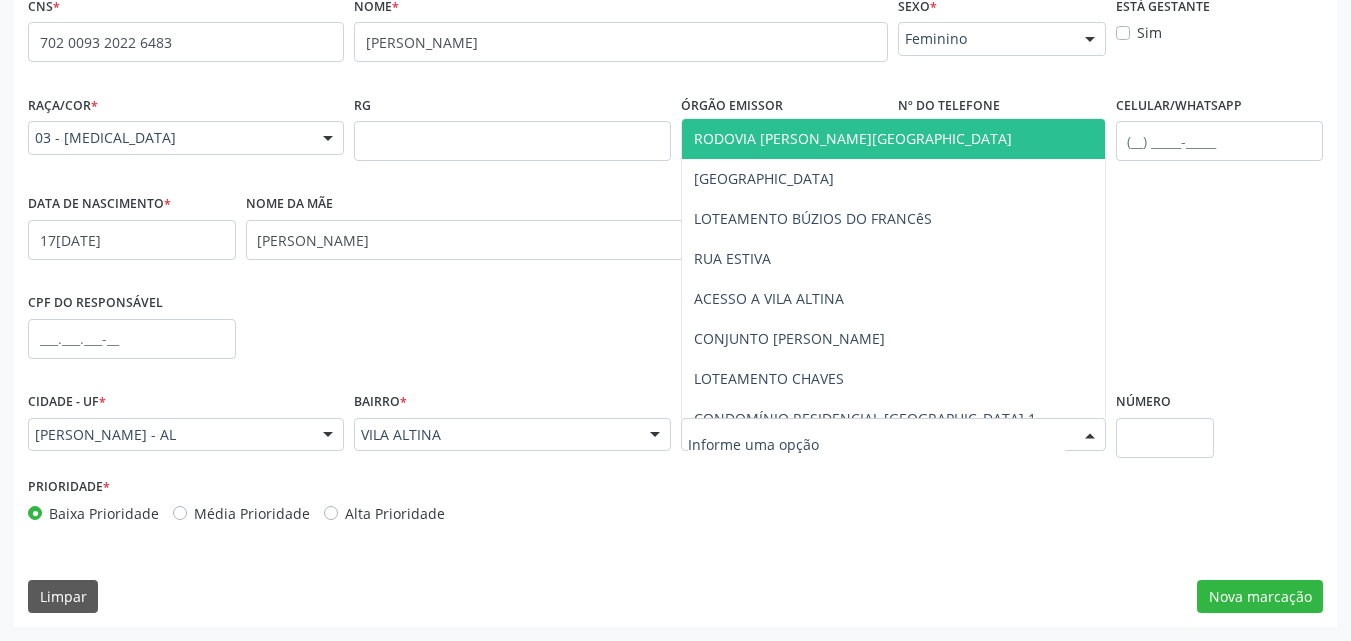 click at bounding box center (893, 435) 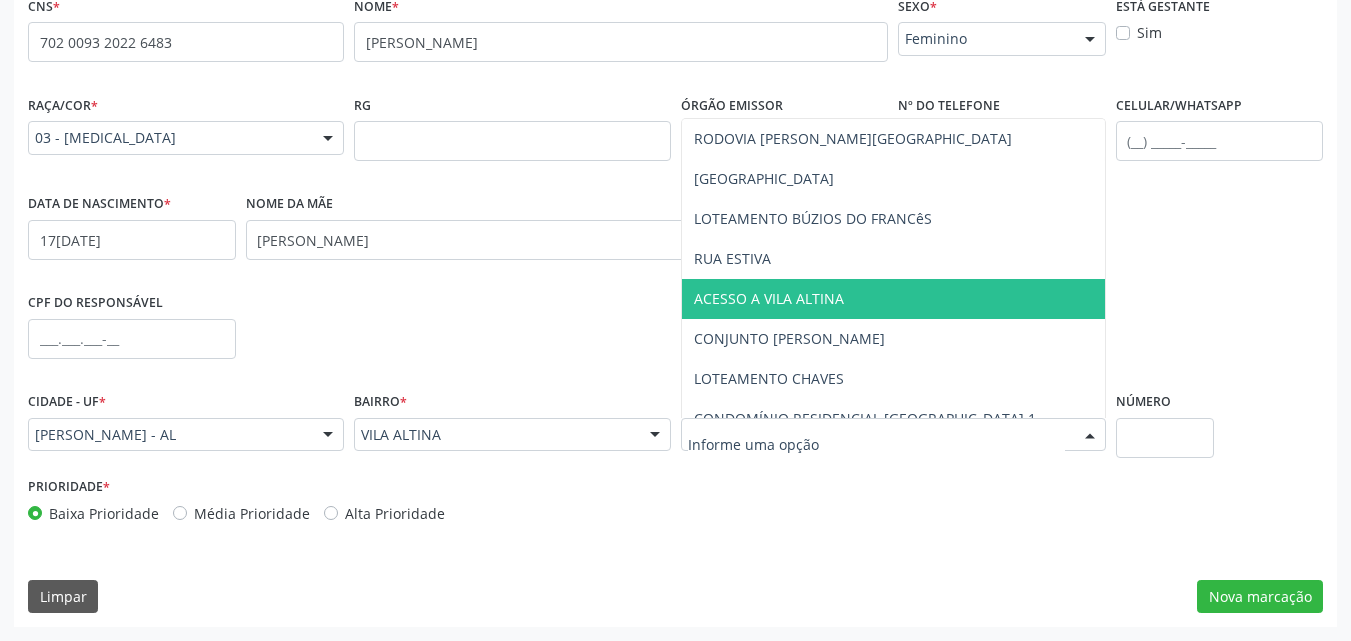 click on "ACESSO A VILA ALTINA" at bounding box center [893, 299] 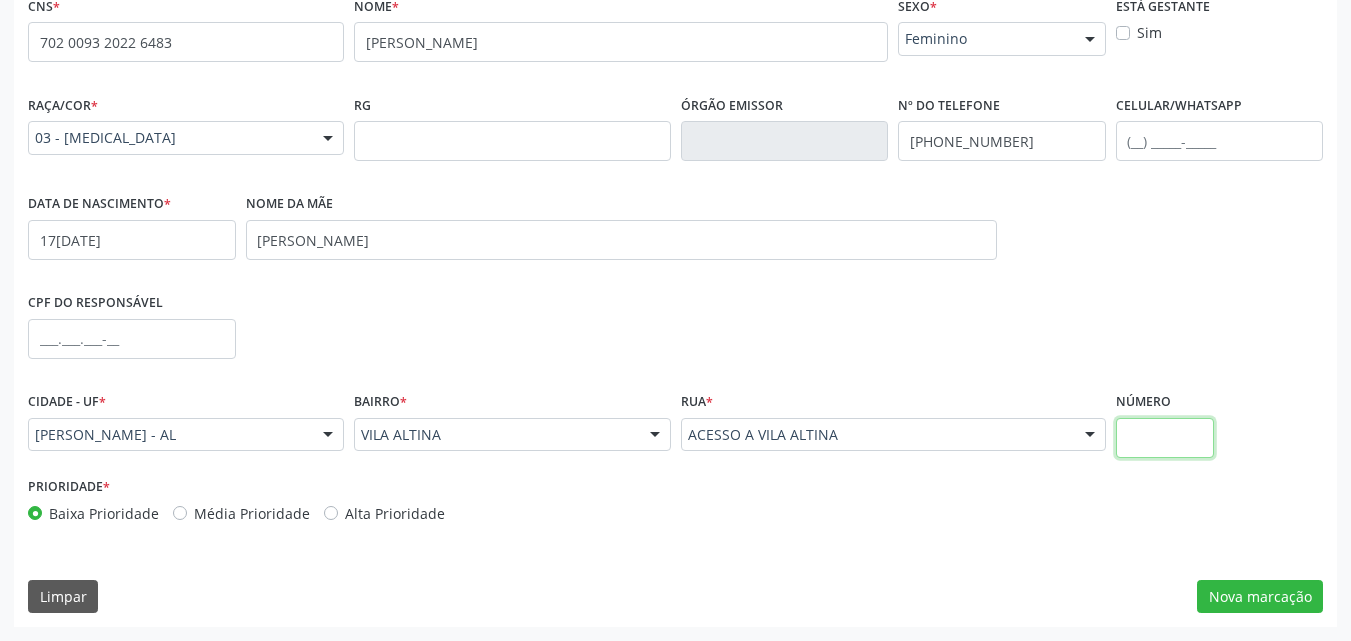 click at bounding box center (1165, 438) 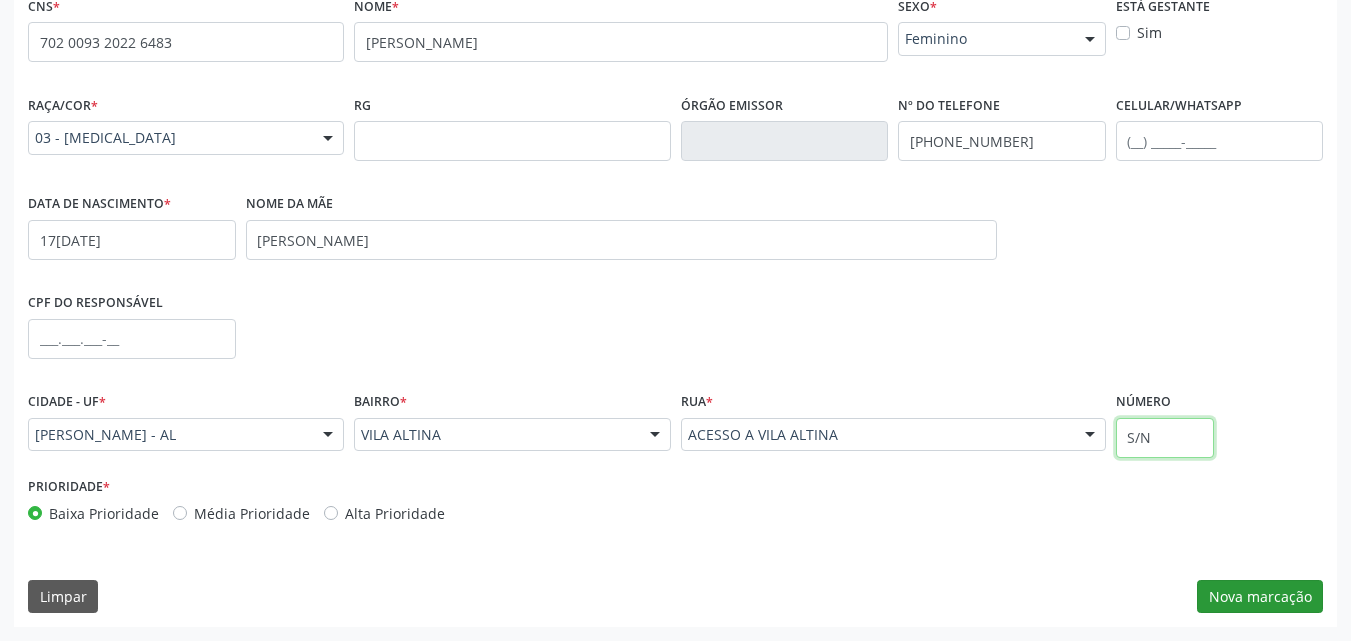 type on "S/N" 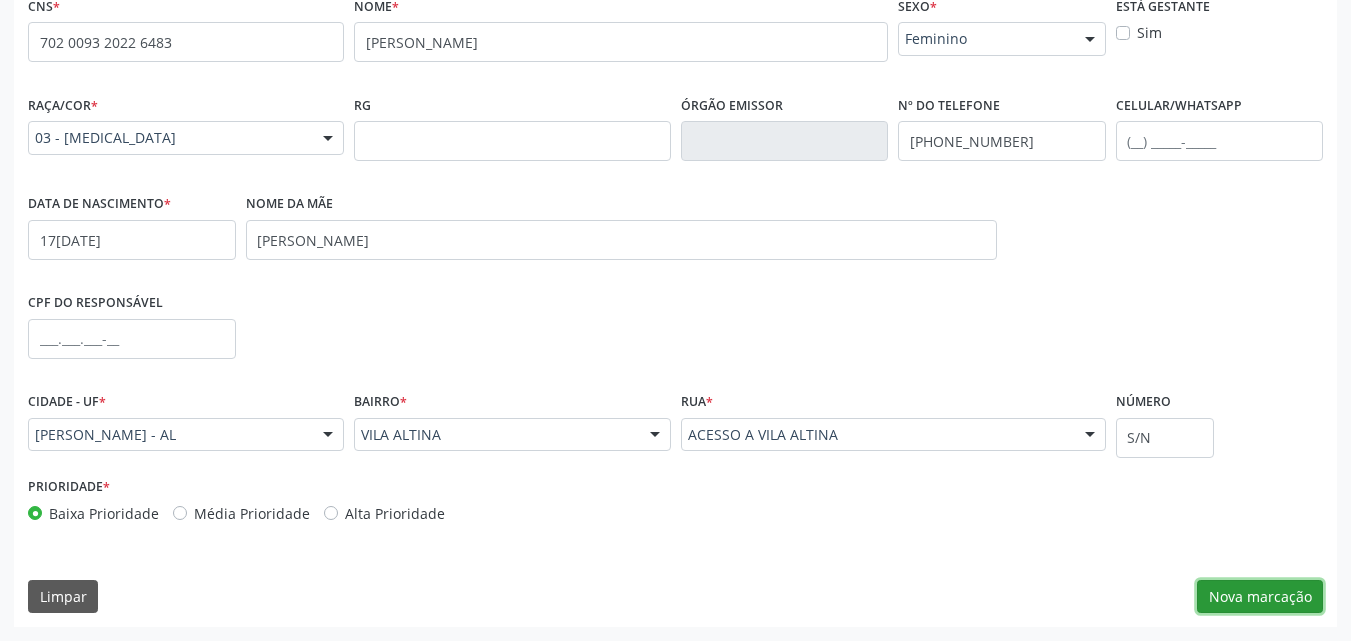 click on "Nova marcação" at bounding box center (1260, 597) 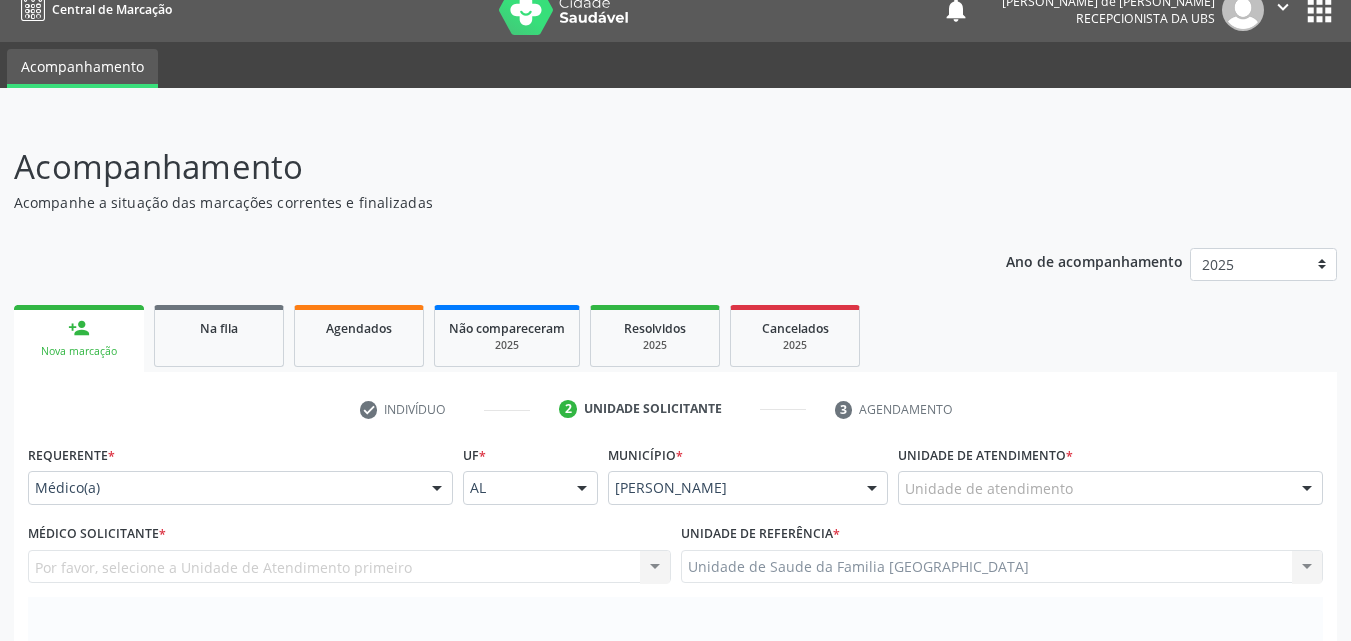 scroll, scrollTop: 4, scrollLeft: 0, axis: vertical 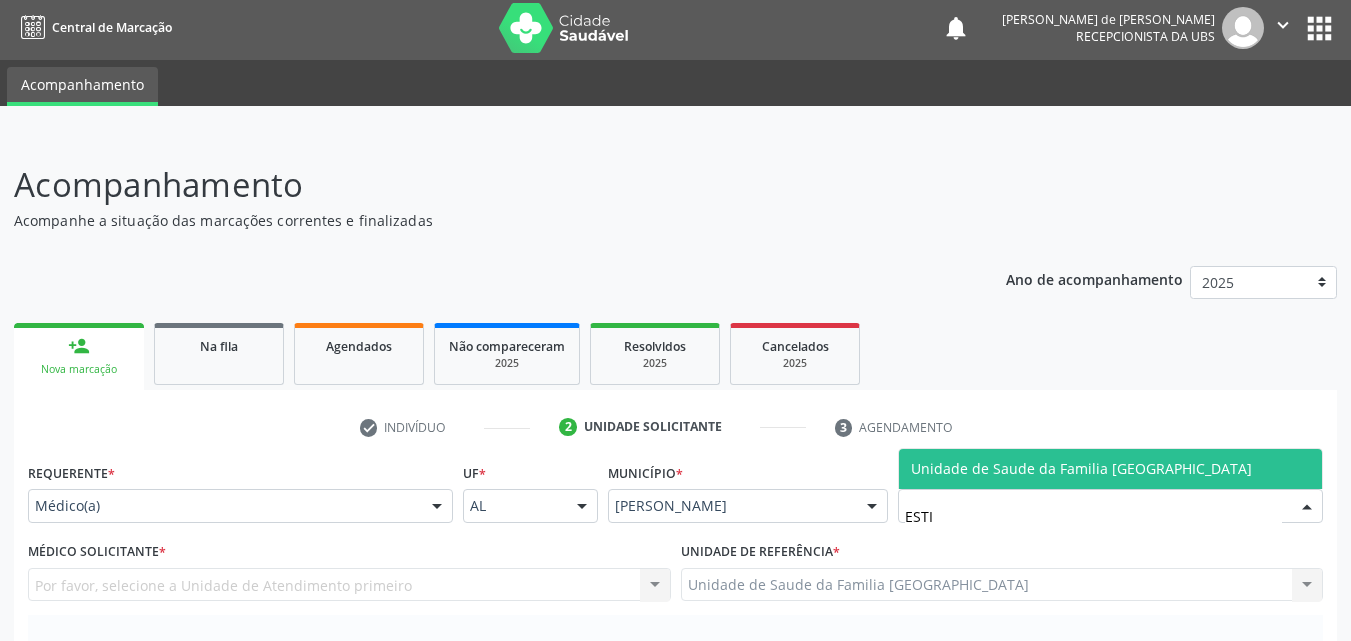 type on "ESTIV" 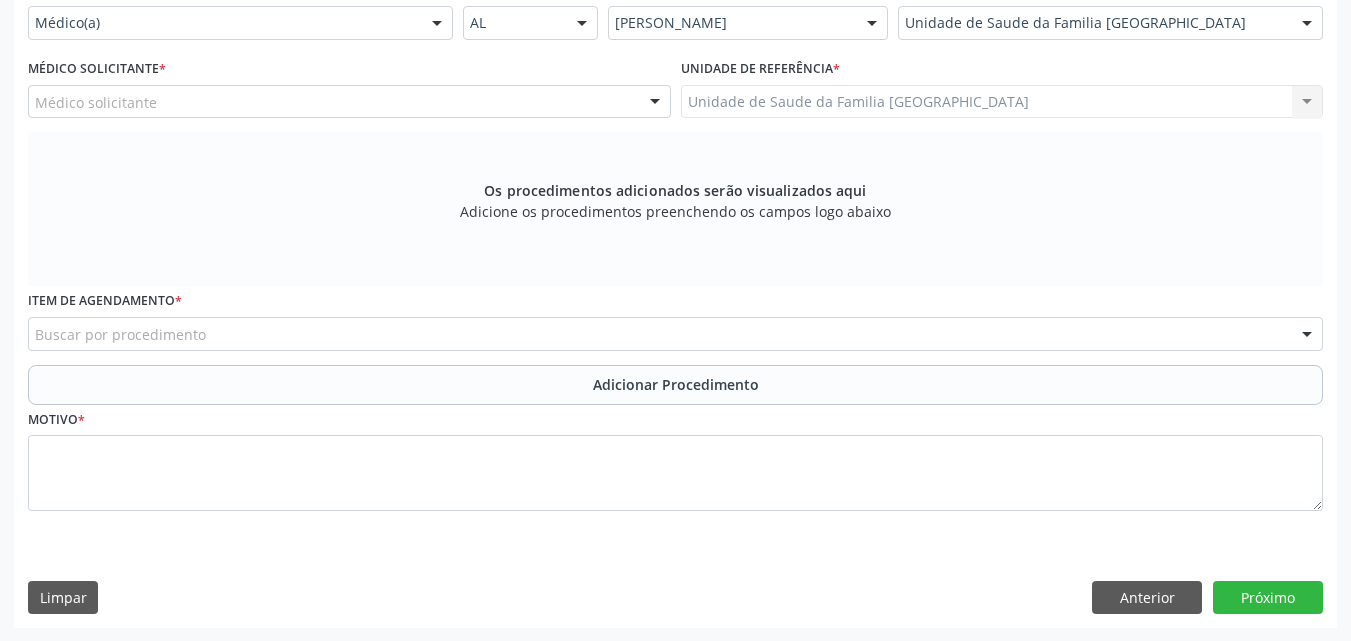 scroll, scrollTop: 488, scrollLeft: 0, axis: vertical 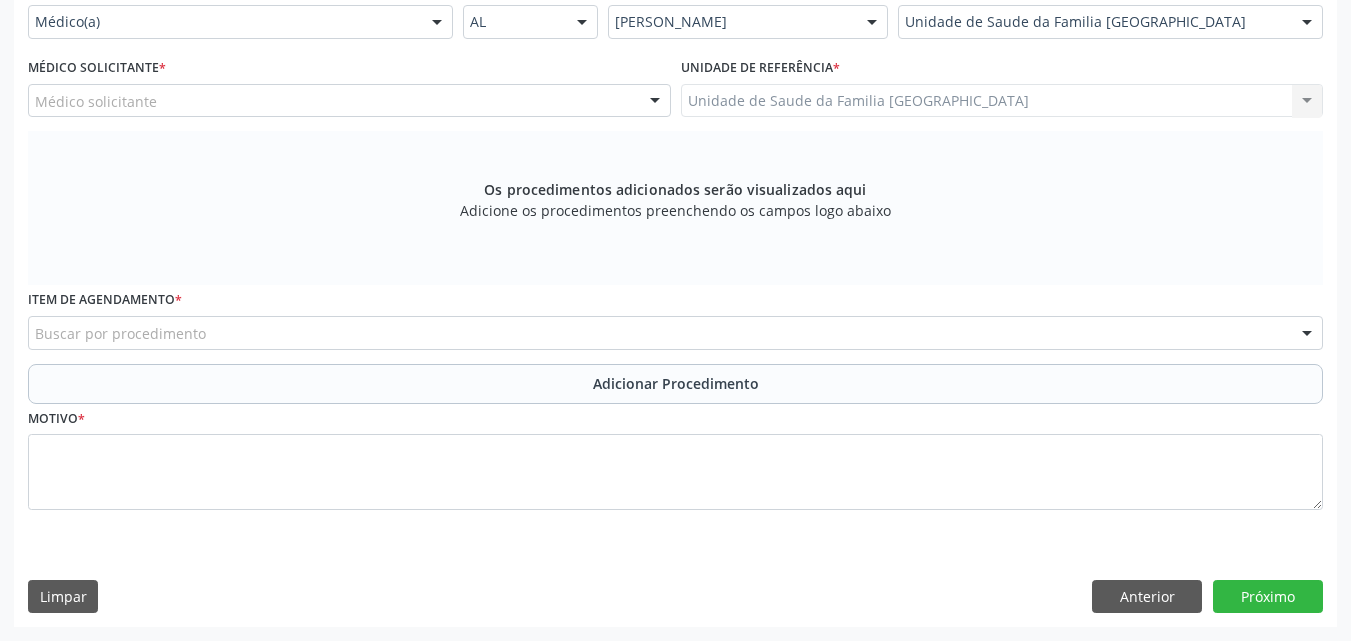 click on "Médico solicitante" at bounding box center [349, 101] 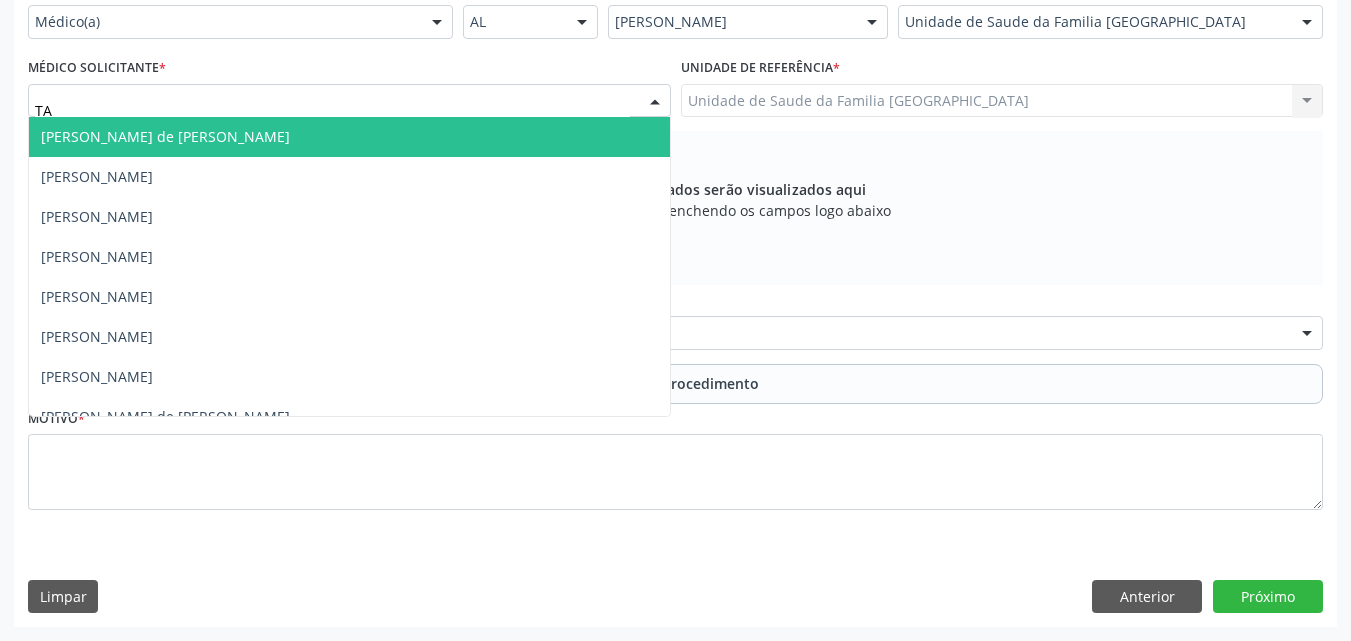 type on "TAC" 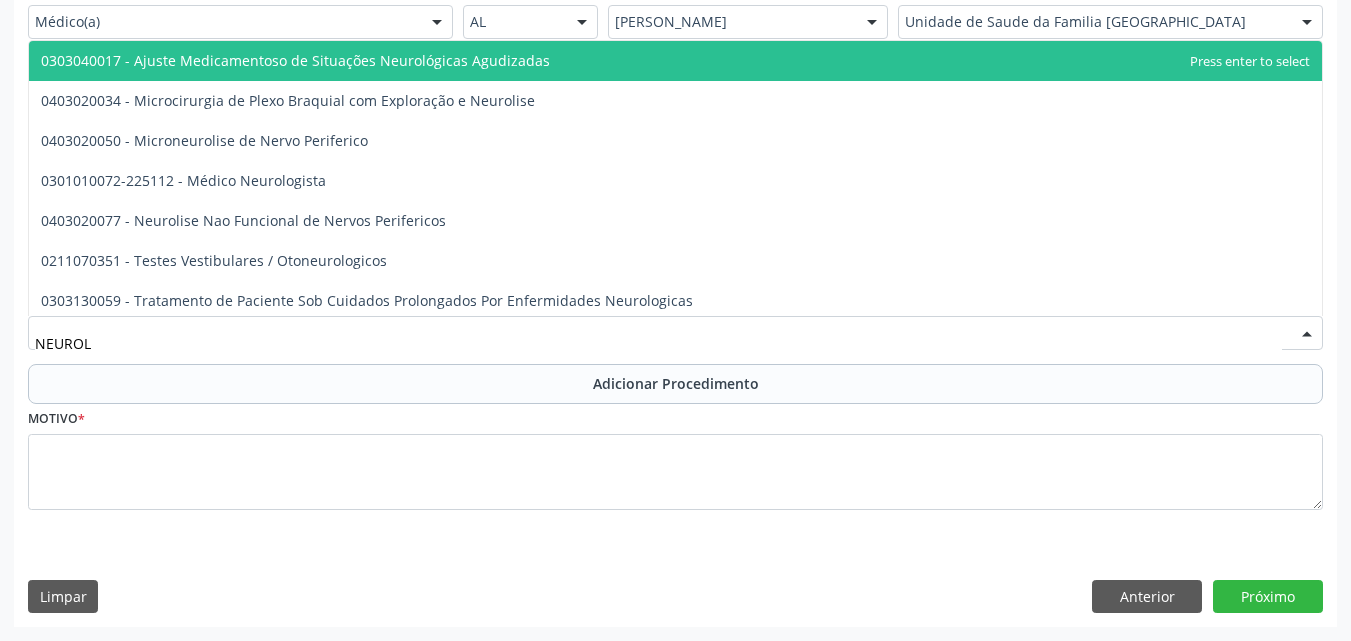 type on "NEUROLO" 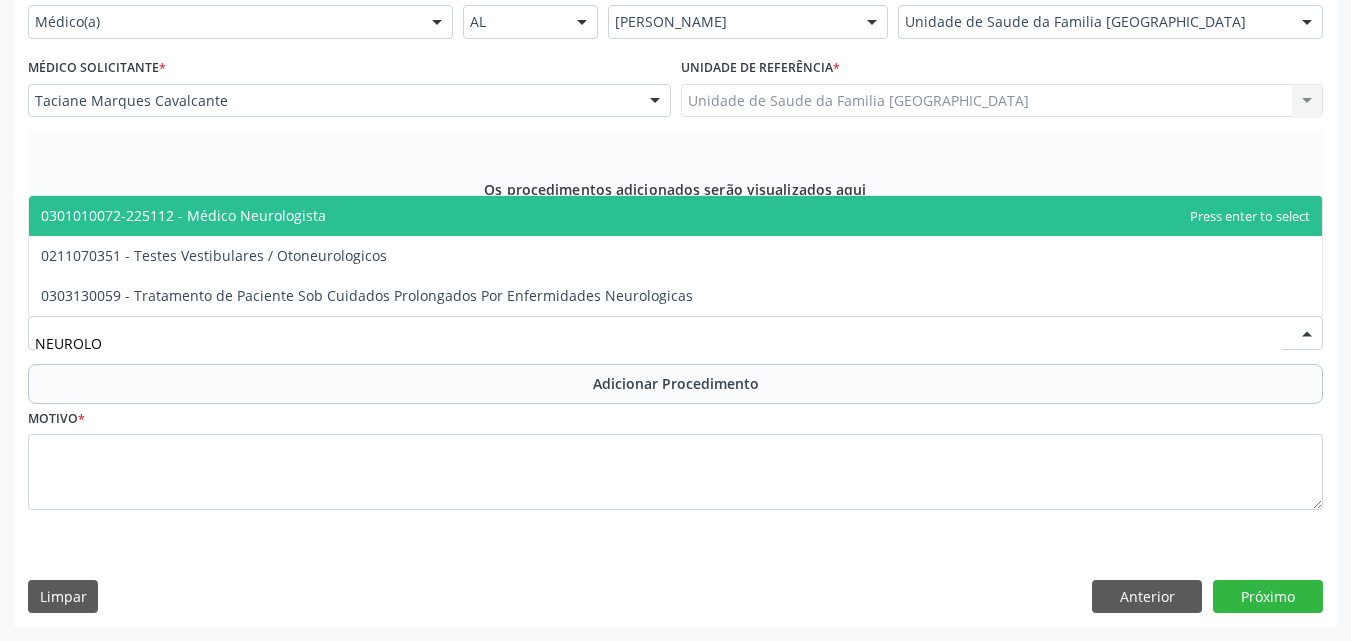 click on "0301010072-225112 - Médico Neurologista" at bounding box center [183, 215] 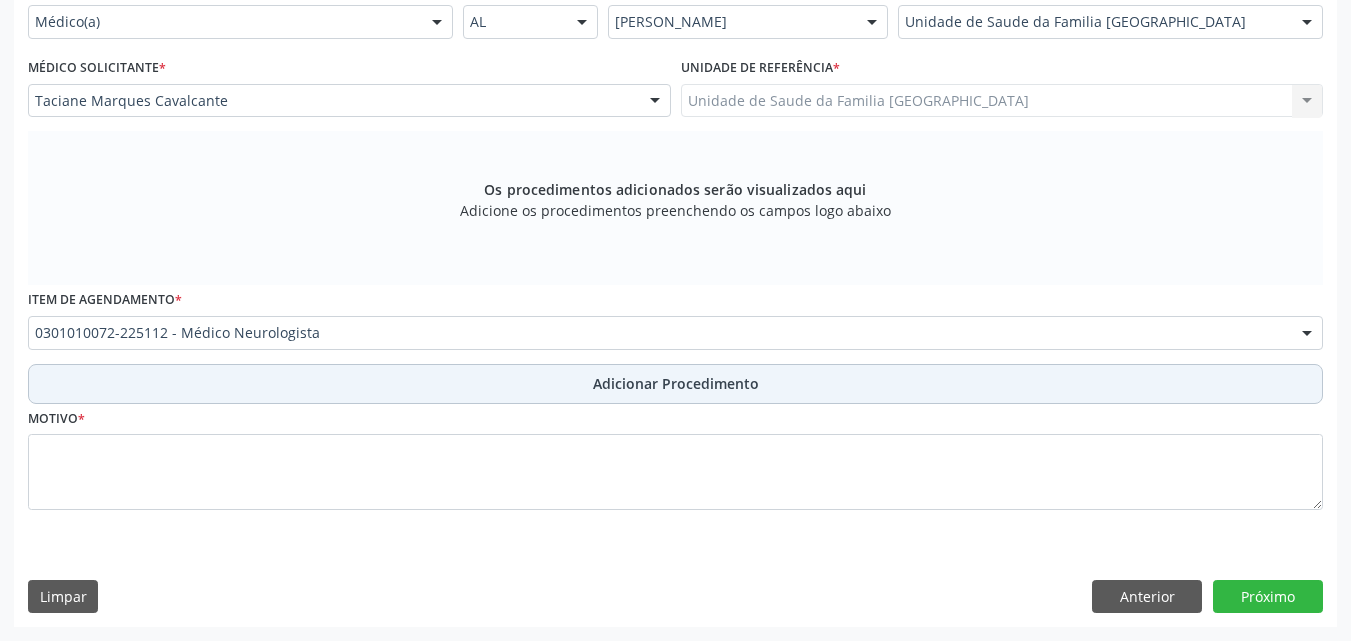 click on "Adicionar Procedimento" at bounding box center (675, 384) 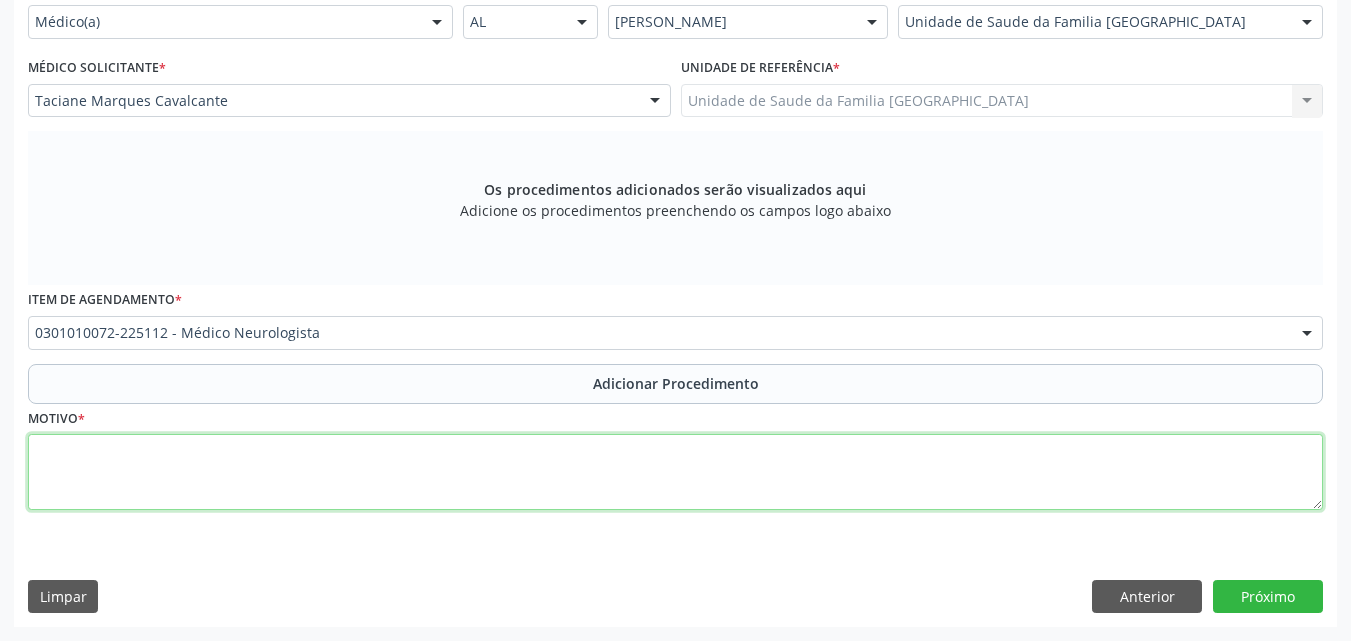 click at bounding box center (675, 472) 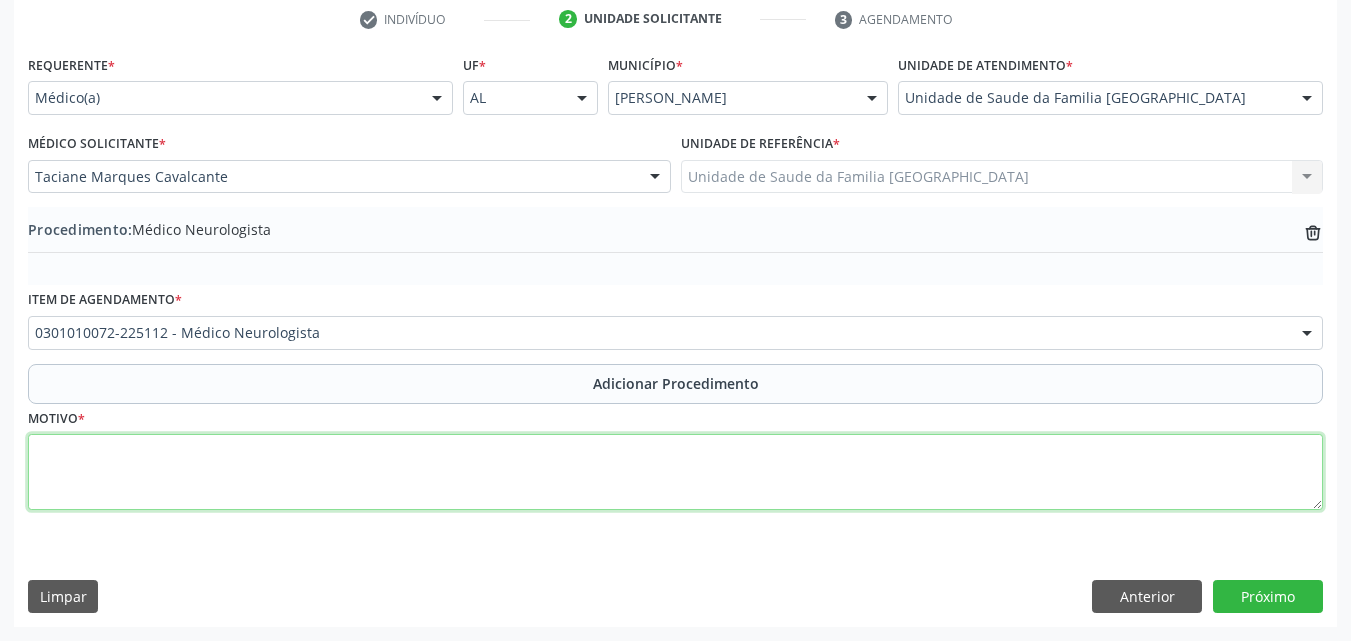 scroll, scrollTop: 412, scrollLeft: 0, axis: vertical 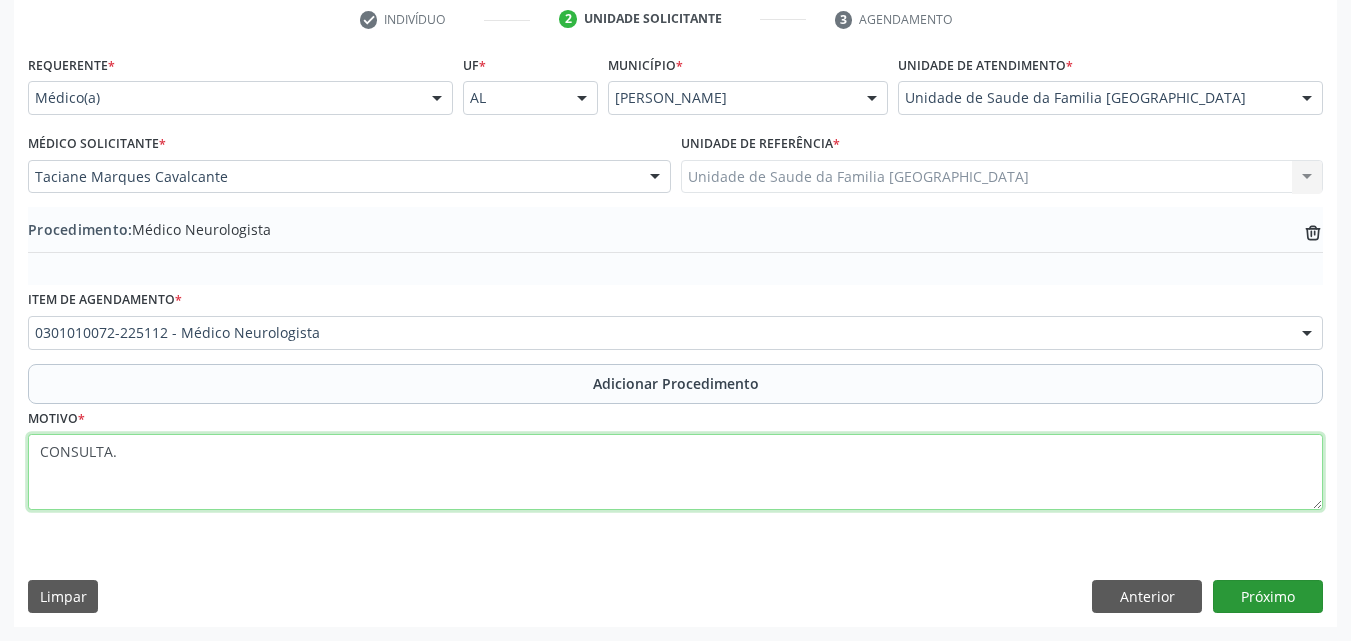 type on "CONSULTA." 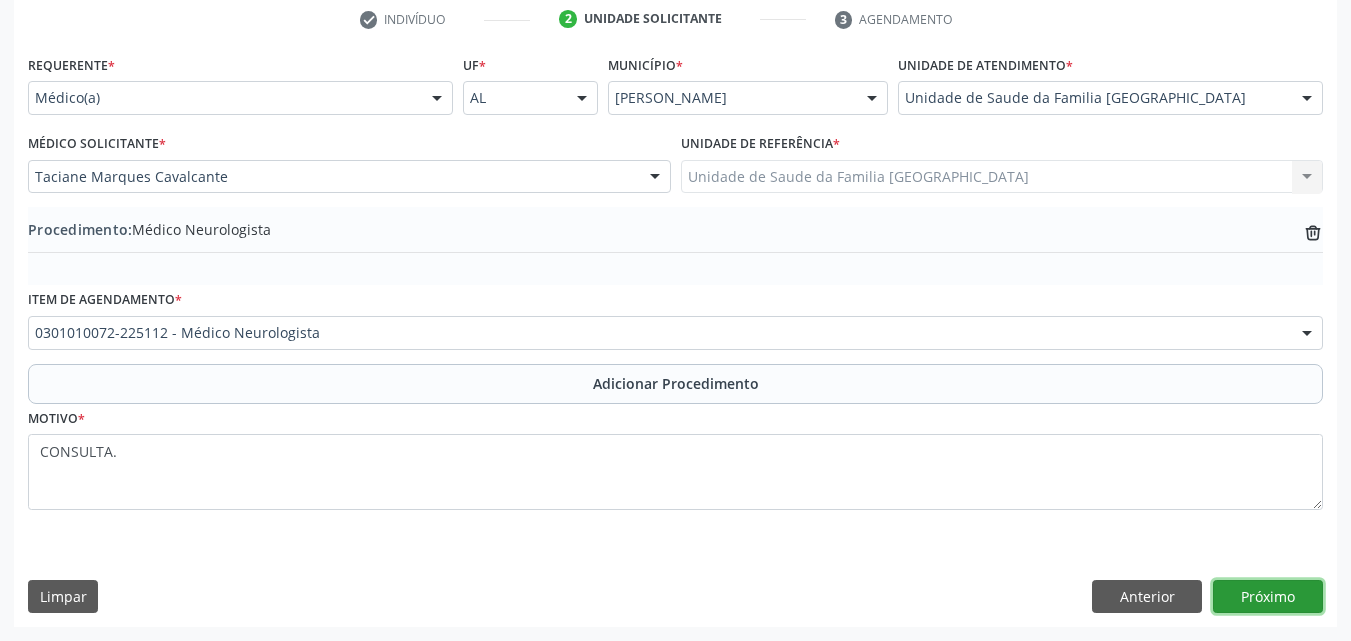click on "Próximo" at bounding box center [1268, 597] 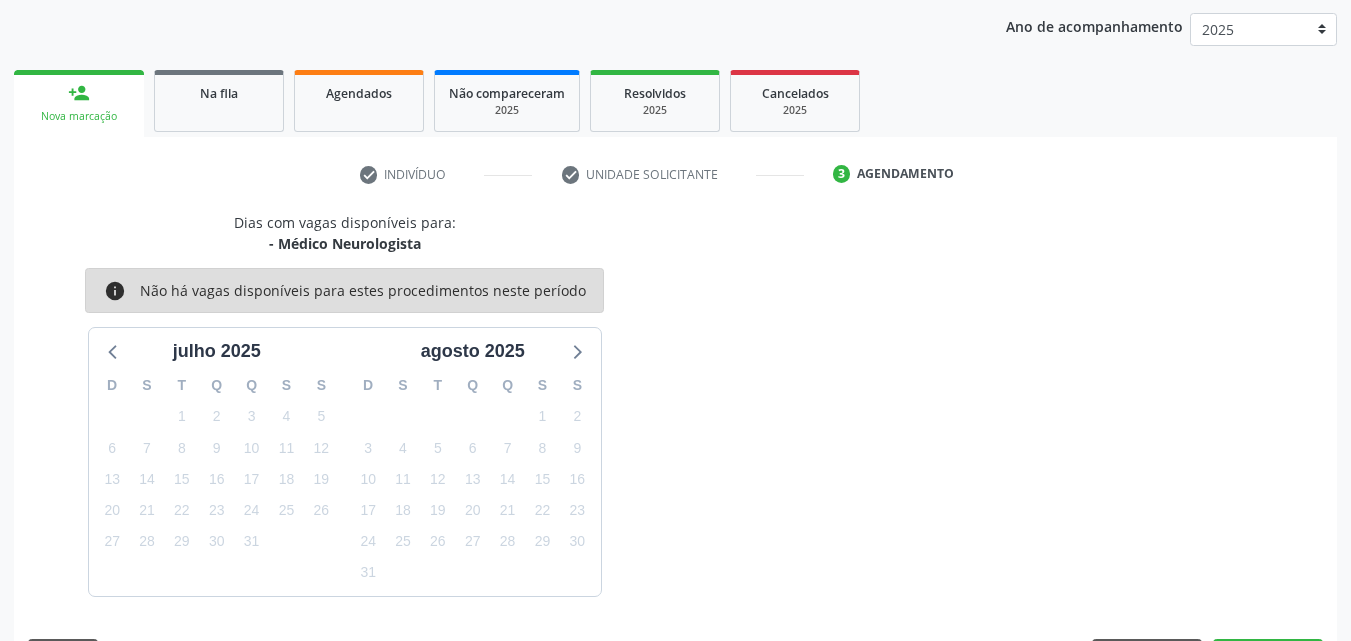 scroll, scrollTop: 316, scrollLeft: 0, axis: vertical 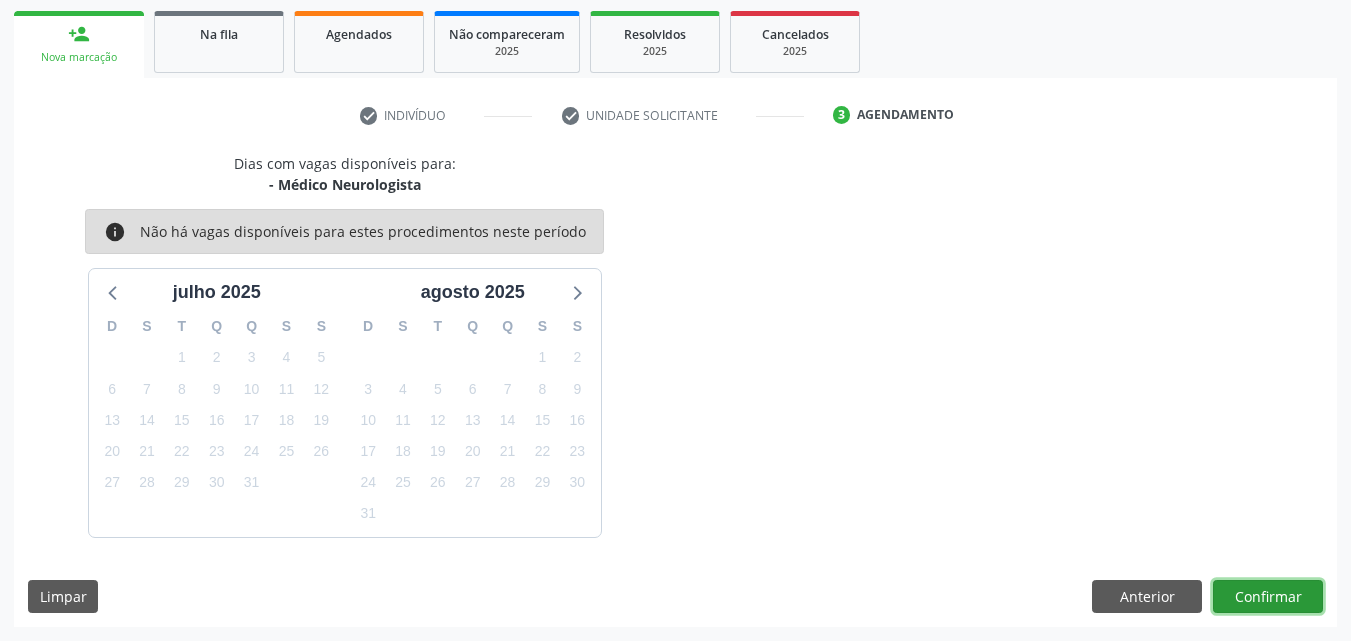 click on "Confirmar" at bounding box center (1268, 597) 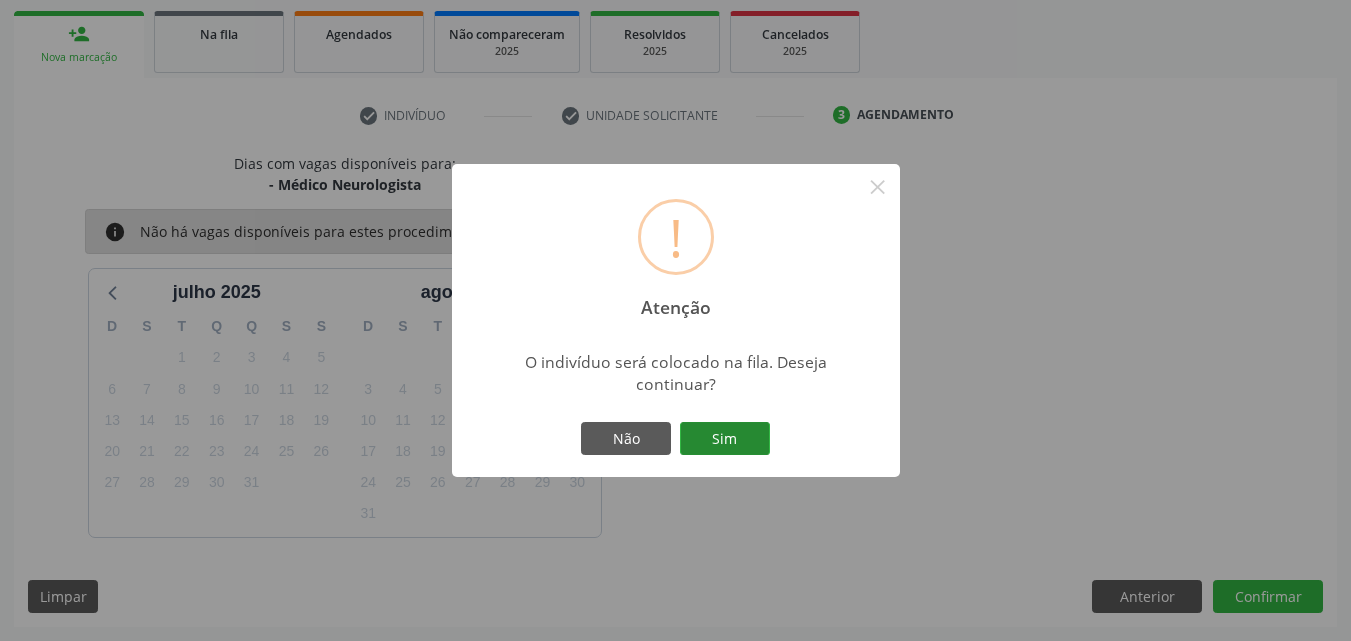 click on "Sim" at bounding box center (725, 439) 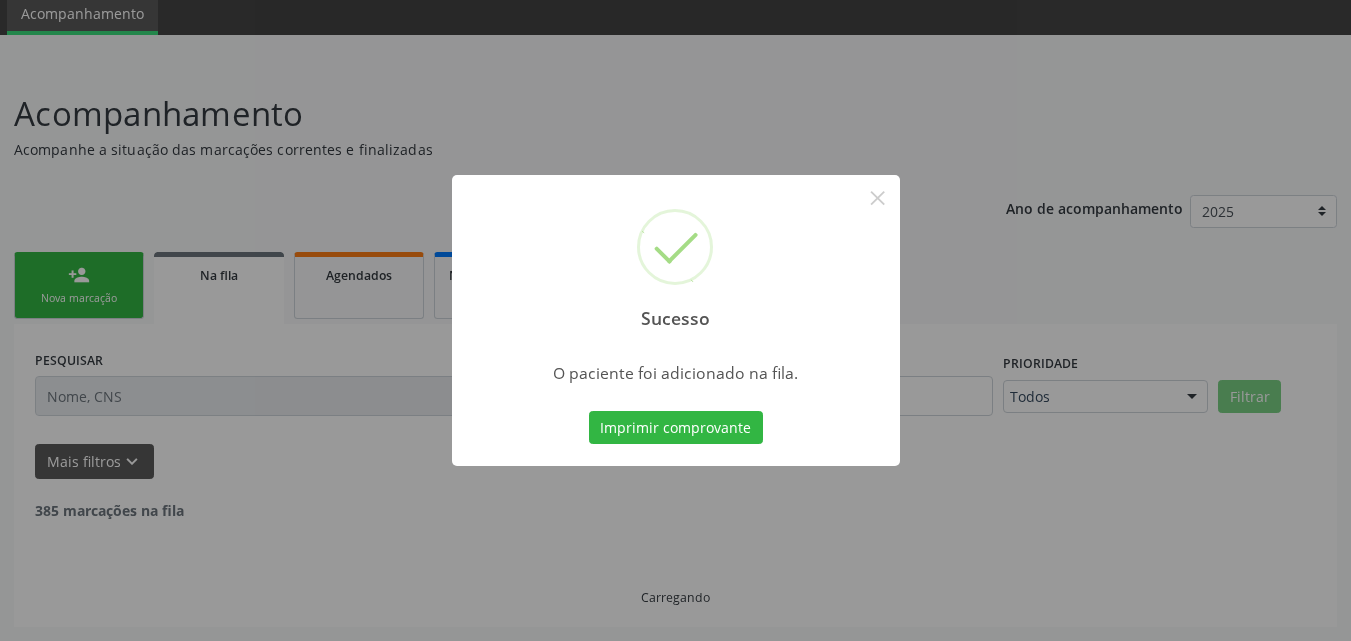 scroll, scrollTop: 54, scrollLeft: 0, axis: vertical 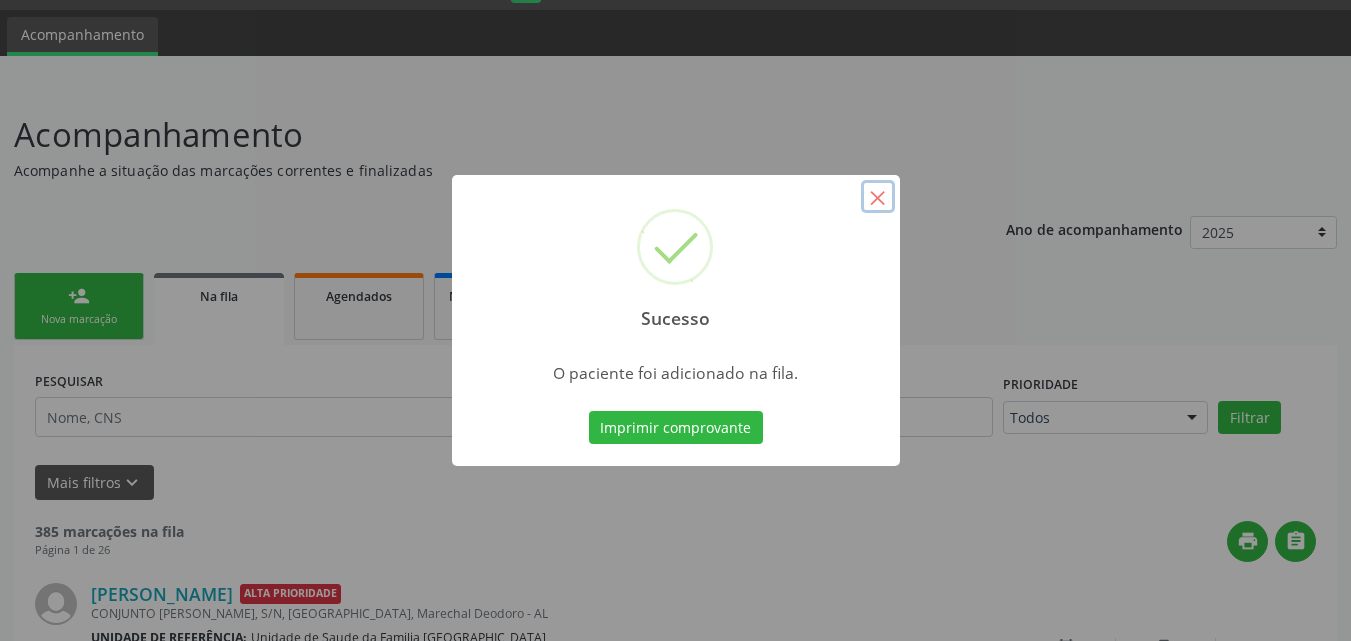 click on "×" at bounding box center (878, 197) 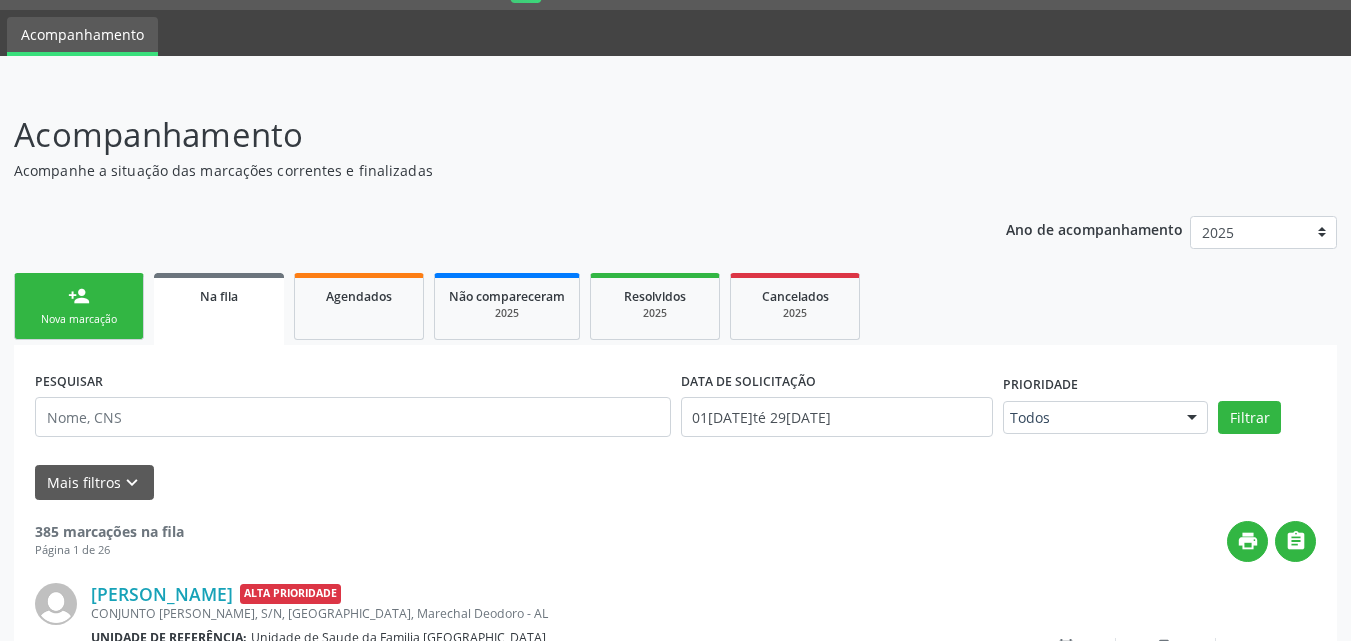 click on "person_add
Nova marcação" at bounding box center [79, 306] 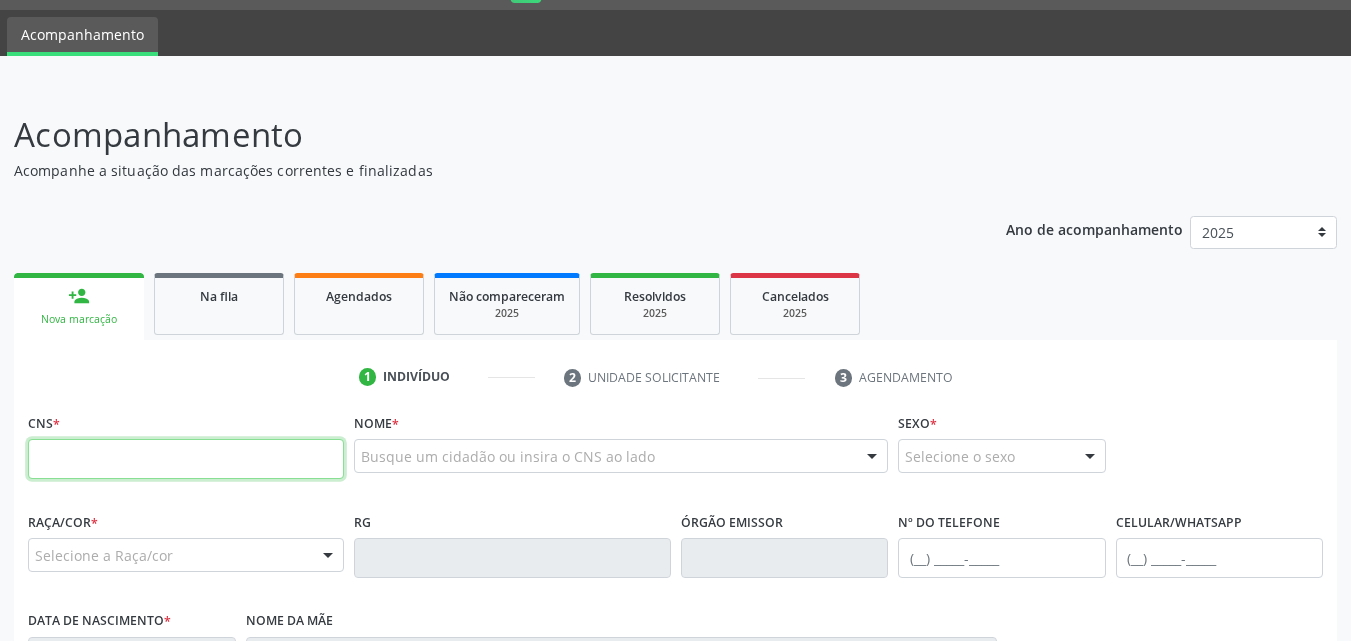 click at bounding box center (186, 459) 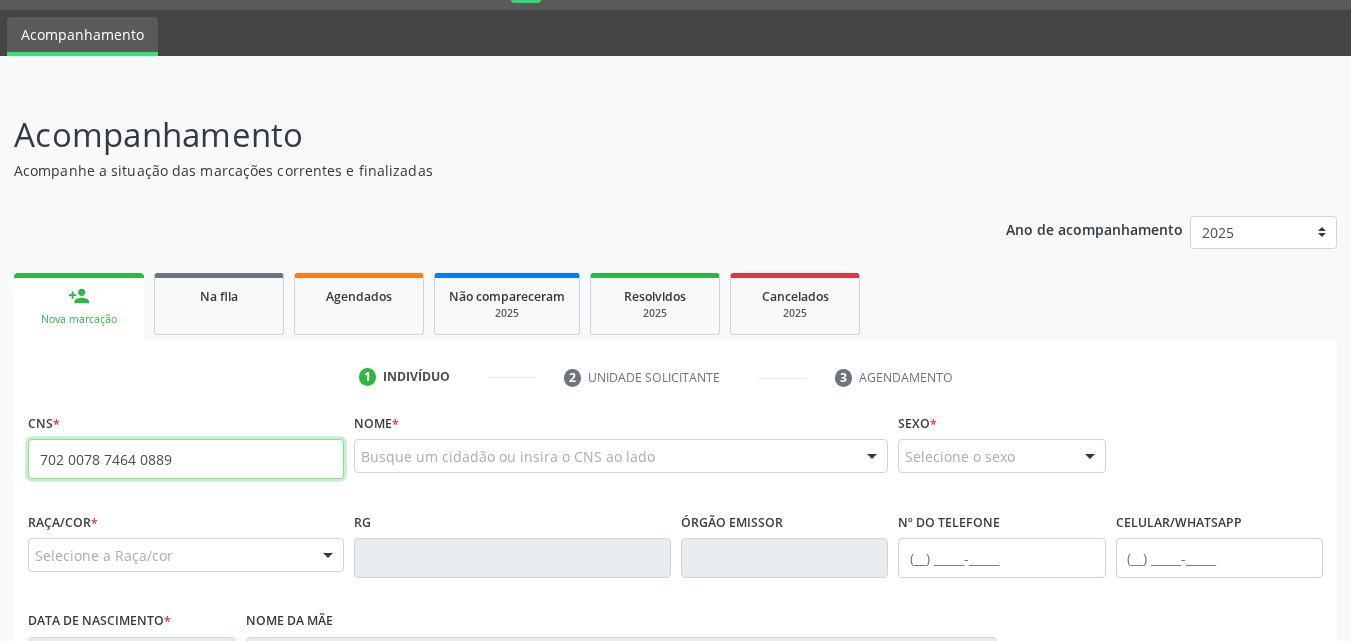 type on "702 0078 7464 0889" 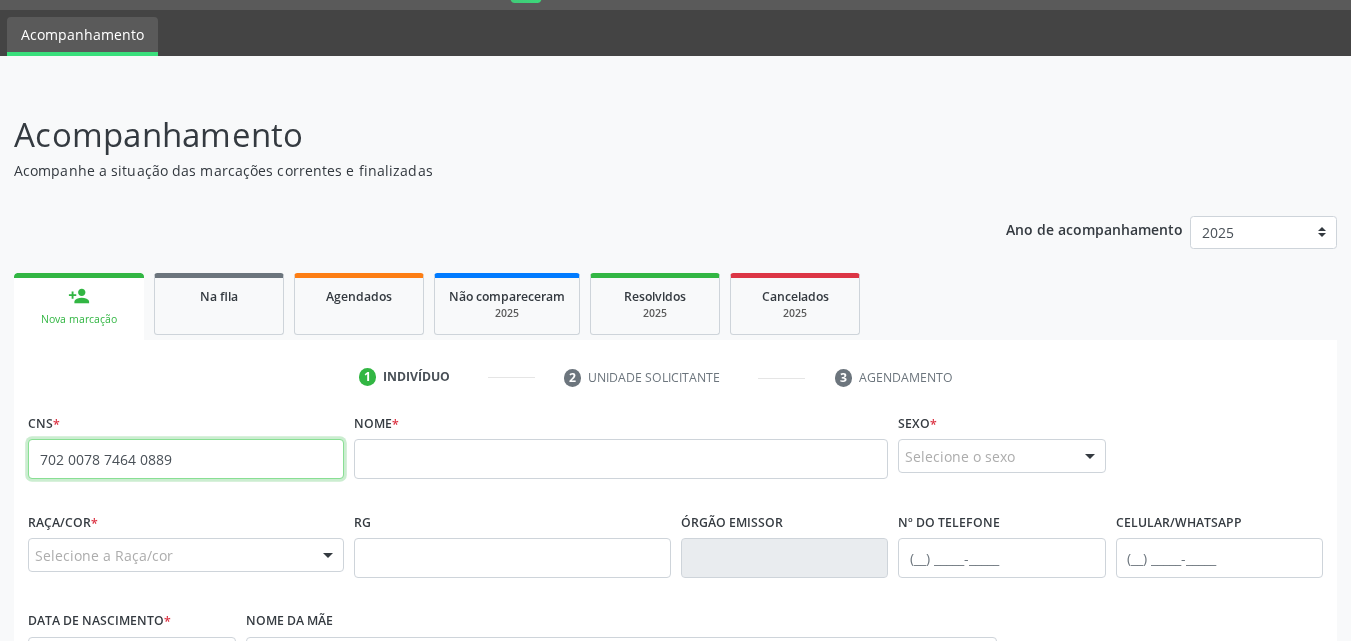 drag, startPoint x: 200, startPoint y: 442, endPoint x: 26, endPoint y: 459, distance: 174.82849 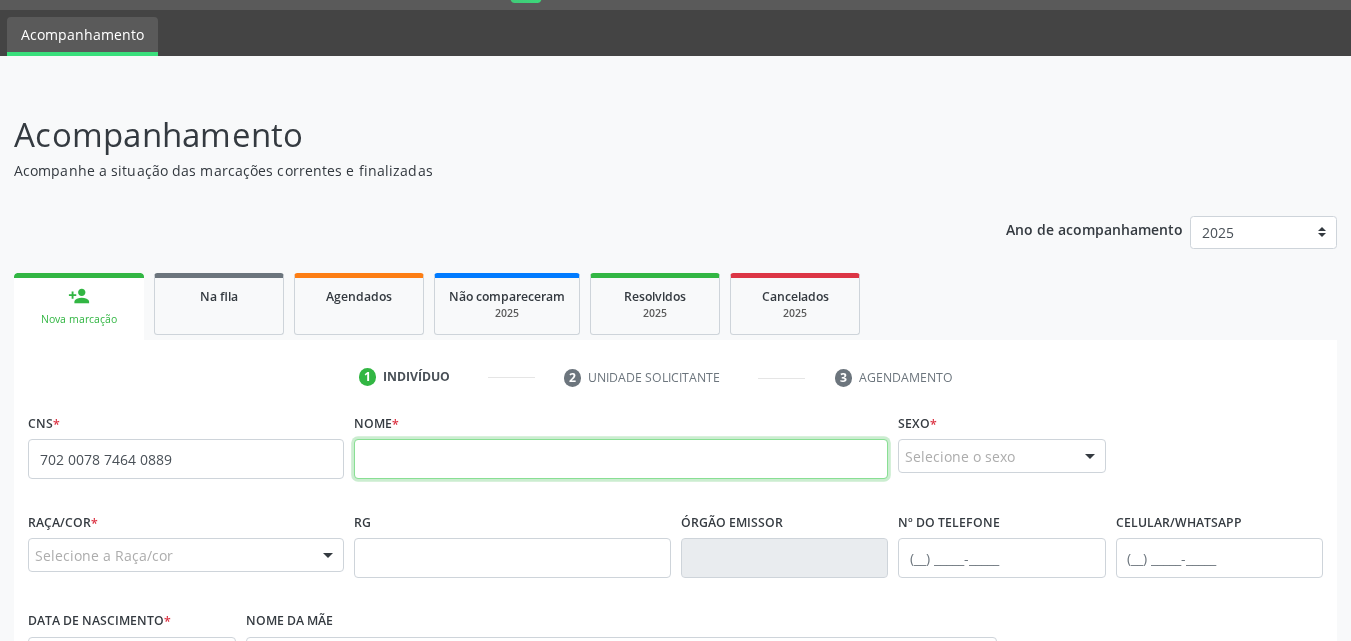 click at bounding box center [621, 459] 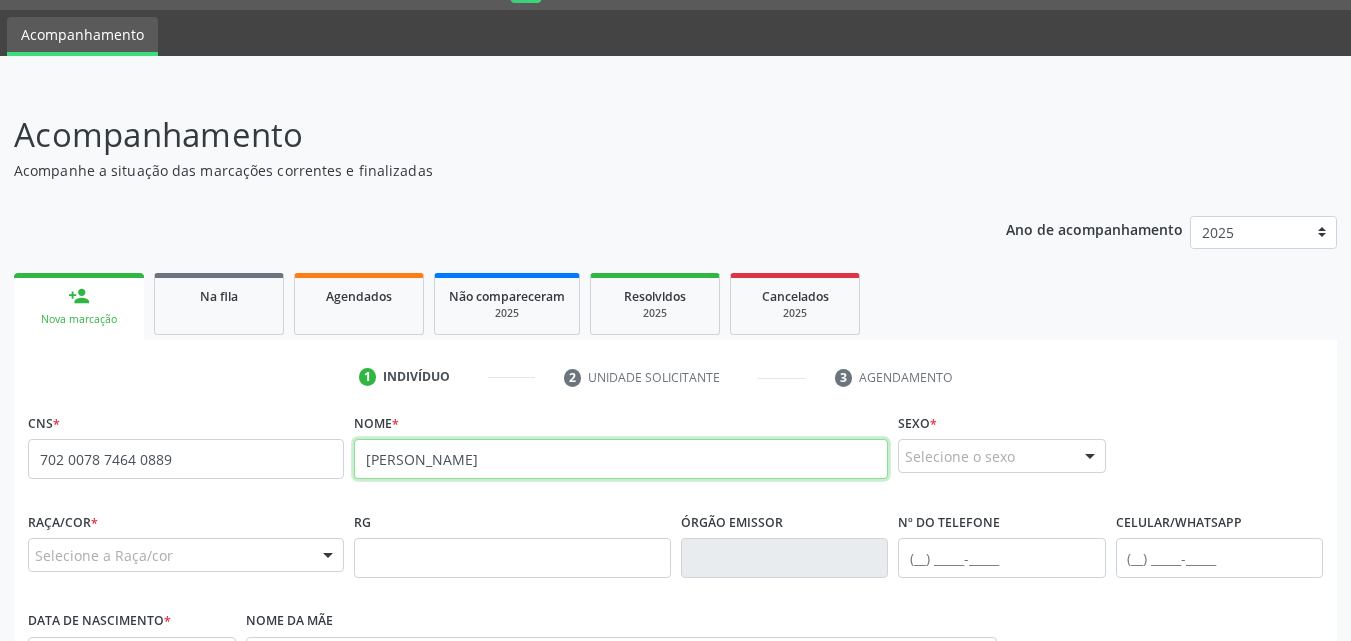 type on "[PERSON_NAME]" 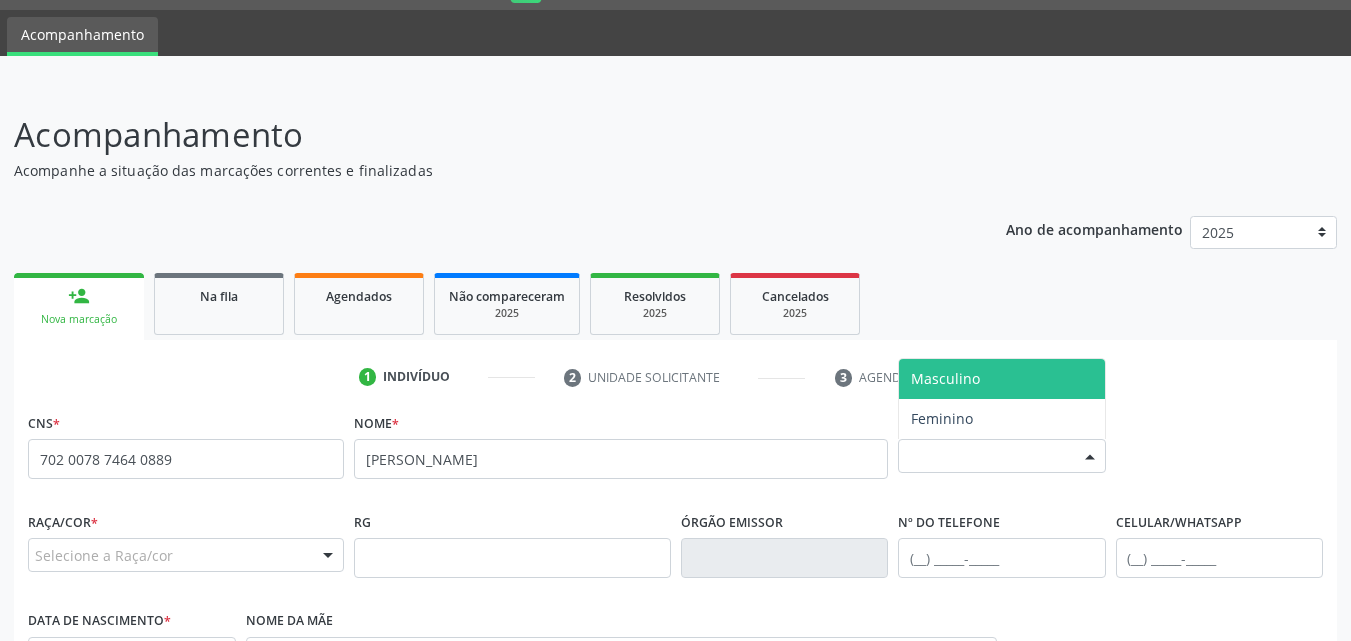 click on "Selecione o sexo" at bounding box center (1002, 456) 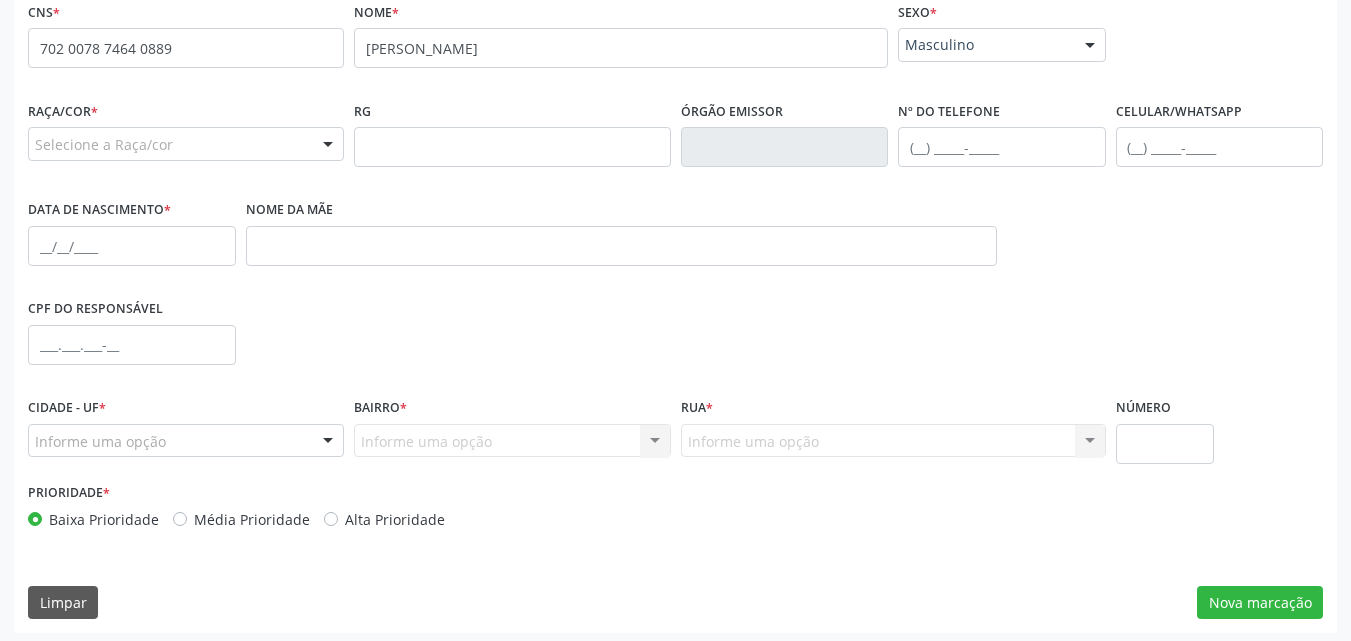 scroll, scrollTop: 471, scrollLeft: 0, axis: vertical 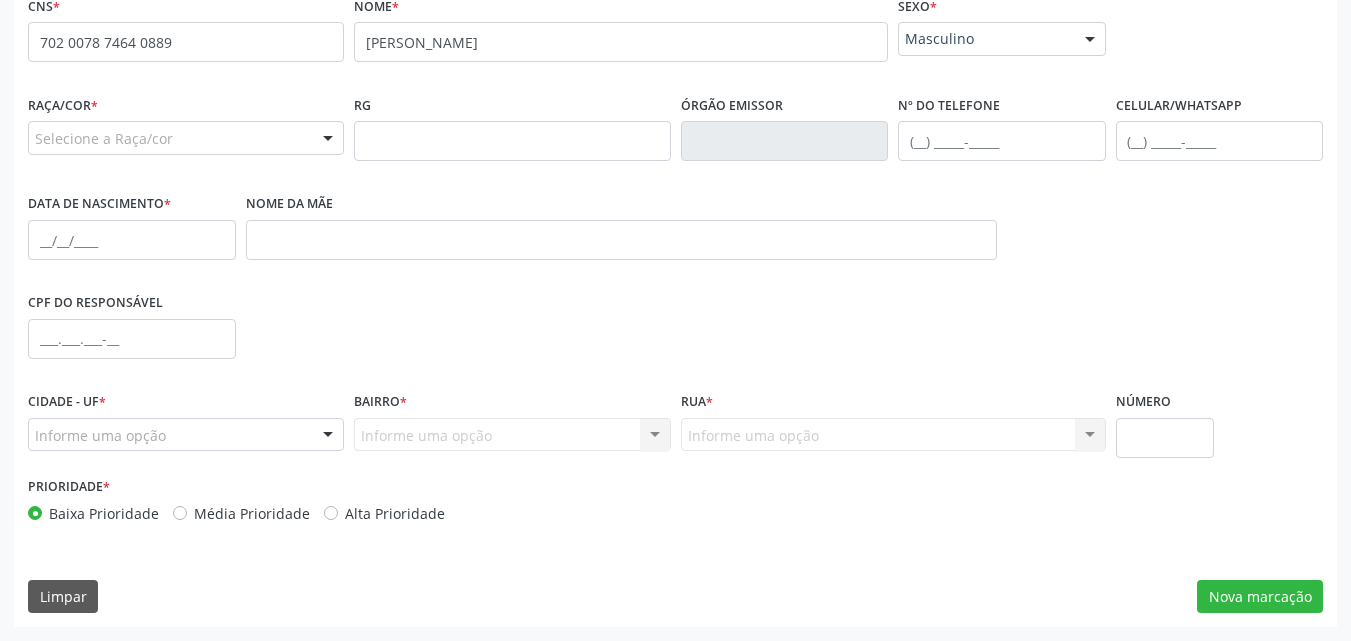 click on "Selecione a Raça/cor" at bounding box center (186, 138) 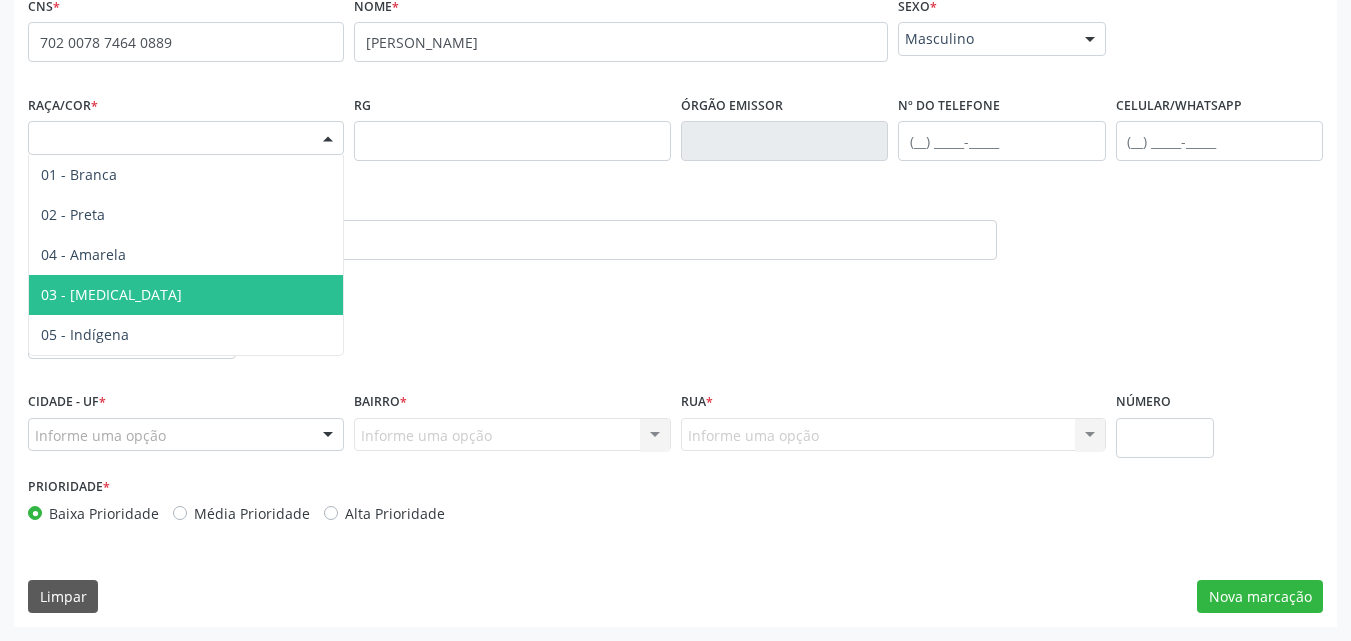 click on "03 - [MEDICAL_DATA]" at bounding box center (186, 295) 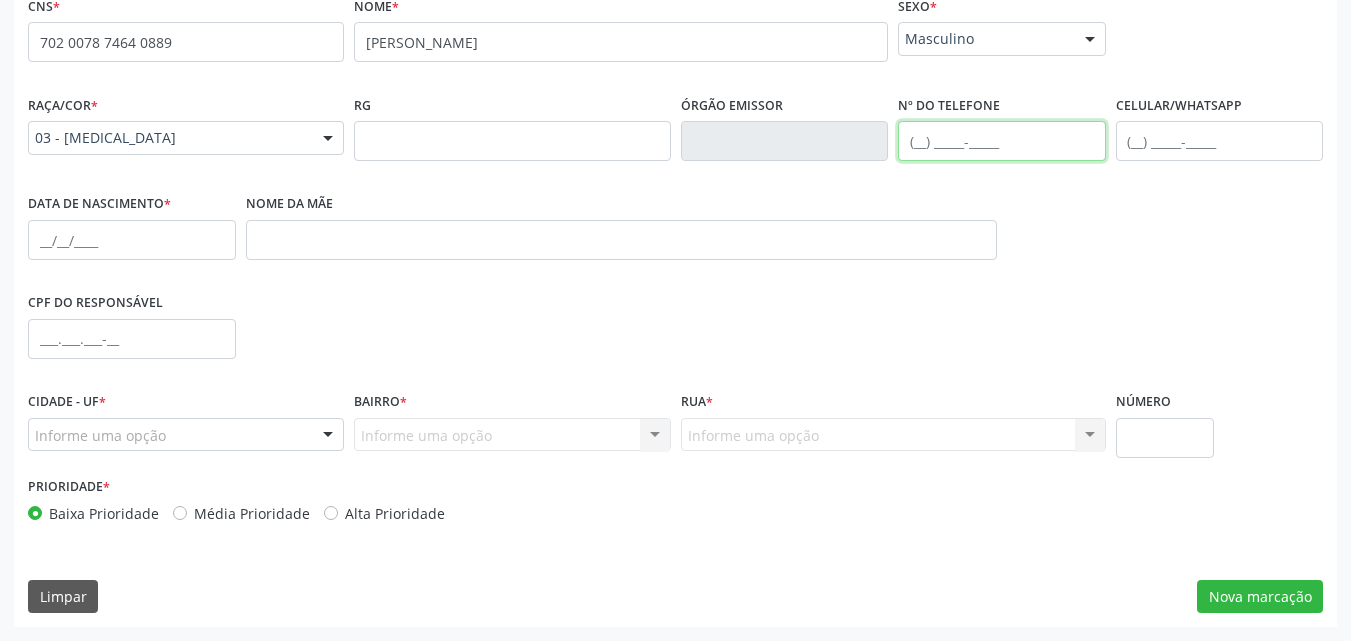 click at bounding box center (1002, 141) 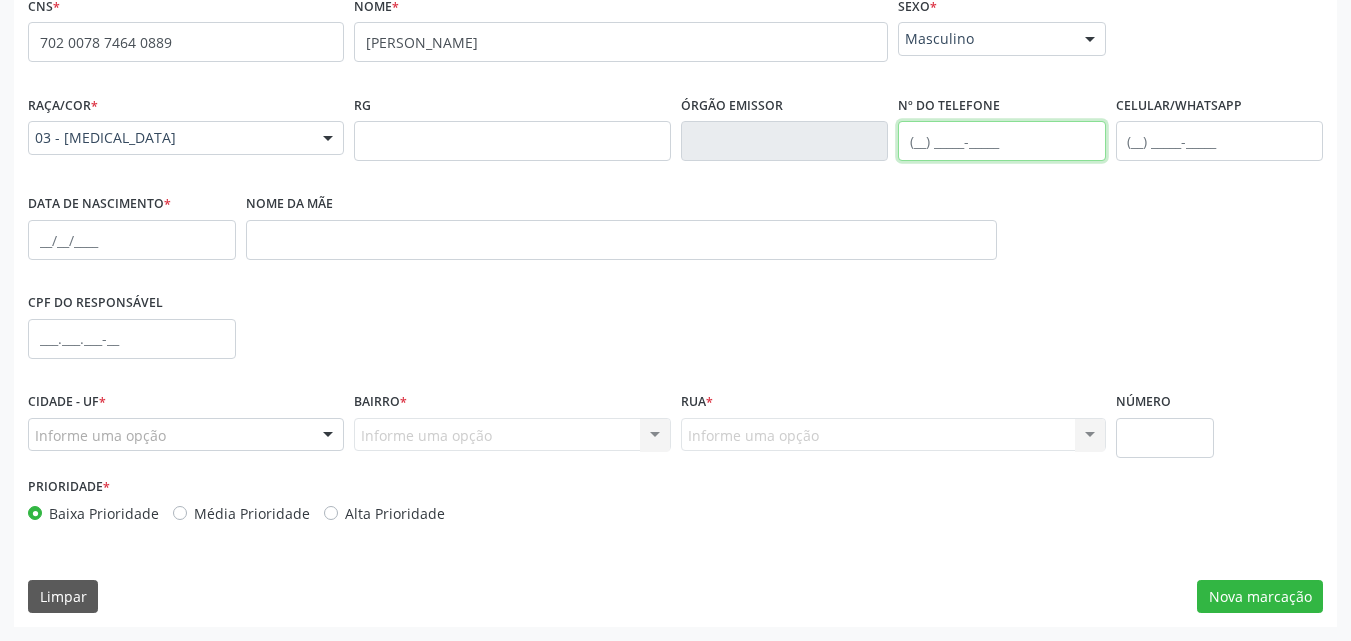 paste on "[PHONE_NUMBER]" 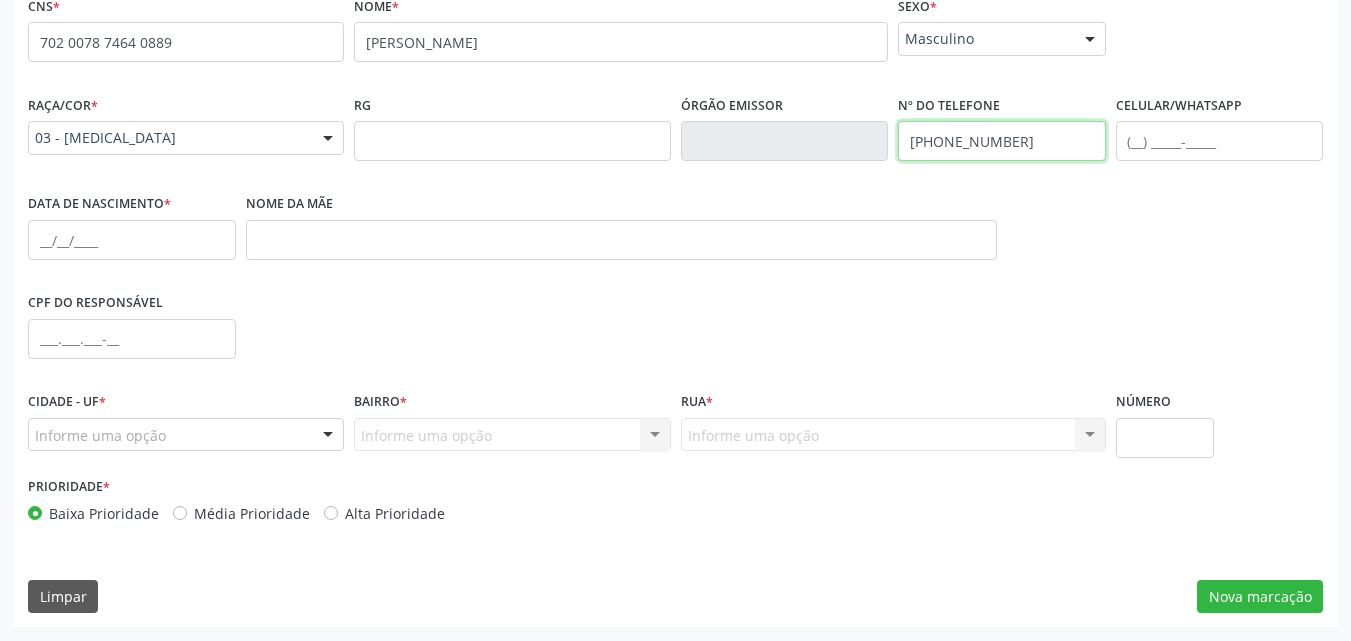 type on "[PHONE_NUMBER]" 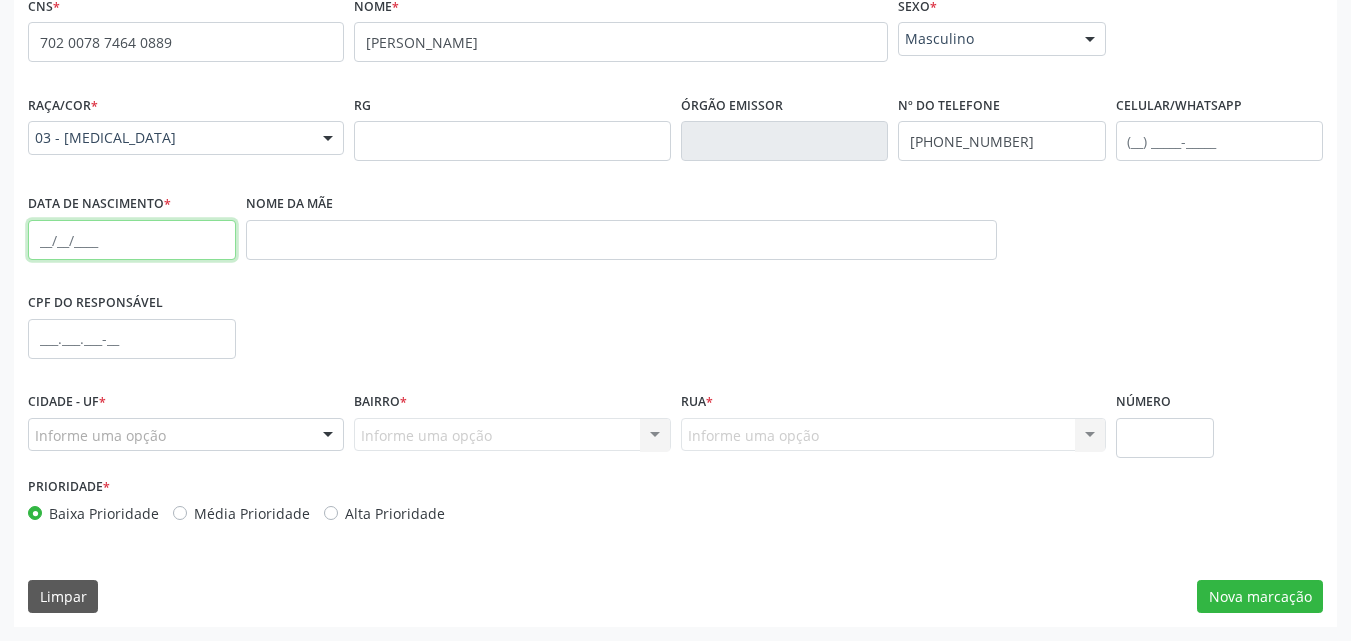 drag, startPoint x: 142, startPoint y: 243, endPoint x: 168, endPoint y: 203, distance: 47.707443 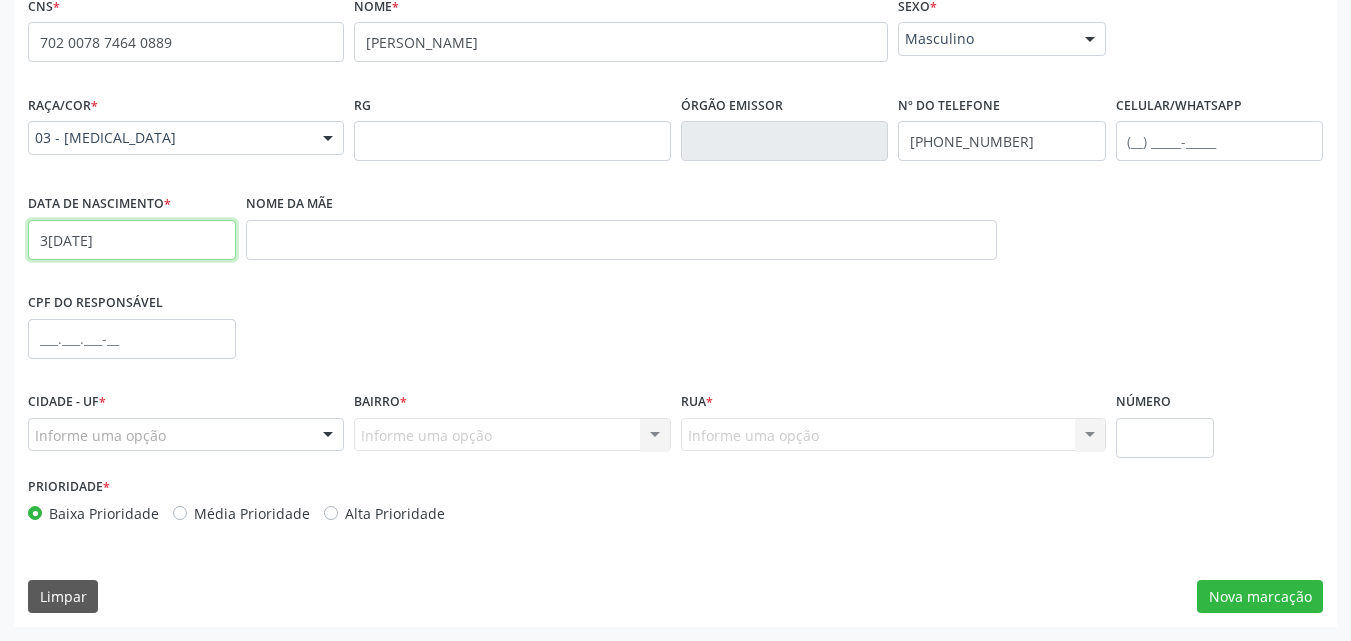 type on "3[DATE]" 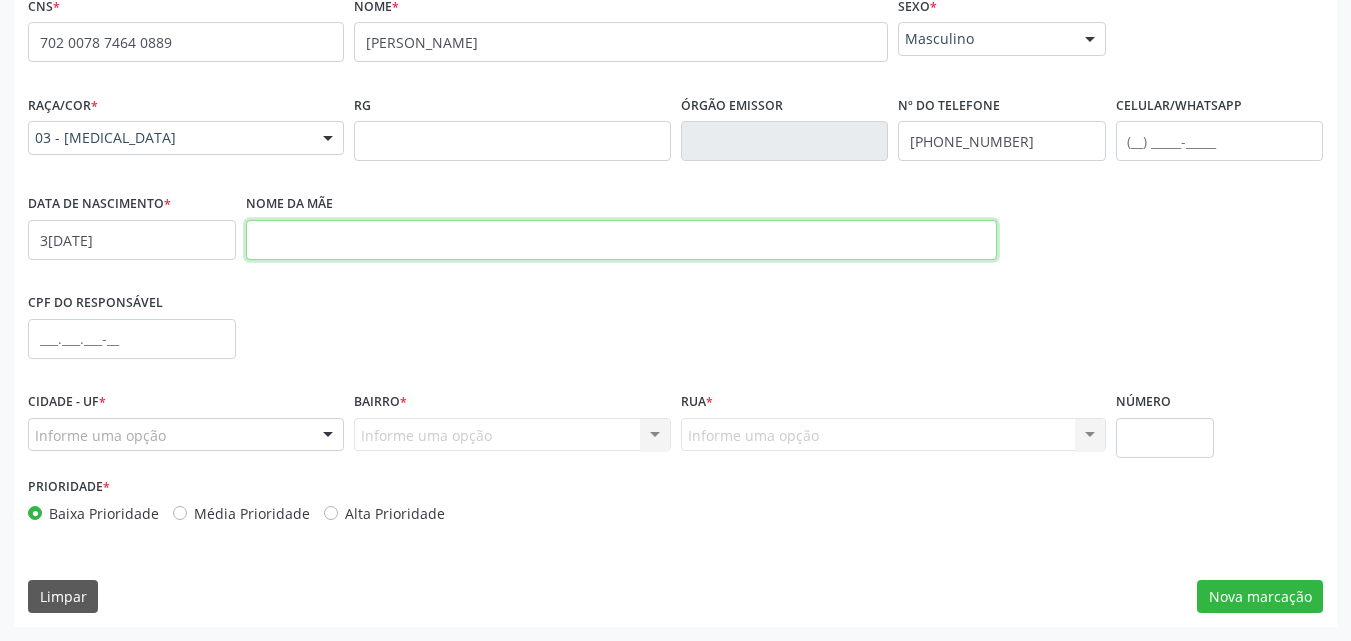 click at bounding box center (621, 240) 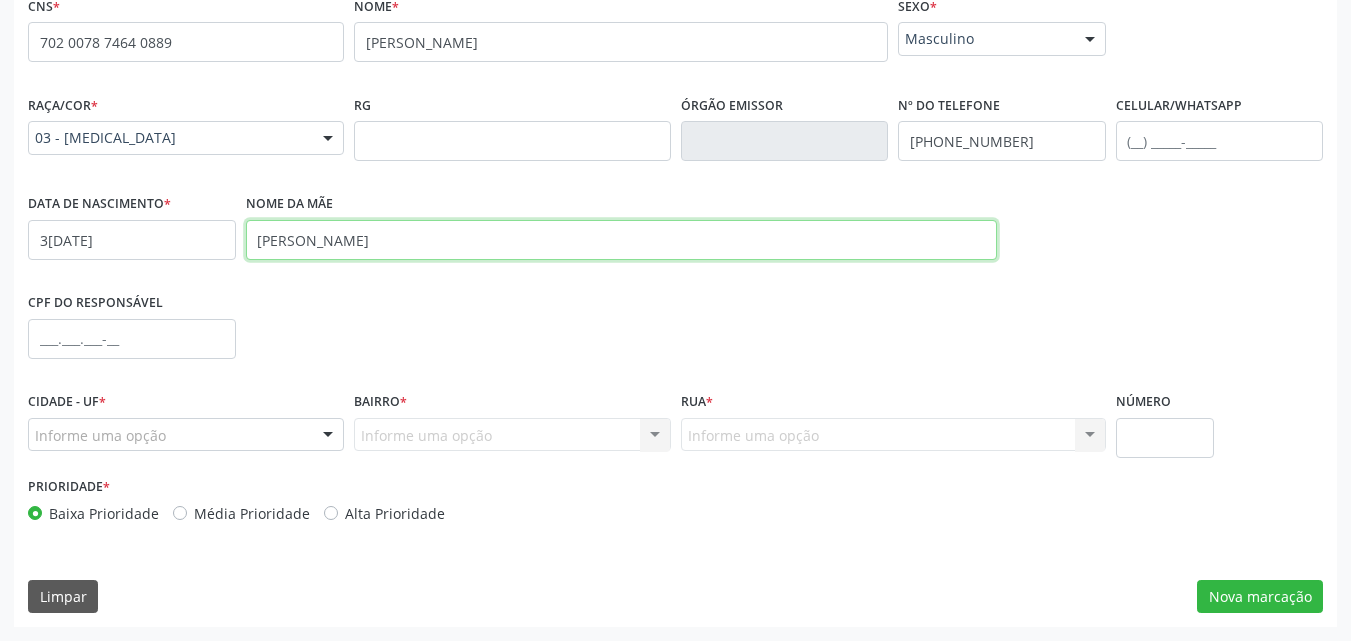 type on "[PERSON_NAME]" 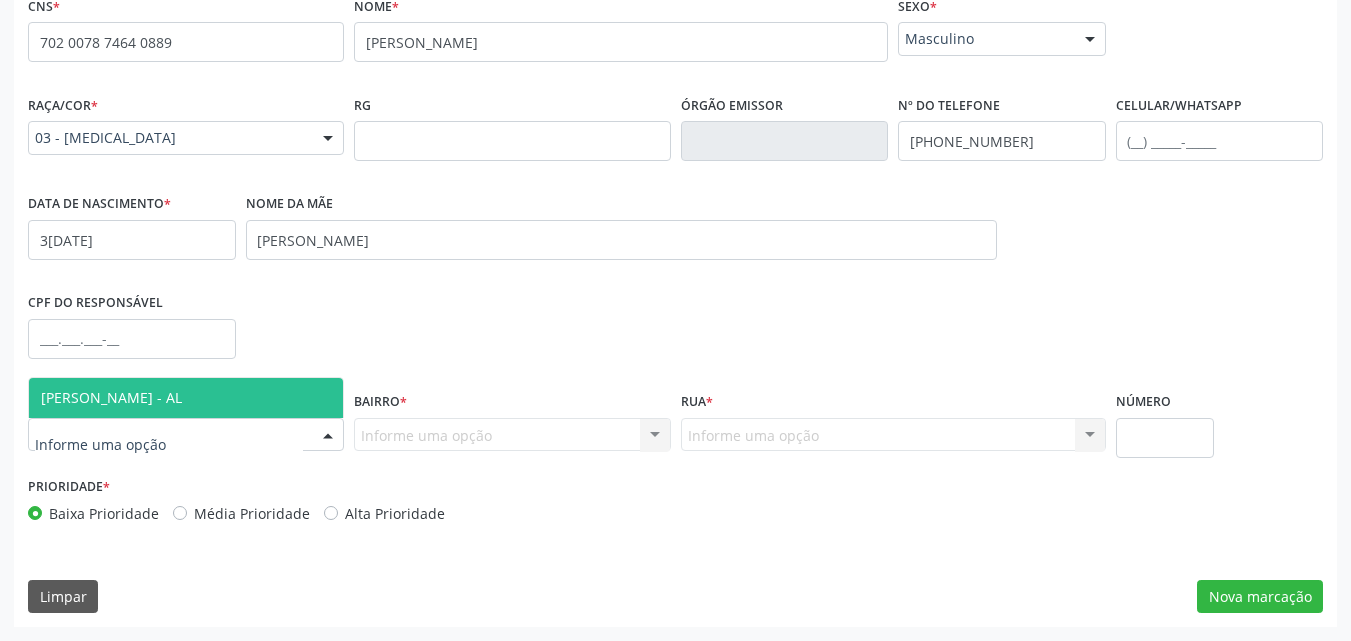 click at bounding box center [186, 435] 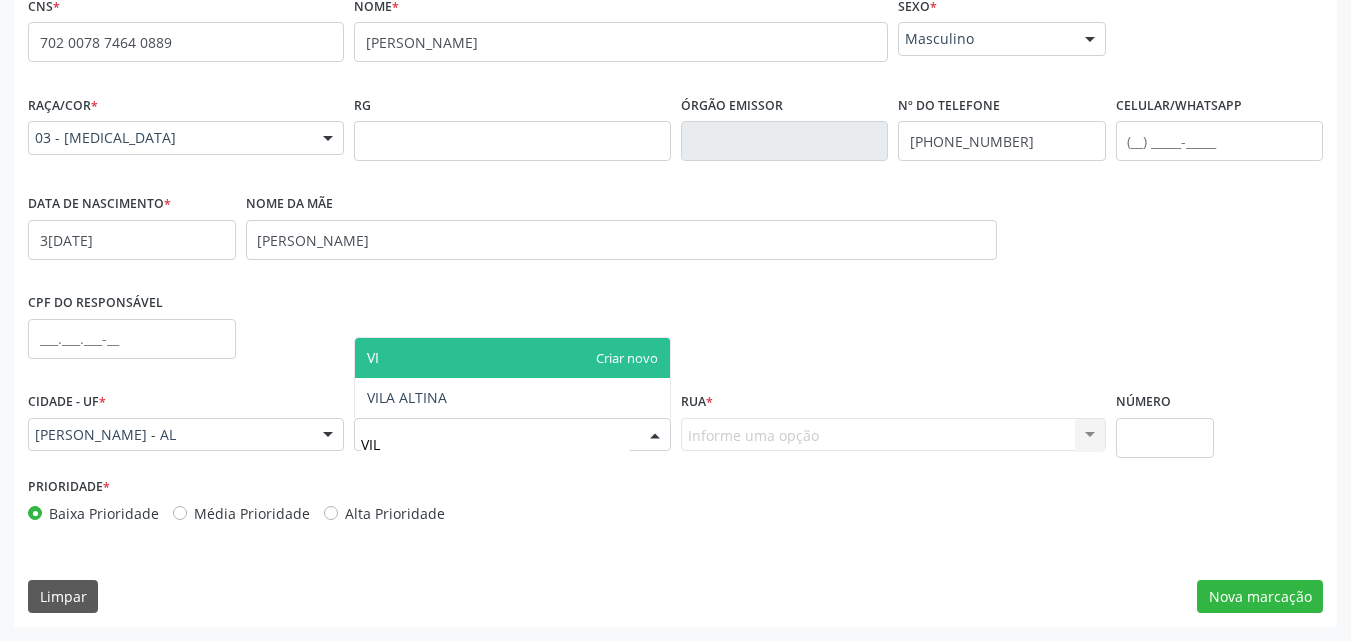 type on "VILA" 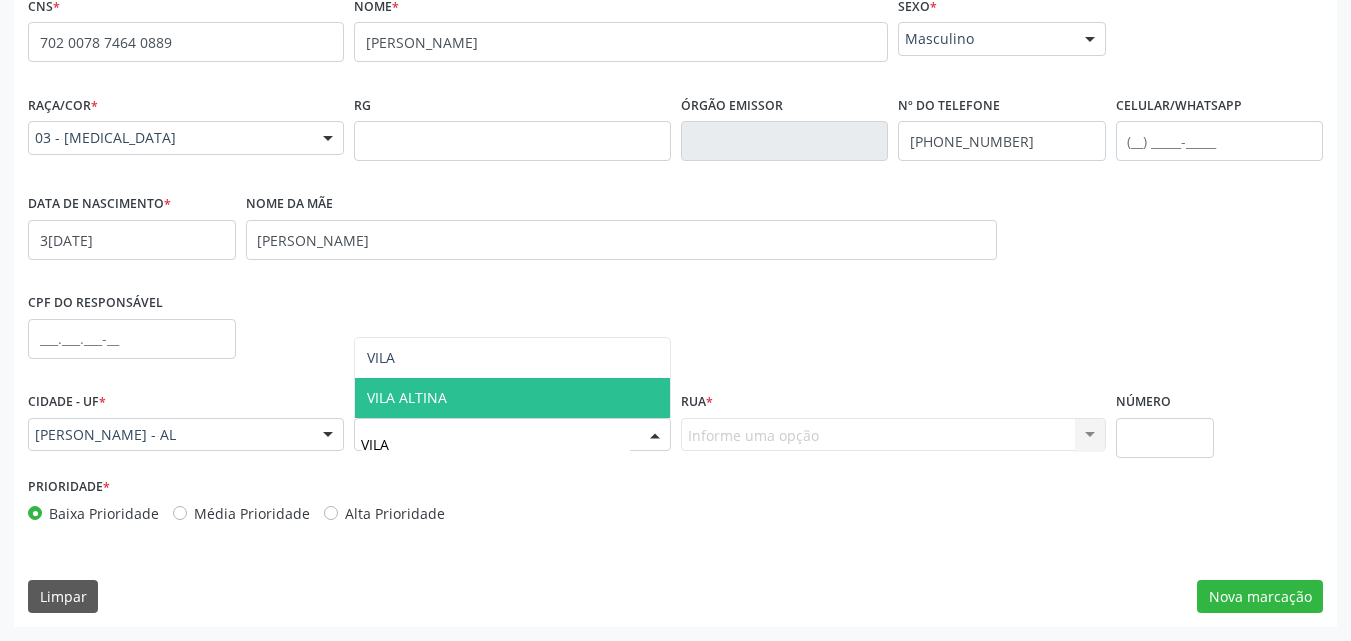click on "VILA ALTINA" at bounding box center [512, 398] 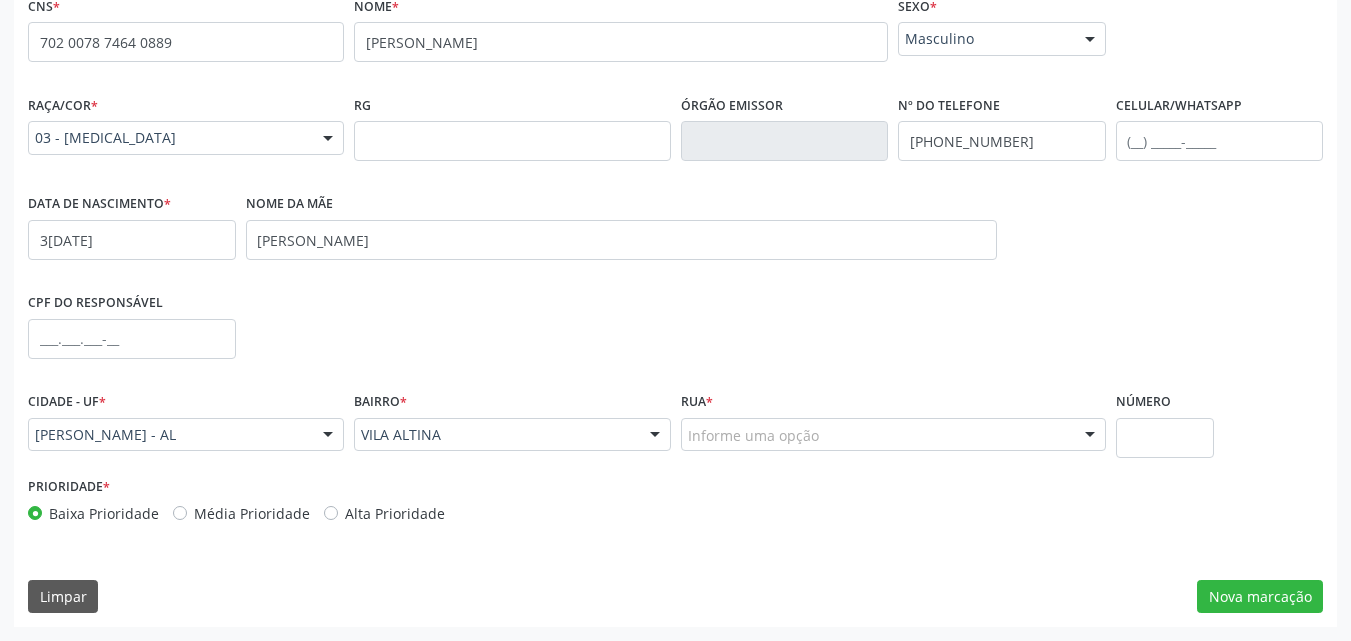click on "Informe uma opção" at bounding box center (893, 435) 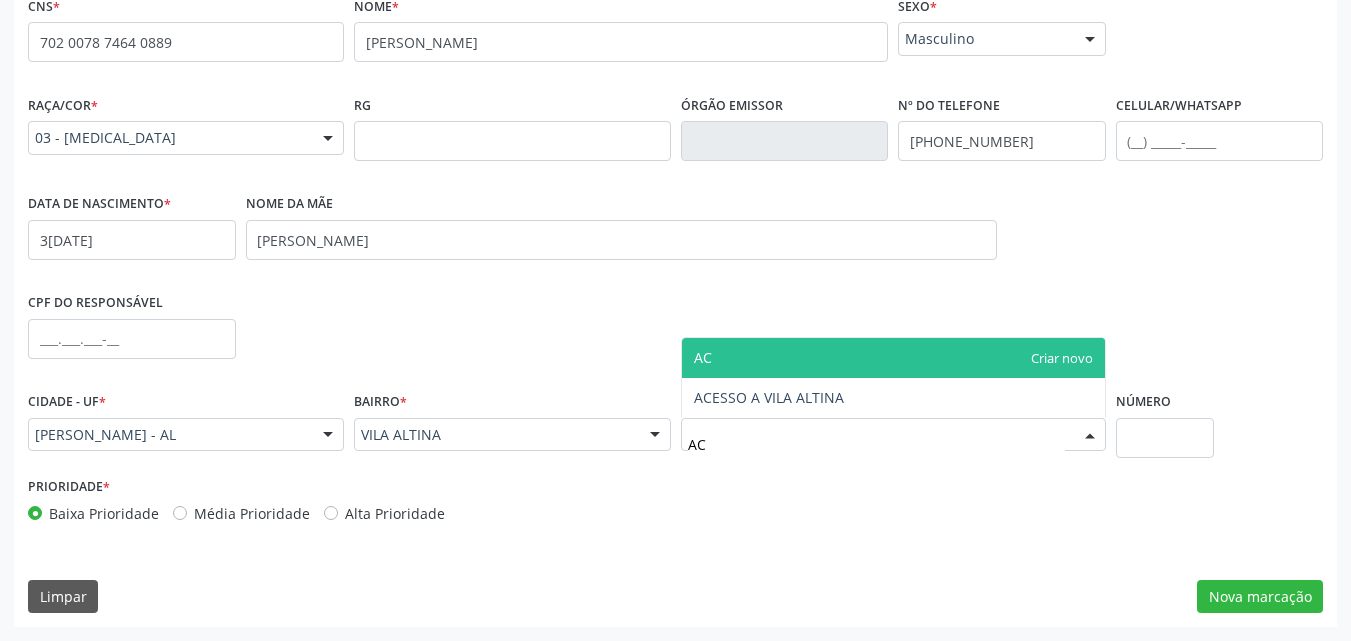 type on "ACE" 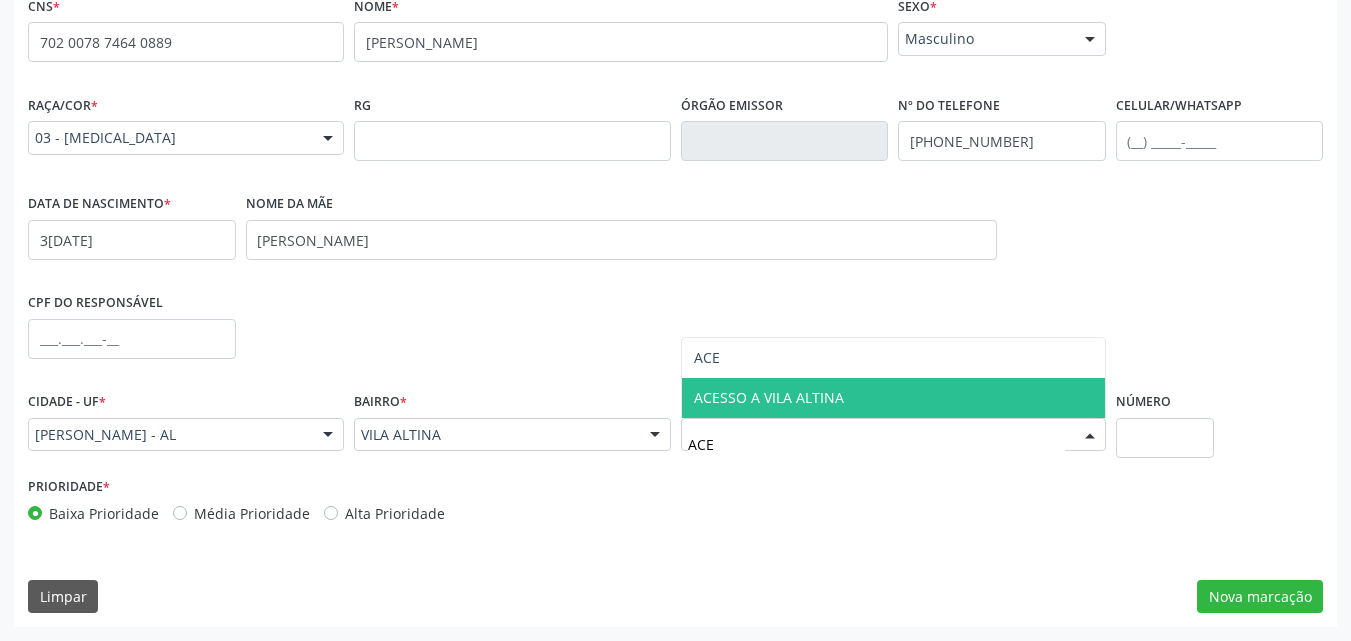 click on "ACESSO A VILA ALTINA" at bounding box center (769, 397) 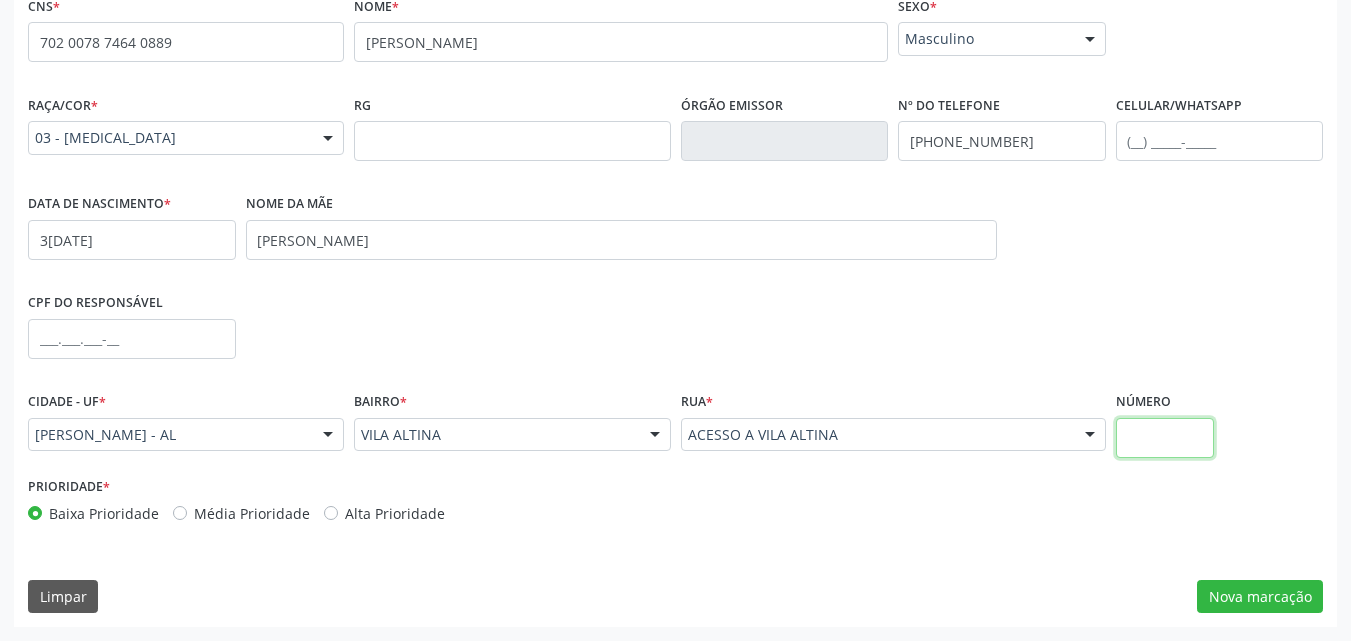 click at bounding box center [1165, 438] 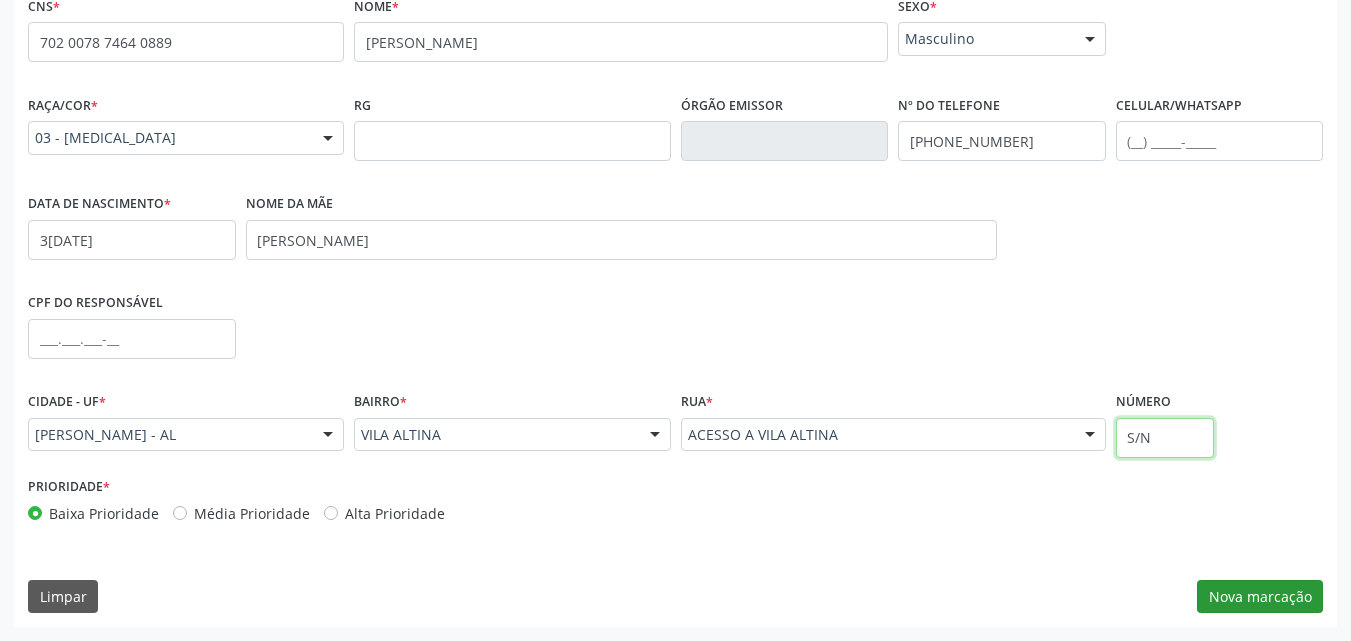 type on "S/N" 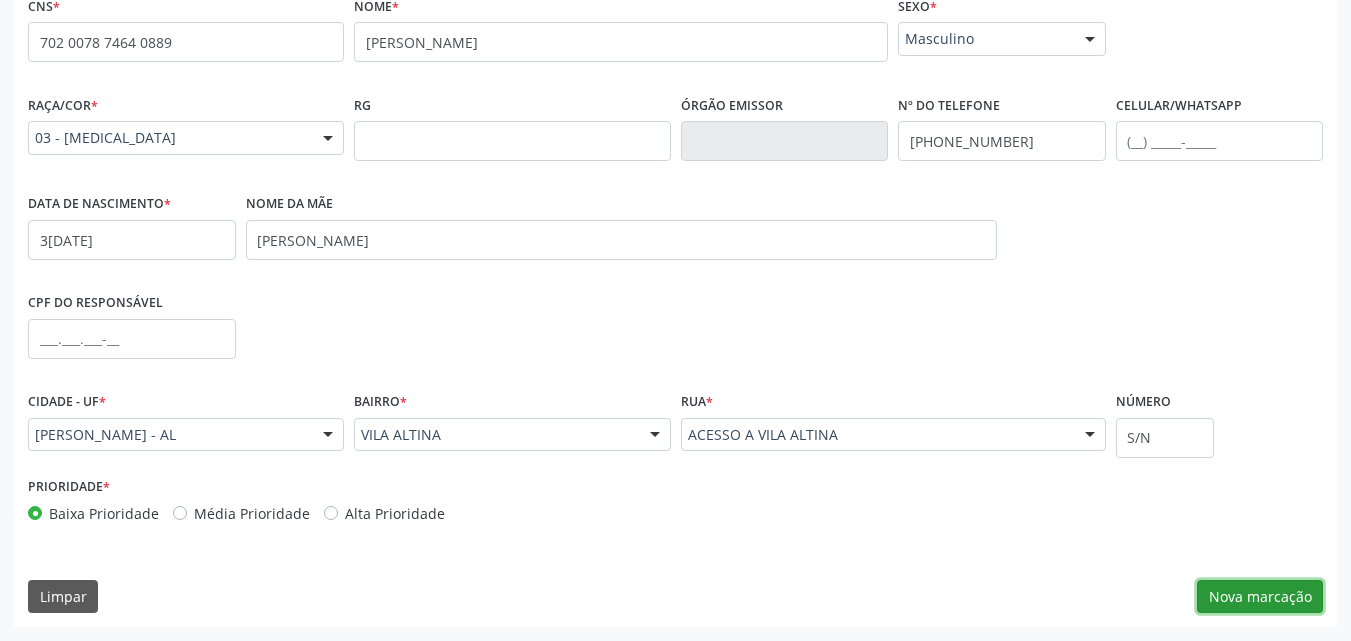 click on "Nova marcação" at bounding box center [1260, 597] 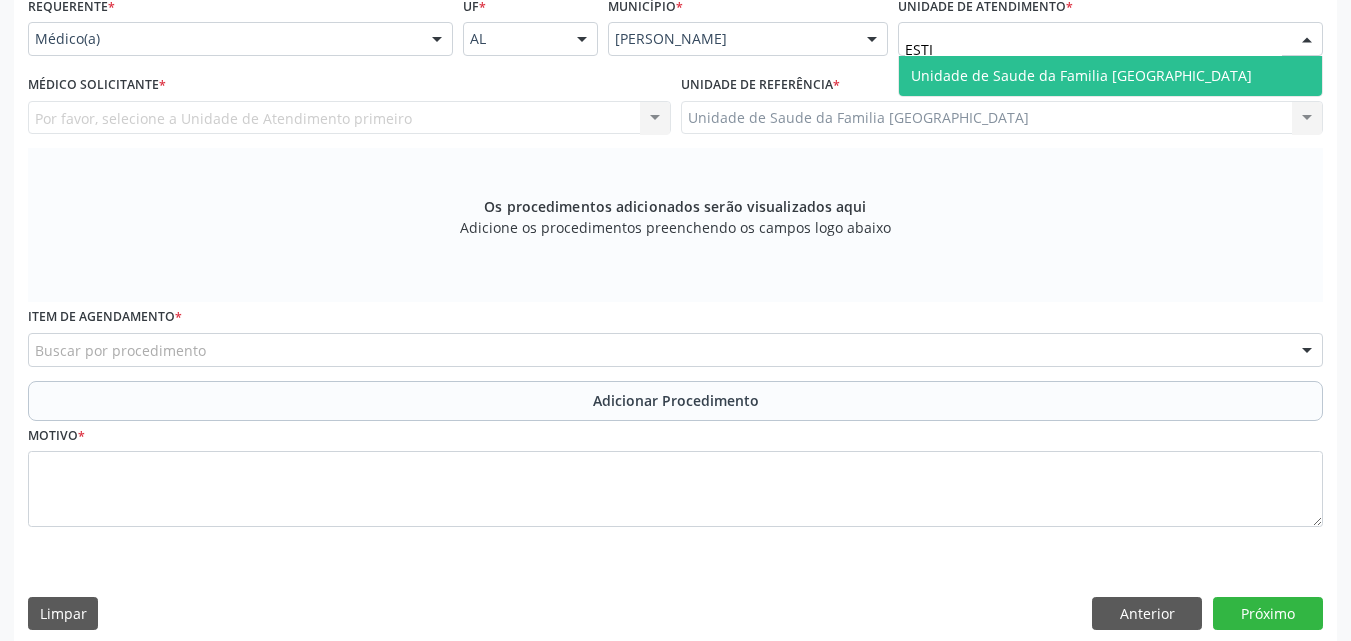 type on "ESTIV" 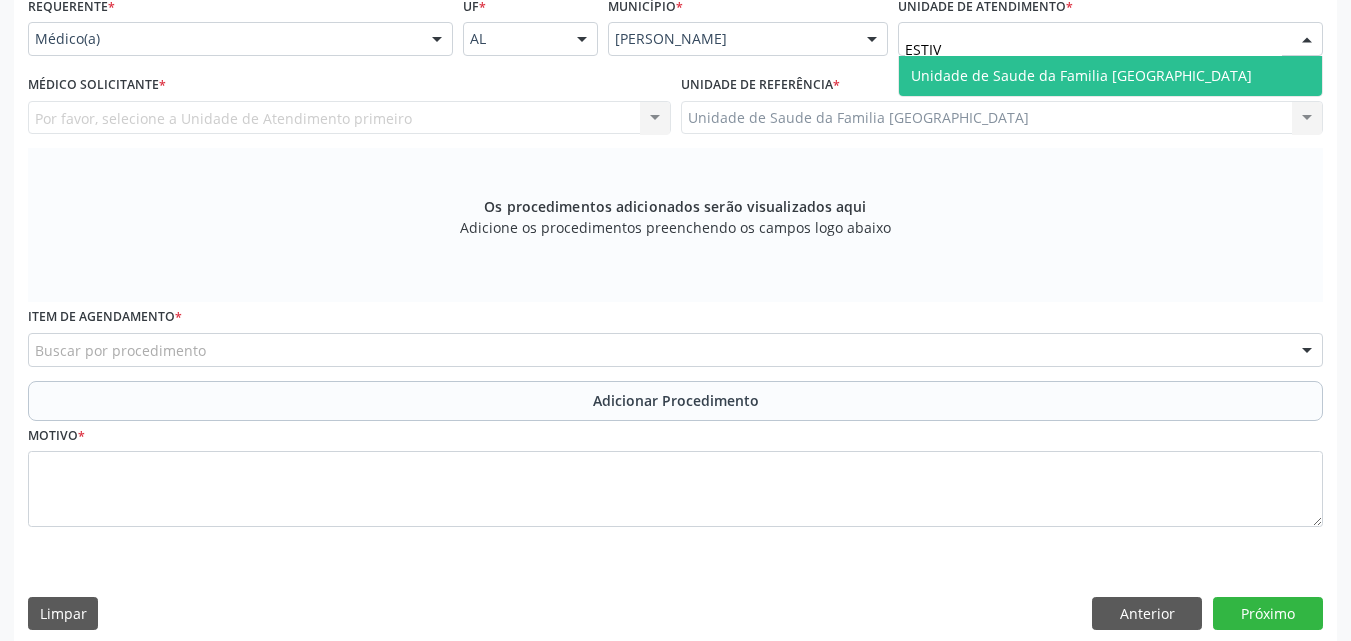 click on "Unidade de Saude da Familia [GEOGRAPHIC_DATA]" at bounding box center (1081, 75) 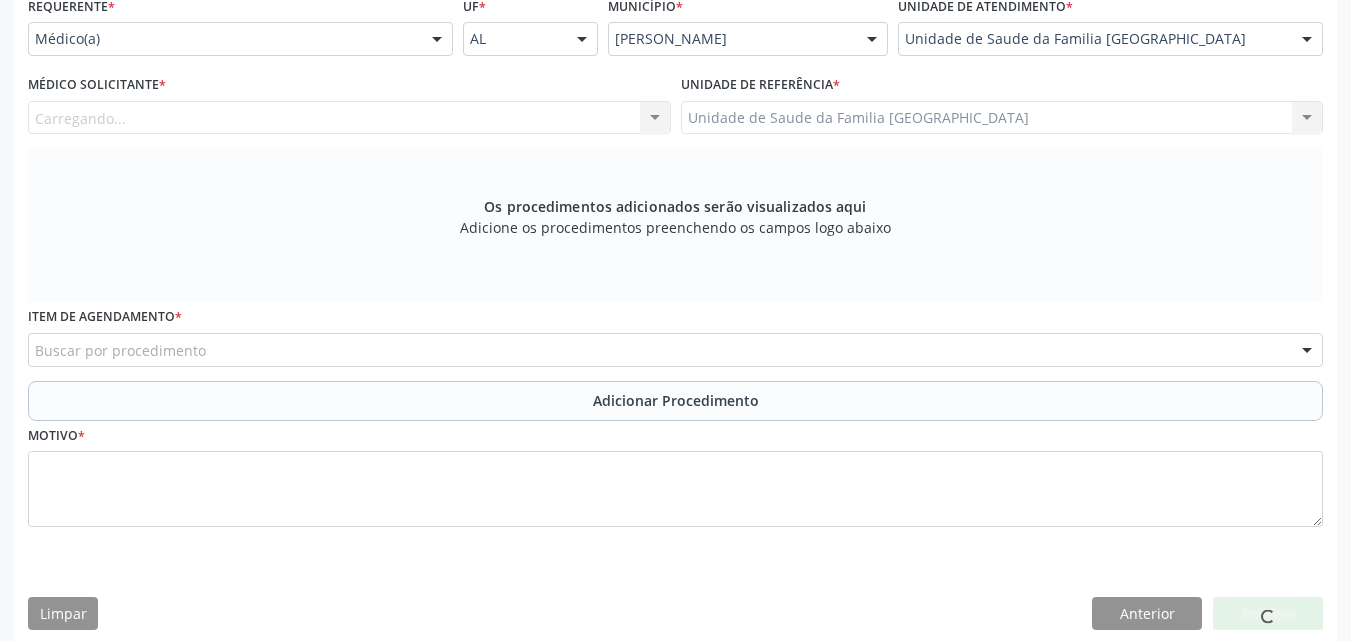 click on "Carregando...
Nenhum resultado encontrado para: "   "
Não há nenhuma opção para ser exibida." at bounding box center (349, 118) 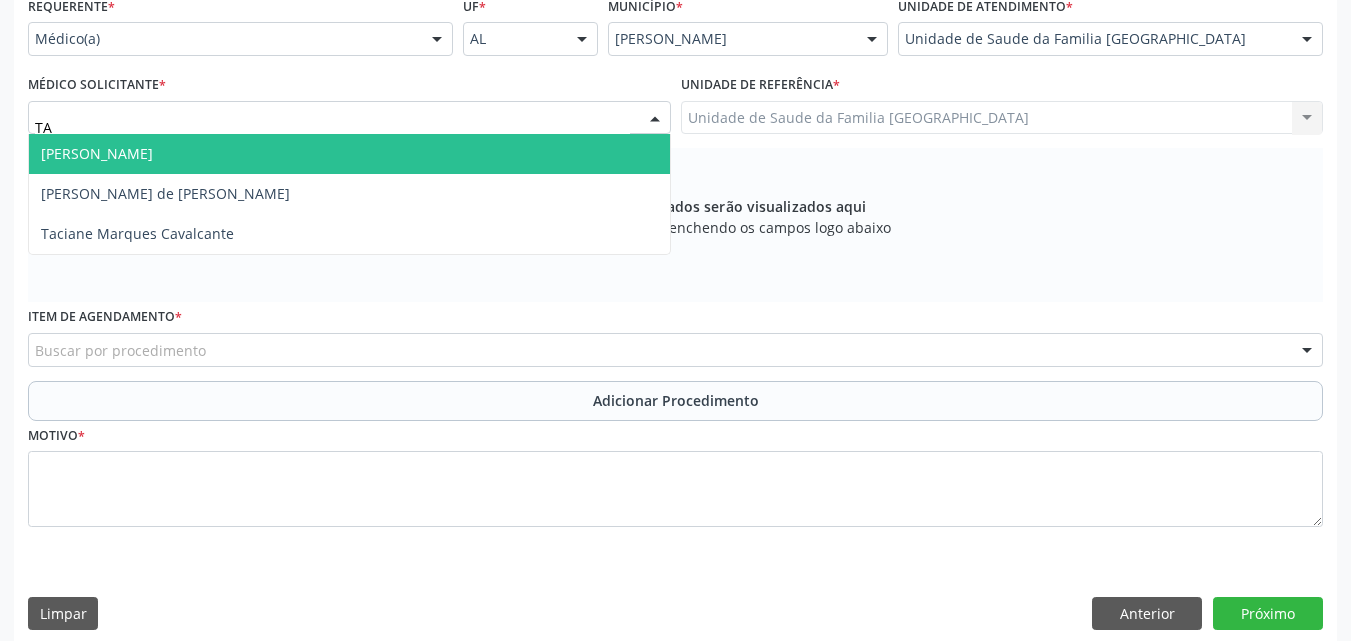 type on "TAC" 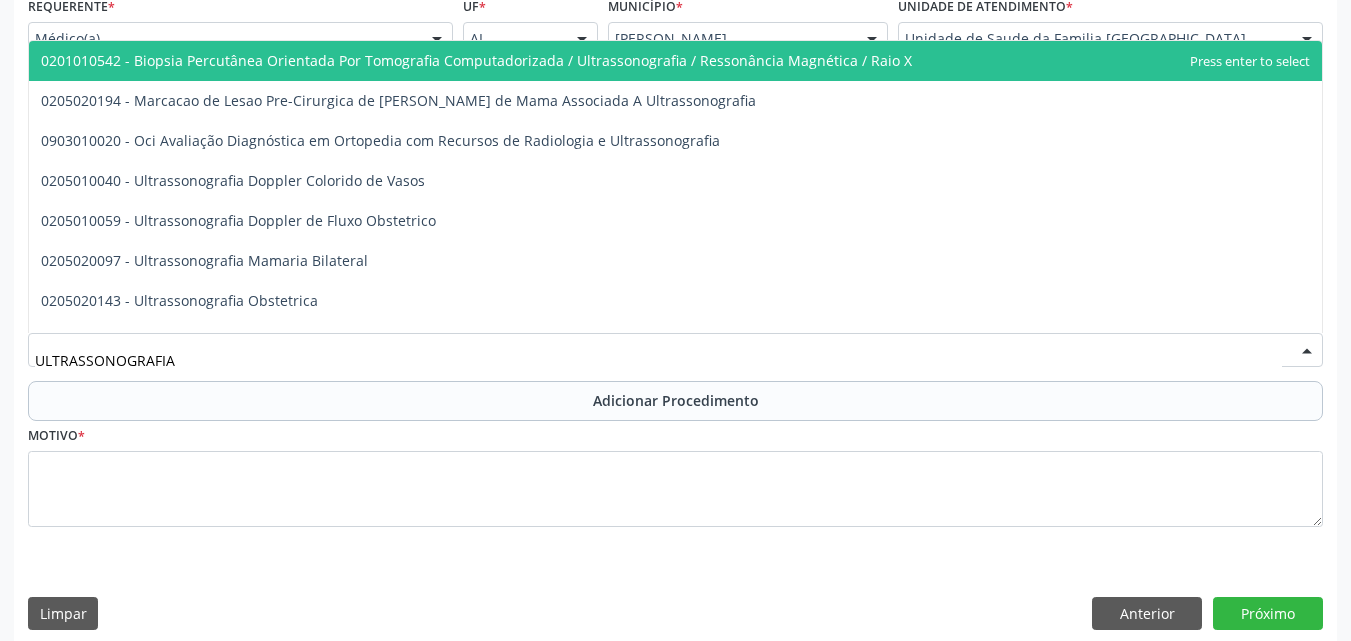 type on "ULTRASSONOGRAFIA" 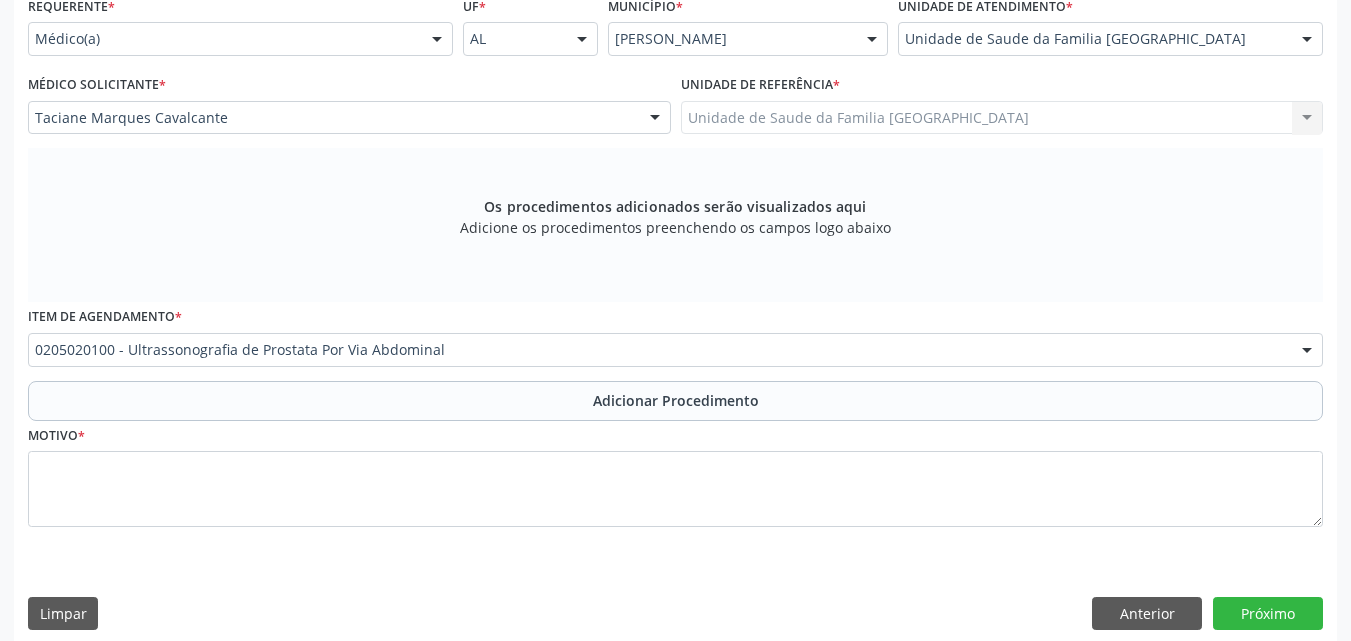 scroll, scrollTop: 0, scrollLeft: 0, axis: both 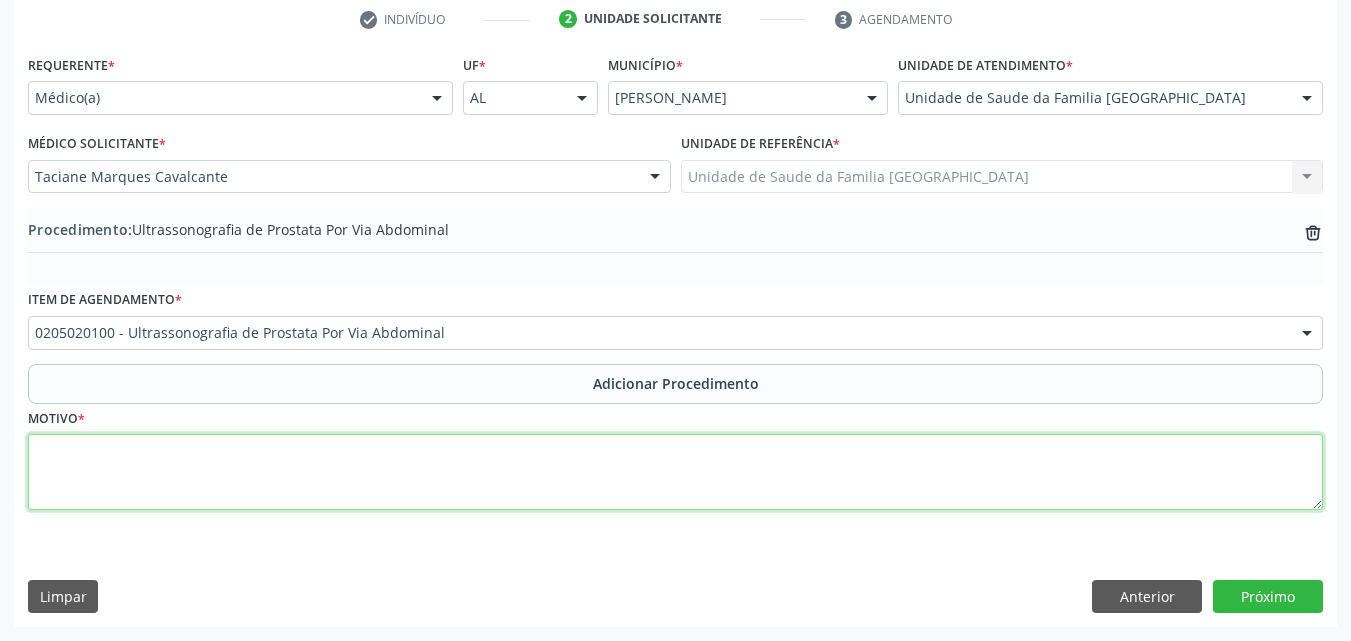 click at bounding box center (675, 472) 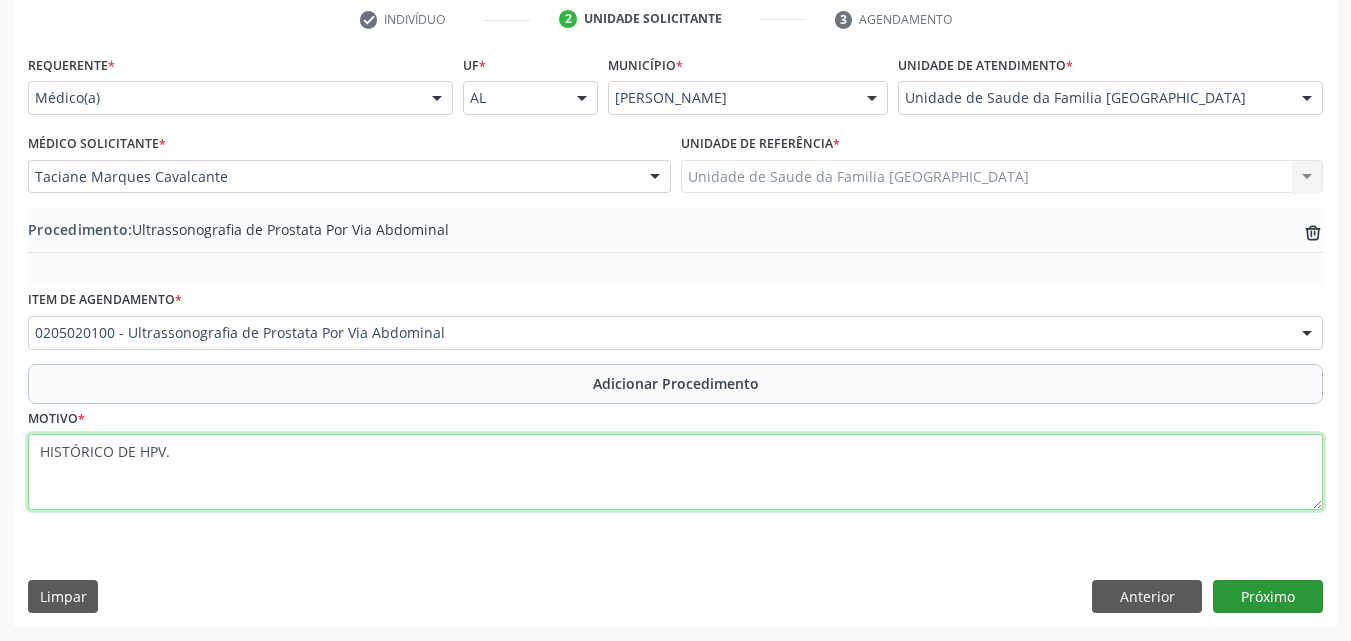 type on "HISTÓRICO DE HPV." 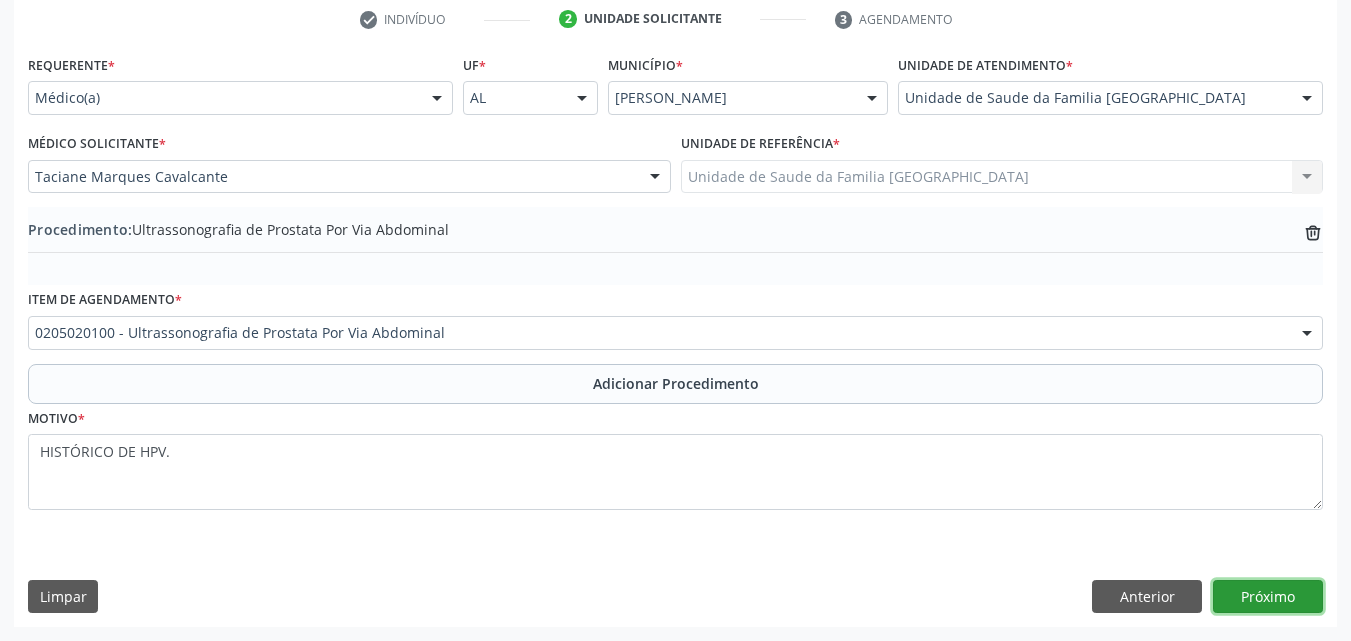 click on "Próximo" at bounding box center [1268, 597] 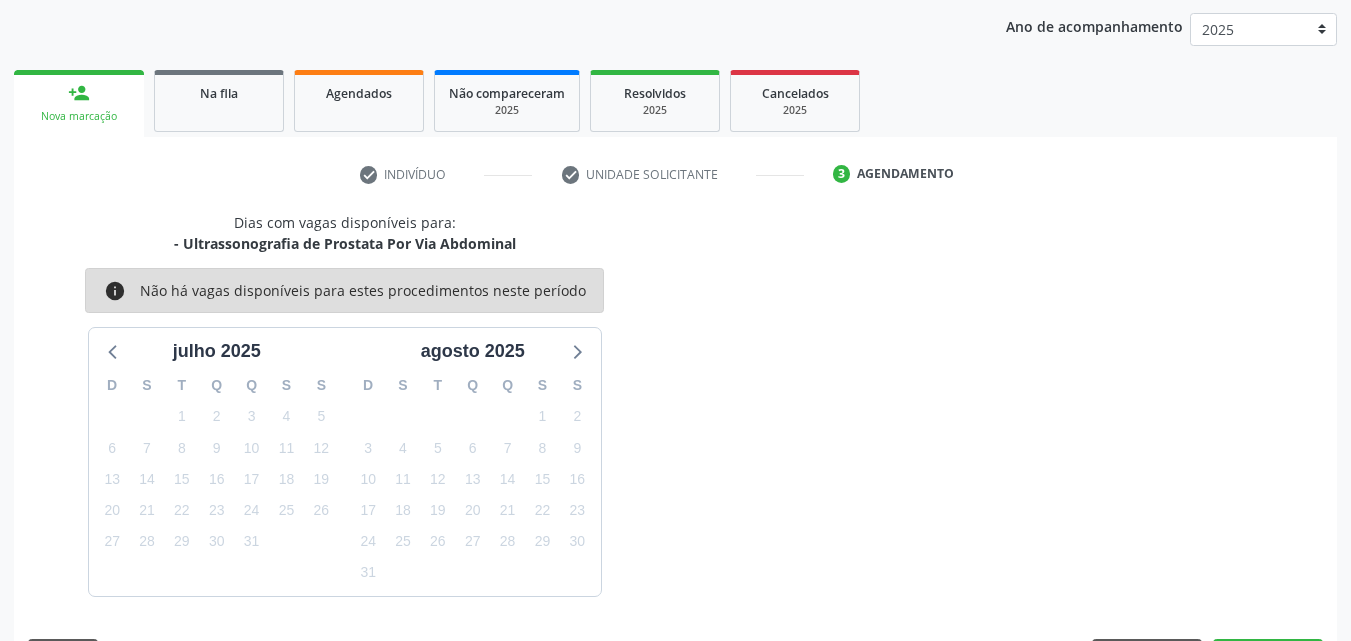 scroll, scrollTop: 316, scrollLeft: 0, axis: vertical 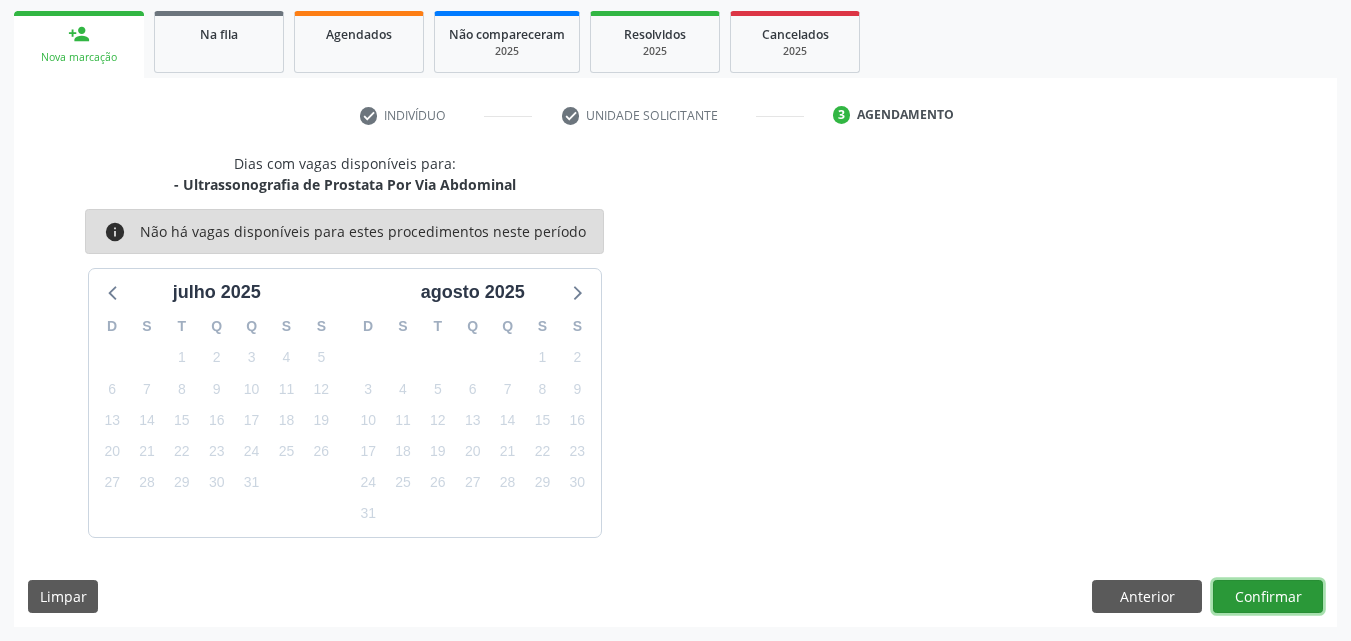 click on "Confirmar" at bounding box center (1268, 597) 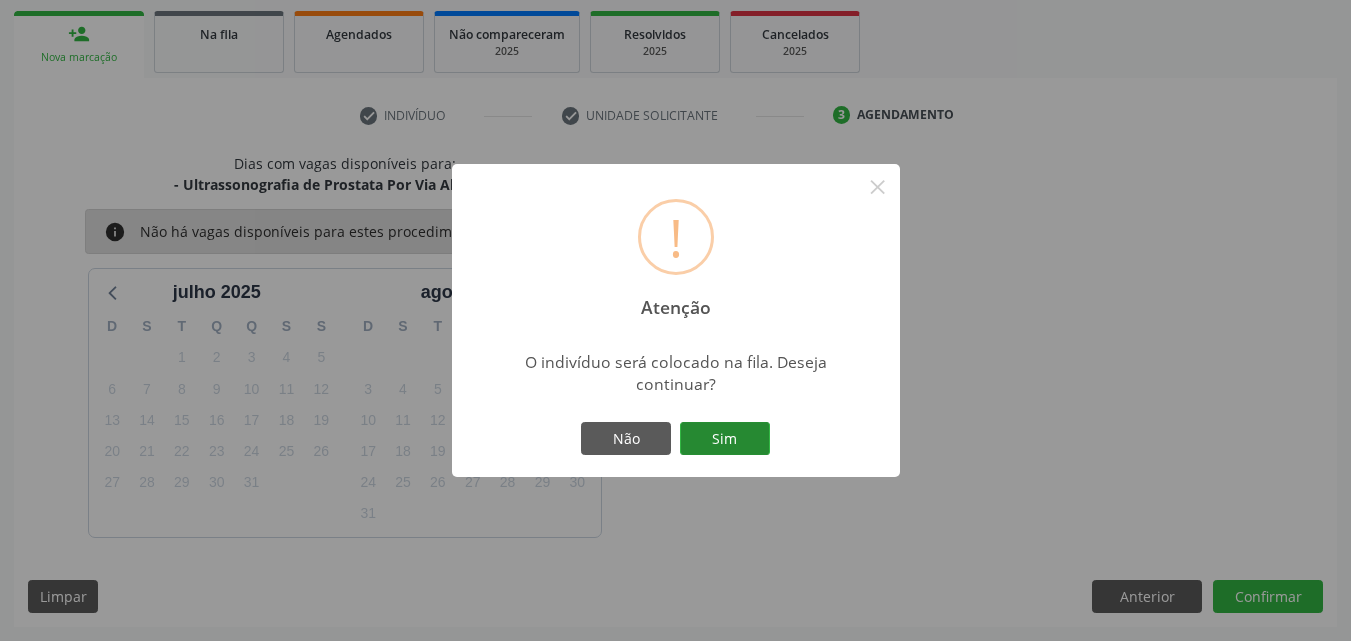 click on "Sim" at bounding box center [725, 439] 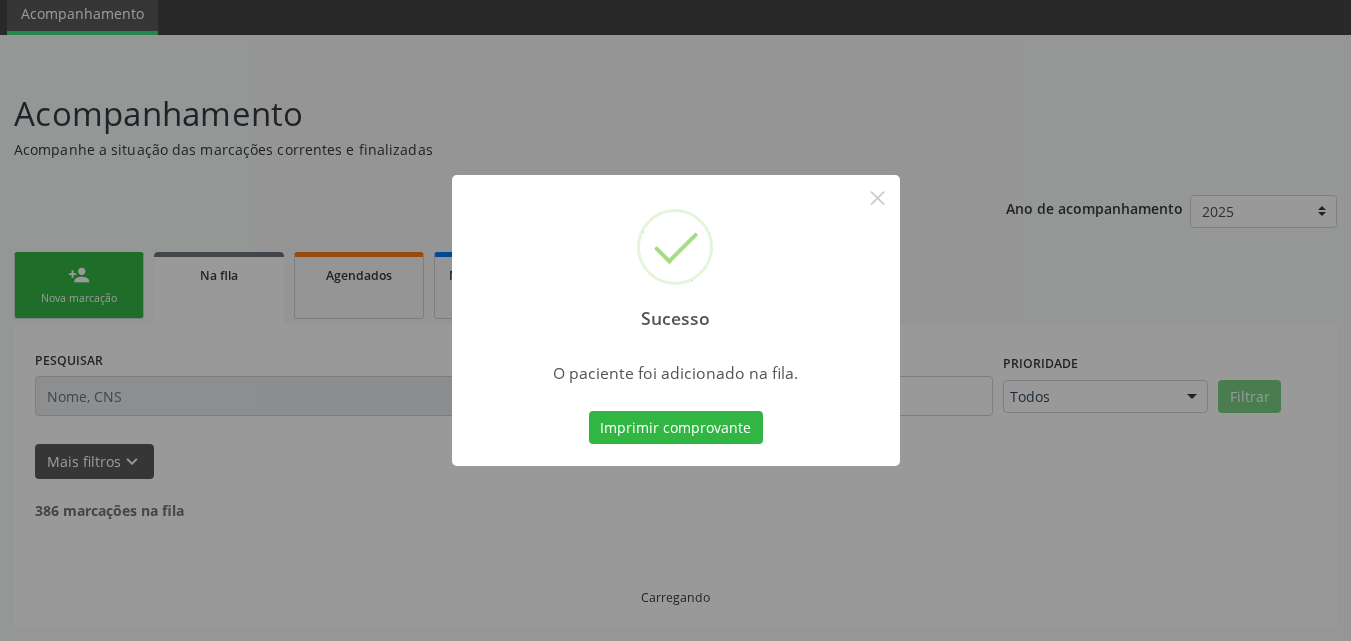 scroll, scrollTop: 54, scrollLeft: 0, axis: vertical 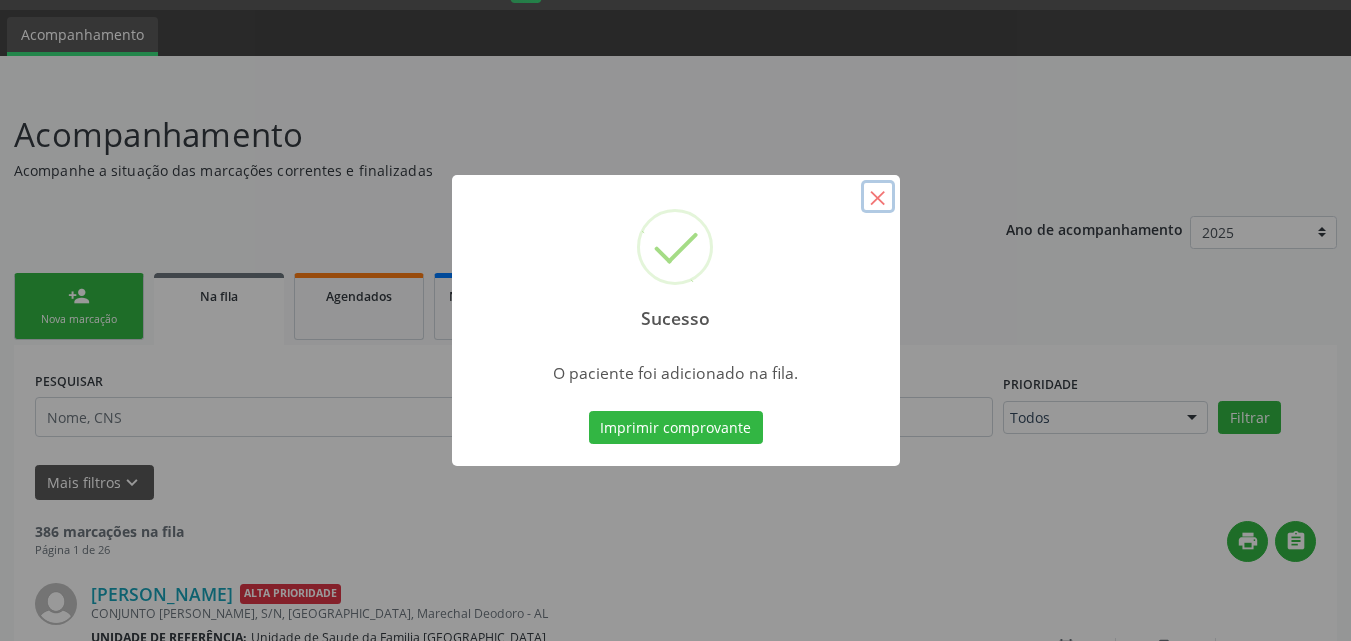 click on "×" at bounding box center [878, 197] 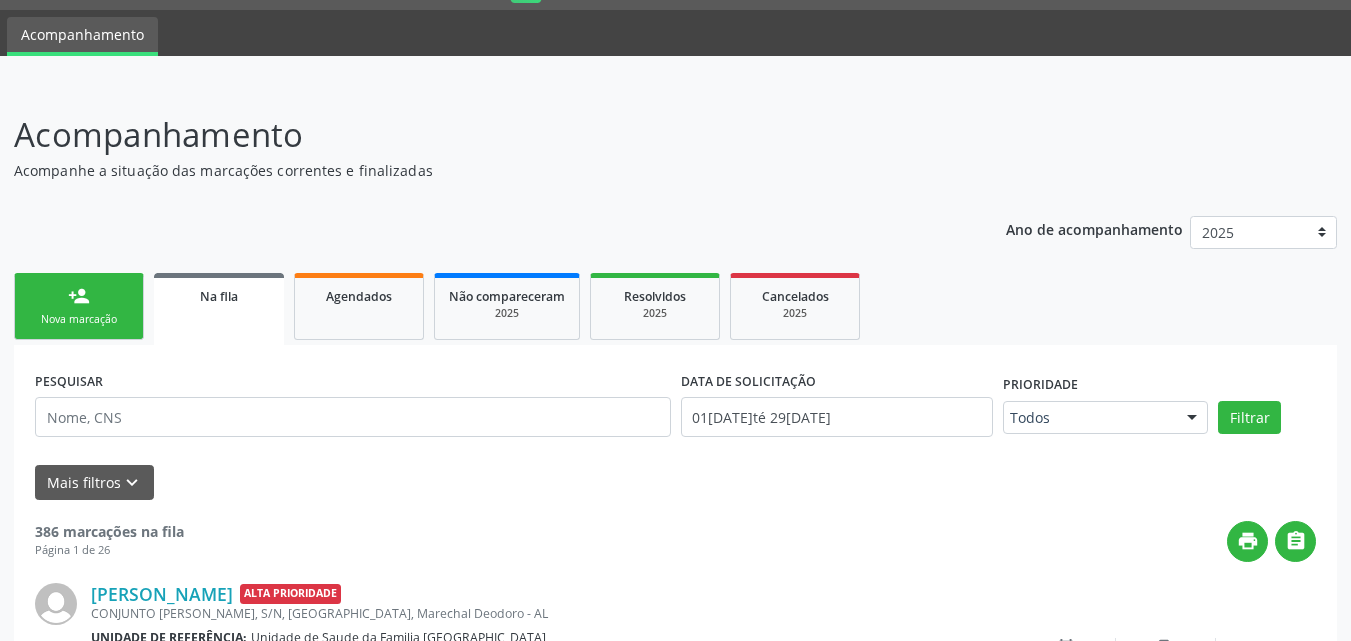 click on "person_add" at bounding box center [79, 296] 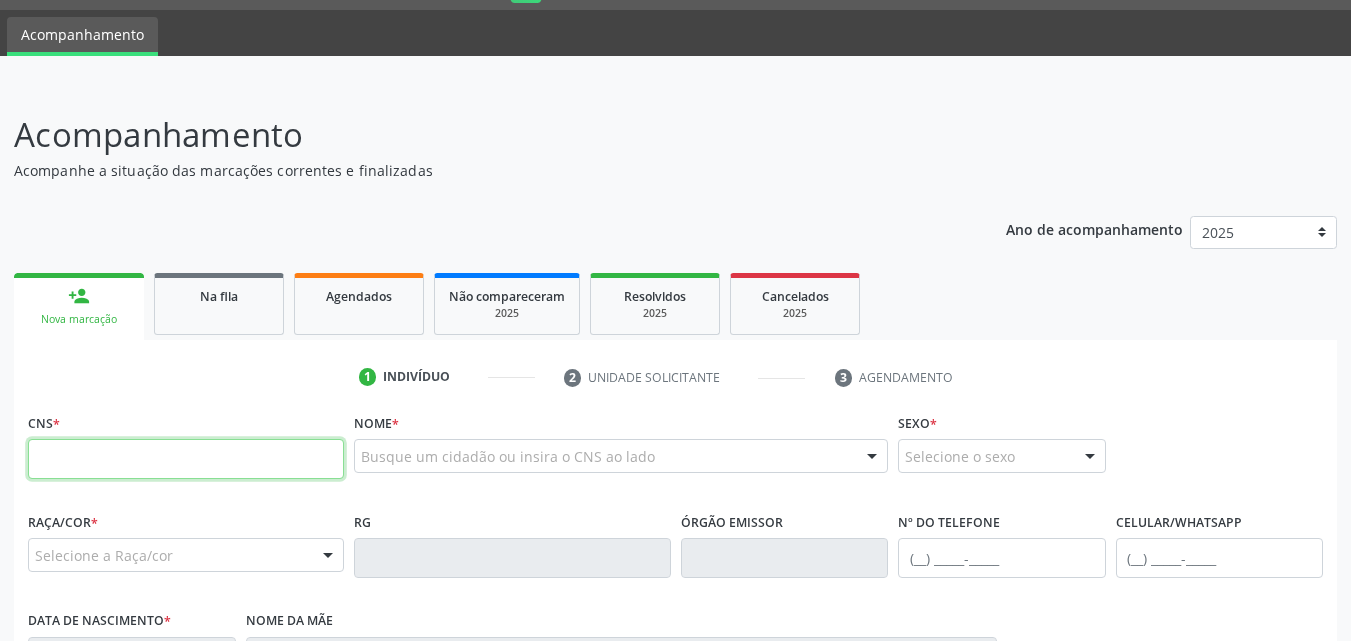 click at bounding box center [186, 459] 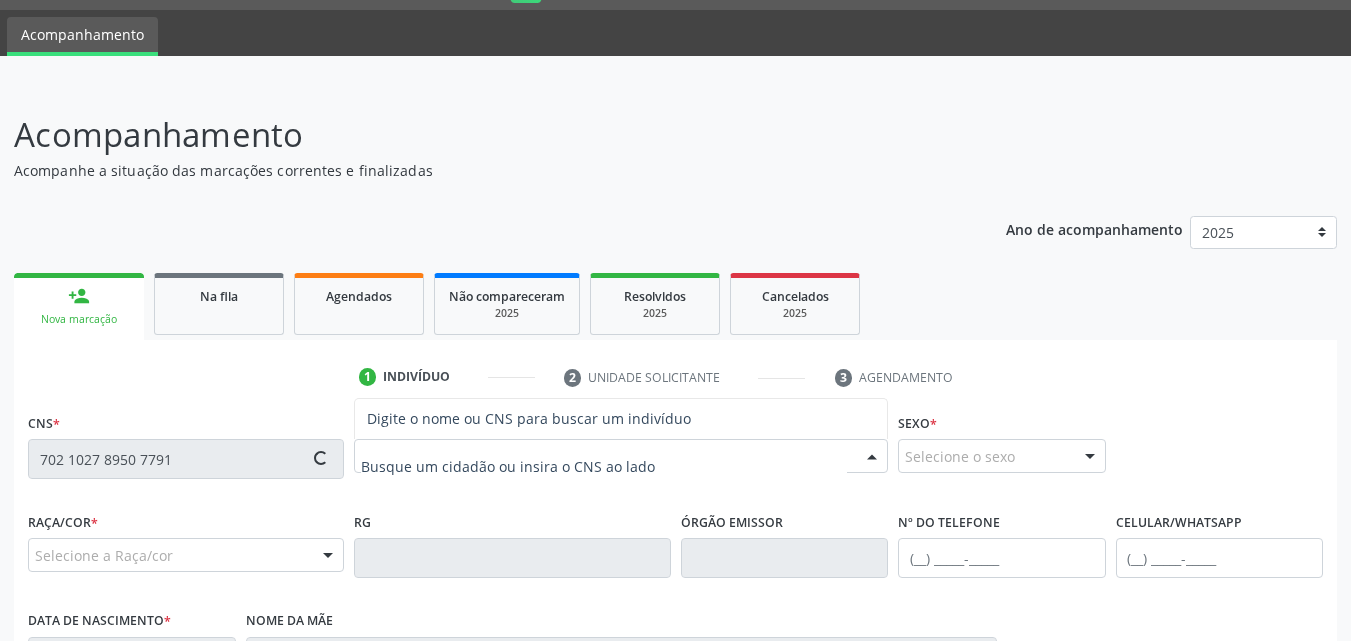type on "702 1027 8950 7791" 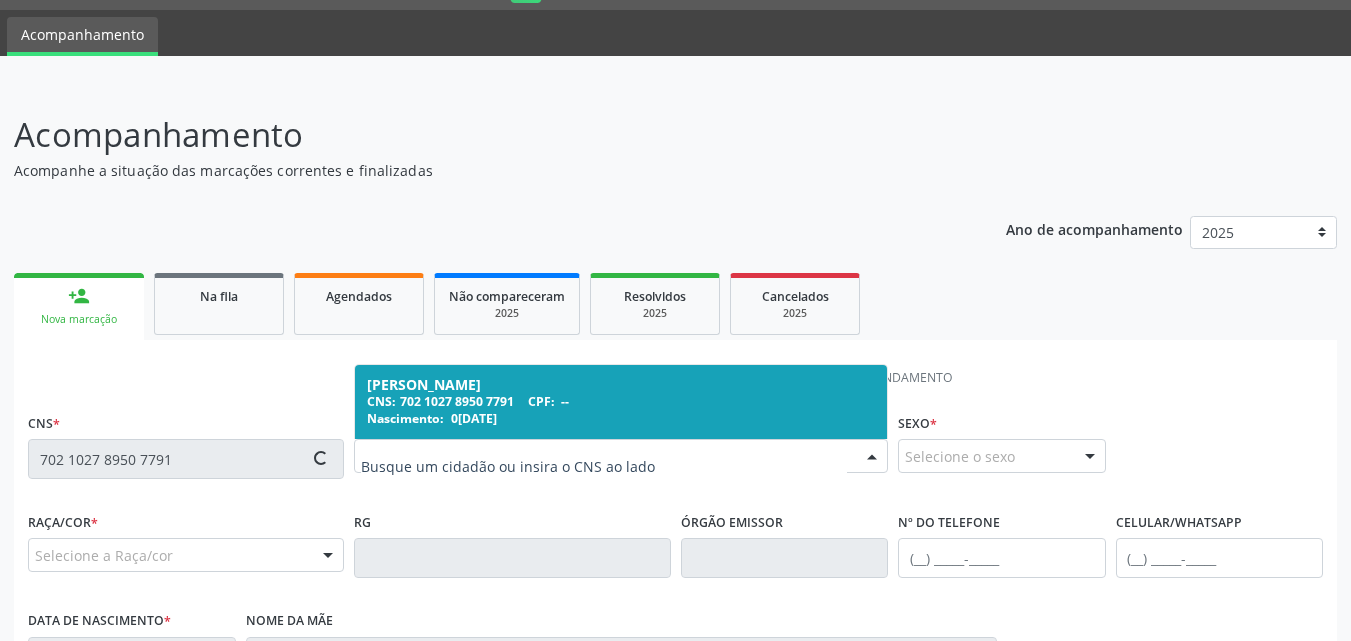 scroll, scrollTop: 471, scrollLeft: 0, axis: vertical 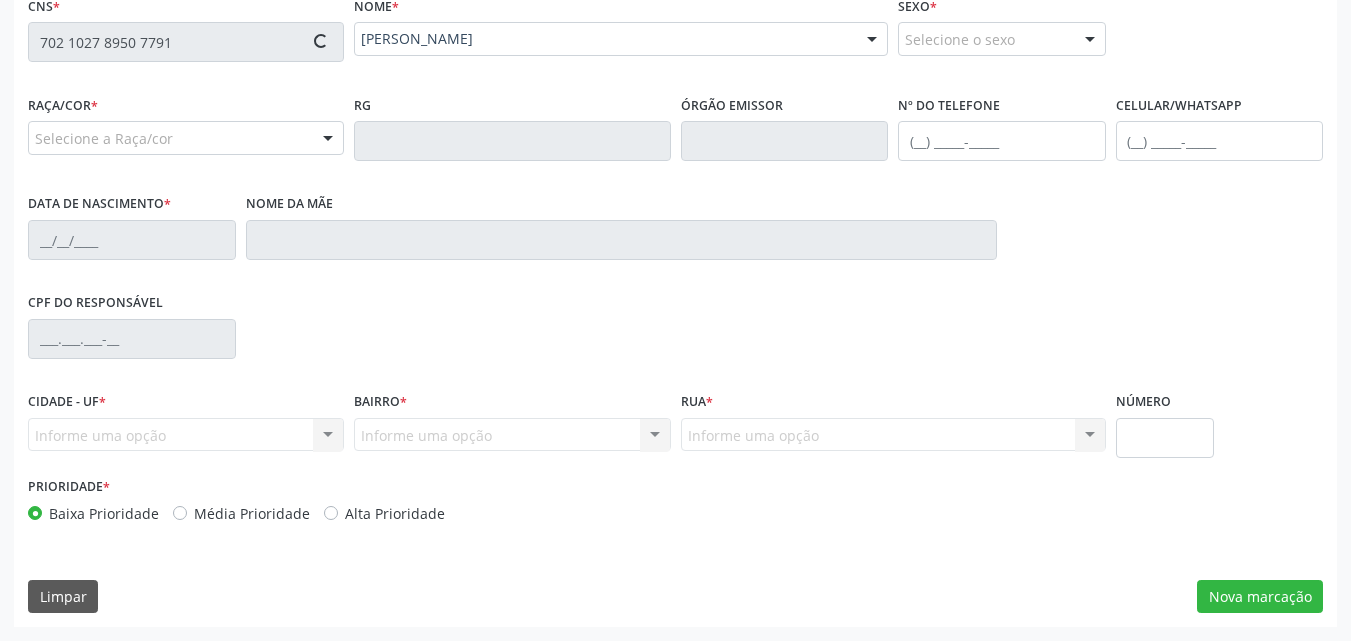 click on "CPF do responsável" at bounding box center (675, 337) 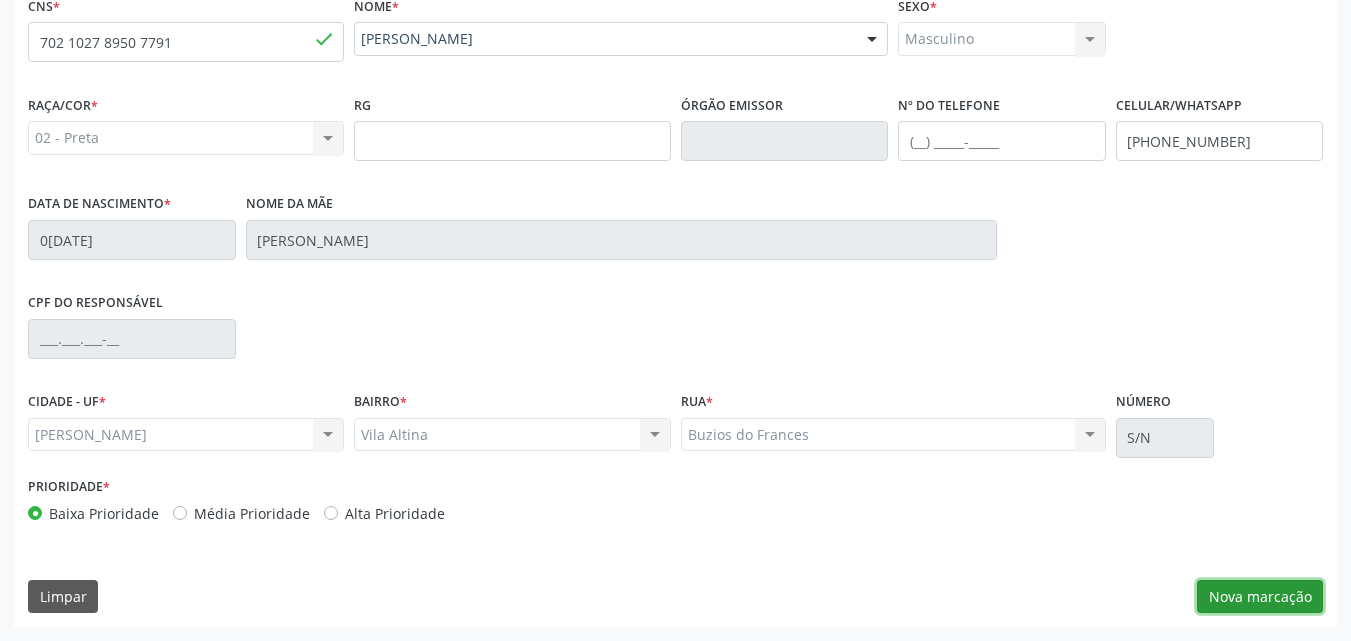 click on "Nova marcação" at bounding box center (1260, 597) 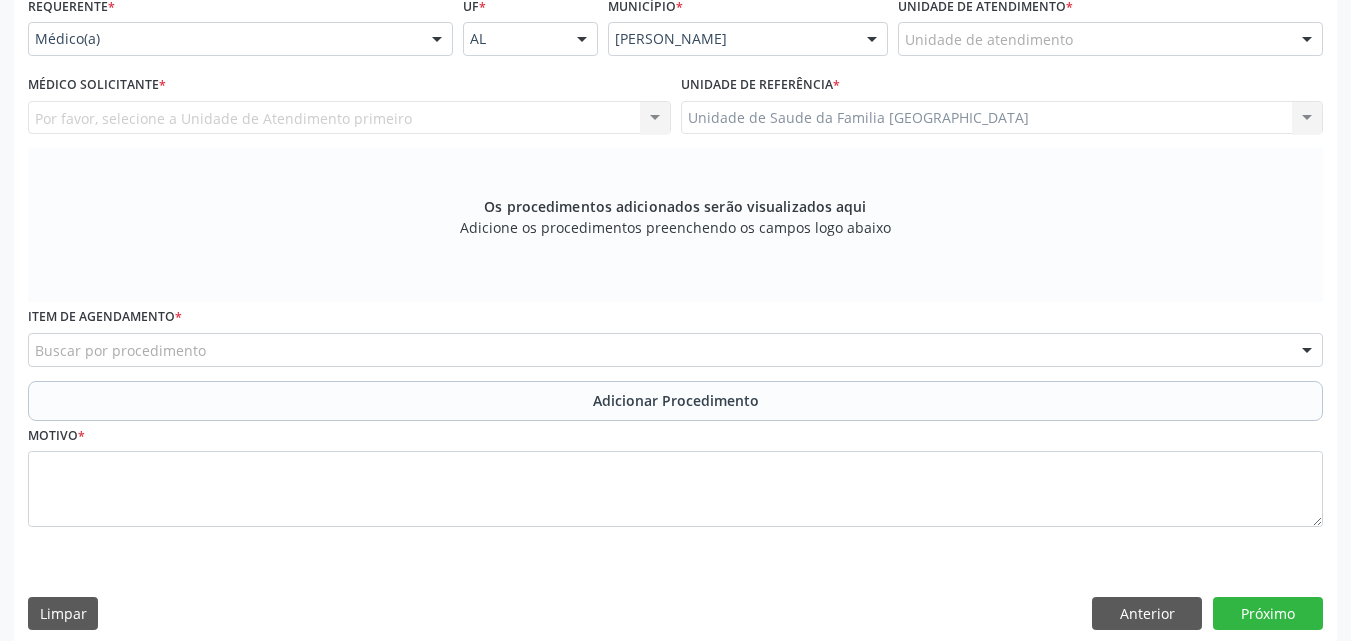 scroll, scrollTop: 4, scrollLeft: 0, axis: vertical 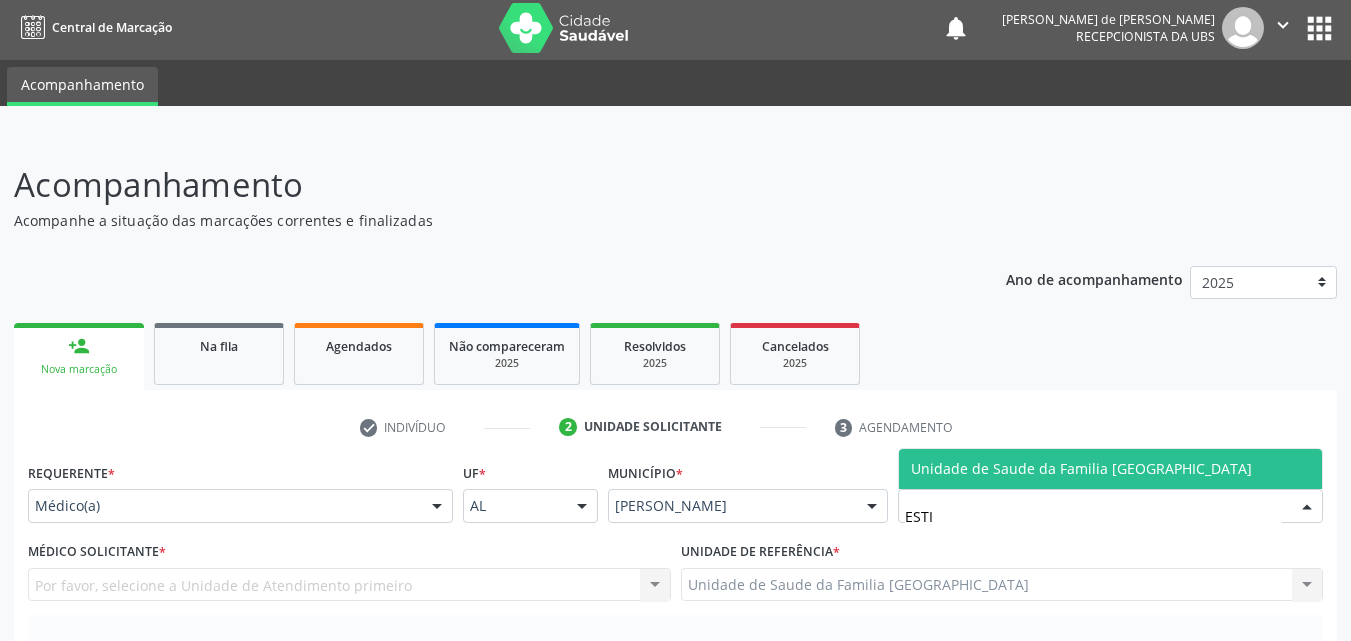 type on "ESTIV" 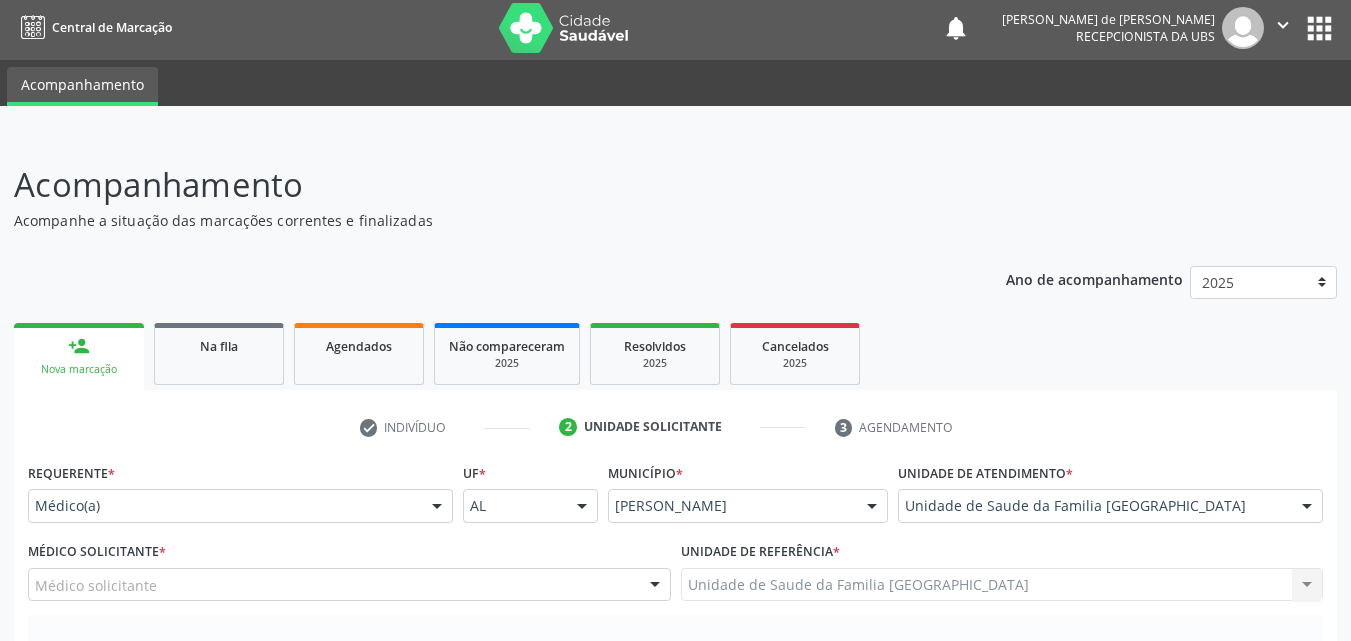 scroll, scrollTop: 488, scrollLeft: 0, axis: vertical 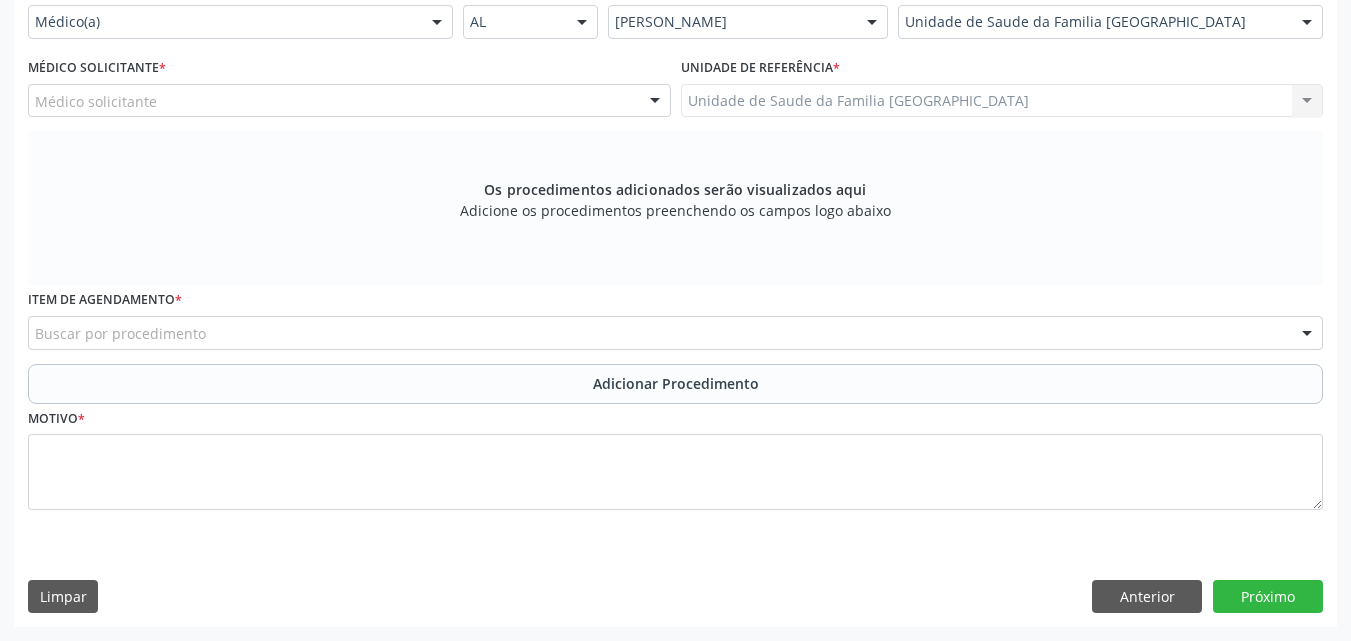 click on "Médico solicitante" at bounding box center (349, 101) 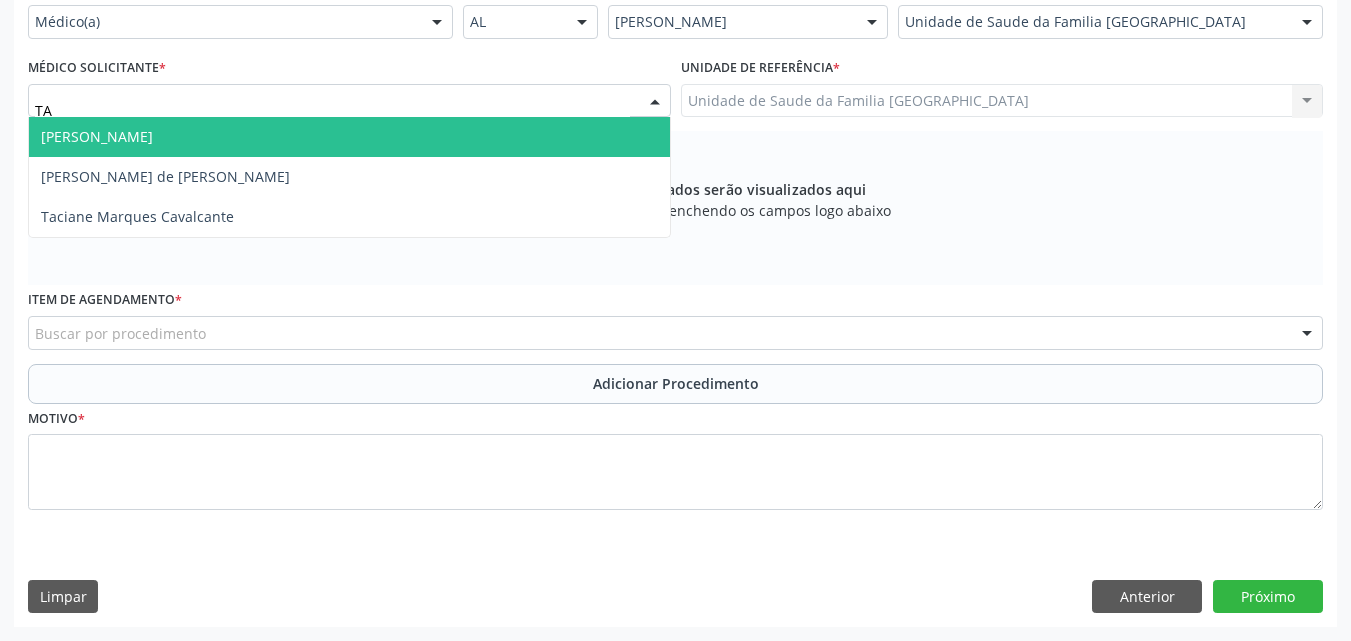type on "TAC" 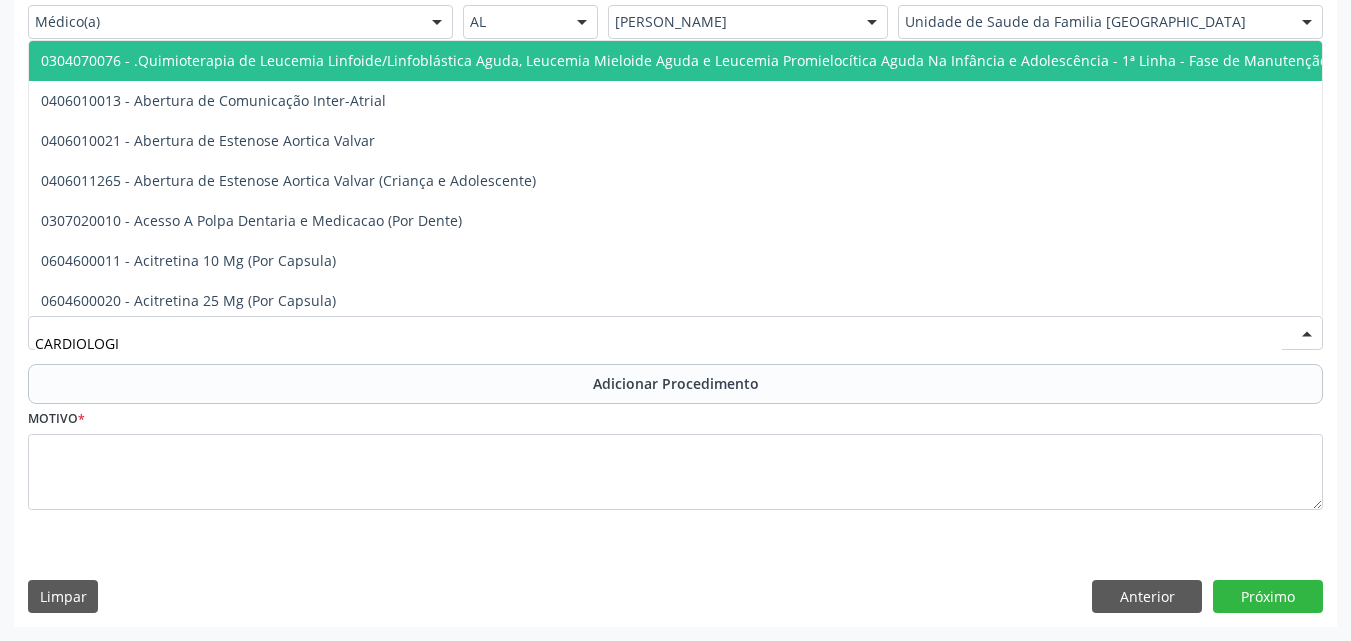 type on "CARDIOLOGIS" 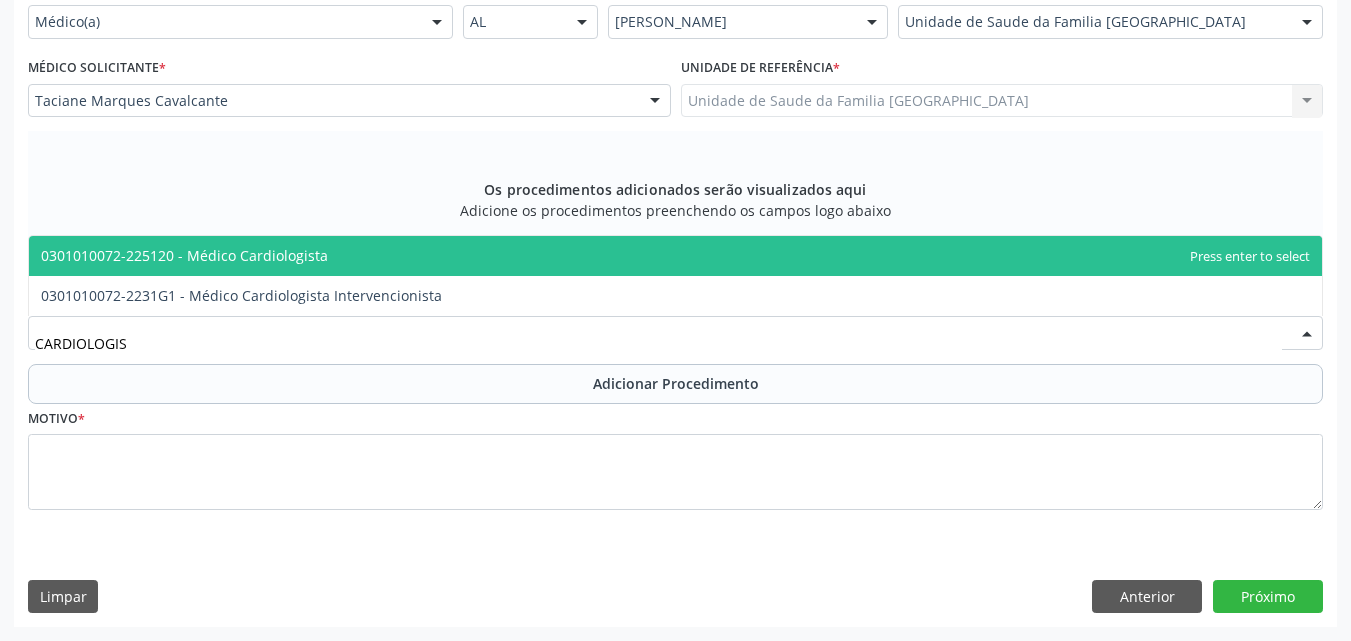 click on "0301010072-225120 - Médico Cardiologista" at bounding box center (675, 256) 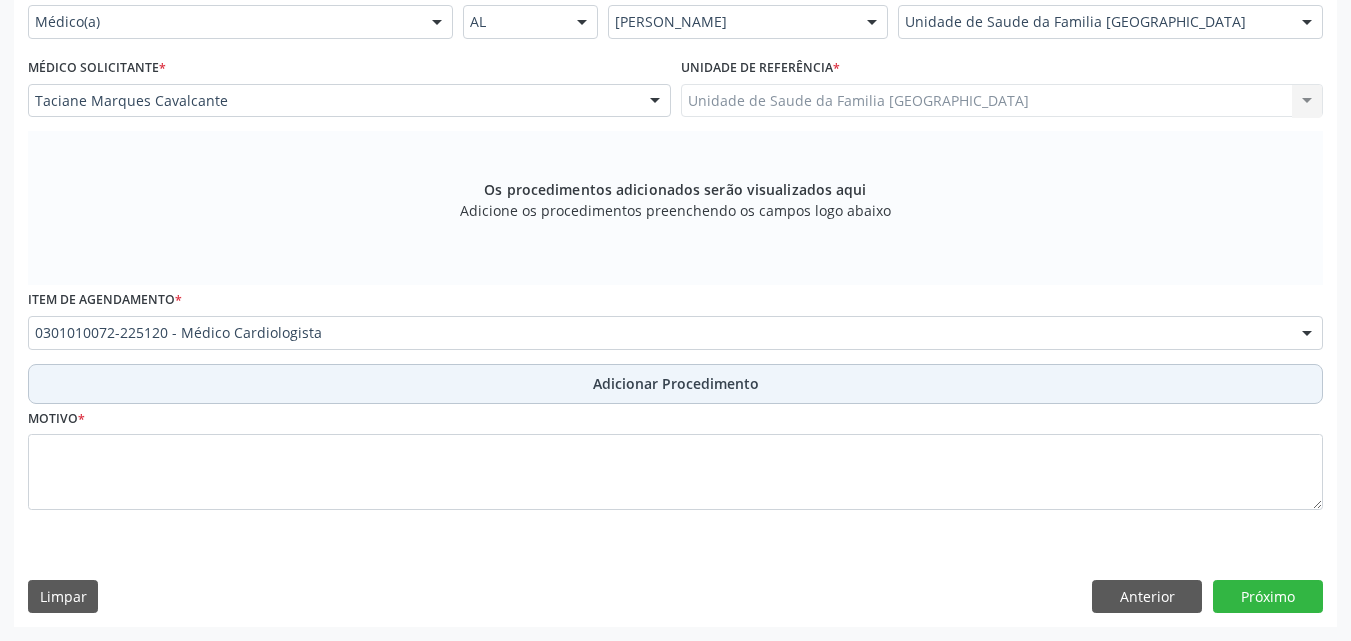 click on "Adicionar Procedimento" at bounding box center [675, 384] 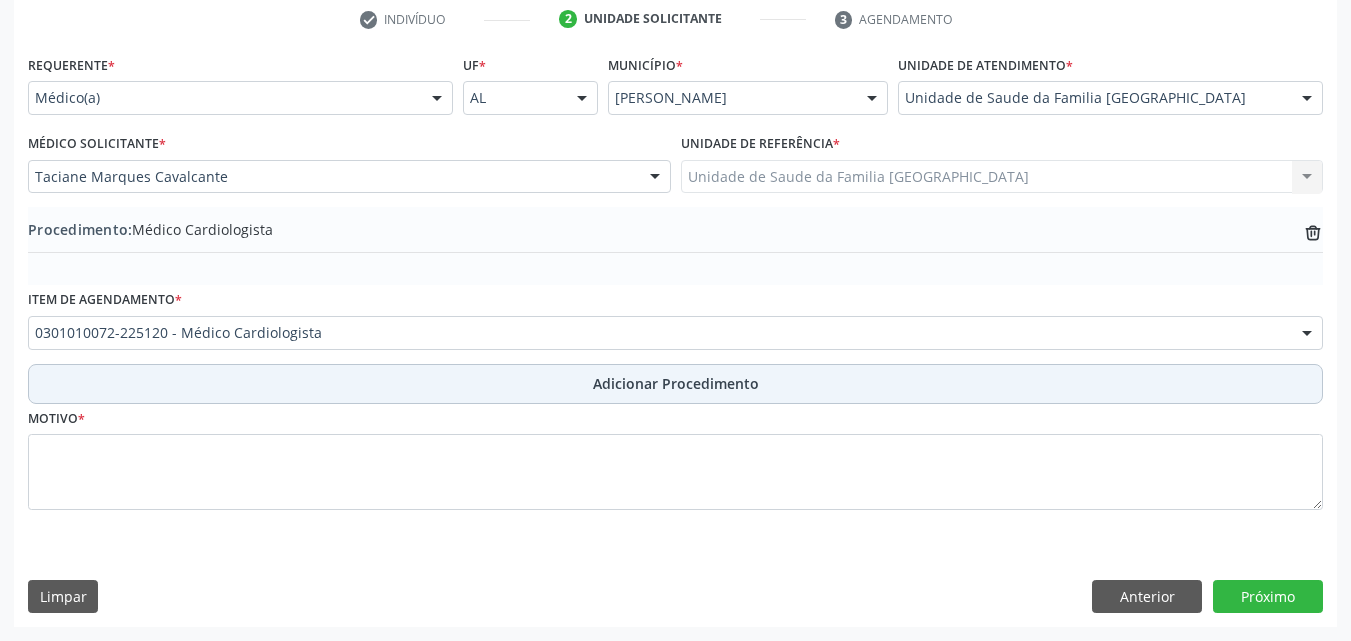 scroll, scrollTop: 412, scrollLeft: 0, axis: vertical 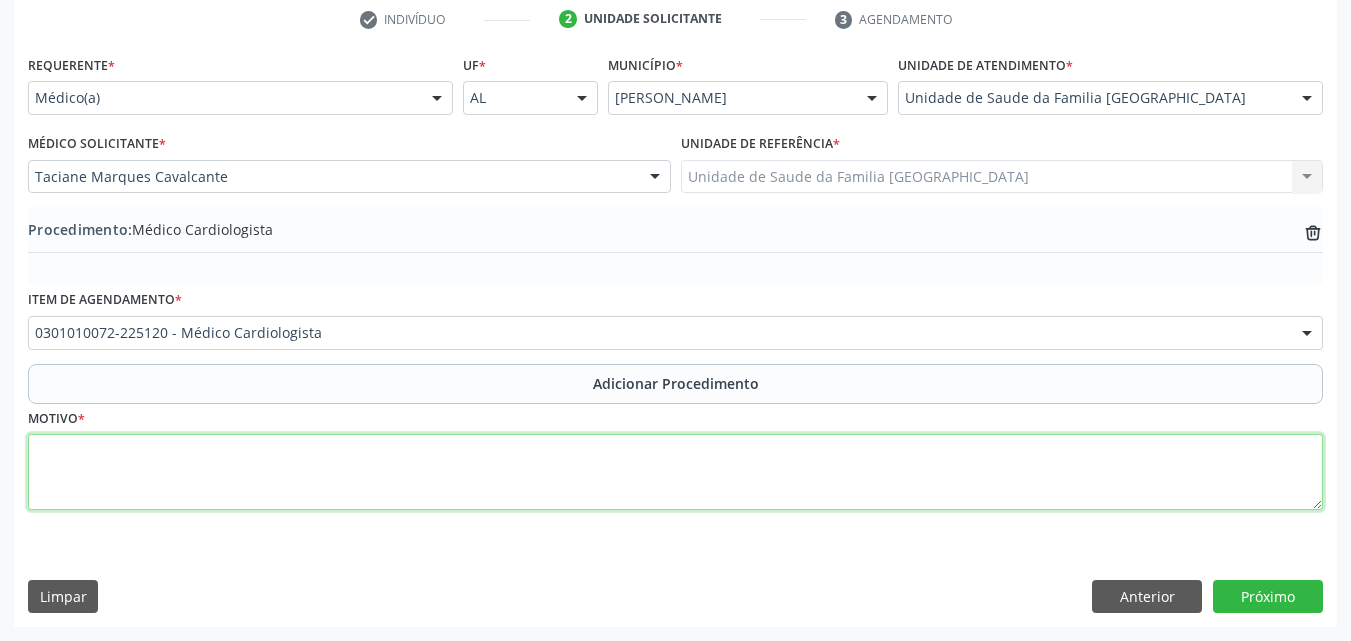 click at bounding box center [675, 472] 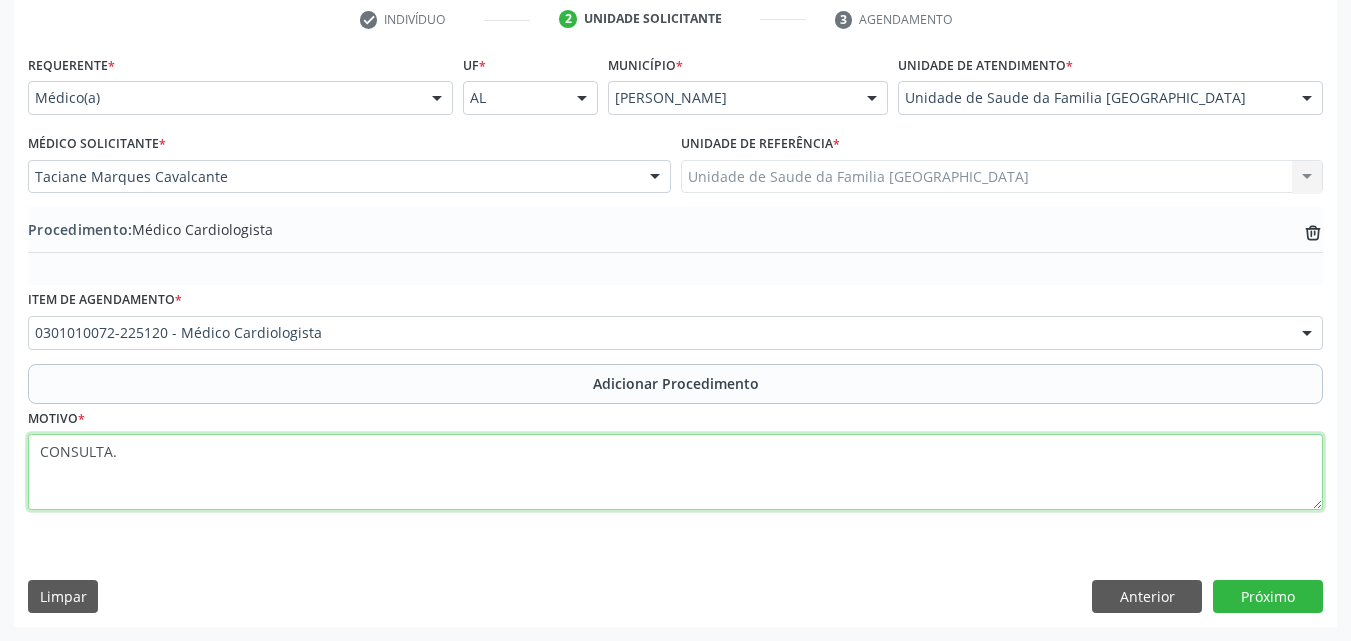 type on "CONSULTA." 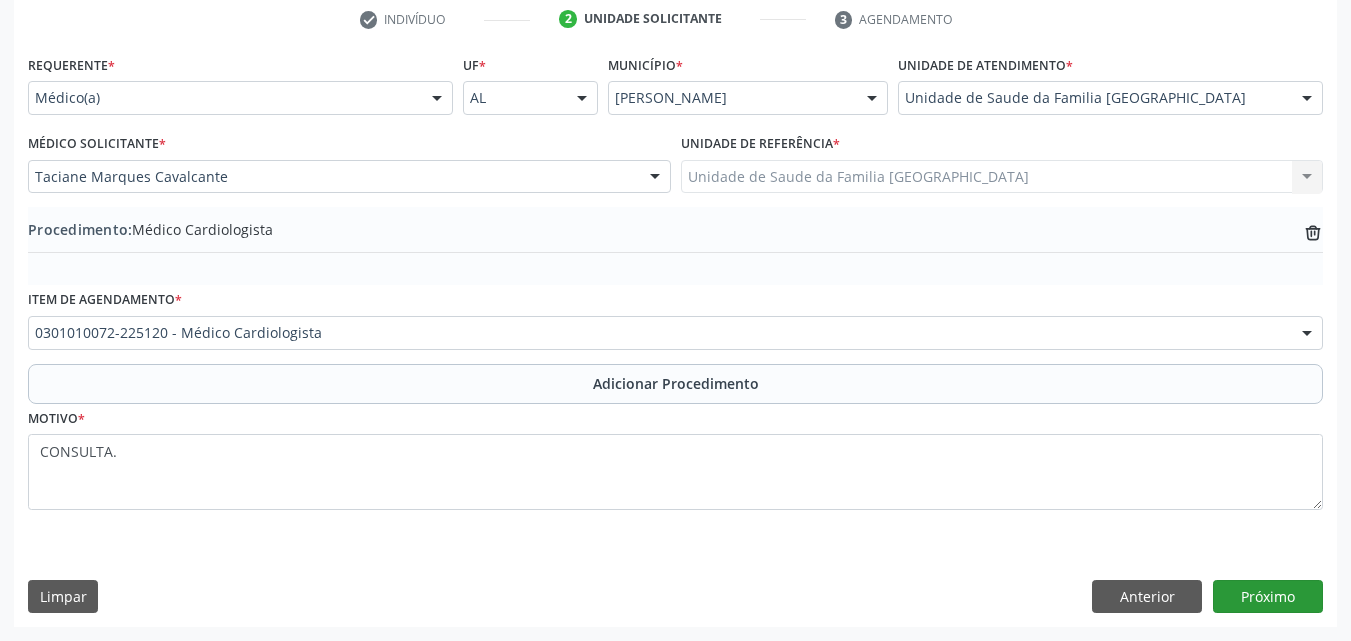 drag, startPoint x: 1228, startPoint y: 575, endPoint x: 1234, endPoint y: 589, distance: 15.231546 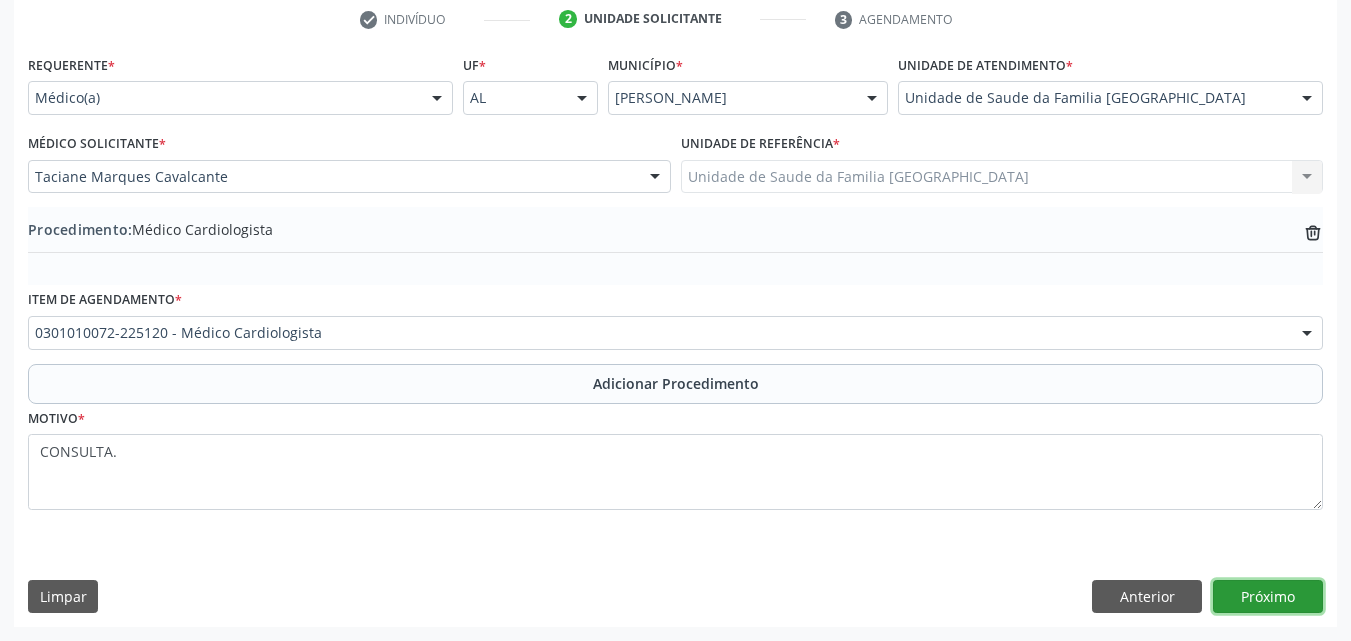 click on "Próximo" at bounding box center [1268, 597] 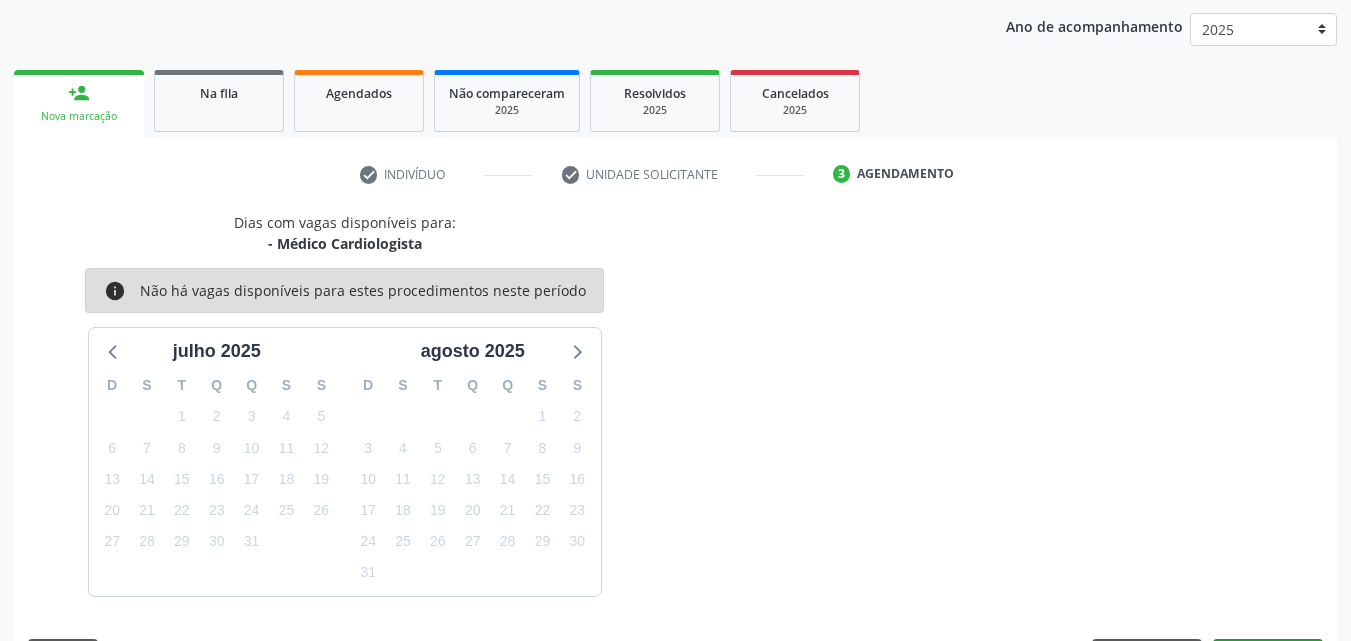 scroll, scrollTop: 316, scrollLeft: 0, axis: vertical 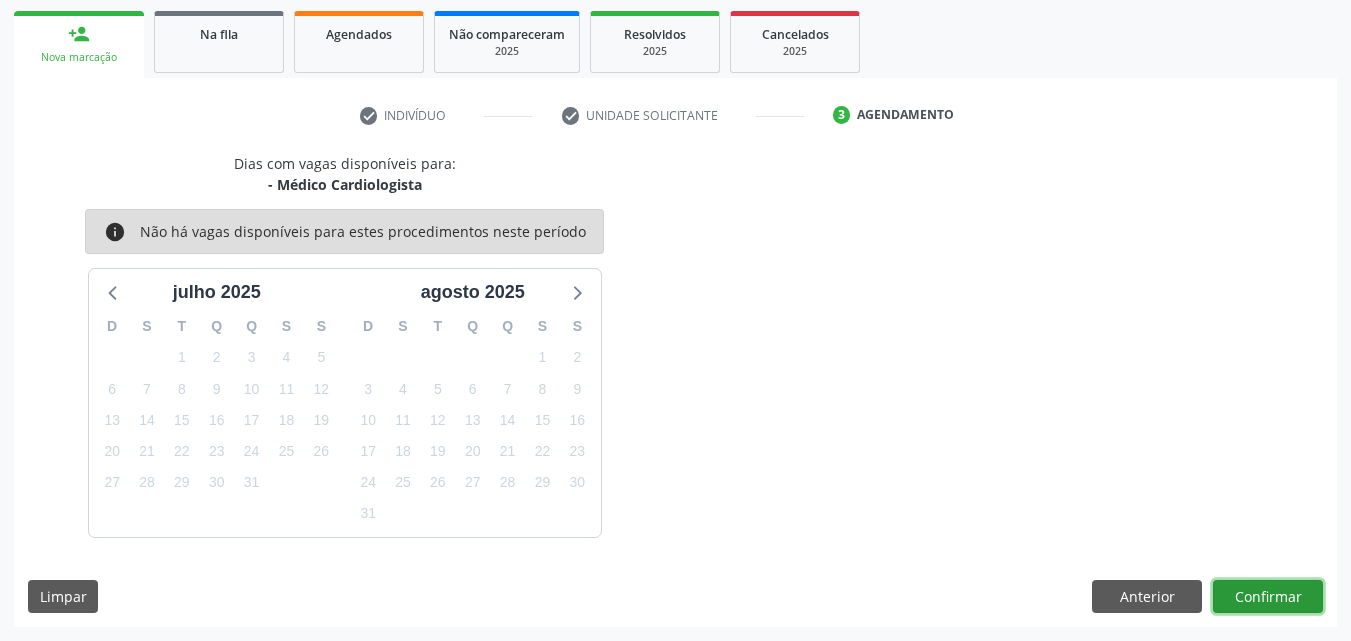 click on "Confirmar" at bounding box center (1268, 597) 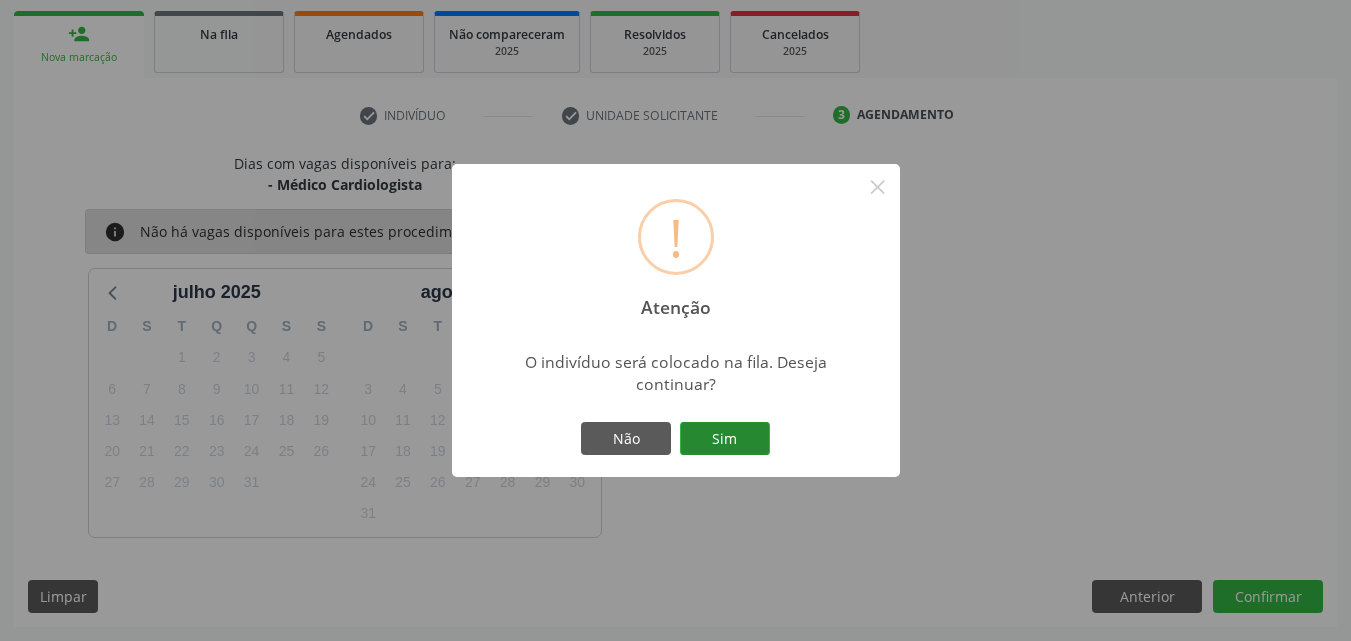 click on "Sim" at bounding box center [725, 439] 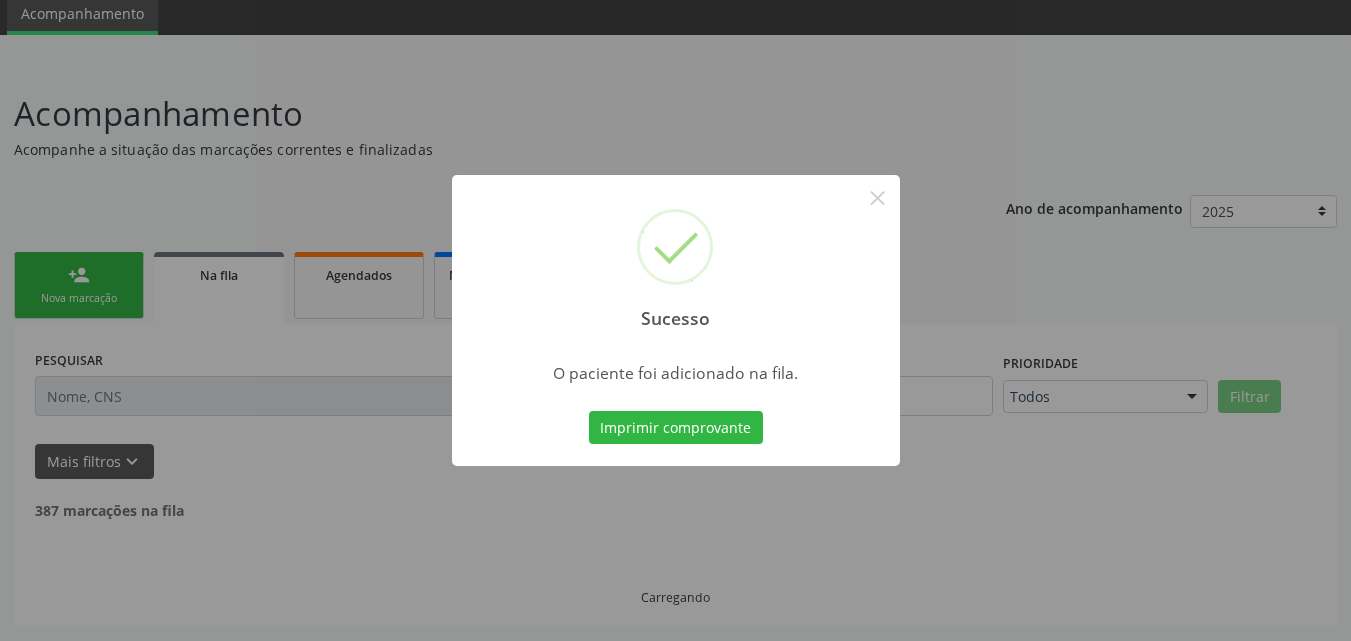 scroll, scrollTop: 54, scrollLeft: 0, axis: vertical 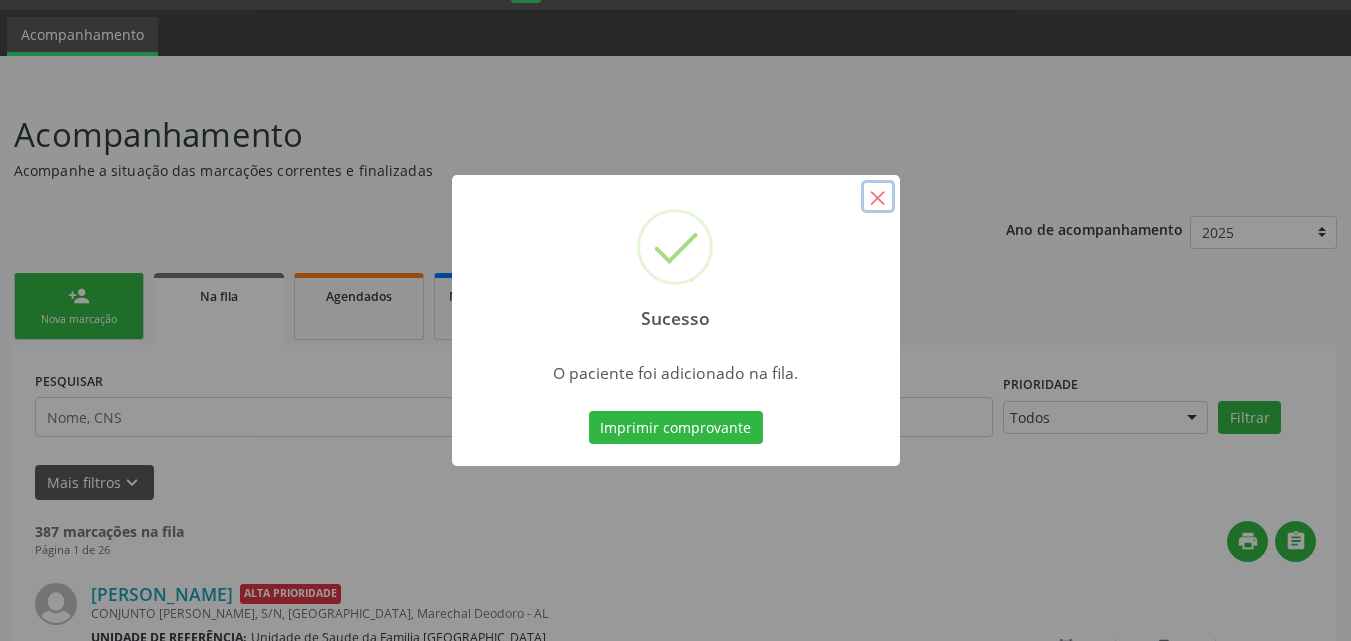 click on "×" at bounding box center [878, 197] 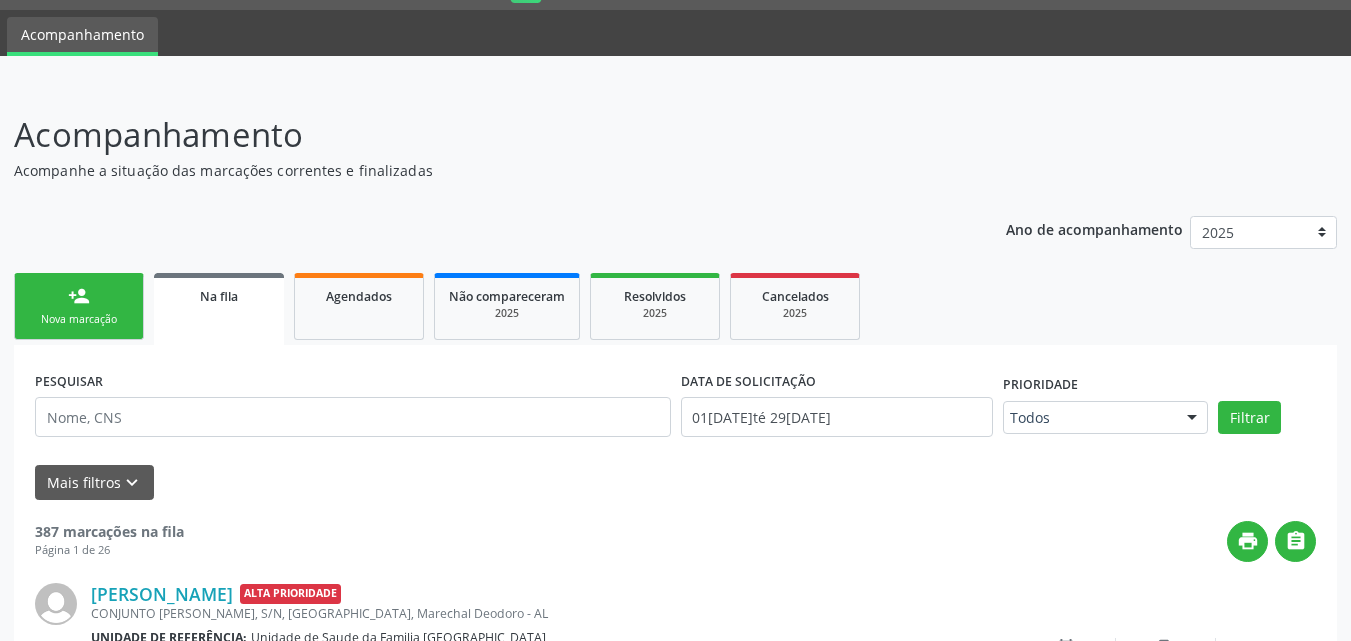 click on "Nova marcação" at bounding box center (79, 319) 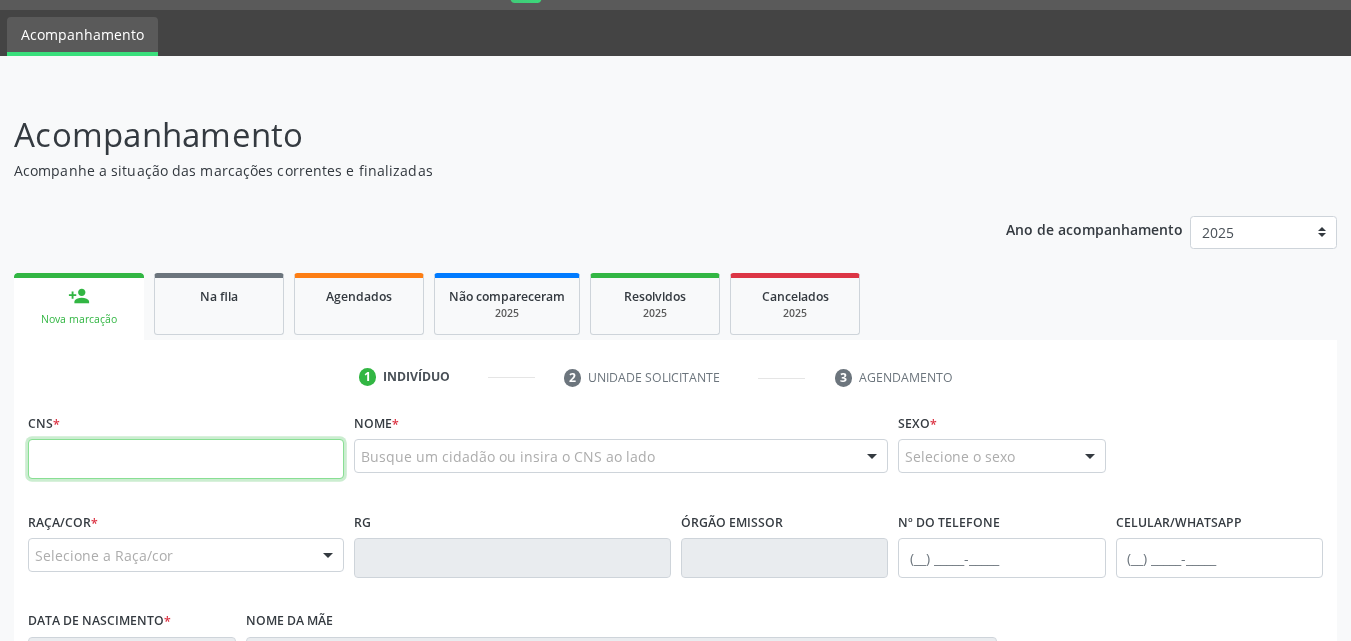 click at bounding box center (186, 459) 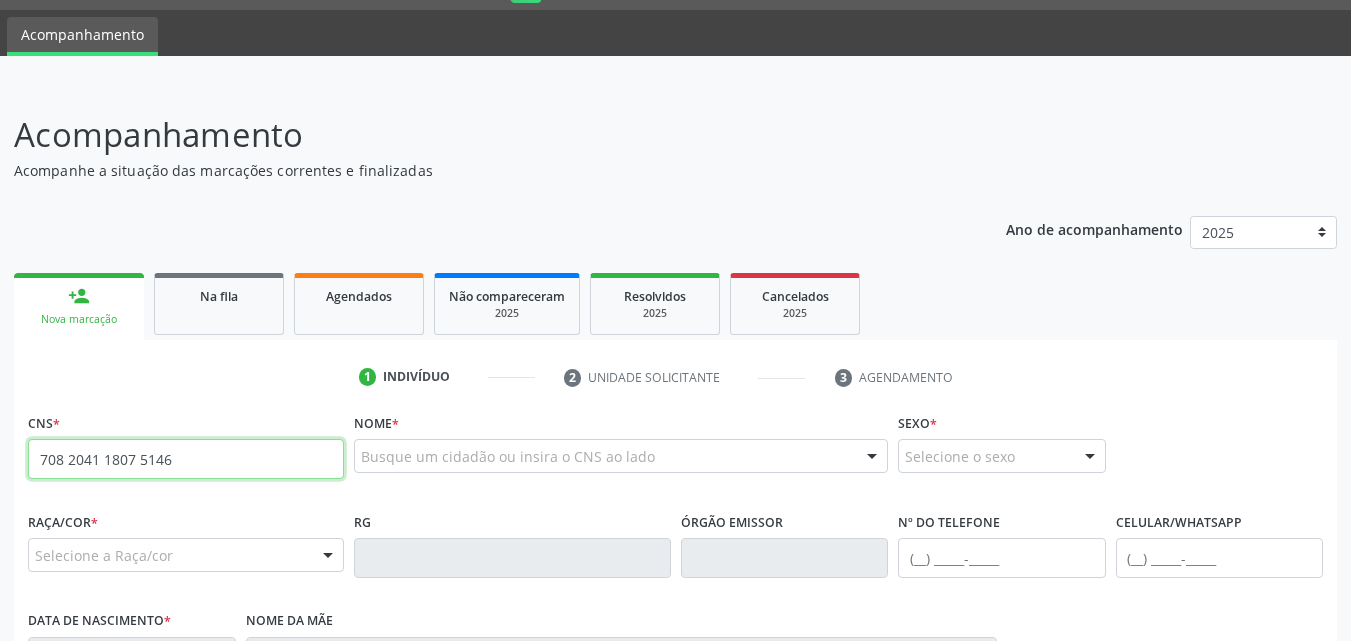 type on "708 2041 1807 5146" 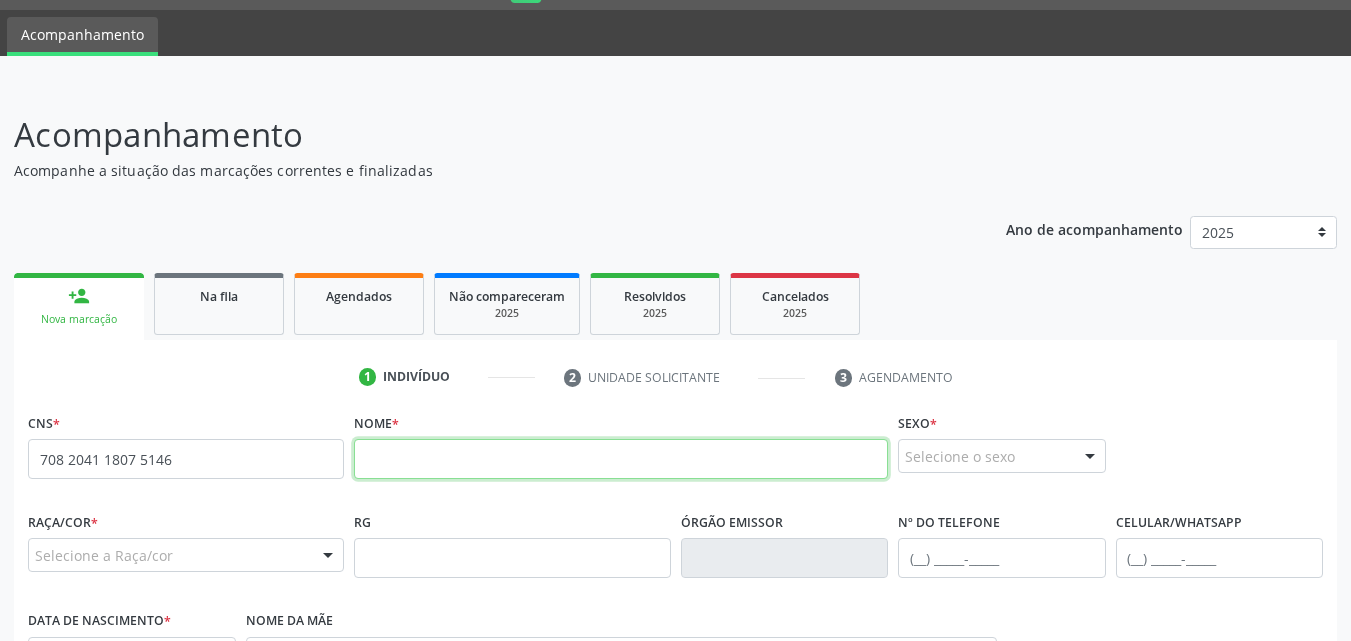 click at bounding box center (621, 459) 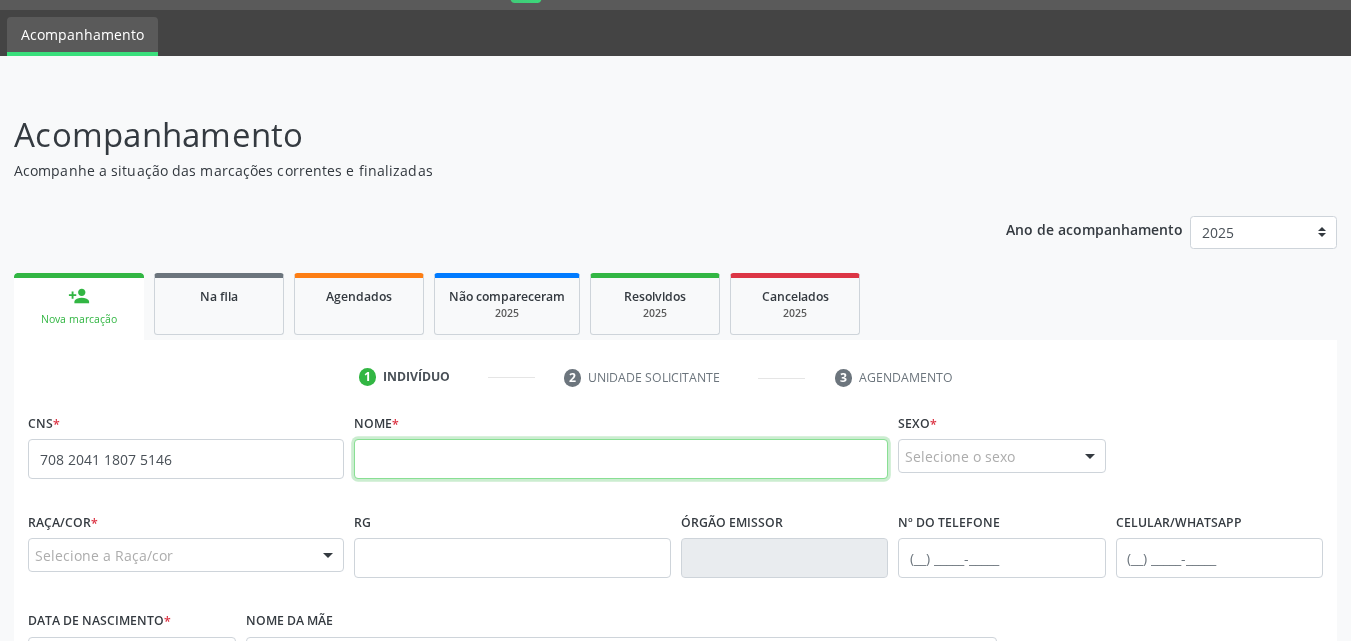 paste on "[PERSON_NAME]" 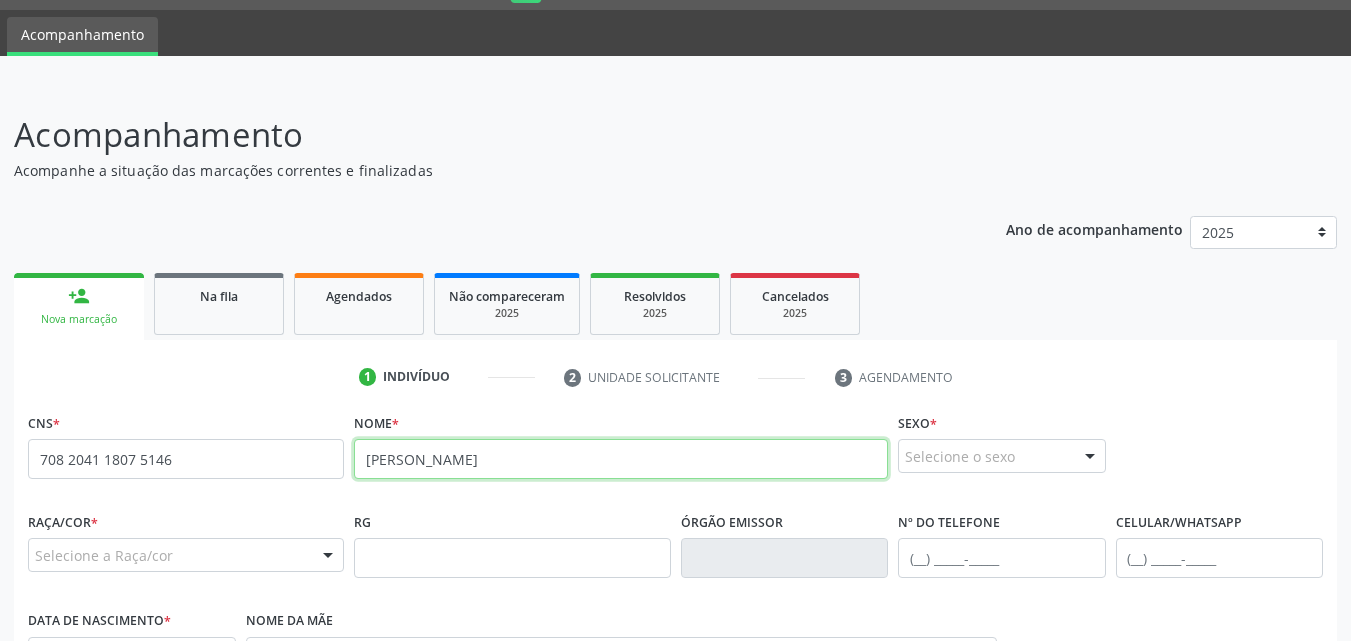 type on "[PERSON_NAME]" 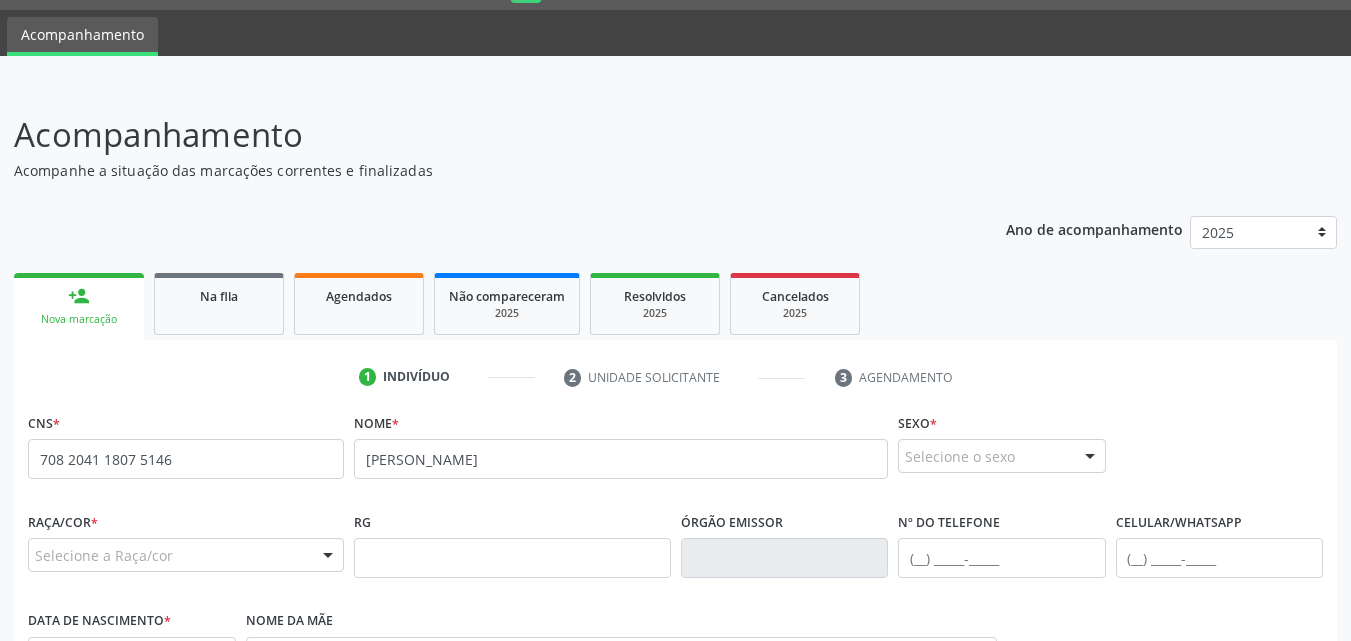 click on "Selecione o sexo" at bounding box center [1002, 456] 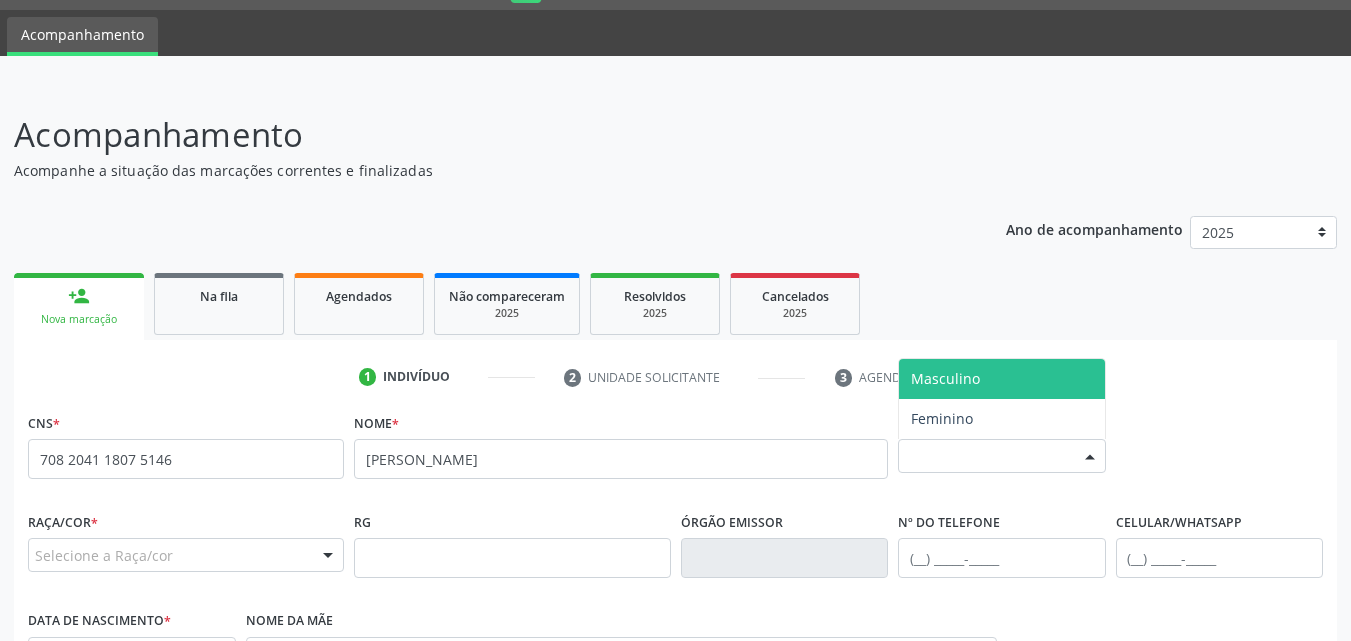 click on "Masculino" at bounding box center [945, 378] 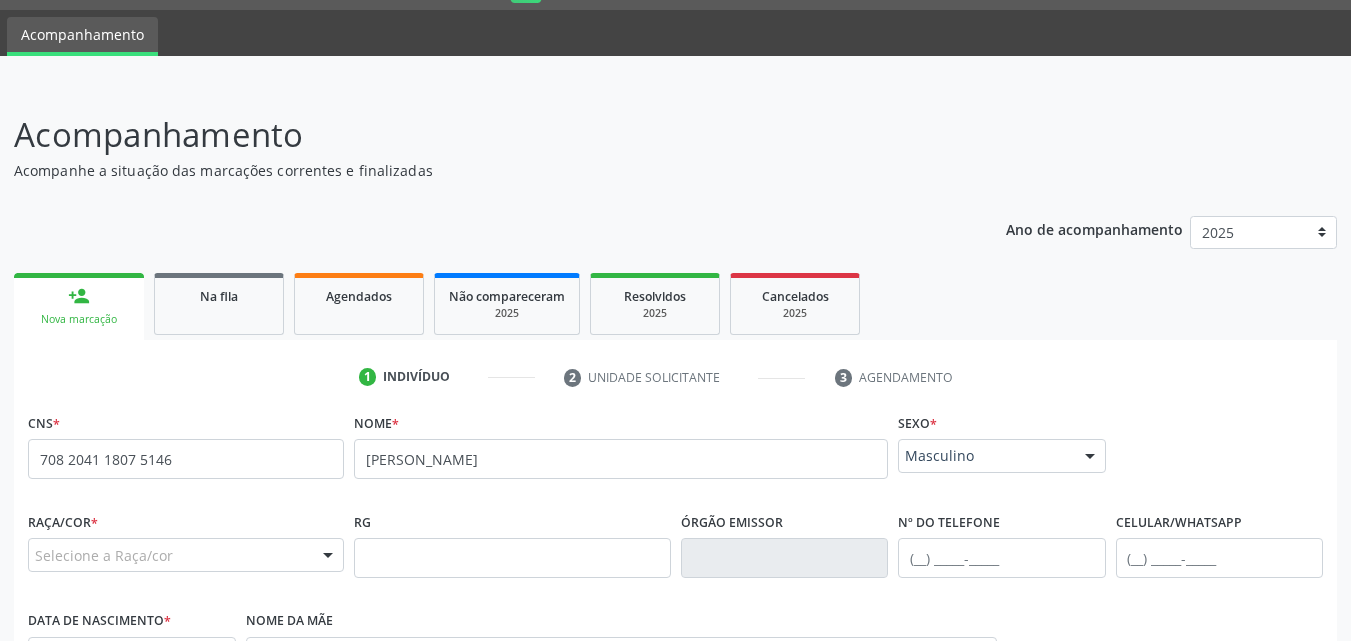 click on "Selecione a Raça/cor" at bounding box center (186, 555) 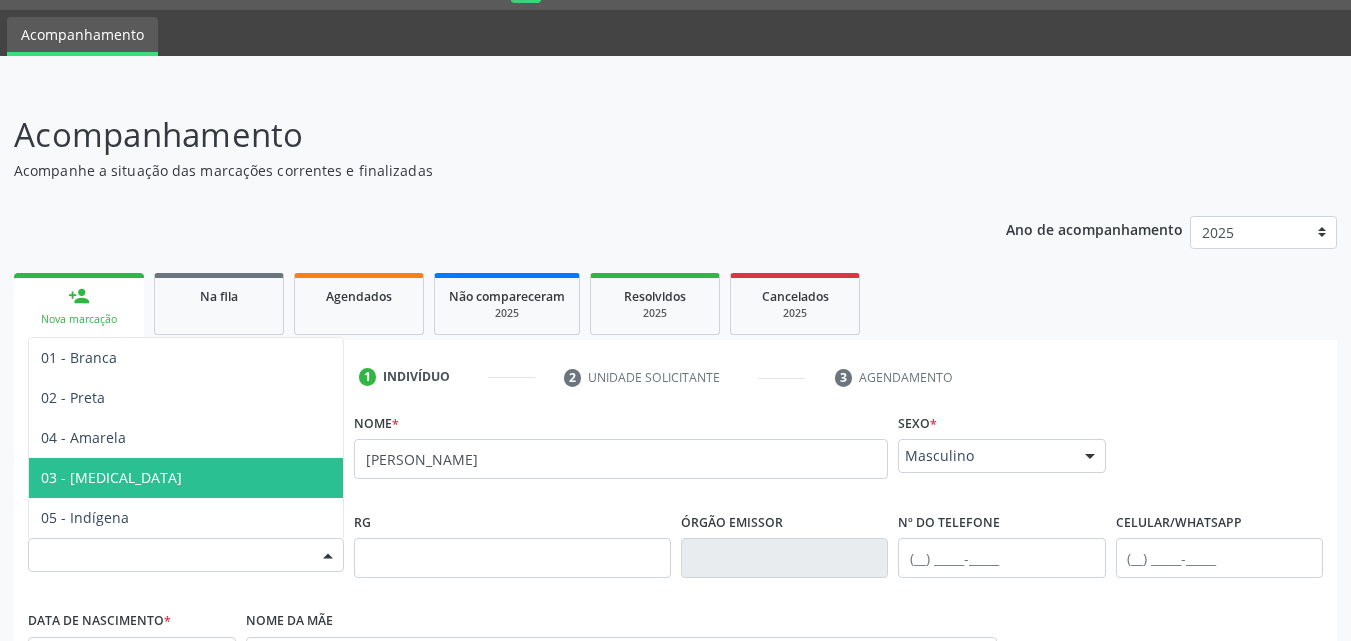 click on "03 - [MEDICAL_DATA]" at bounding box center [111, 477] 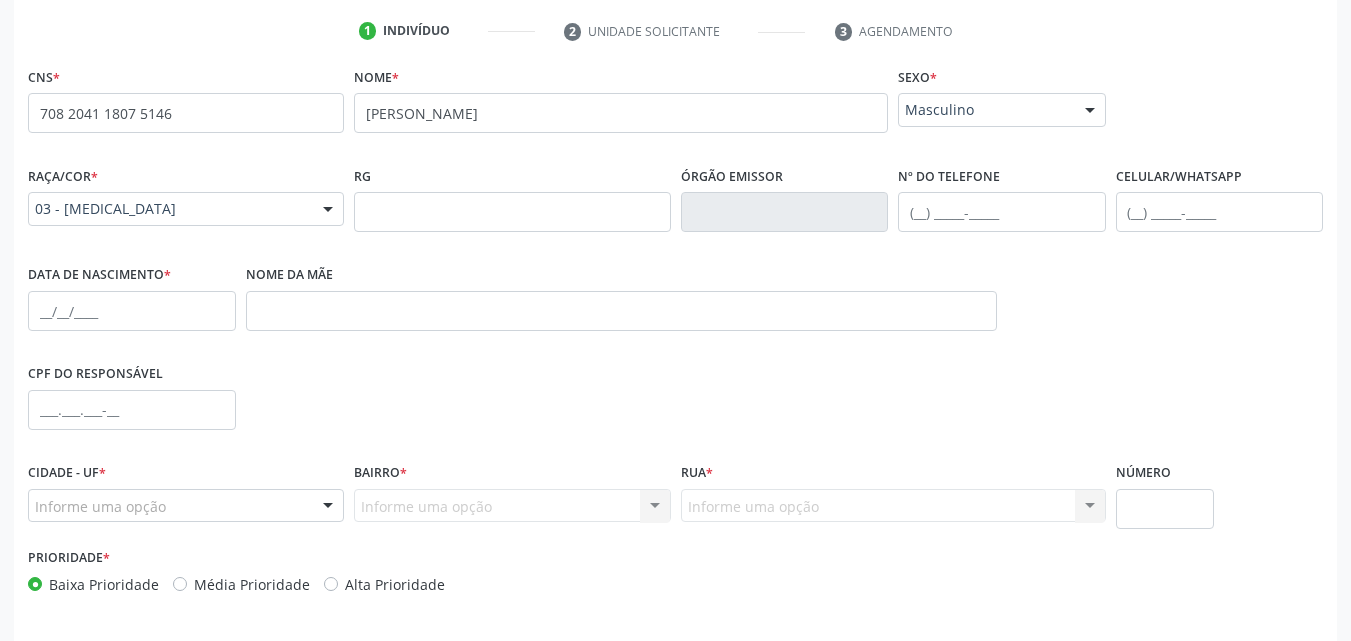 scroll, scrollTop: 471, scrollLeft: 0, axis: vertical 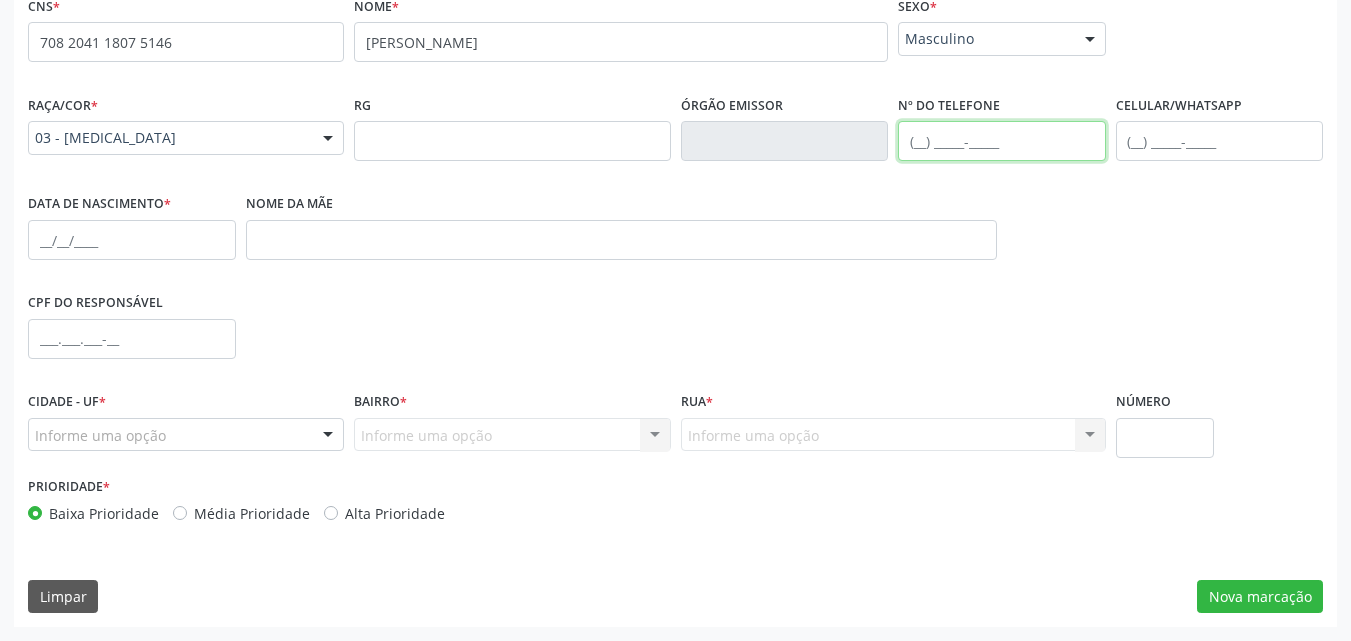 click at bounding box center (1002, 141) 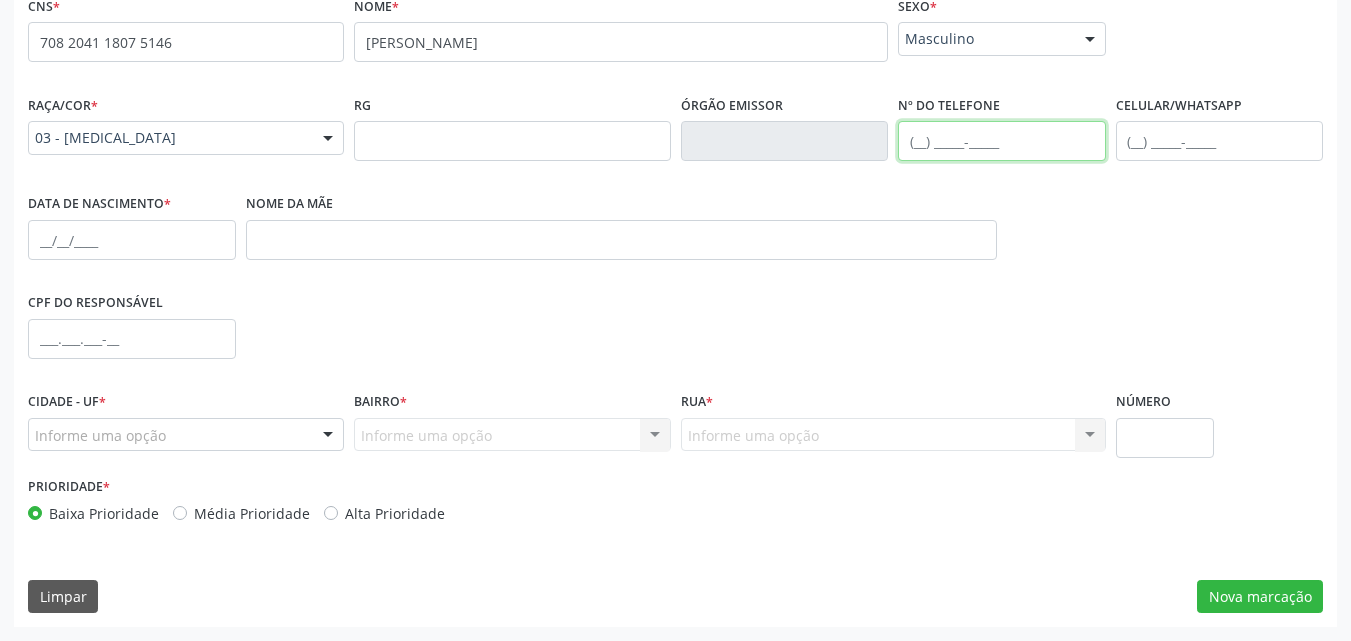 paste on "[PHONE_NUMBER]" 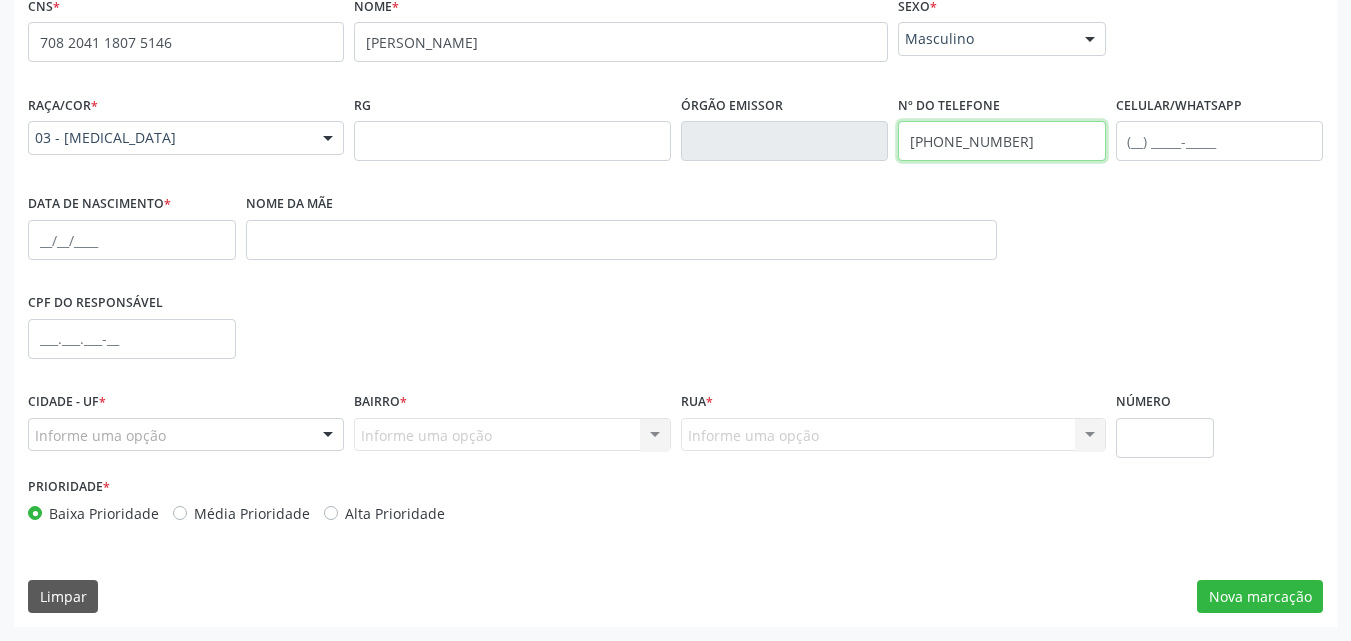 type on "[PHONE_NUMBER]" 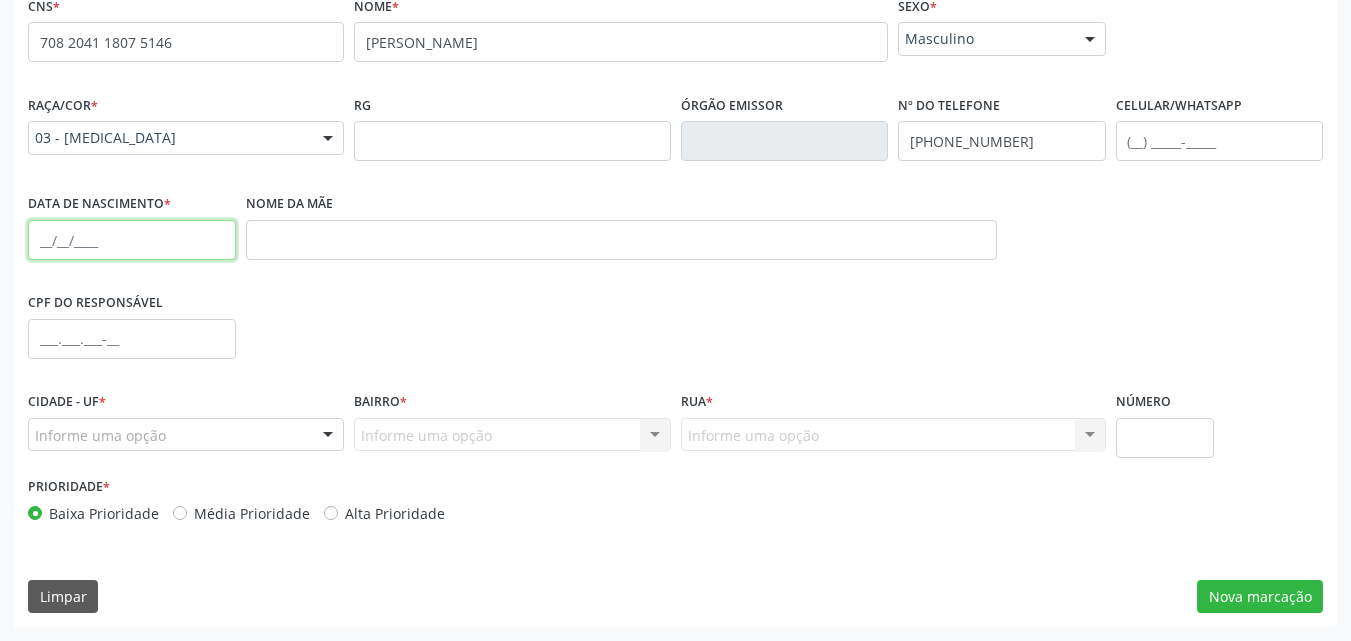 click at bounding box center [132, 240] 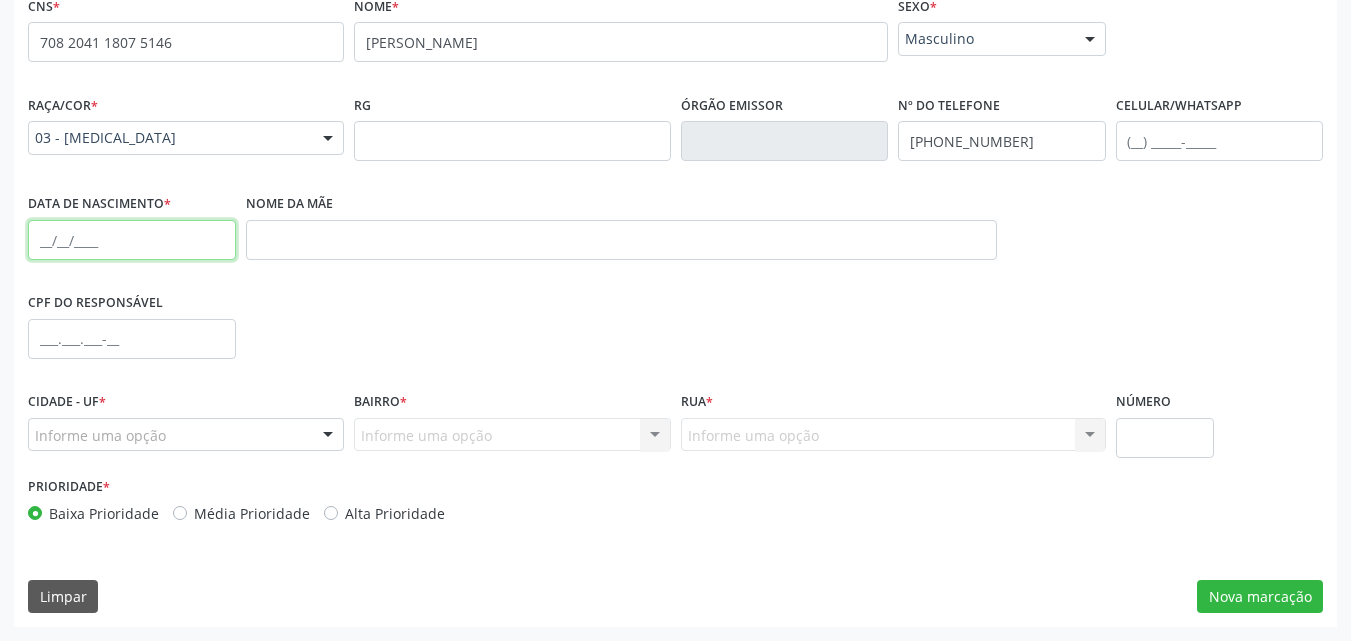 paste on "[DATE]" 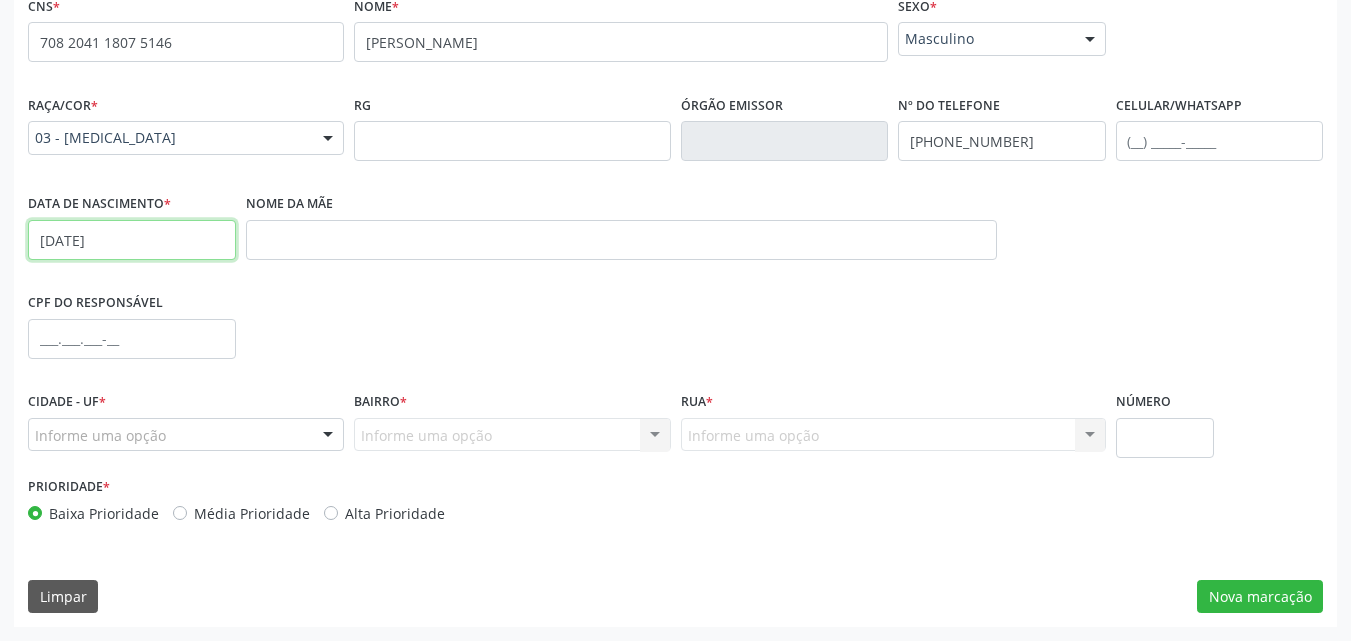 type on "[DATE]" 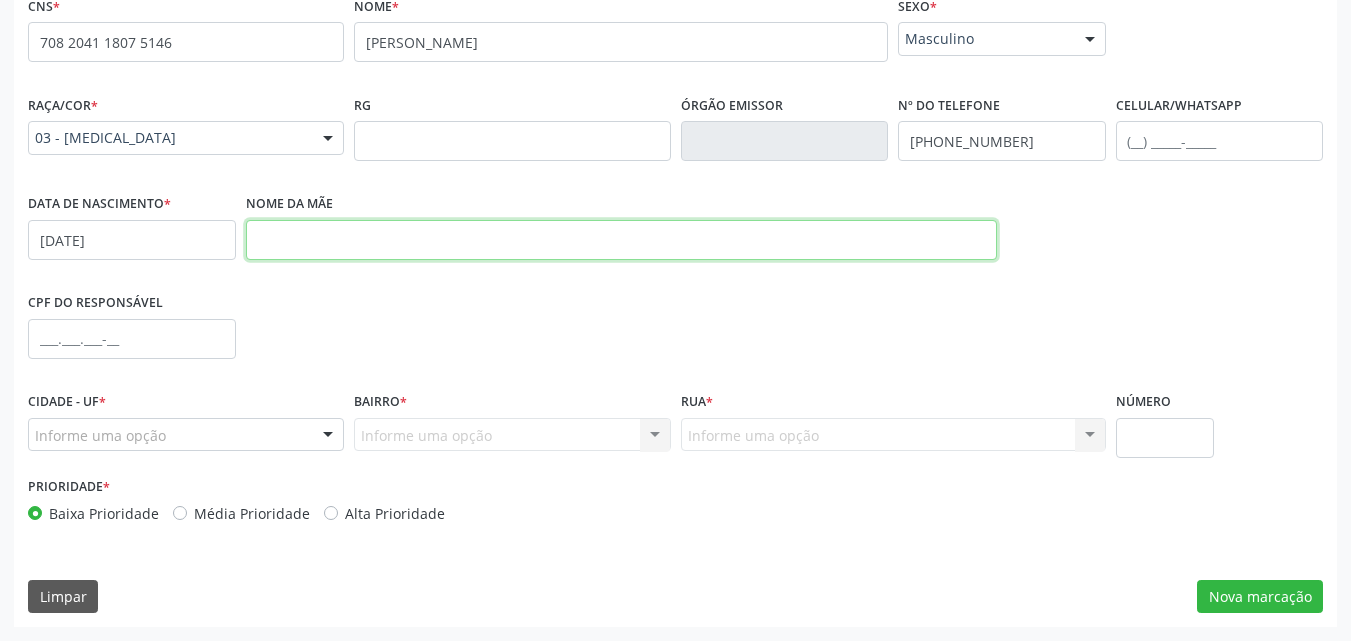 click at bounding box center [621, 240] 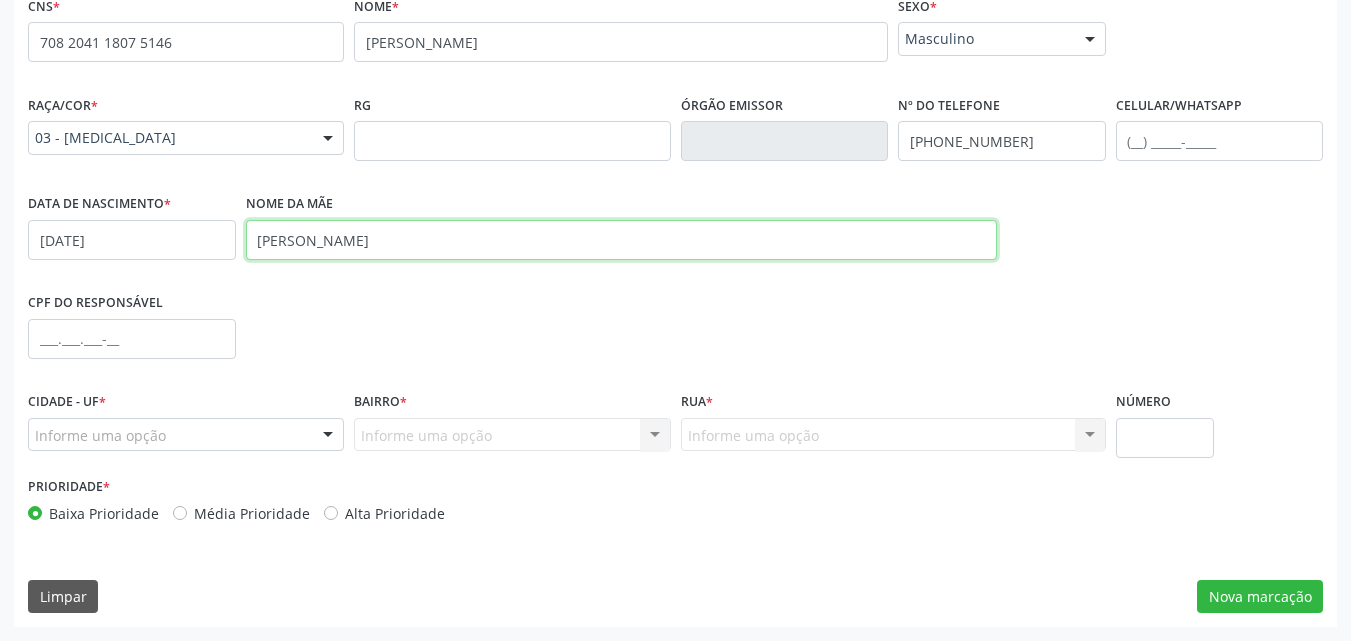 type on "[PERSON_NAME]" 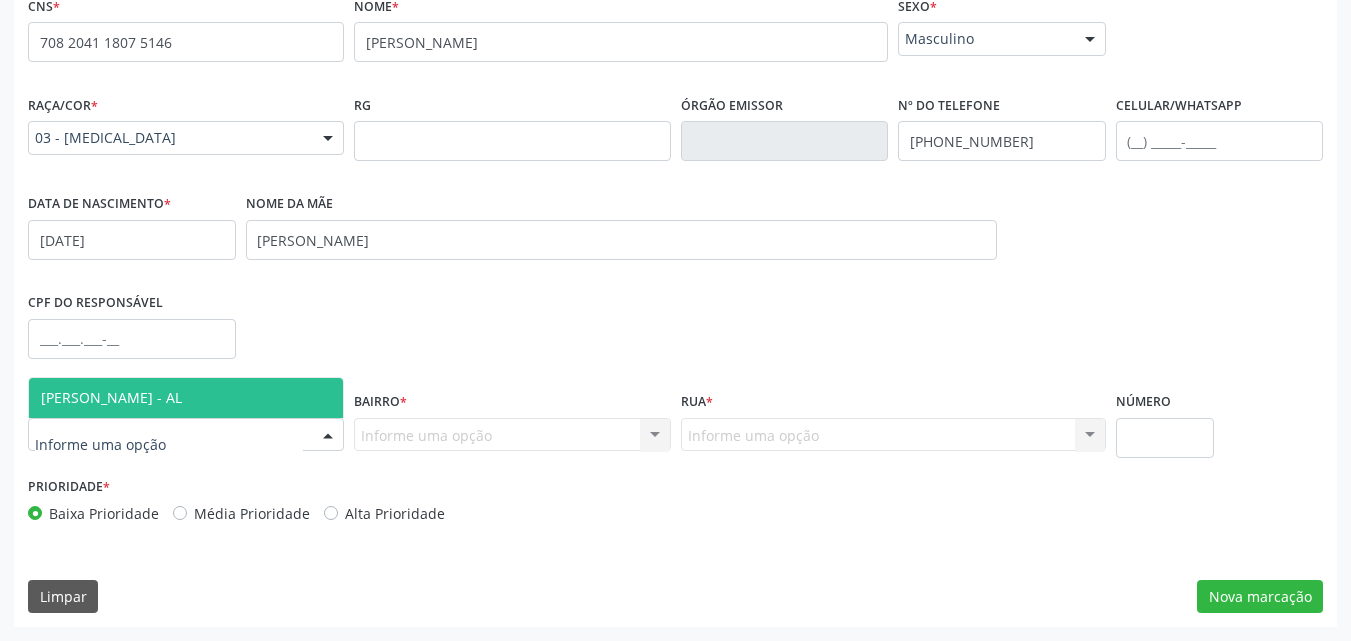 click at bounding box center [186, 435] 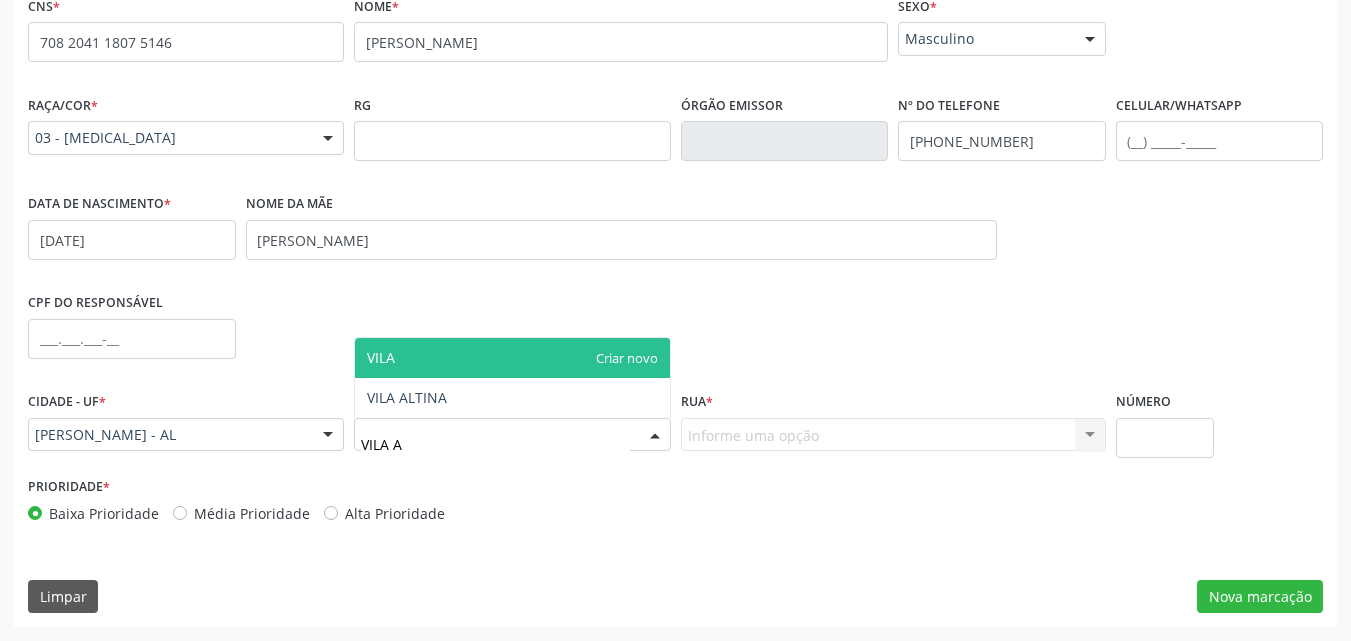 type on "[GEOGRAPHIC_DATA]" 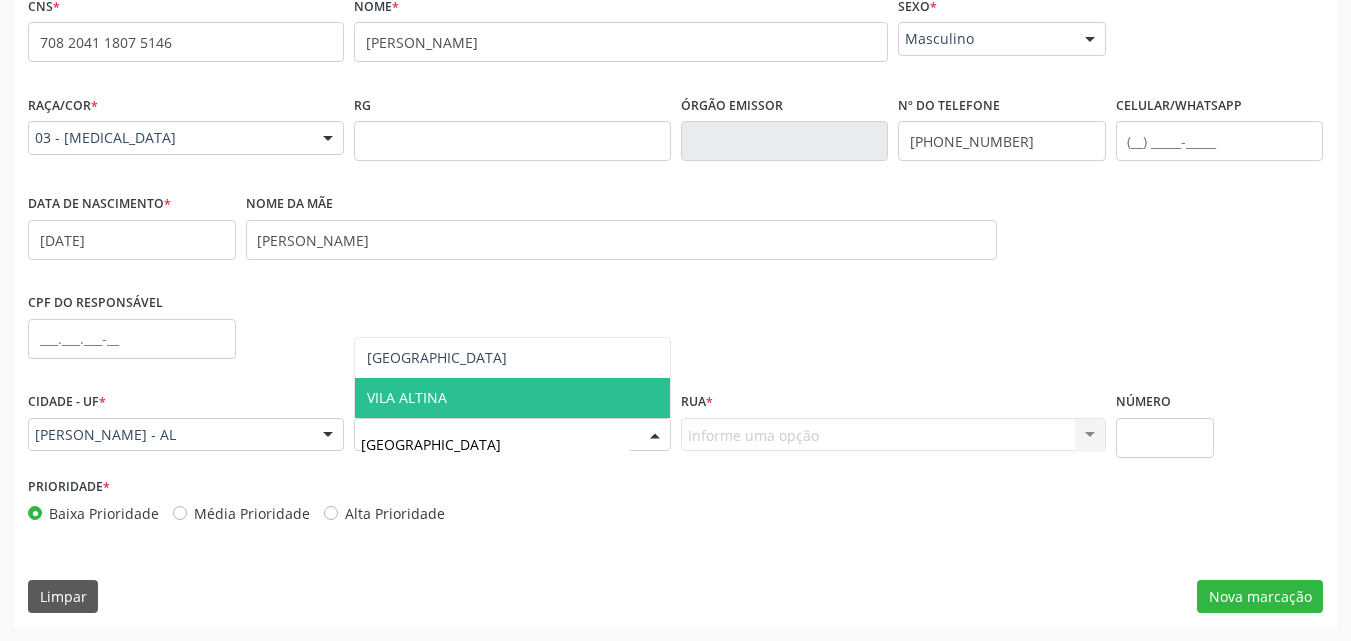 click on "VILA ALTINA" at bounding box center (407, 397) 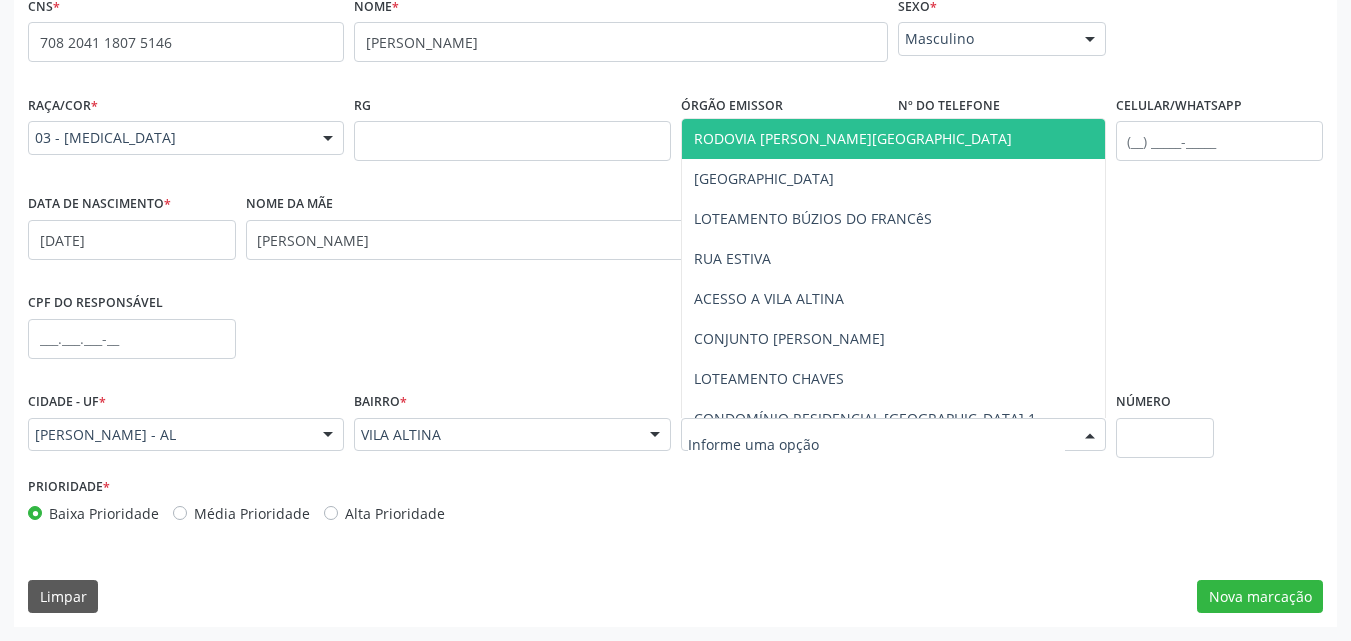 click at bounding box center [893, 435] 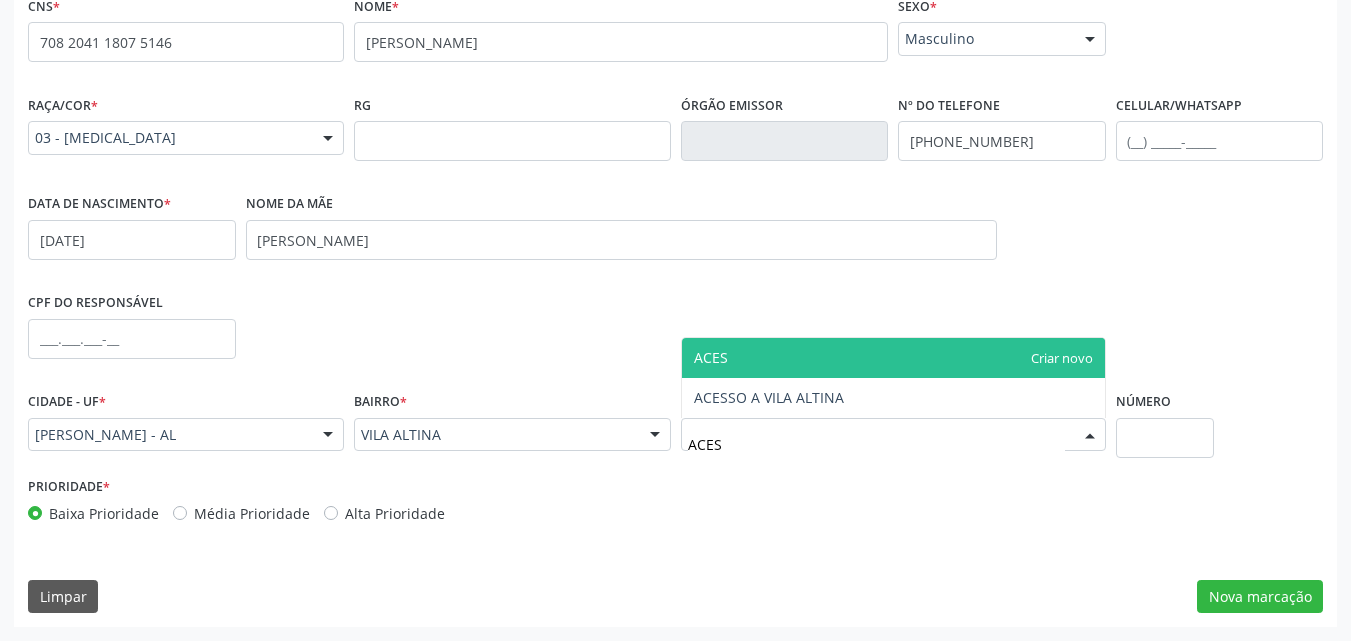 type on "ACESS" 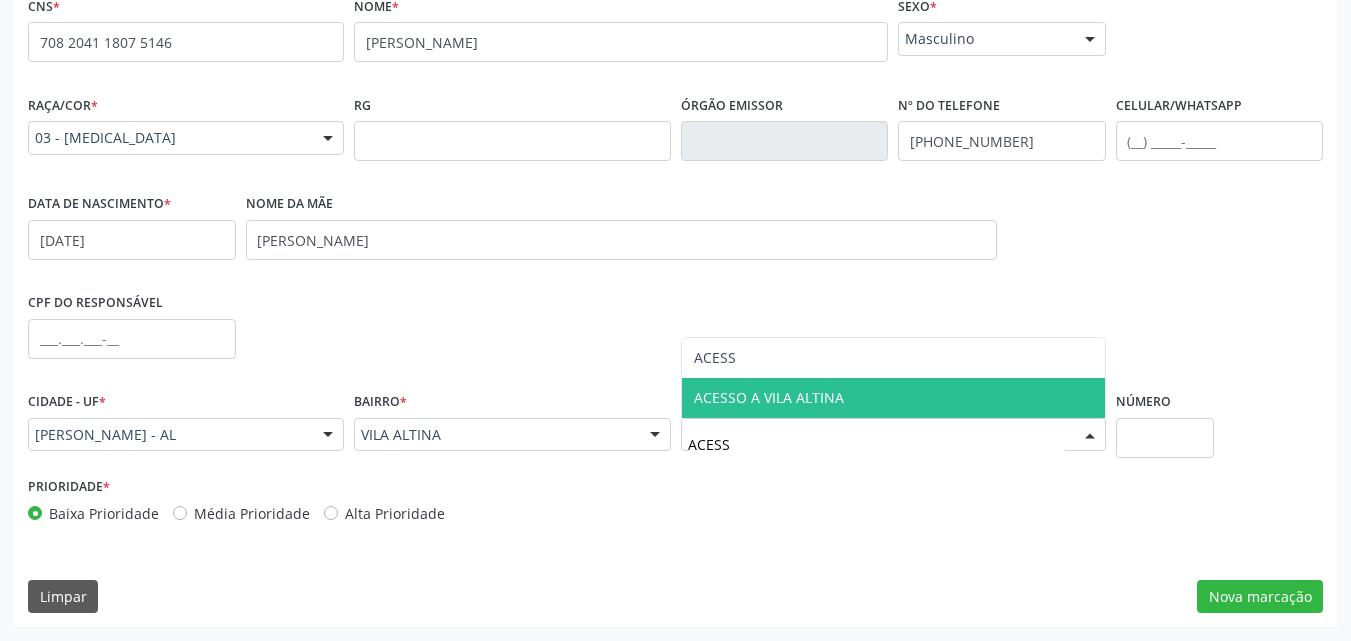 click on "ACESSO A VILA ALTINA" at bounding box center [769, 397] 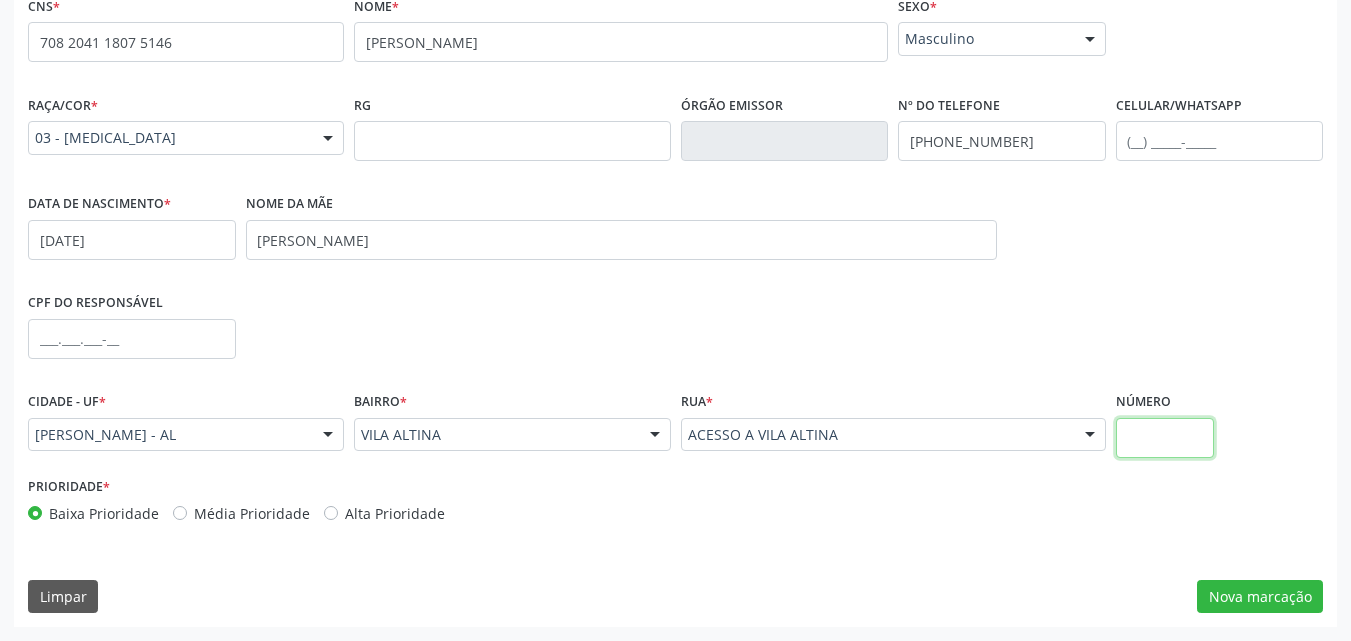click at bounding box center [1165, 438] 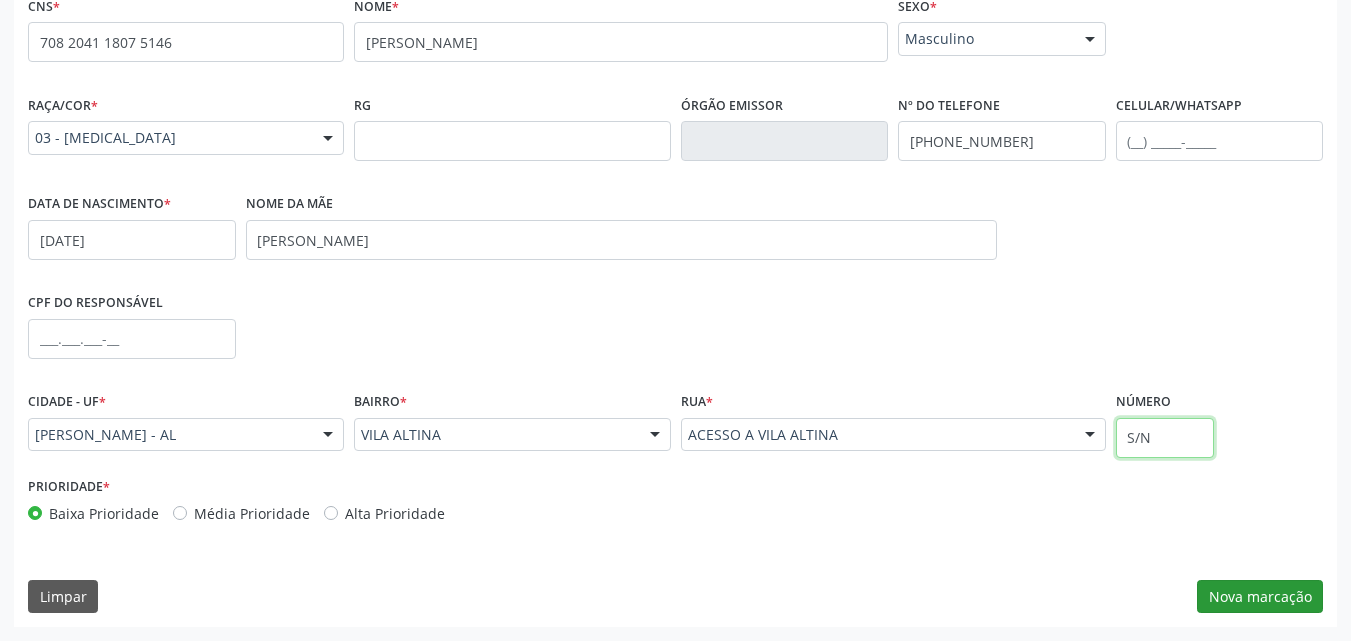 type on "S/N" 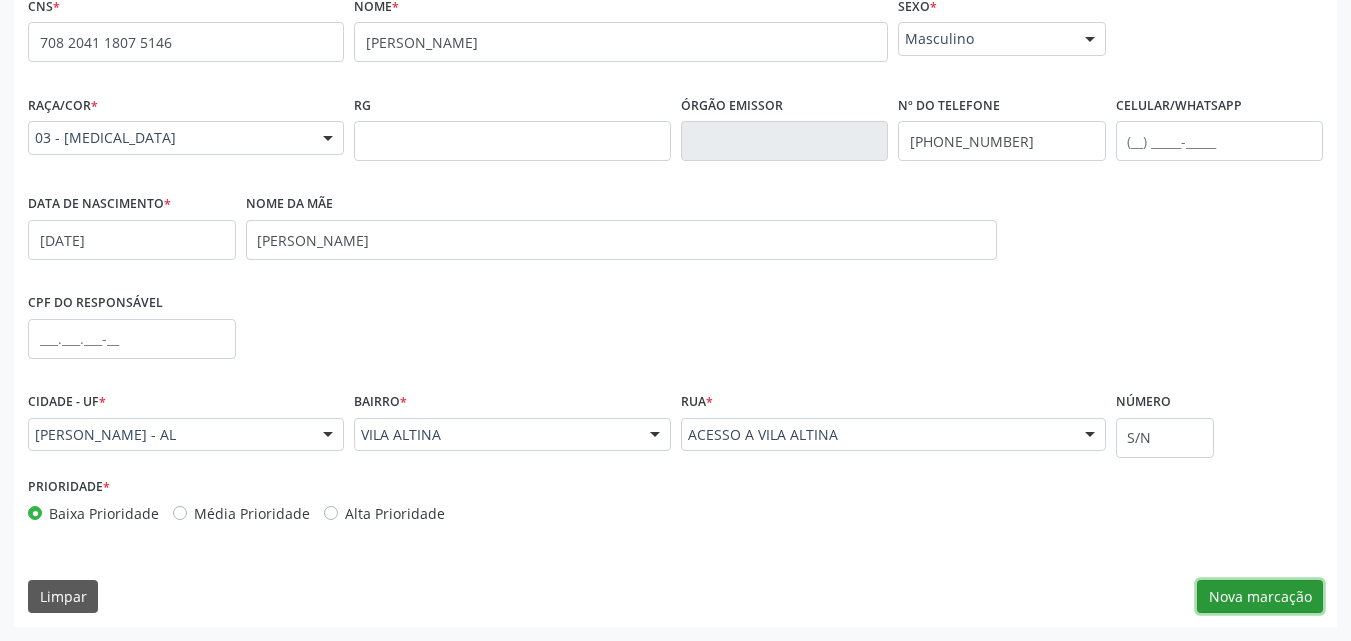 click on "Nova marcação" at bounding box center [1260, 597] 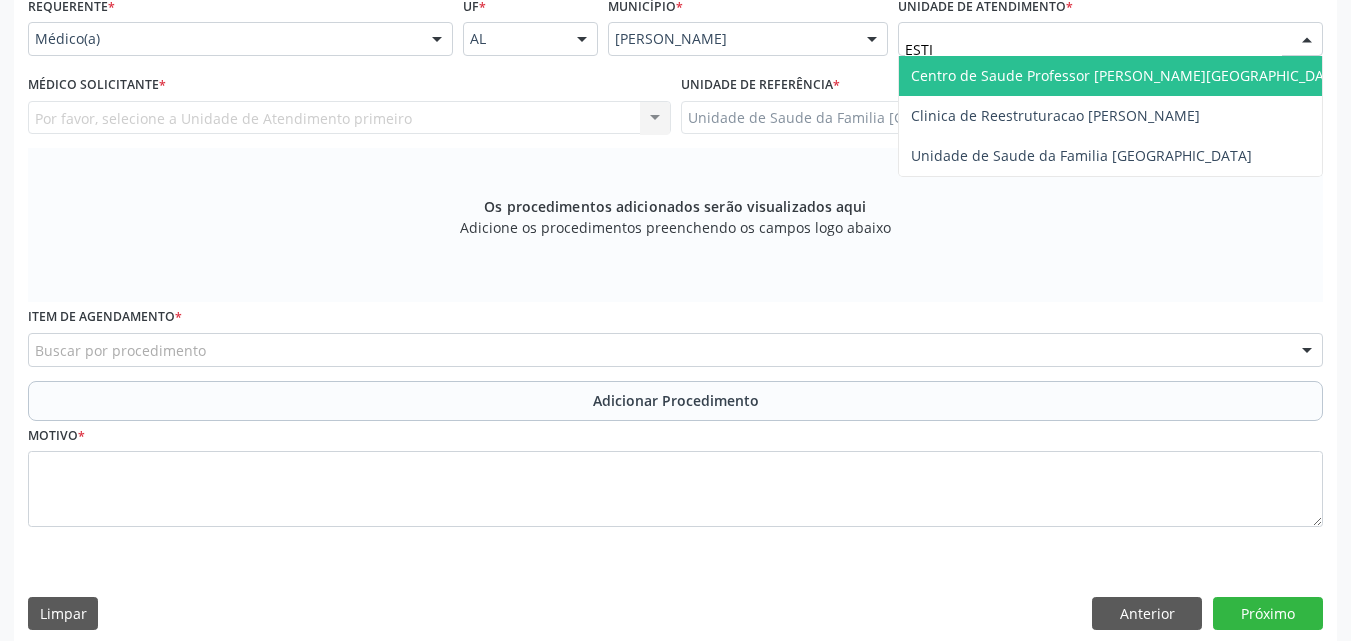 type on "ESTIV" 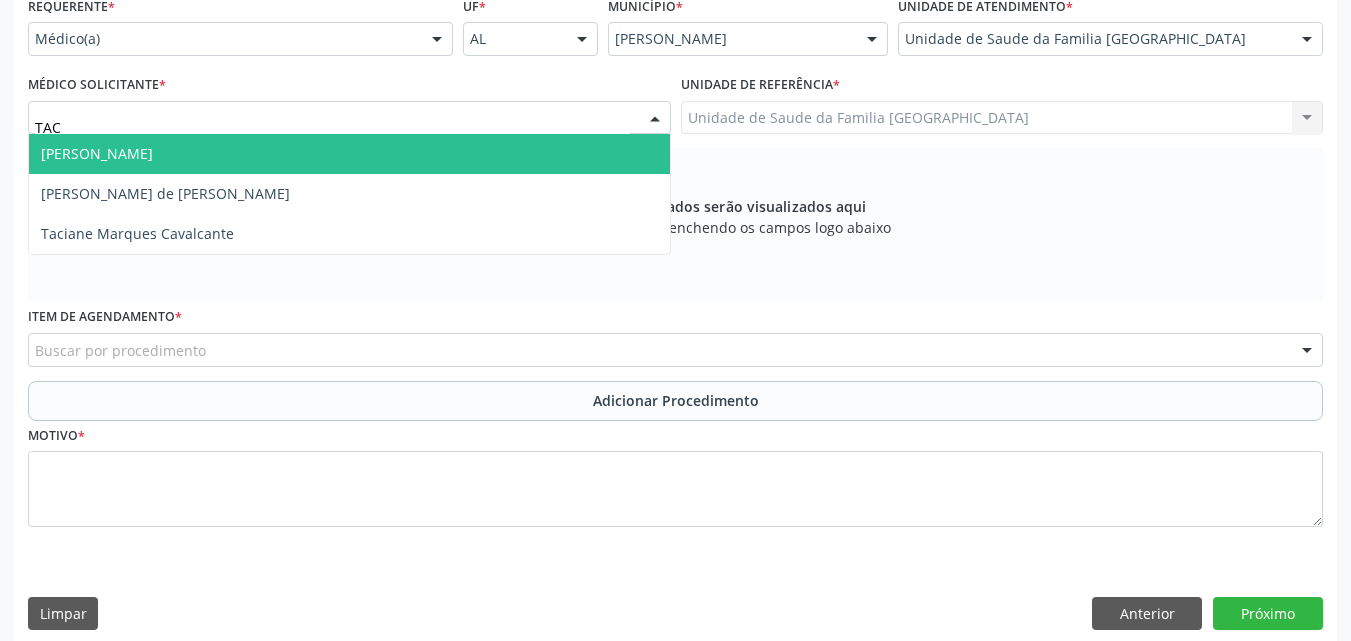type on "TACI" 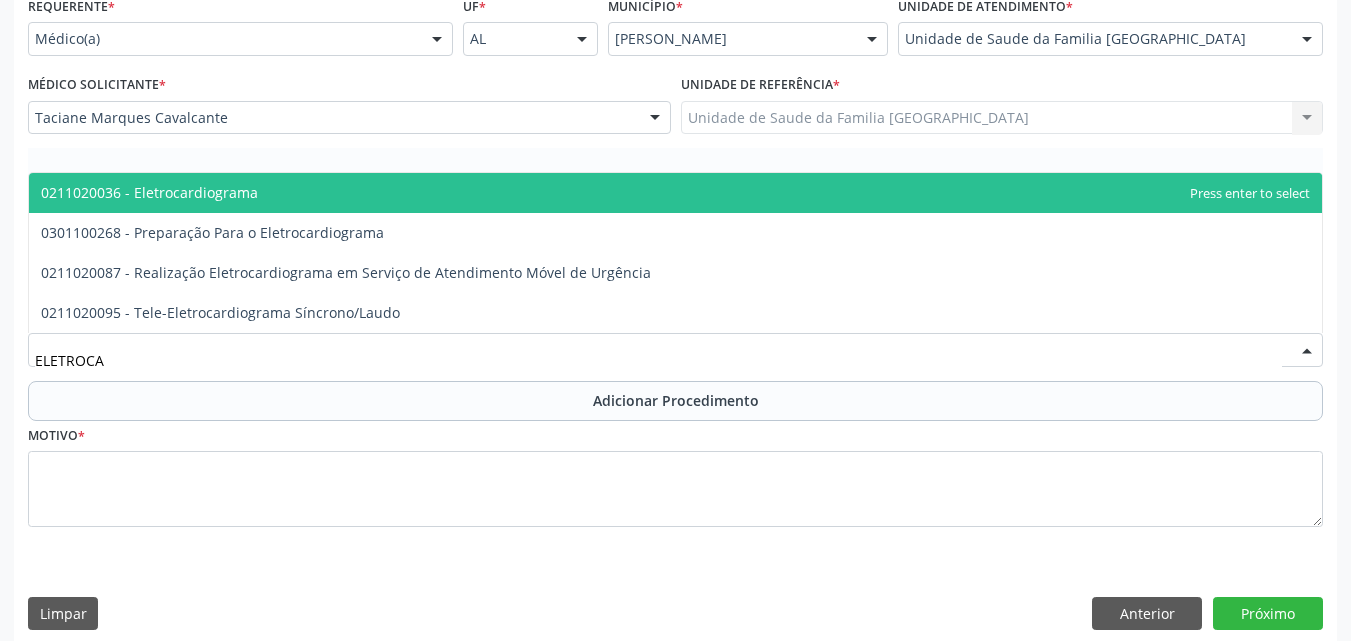 type on "ELETROCAR" 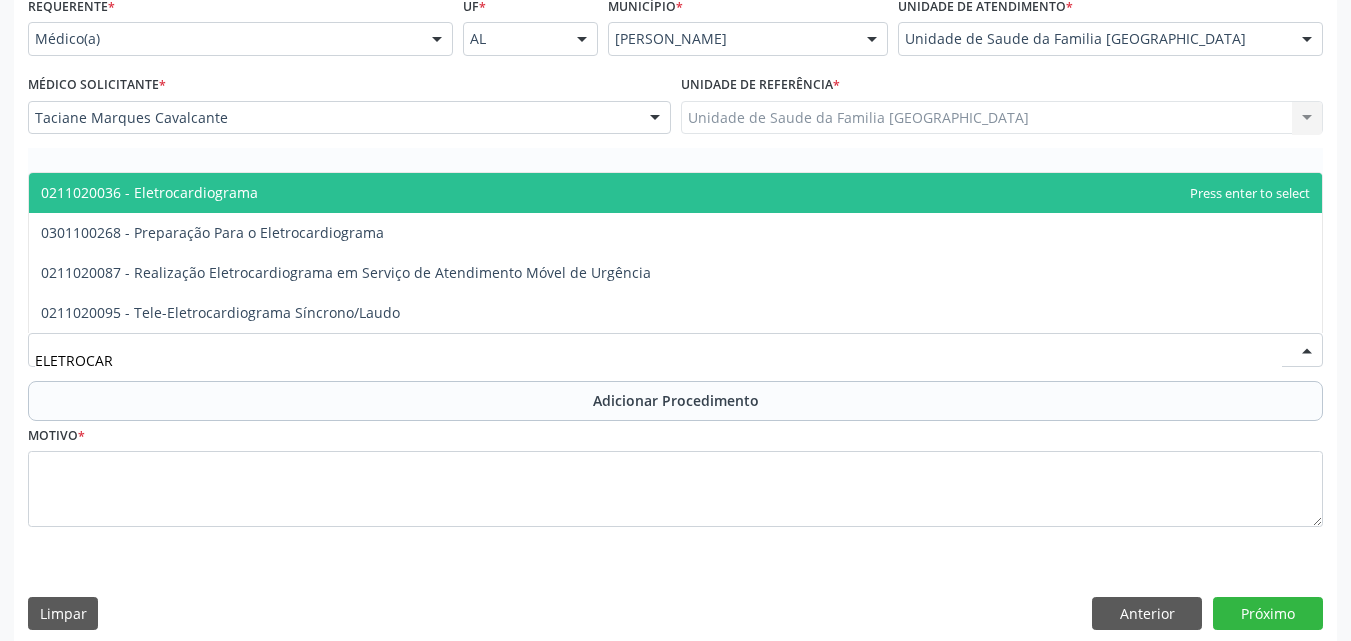 click on "0211020036 - Eletrocardiograma" at bounding box center (149, 192) 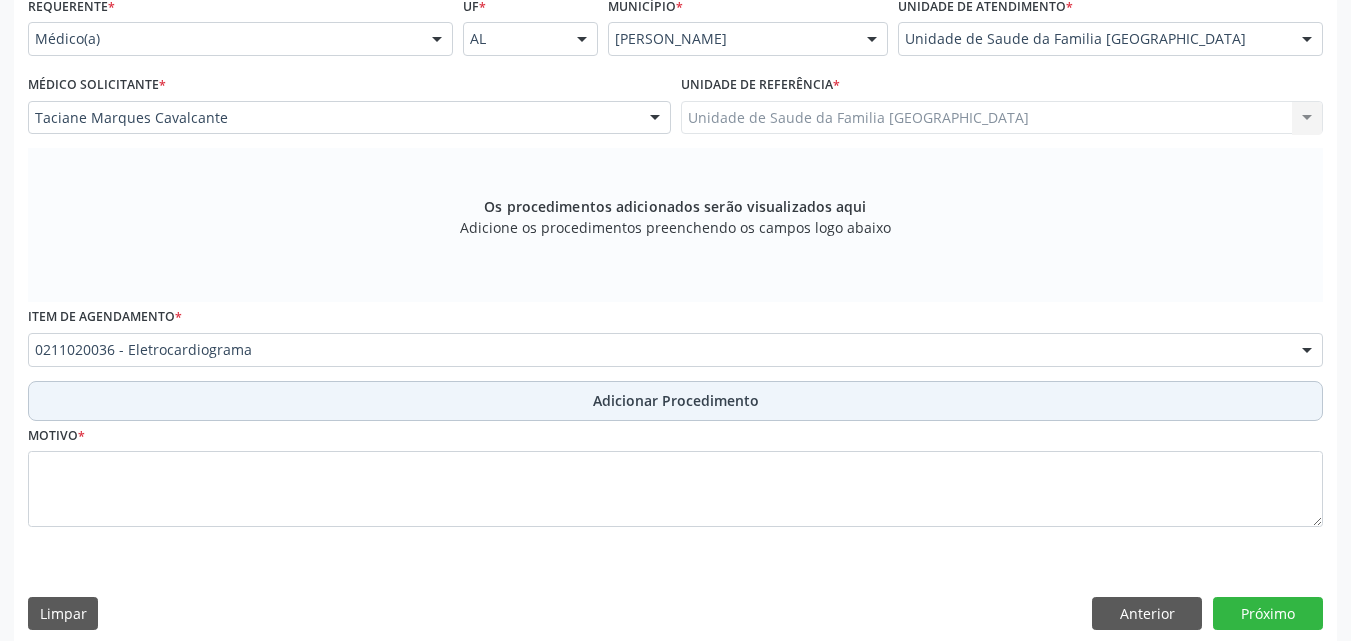 click on "Adicionar Procedimento" at bounding box center [675, 401] 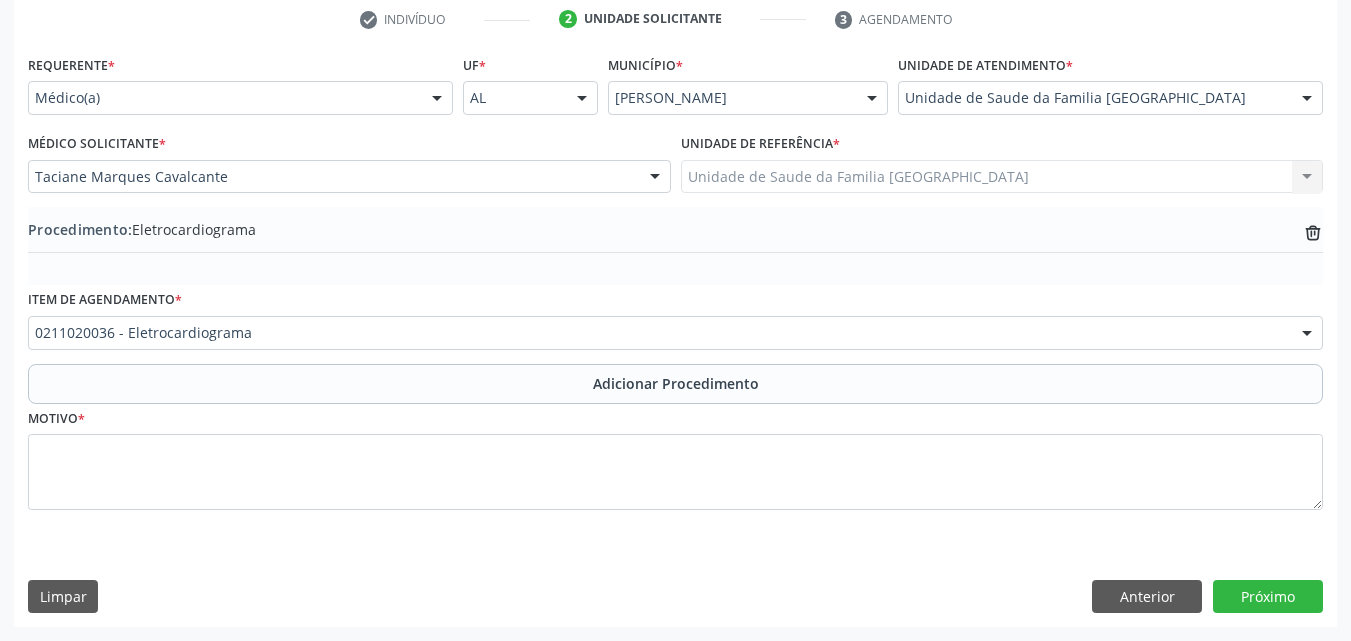 scroll, scrollTop: 412, scrollLeft: 0, axis: vertical 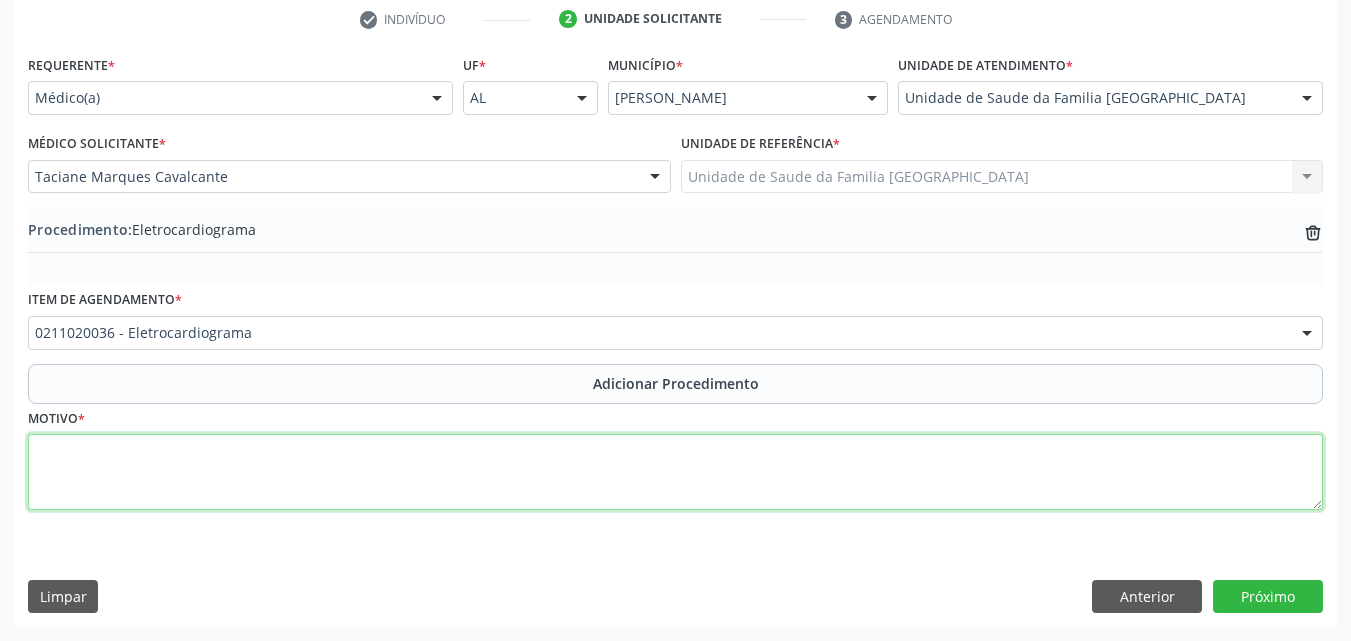 click at bounding box center (675, 472) 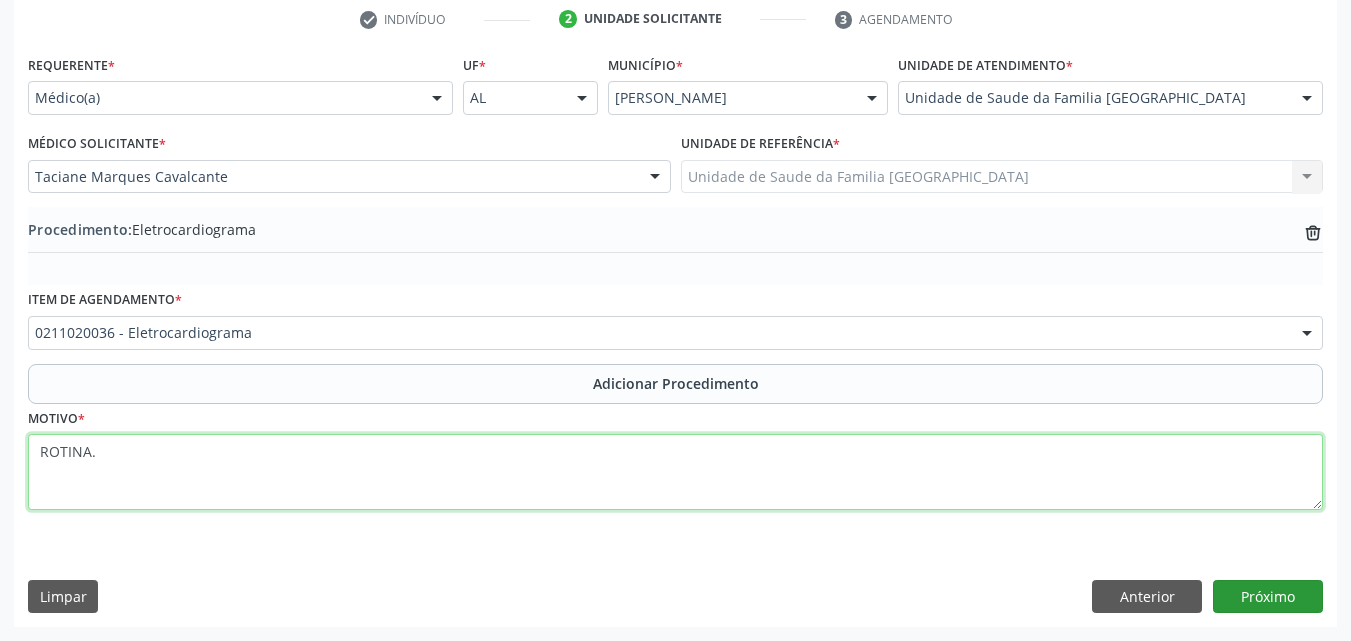 type on "ROTINA." 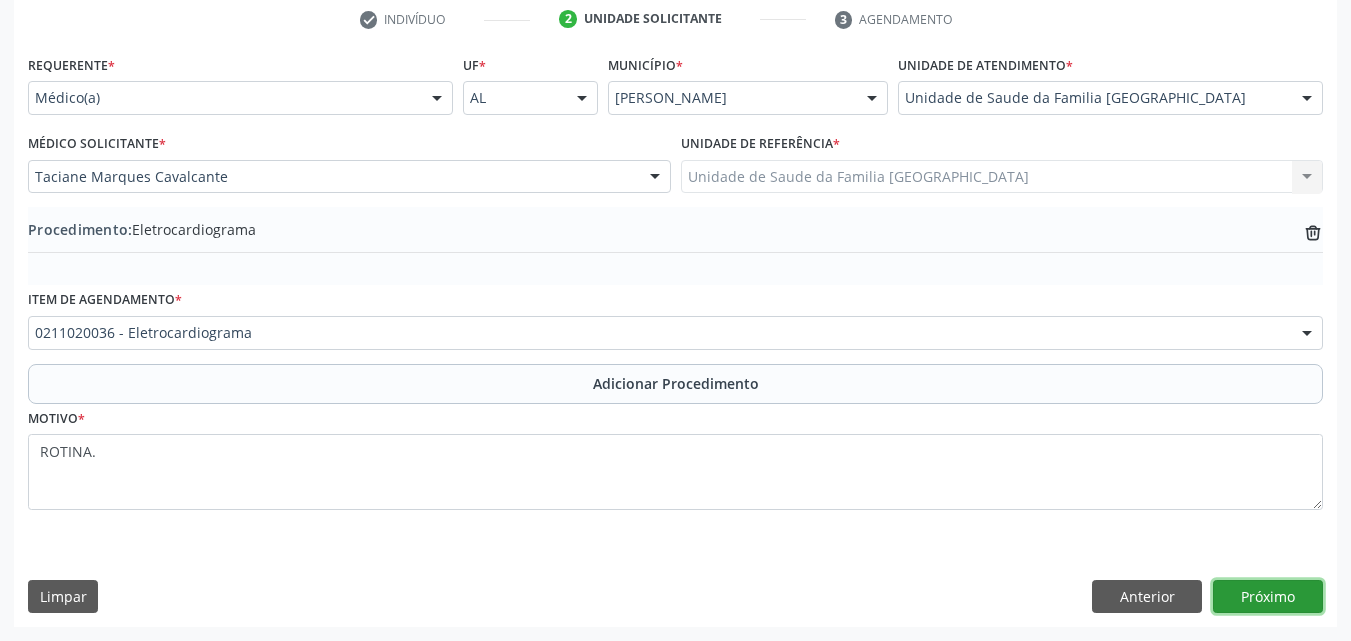 click on "Próximo" at bounding box center [1268, 597] 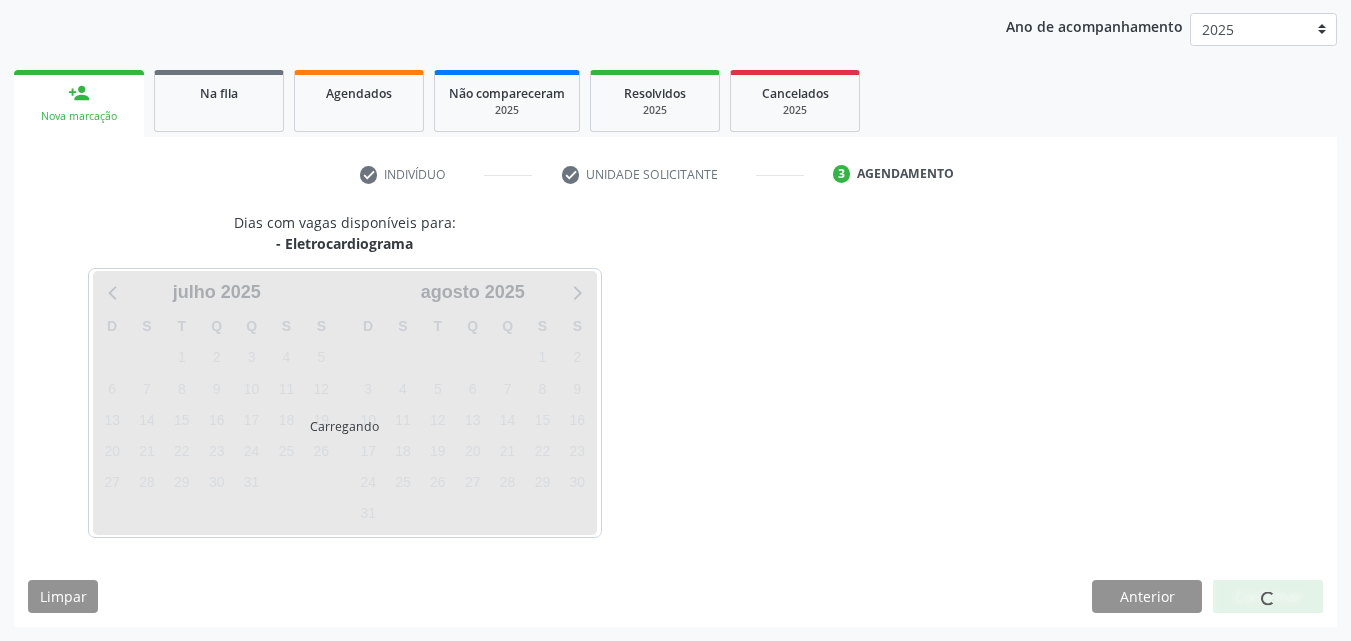 scroll, scrollTop: 316, scrollLeft: 0, axis: vertical 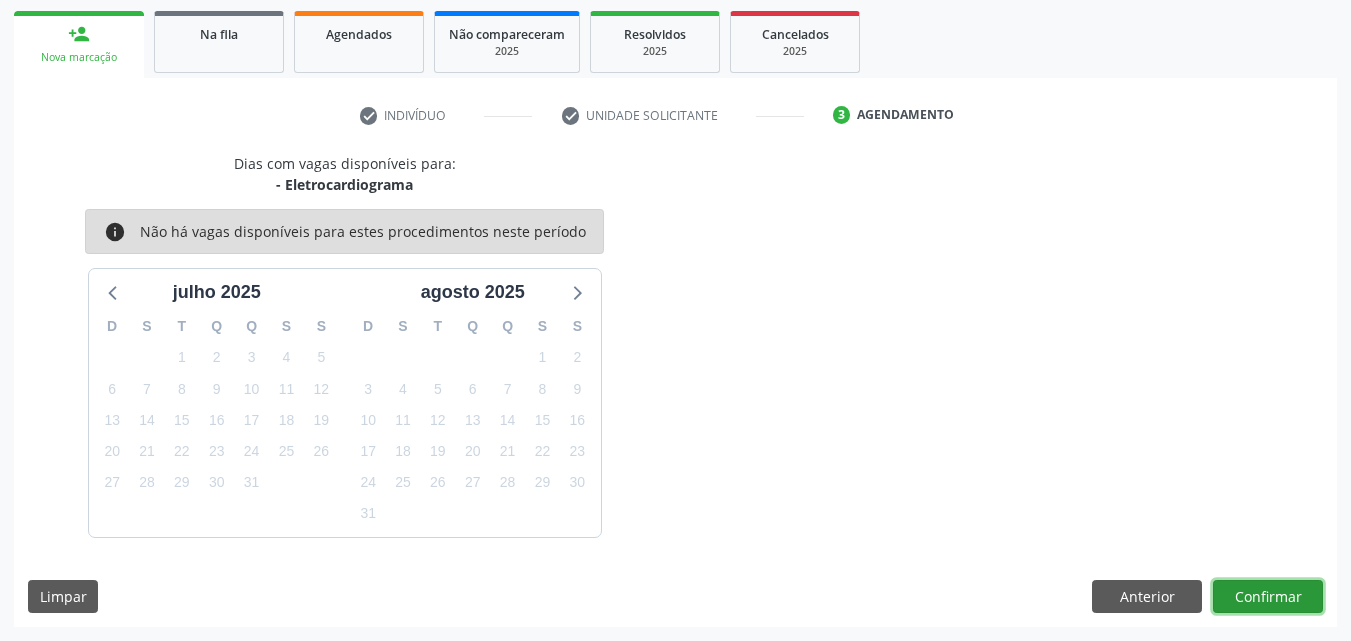 click on "Confirmar" at bounding box center (1268, 597) 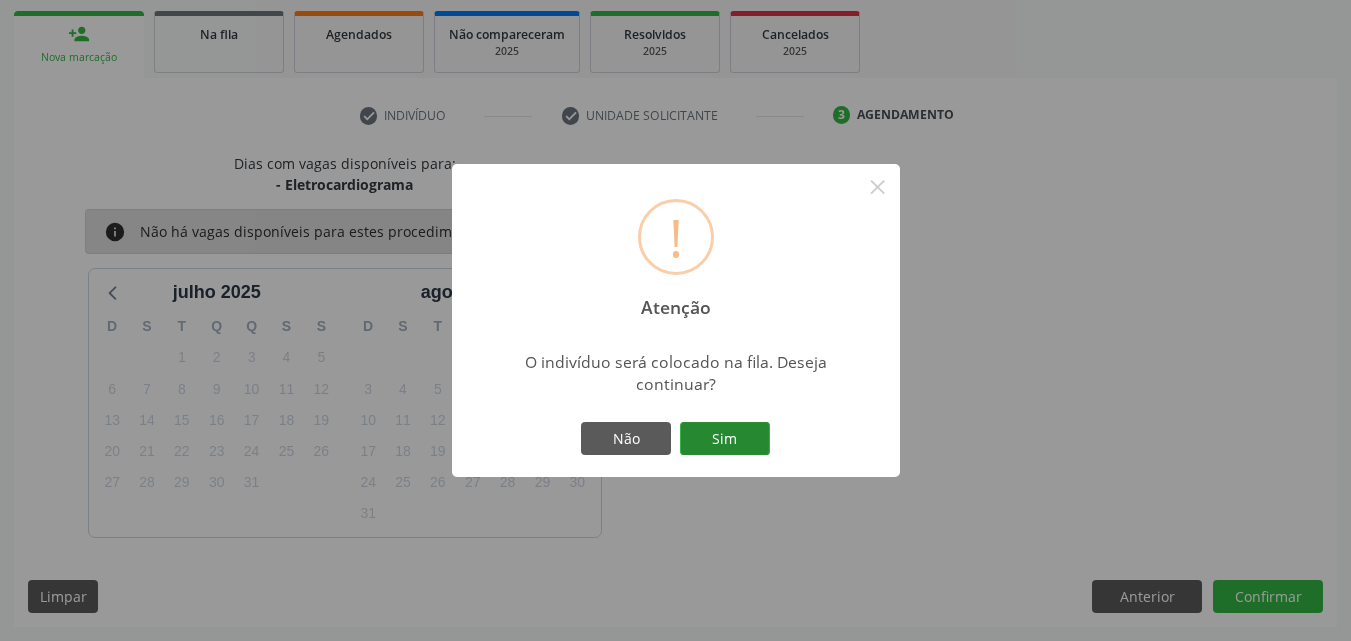 click on "Sim" at bounding box center (725, 439) 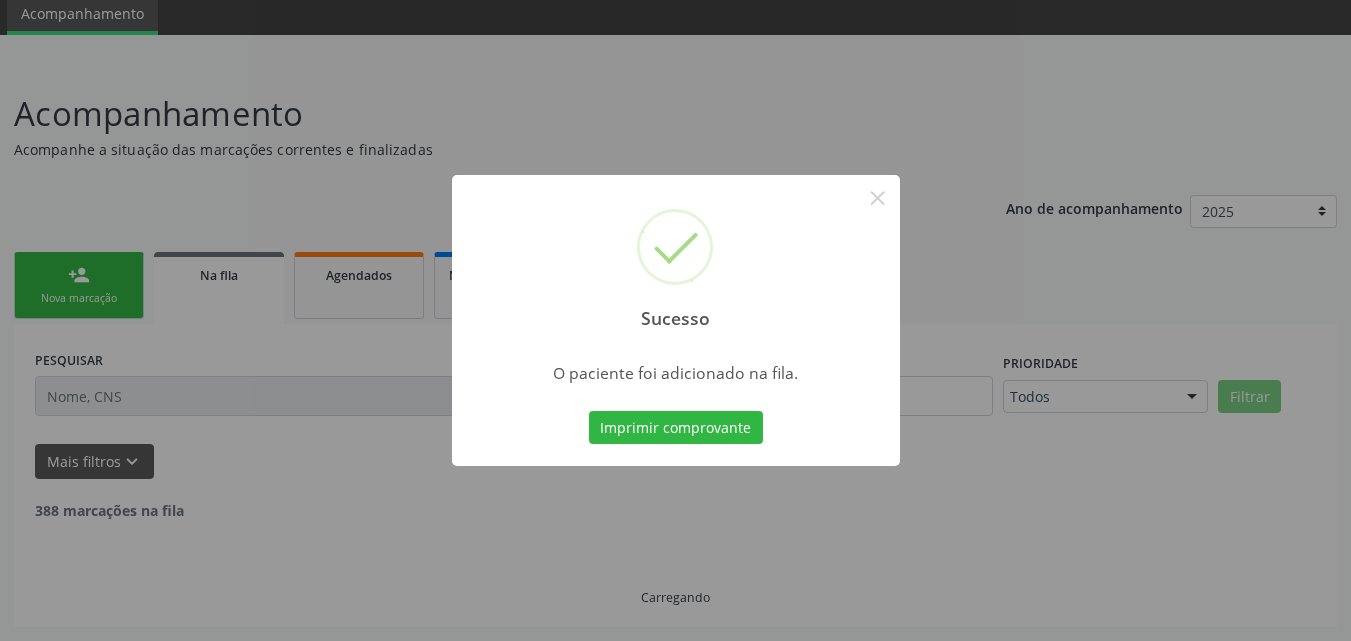 scroll, scrollTop: 54, scrollLeft: 0, axis: vertical 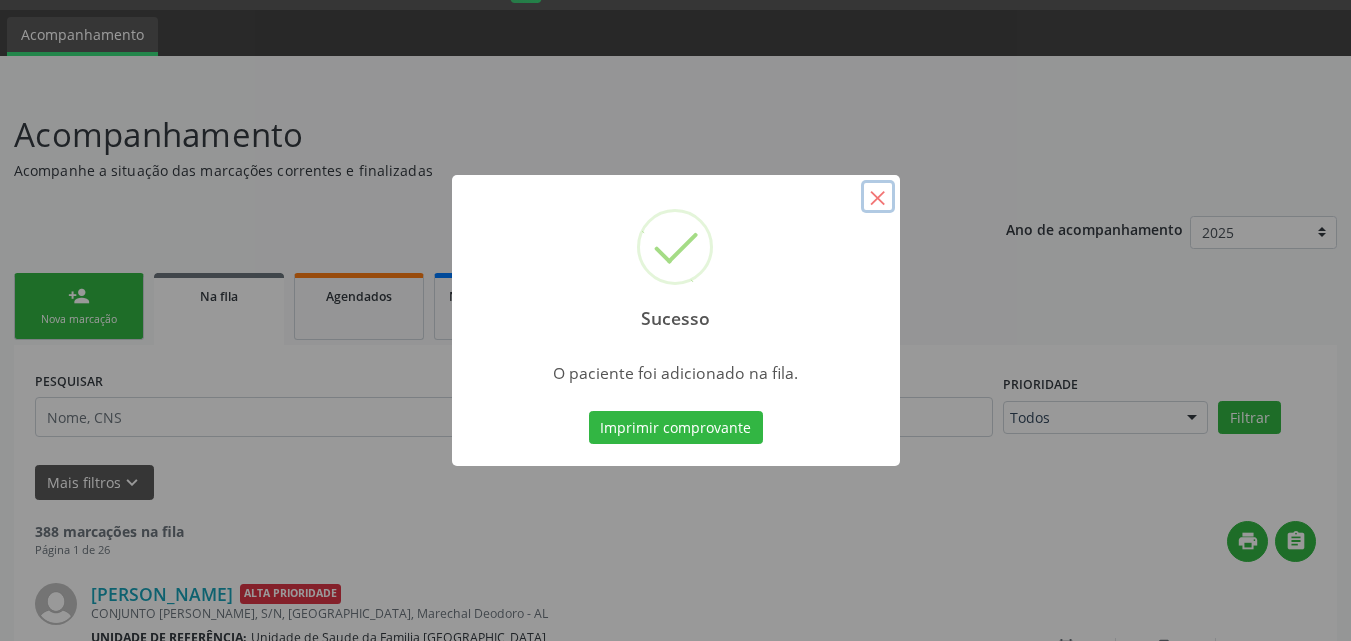click on "×" at bounding box center (878, 197) 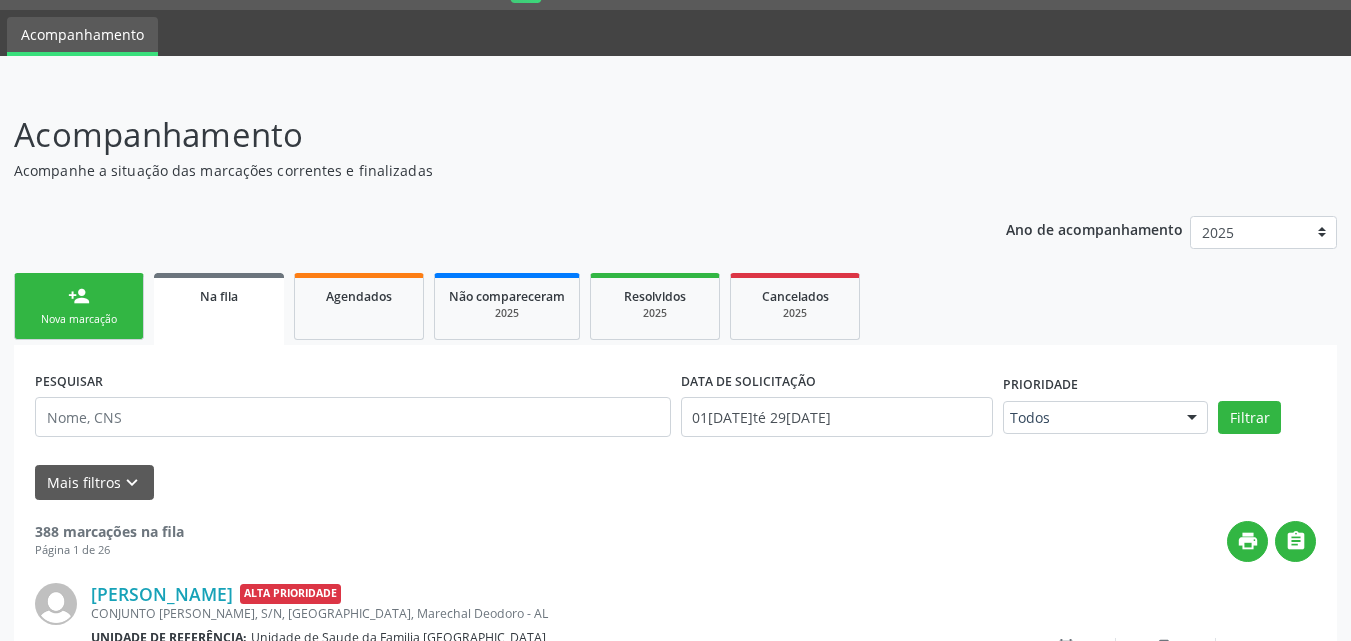click on "person_add
Nova marcação" at bounding box center (79, 306) 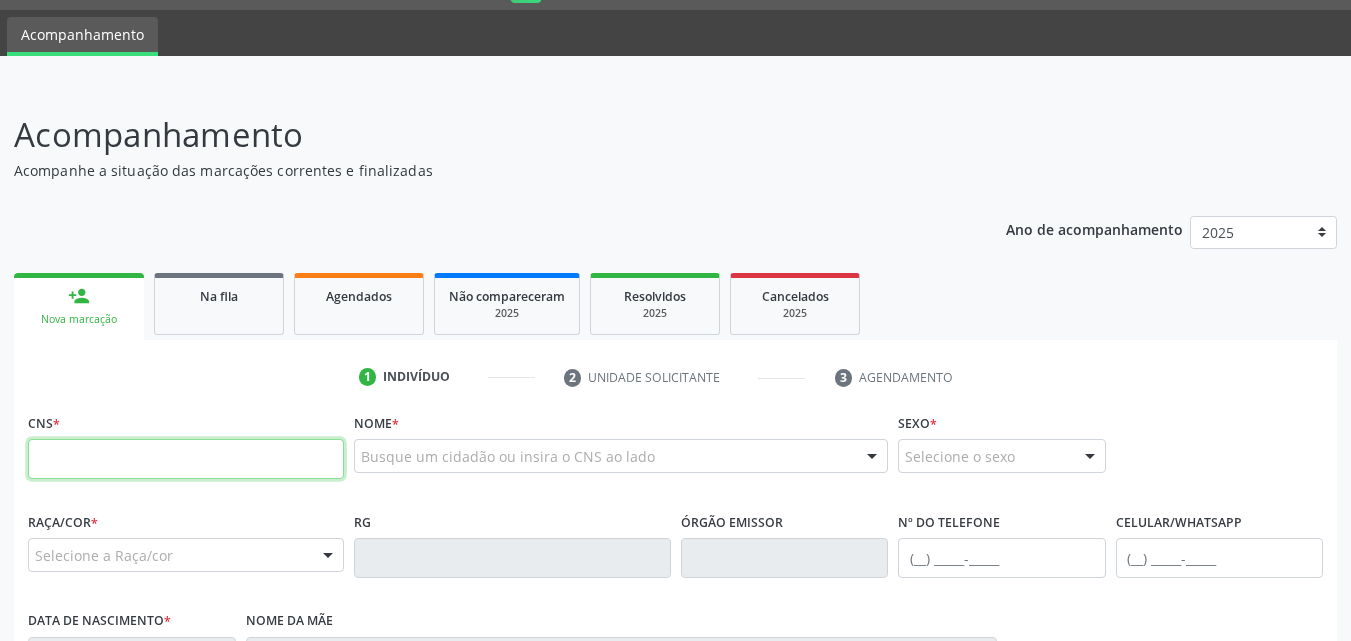 click at bounding box center [186, 459] 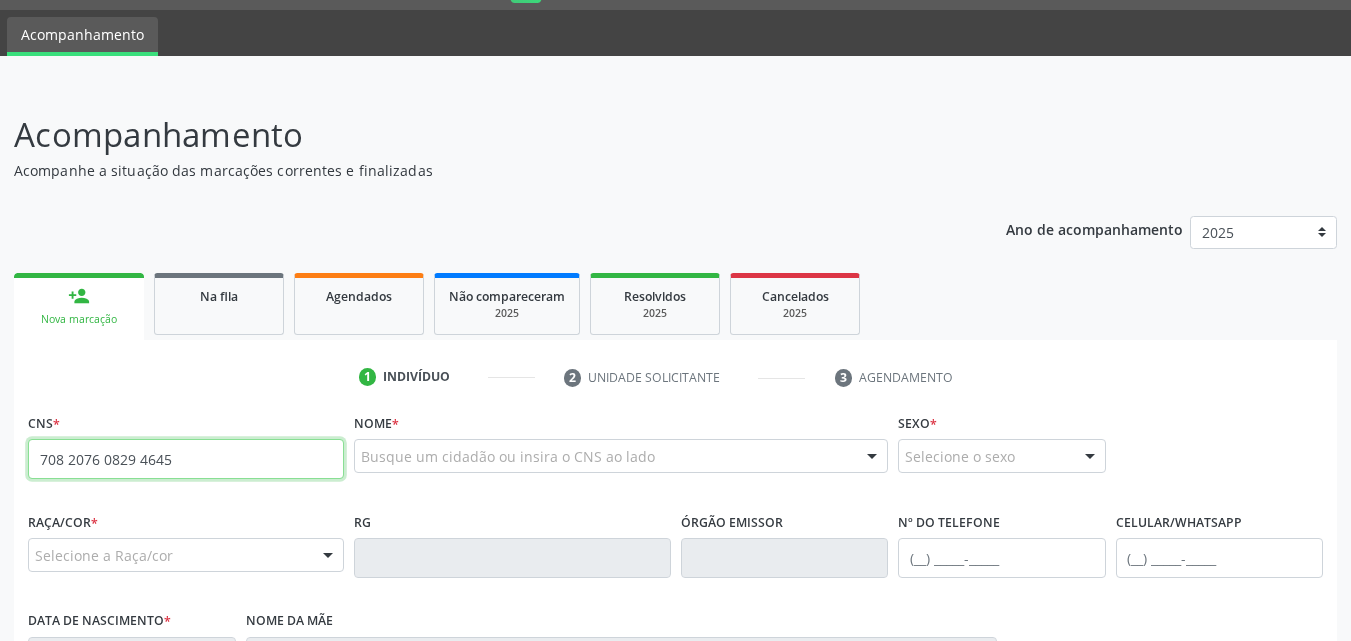 type on "708 2076 0829 4645" 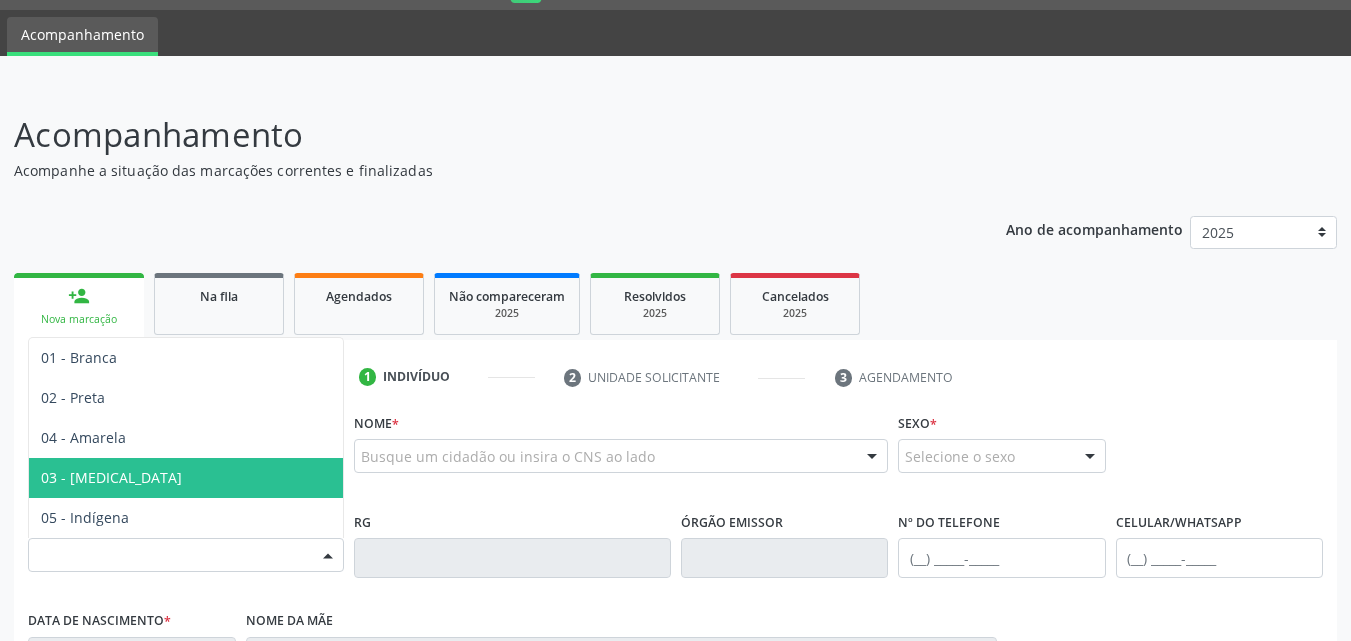 click on "Nome
*
Busque um cidadão ou insira o CNS ao lado
Nenhum resultado encontrado para: "   "
Digite o nome ou CNS para buscar um indivíduo" at bounding box center (621, 457) 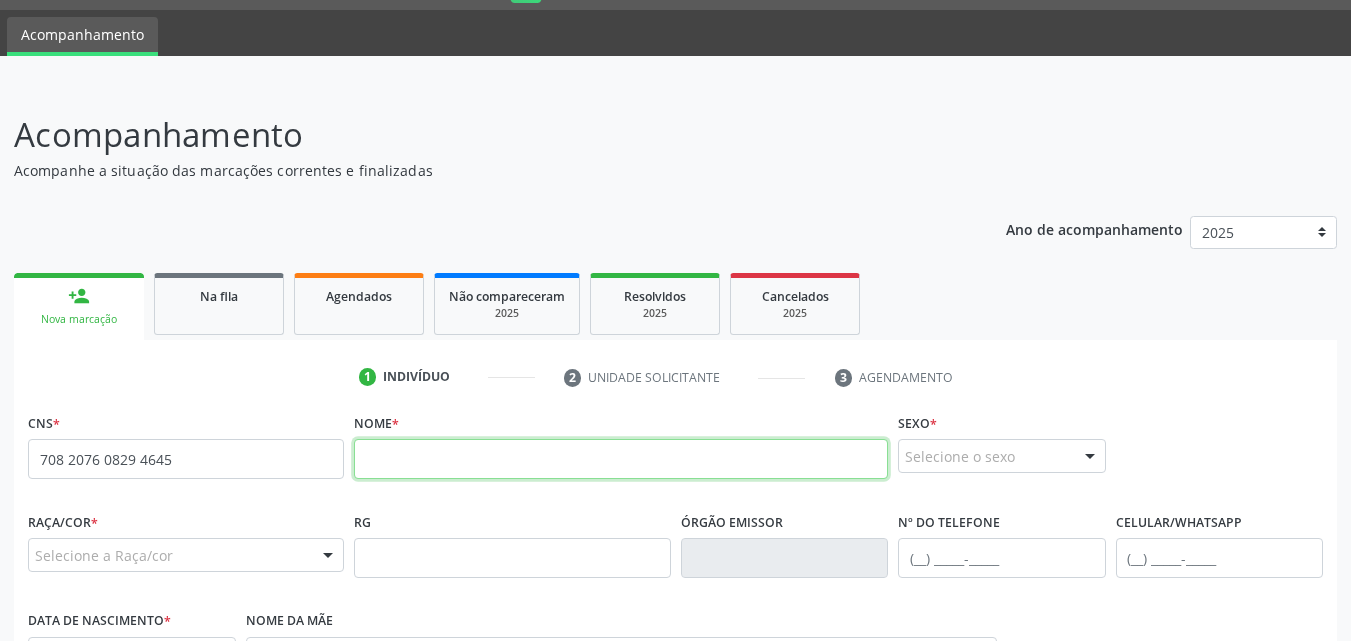 click at bounding box center (621, 459) 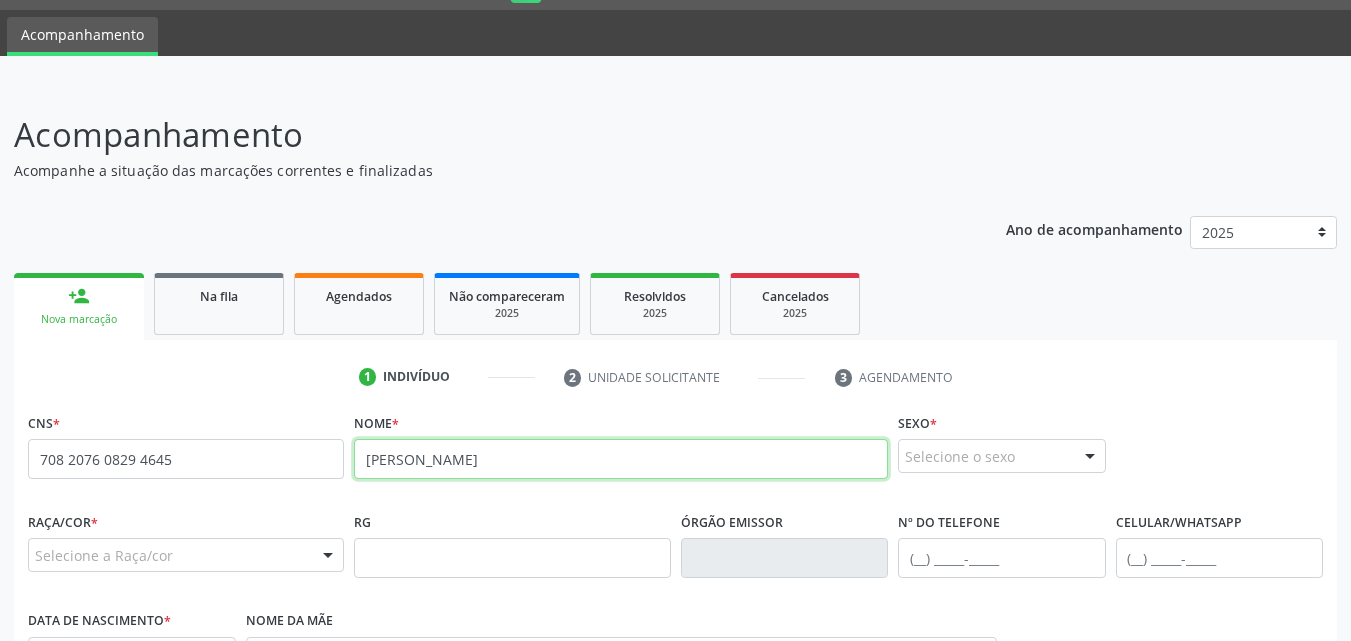 type on "[PERSON_NAME]" 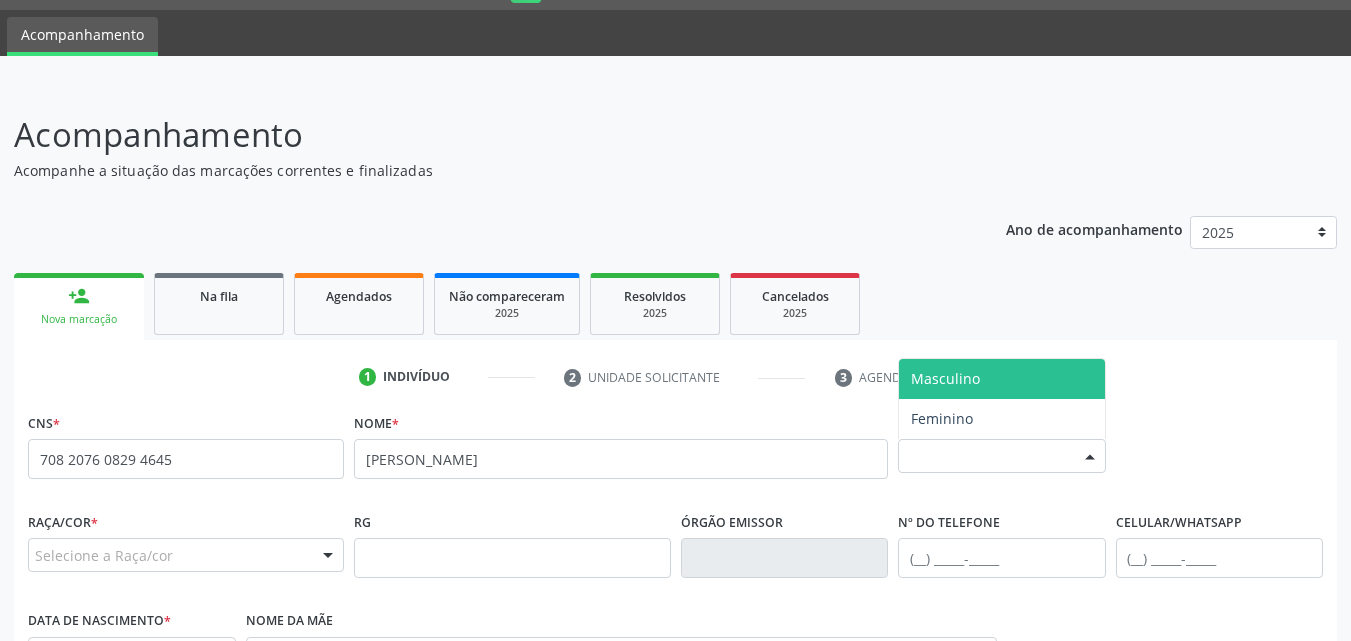 click on "Selecione o sexo" at bounding box center (1002, 456) 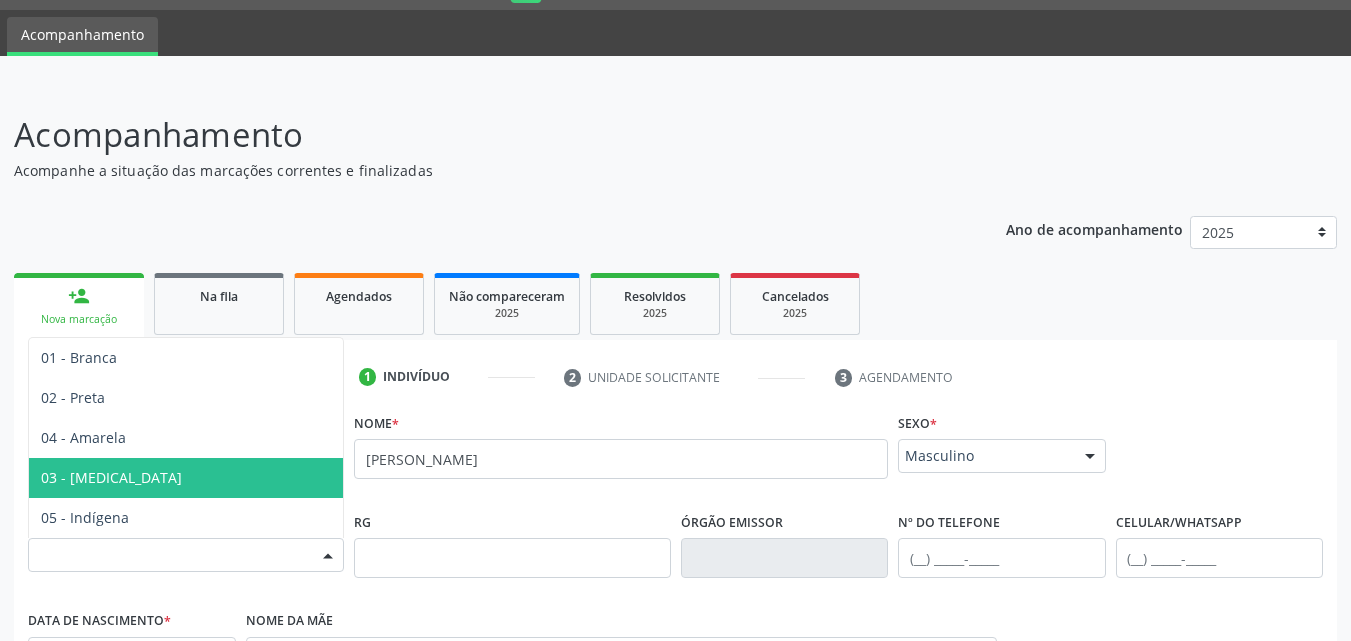 click on "Selecione a Raça/cor" at bounding box center (186, 555) 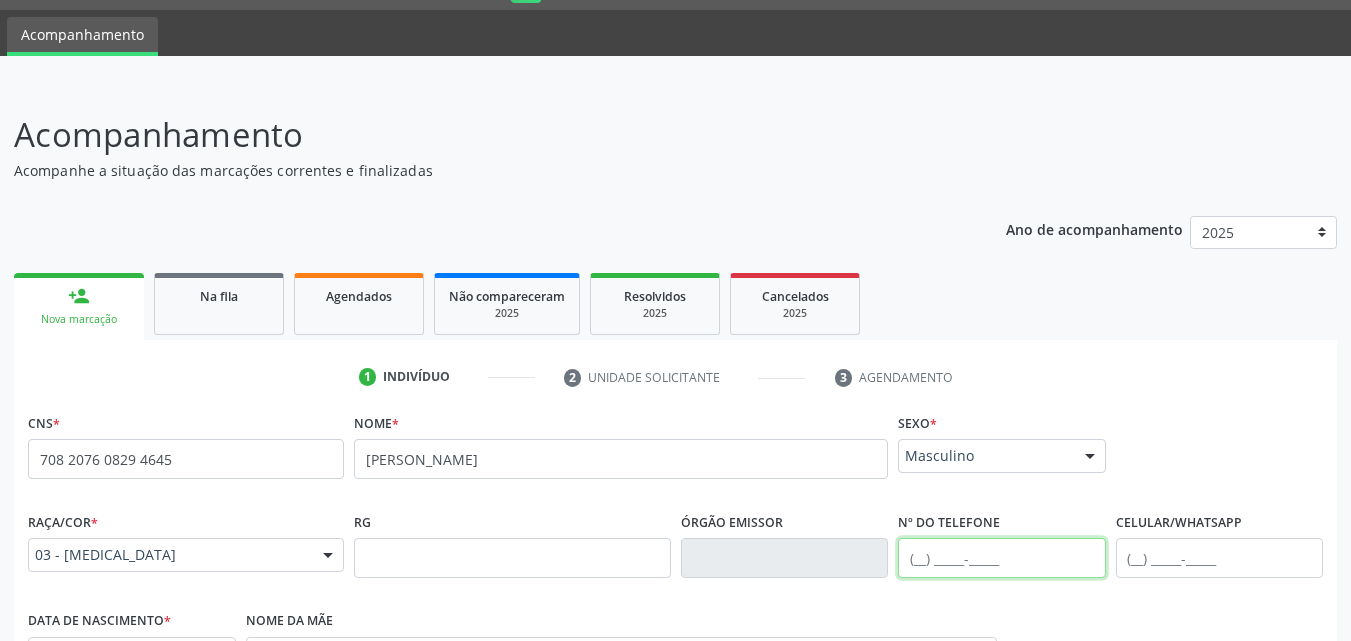 click at bounding box center (1002, 558) 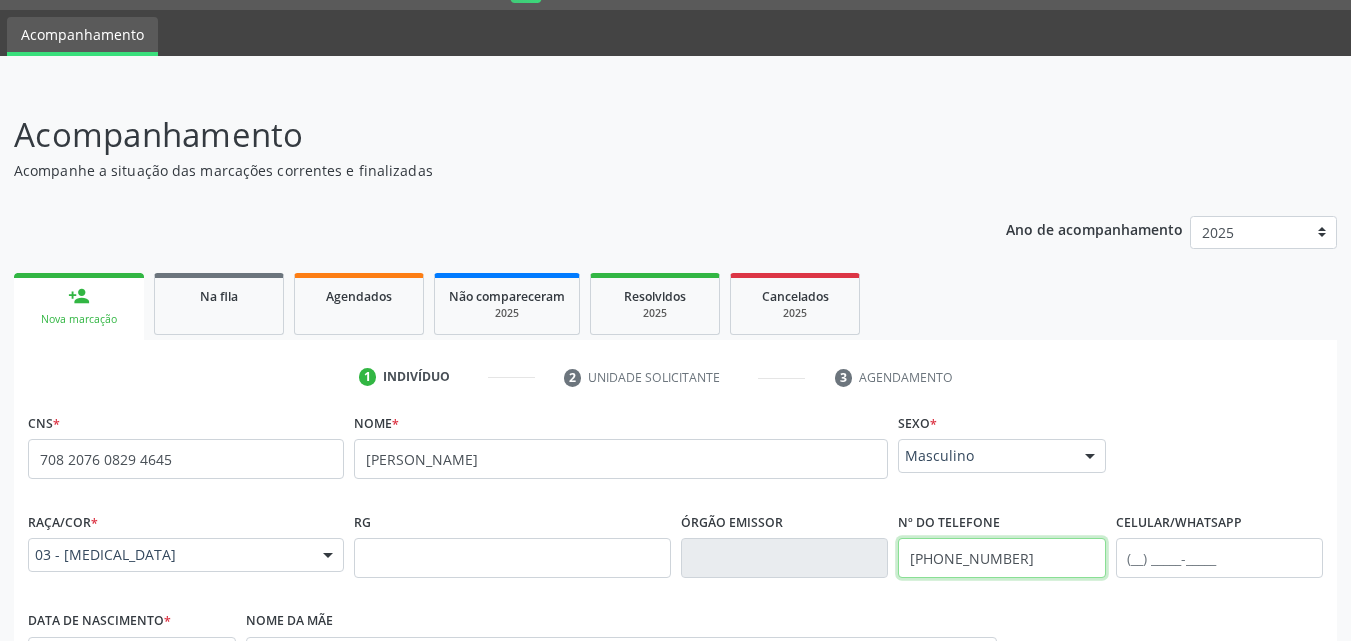 scroll, scrollTop: 471, scrollLeft: 0, axis: vertical 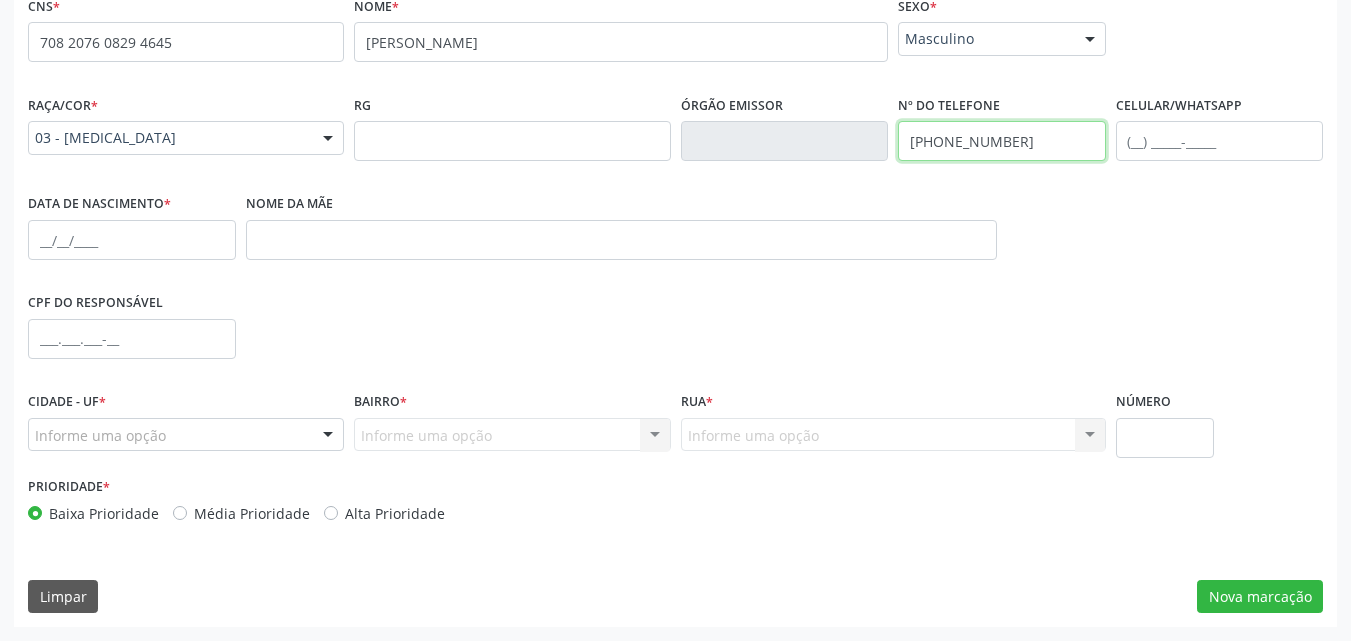 type on "[PHONE_NUMBER]" 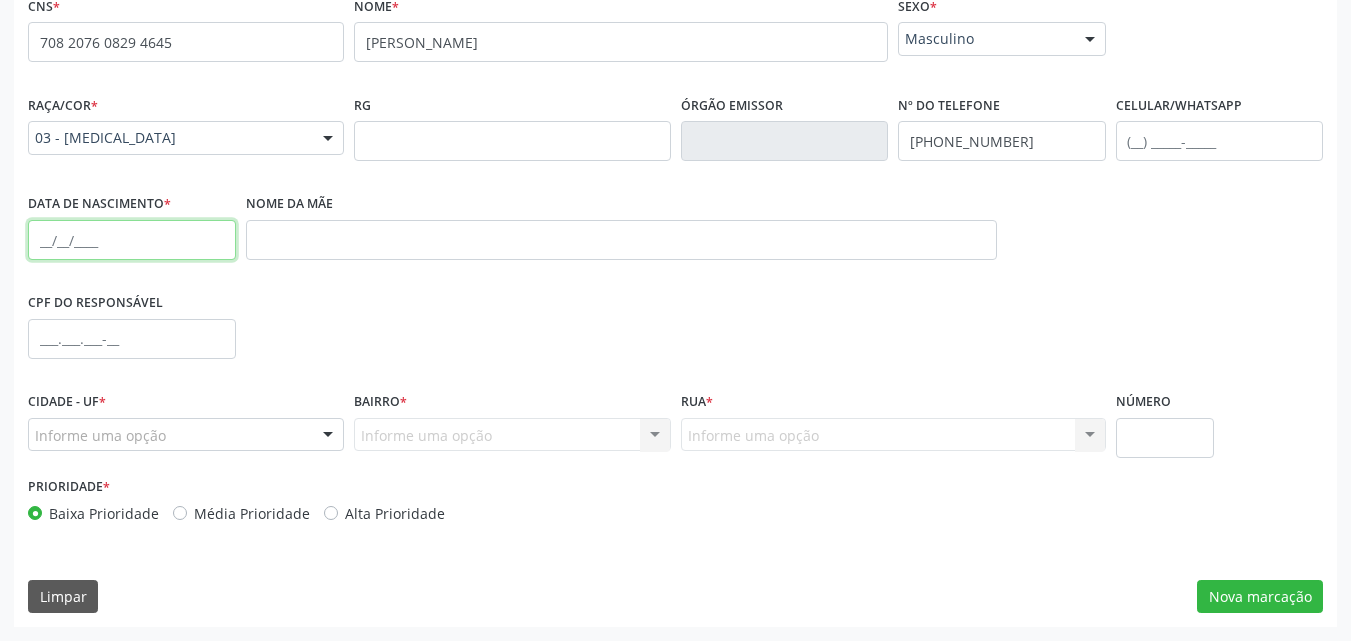 drag, startPoint x: 53, startPoint y: 234, endPoint x: 80, endPoint y: 210, distance: 36.124783 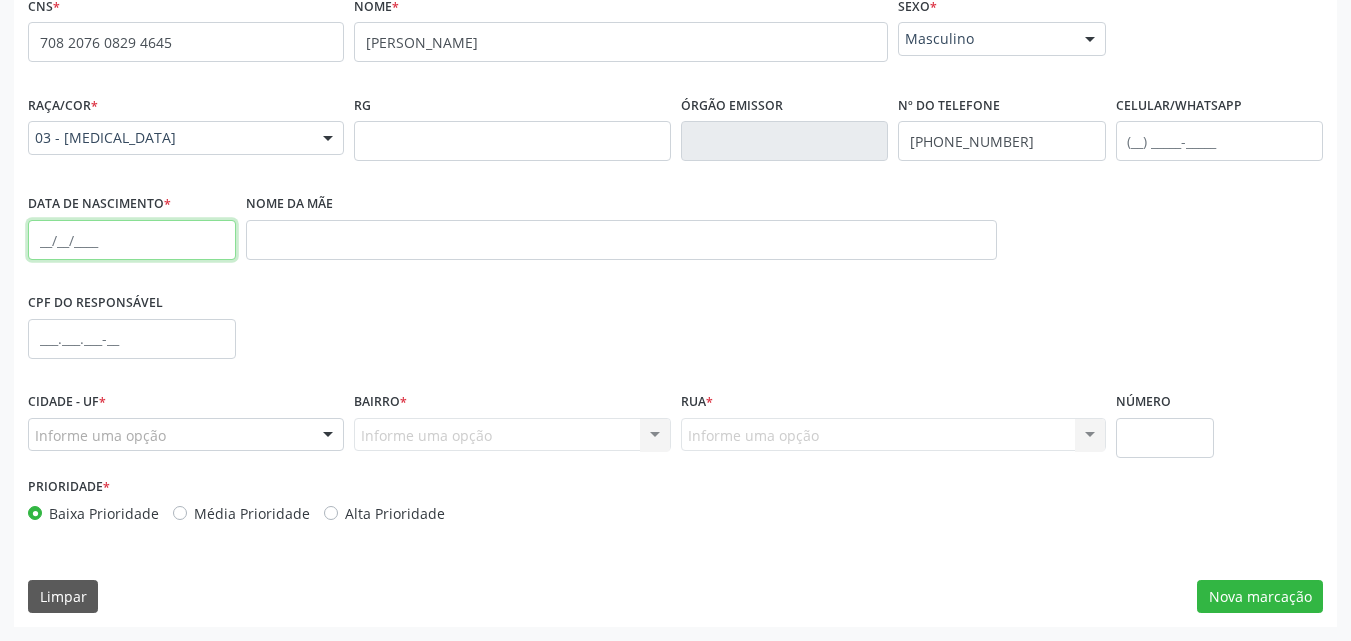 paste on "1[DATE]" 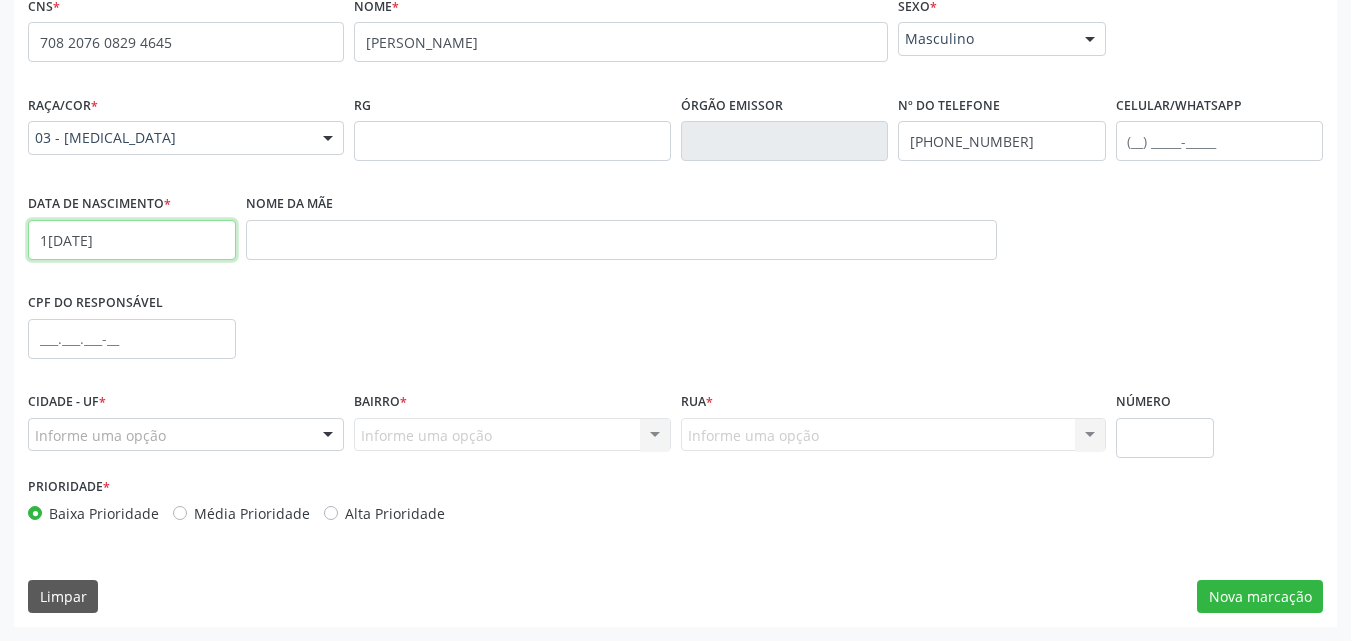 type on "1[DATE]" 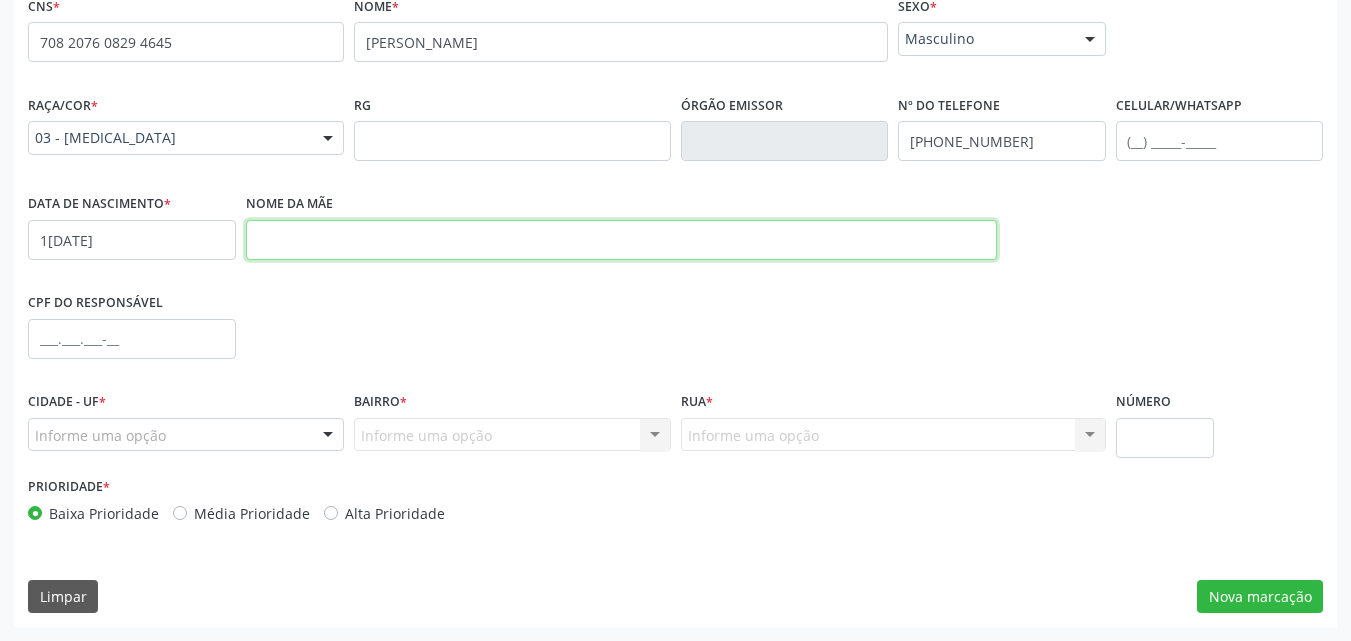 click at bounding box center [621, 240] 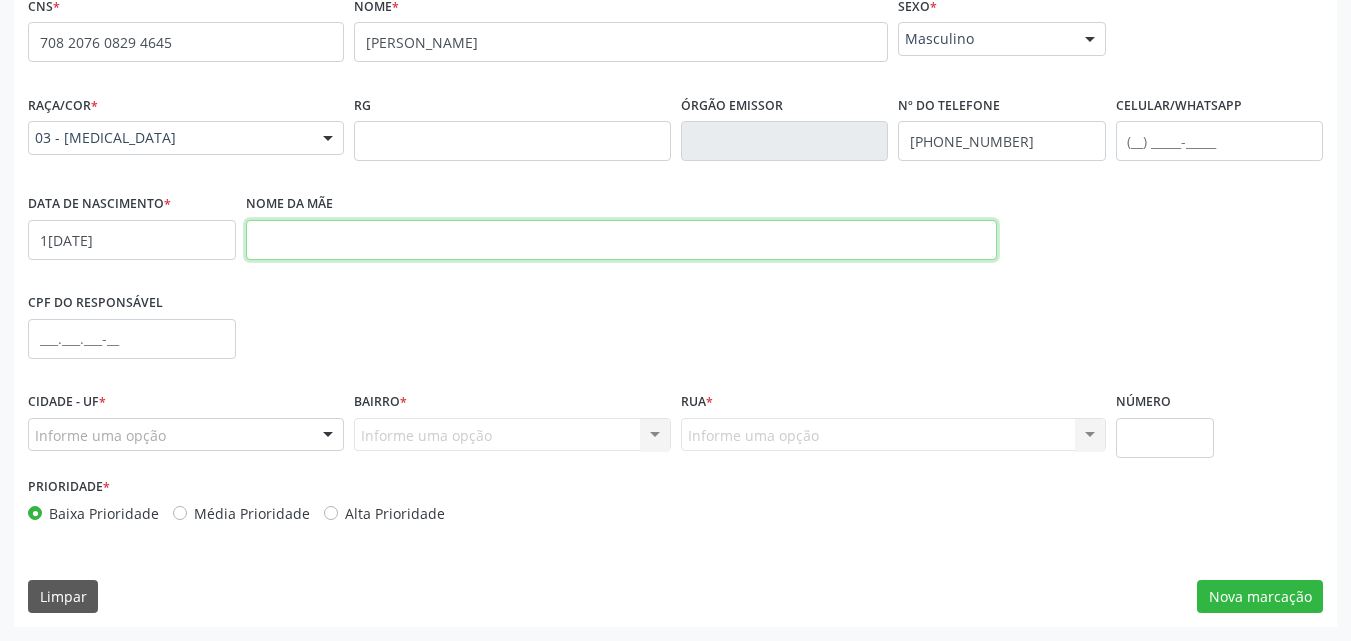 paste on "[PERSON_NAME]" 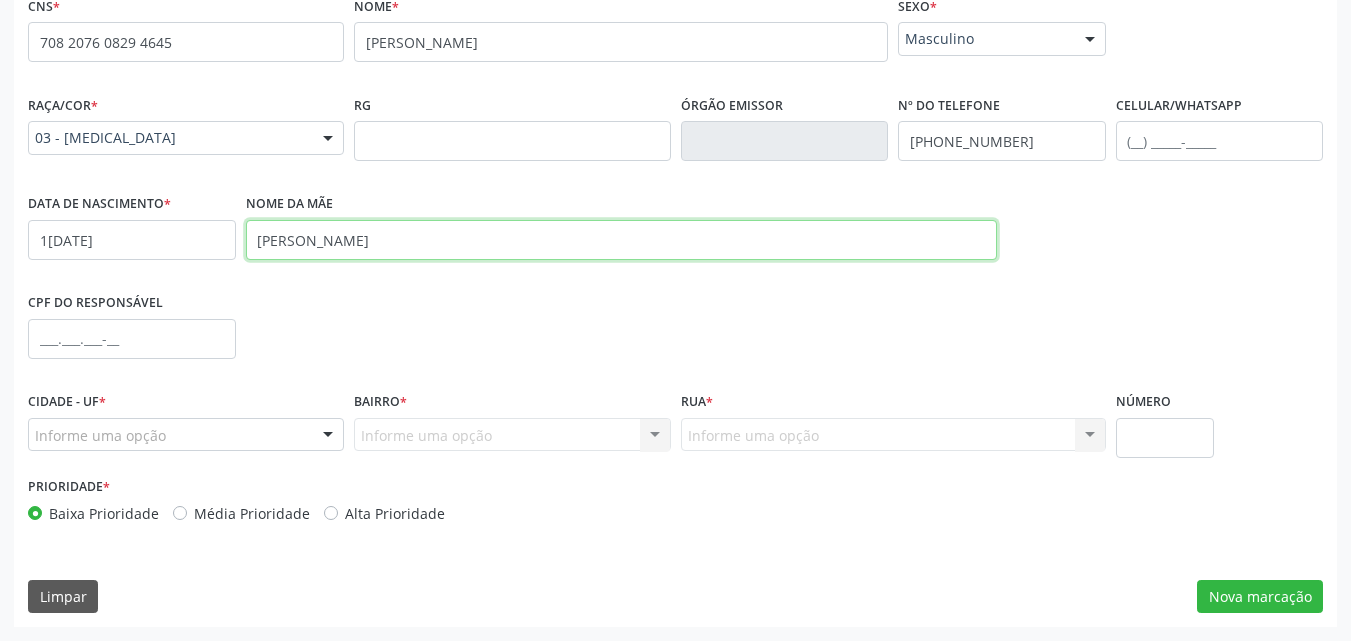 type on "[PERSON_NAME]" 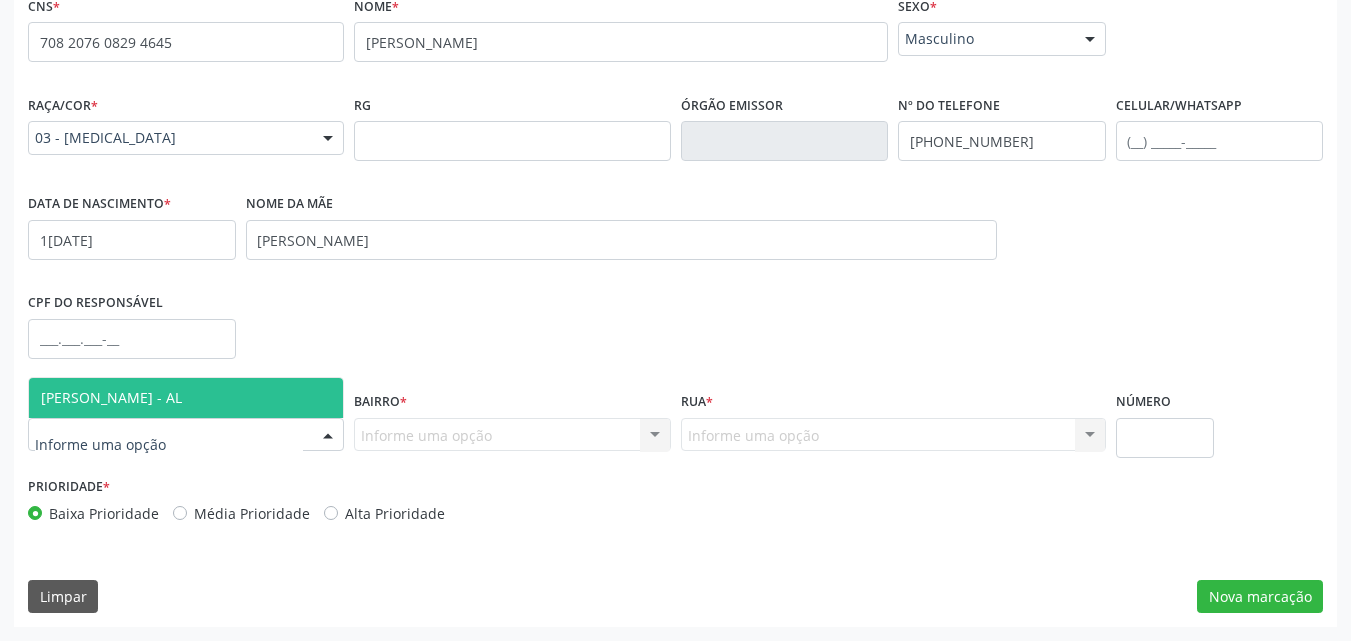 click on "[PERSON_NAME] - AL" at bounding box center (186, 398) 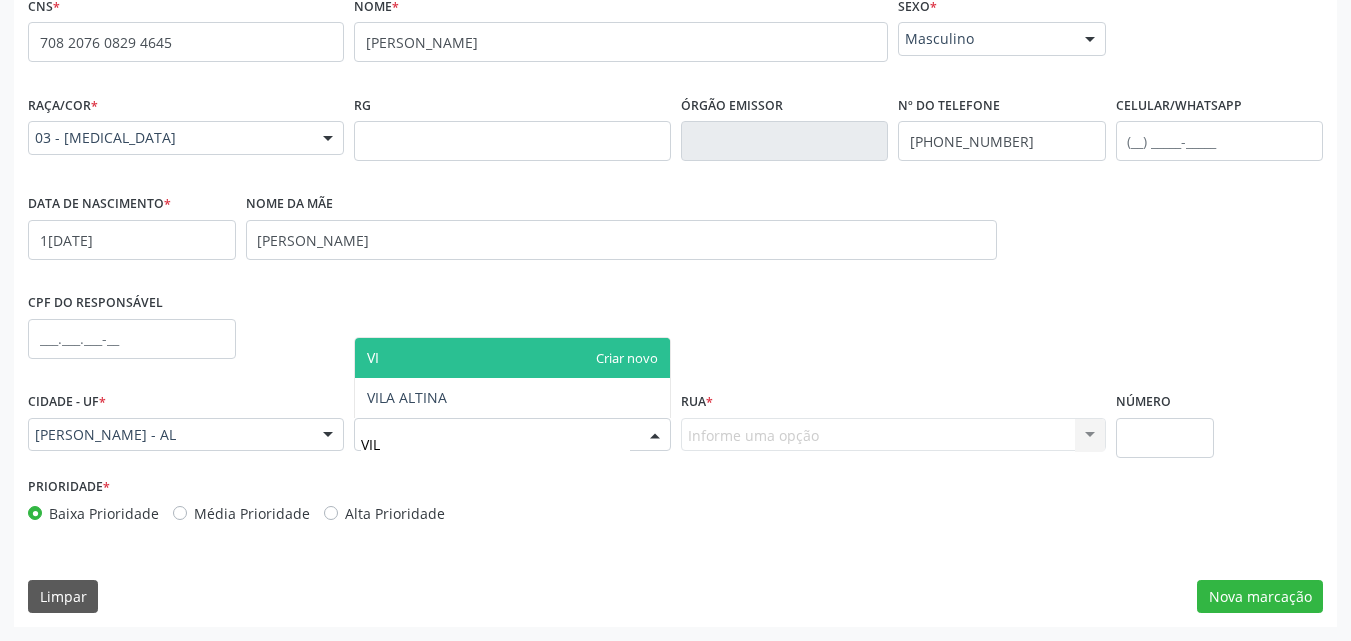 type on "VILA" 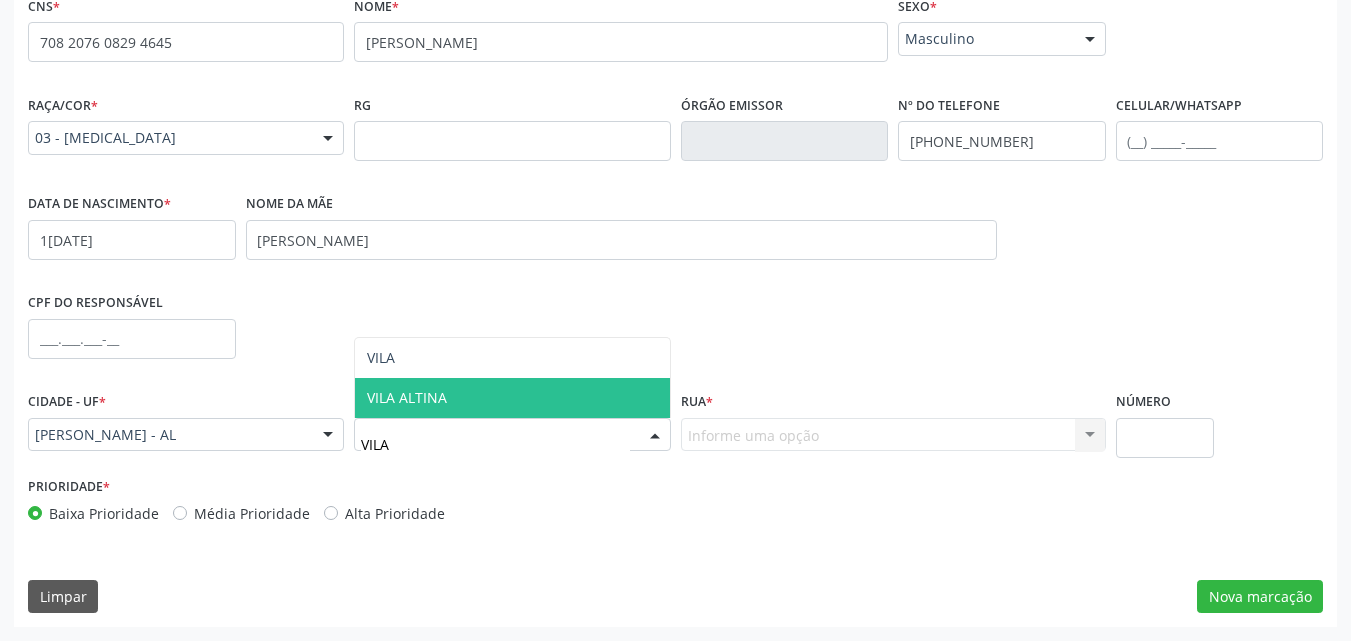 click on "VILA ALTINA" at bounding box center (407, 397) 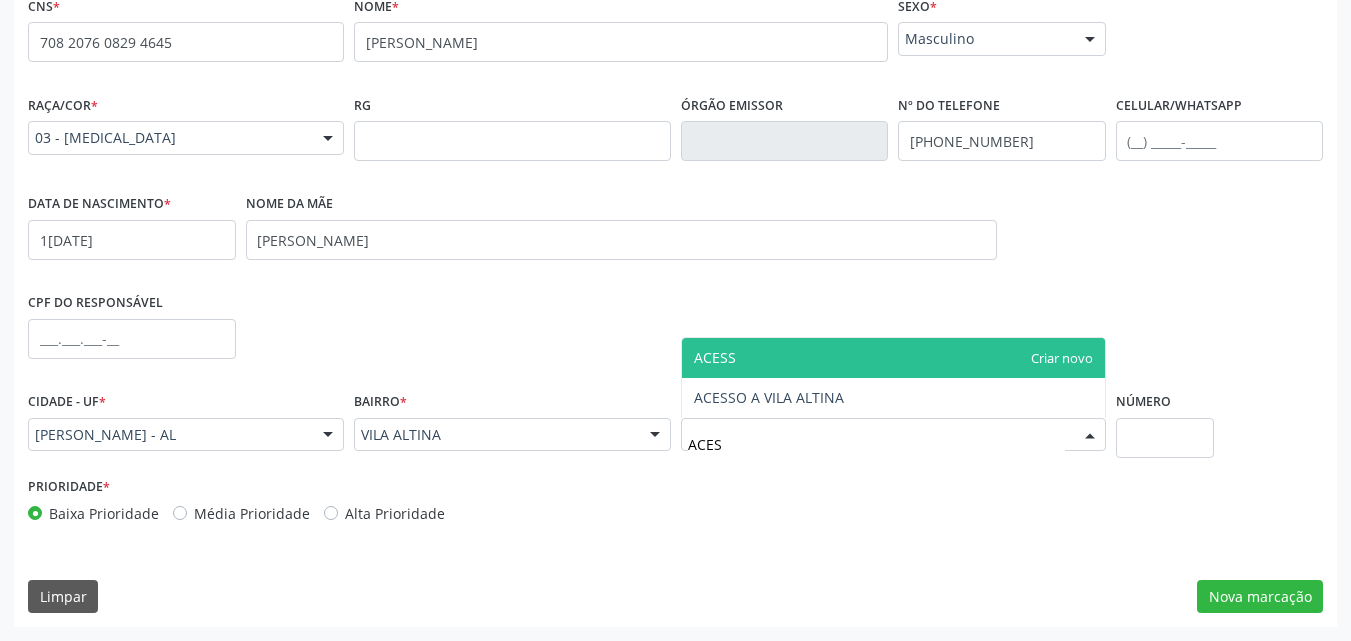 type on "ACESS" 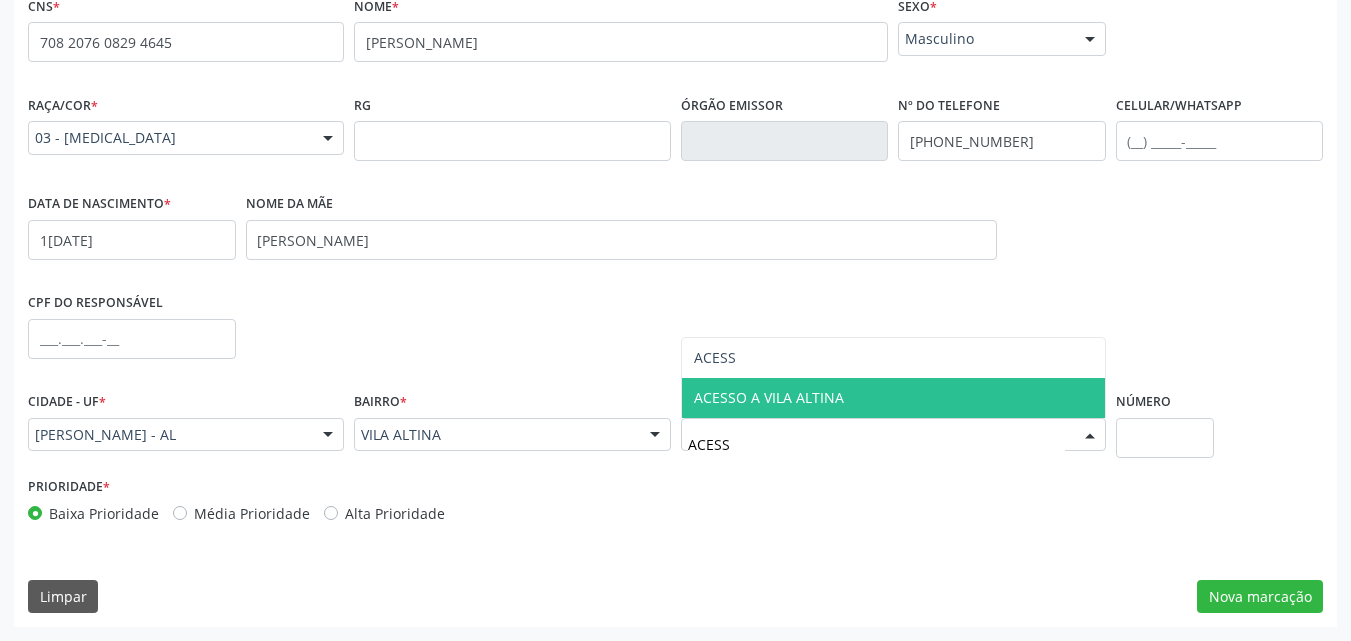 click on "ACESSO A VILA ALTINA" at bounding box center [769, 397] 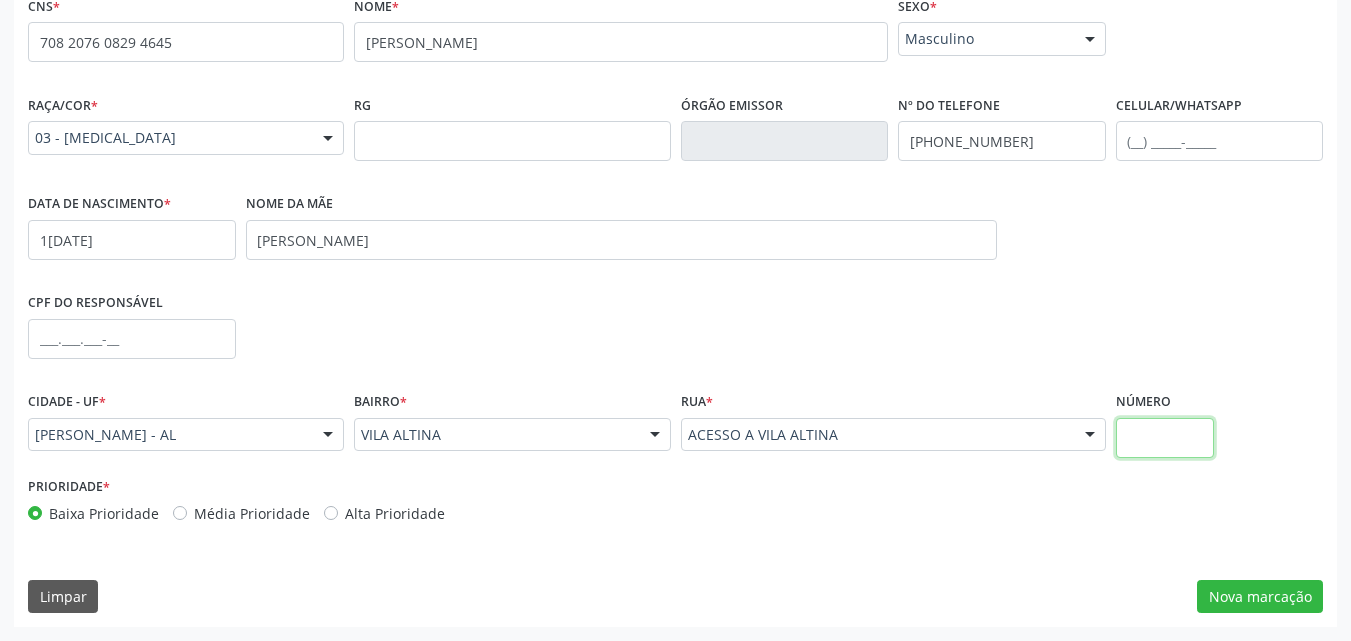 click at bounding box center (1165, 438) 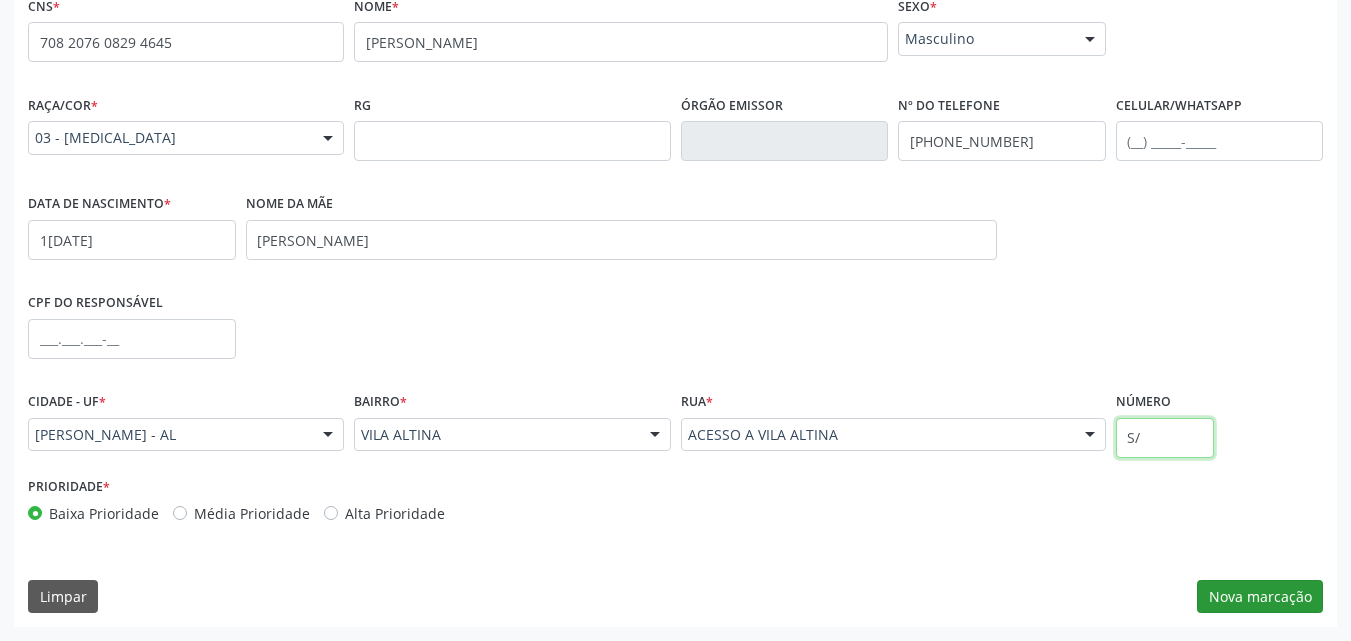 type on "S/" 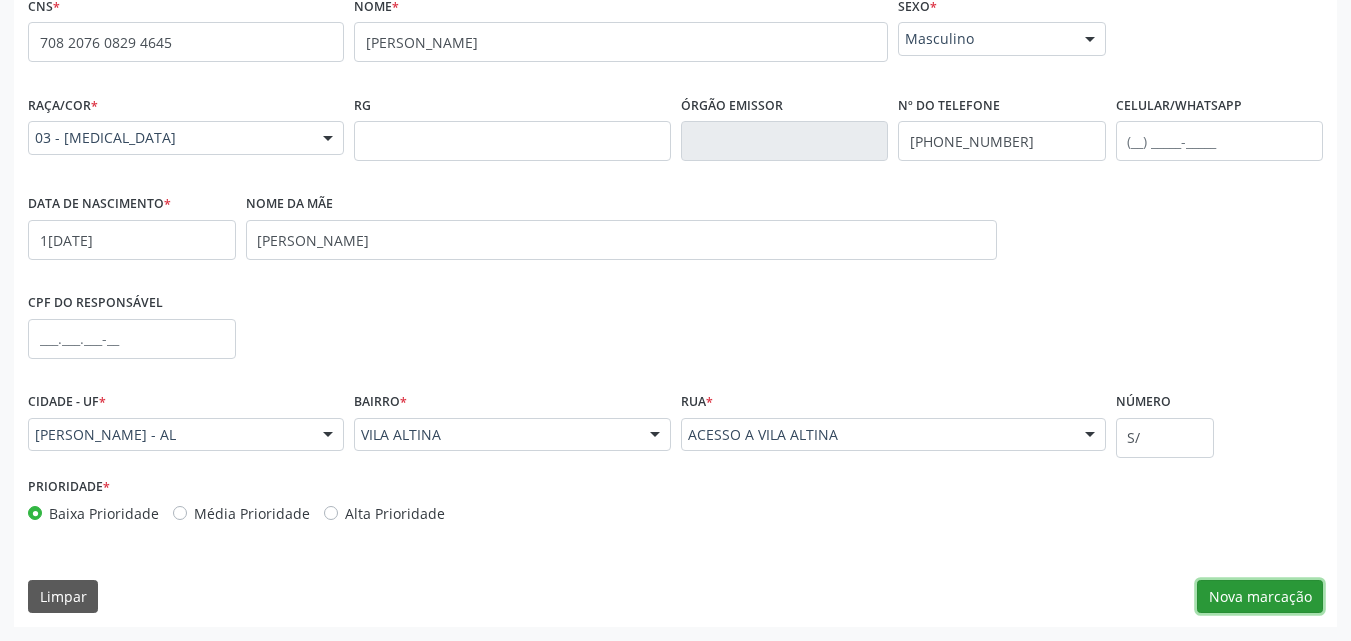 click on "Nova marcação" at bounding box center (1260, 597) 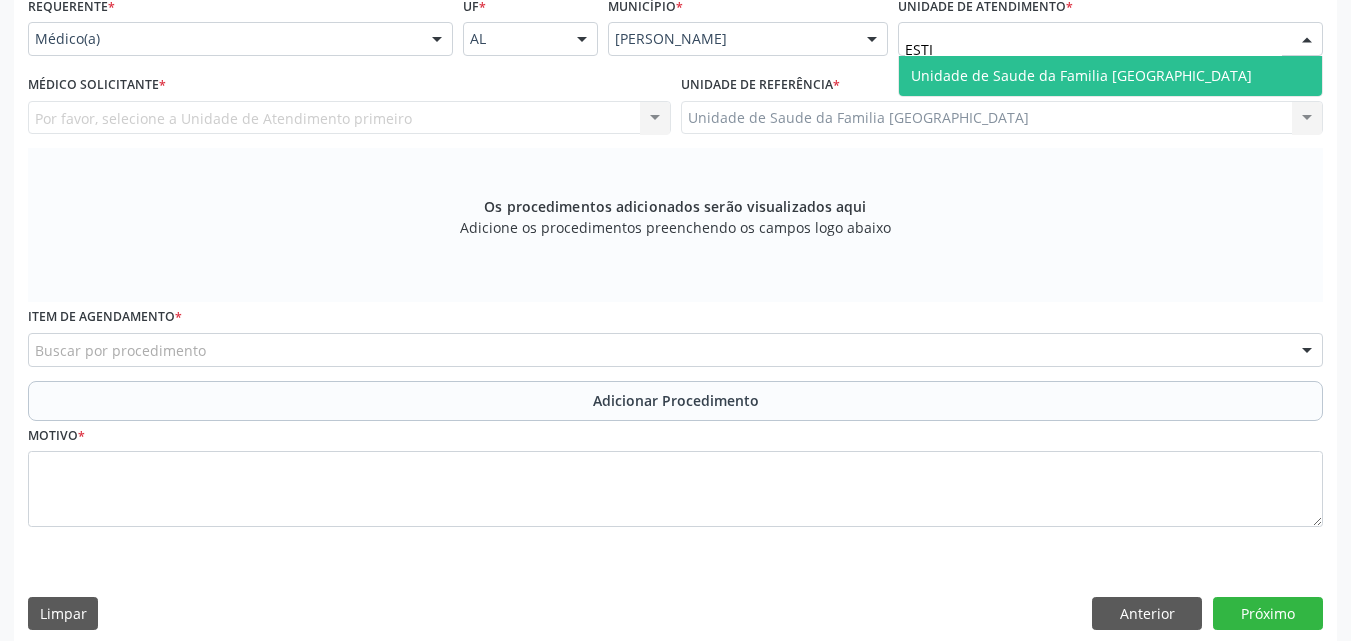 type on "ESTIV" 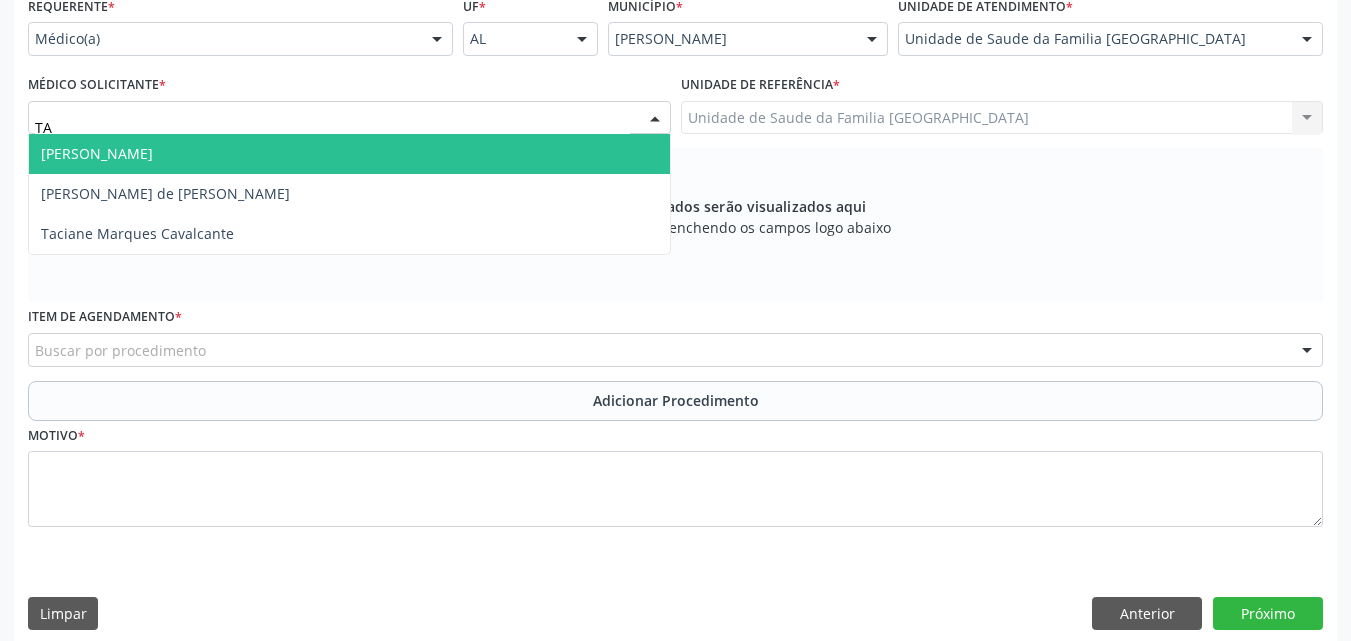 type on "TAC" 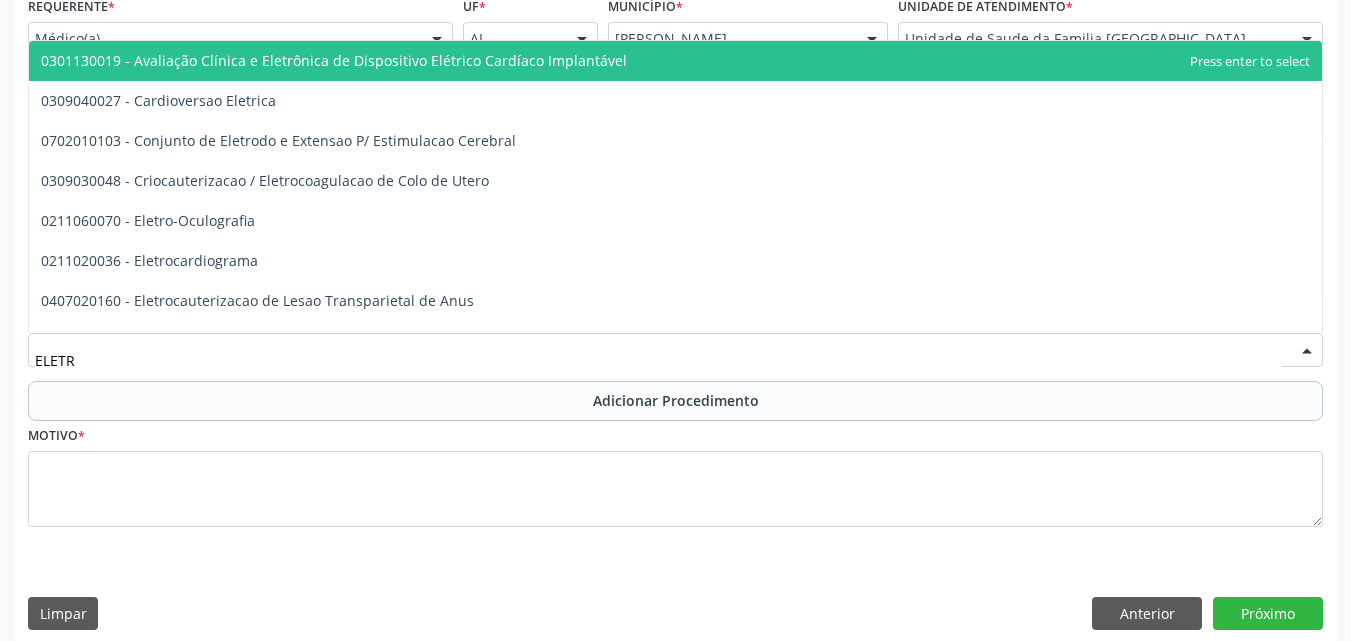 type on "ELETRO" 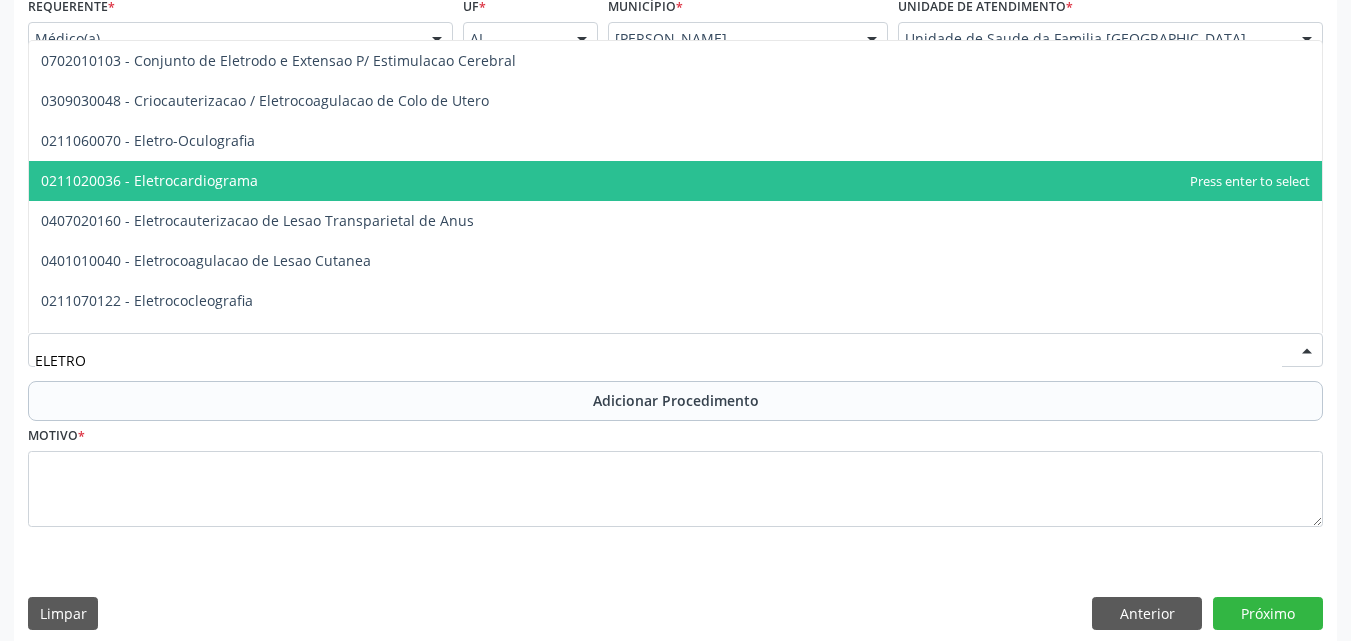 click on "0211020036 - Eletrocardiograma" at bounding box center [149, 180] 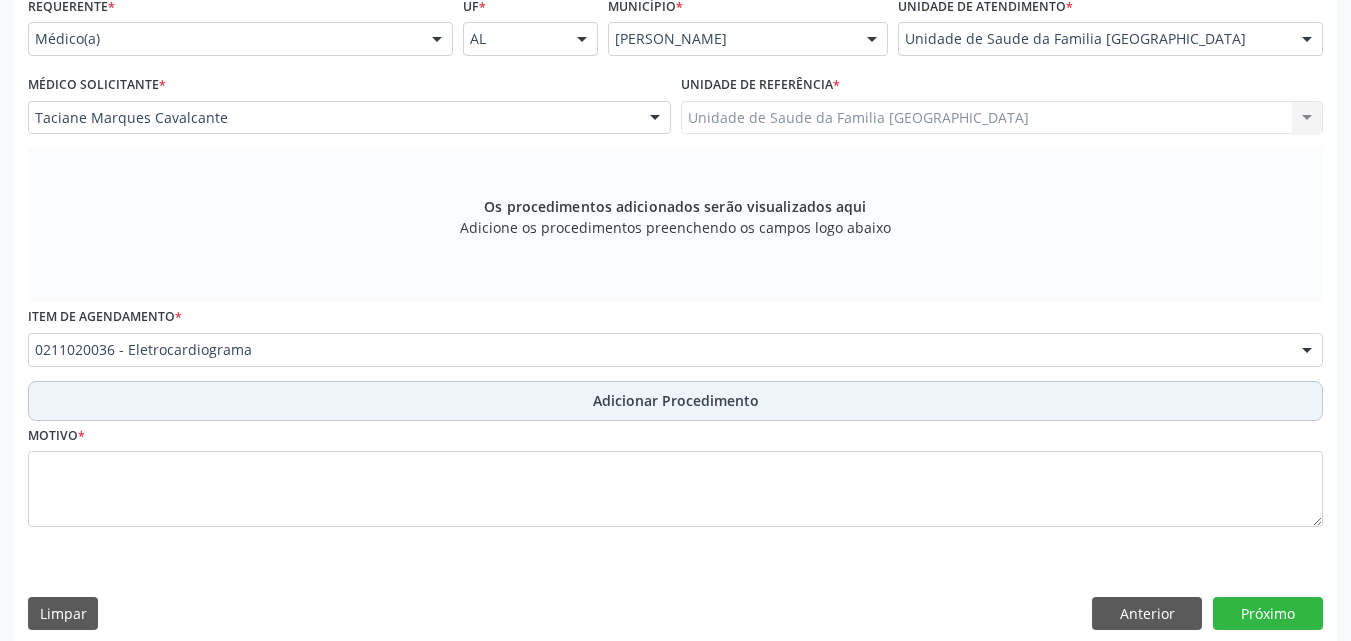 click on "Adicionar Procedimento" at bounding box center (675, 401) 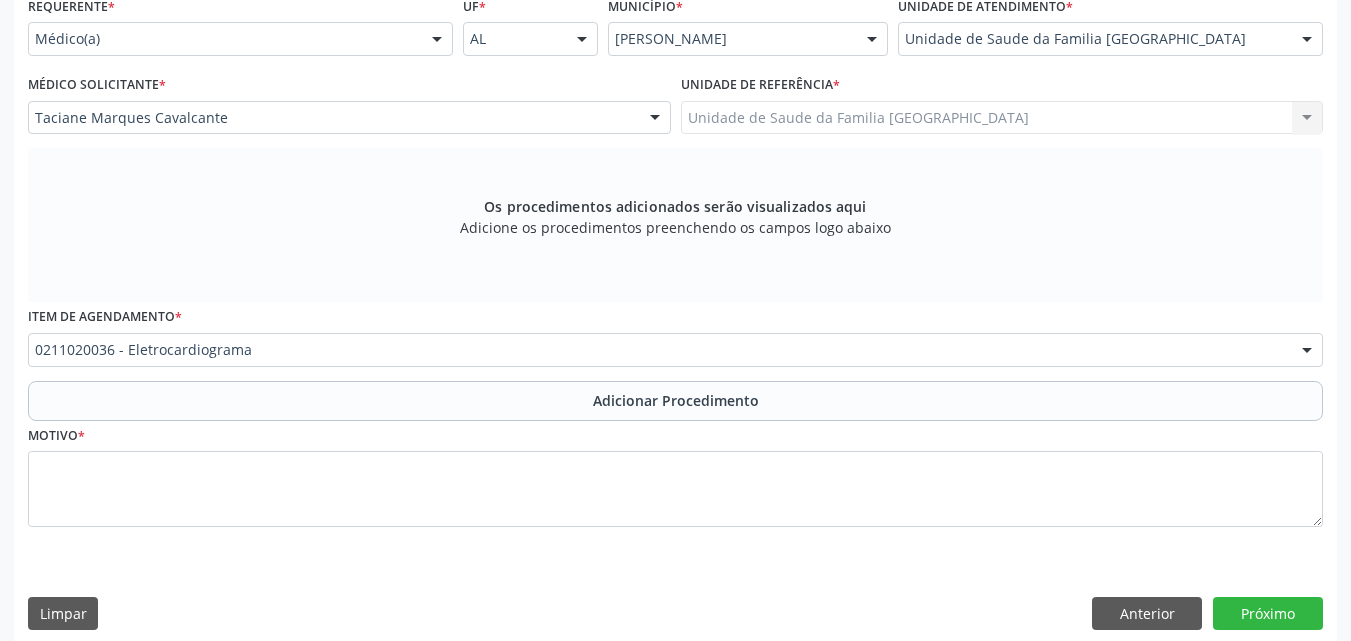 scroll, scrollTop: 412, scrollLeft: 0, axis: vertical 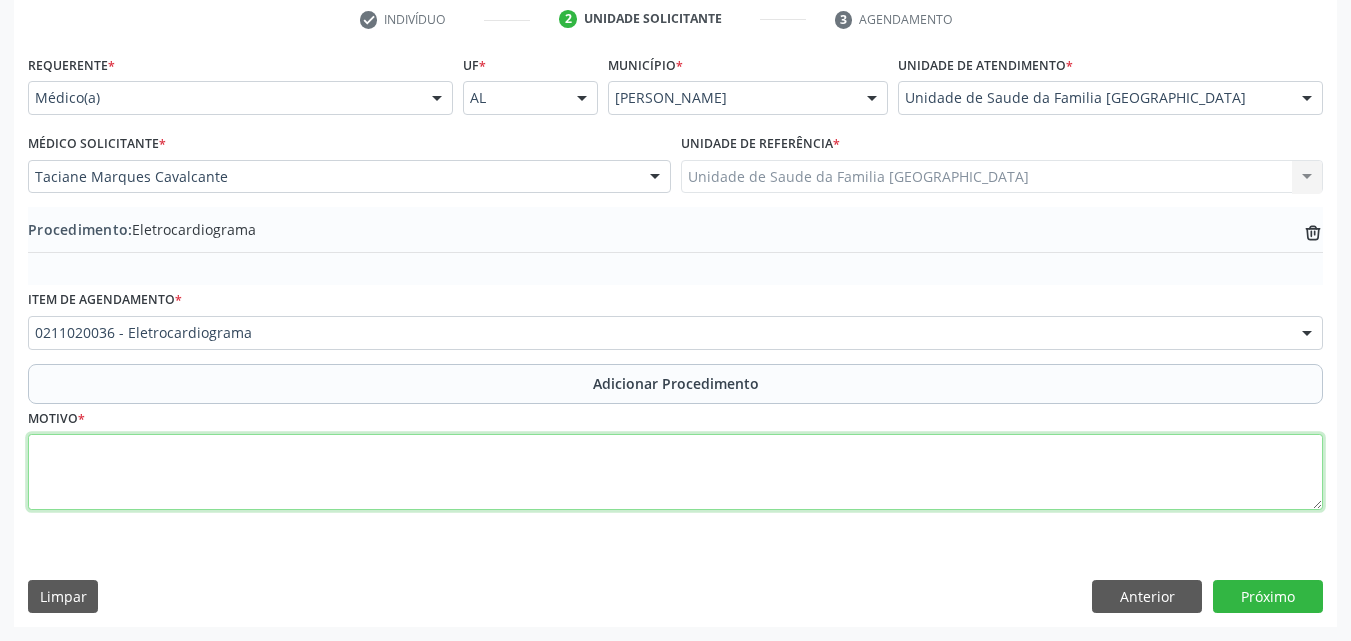 click at bounding box center [675, 472] 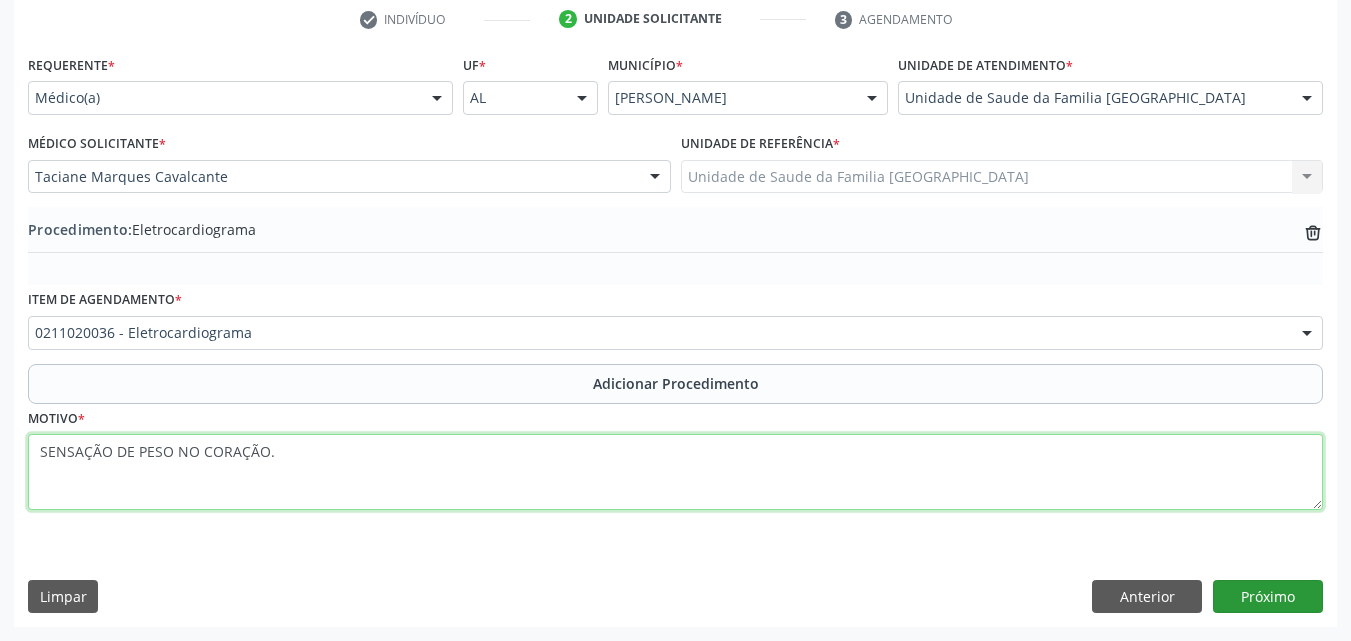type on "SENSAÇÃO DE PESO NO CORAÇÃO." 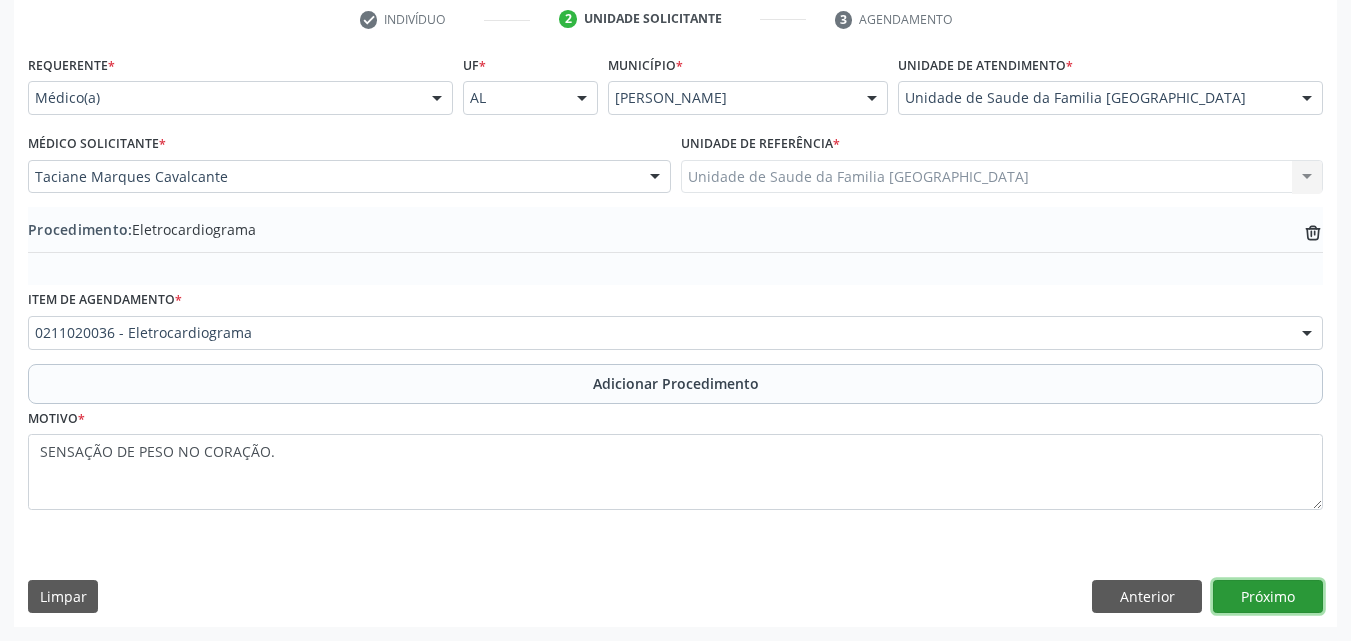 click on "Próximo" at bounding box center (1268, 597) 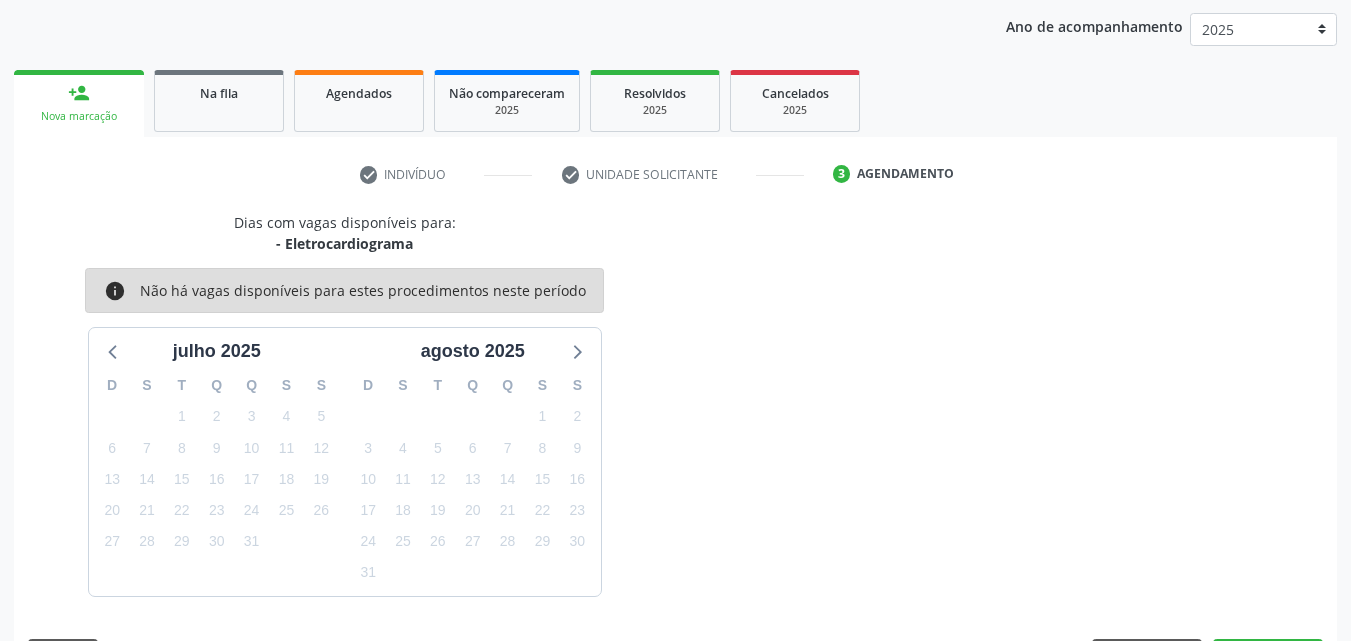 scroll, scrollTop: 316, scrollLeft: 0, axis: vertical 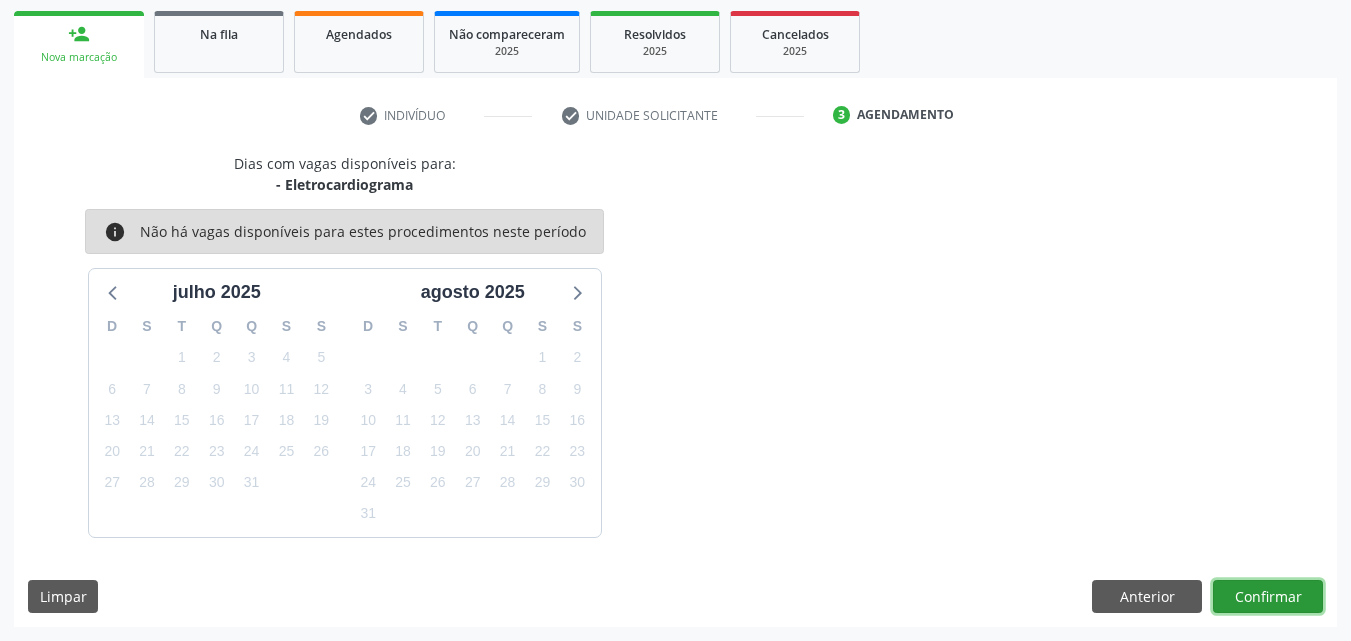 click on "Confirmar" at bounding box center [1268, 597] 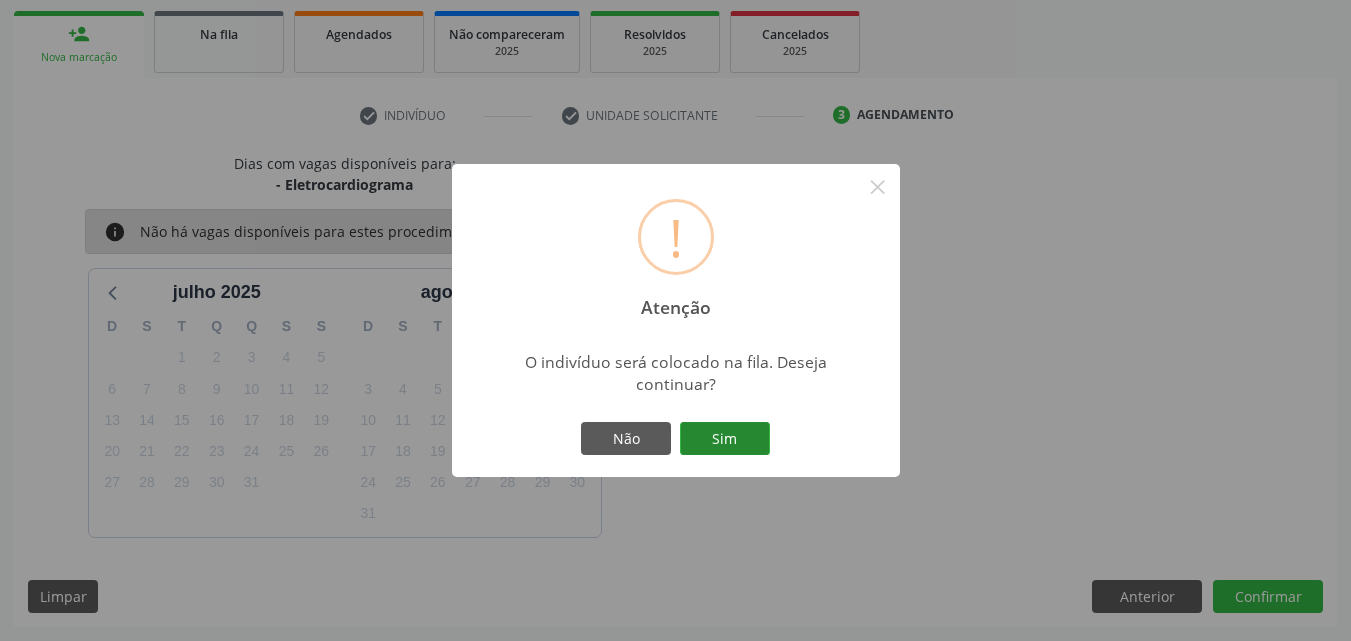 click on "Sim" at bounding box center (725, 439) 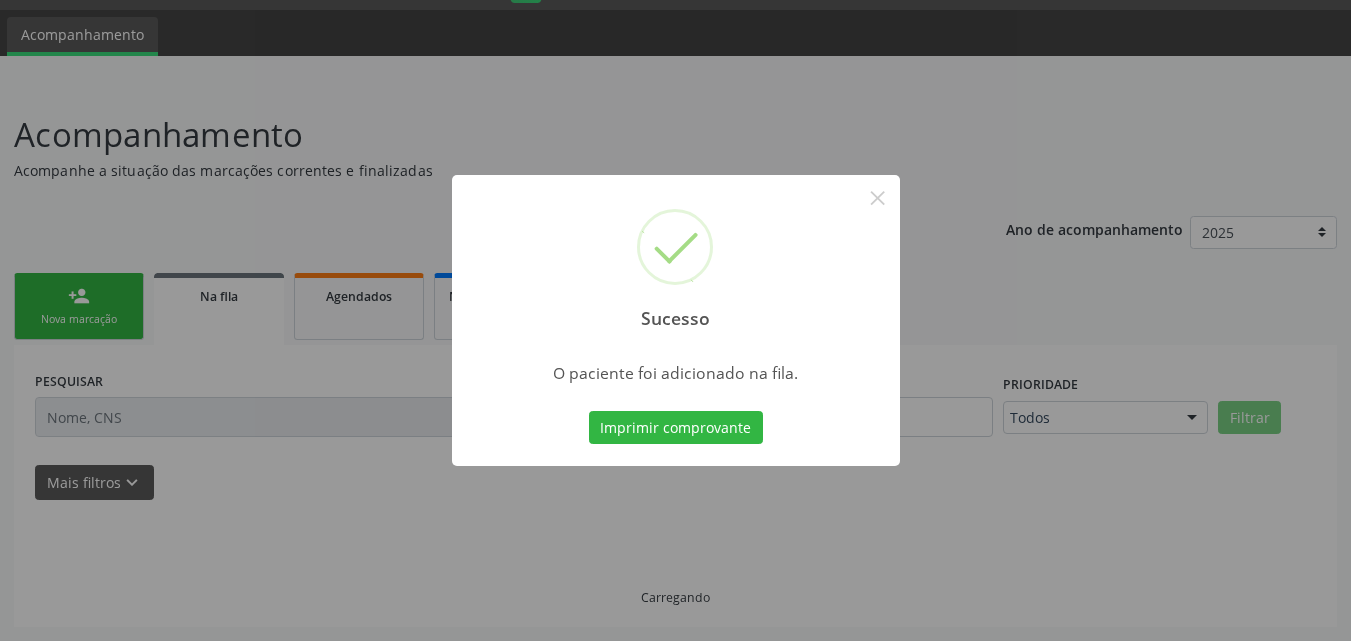 scroll, scrollTop: 54, scrollLeft: 0, axis: vertical 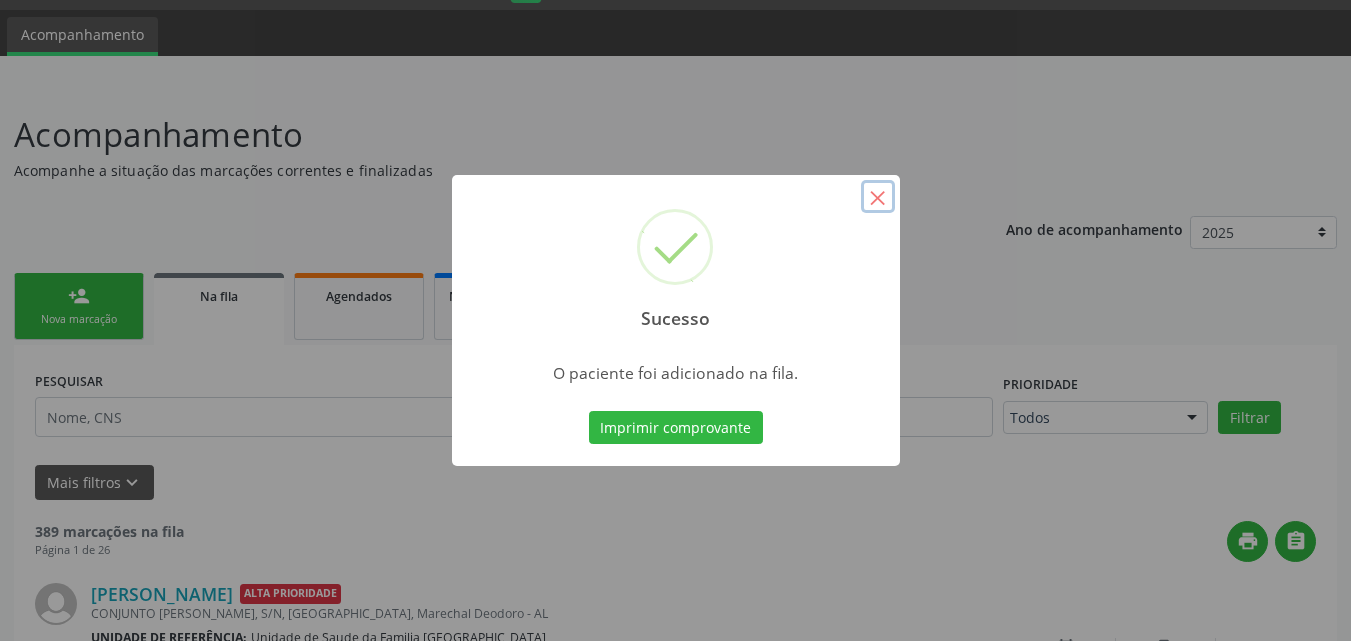 click on "×" at bounding box center (878, 197) 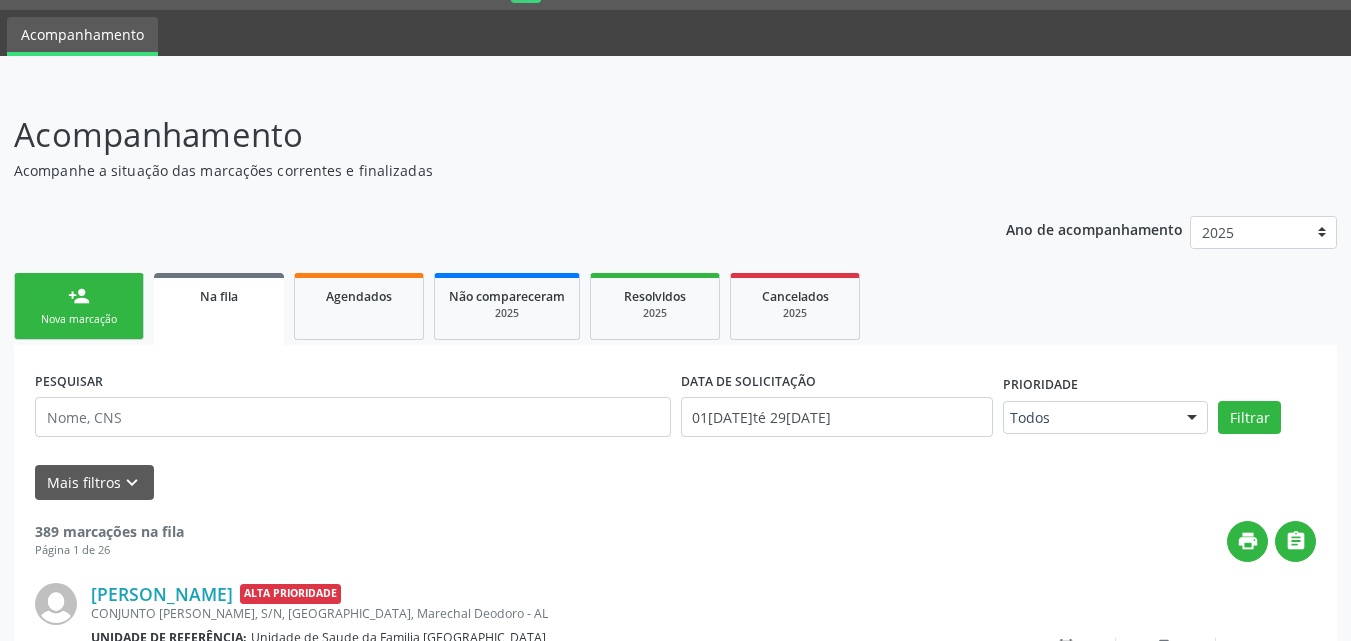 click on "person_add
Nova marcação" at bounding box center [79, 306] 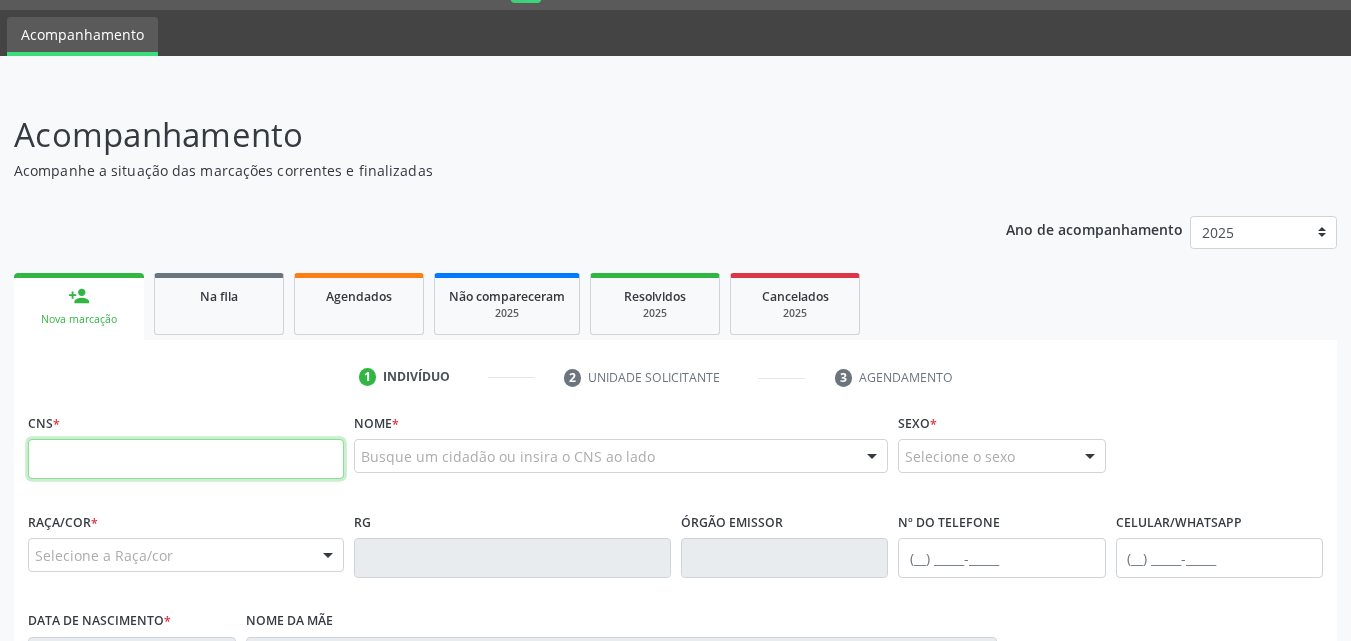click at bounding box center (186, 459) 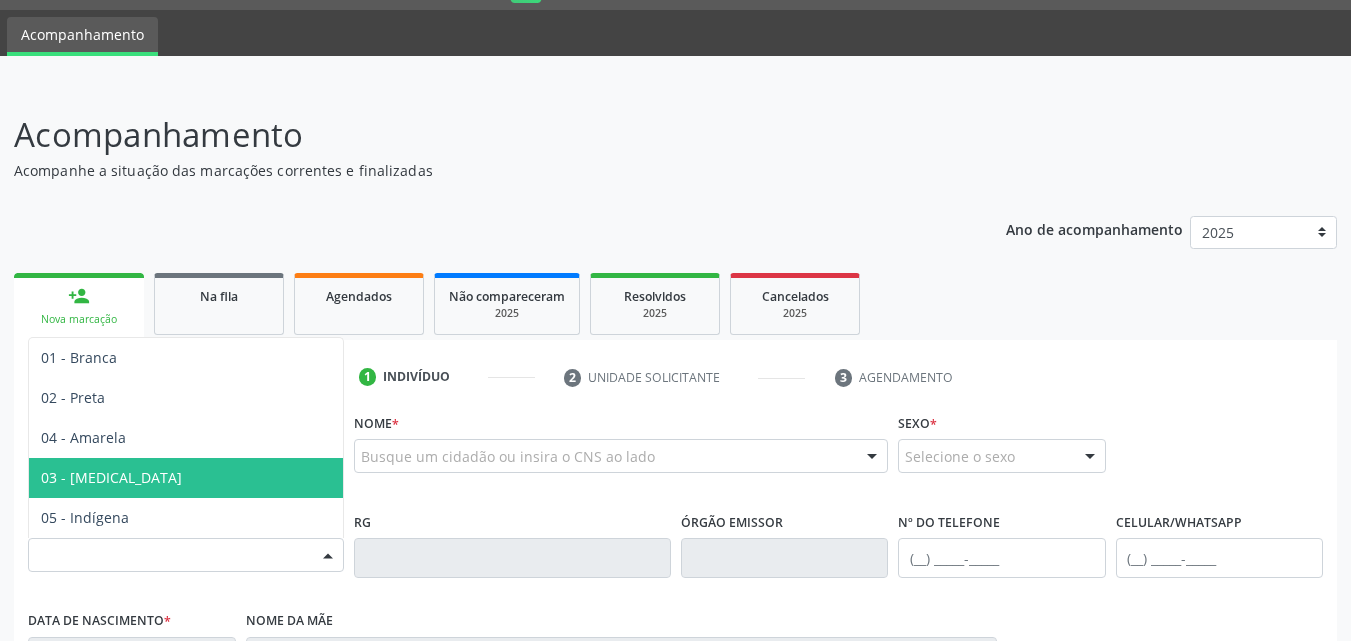 scroll, scrollTop: 471, scrollLeft: 0, axis: vertical 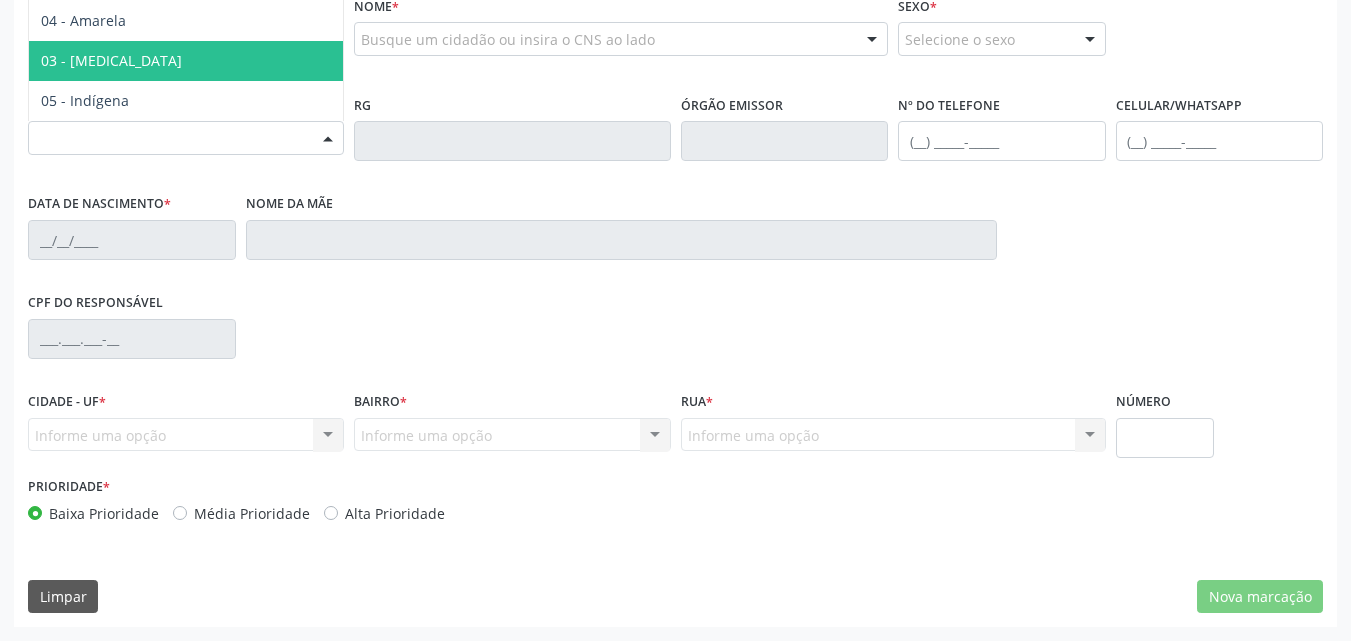 type on "701 4076 7964 9234" 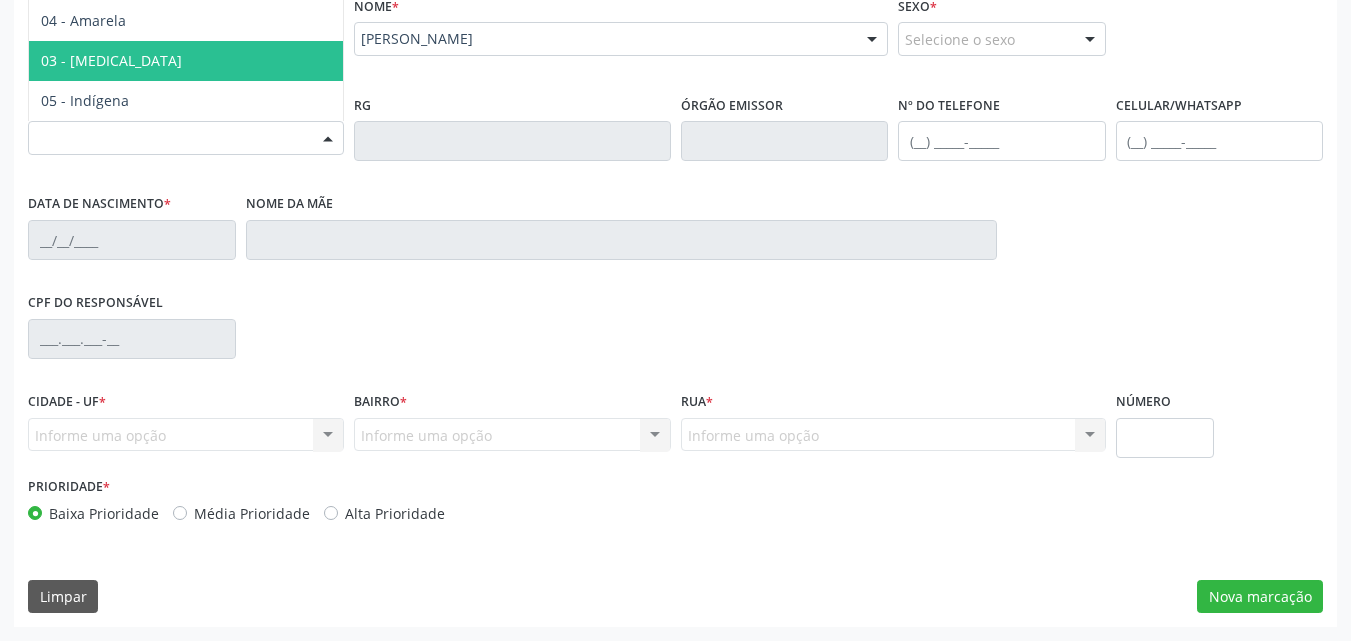 click on "Nome
*
[PERSON_NAME]
[PERSON_NAME]
CNS:
701 4076 7964 9234
CPF:    --   Nascimento:
2[DATE]
Nenhum resultado encontrado para: "   "
Digite o nome ou CNS para buscar um indivíduo" at bounding box center (621, 40) 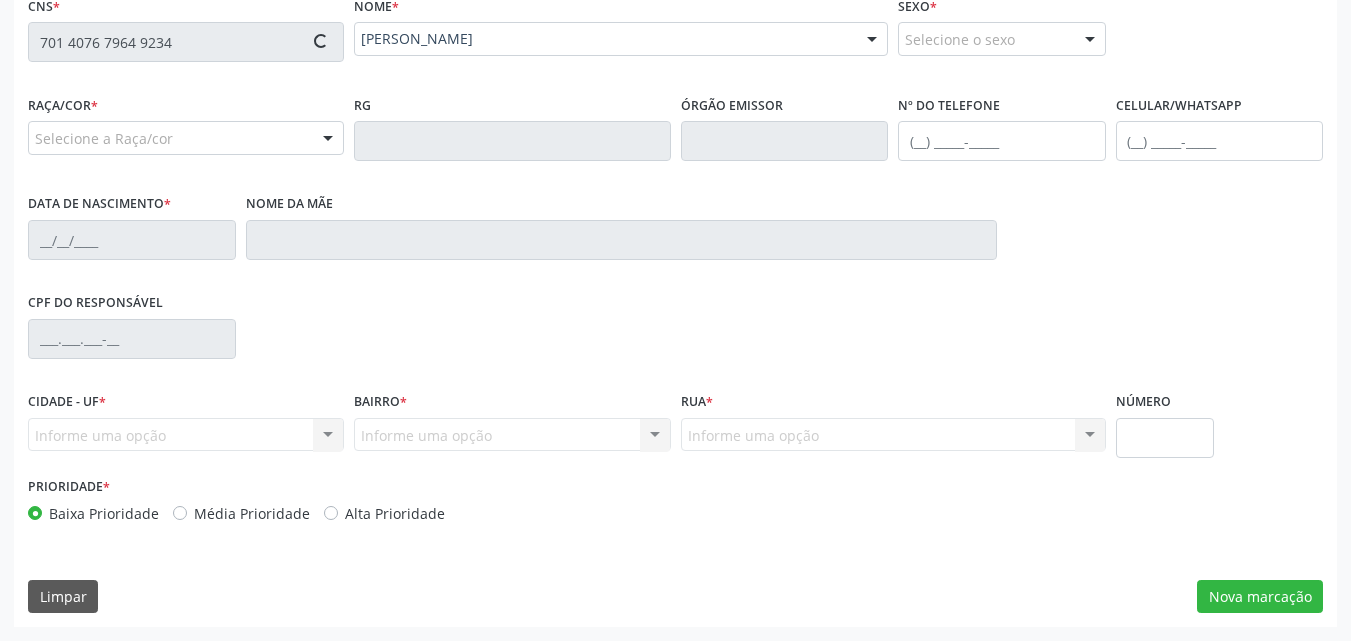 type on "[PHONE_NUMBER]" 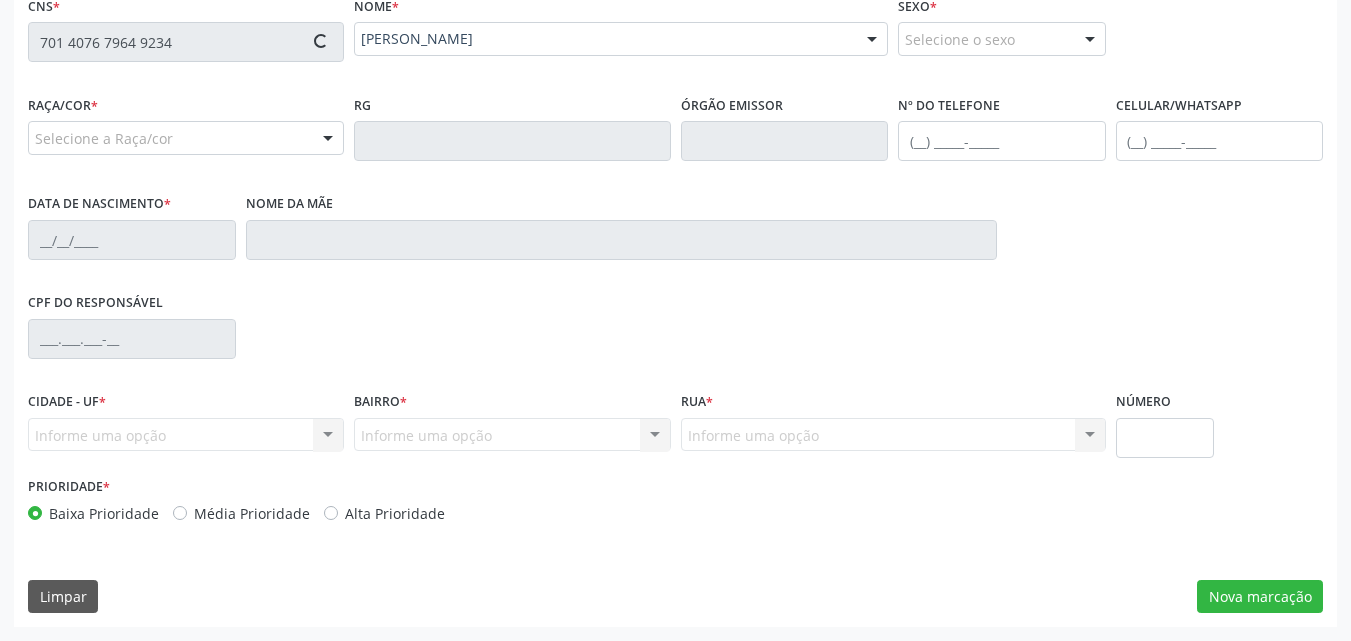 type on "[PHONE_NUMBER]" 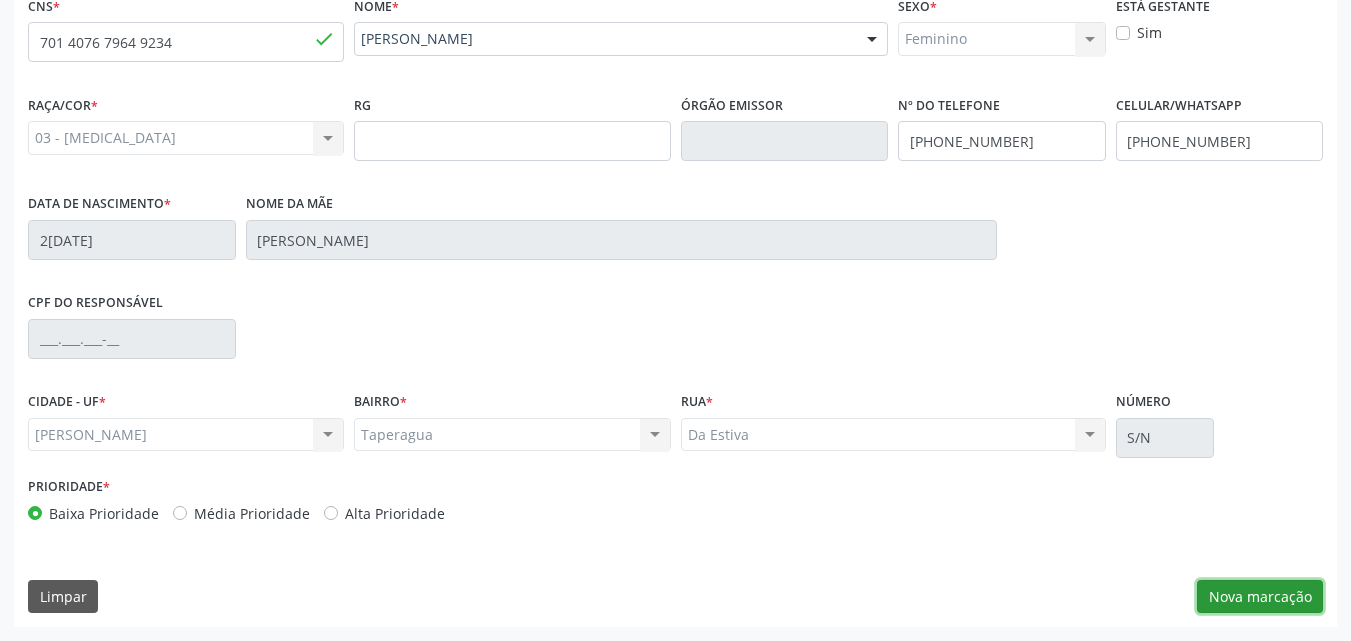 click on "Nova marcação" at bounding box center [1260, 597] 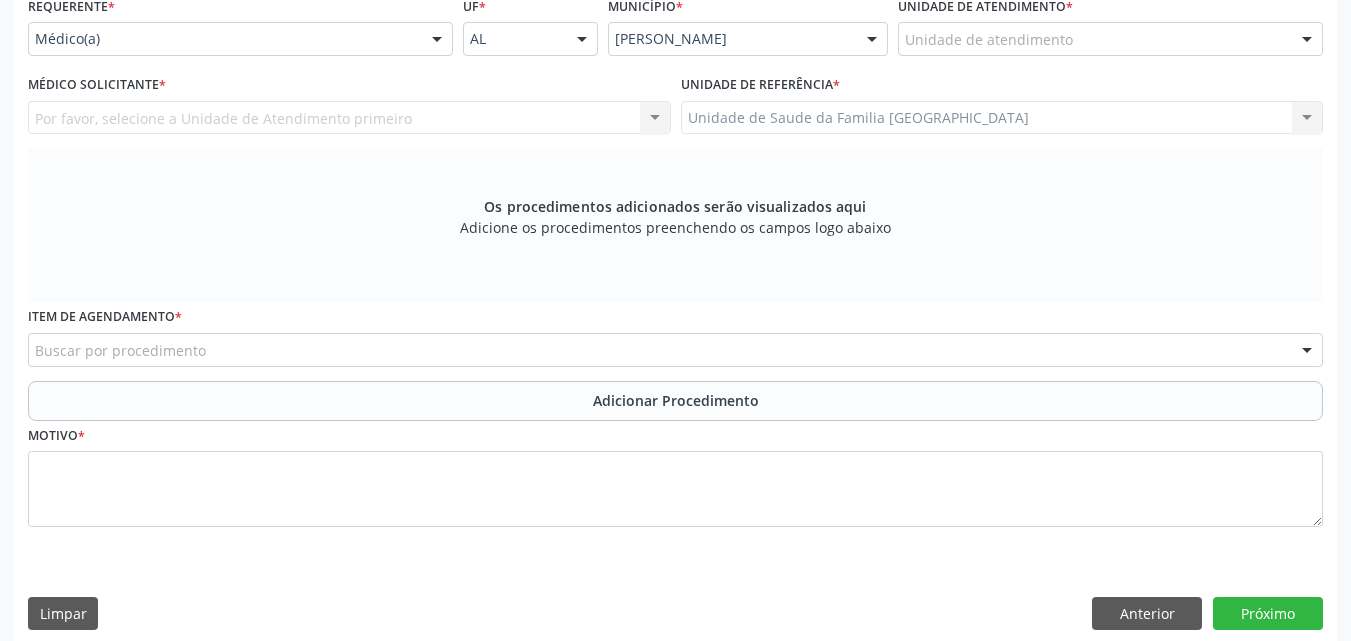 scroll, scrollTop: 4, scrollLeft: 0, axis: vertical 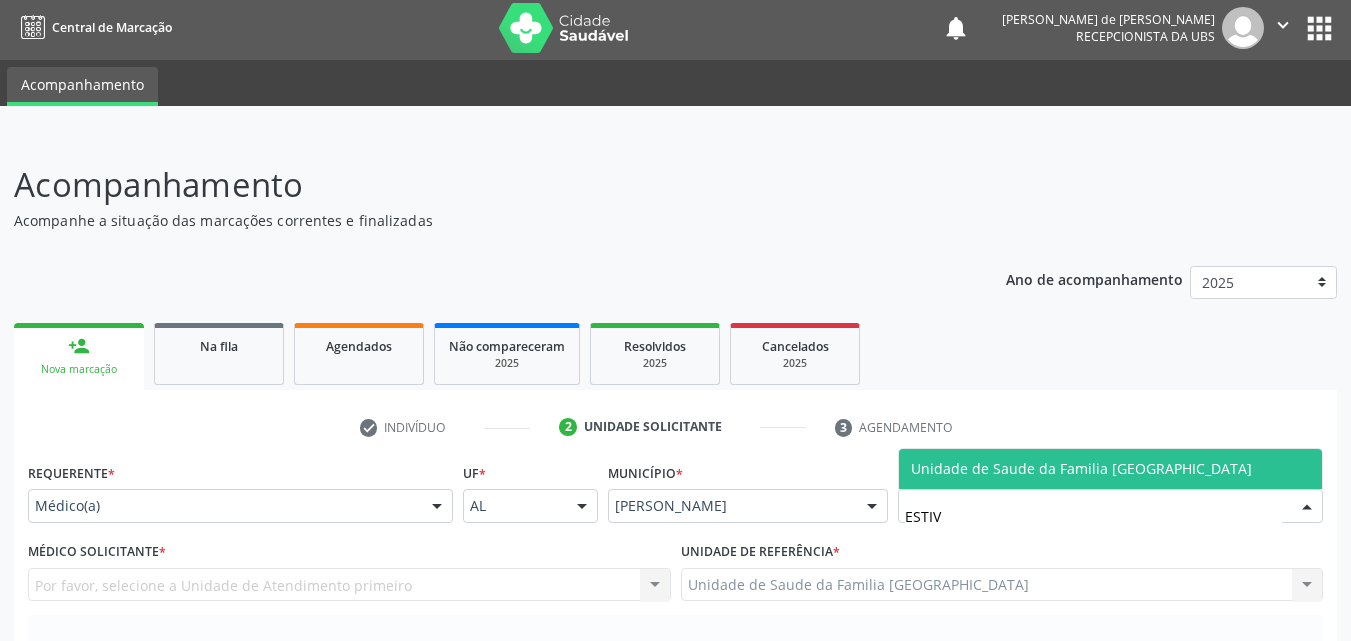 type on "ESTIVA" 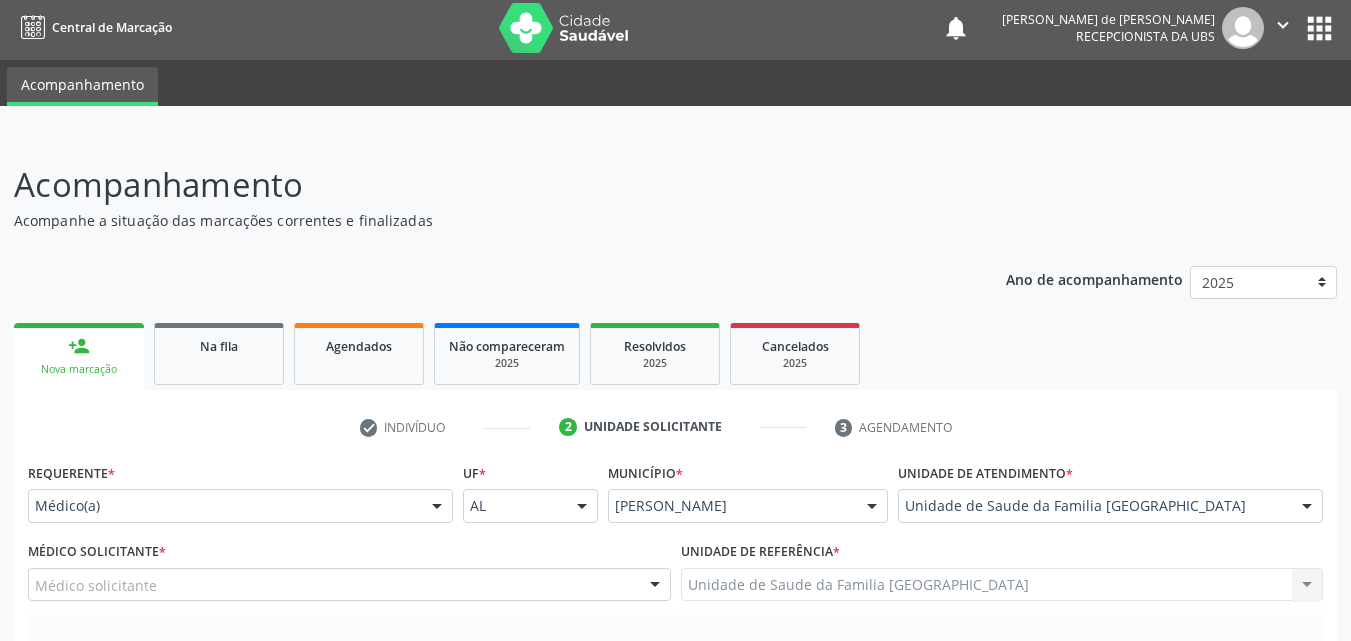 scroll, scrollTop: 471, scrollLeft: 0, axis: vertical 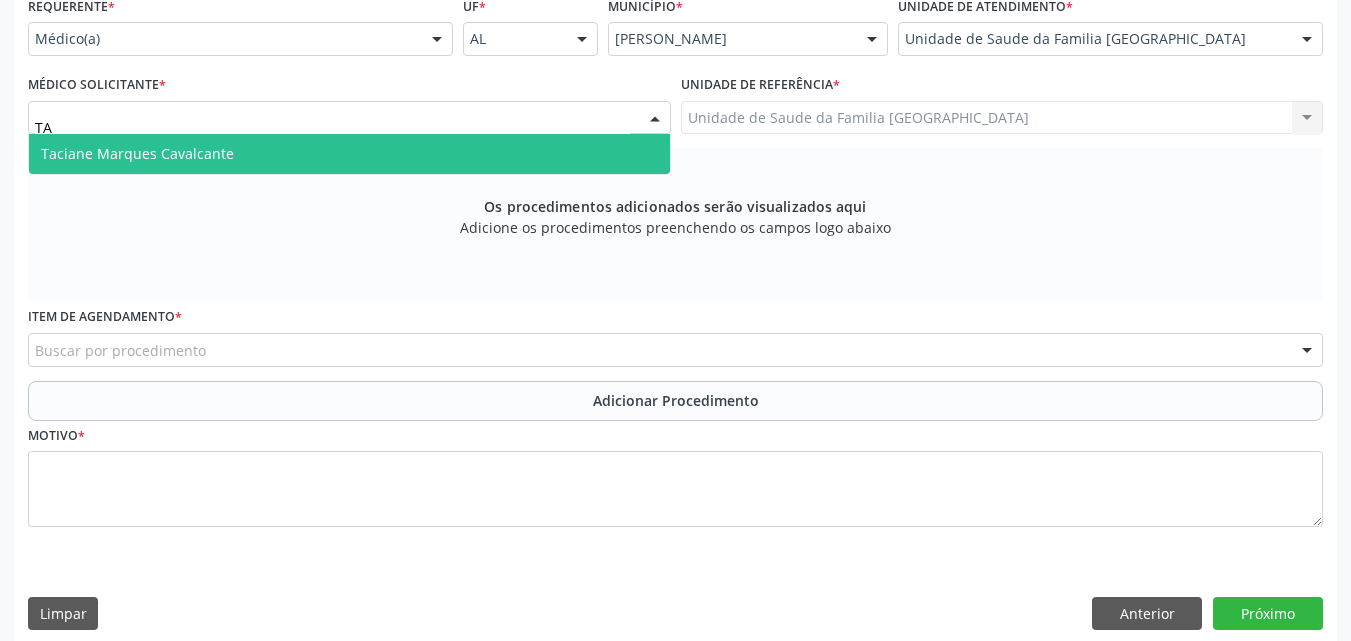 type on "TAC" 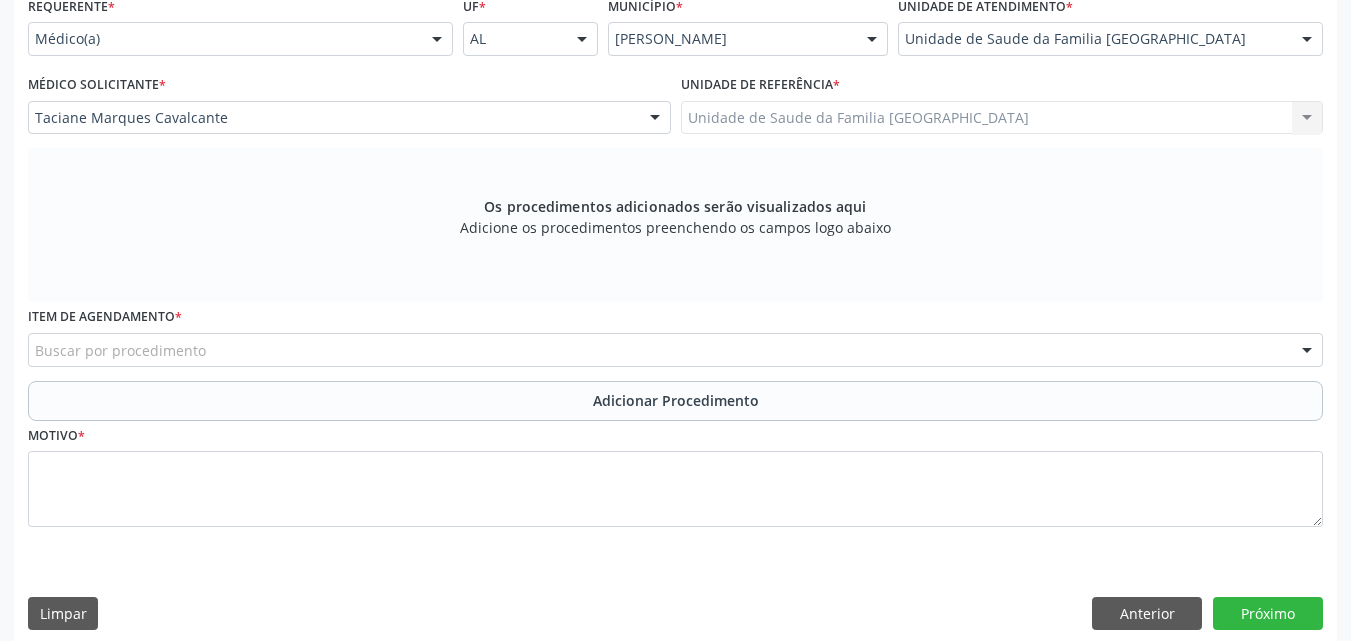 click on "Buscar por procedimento" at bounding box center [675, 350] 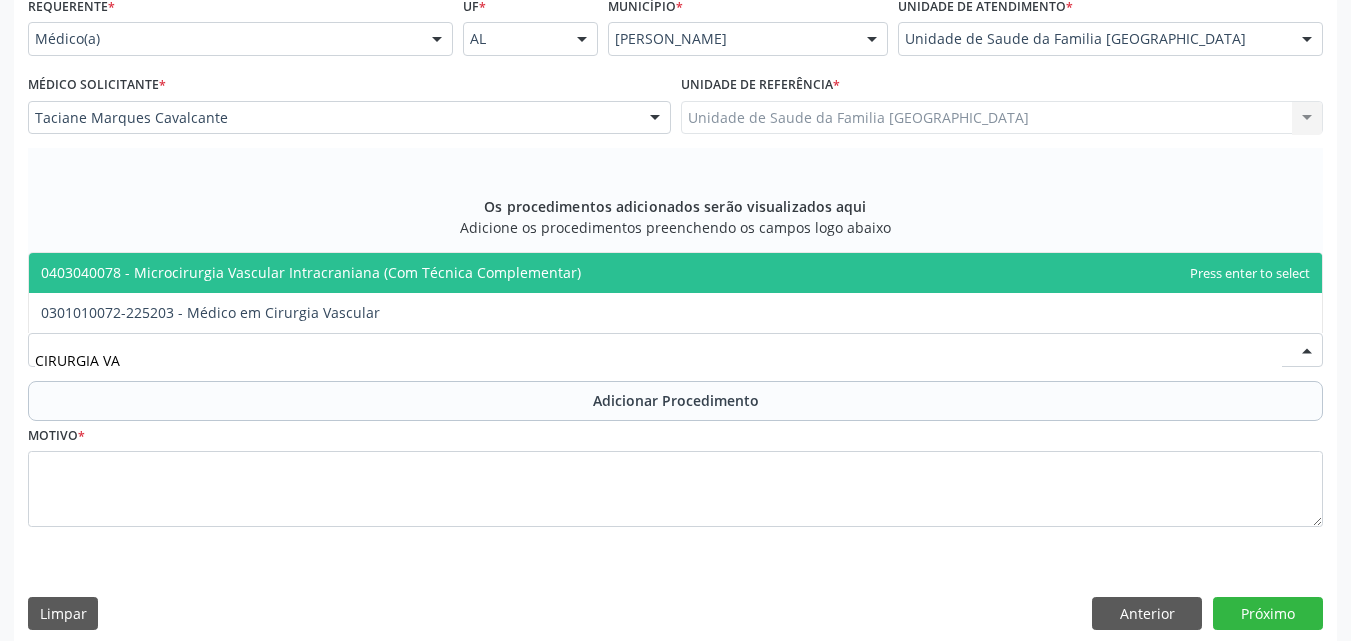 type on "CIRURGIA VAS" 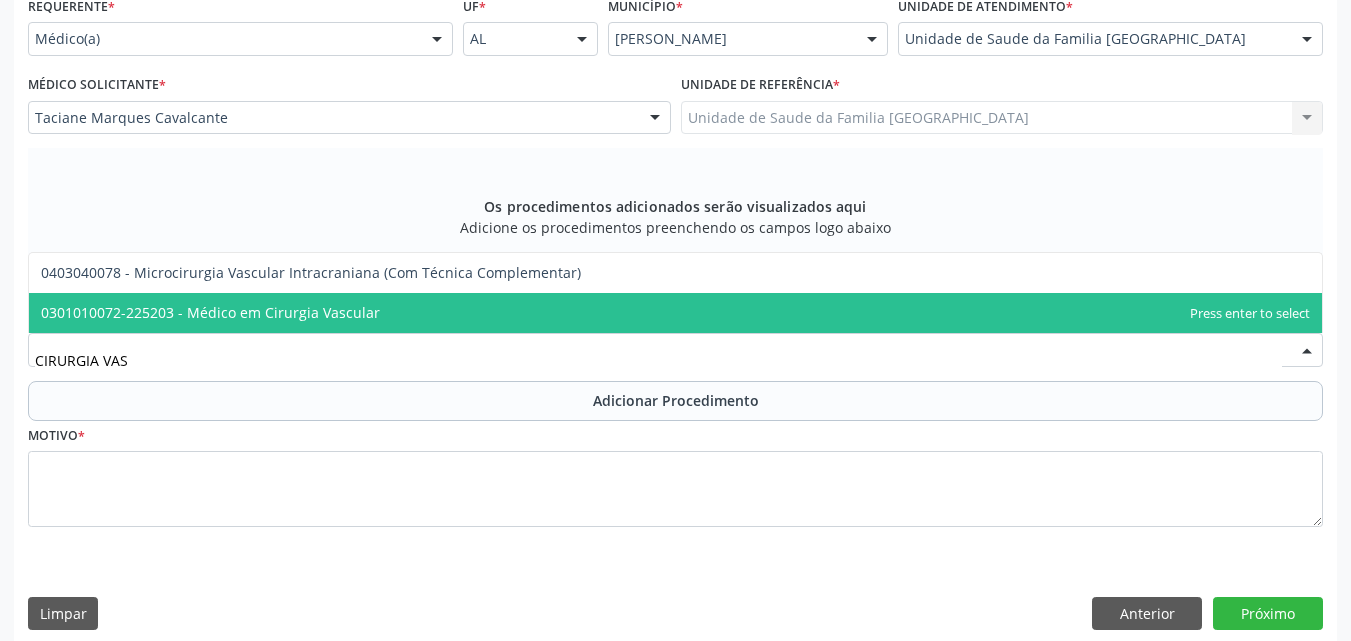 click on "0301010072-225203 - Médico em Cirurgia Vascular" at bounding box center [675, 313] 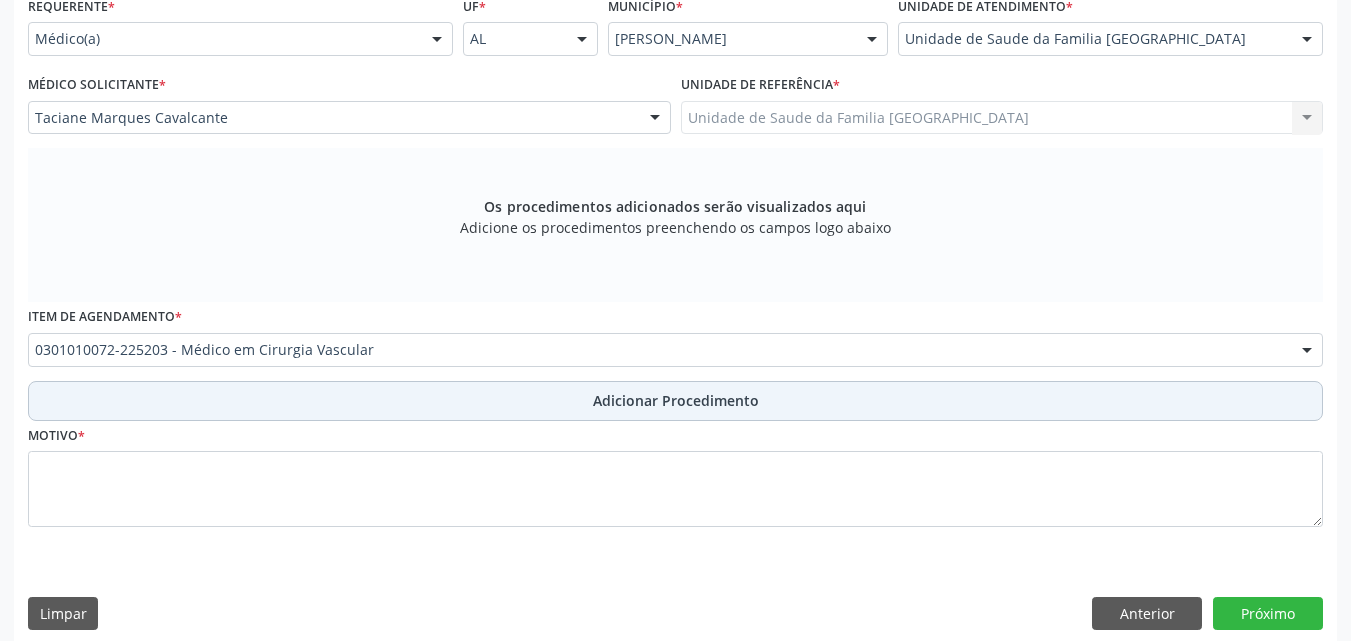 click on "Adicionar Procedimento" at bounding box center [675, 401] 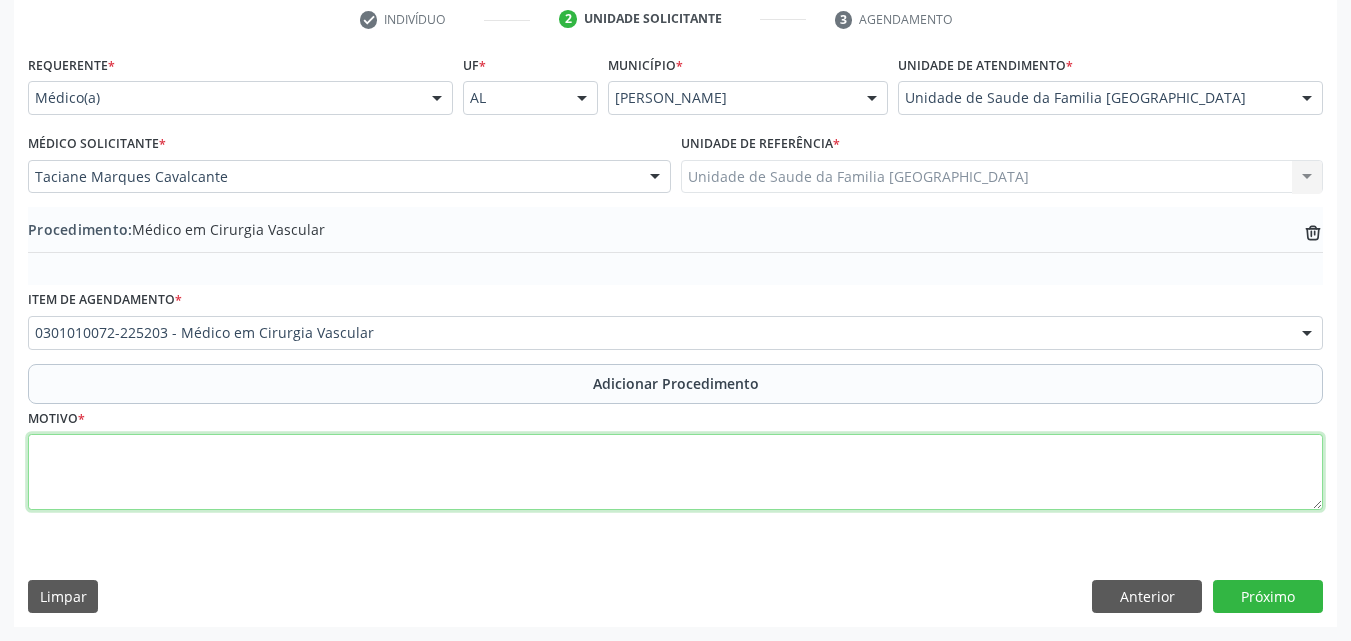 click at bounding box center (675, 472) 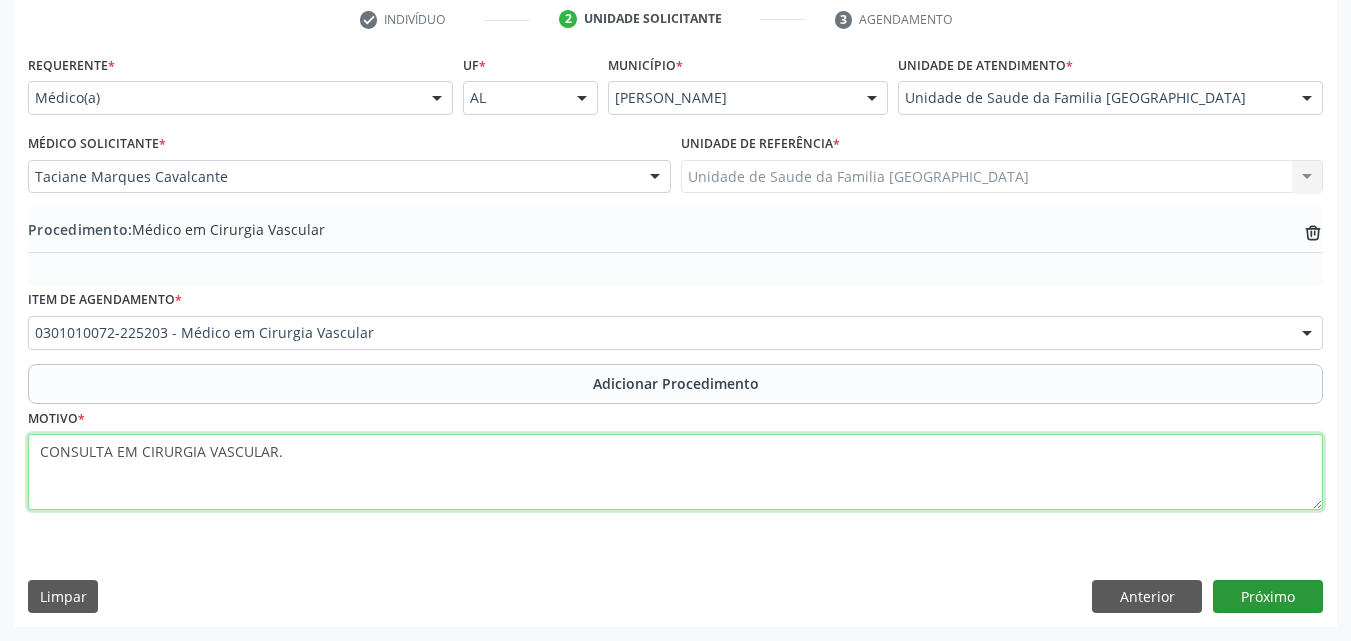type on "CONSULTA EM CIRURGIA VASCULAR." 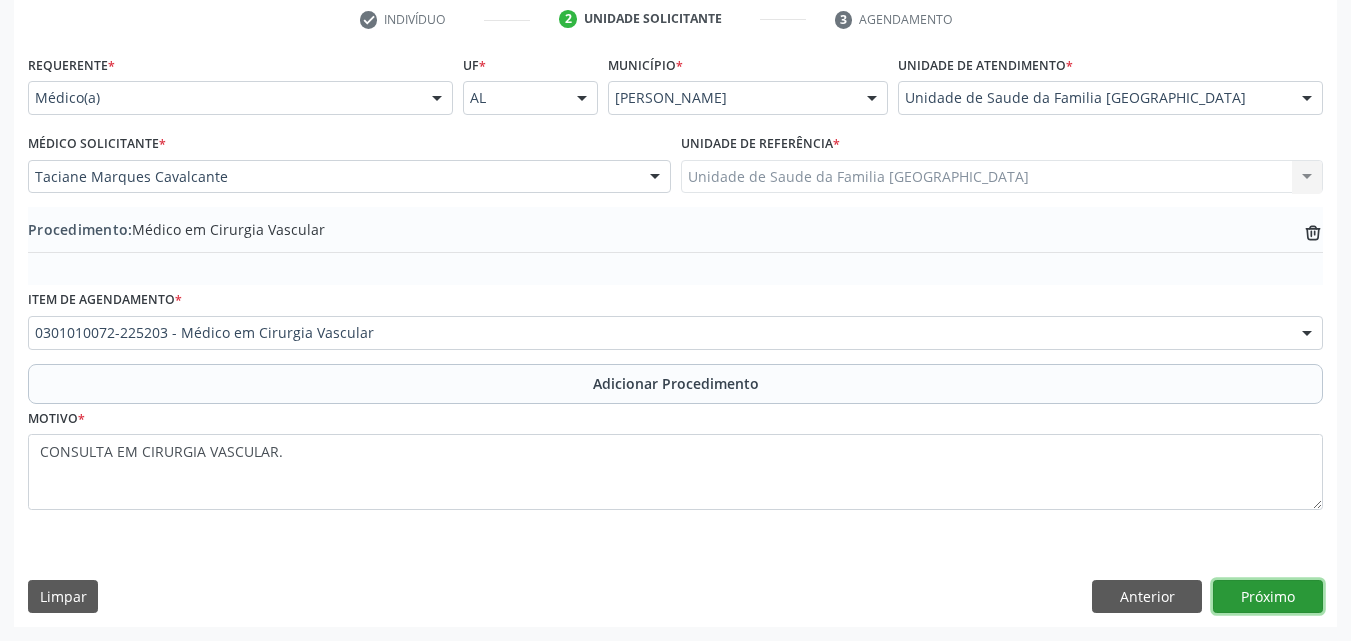 click on "Próximo" at bounding box center (1268, 597) 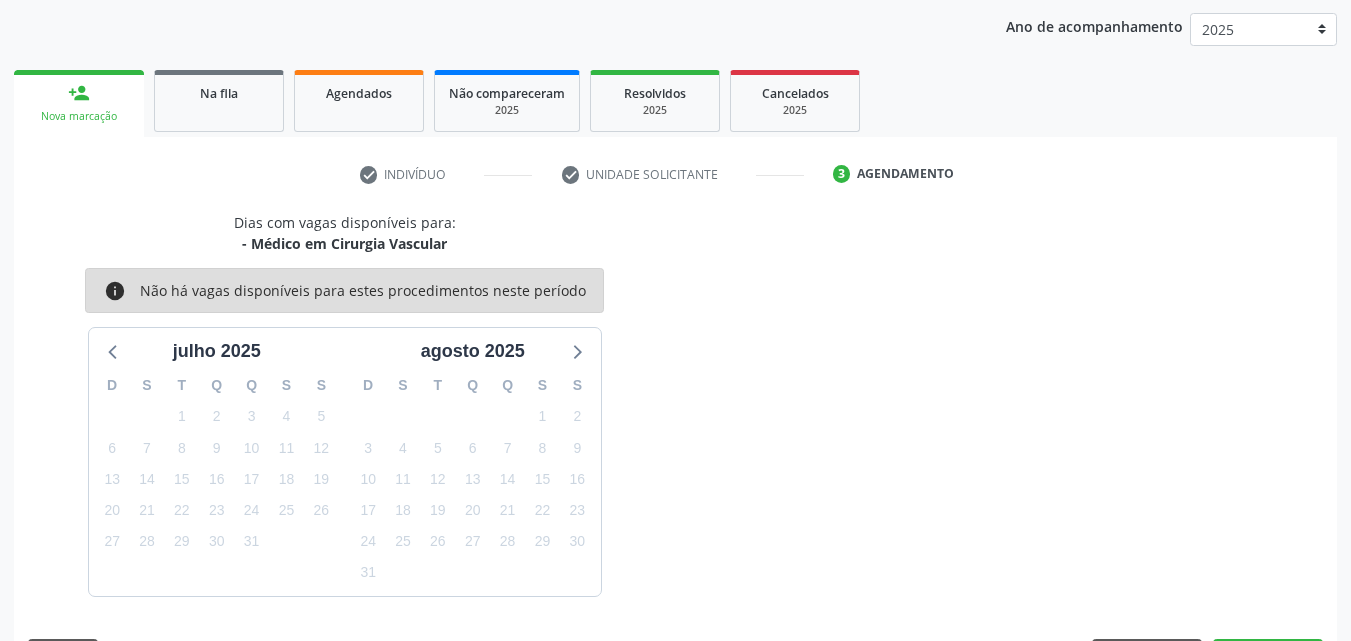 scroll, scrollTop: 316, scrollLeft: 0, axis: vertical 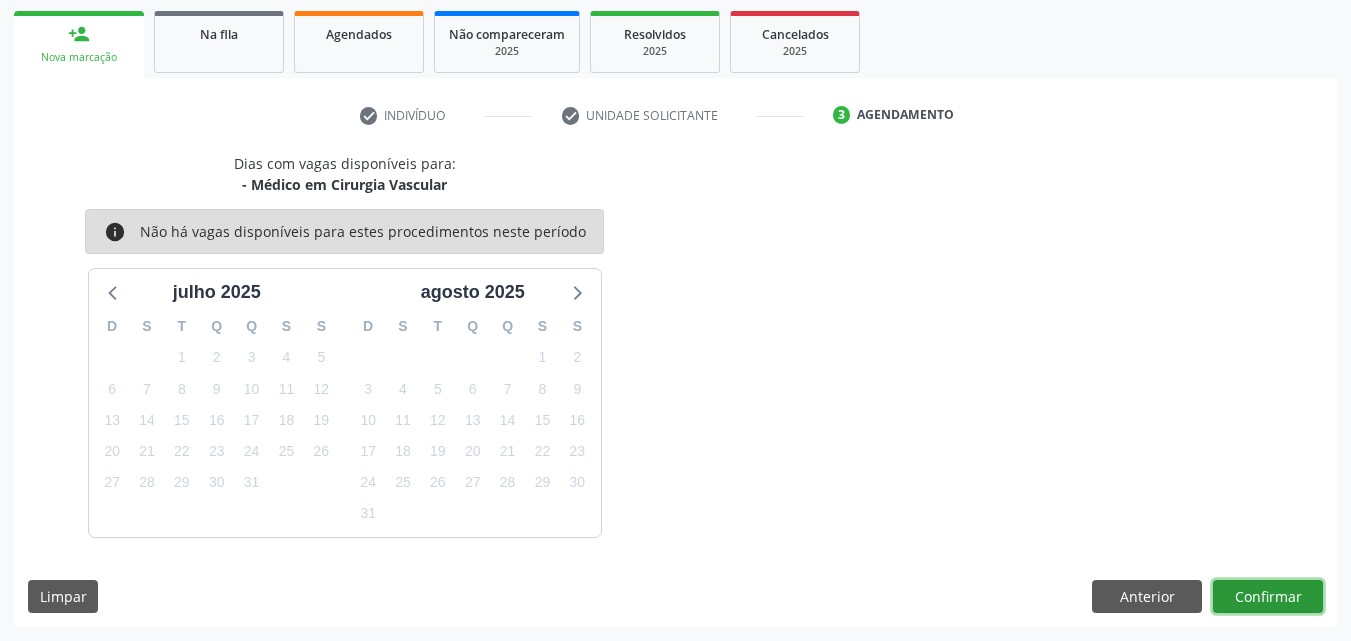 click on "Confirmar" at bounding box center (1268, 597) 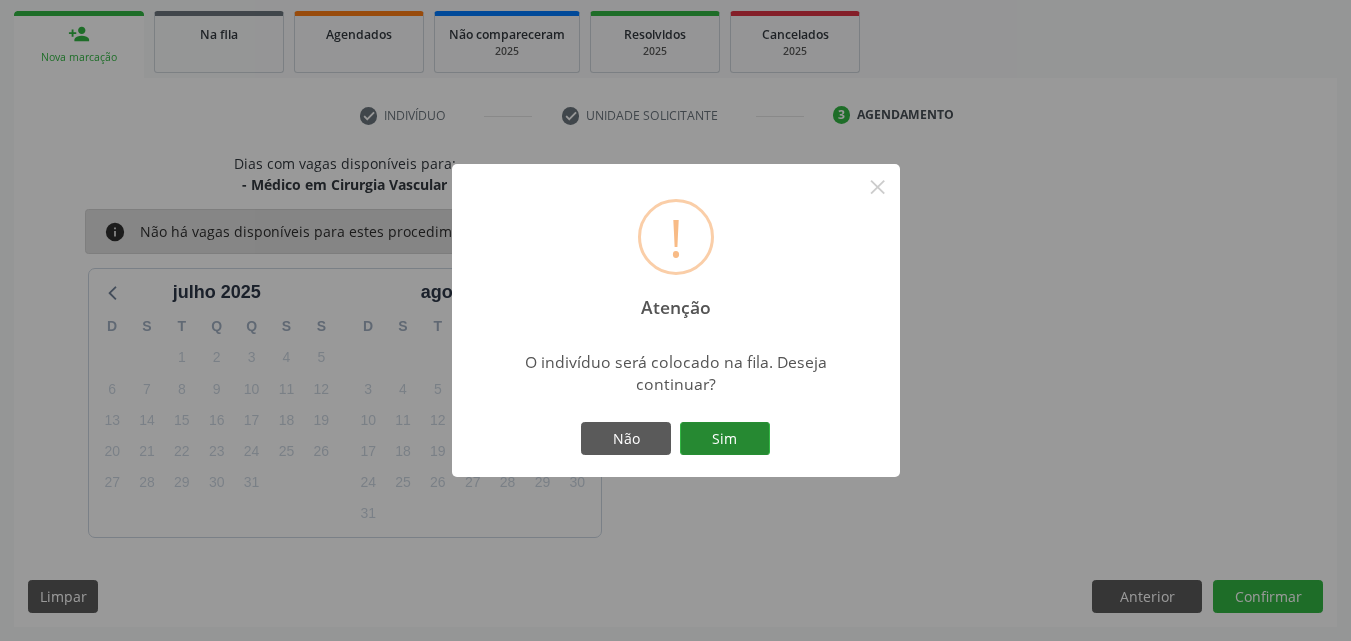 click on "Sim" at bounding box center [725, 439] 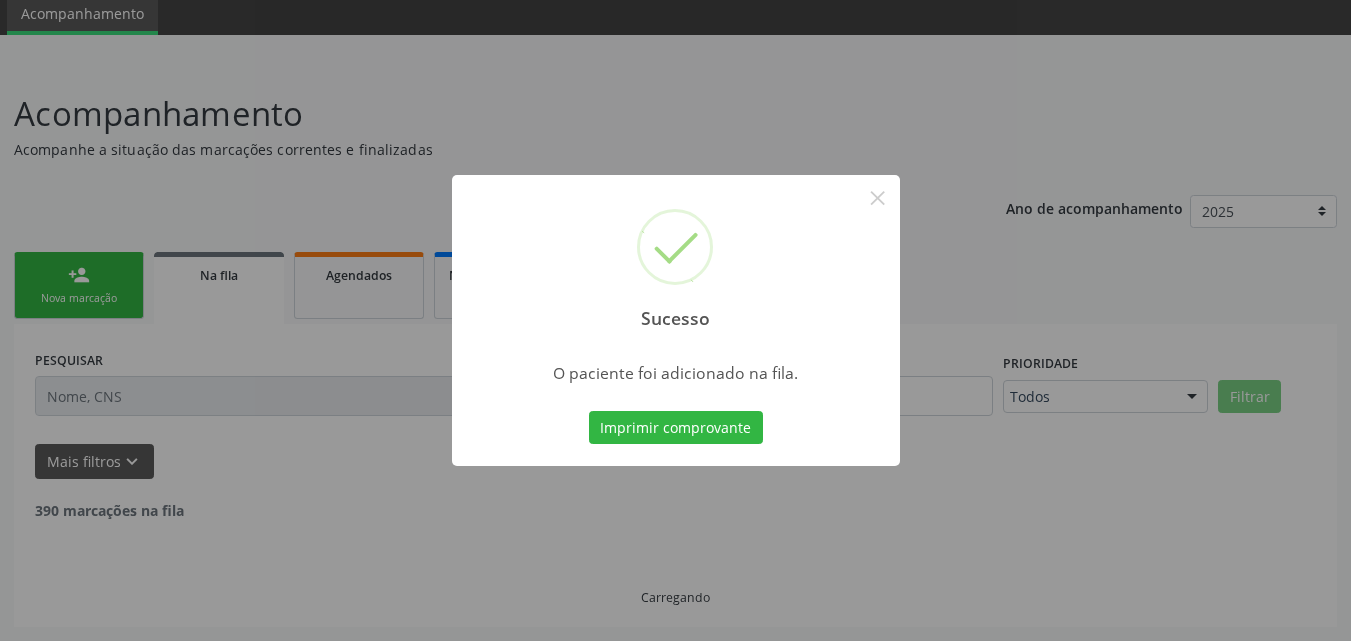scroll, scrollTop: 54, scrollLeft: 0, axis: vertical 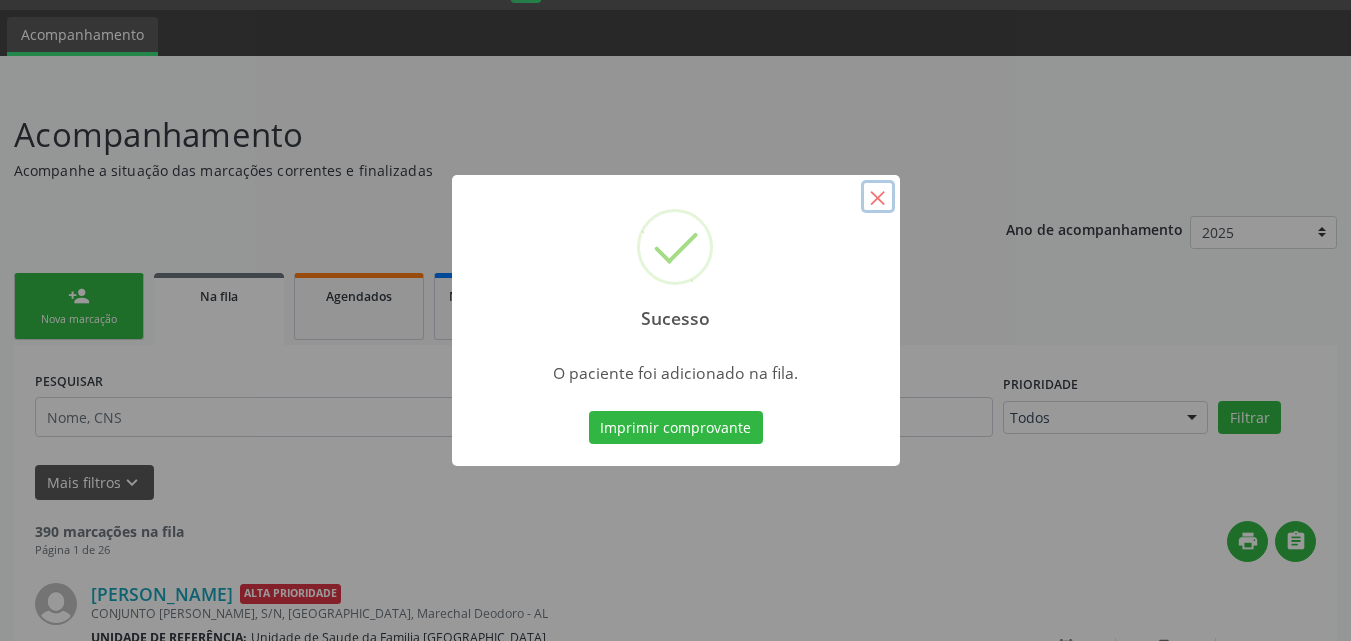 click on "×" at bounding box center (878, 197) 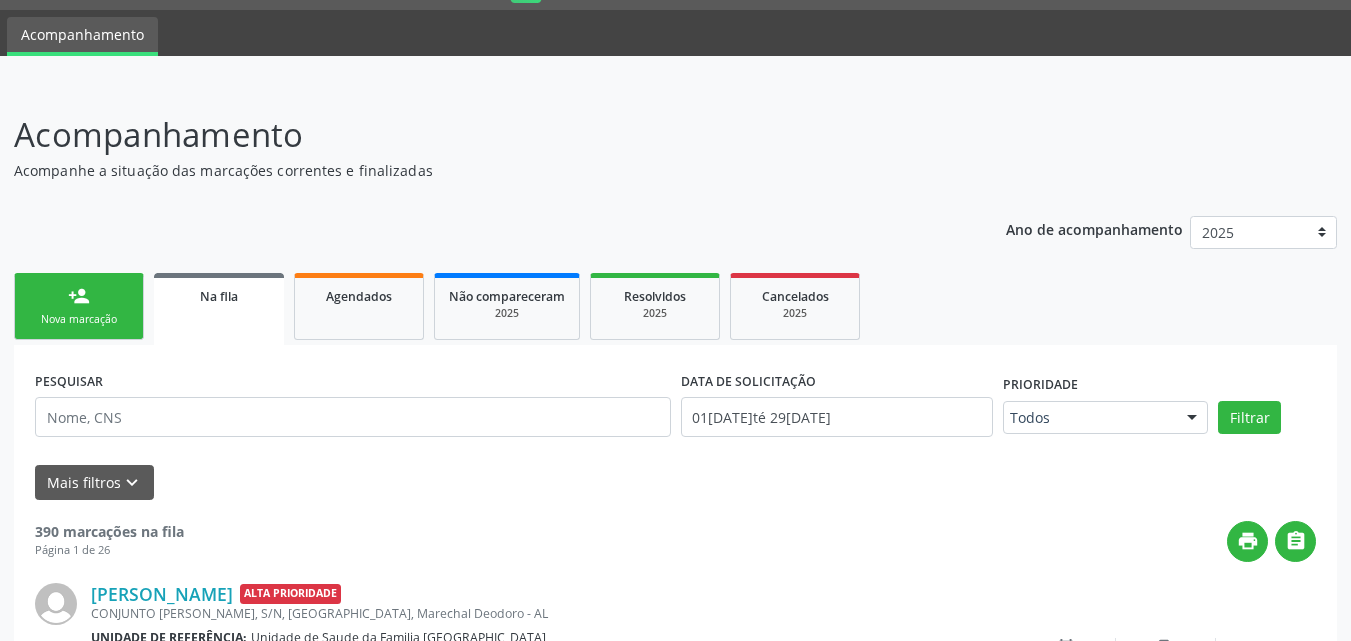click on "person_add
Nova marcação" at bounding box center [79, 306] 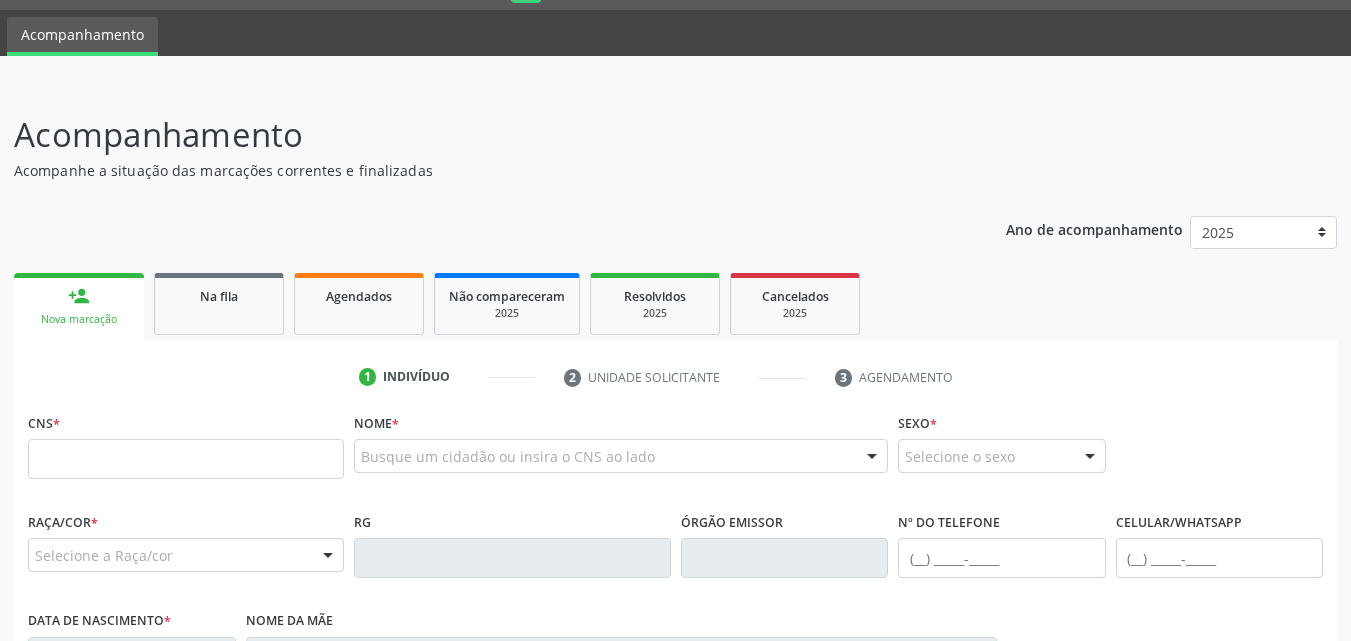 click on "CNS
*" at bounding box center [186, 443] 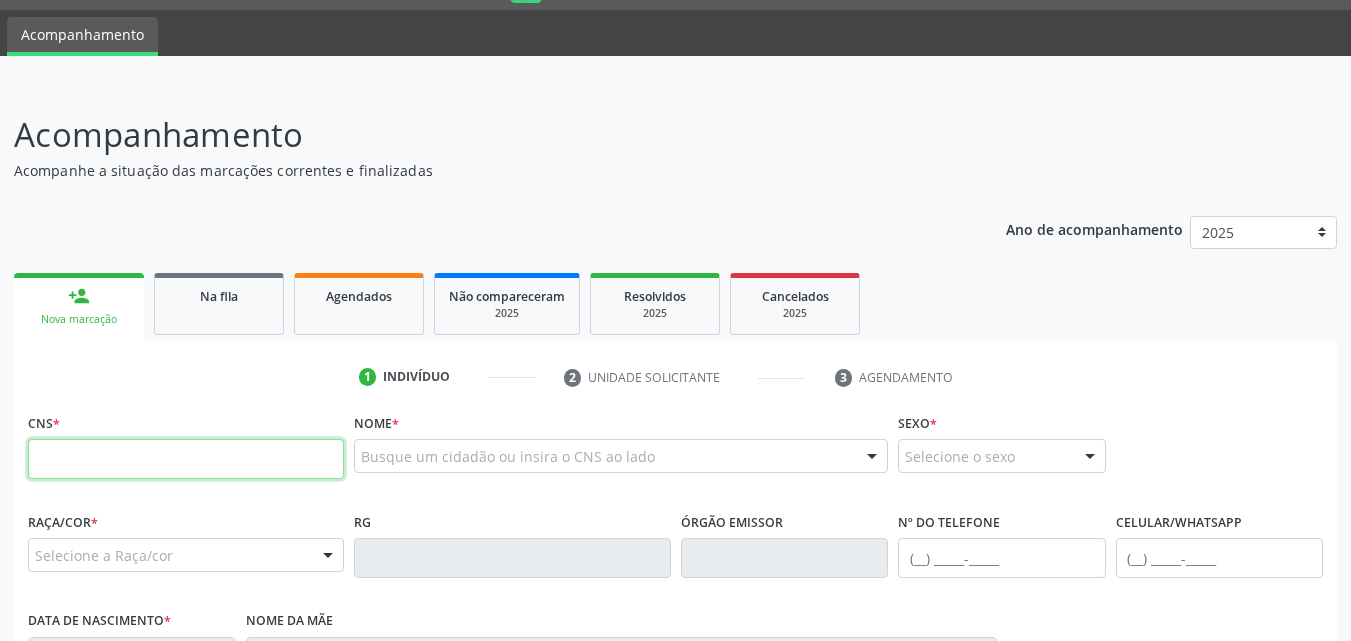 click at bounding box center [186, 459] 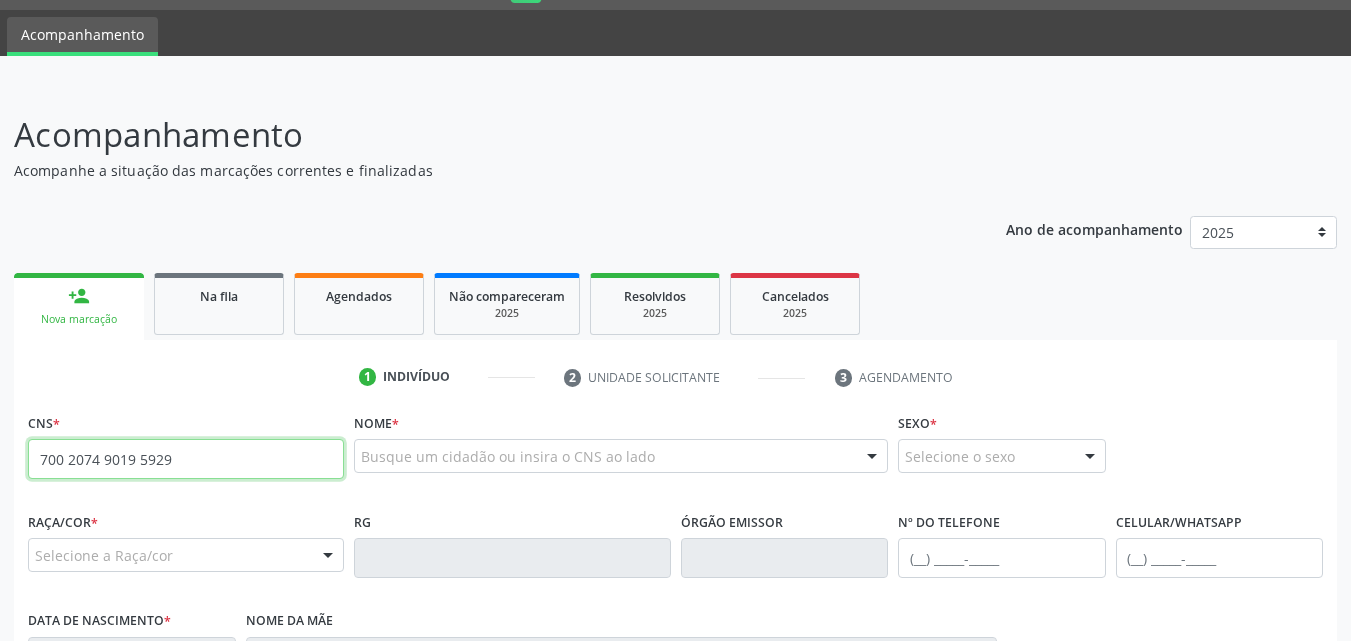type on "700 2074 9019 5929" 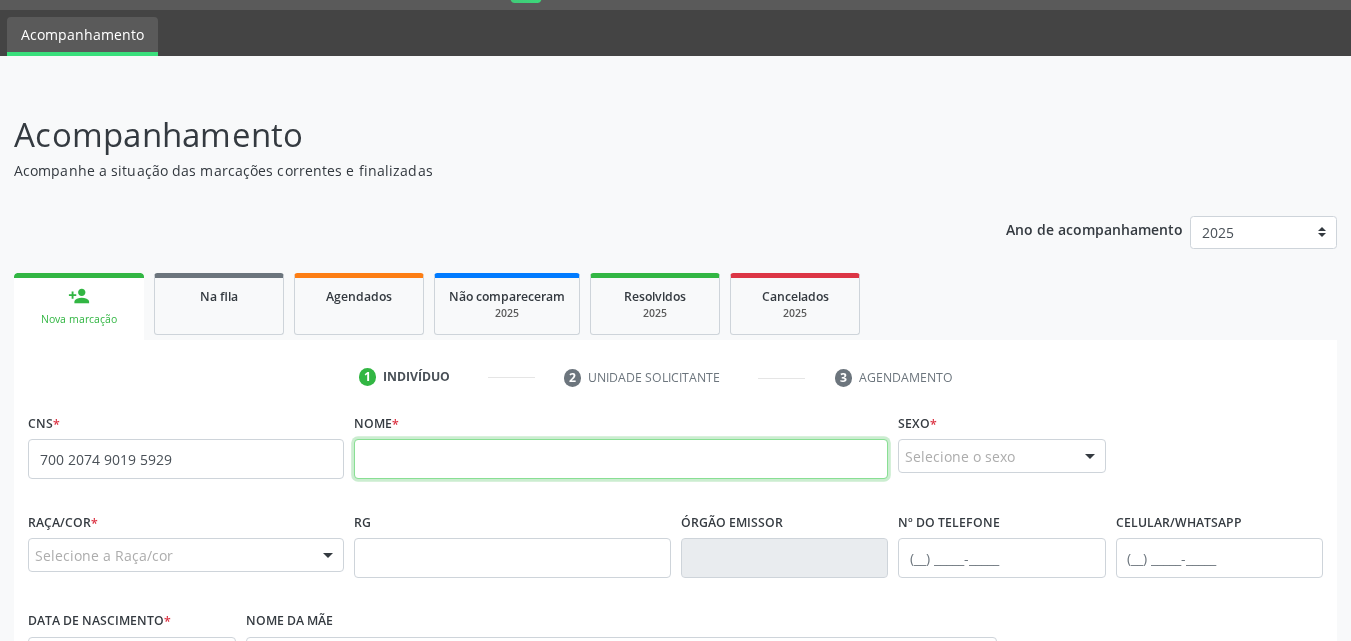 click at bounding box center [621, 459] 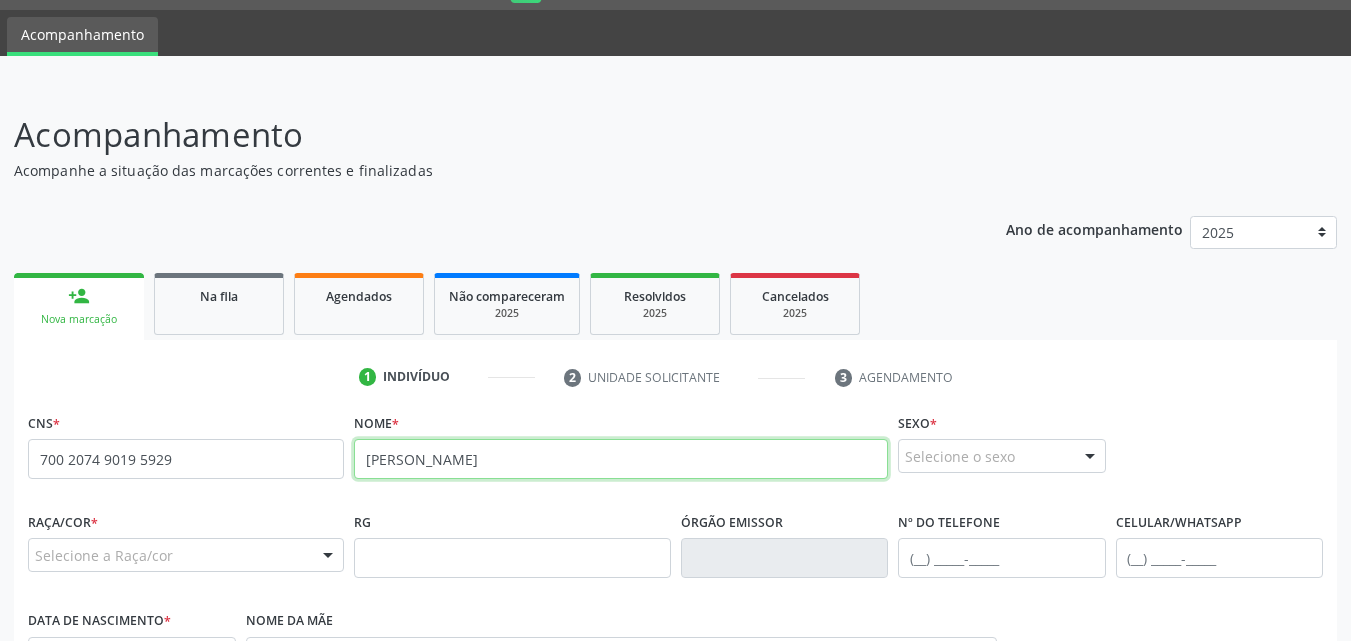 type on "[PERSON_NAME]" 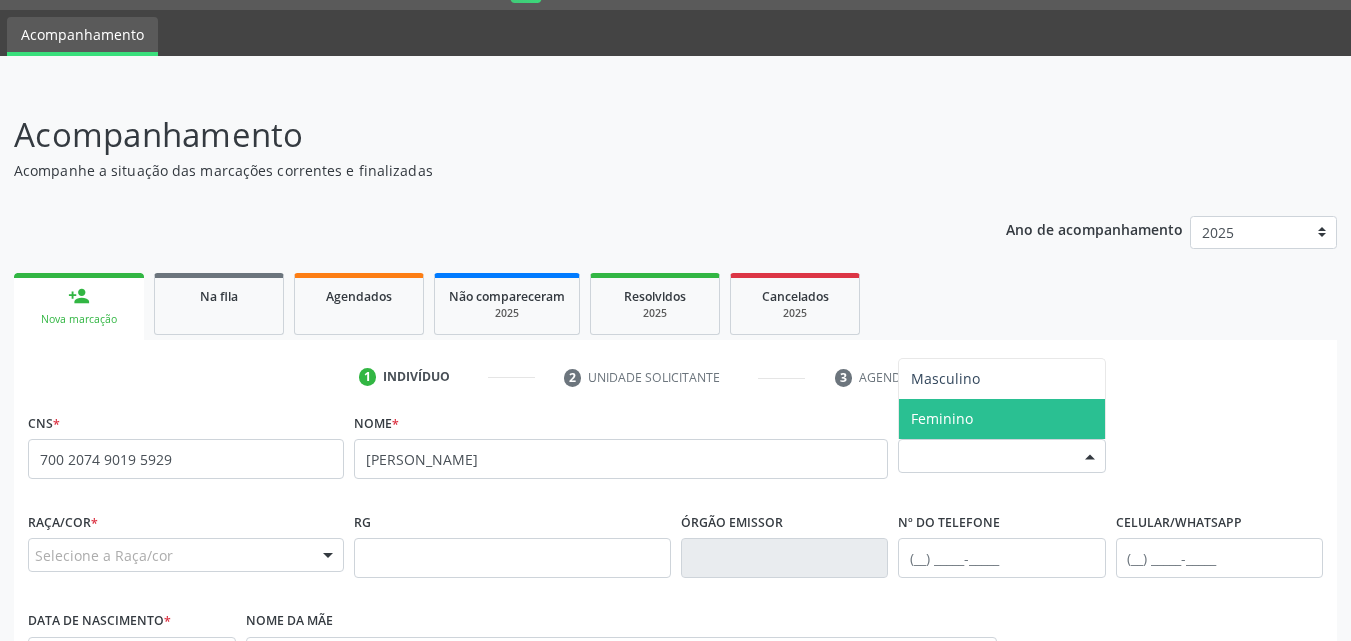 click on "Feminino" at bounding box center [942, 418] 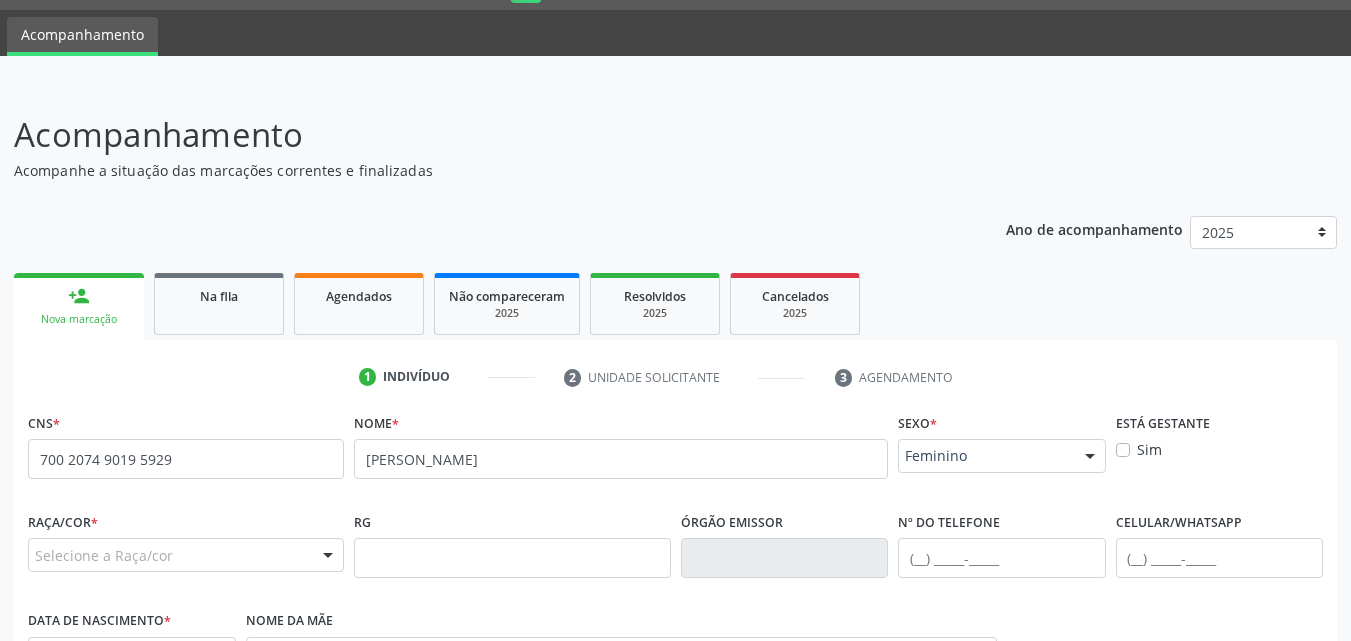 click on "Selecione a Raça/cor" at bounding box center (186, 555) 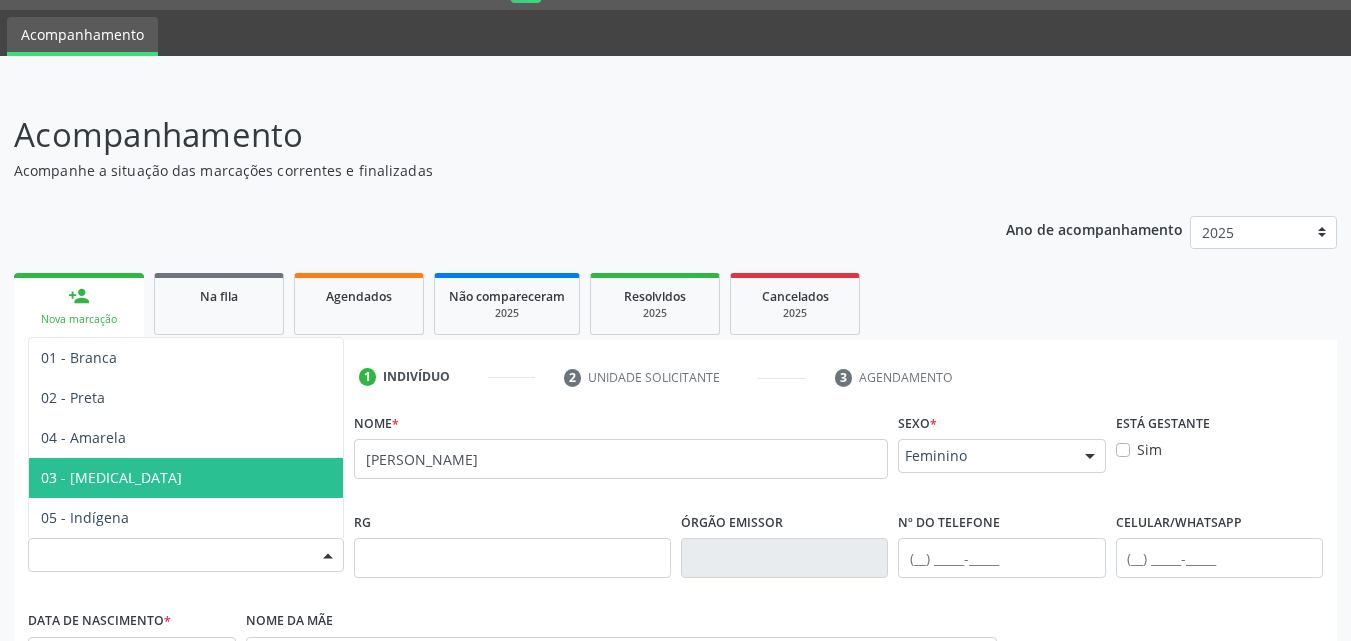 click on "04 - Amarela" at bounding box center [186, 438] 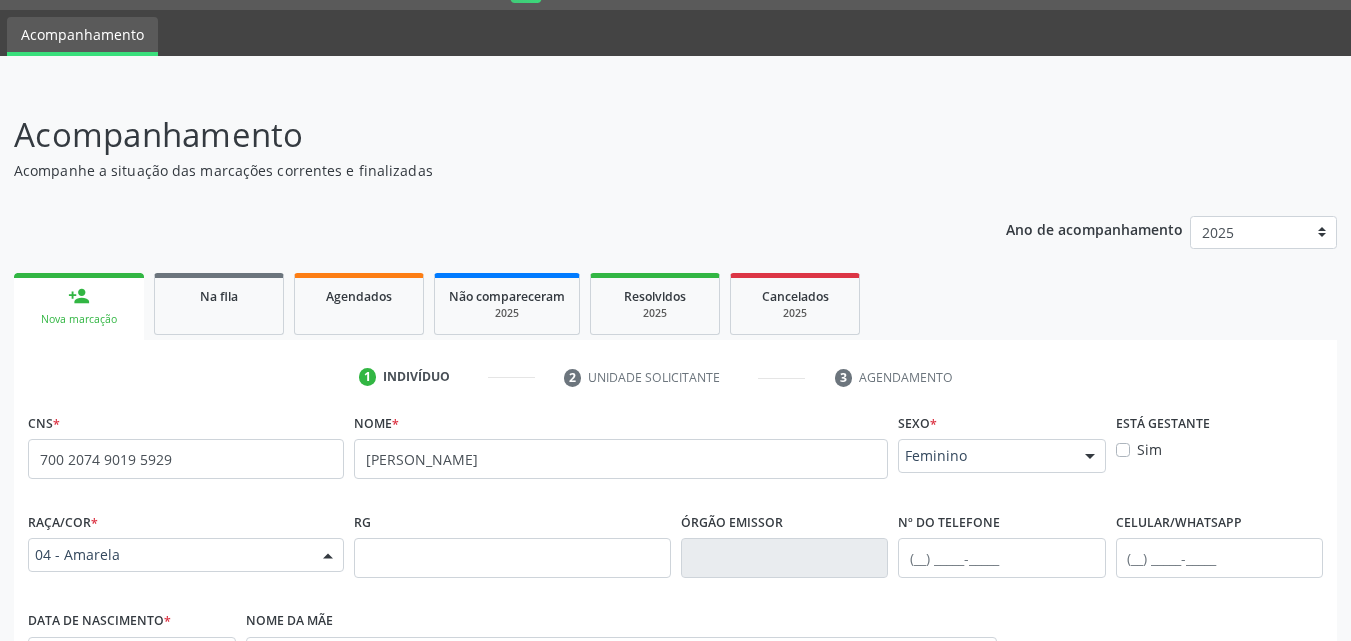 click on "04 - Amarela" at bounding box center (169, 555) 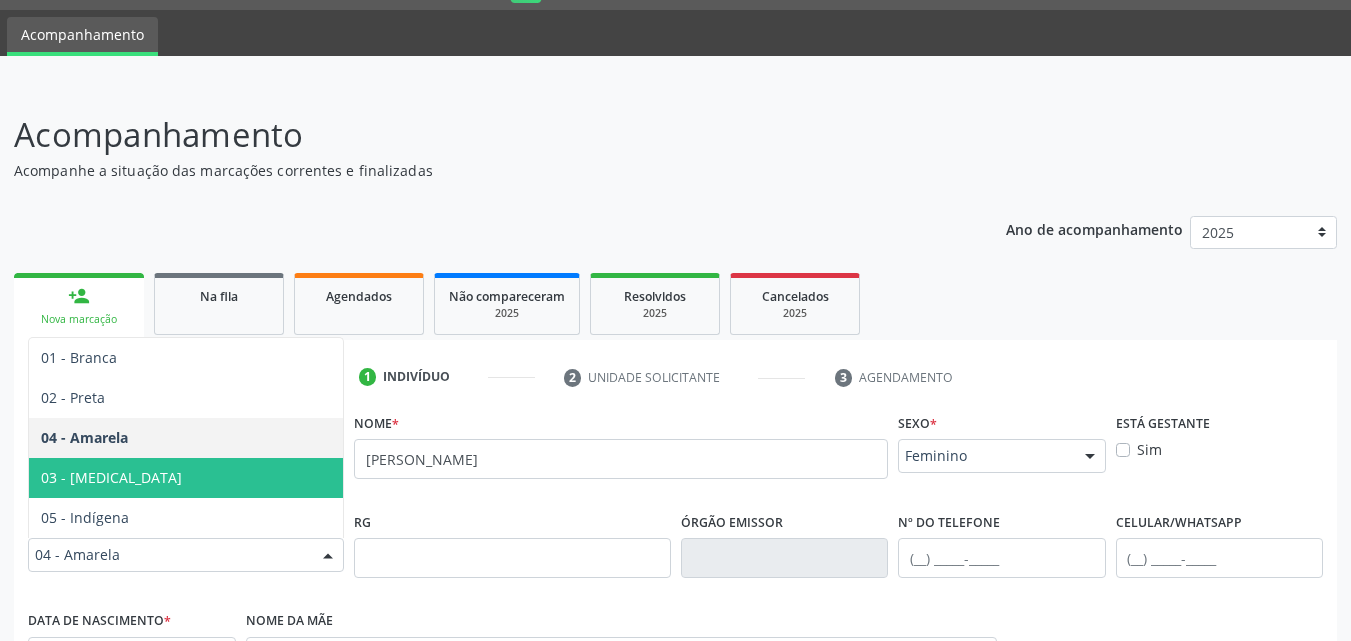 click on "03 - [MEDICAL_DATA]" at bounding box center (111, 477) 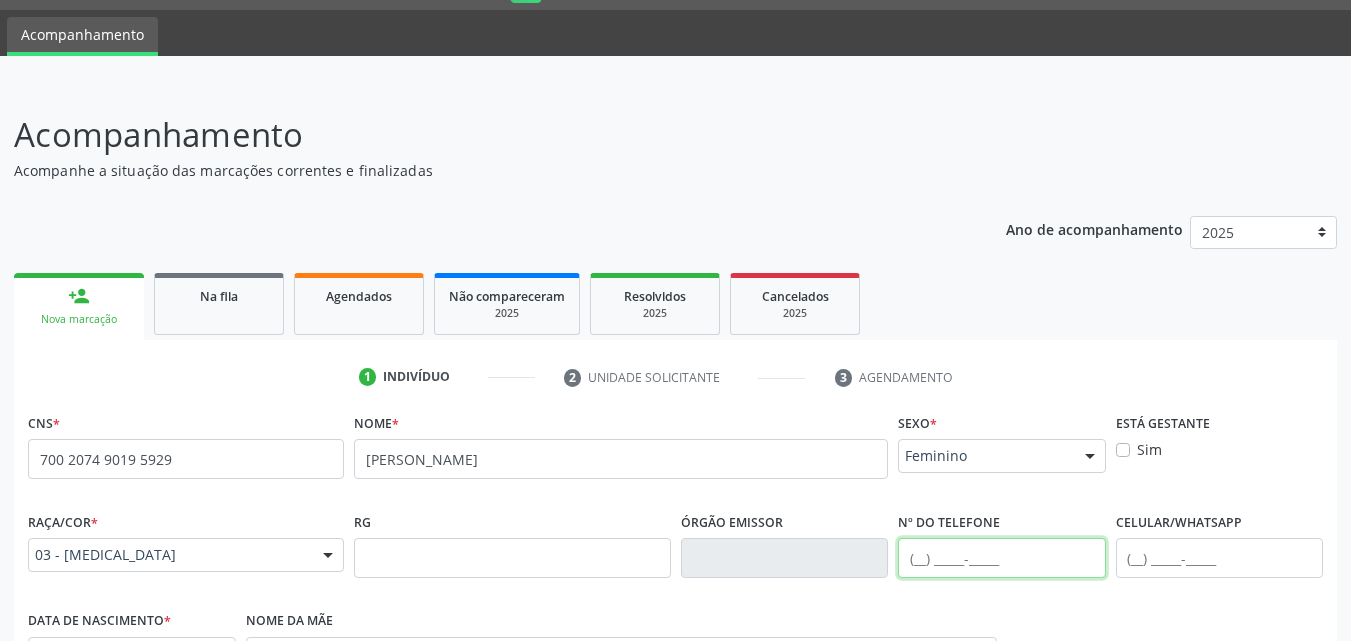 click at bounding box center (1002, 558) 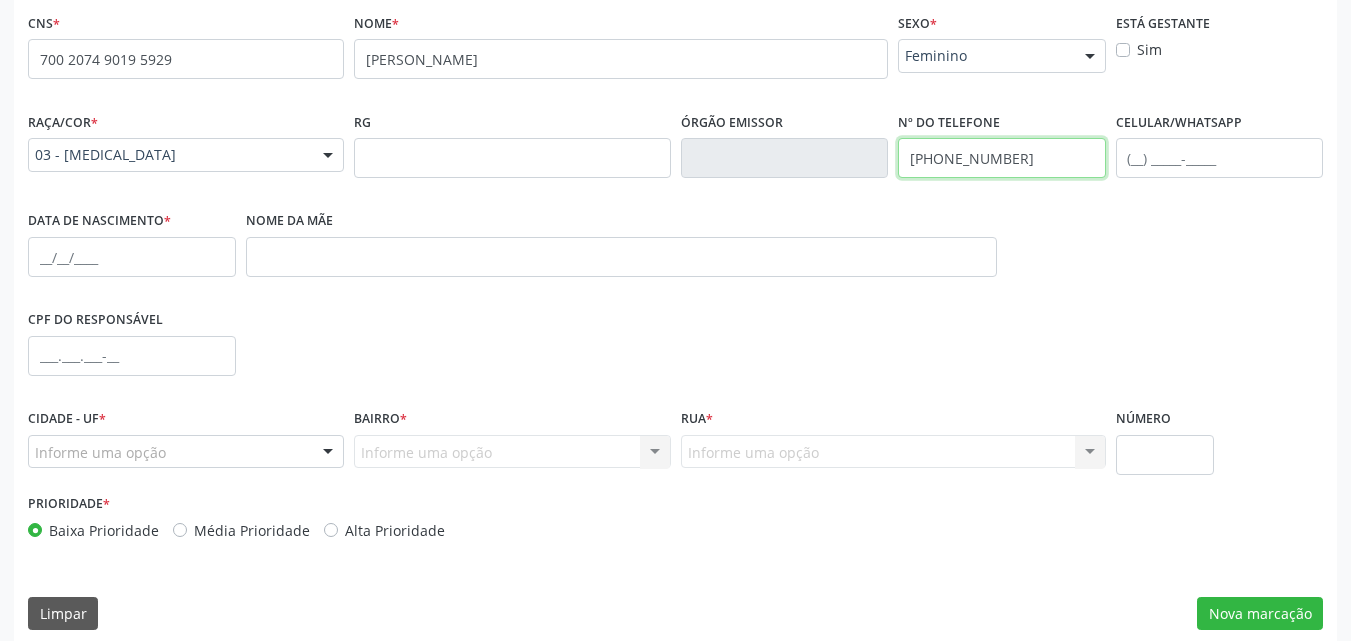 scroll, scrollTop: 471, scrollLeft: 0, axis: vertical 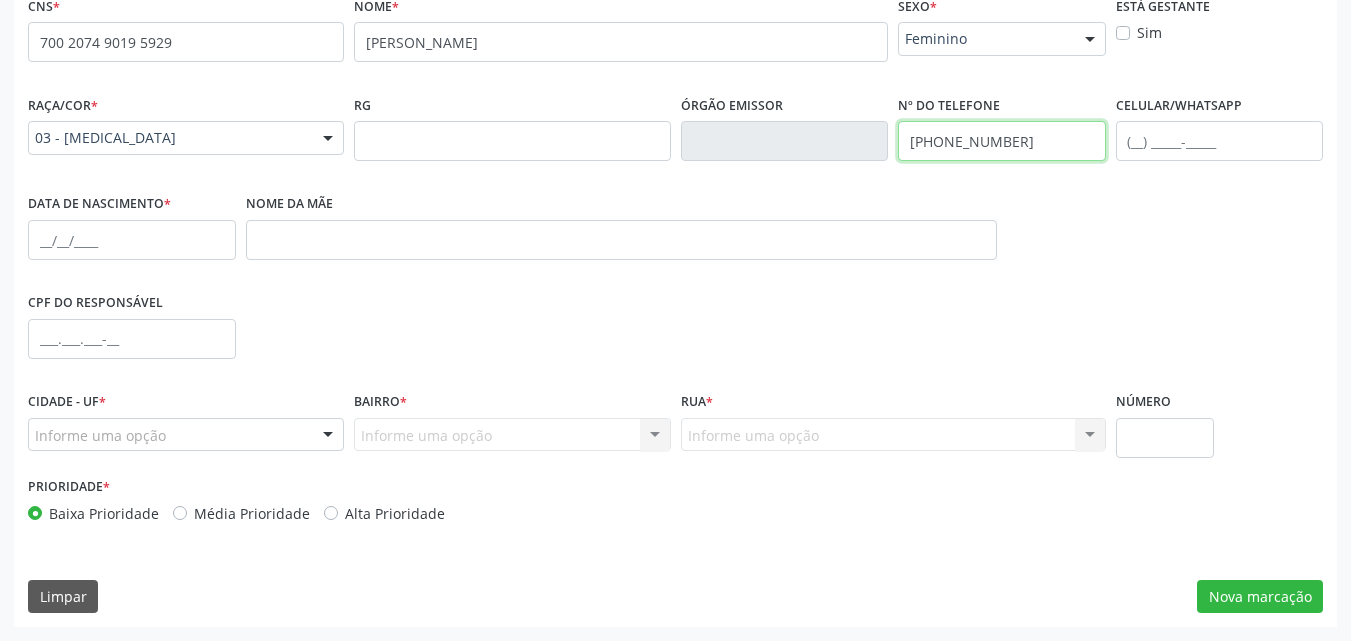 type on "[PHONE_NUMBER]" 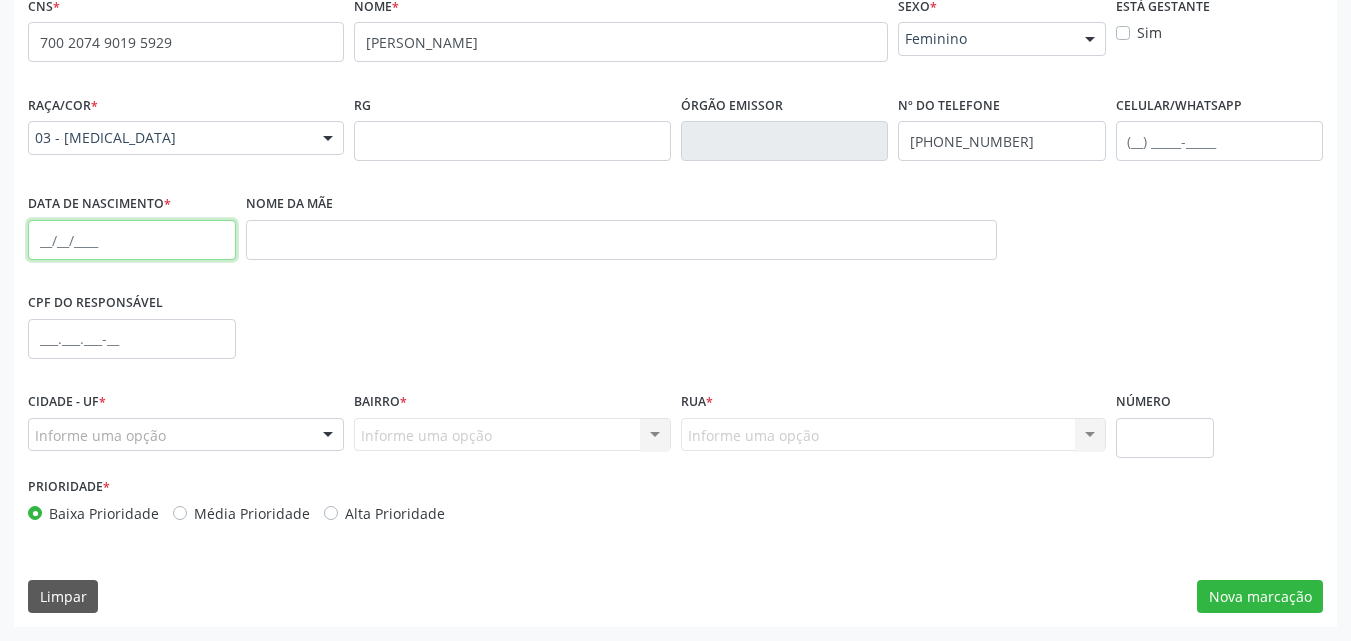 click at bounding box center [132, 240] 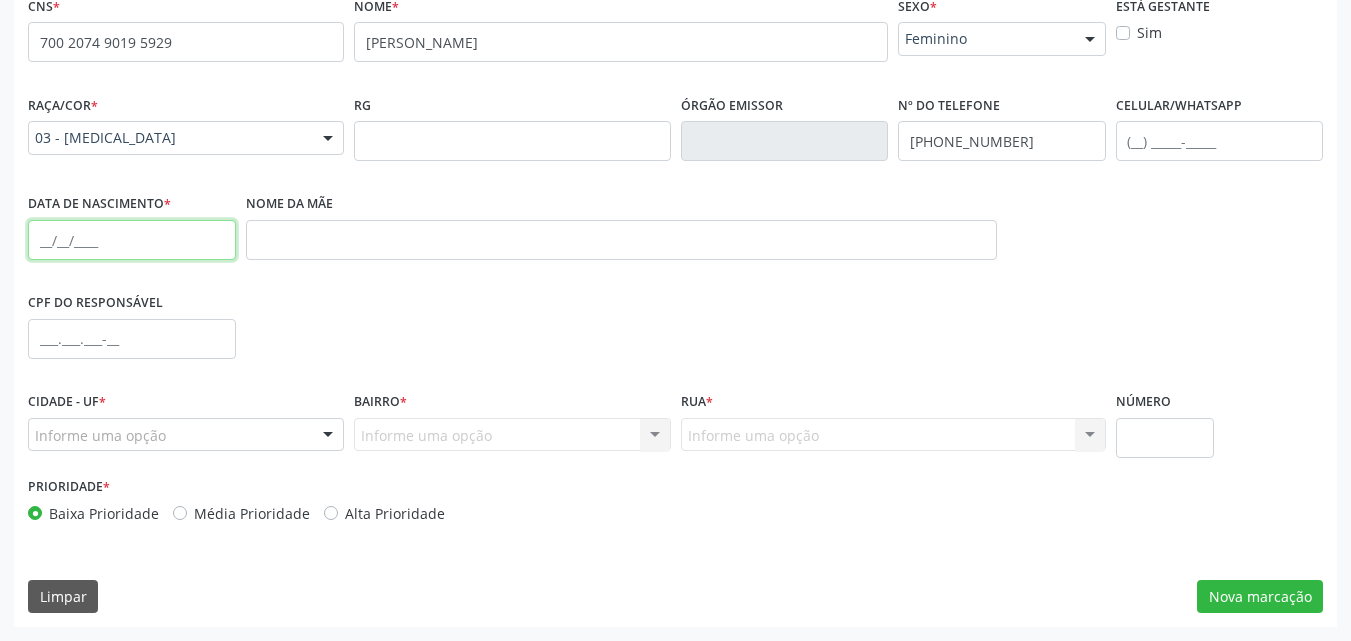 paste on "2[DATE]" 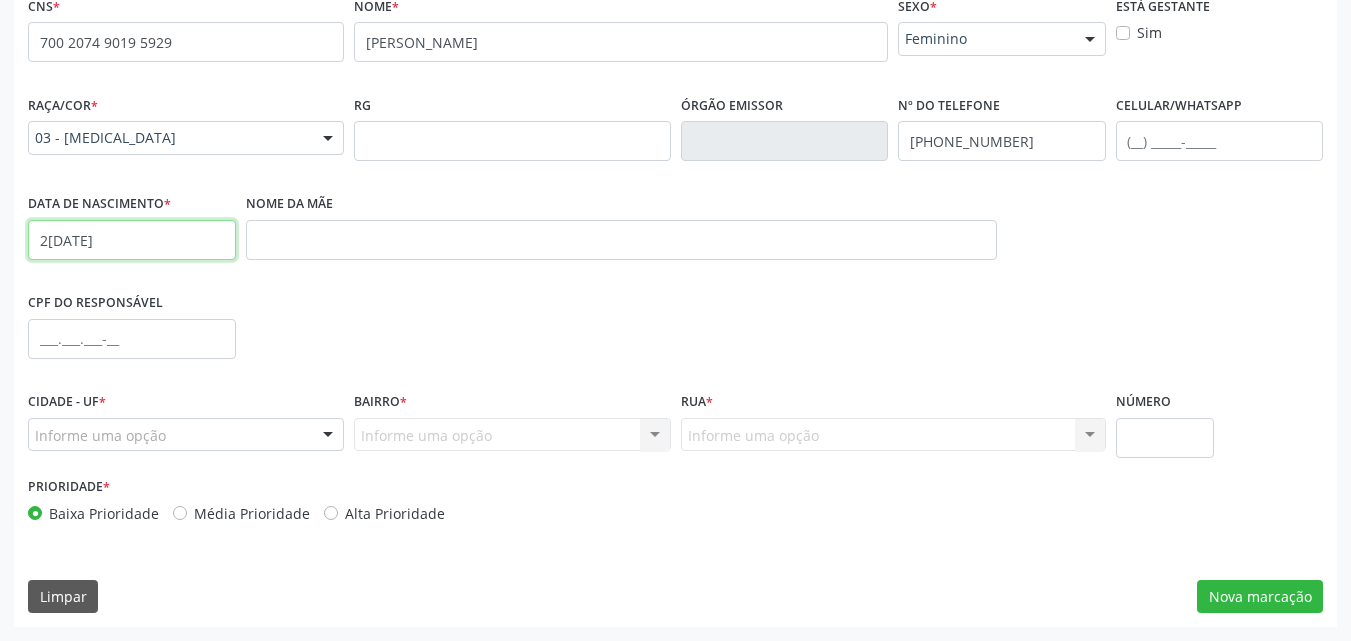 type on "2[DATE]" 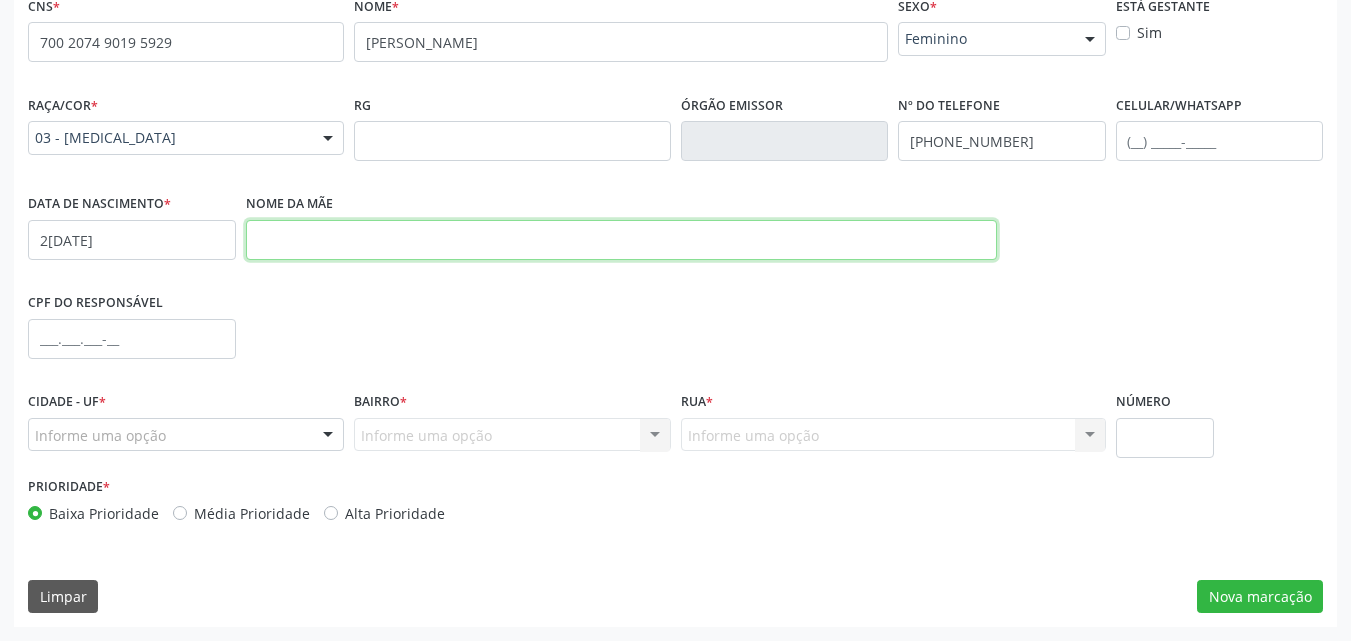 click at bounding box center [621, 240] 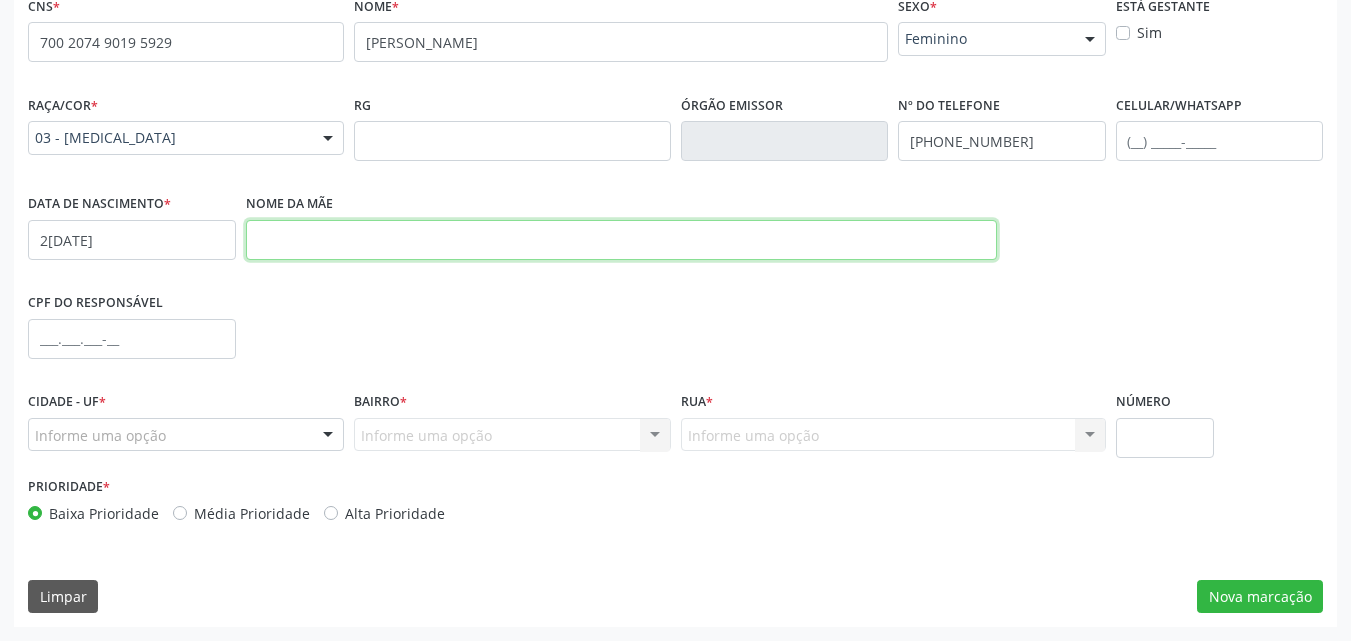 paste on "[PERSON_NAME]" 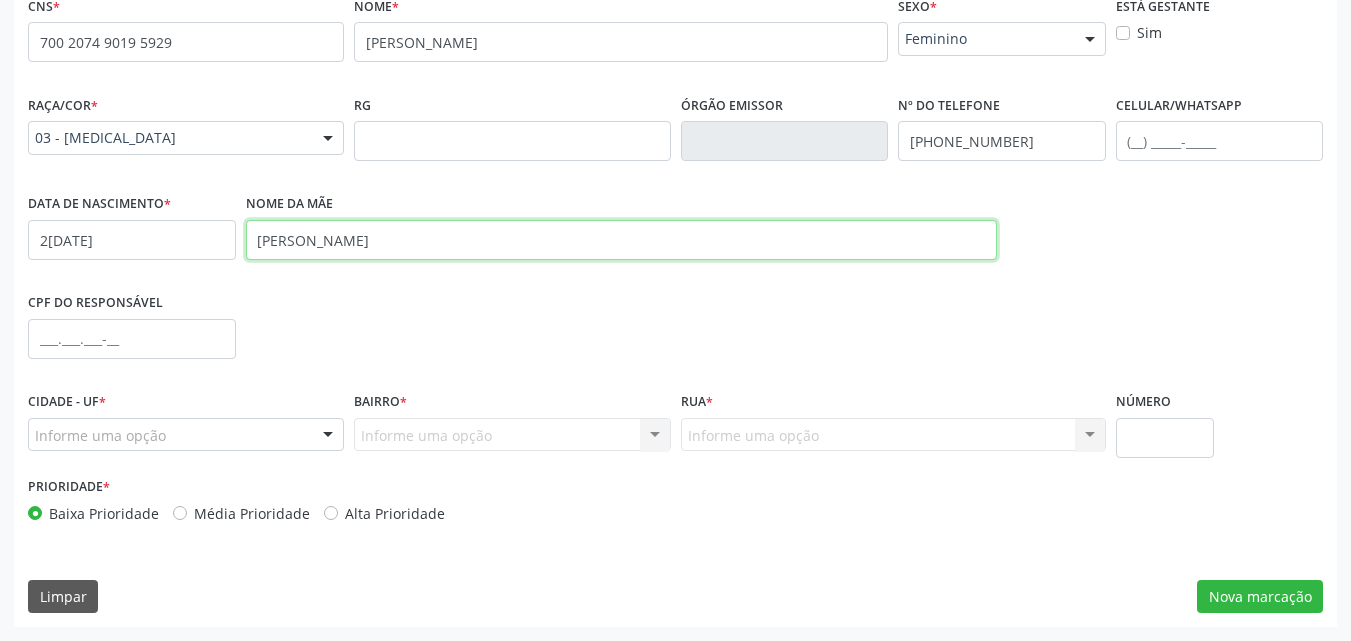 type on "[PERSON_NAME]" 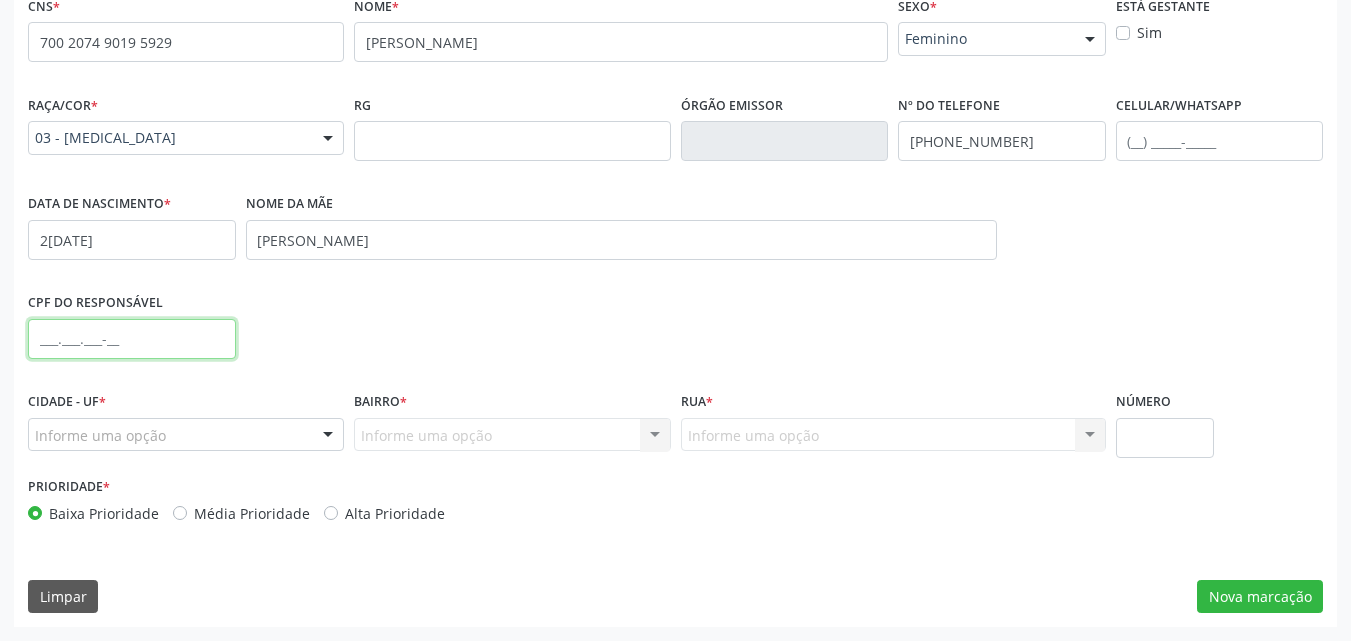 click at bounding box center (132, 339) 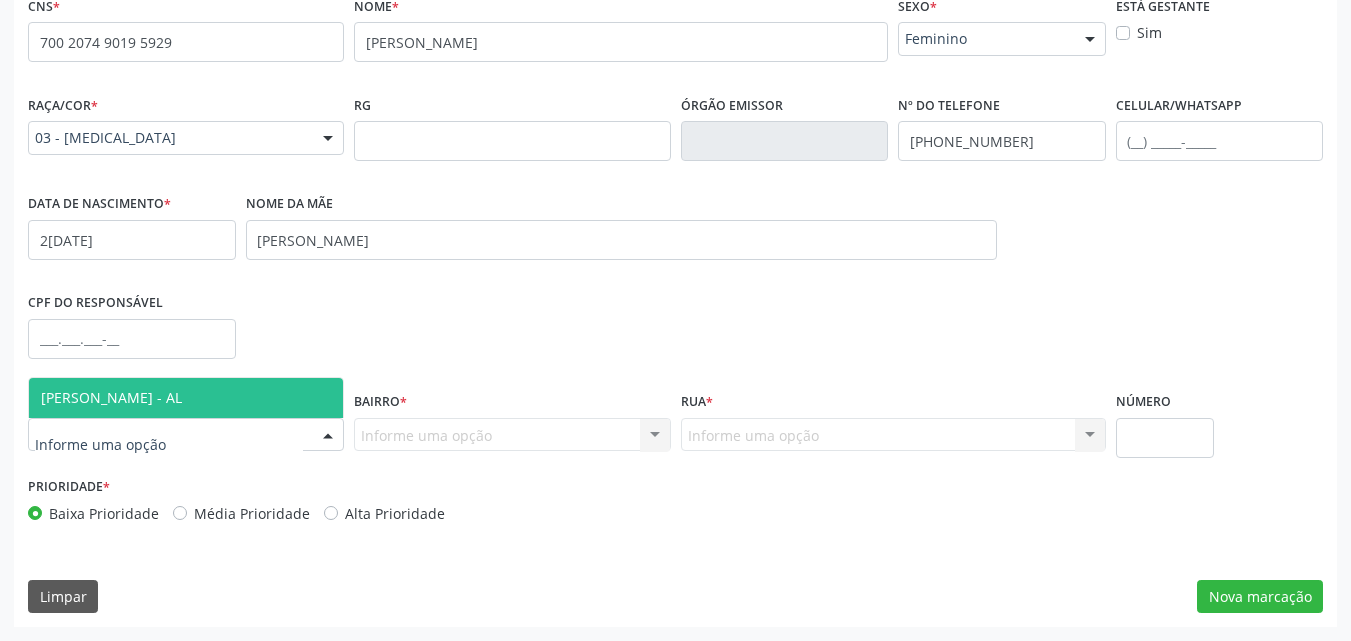 click on "[PERSON_NAME] - AL" at bounding box center [111, 397] 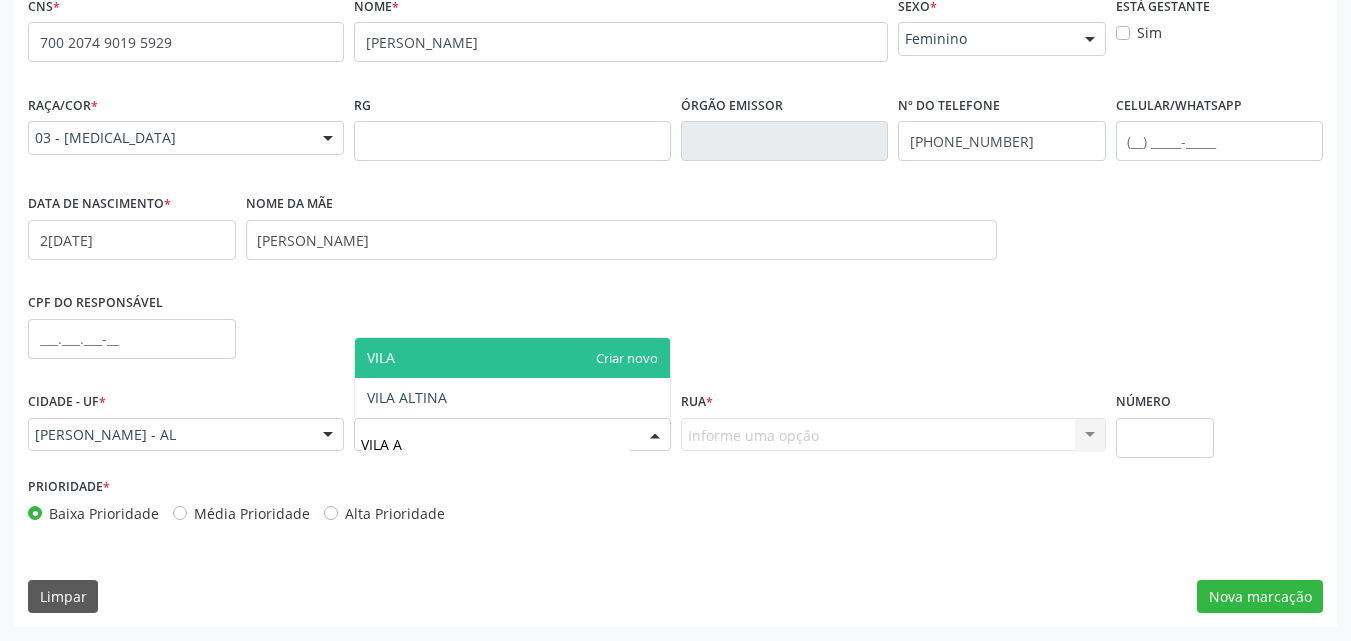 type on "[GEOGRAPHIC_DATA]" 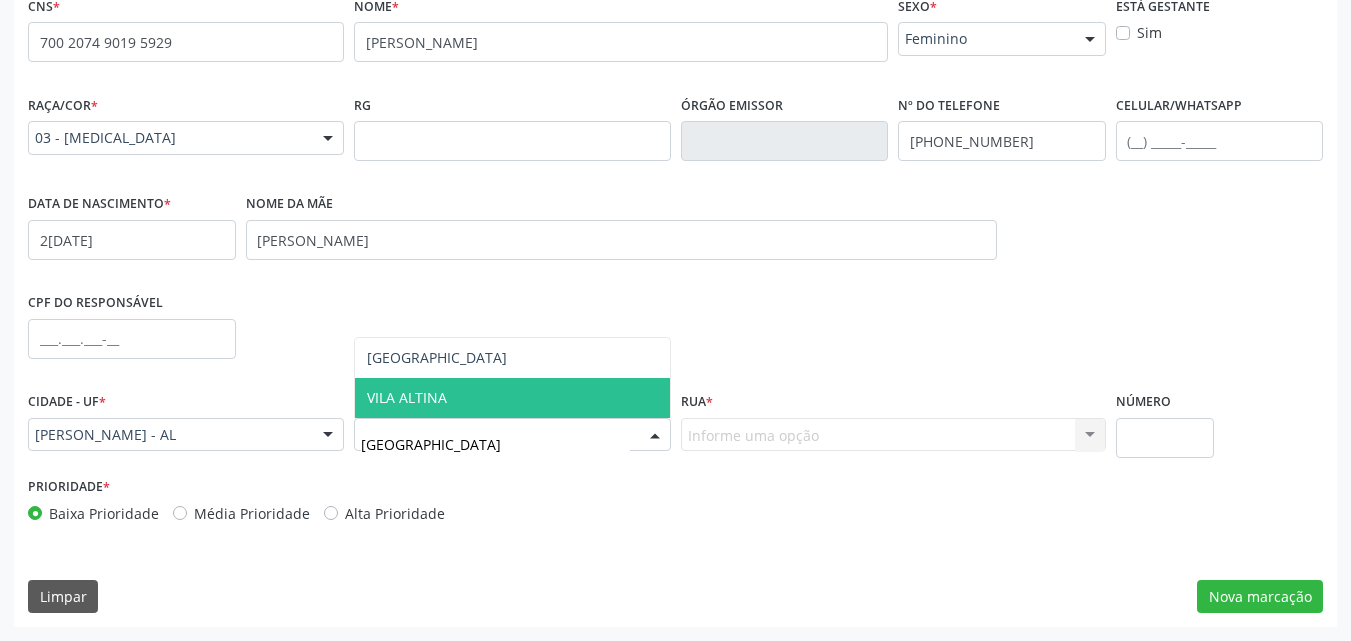click on "VILA ALTINA" at bounding box center (407, 397) 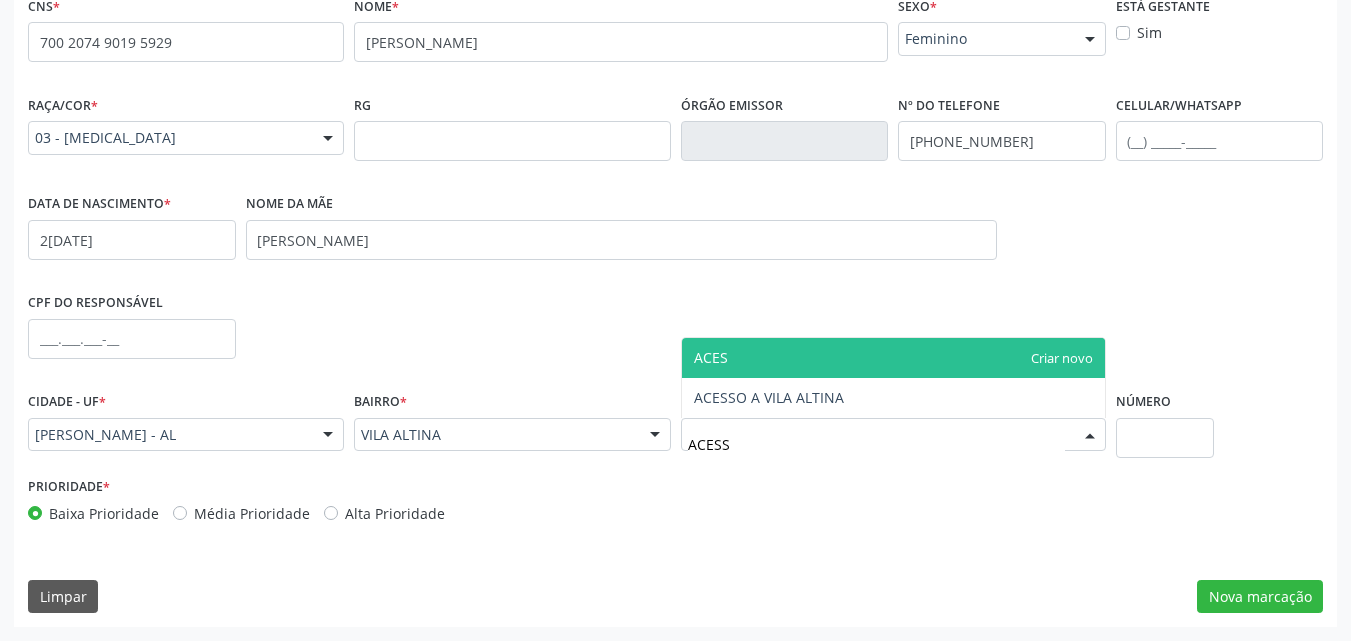 type on "ACESSO" 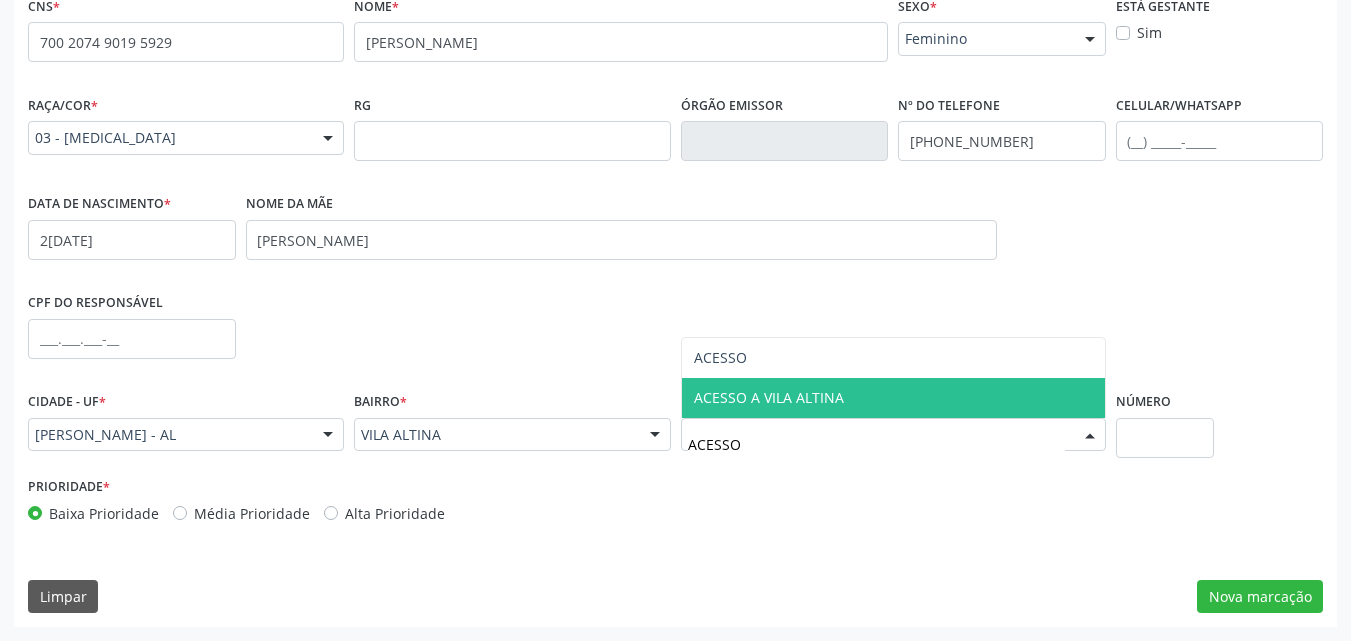 click on "ACESSO A VILA ALTINA" at bounding box center [893, 398] 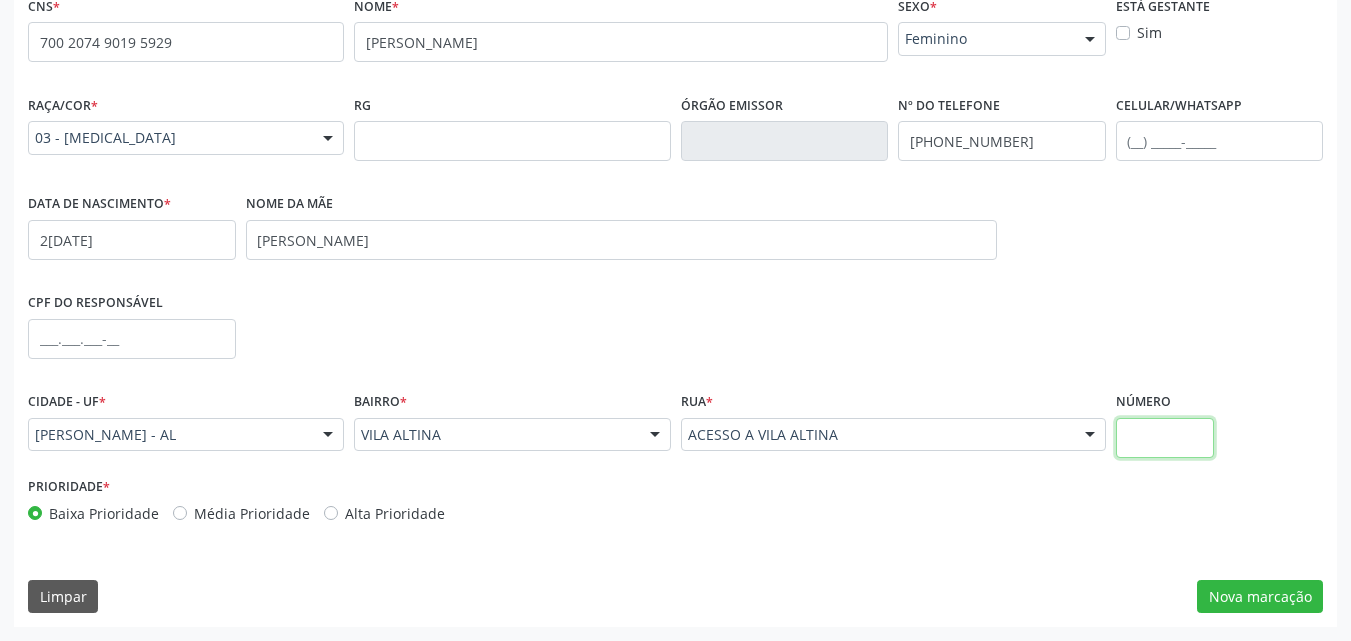 click at bounding box center (1165, 438) 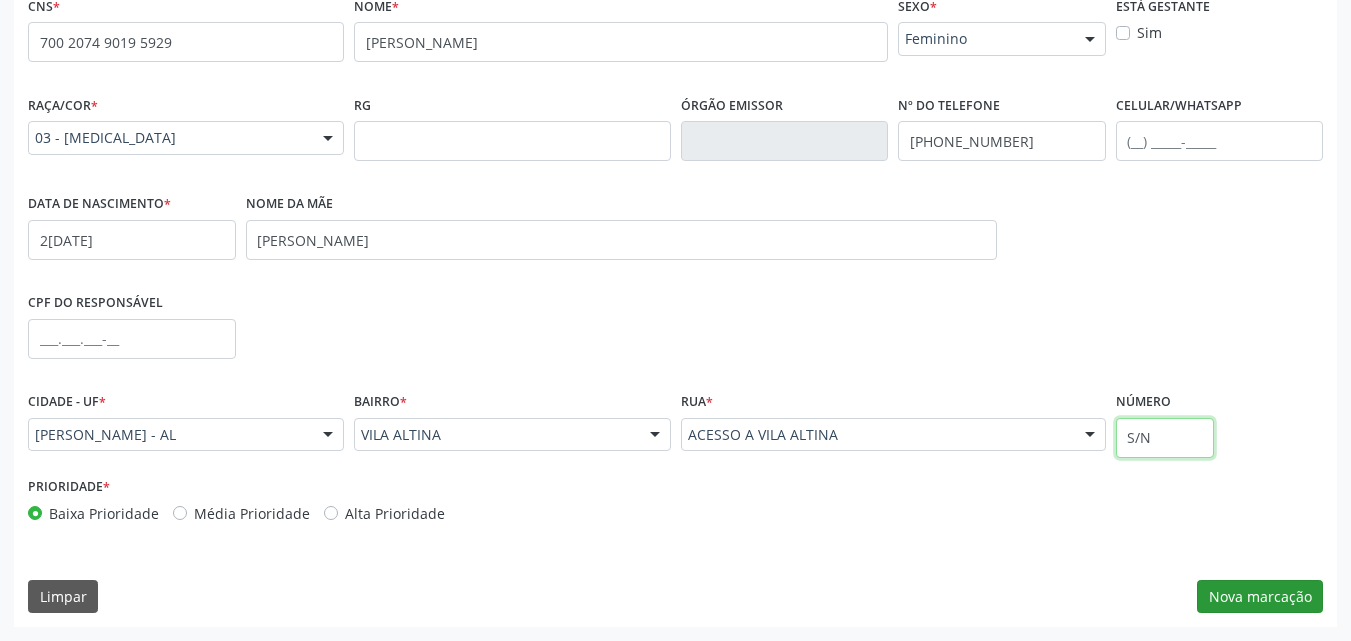 type on "S/N" 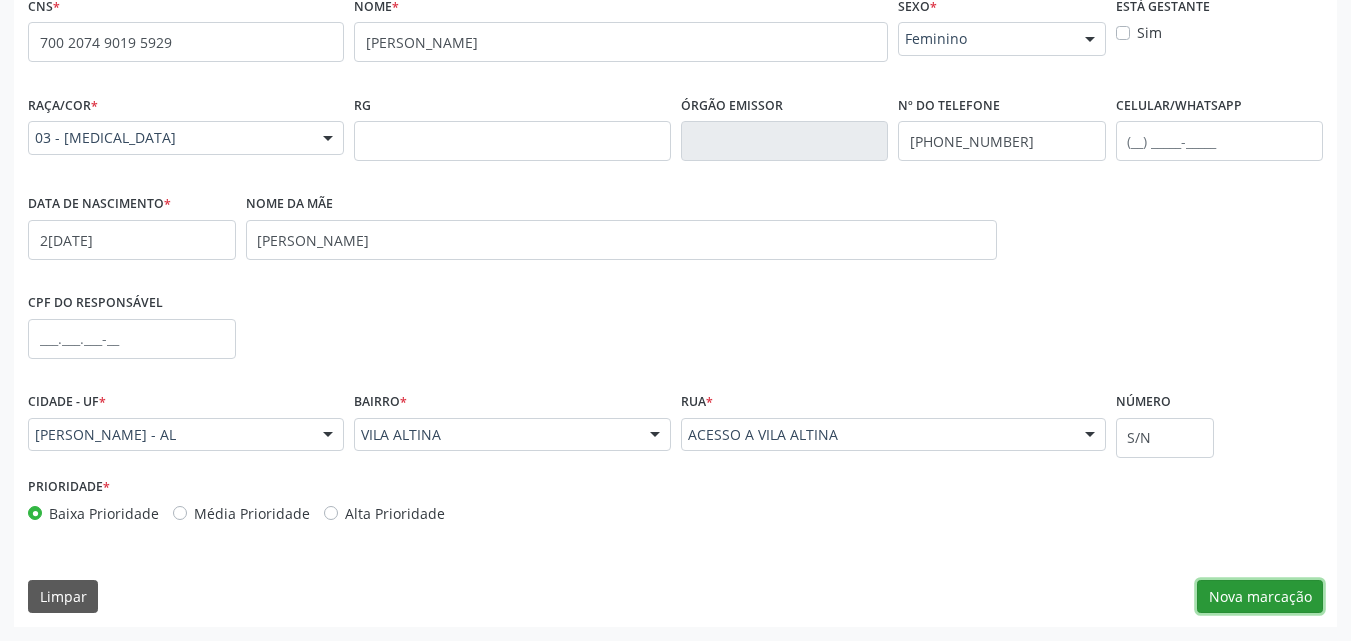click on "Nova marcação" at bounding box center [1260, 597] 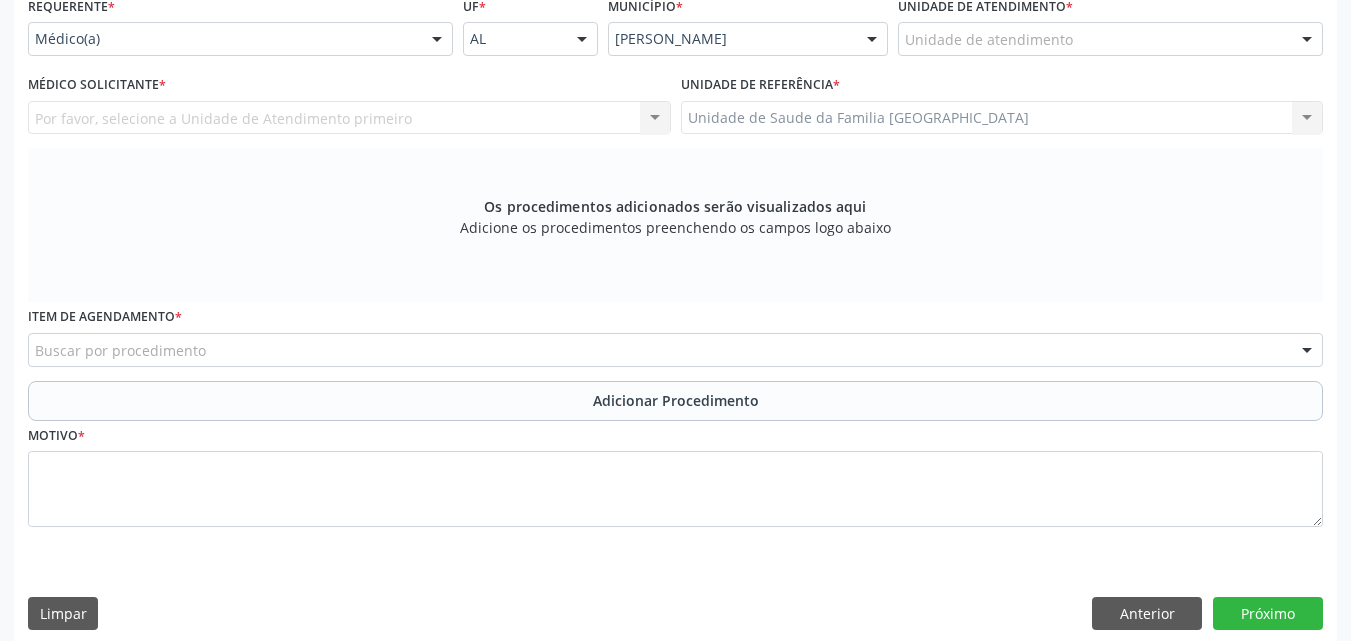 scroll, scrollTop: 4, scrollLeft: 0, axis: vertical 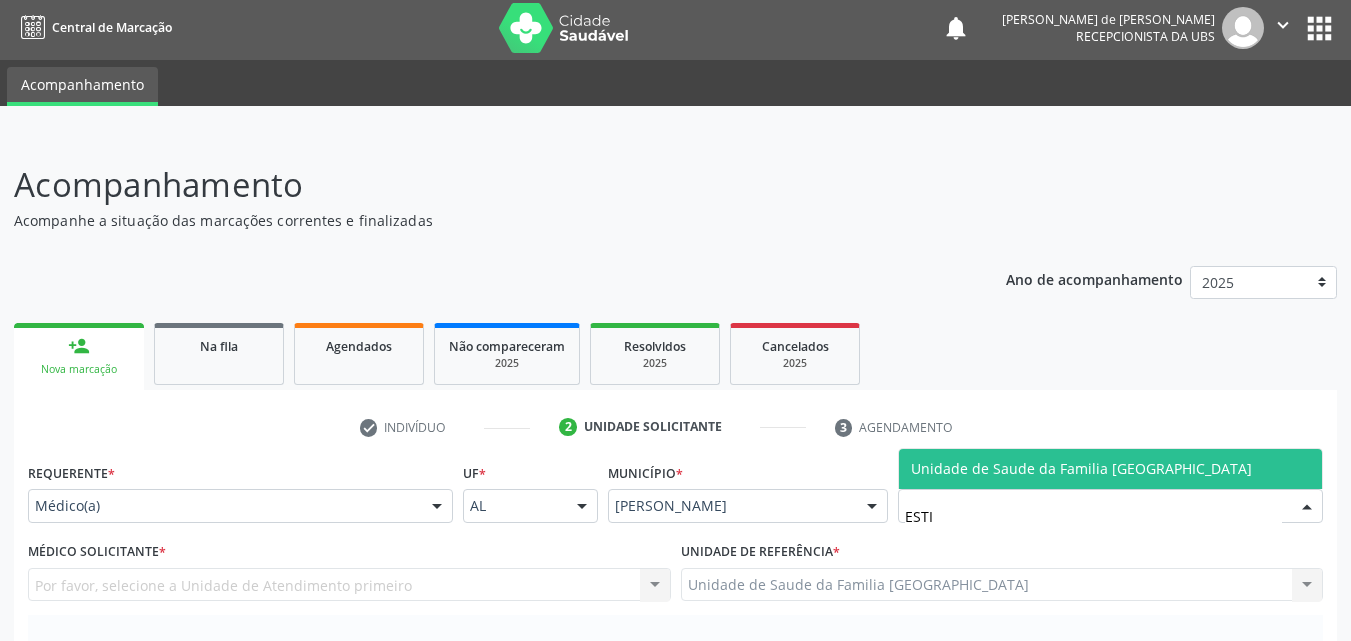 type on "ESTIV" 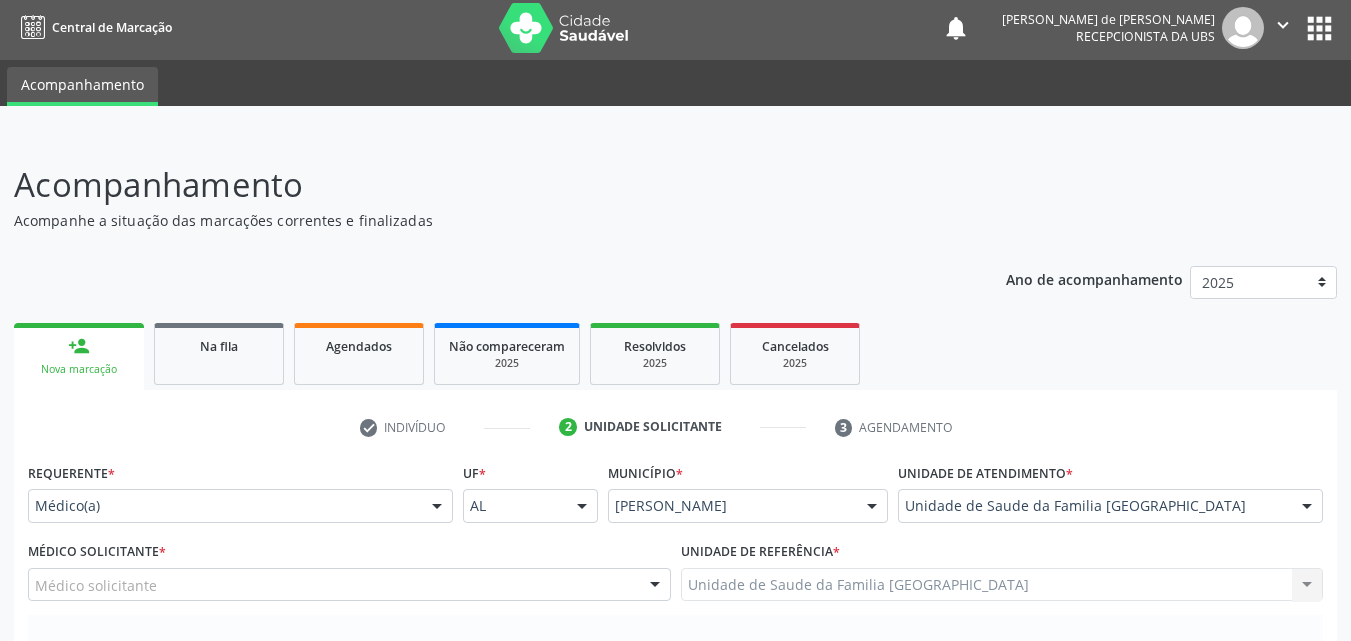 scroll, scrollTop: 471, scrollLeft: 0, axis: vertical 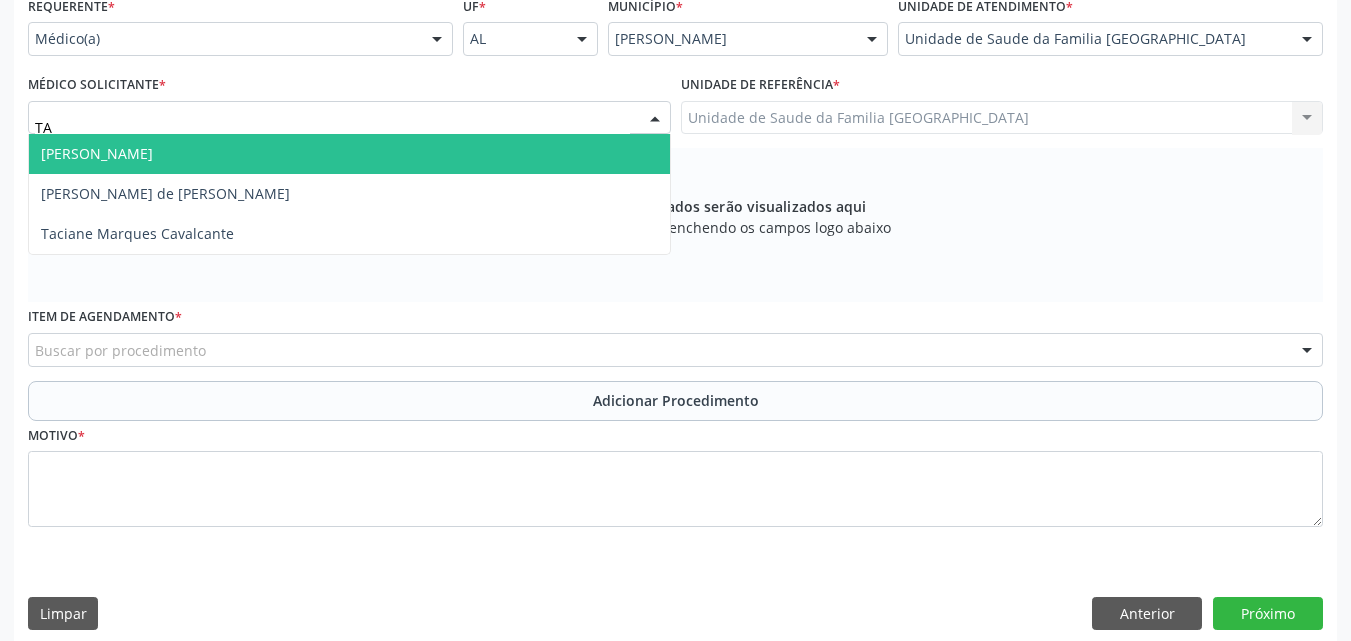 type on "TAC" 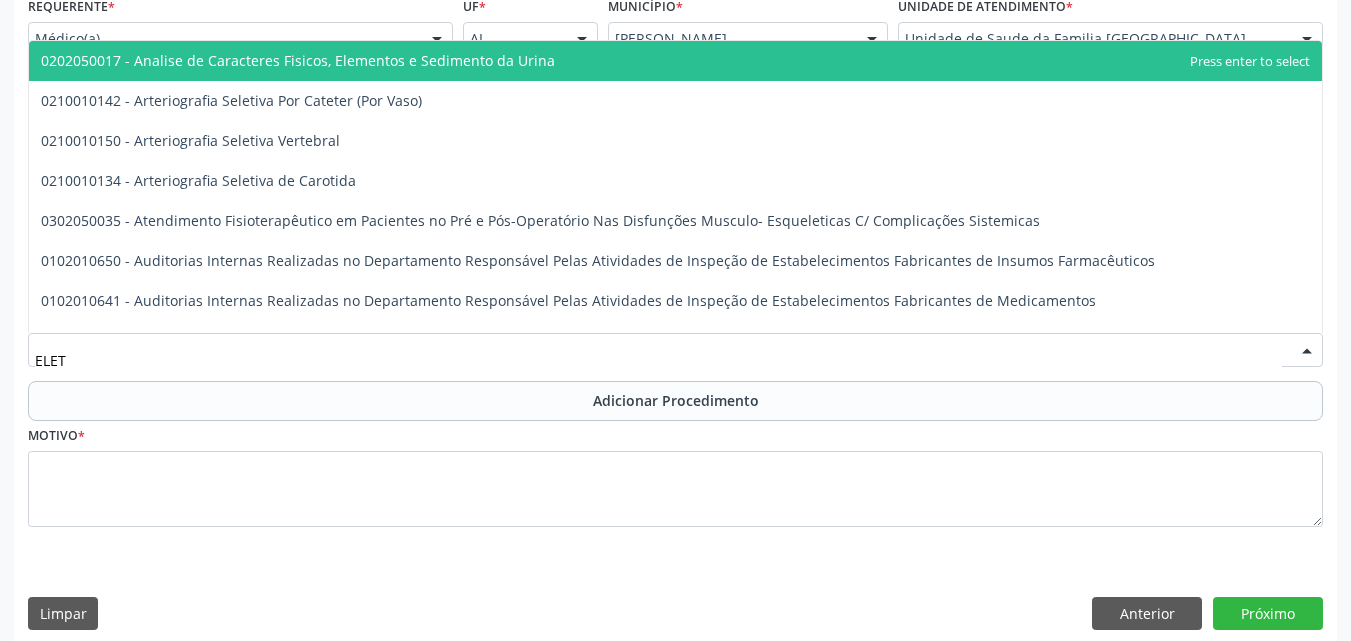 type on "ELETR" 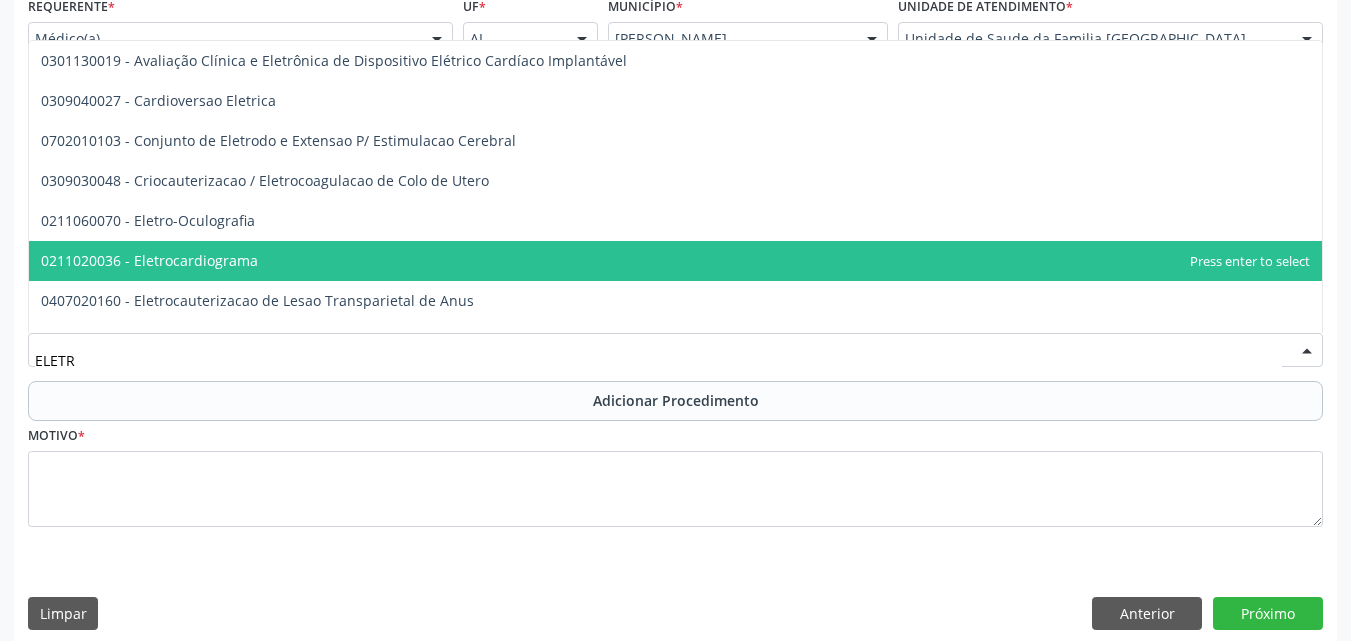 click on "0211020036 - Eletrocardiograma" at bounding box center (149, 260) 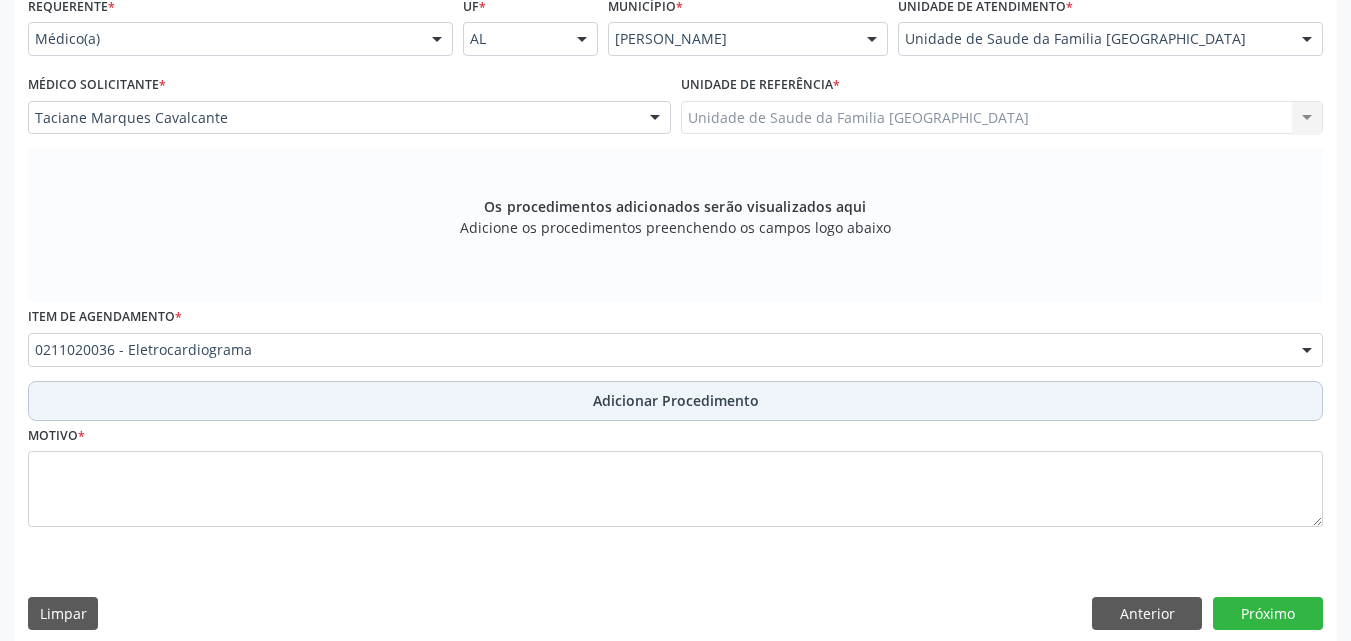 click on "Adicionar Procedimento" at bounding box center [675, 401] 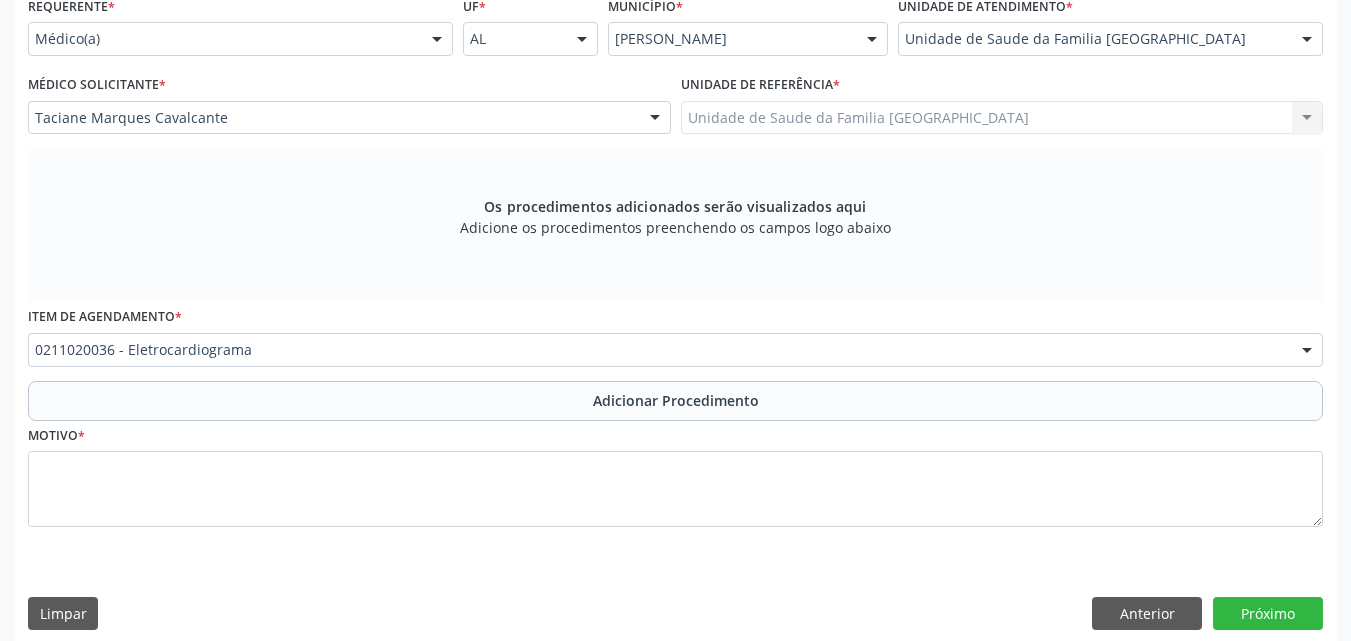 scroll, scrollTop: 412, scrollLeft: 0, axis: vertical 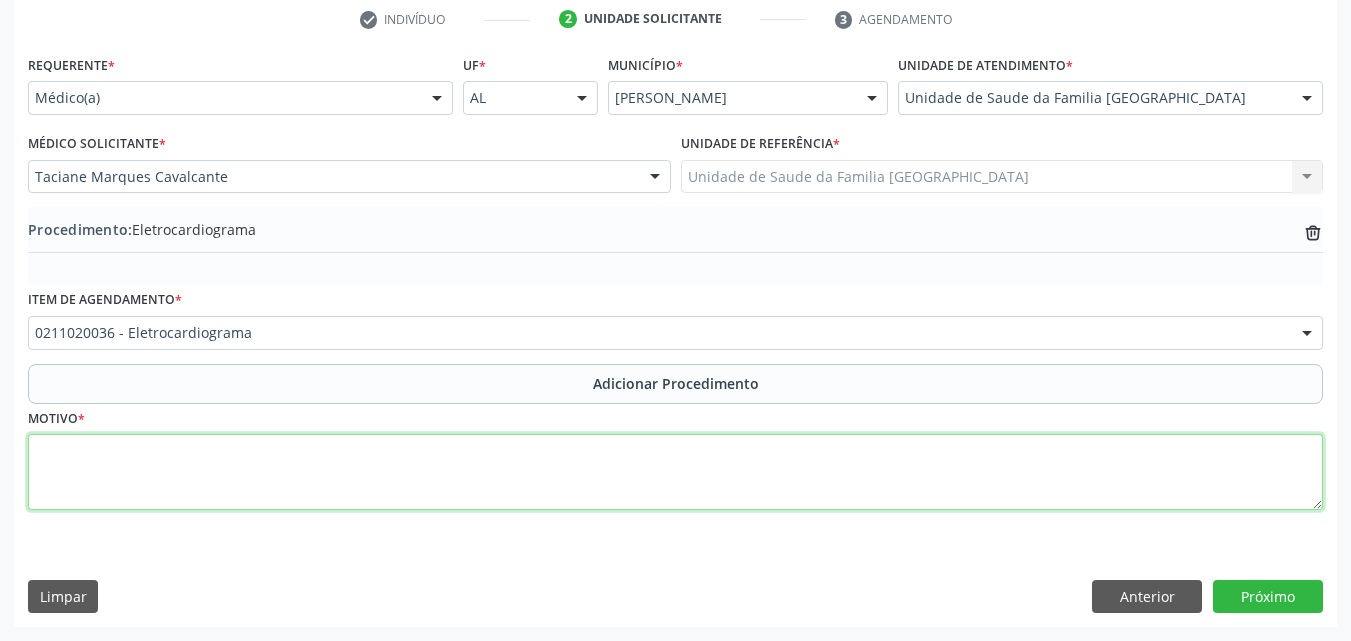 click at bounding box center [675, 472] 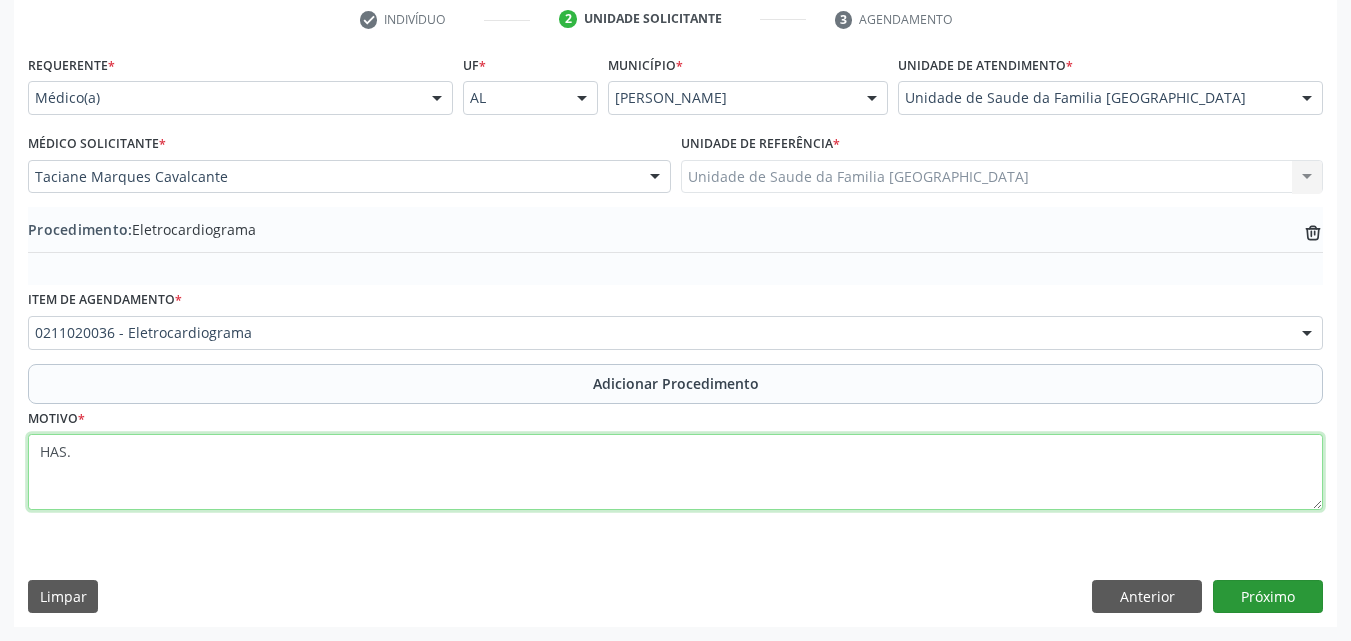 type on "HAS." 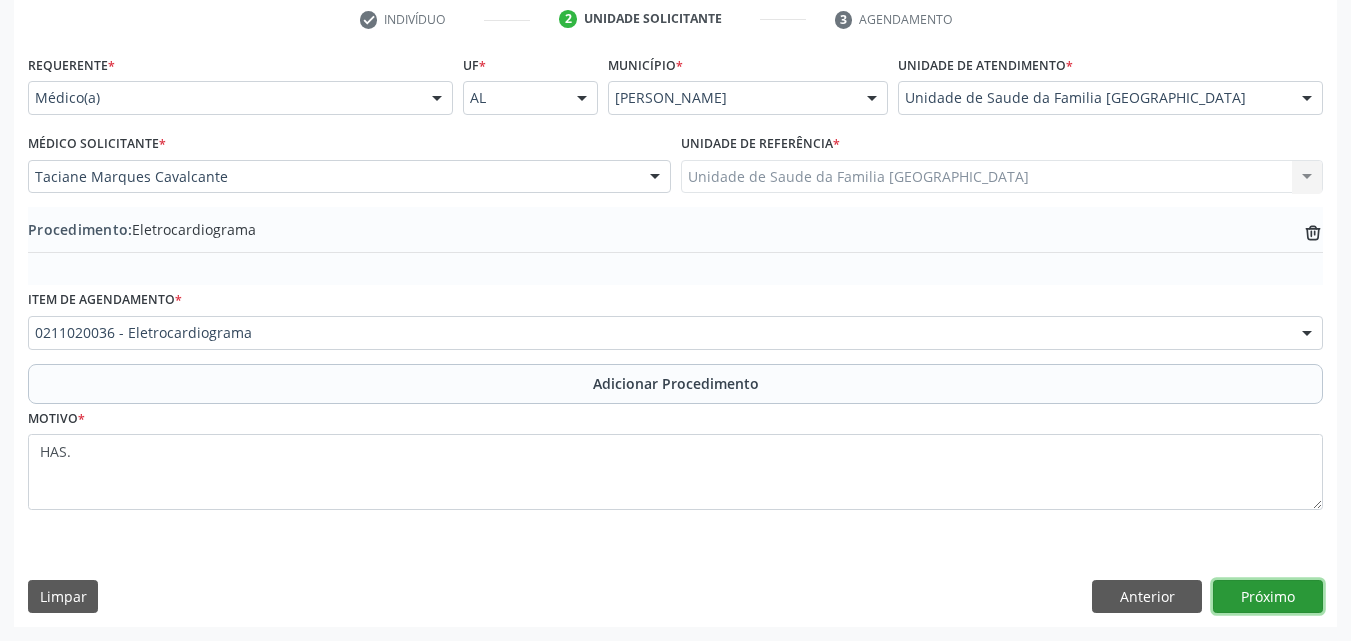 click on "Próximo" at bounding box center (1268, 597) 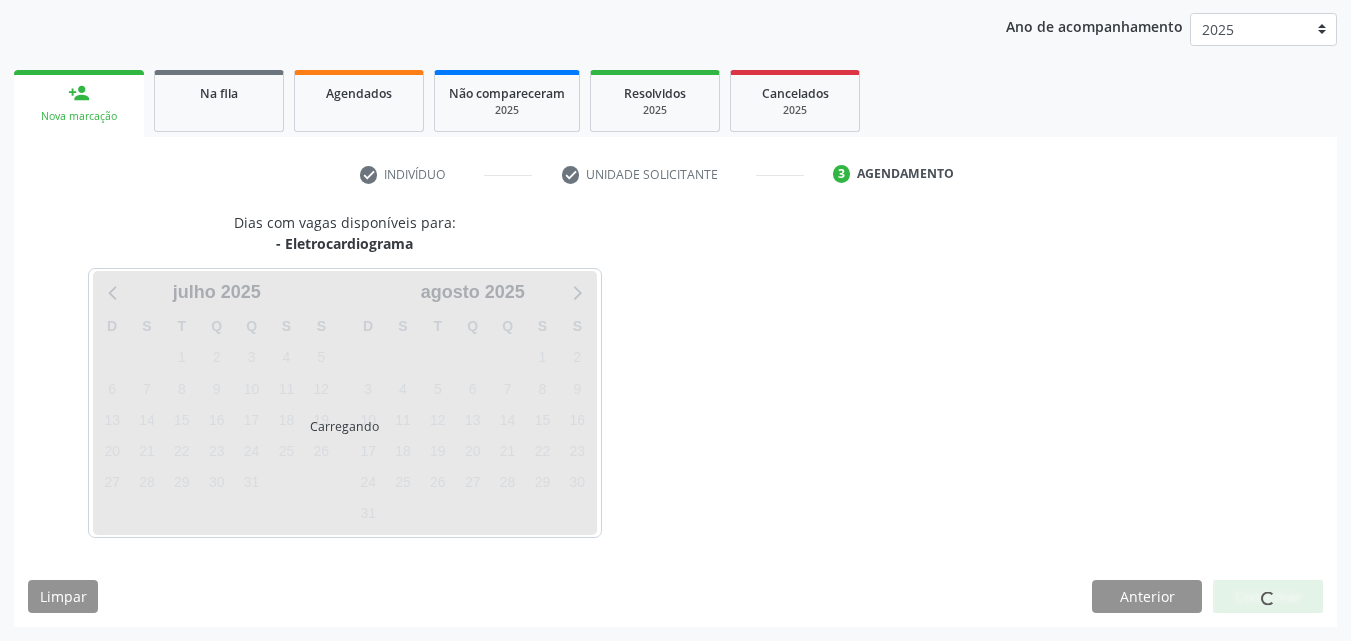 scroll, scrollTop: 316, scrollLeft: 0, axis: vertical 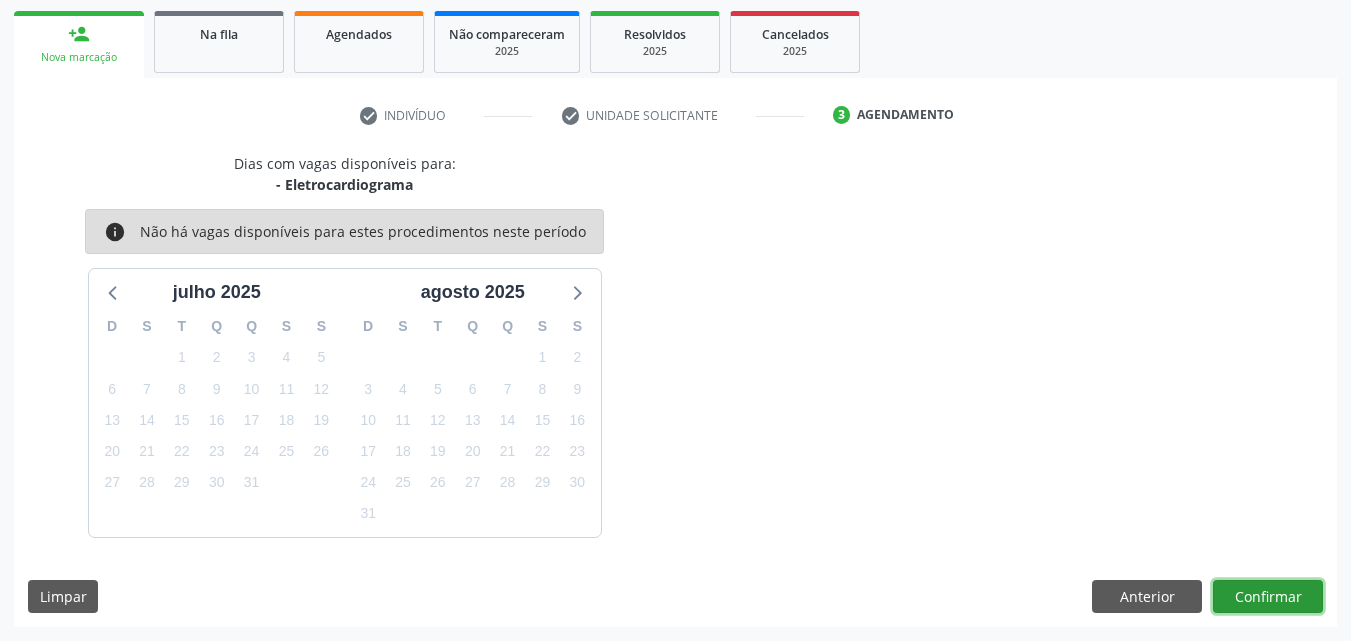 click on "Confirmar" at bounding box center (1268, 597) 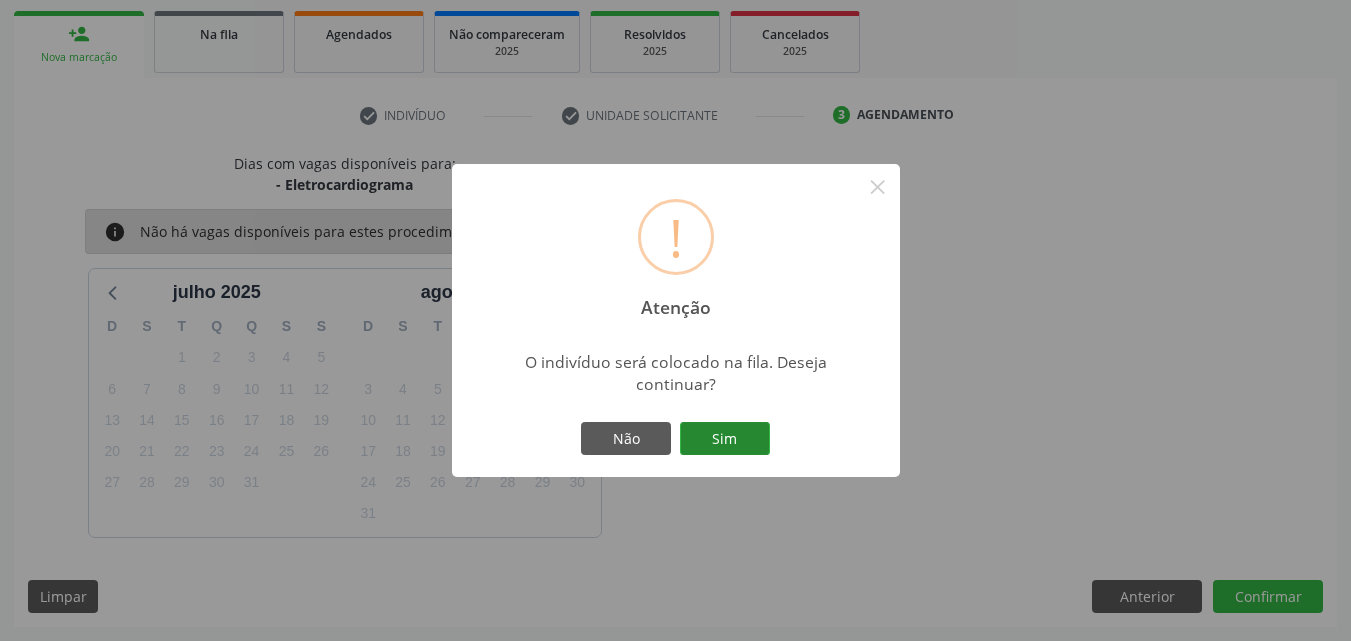 click on "Sim" at bounding box center [725, 439] 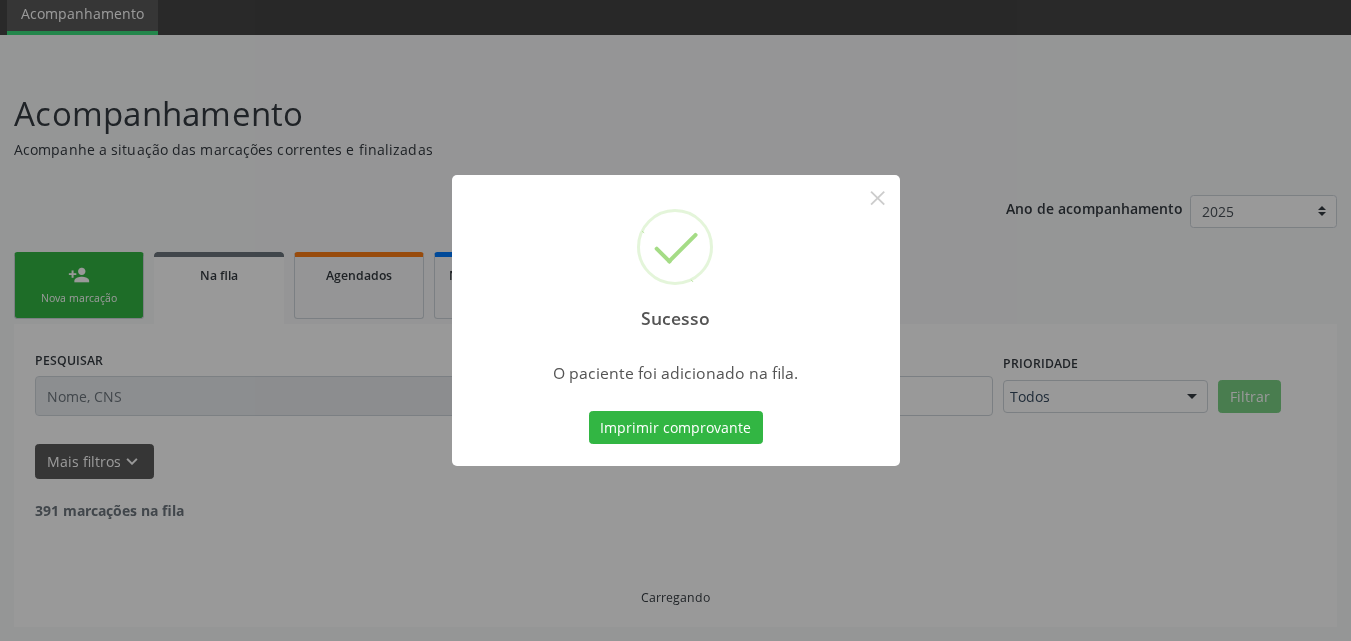 scroll, scrollTop: 54, scrollLeft: 0, axis: vertical 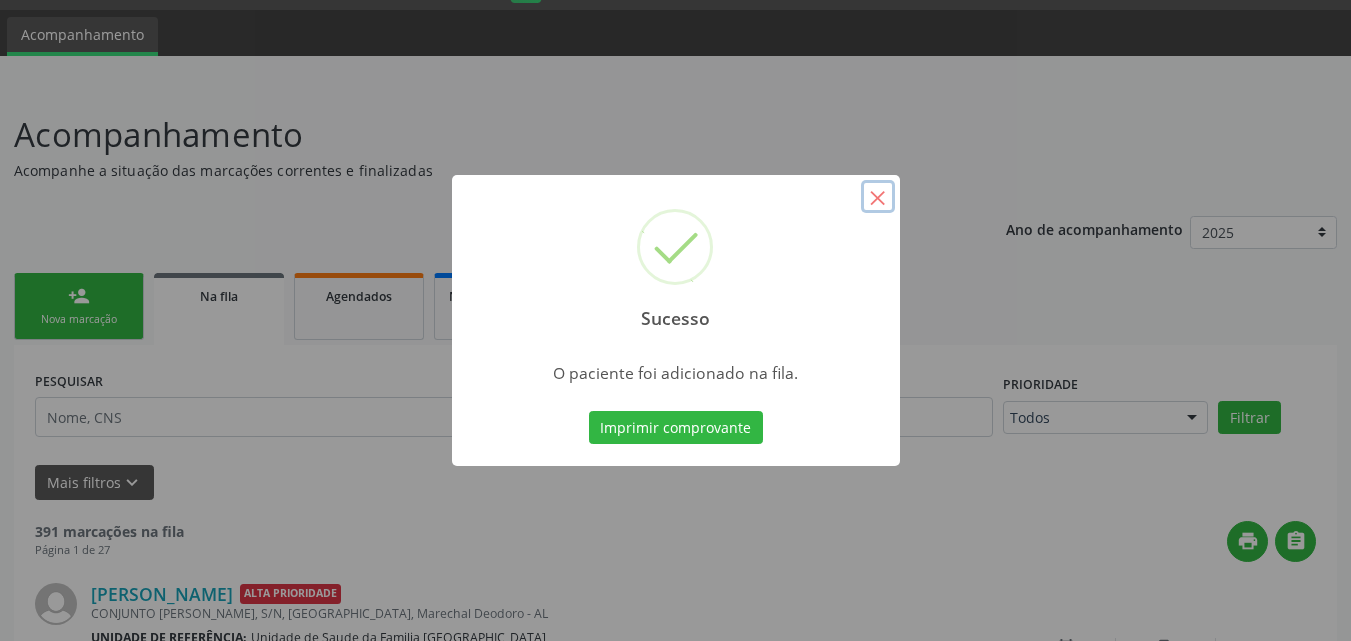 click on "×" at bounding box center [878, 197] 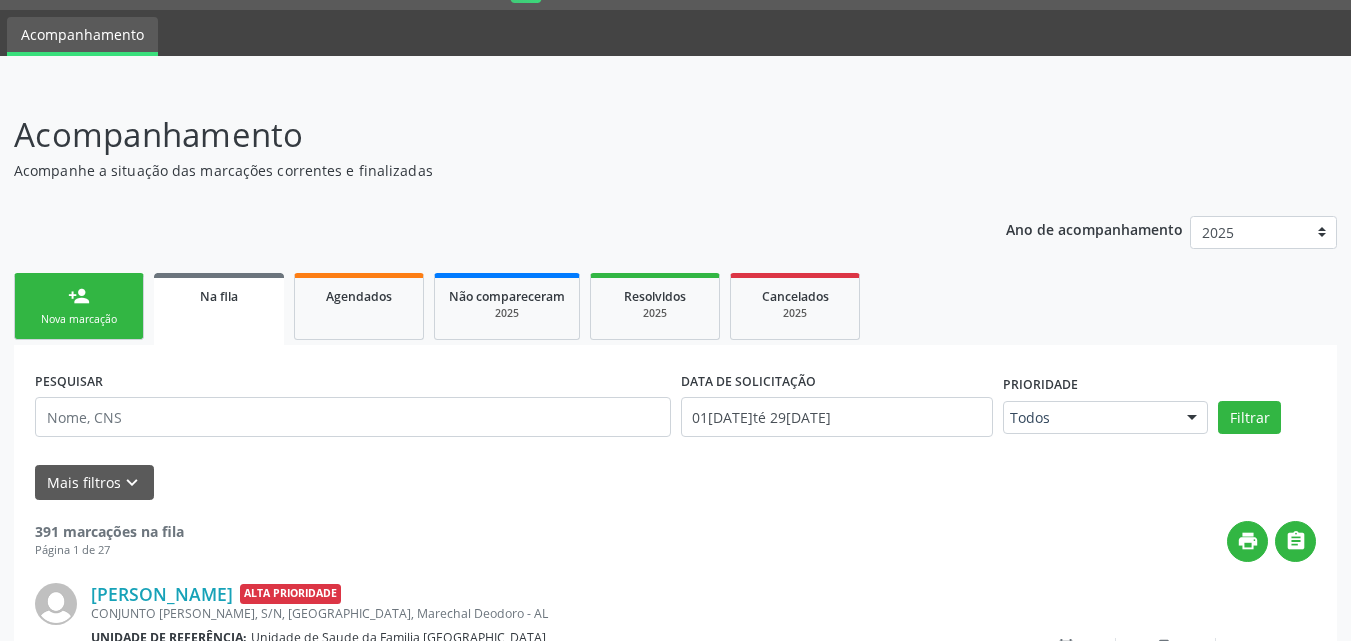 click on "person_add
Nova marcação" at bounding box center (79, 306) 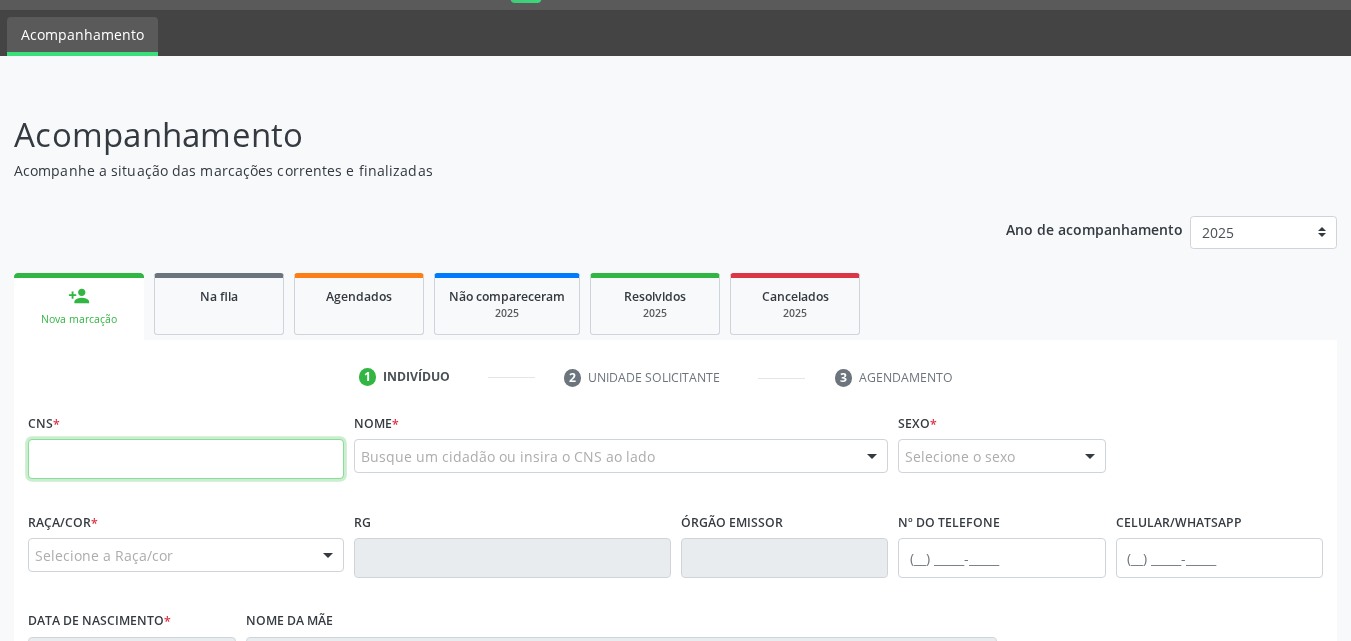 click at bounding box center [186, 459] 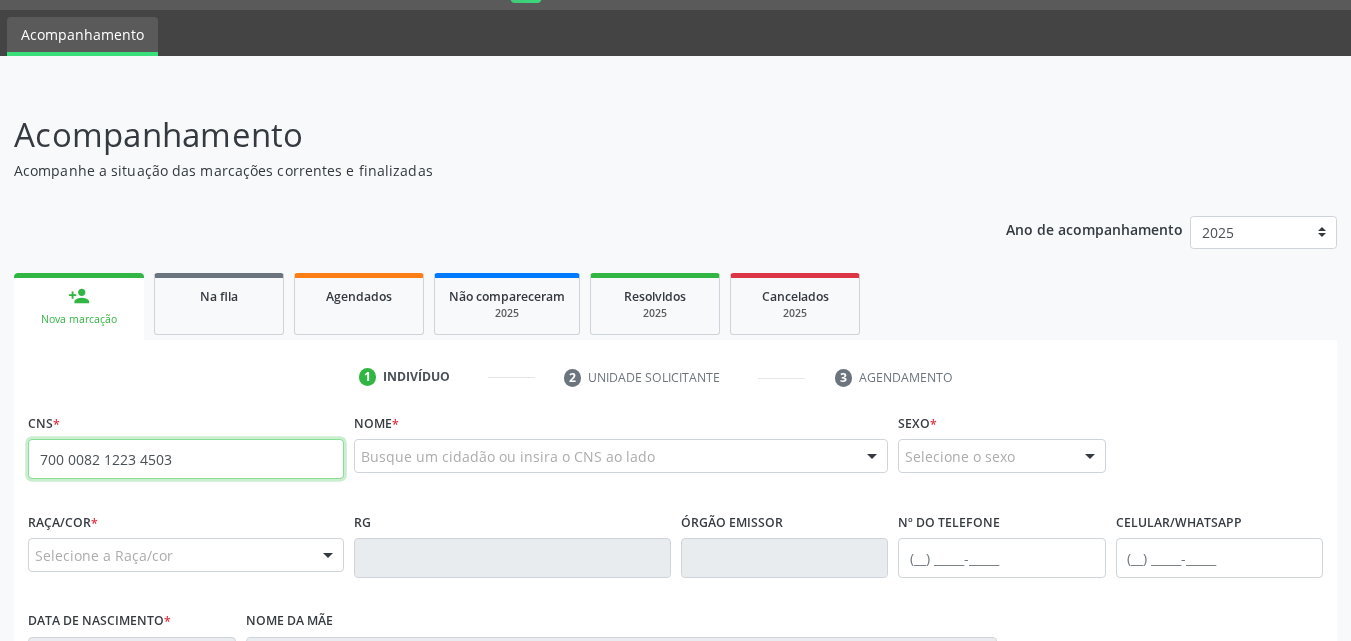type on "700 0082 1223 4503" 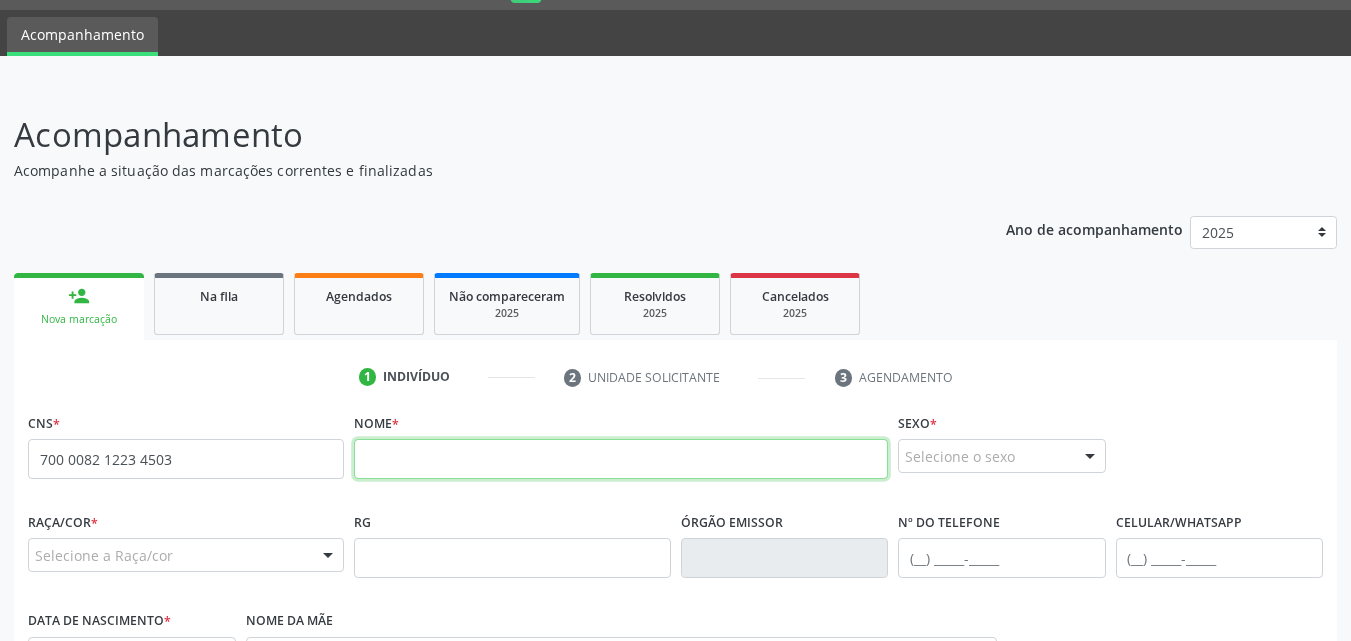 click at bounding box center (621, 459) 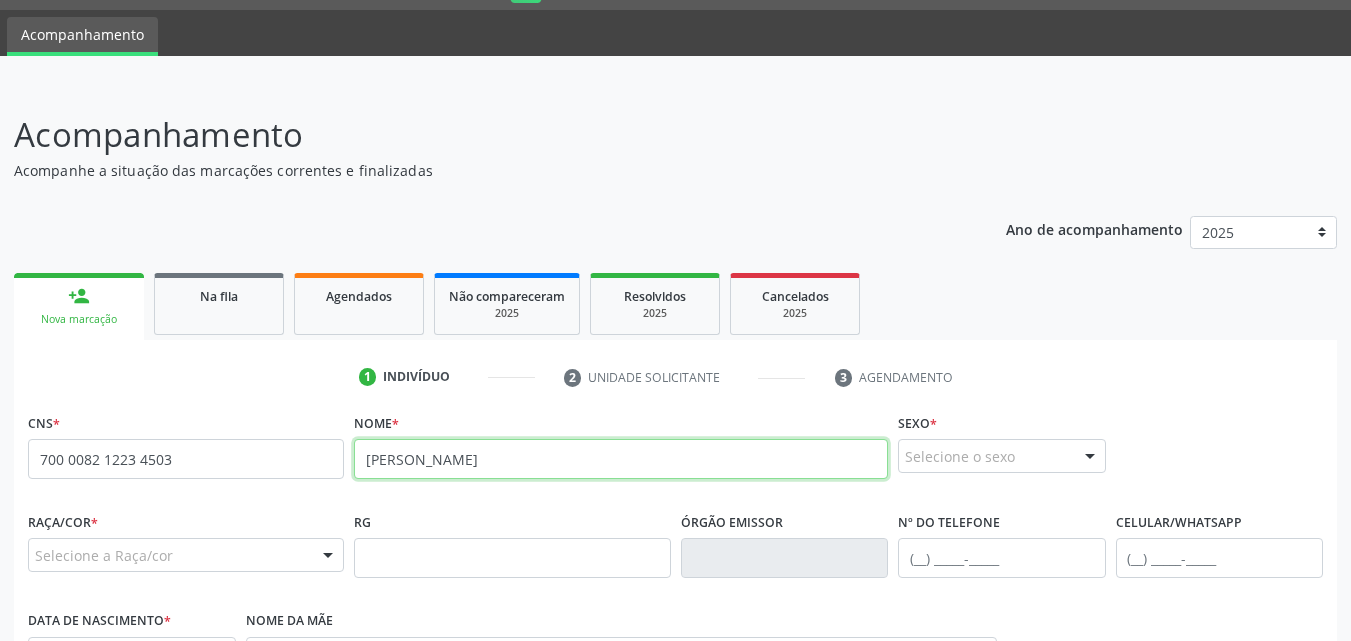 type on "[PERSON_NAME]" 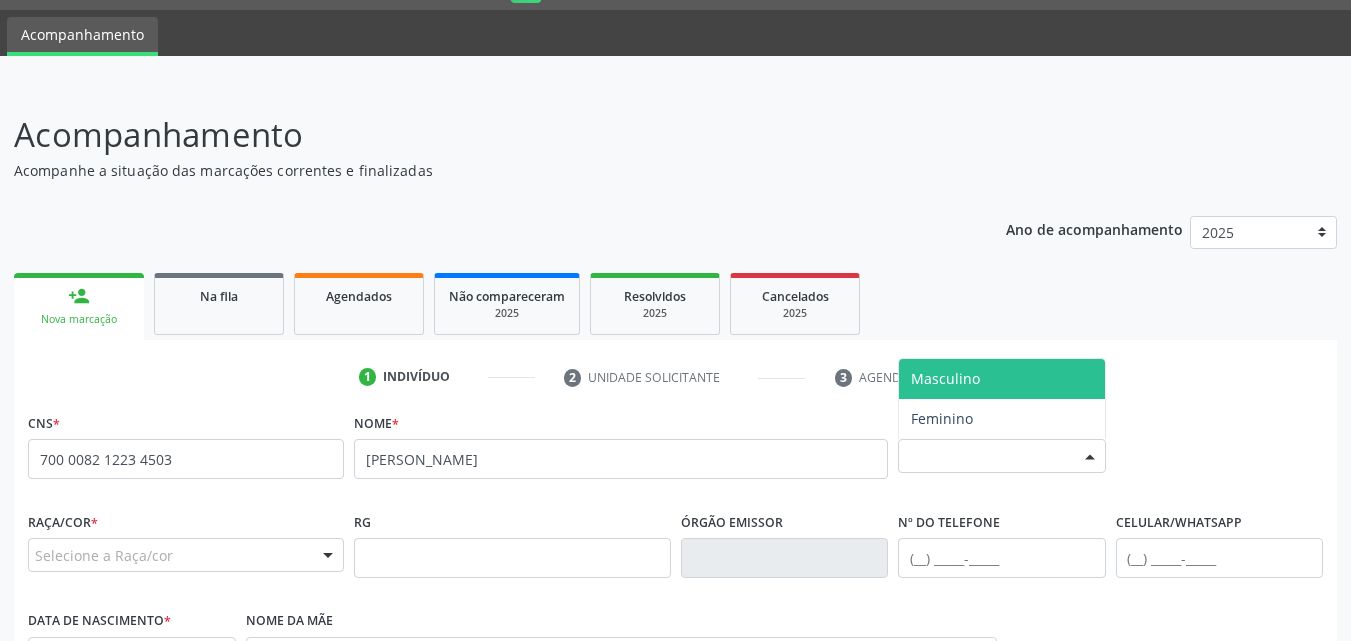 click on "Selecione o sexo" at bounding box center [1002, 456] 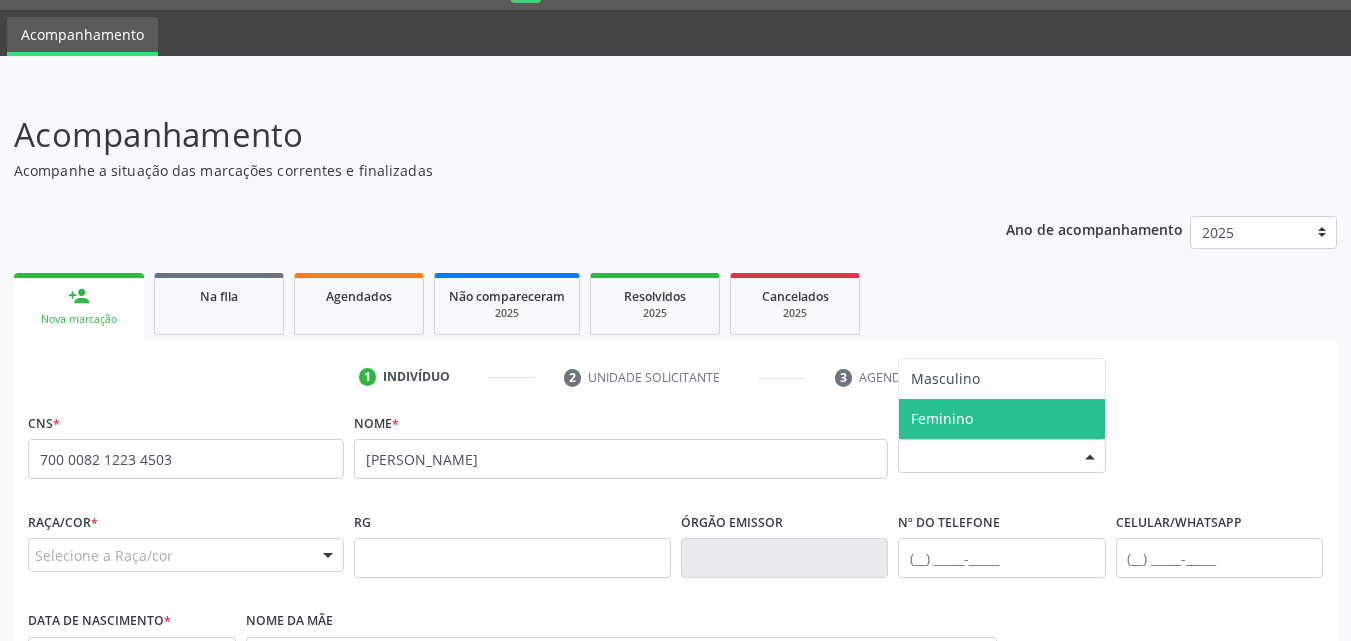 click on "Feminino" at bounding box center (942, 418) 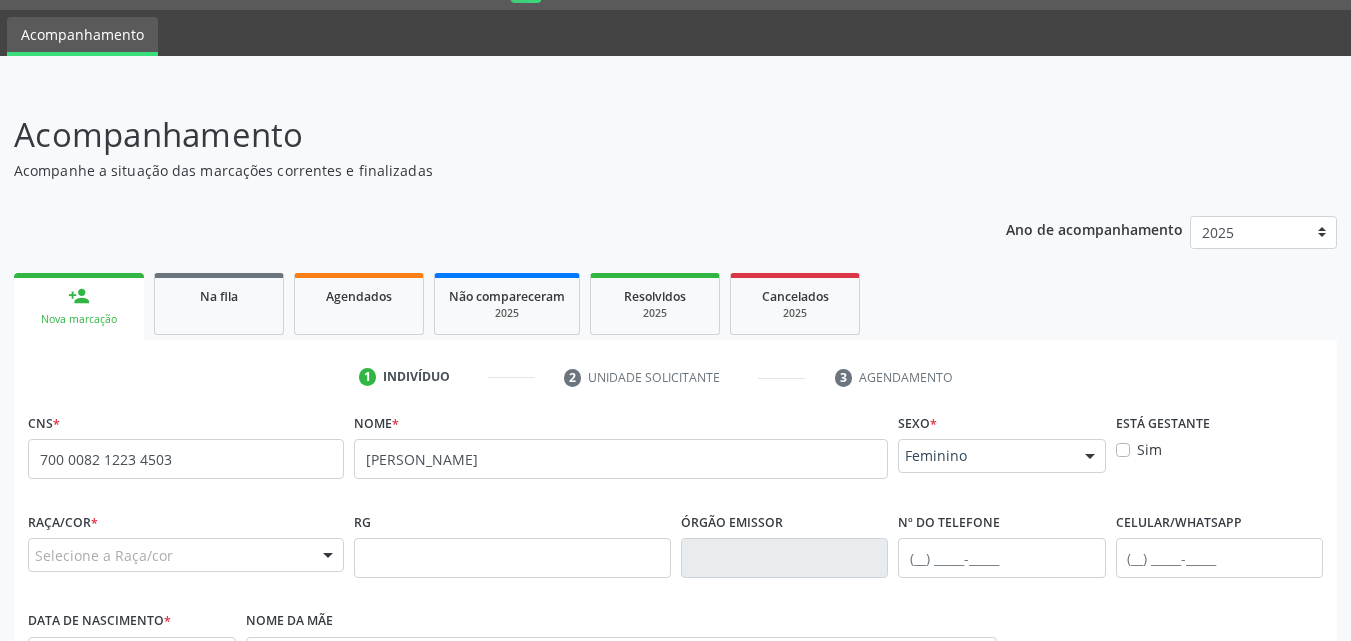 scroll, scrollTop: 471, scrollLeft: 0, axis: vertical 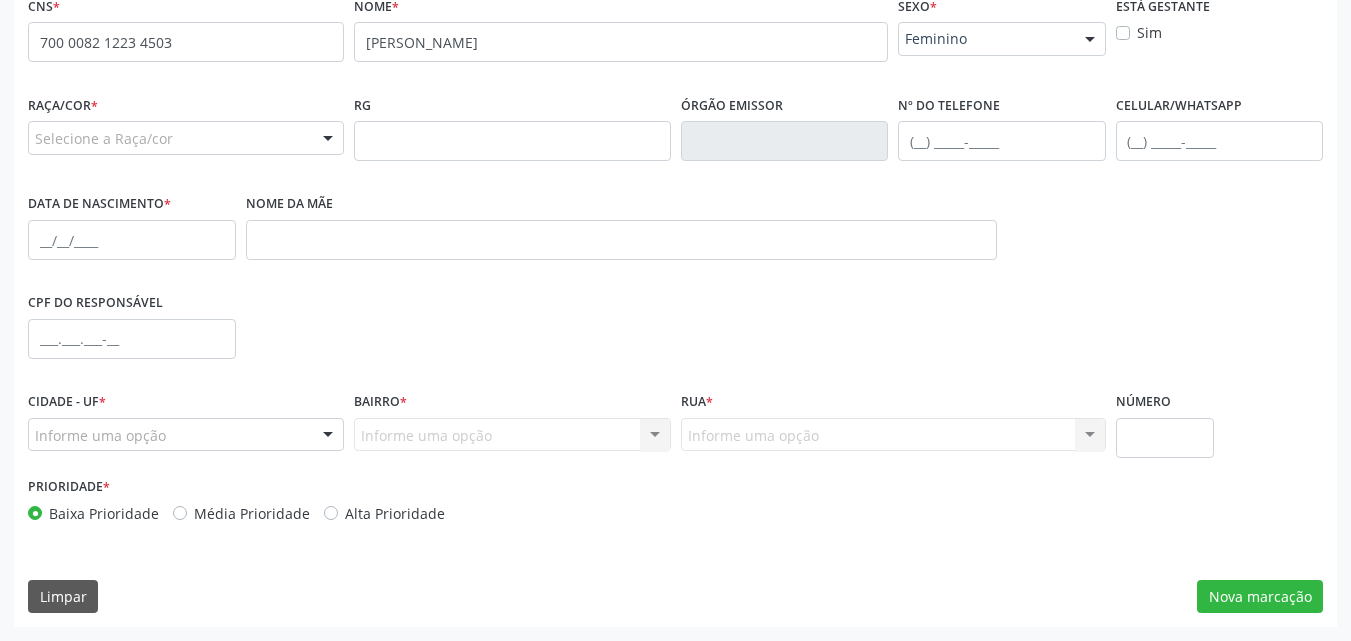 click on "Selecione a Raça/cor" at bounding box center [186, 138] 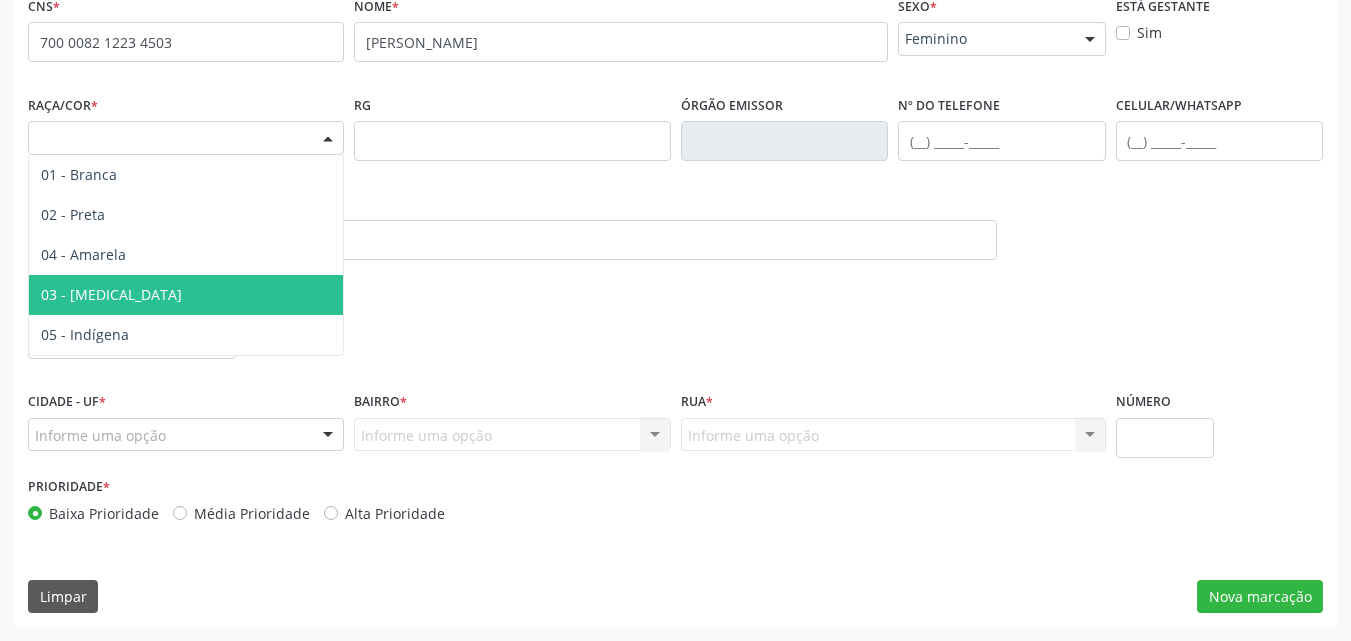 click on "03 - [MEDICAL_DATA]" at bounding box center (111, 294) 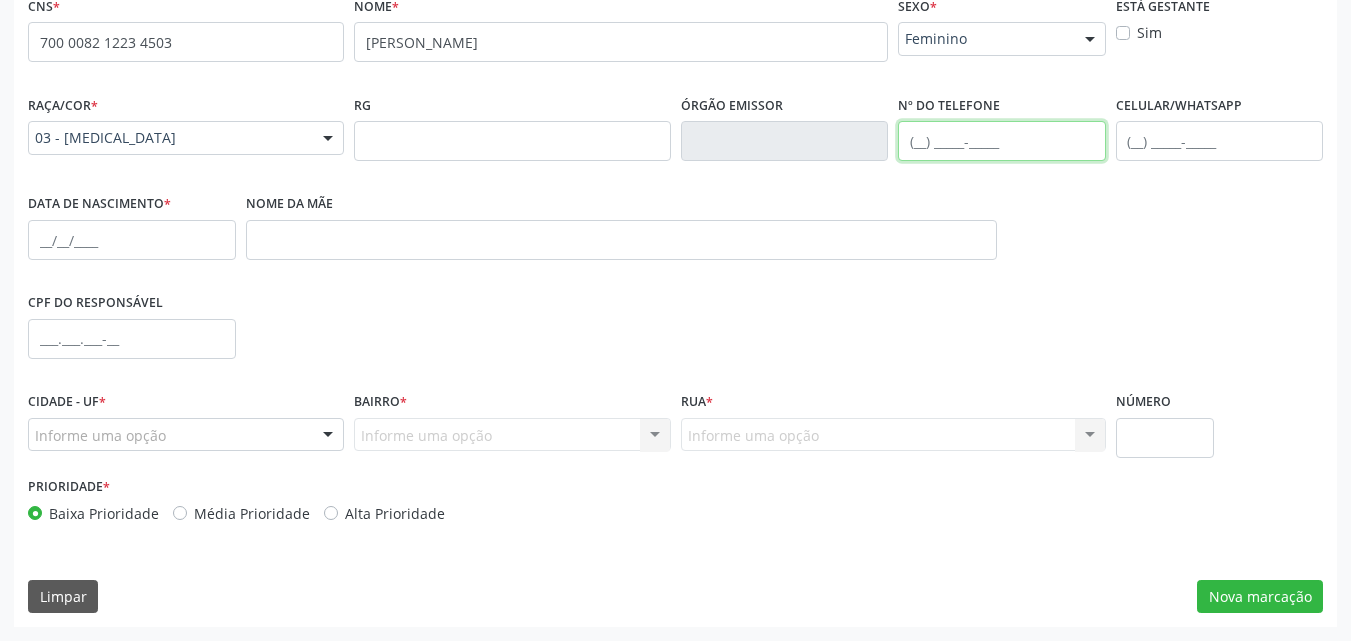 click at bounding box center (1002, 141) 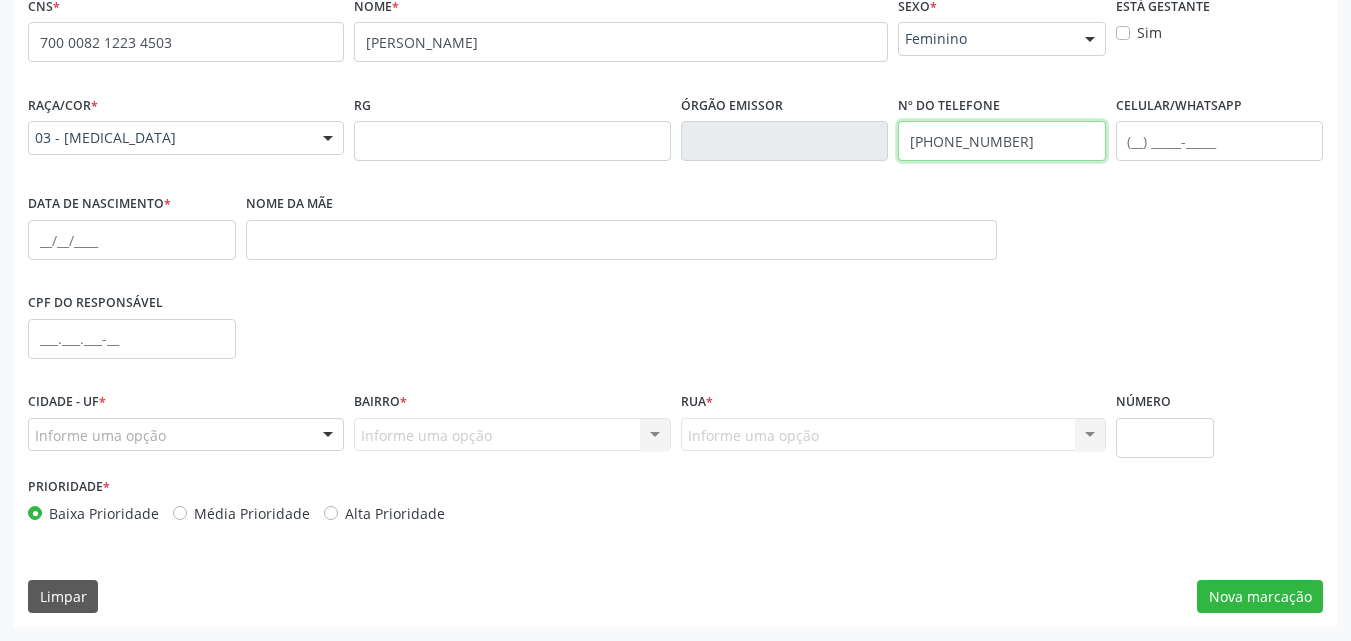 type on "[PHONE_NUMBER]" 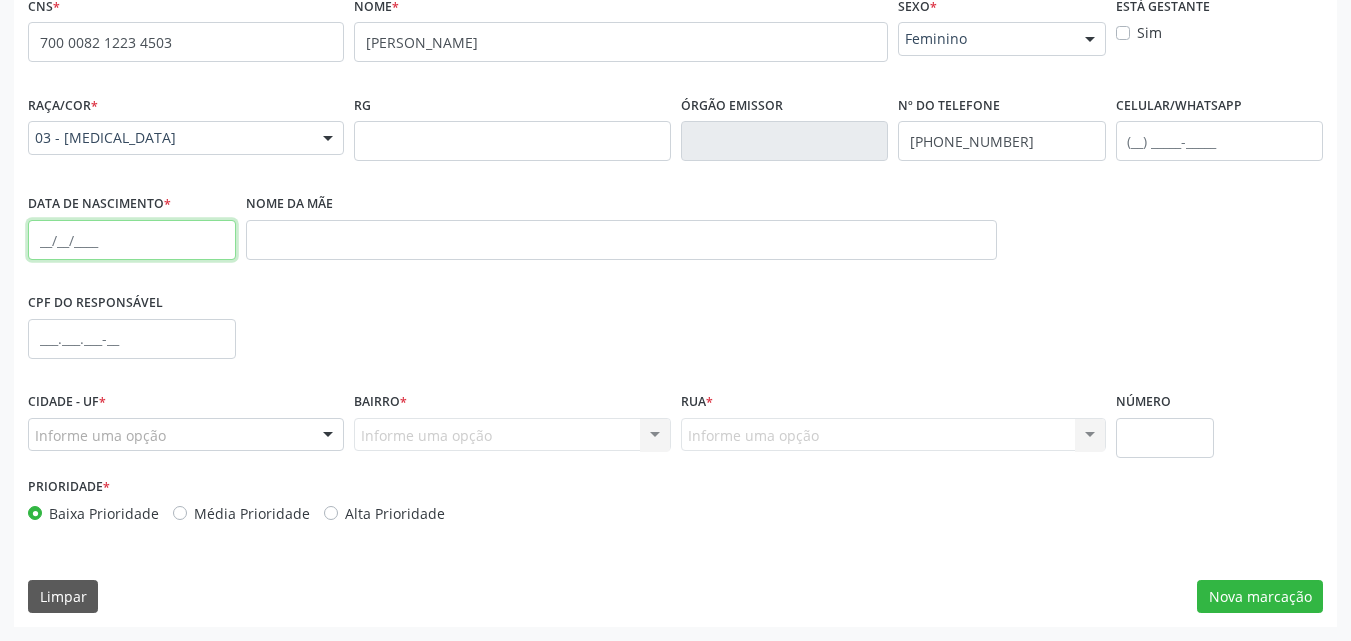 click at bounding box center [132, 240] 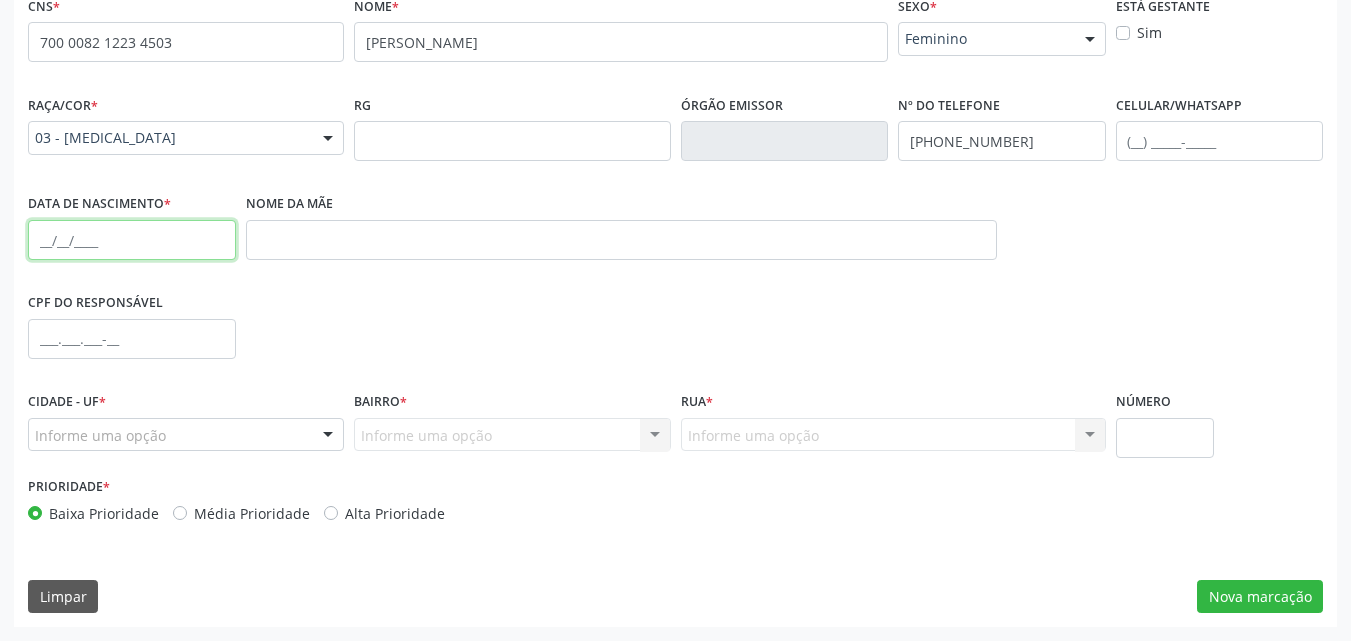 paste on "2[DATE]" 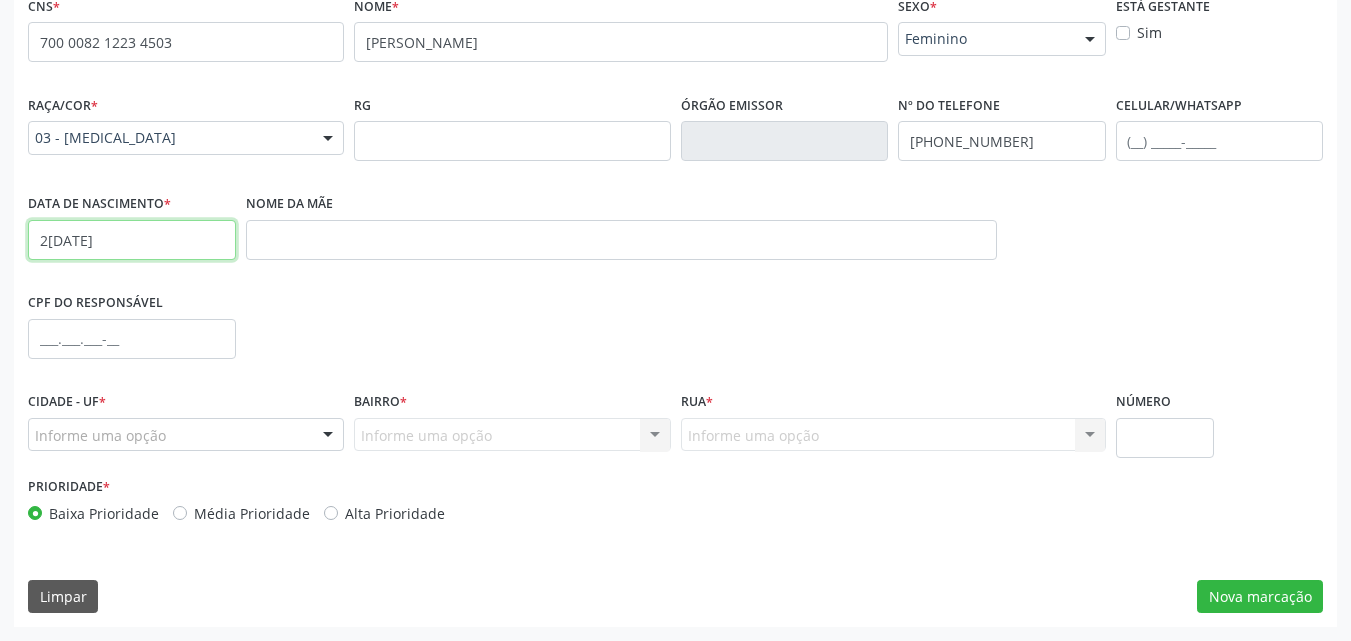 type on "2[DATE]" 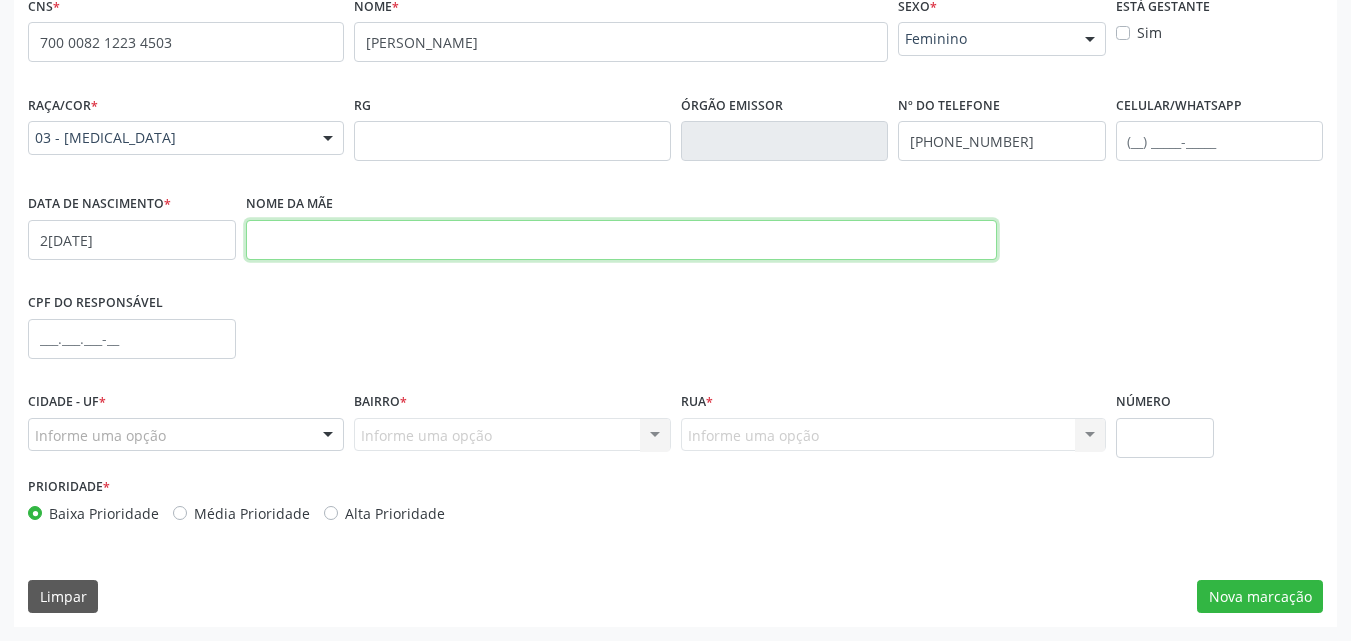 click at bounding box center (621, 240) 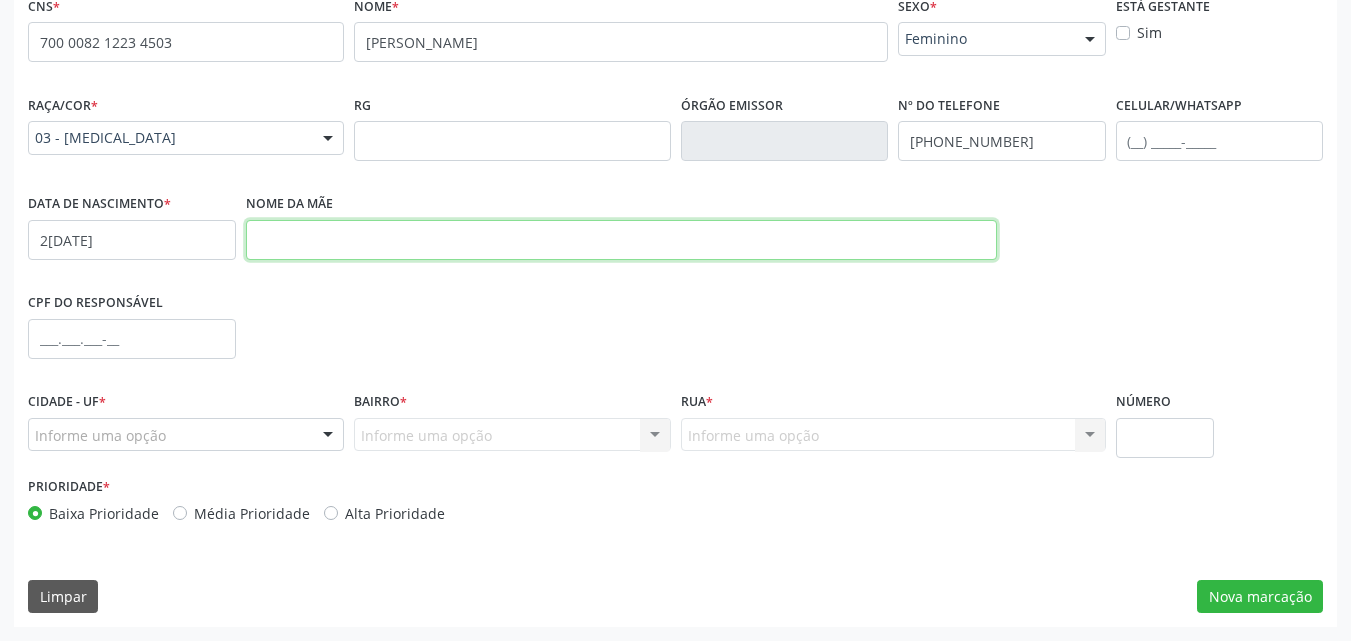 paste on "[PERSON_NAME]" 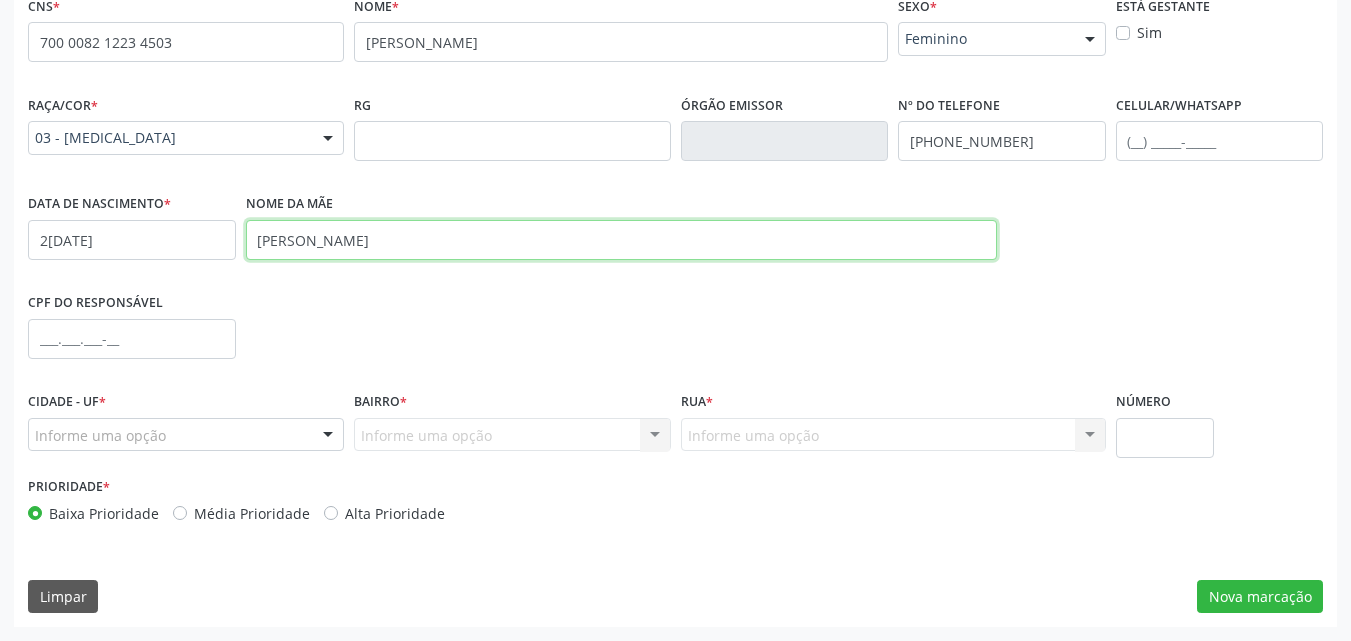type on "[PERSON_NAME]" 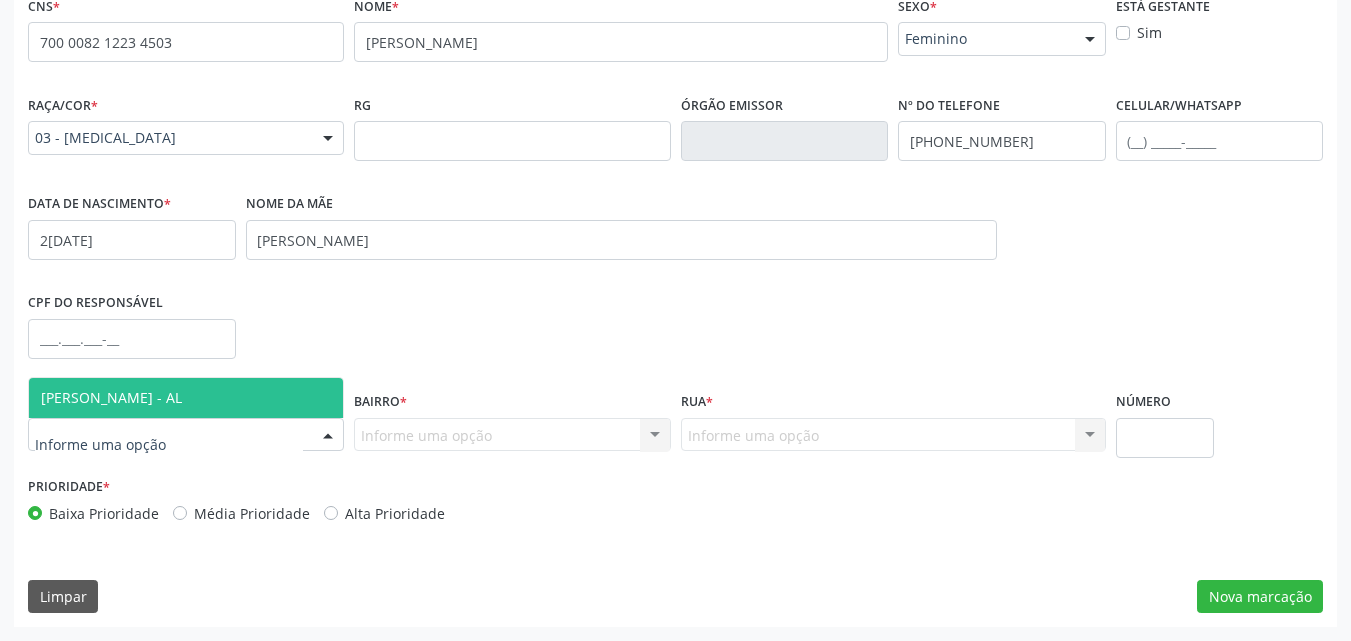 click on "[PERSON_NAME] - AL" at bounding box center (111, 397) 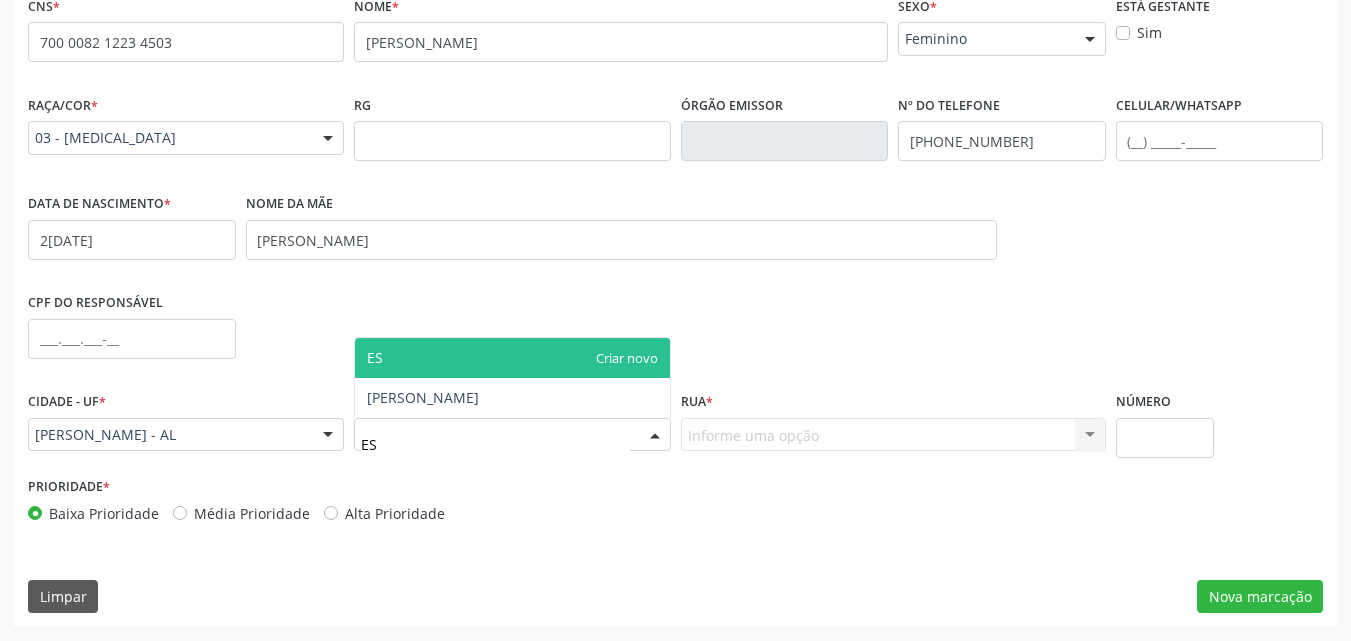 type on "E" 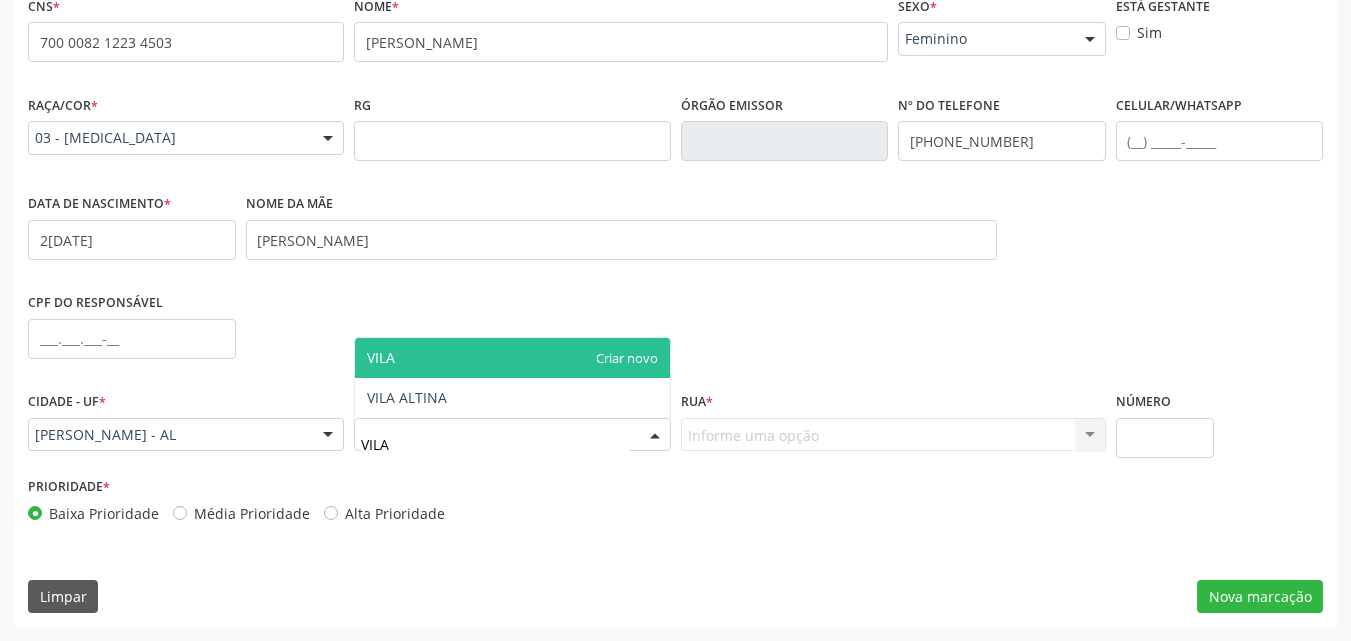 type on "VILA A" 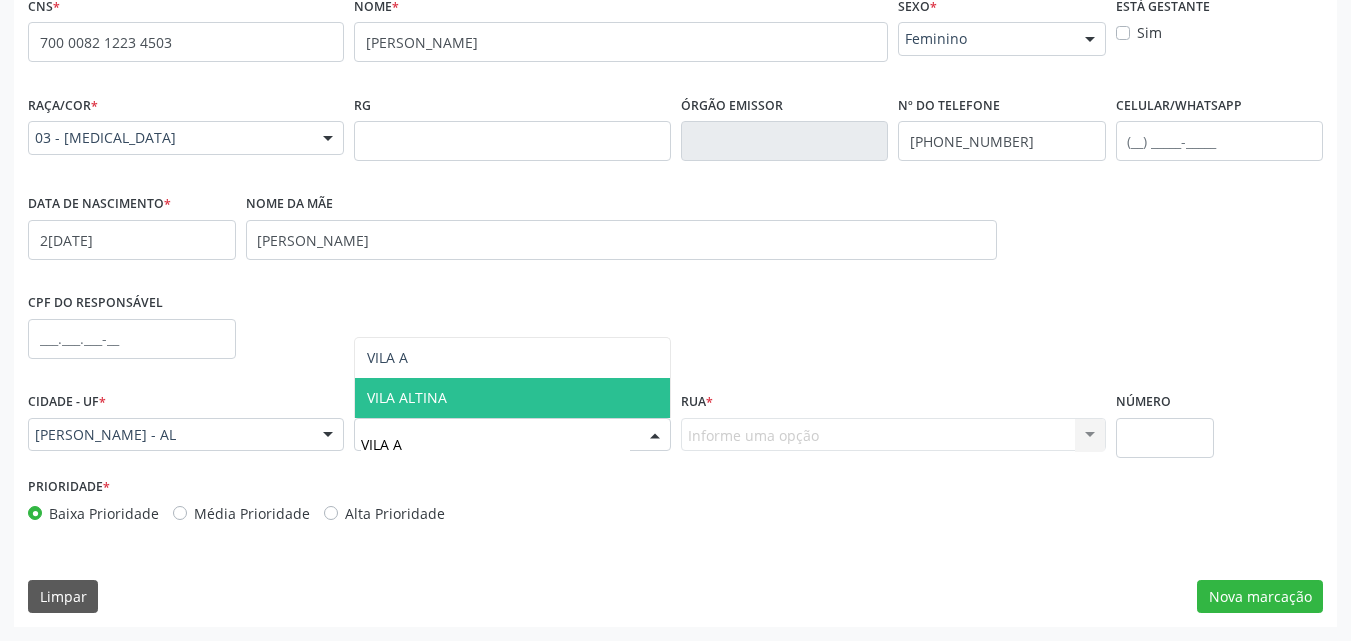 click on "VILA ALTINA" at bounding box center (407, 397) 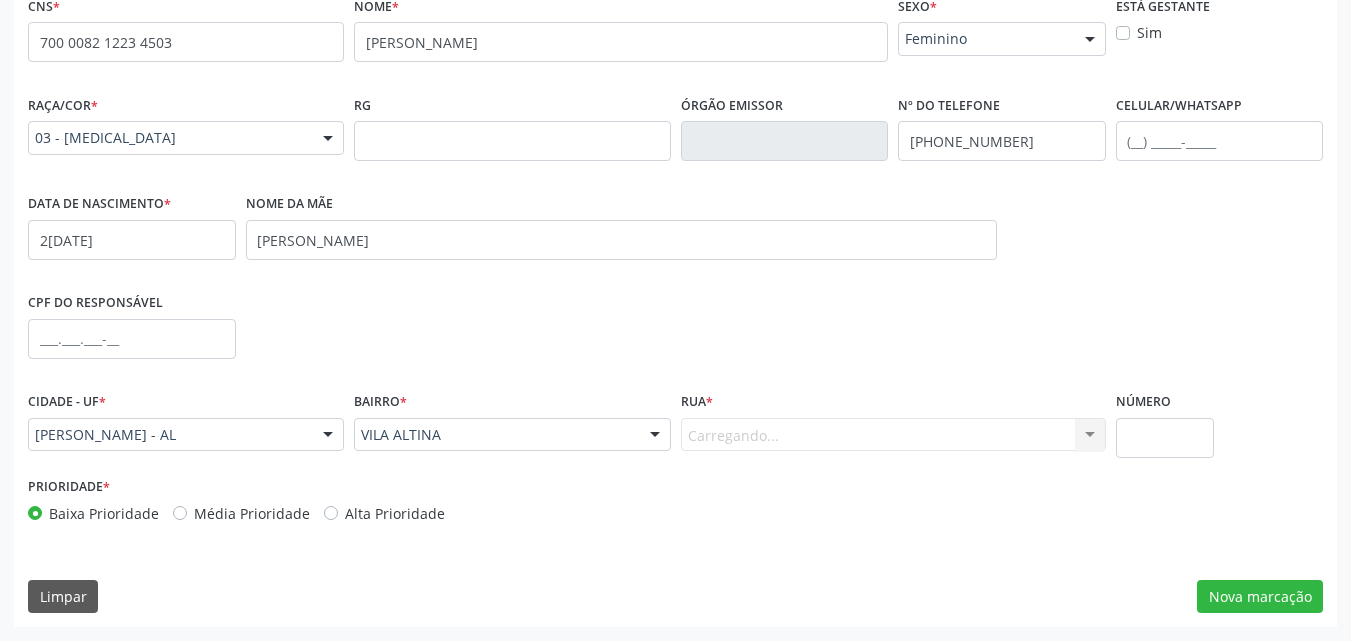 click on "Carregando...
Nenhum resultado encontrado para: "   "
Nenhuma opção encontrada. Digite para adicionar." at bounding box center [893, 435] 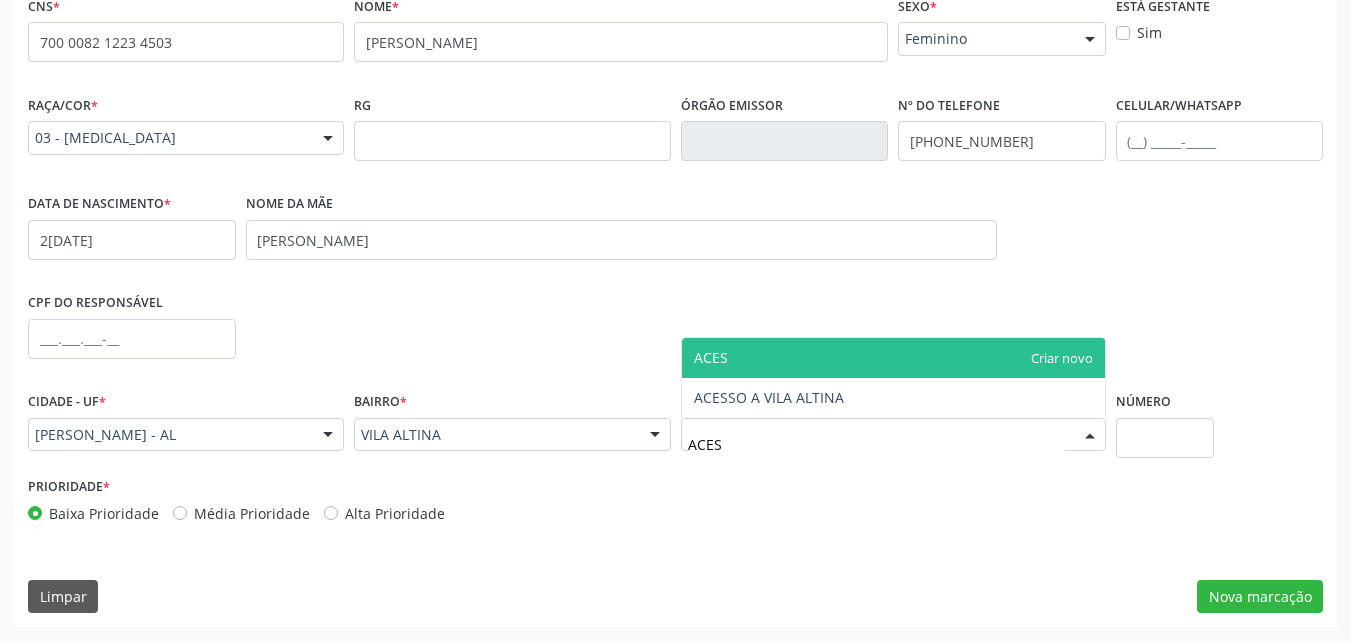 type on "ACESS" 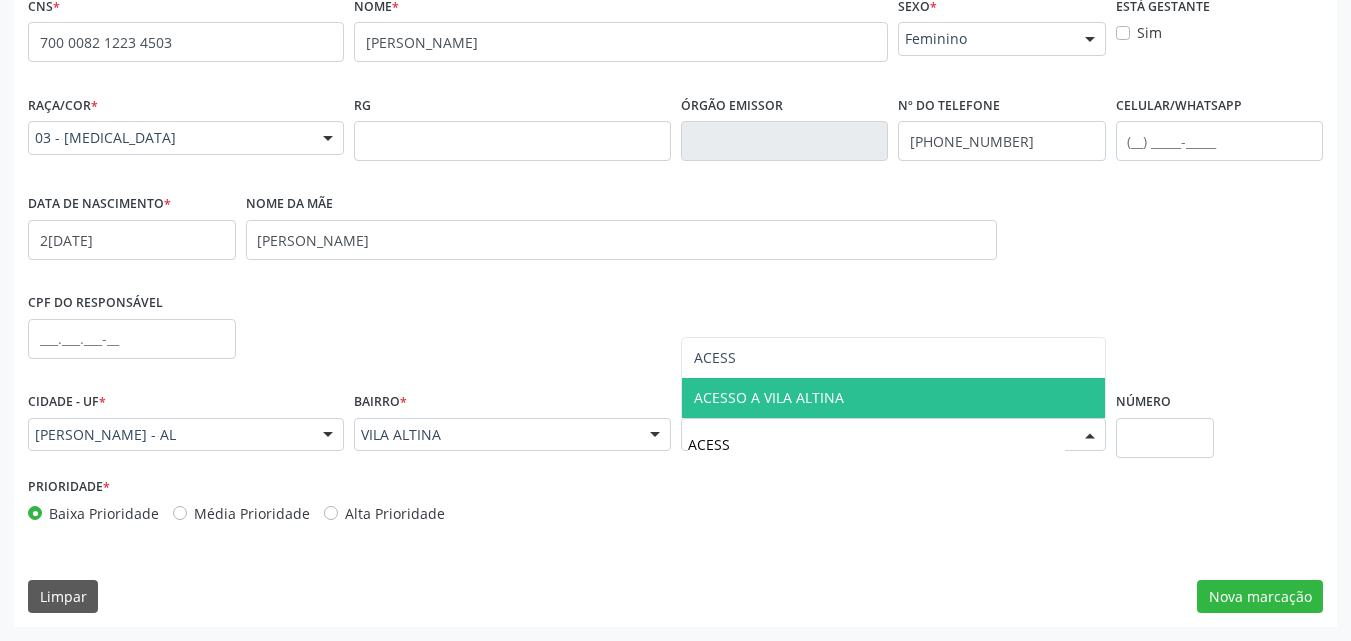 click on "ACESSO A VILA ALTINA" at bounding box center (769, 397) 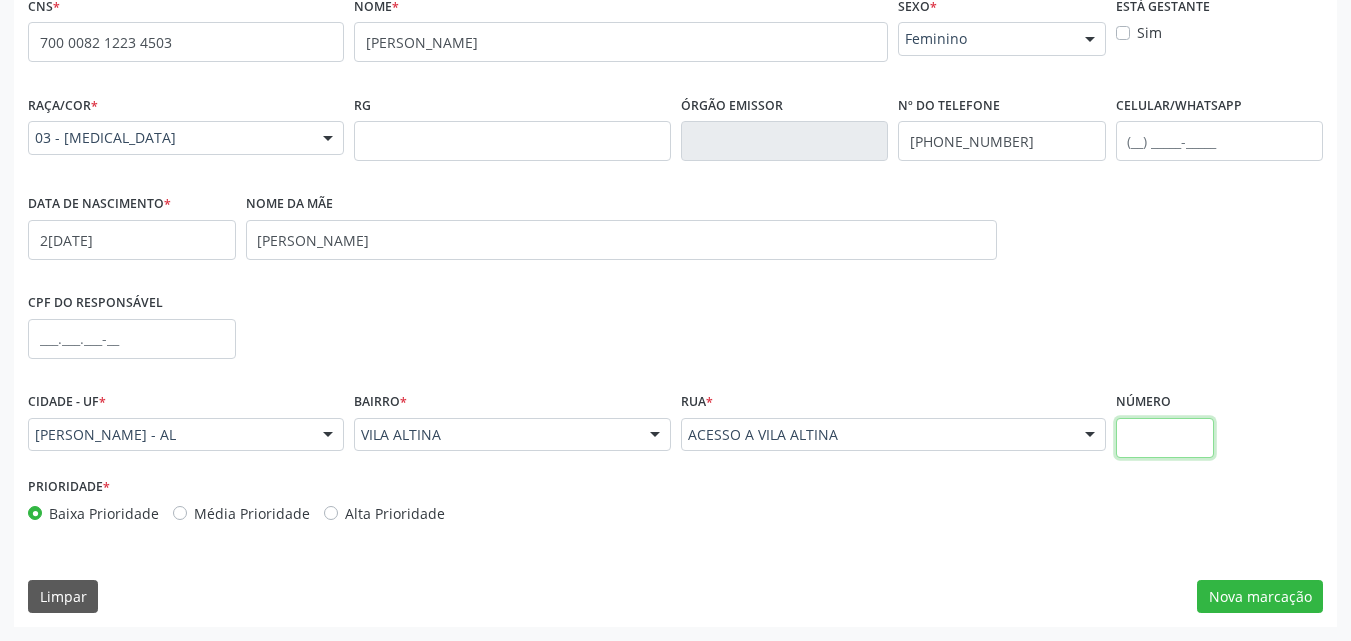 click at bounding box center (1165, 438) 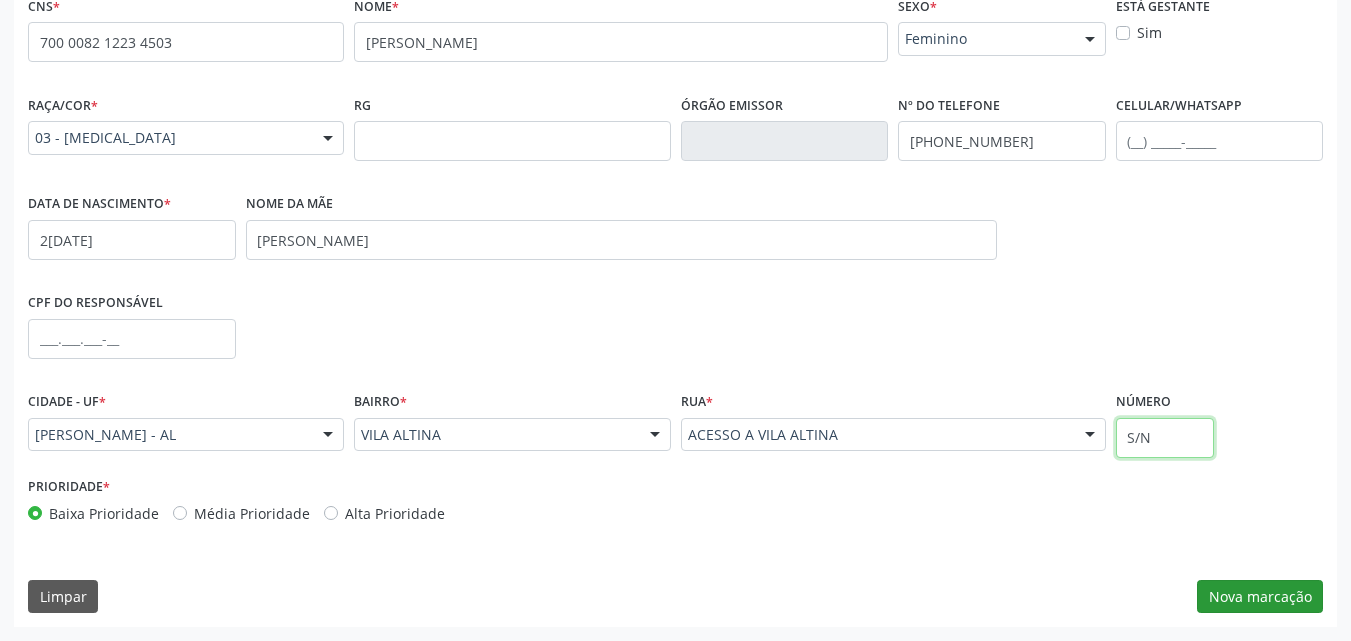 type on "S/N" 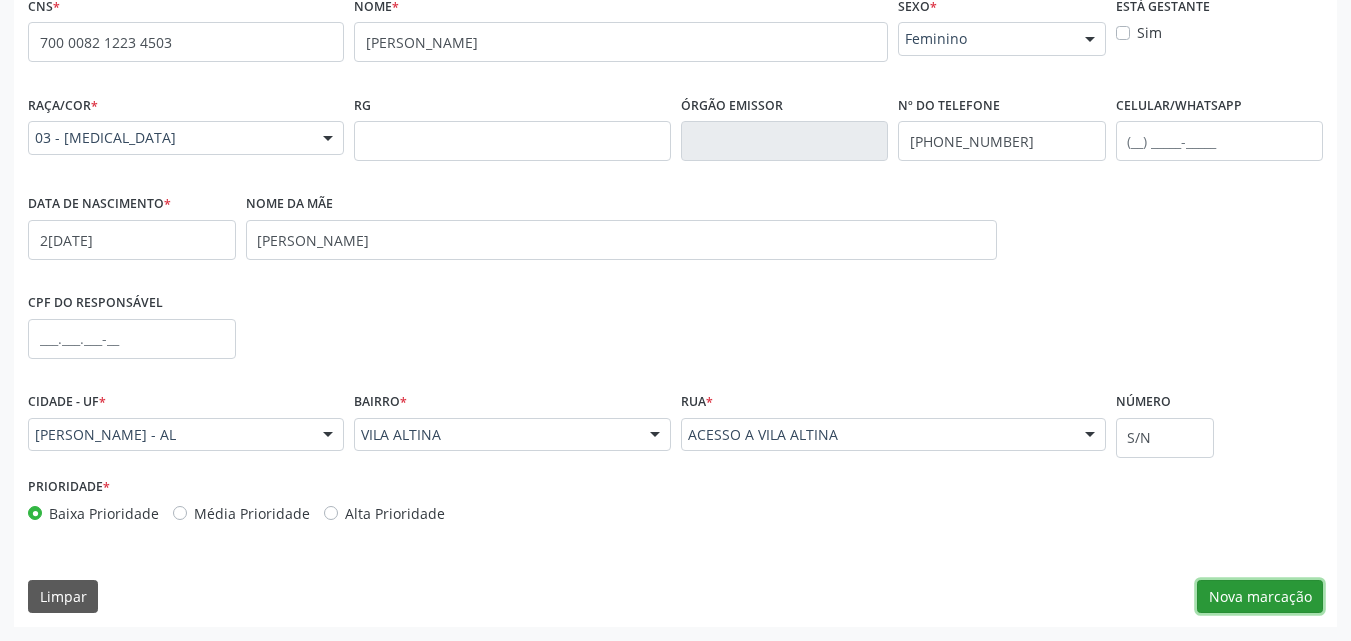 click on "Nova marcação" at bounding box center (1260, 597) 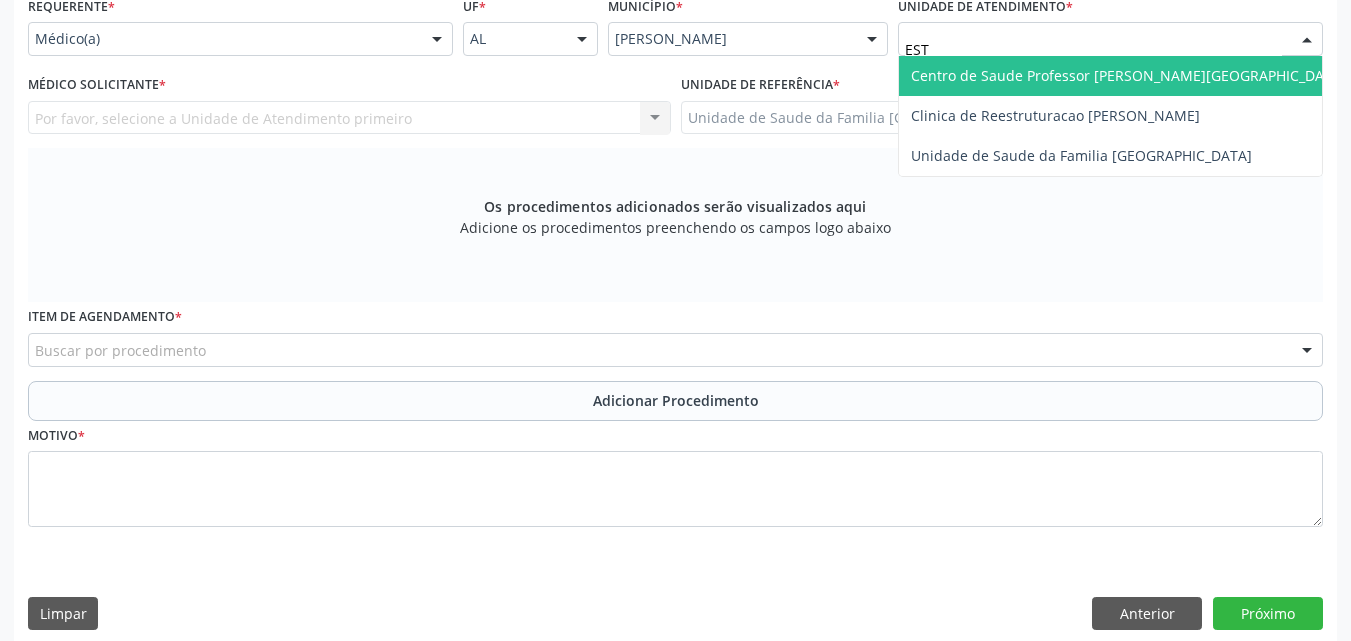 type on "ESTI" 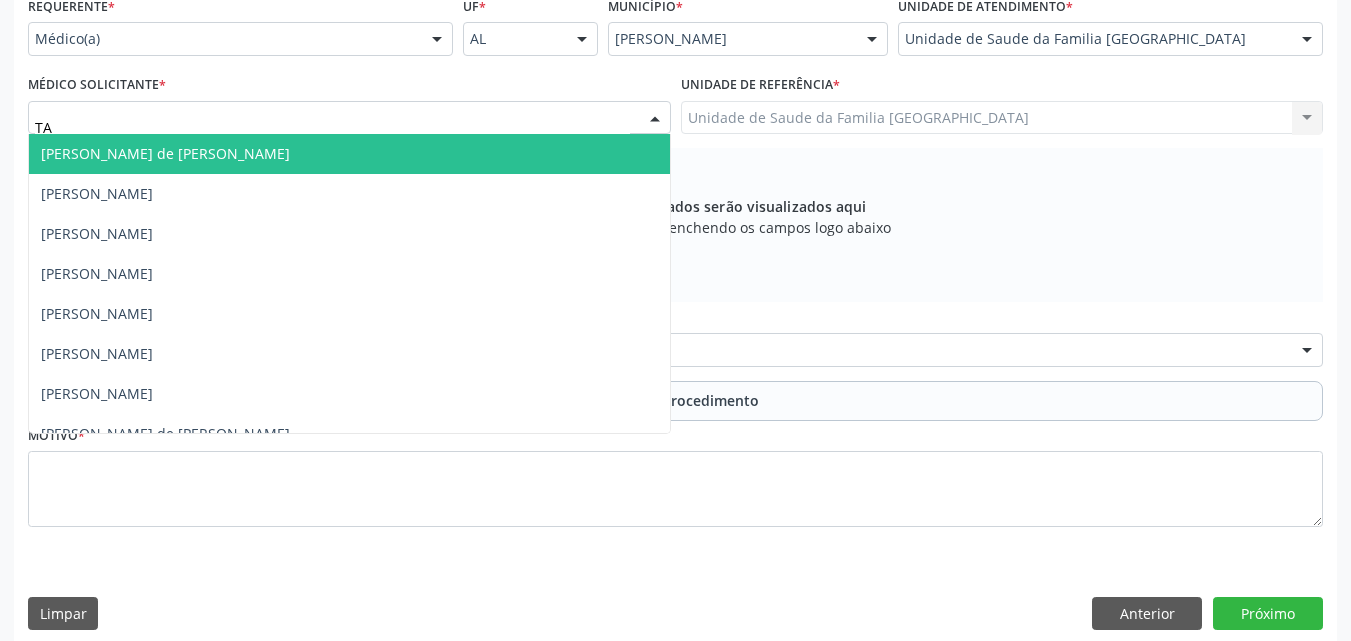 type on "TAC" 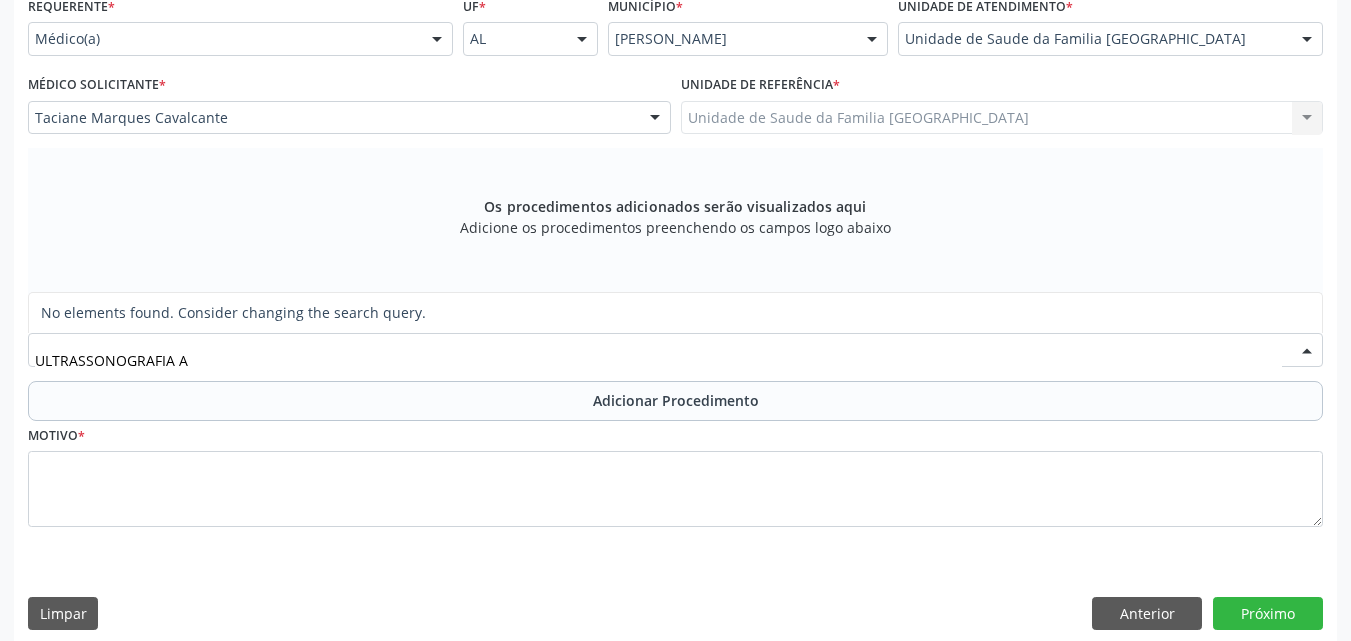 type on "ULTRASSONOGRAFIA" 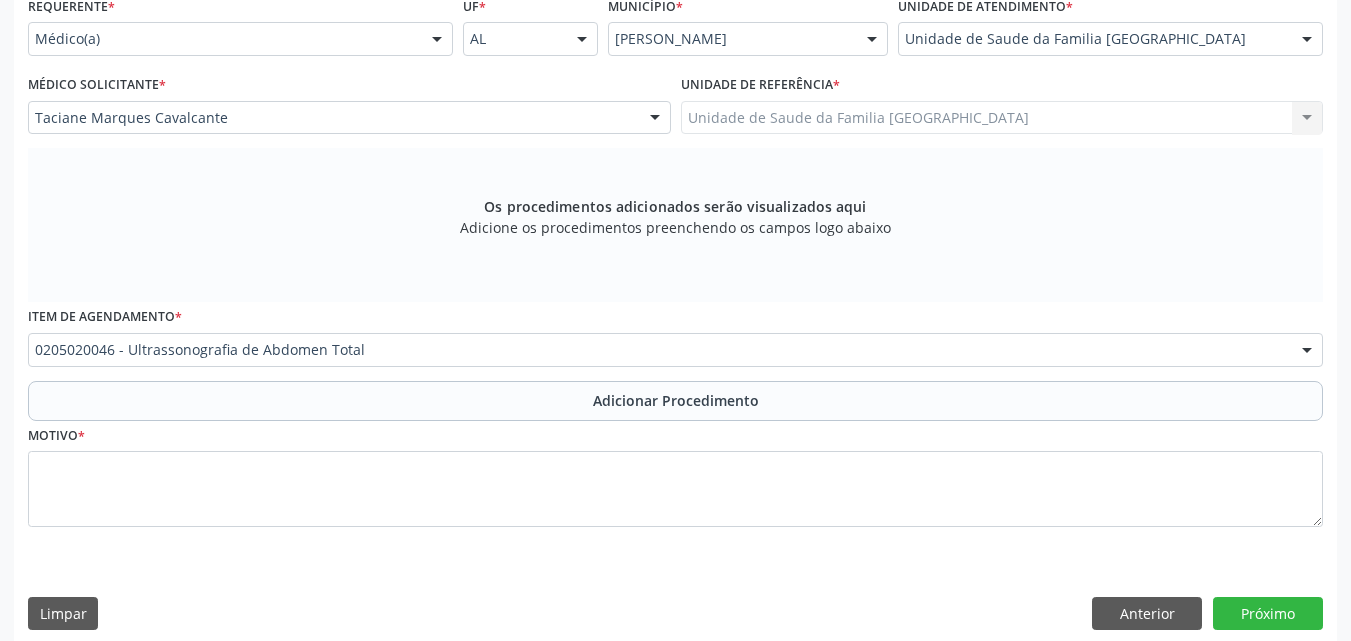 scroll, scrollTop: 0, scrollLeft: 0, axis: both 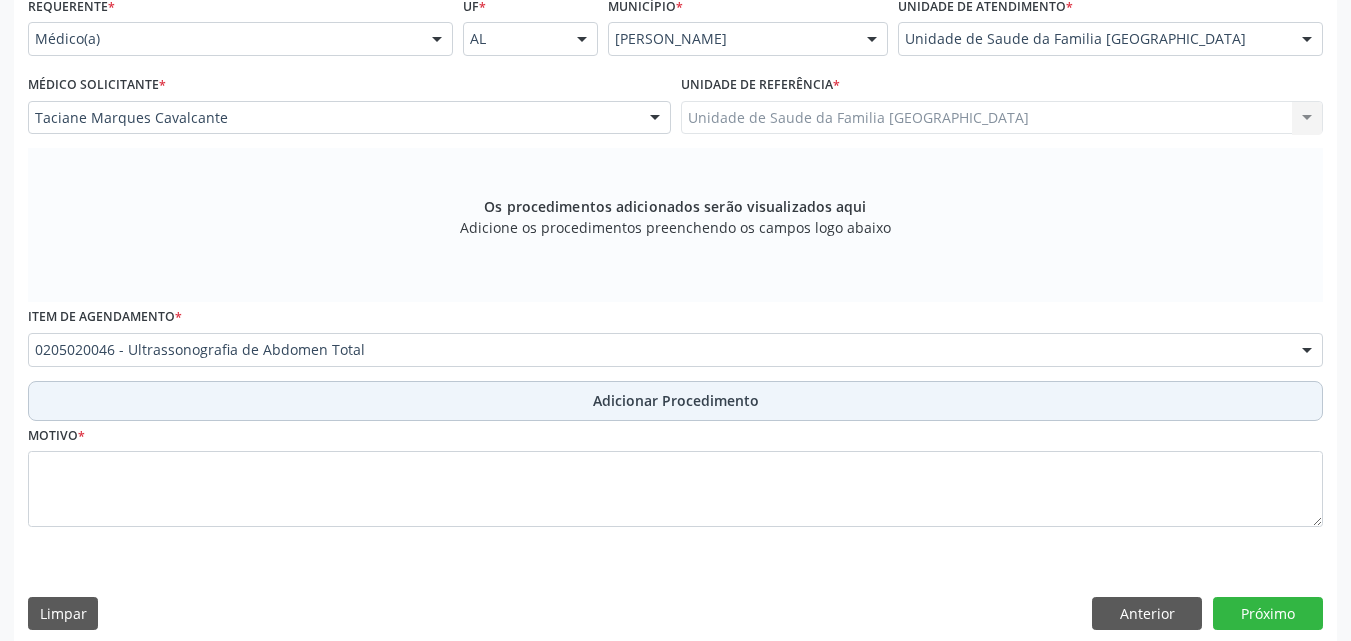 click on "Adicionar Procedimento" at bounding box center (675, 401) 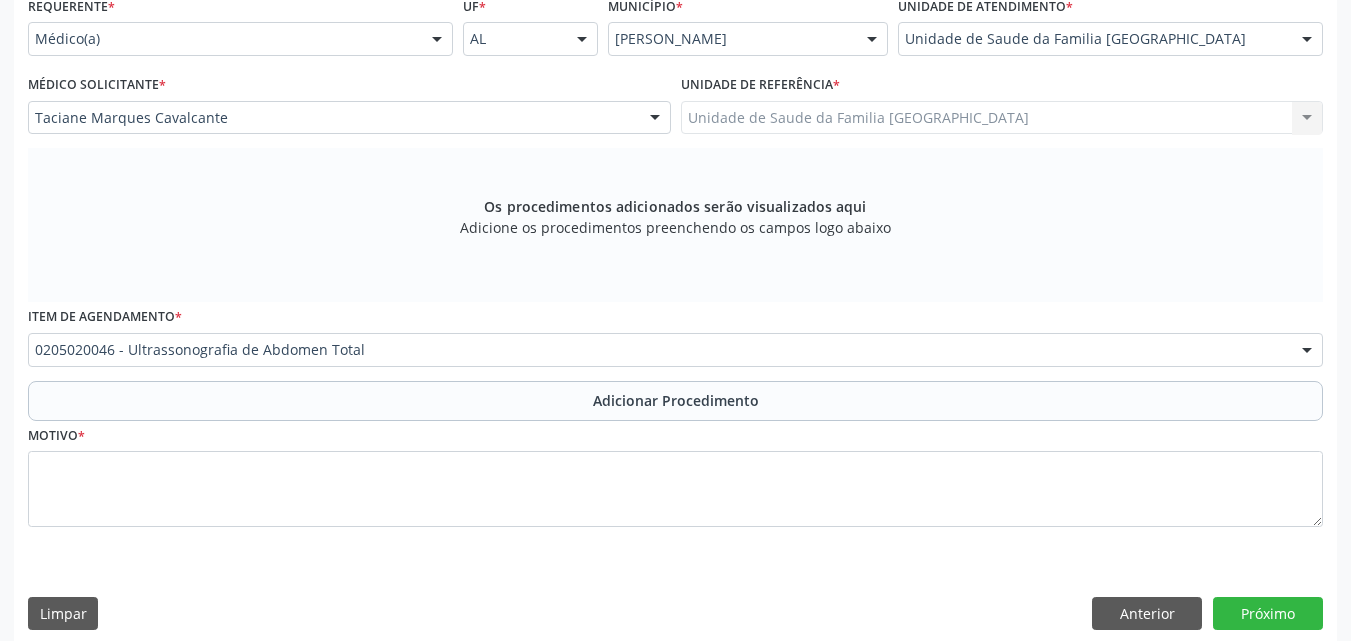 scroll, scrollTop: 412, scrollLeft: 0, axis: vertical 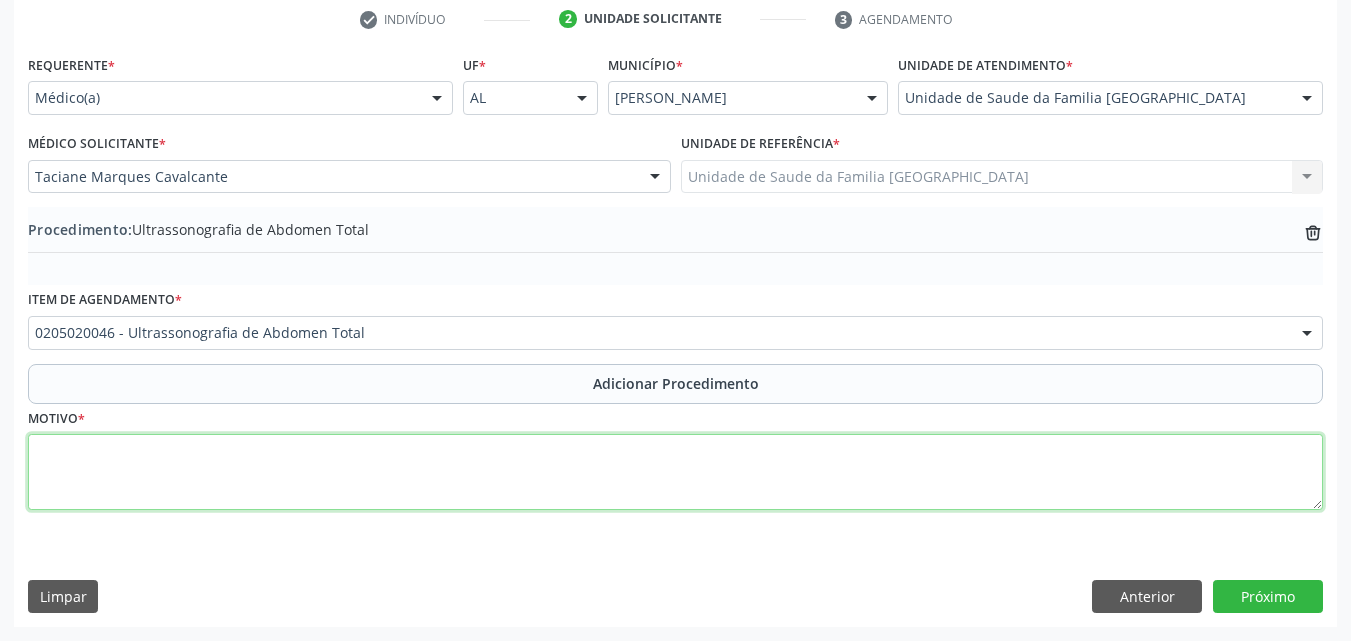 click at bounding box center (675, 472) 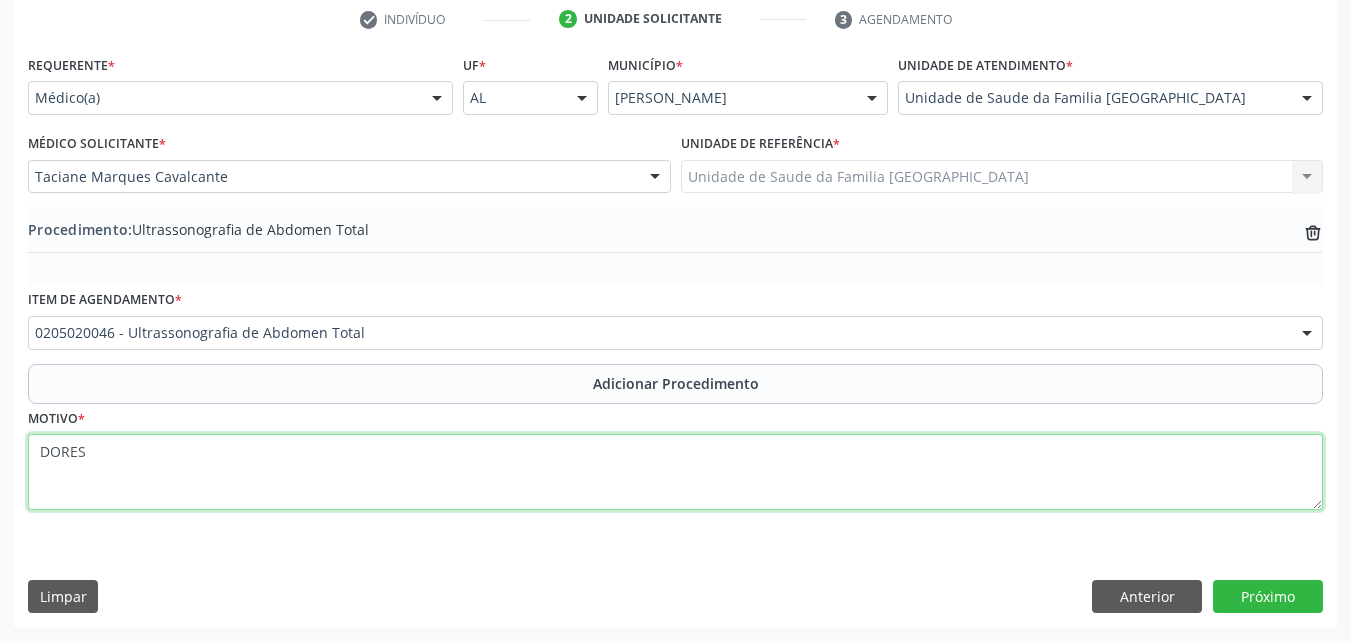 type on "DORES." 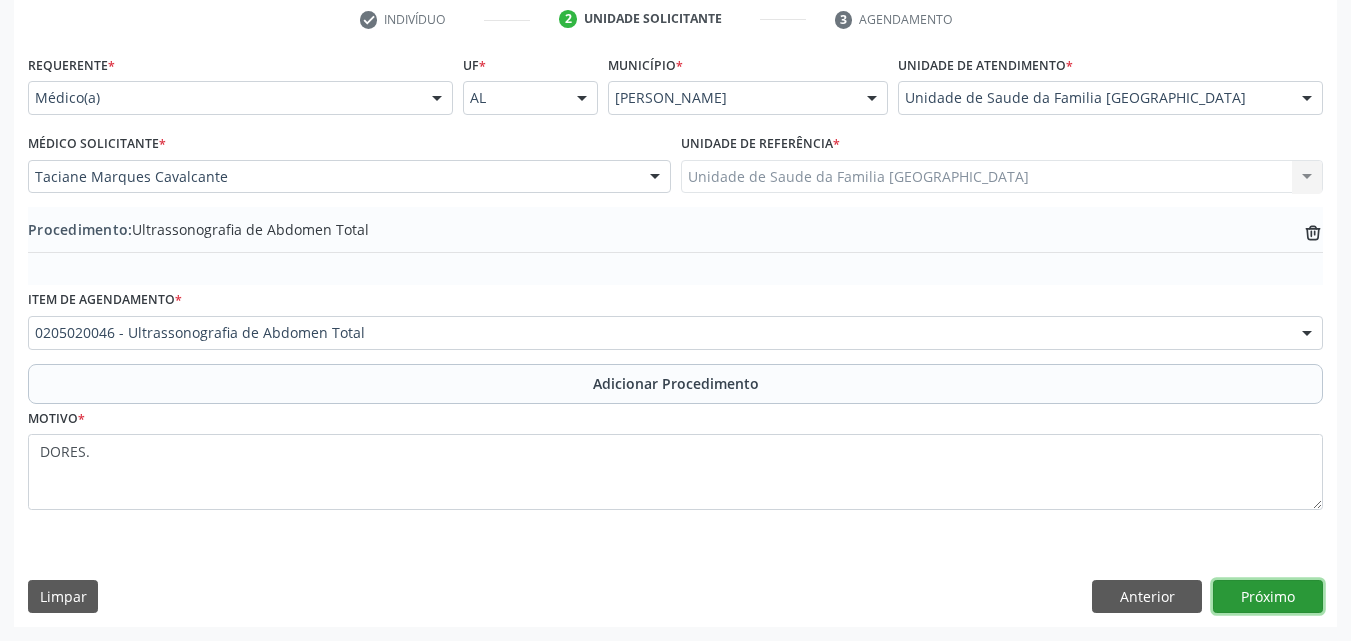 click on "Próximo" at bounding box center (1268, 597) 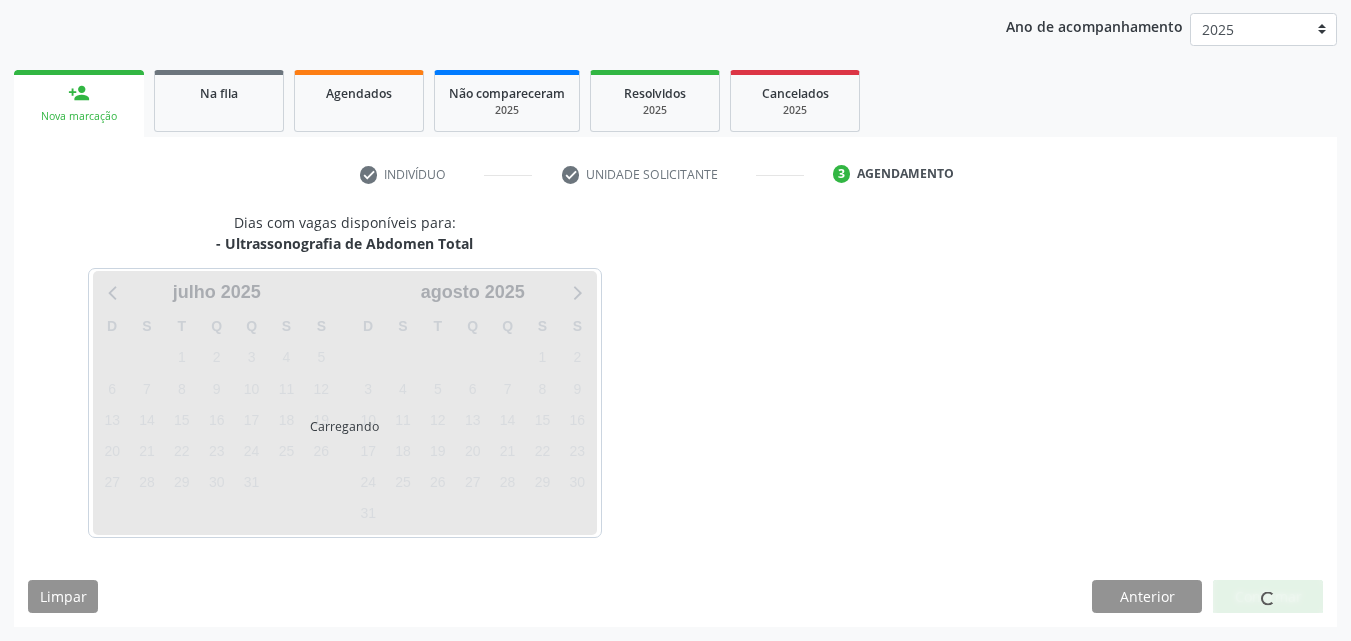 scroll, scrollTop: 316, scrollLeft: 0, axis: vertical 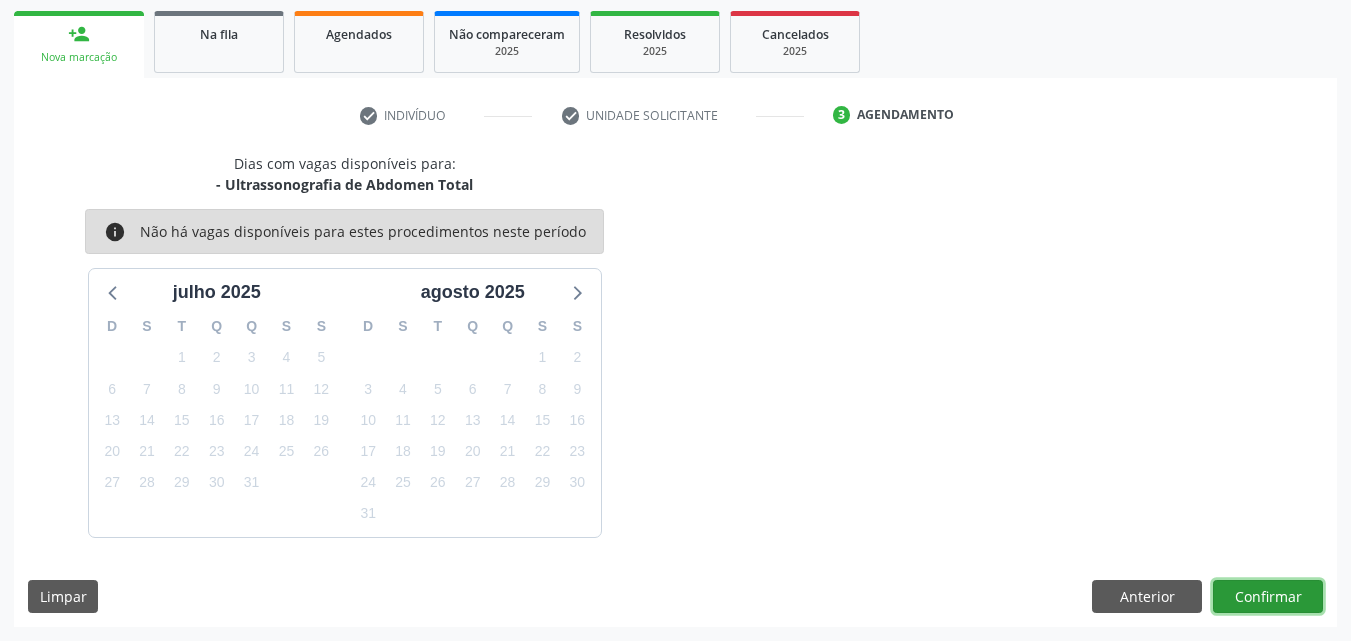 click on "Confirmar" at bounding box center (1268, 597) 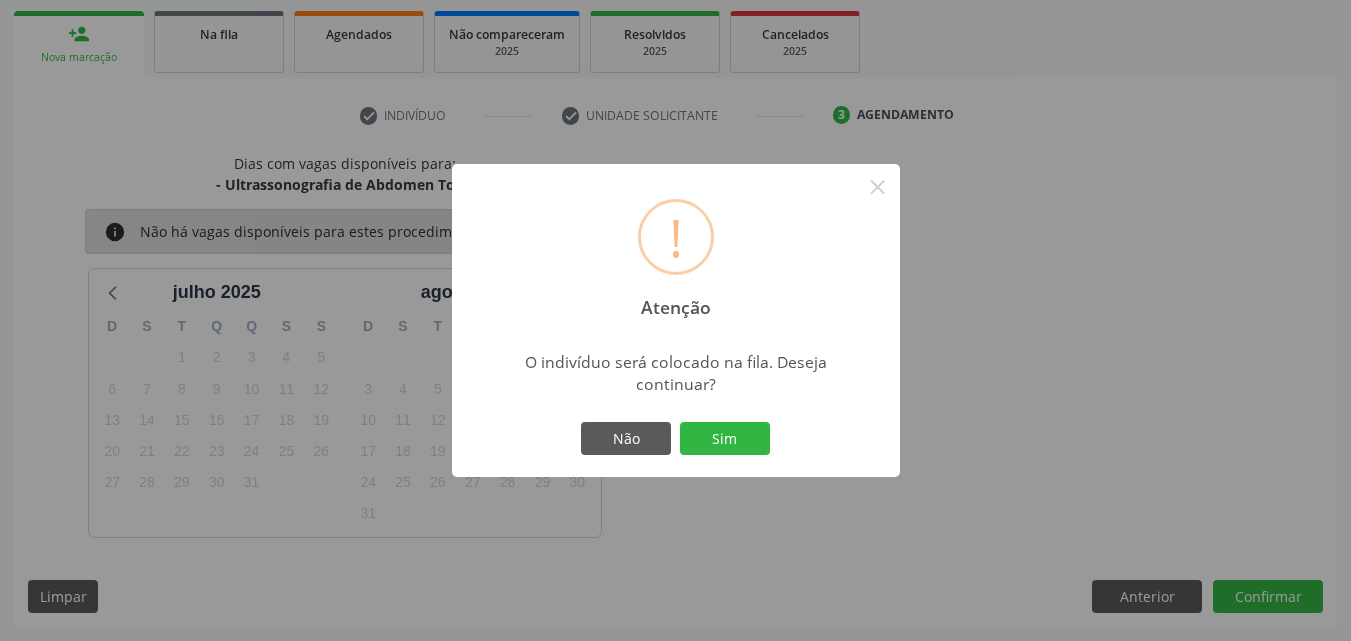 click on "Não Sim" at bounding box center [676, 439] 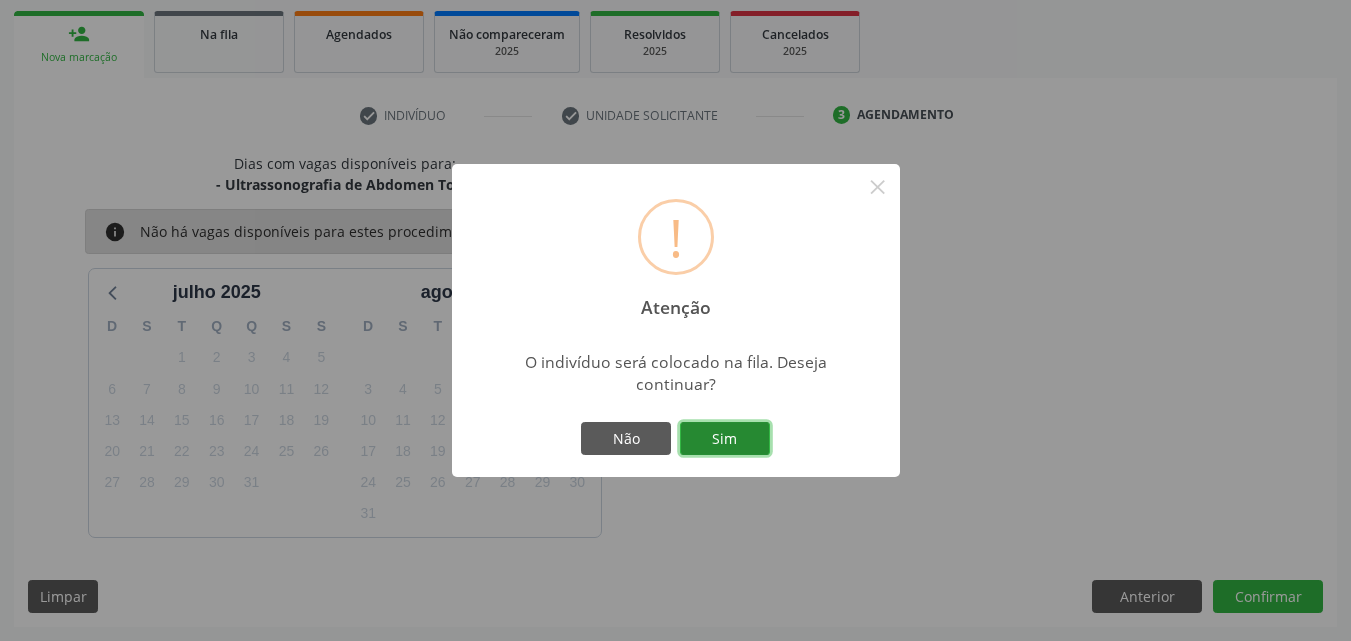 click on "Sim" at bounding box center (725, 439) 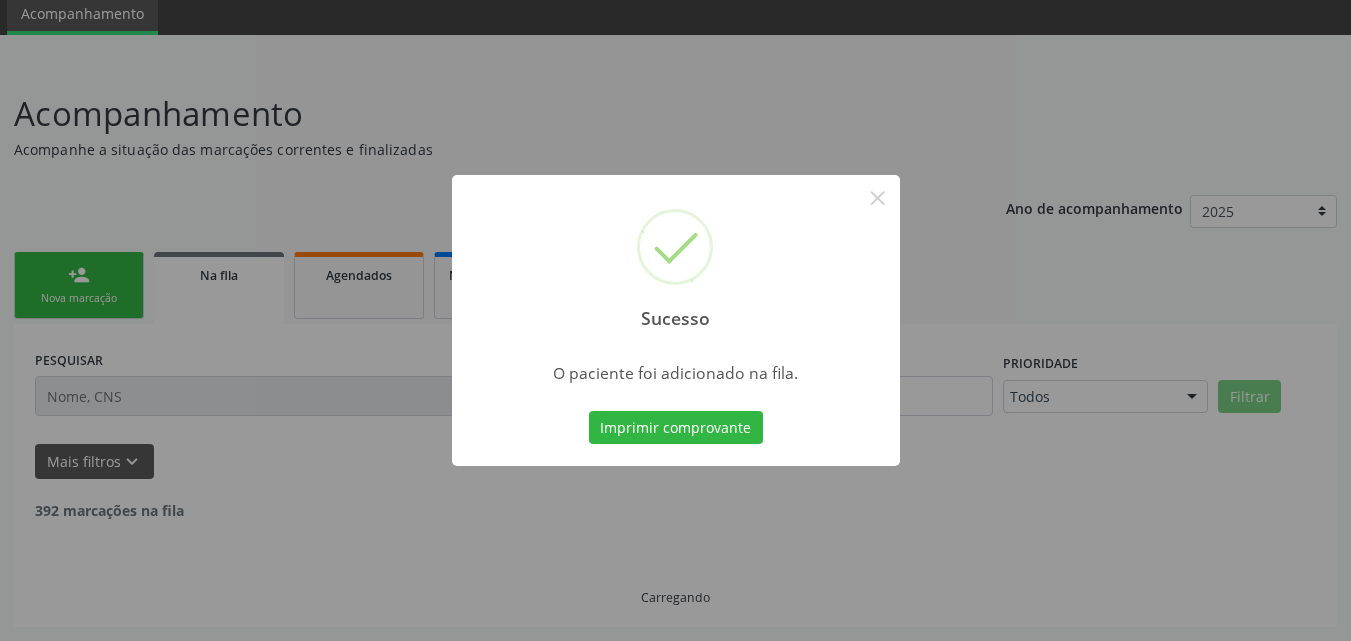 scroll, scrollTop: 54, scrollLeft: 0, axis: vertical 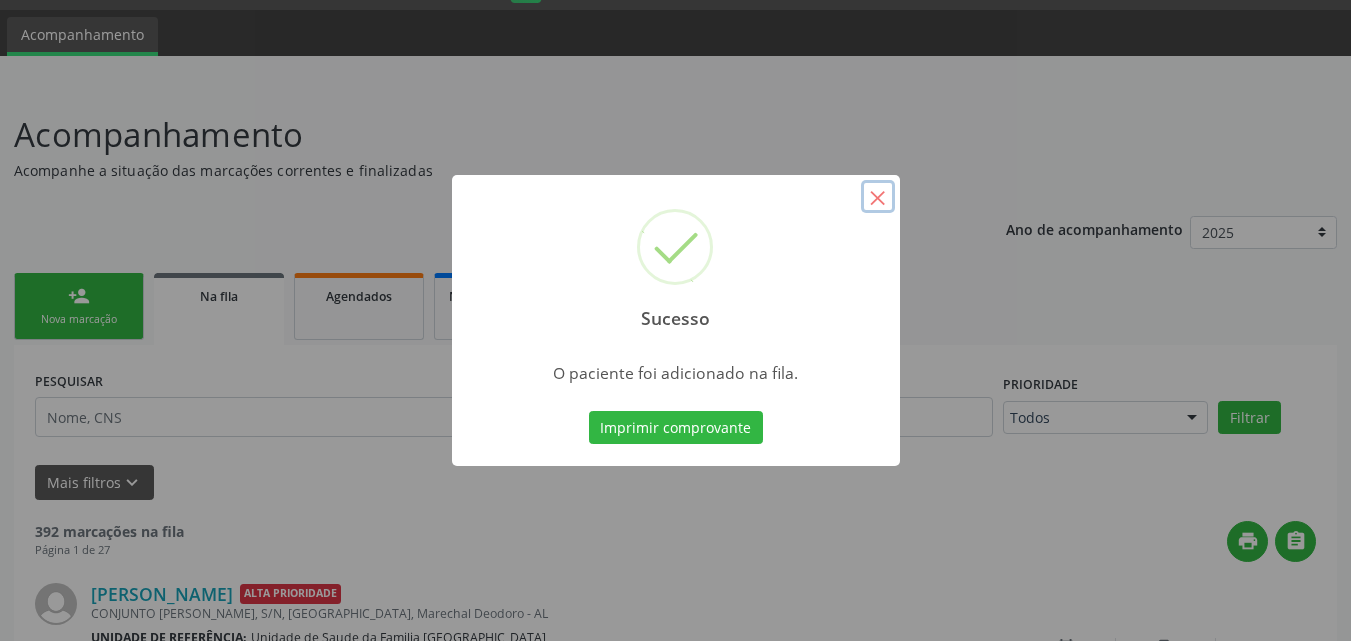 click on "×" at bounding box center (878, 197) 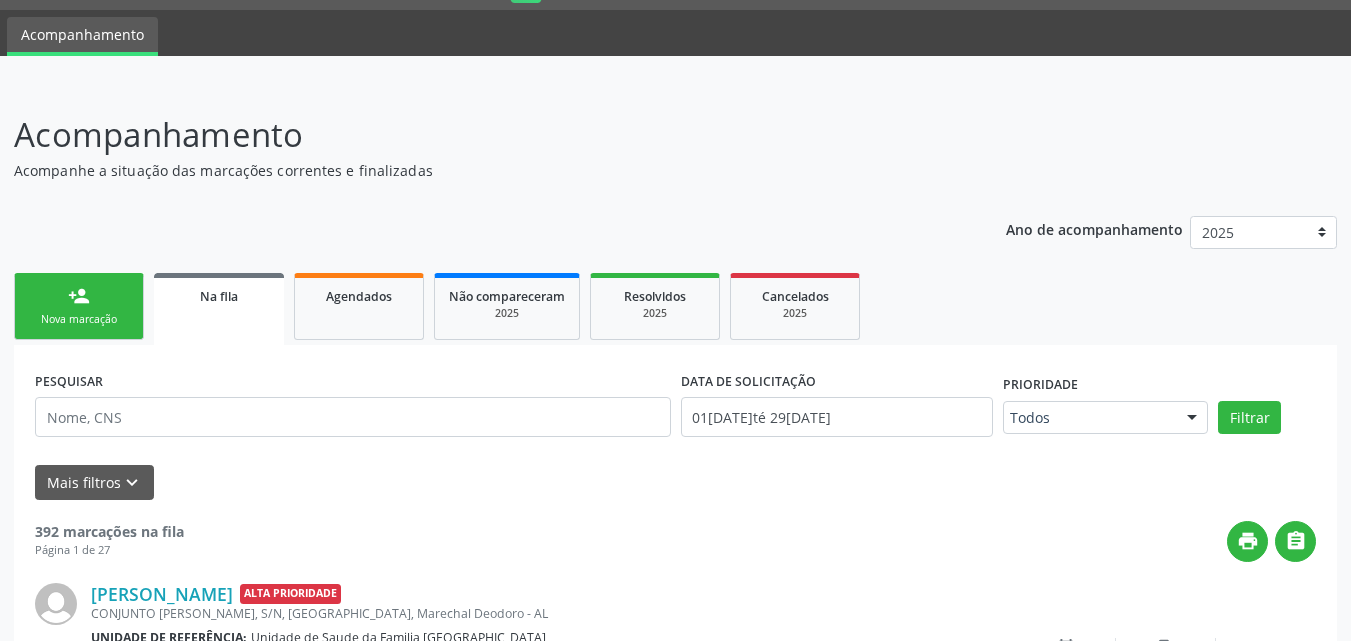 click on "person_add" at bounding box center (79, 296) 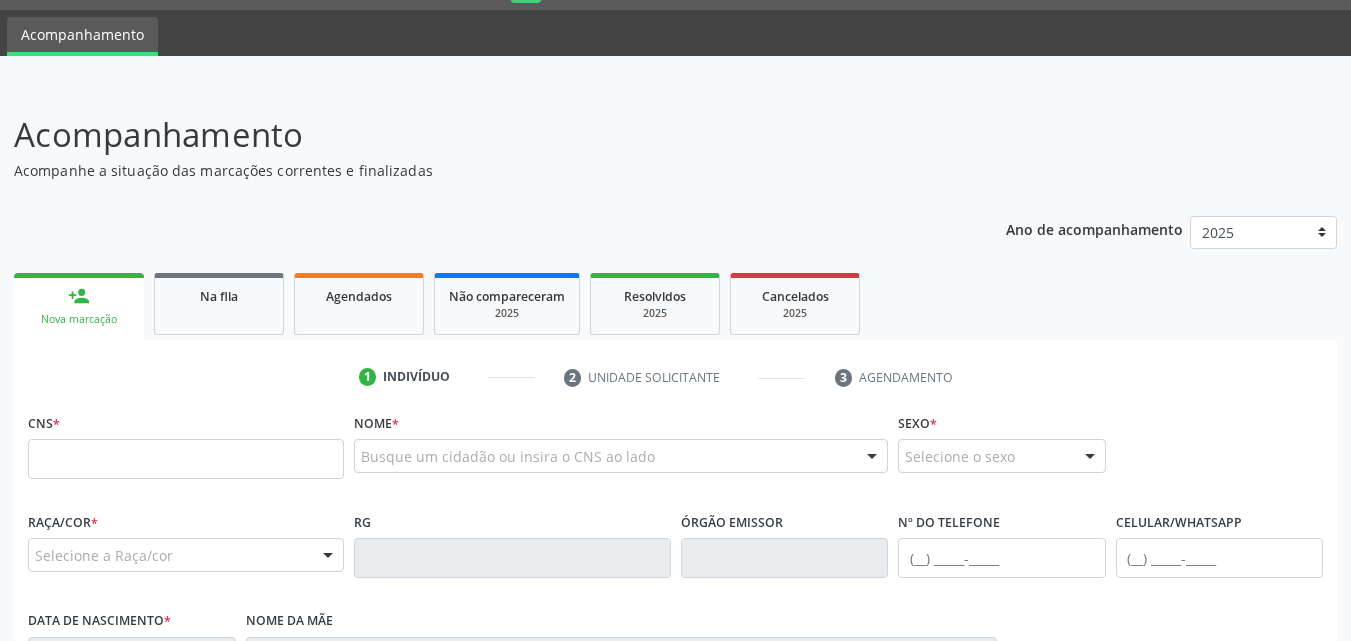 scroll, scrollTop: 421, scrollLeft: 0, axis: vertical 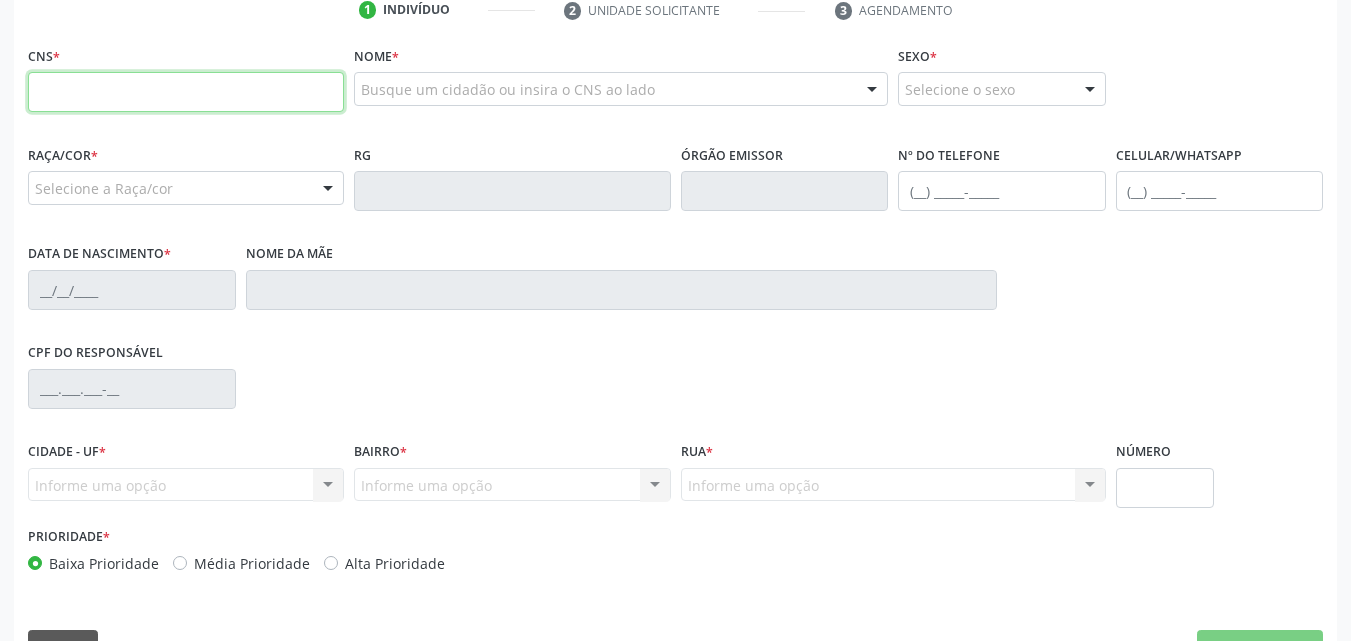 click at bounding box center (186, 92) 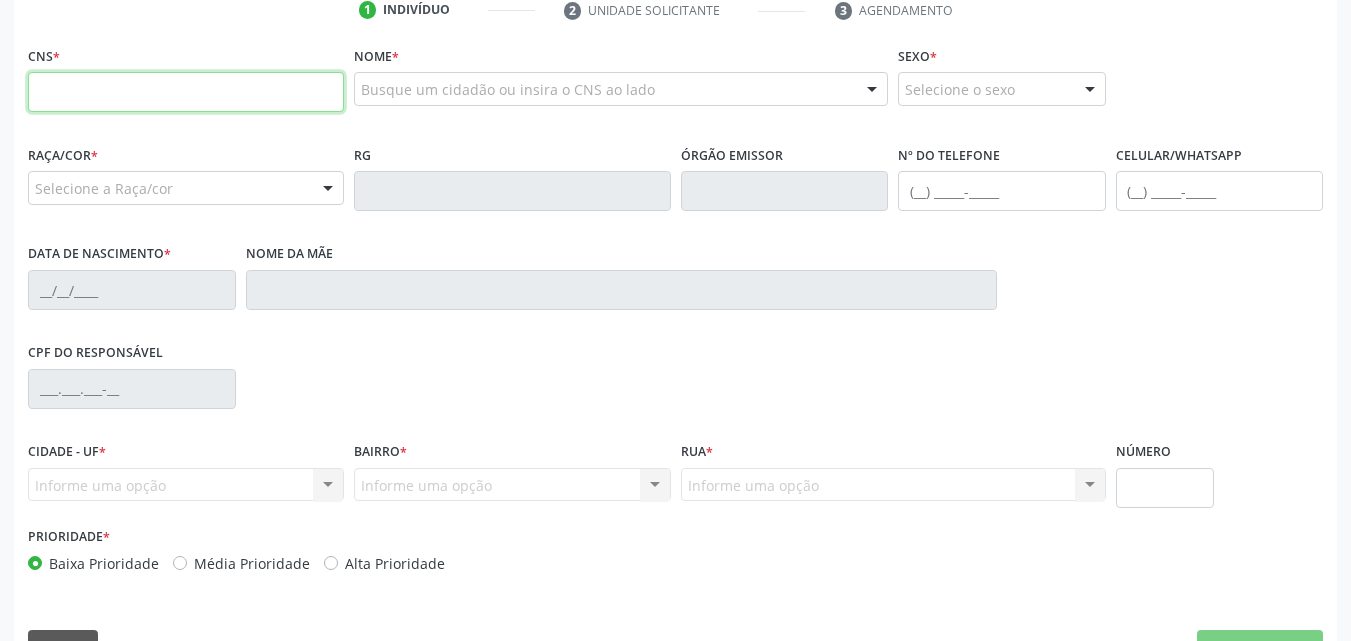 paste on "700 5073 4949 8551" 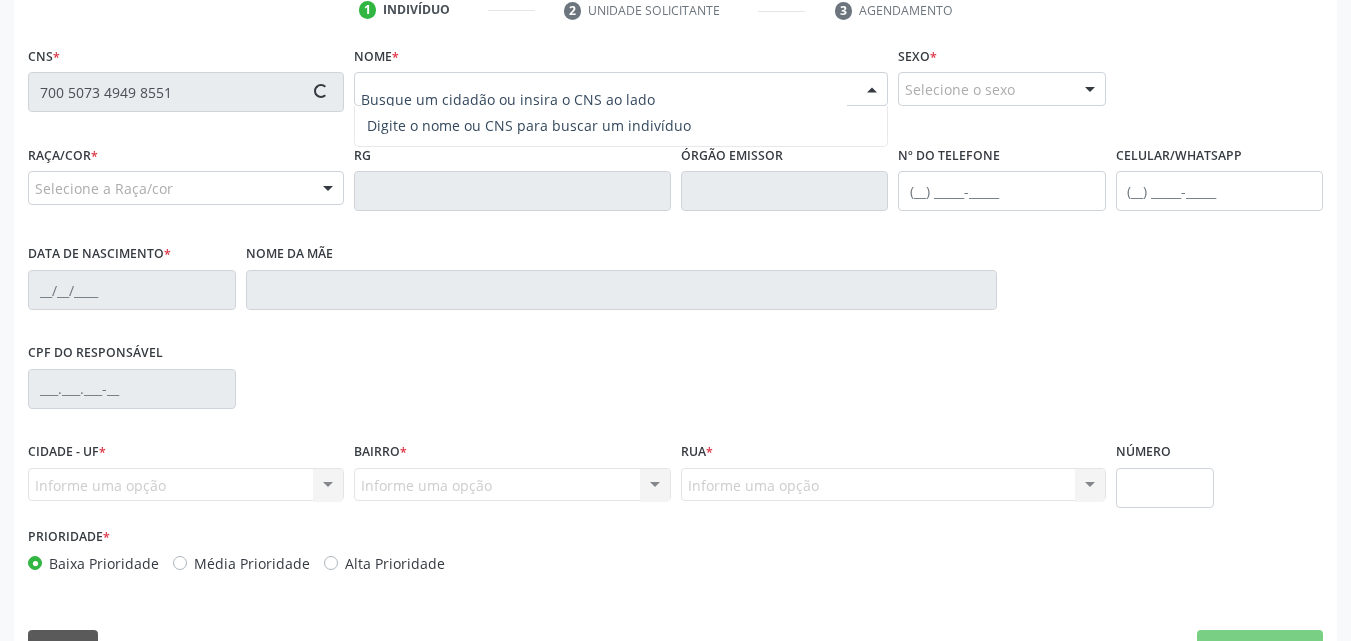 type on "700 5073 4949 8551" 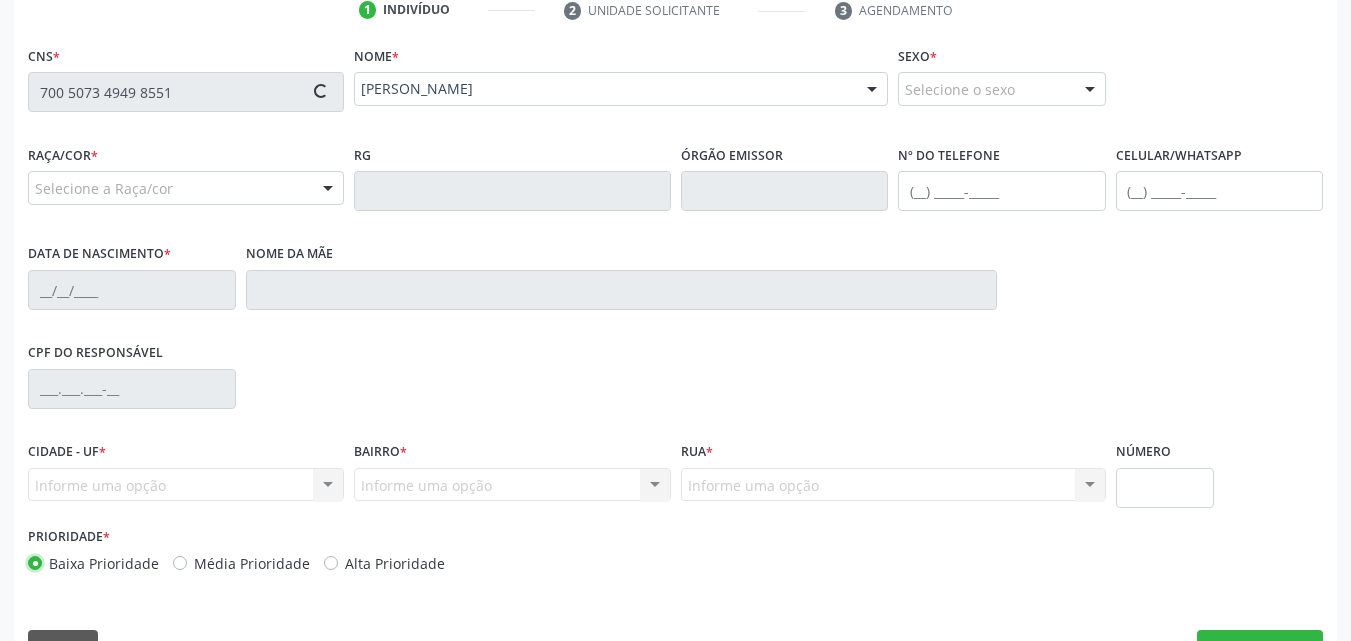 type on "[PHONE_NUMBER]" 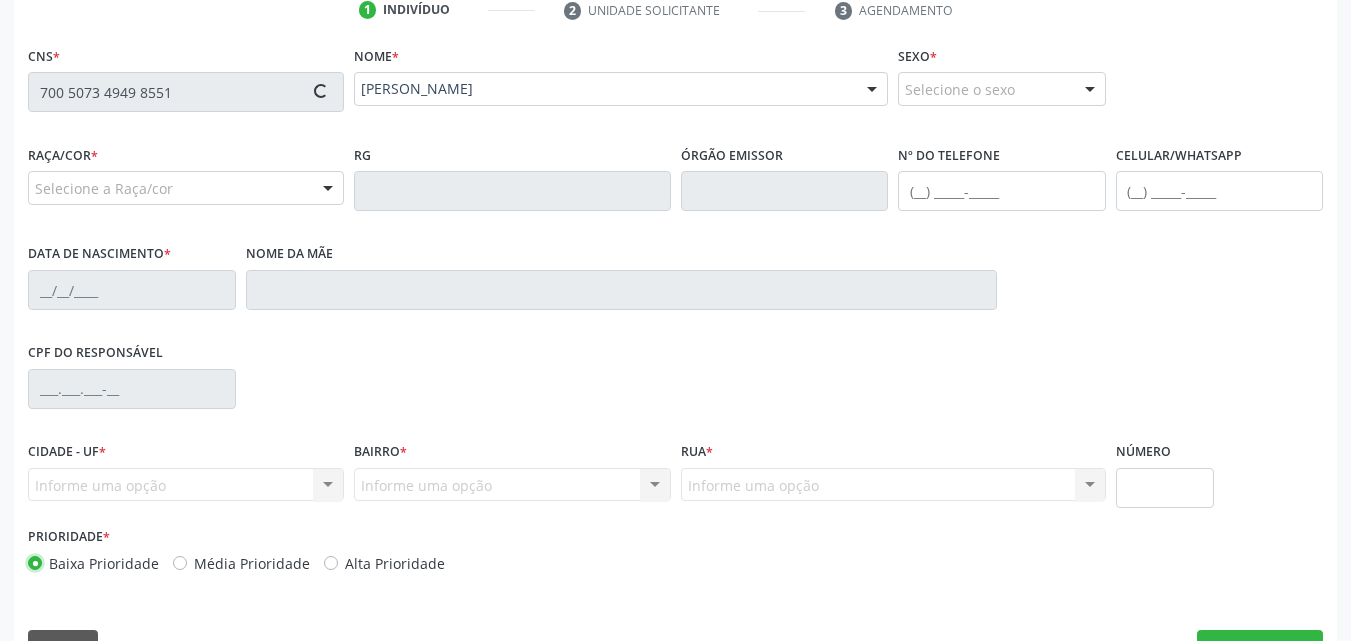 type on "1[DATE]" 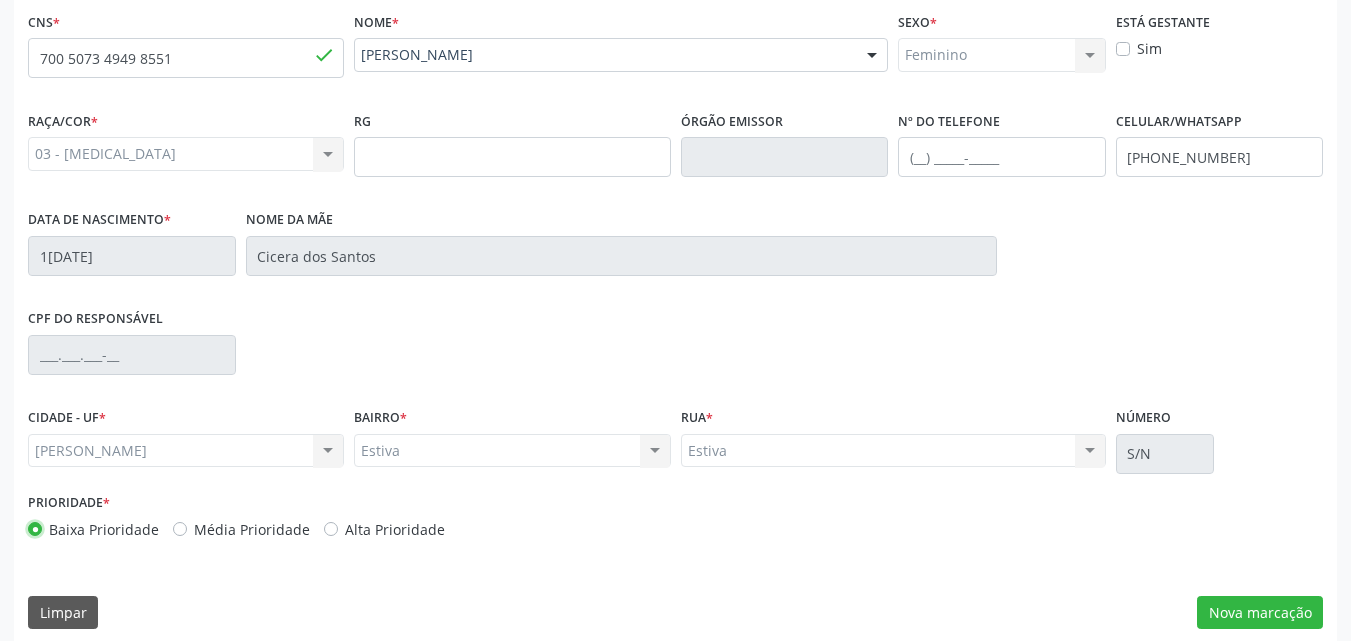 scroll, scrollTop: 471, scrollLeft: 0, axis: vertical 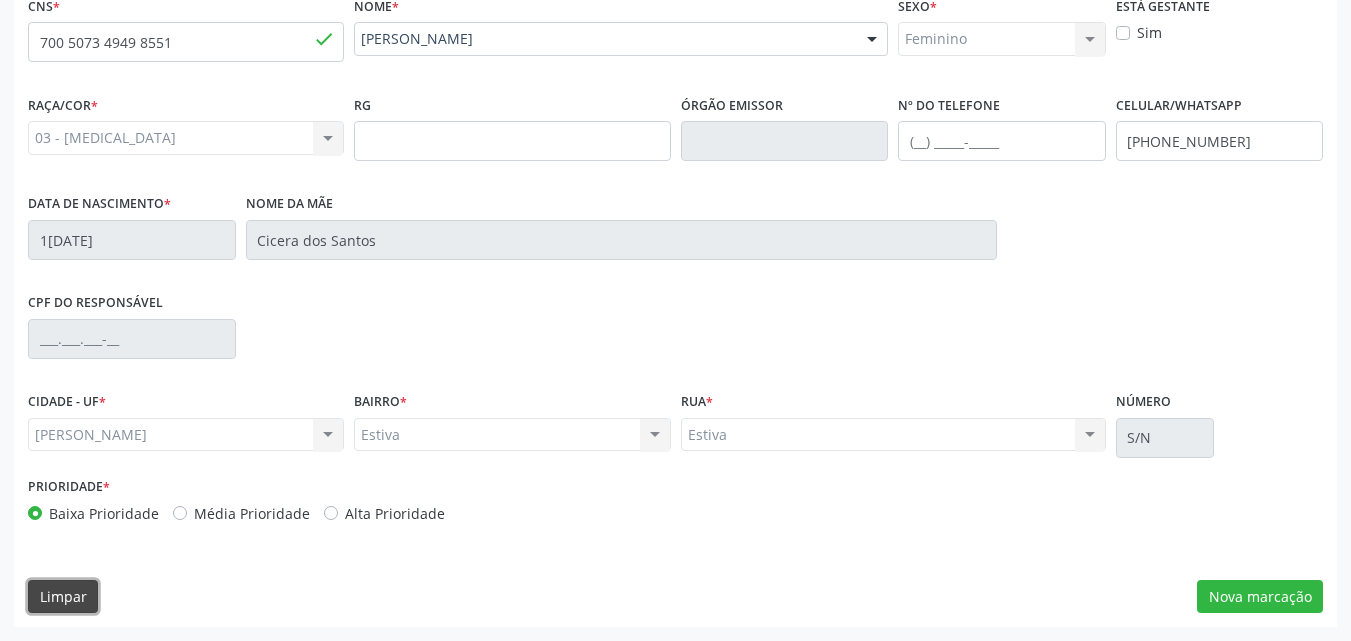 type 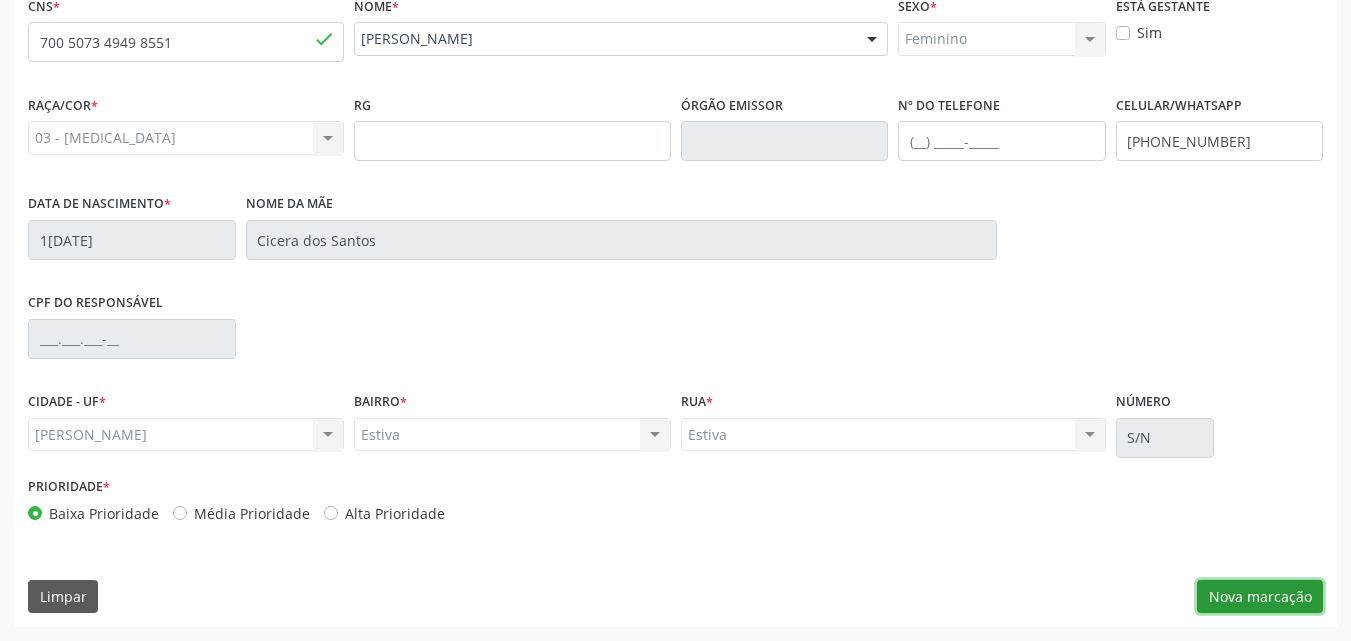 click on "Nova marcação" at bounding box center [1260, 597] 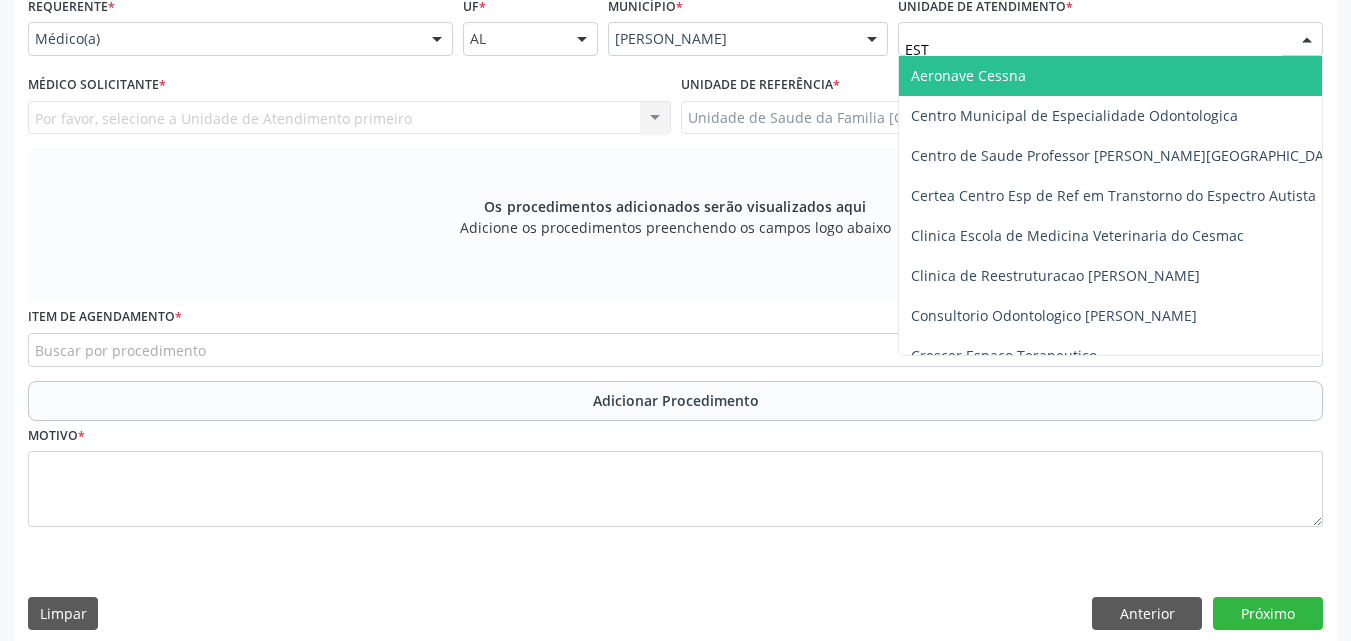 type on "ESTI" 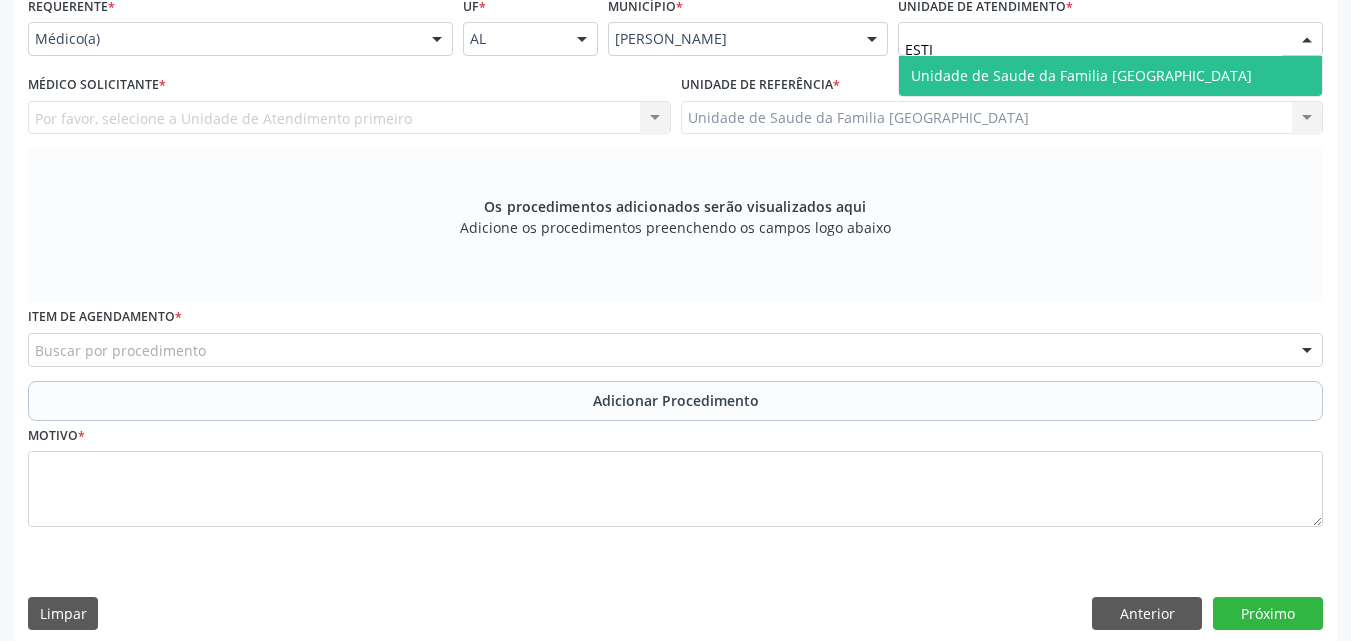 click on "Unidade de Saude da Familia [GEOGRAPHIC_DATA]" at bounding box center (1081, 75) 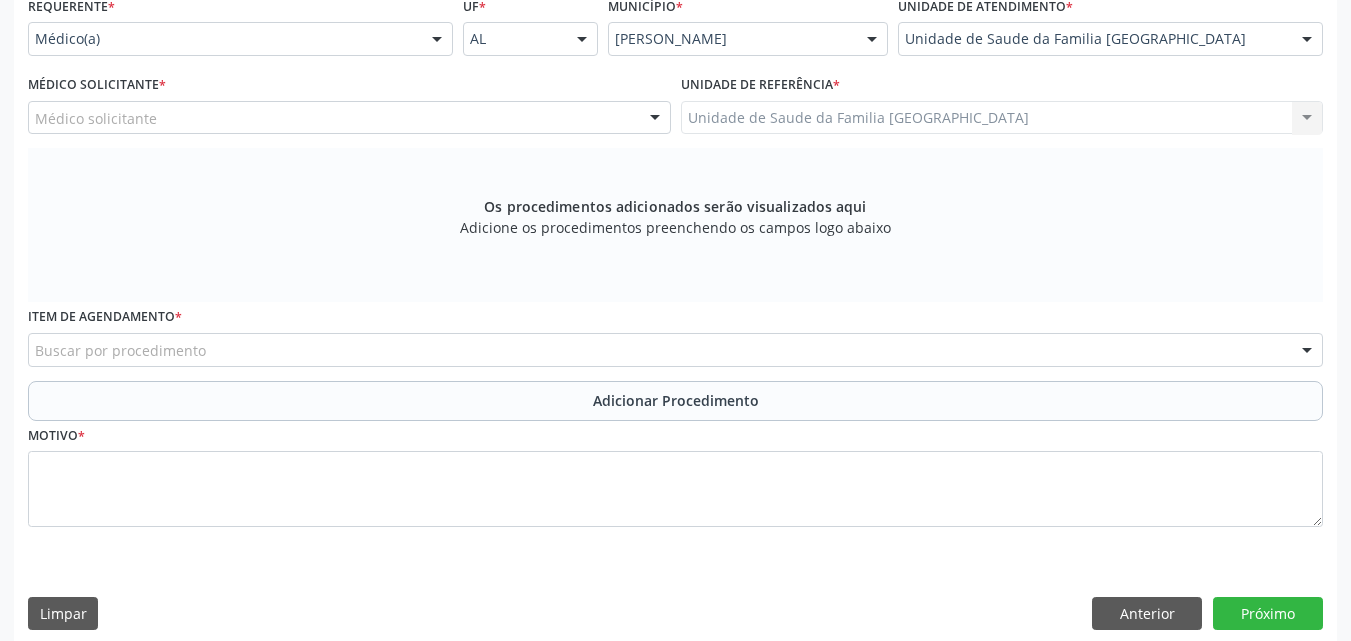 click on "Médico solicitante" at bounding box center (349, 118) 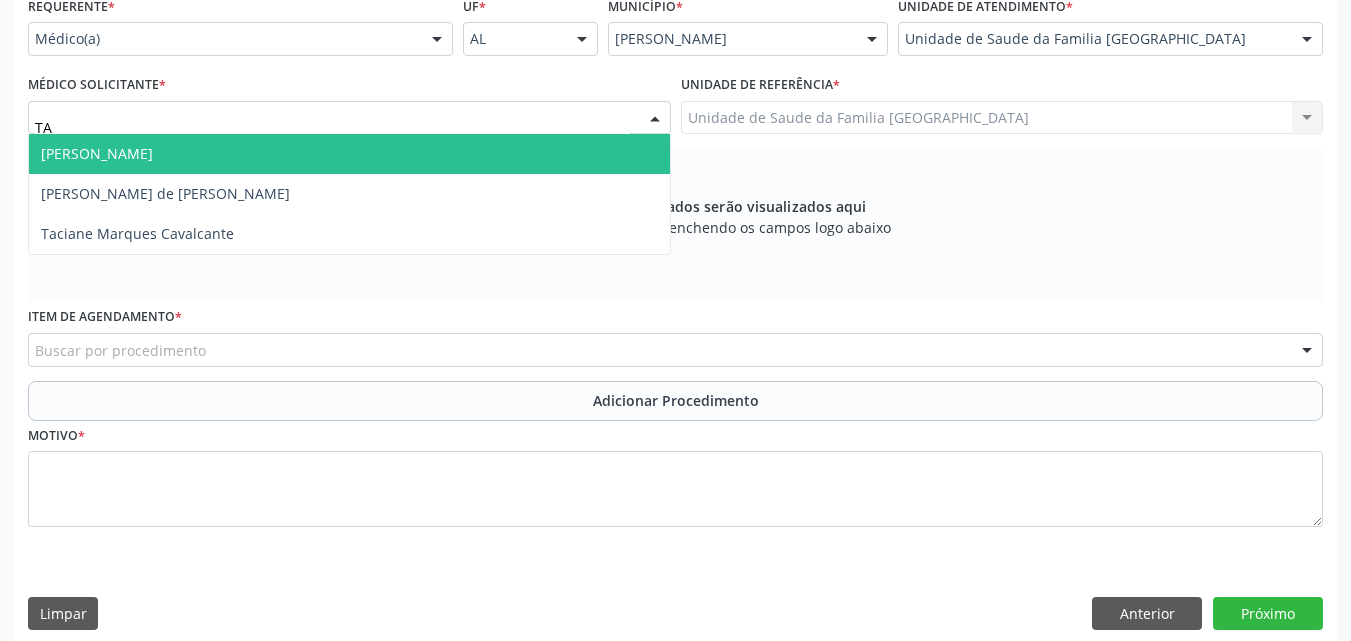 type on "TAC" 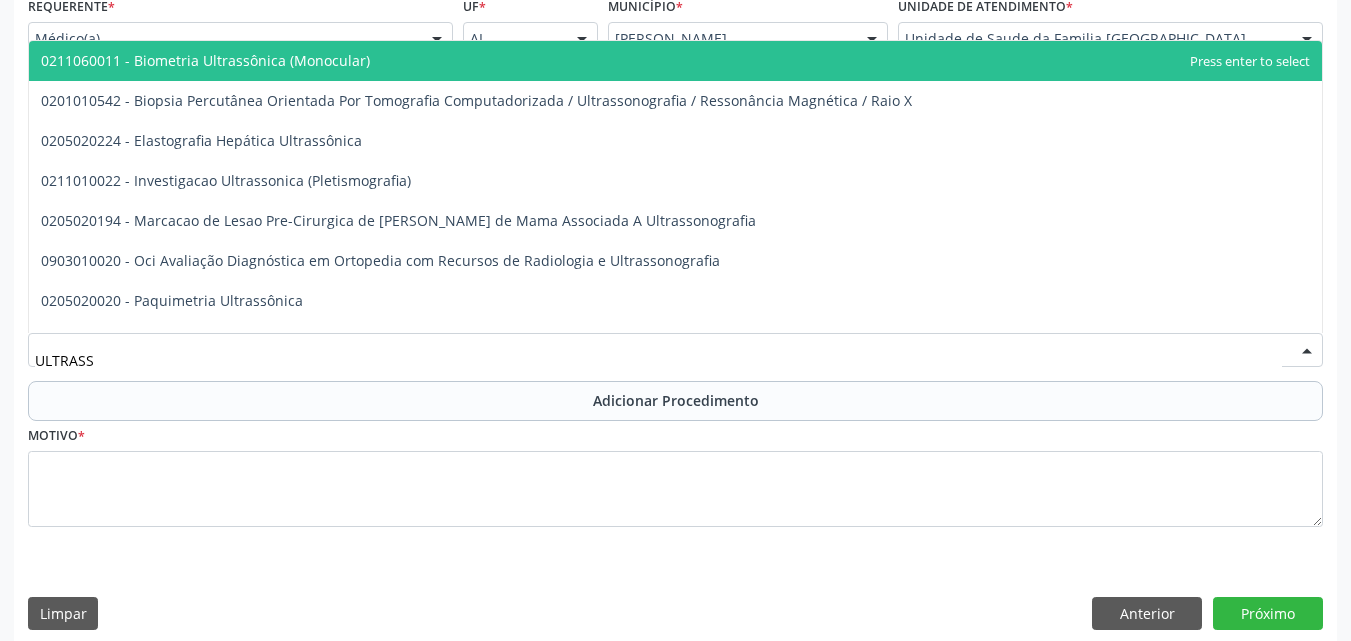 type on "ULTRASSO" 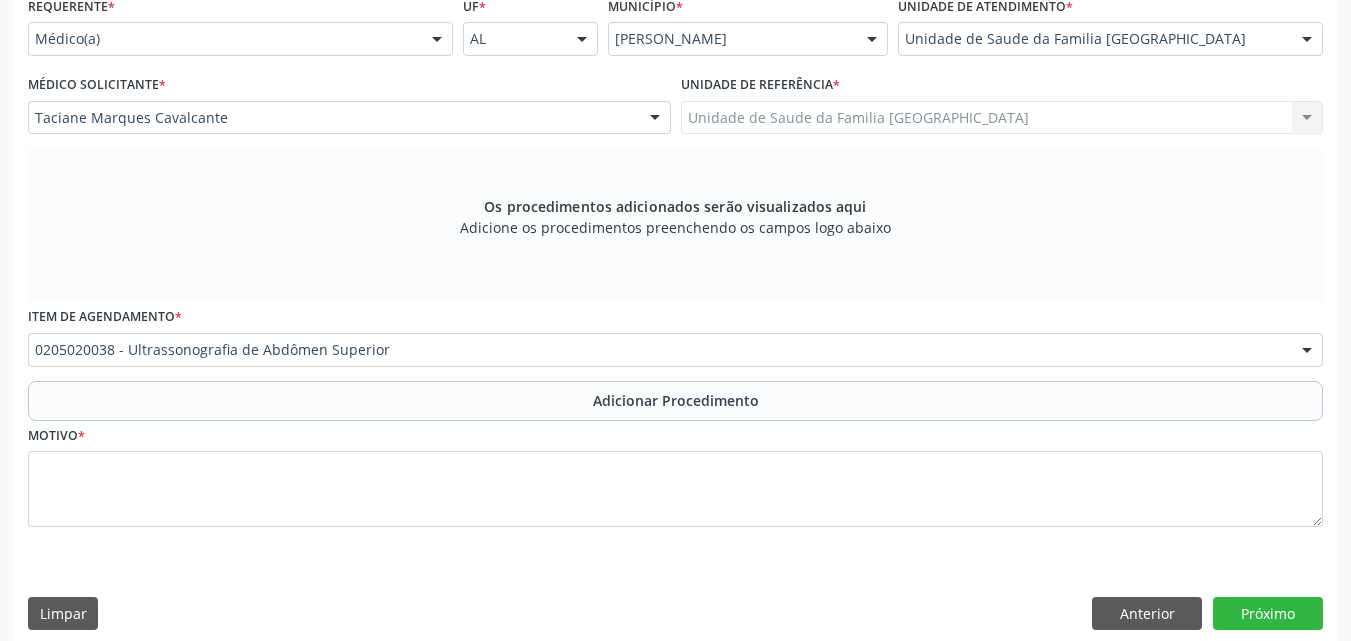 scroll, scrollTop: 0, scrollLeft: 0, axis: both 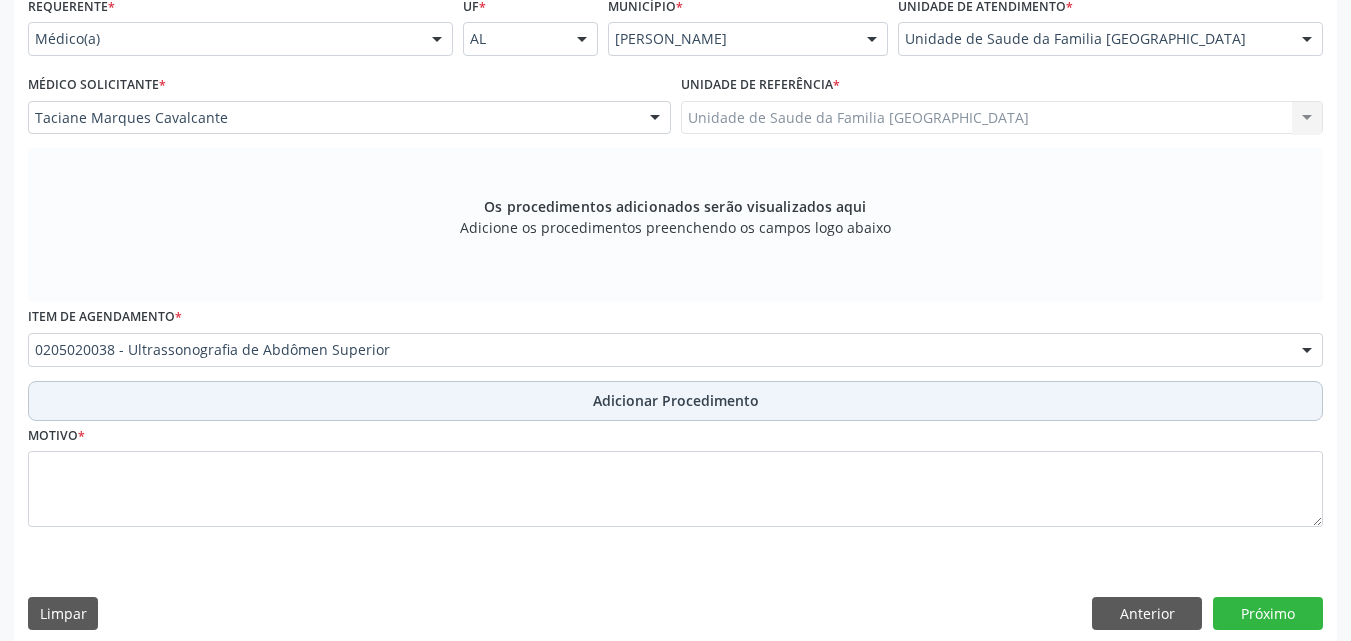 click on "Adicionar Procedimento" at bounding box center [675, 401] 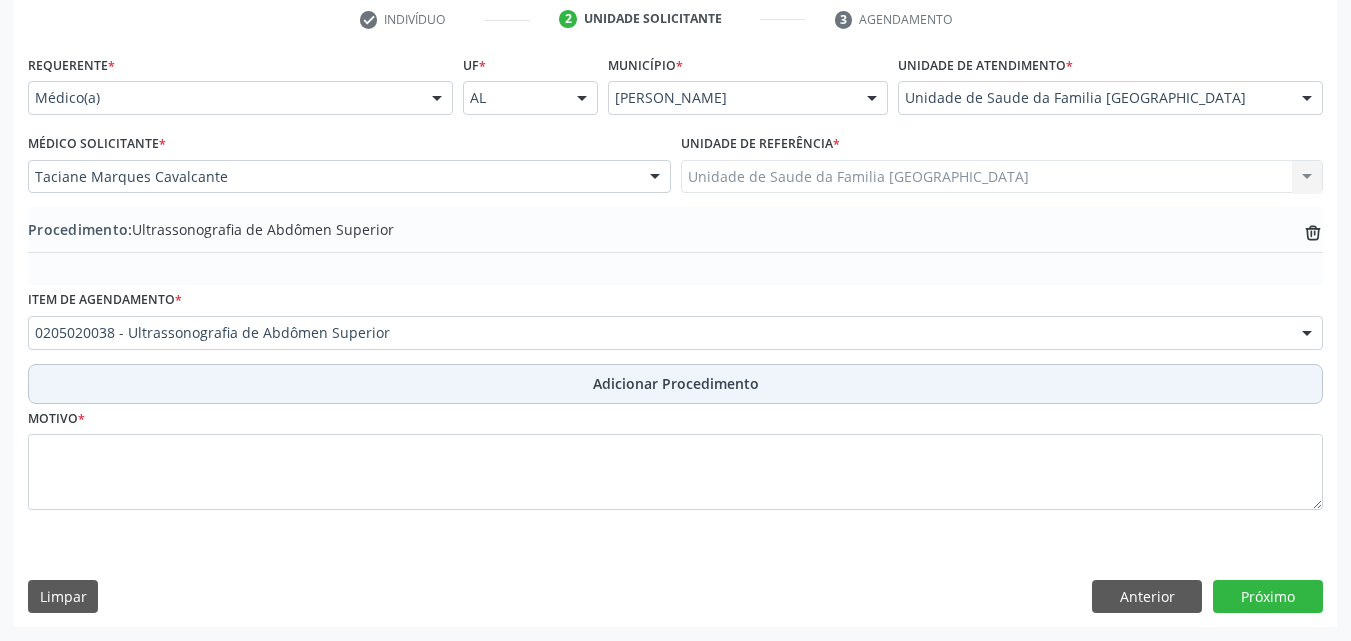 scroll, scrollTop: 412, scrollLeft: 0, axis: vertical 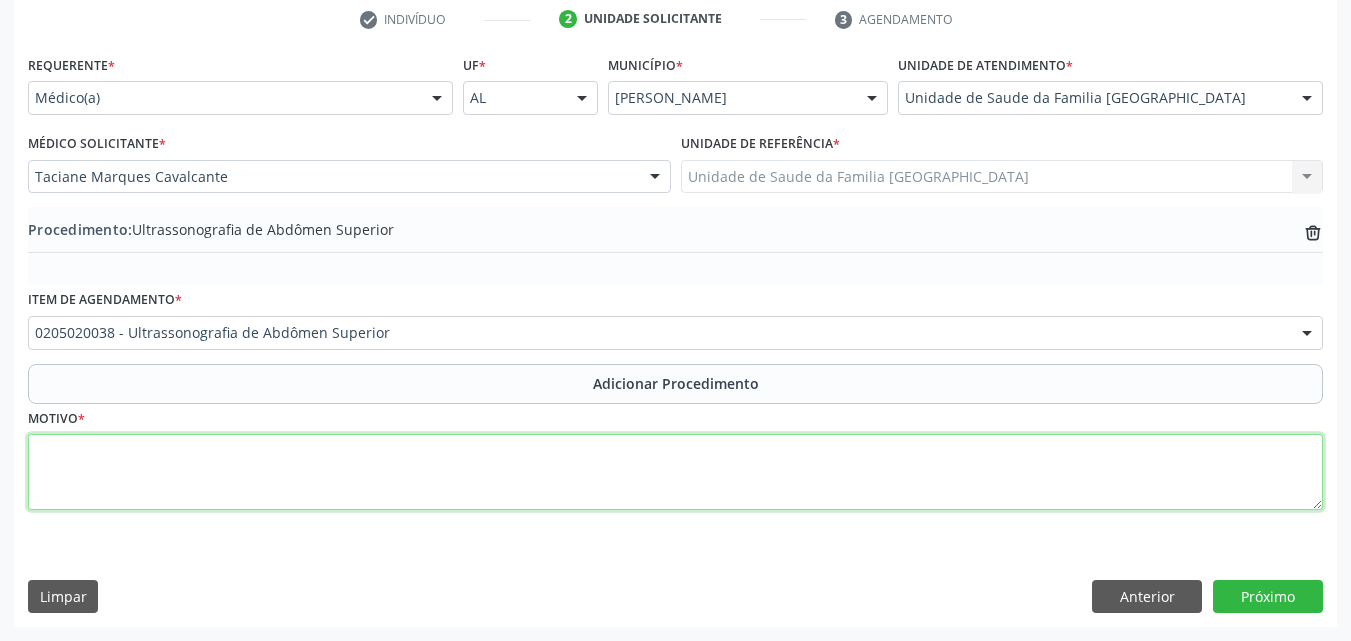click at bounding box center (675, 472) 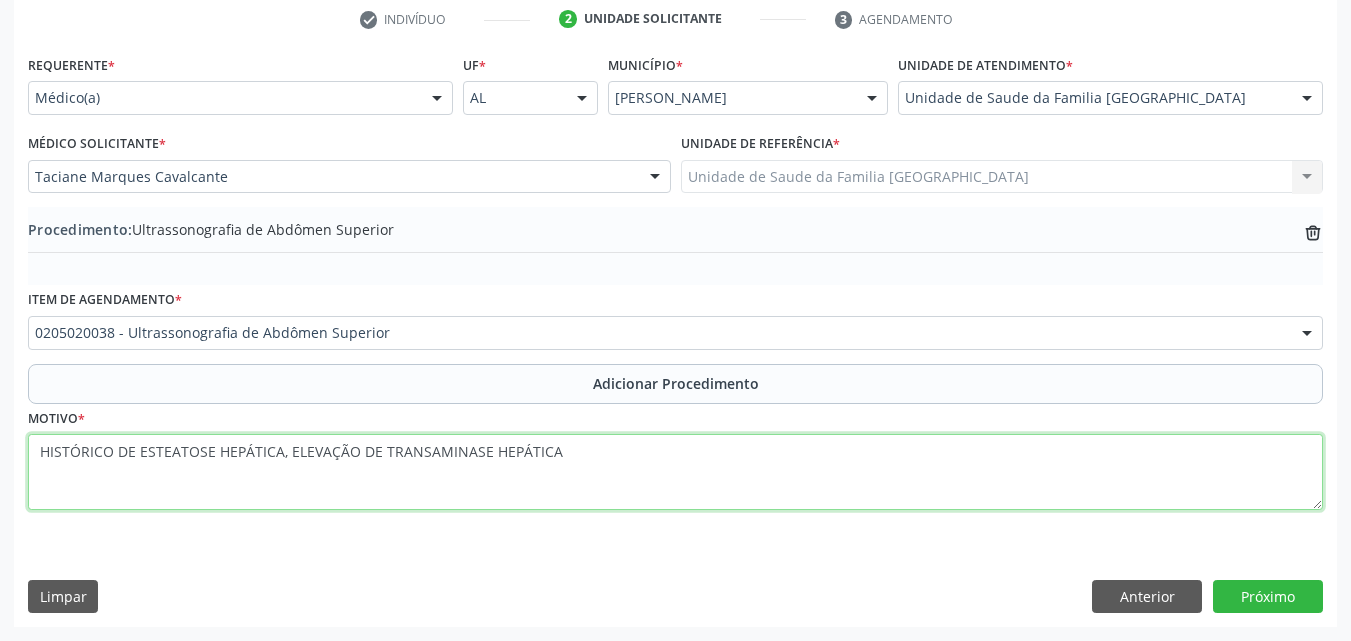 type on "HISTÓRICO DE ESTEATOSE HEPÁTICA, ELEVAÇÃO DE TRANSAMINASE HEPÁTICA." 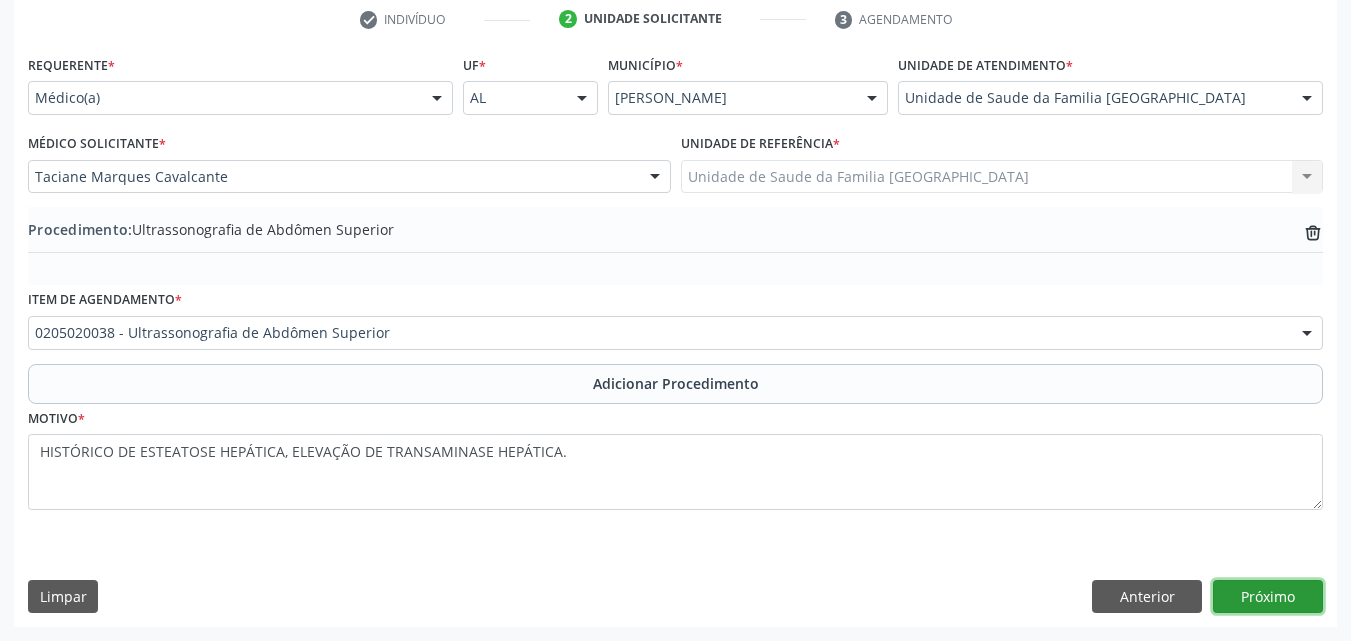 click on "Próximo" at bounding box center [1268, 597] 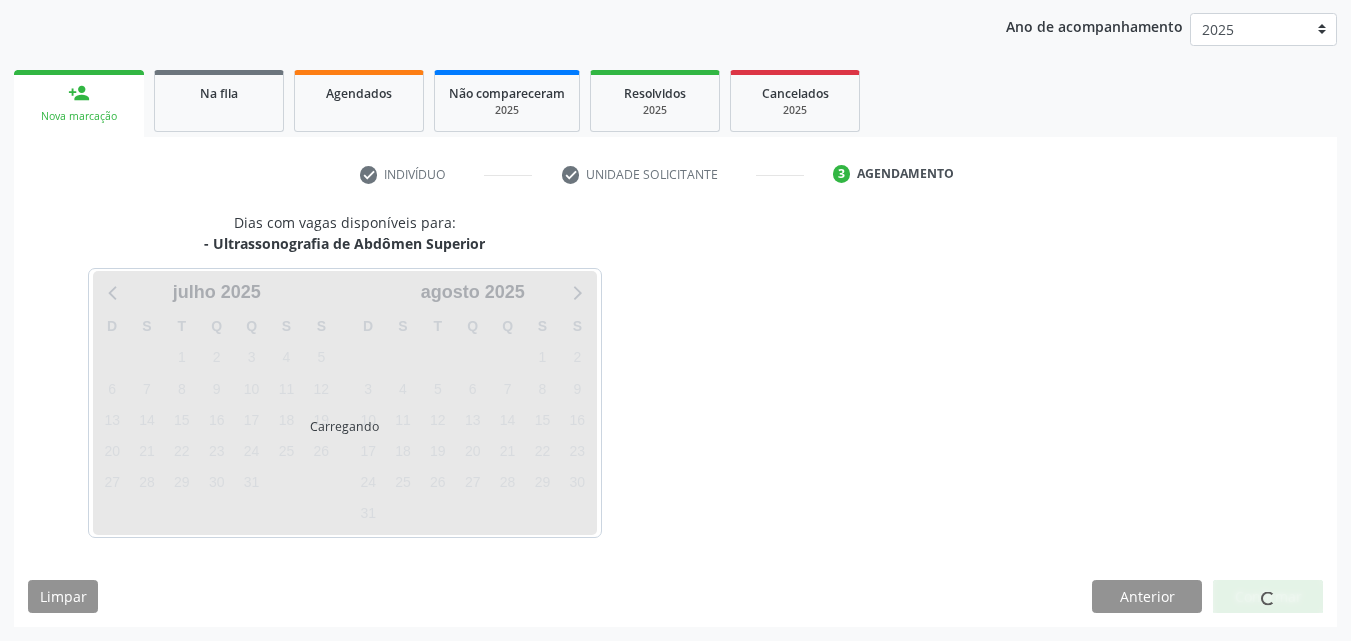 scroll, scrollTop: 316, scrollLeft: 0, axis: vertical 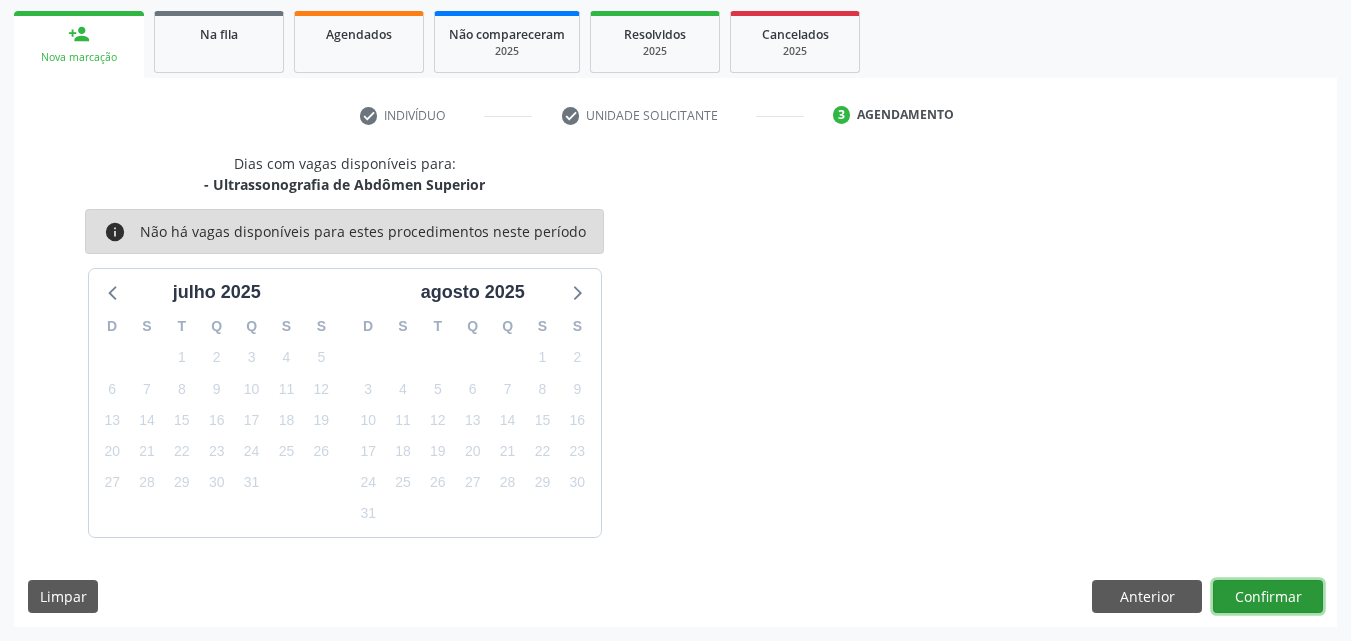 click on "Confirmar" at bounding box center [1268, 597] 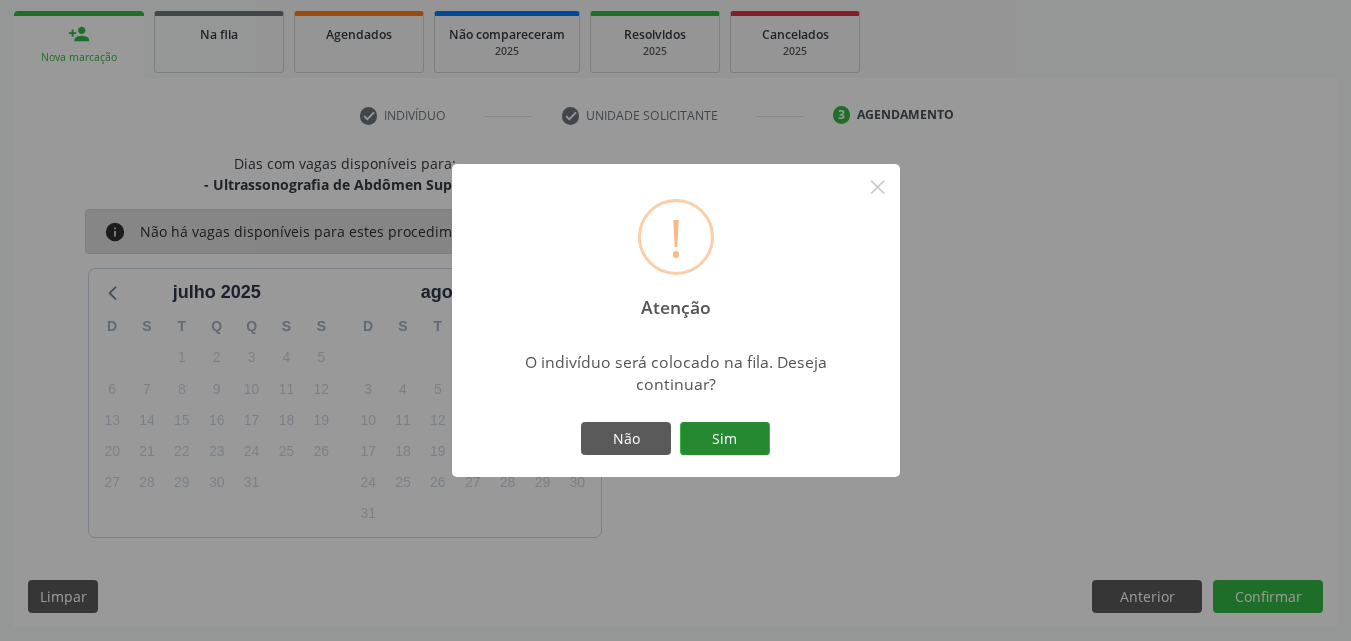 click on "Sim" at bounding box center [725, 439] 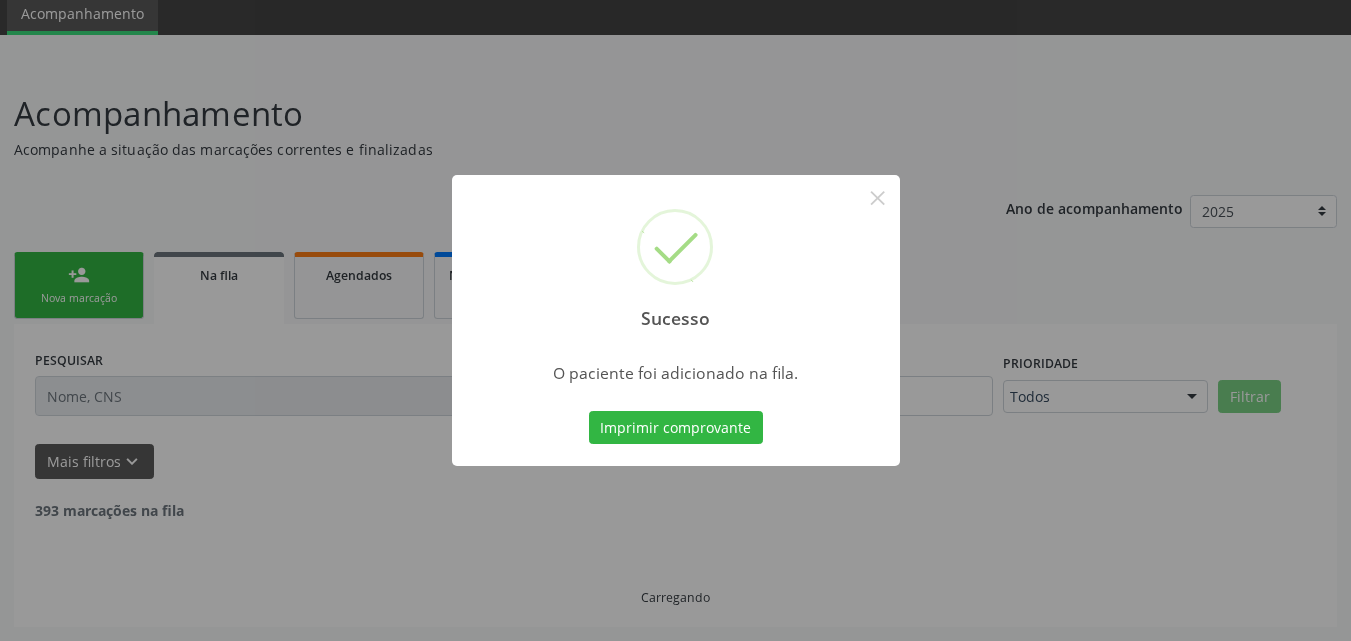 scroll, scrollTop: 54, scrollLeft: 0, axis: vertical 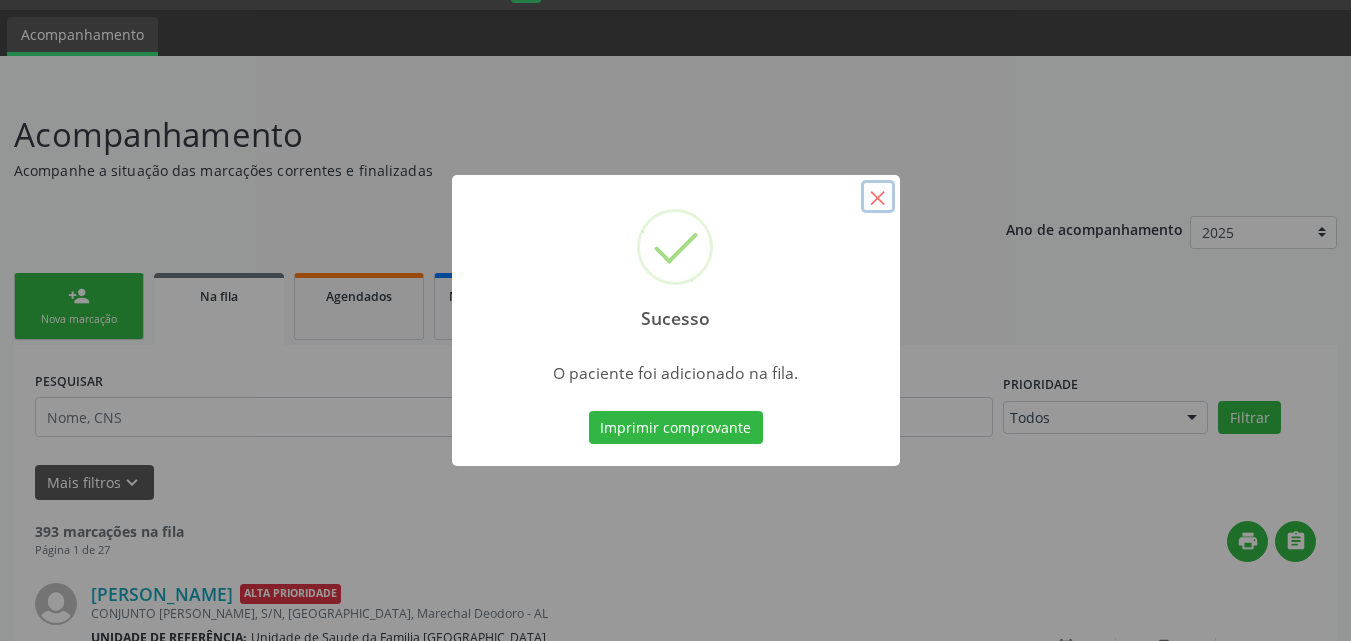click on "×" at bounding box center [878, 197] 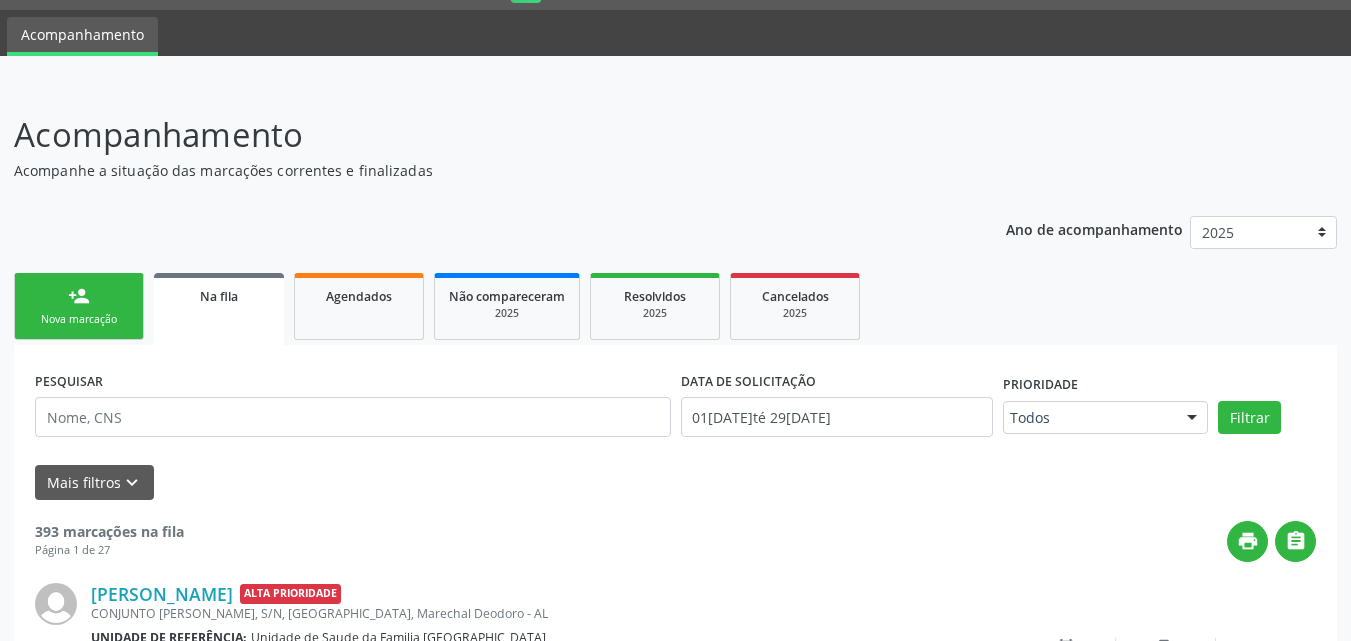 click on "Nova marcação" at bounding box center [79, 319] 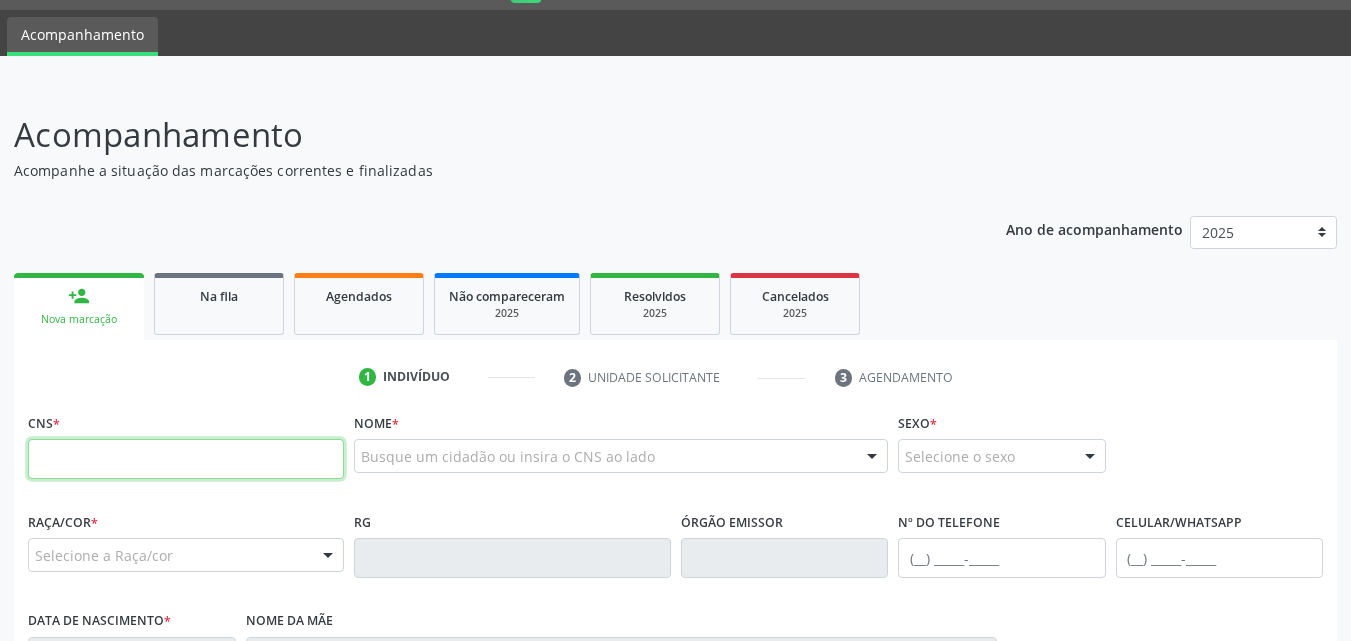 click at bounding box center (186, 459) 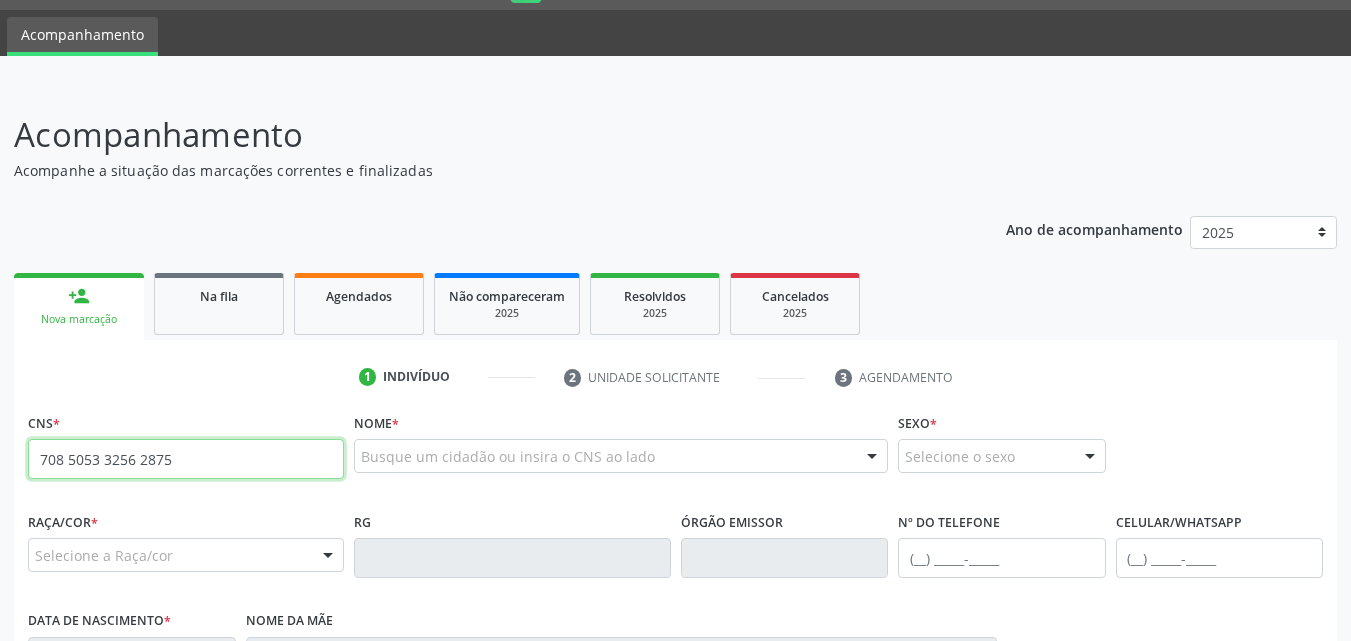 type on "708 5053 3256 2875" 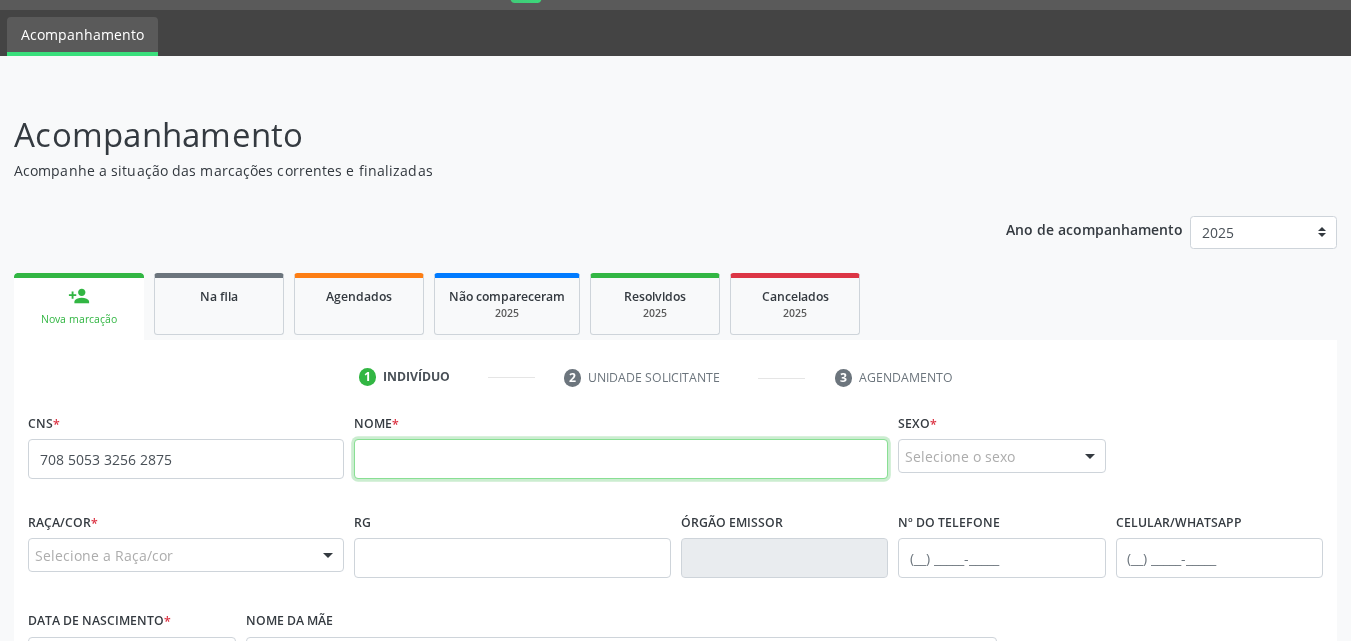 click at bounding box center (621, 459) 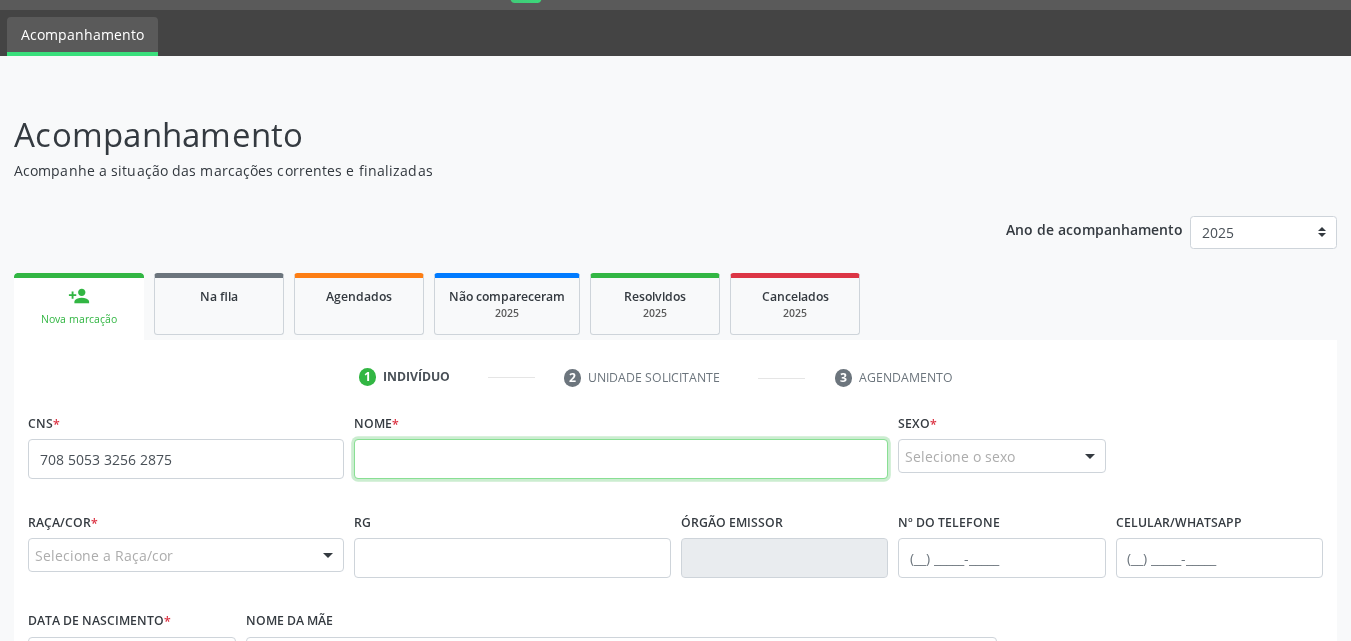 click at bounding box center [621, 459] 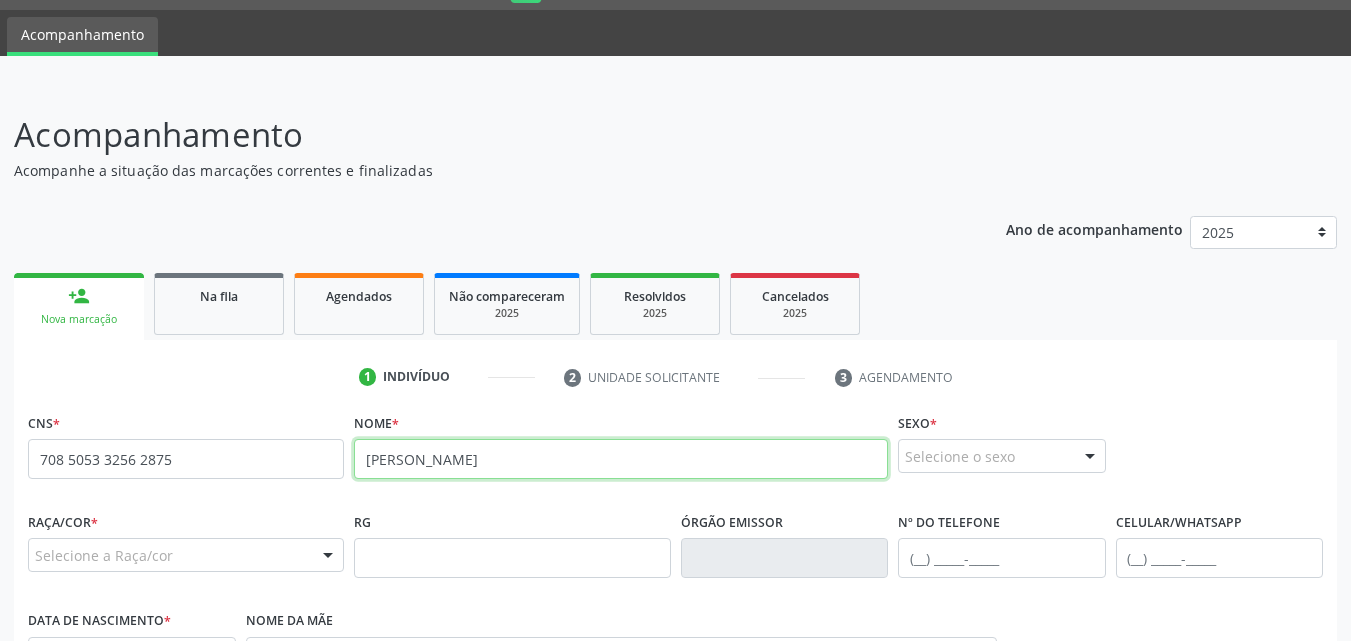 type on "[PERSON_NAME]" 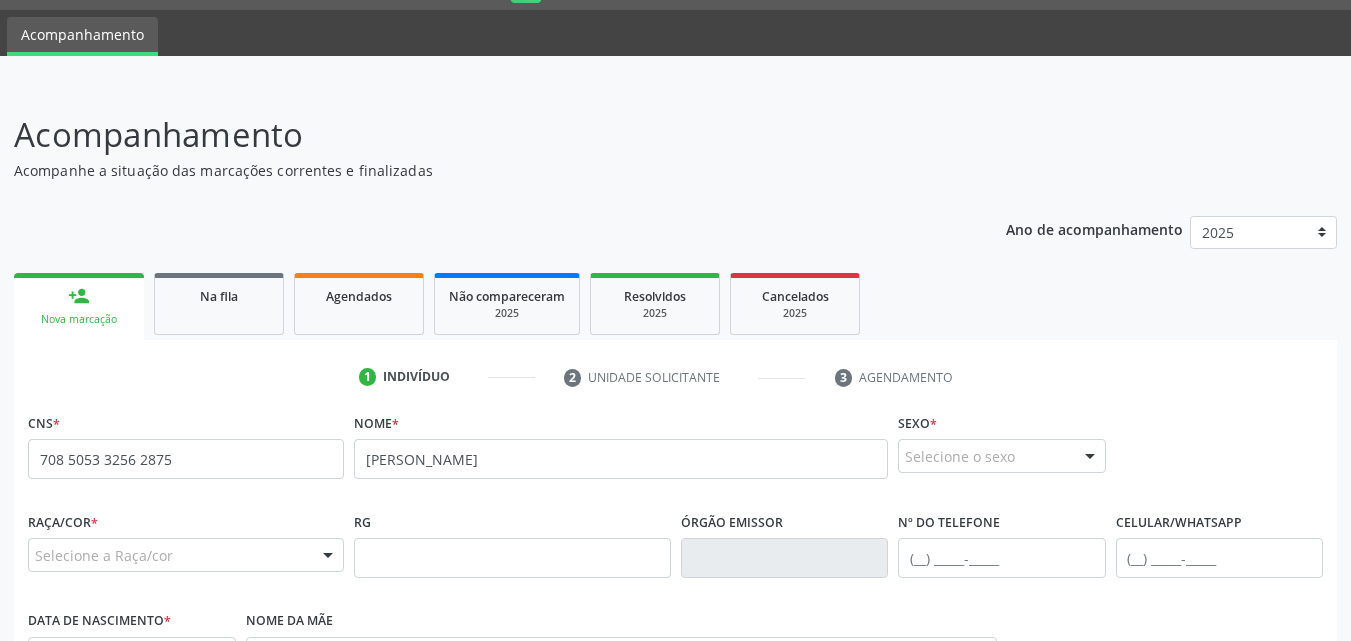 click on "Selecione o sexo" at bounding box center (1002, 456) 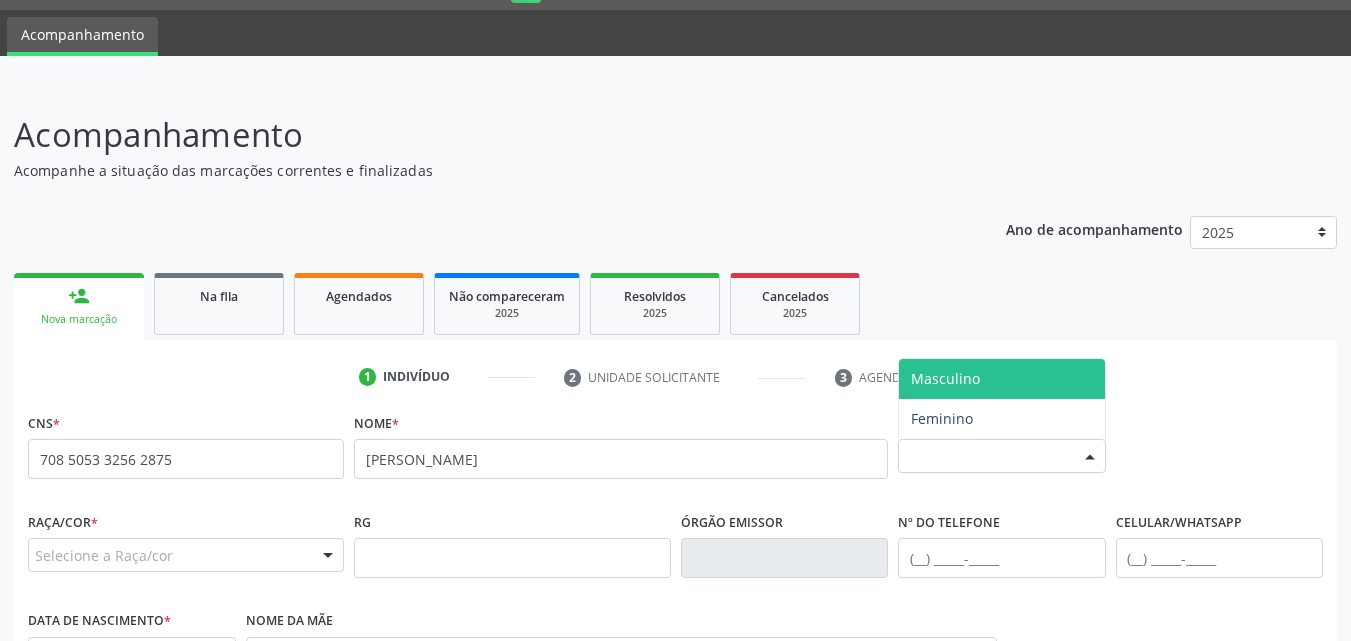 click on "Masculino" at bounding box center (945, 378) 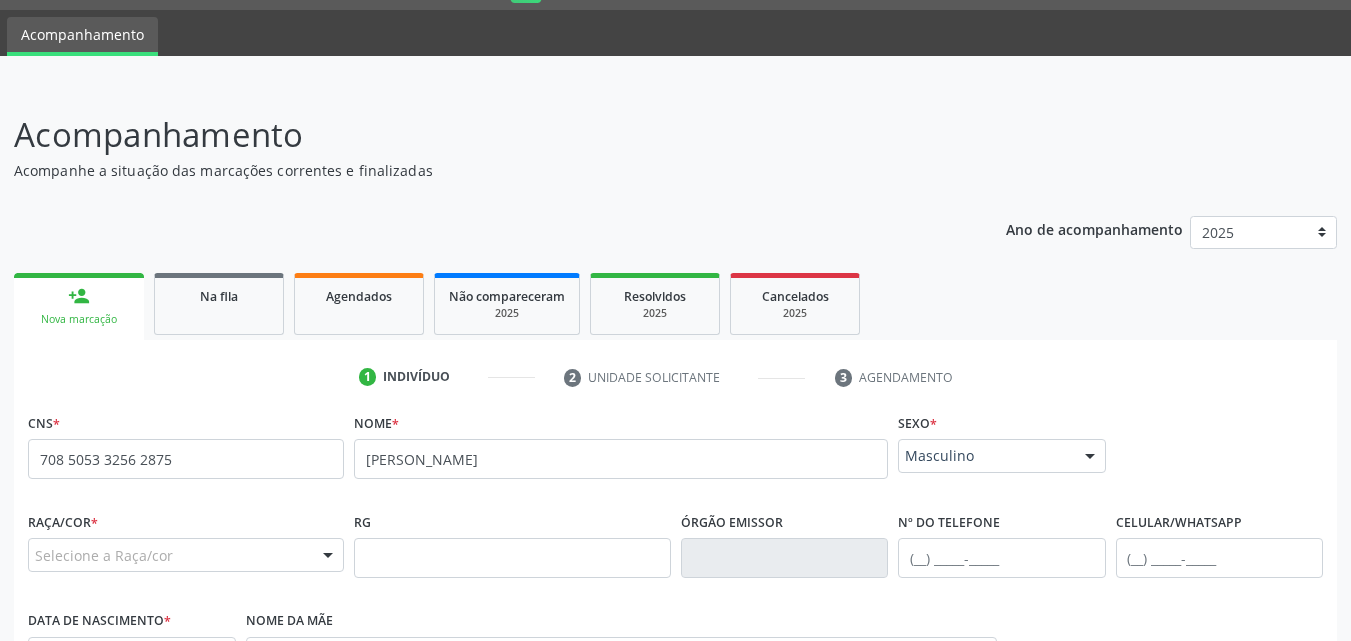 scroll, scrollTop: 471, scrollLeft: 0, axis: vertical 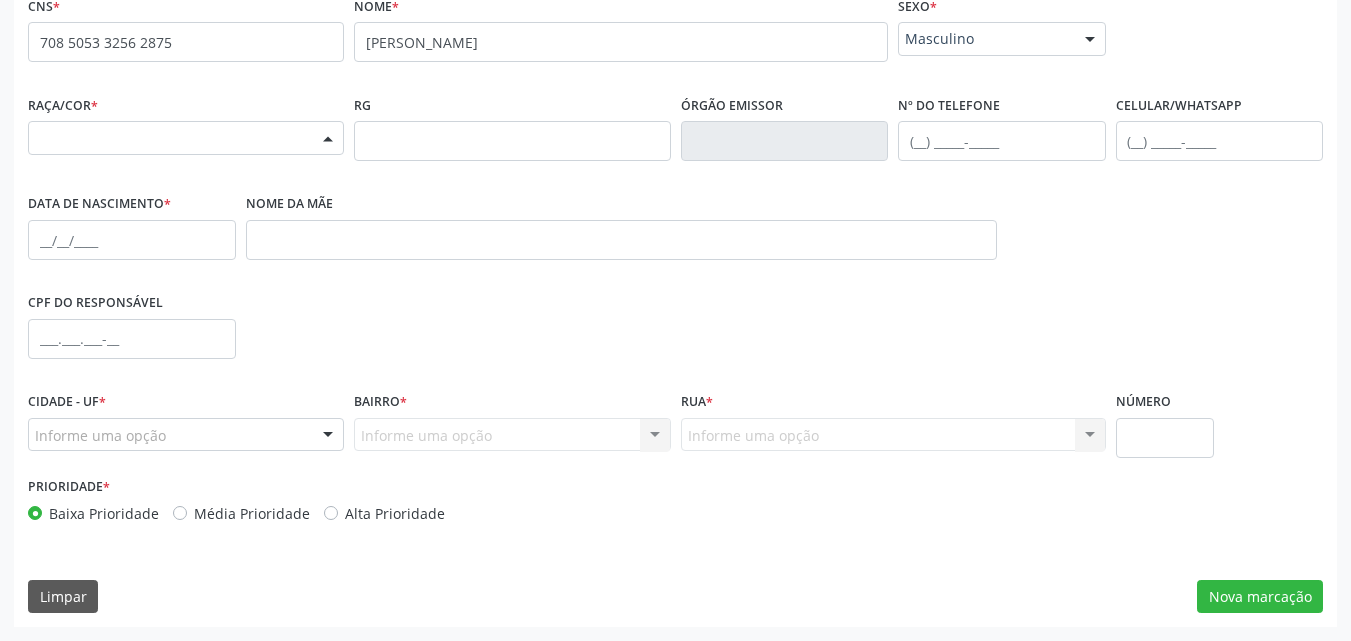 click on "Selecione a Raça/cor" at bounding box center (186, 138) 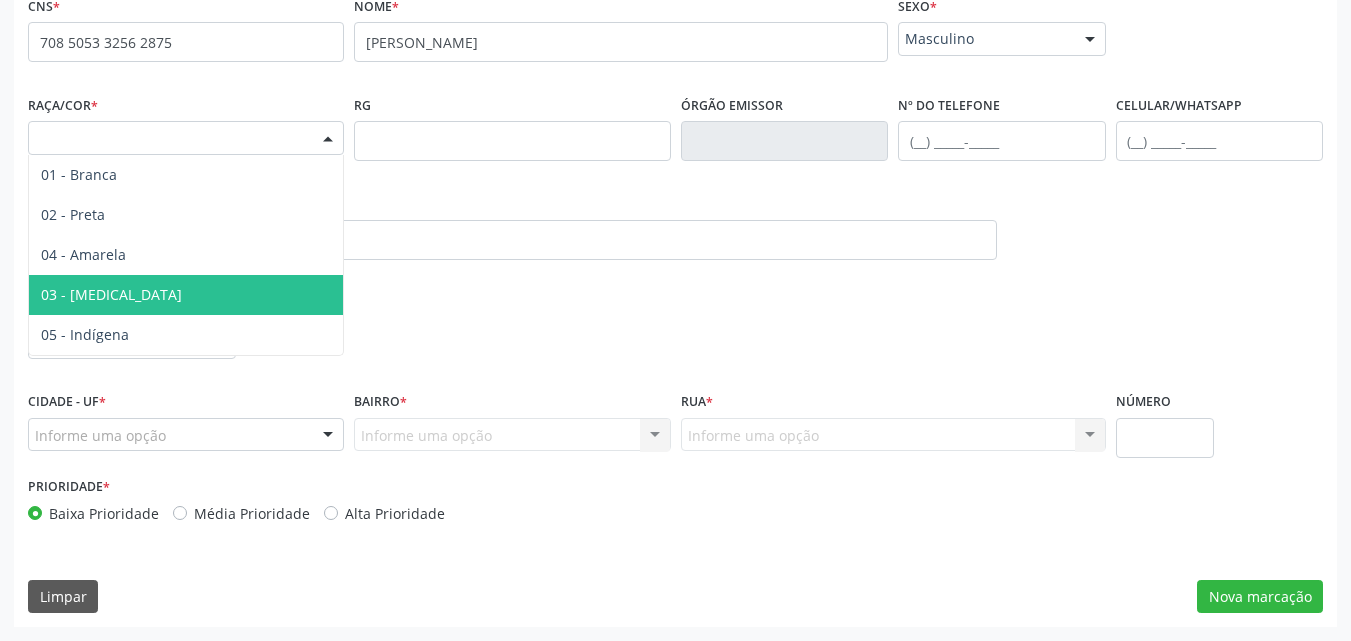 click on "03 - [MEDICAL_DATA]" at bounding box center [186, 295] 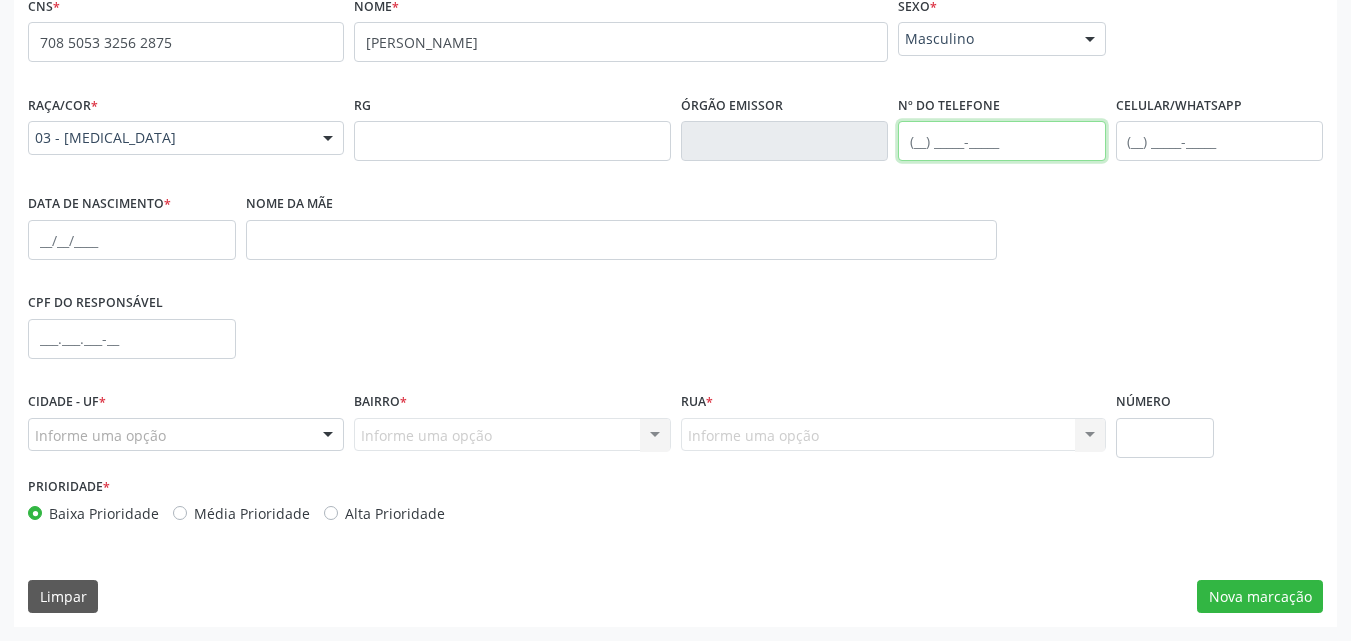 click at bounding box center (1002, 141) 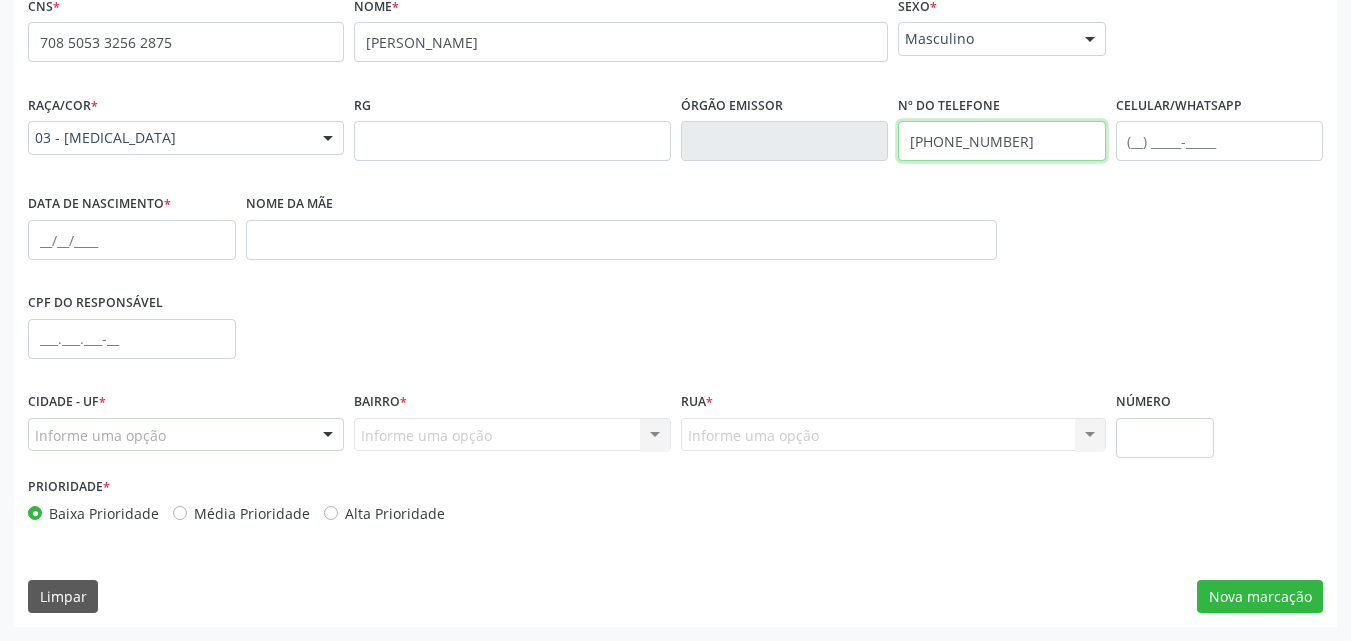 type on "[PHONE_NUMBER]" 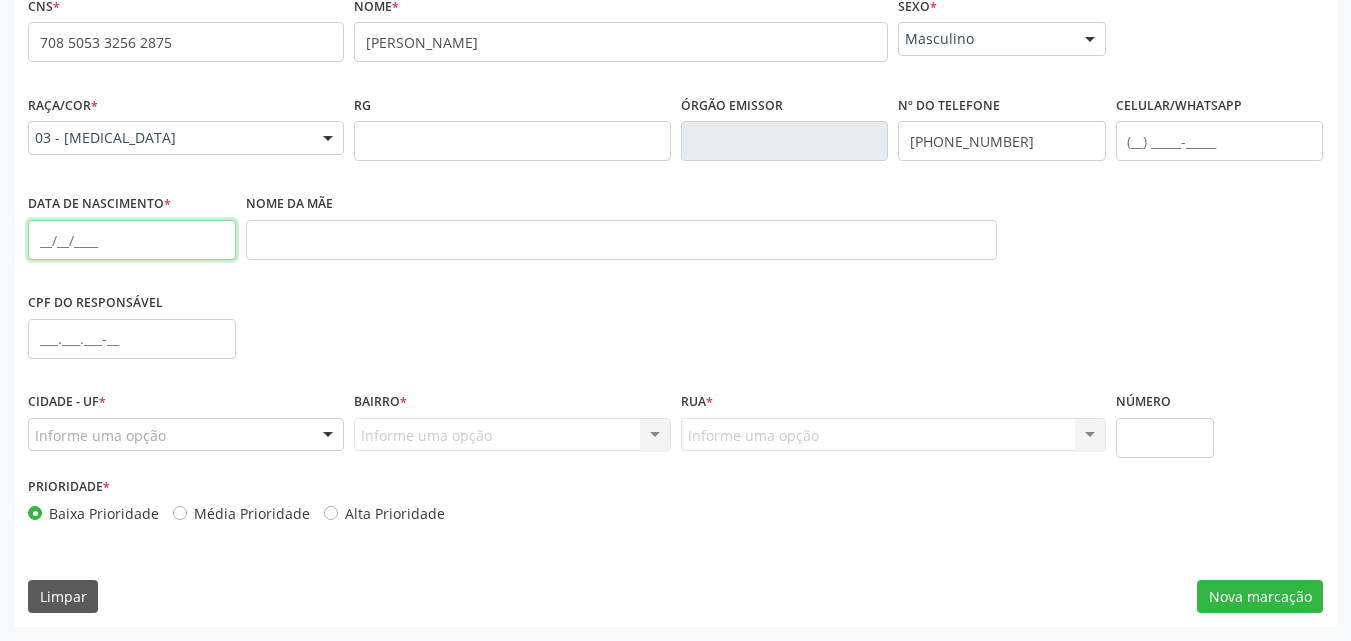 click at bounding box center [132, 240] 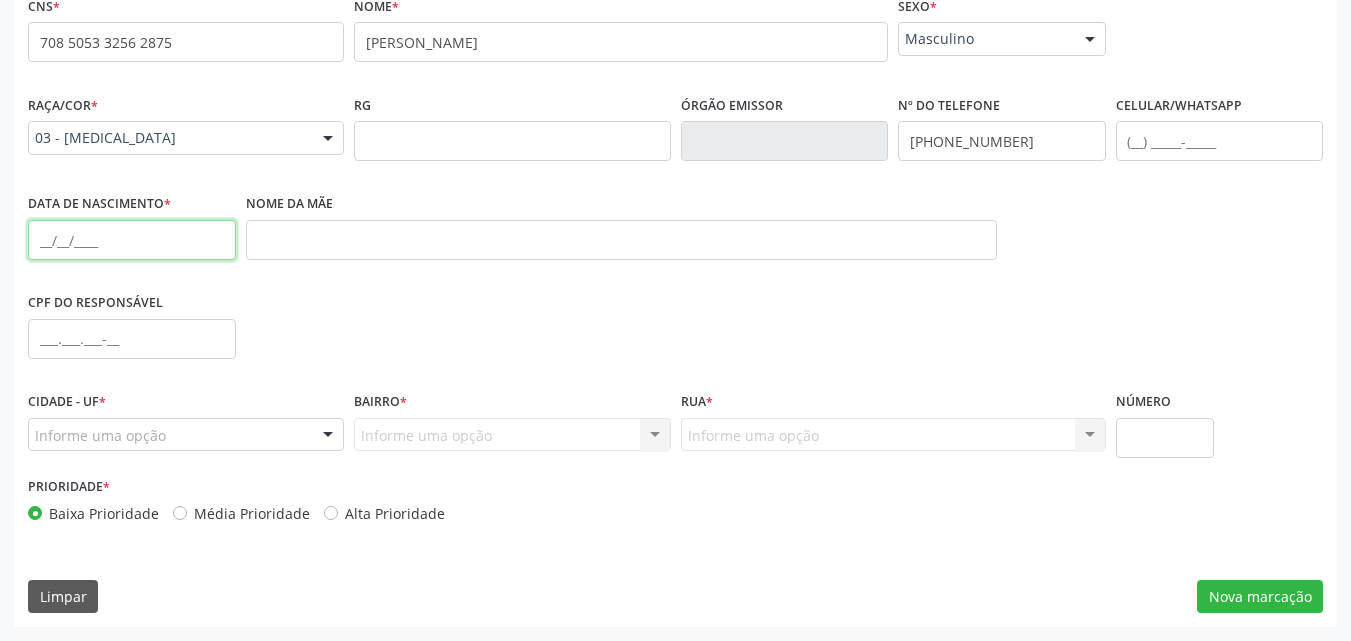 paste on "1[DATE]" 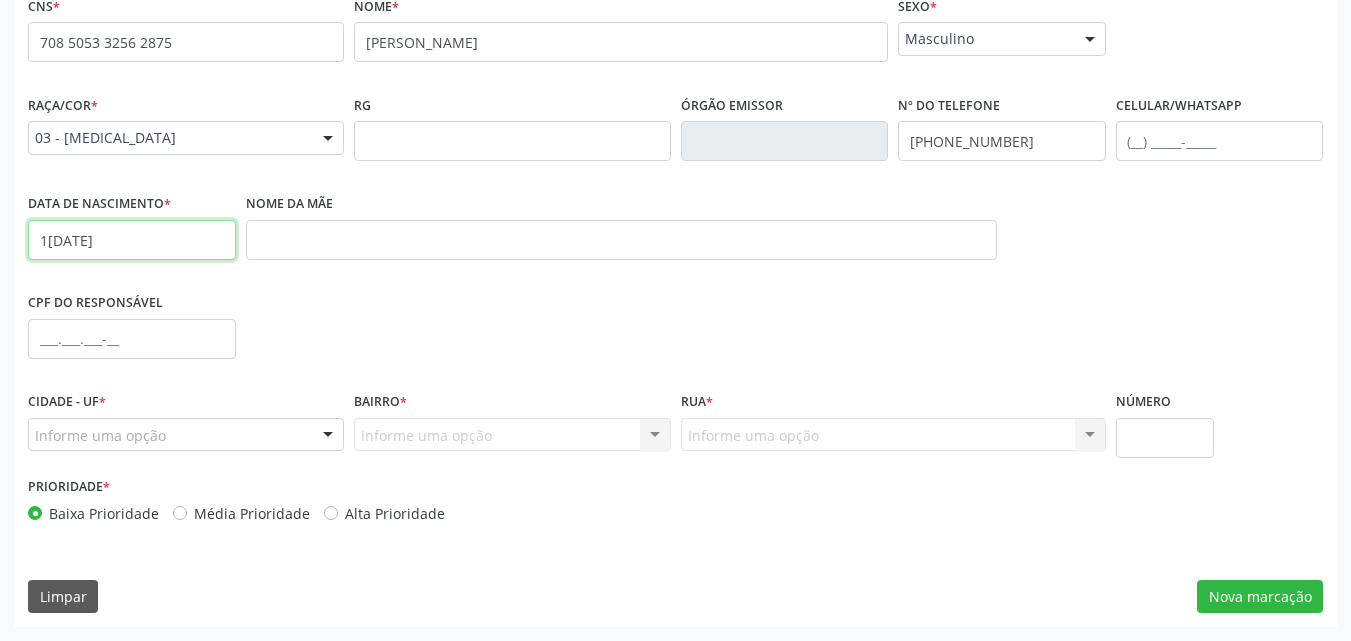 type on "1[DATE]" 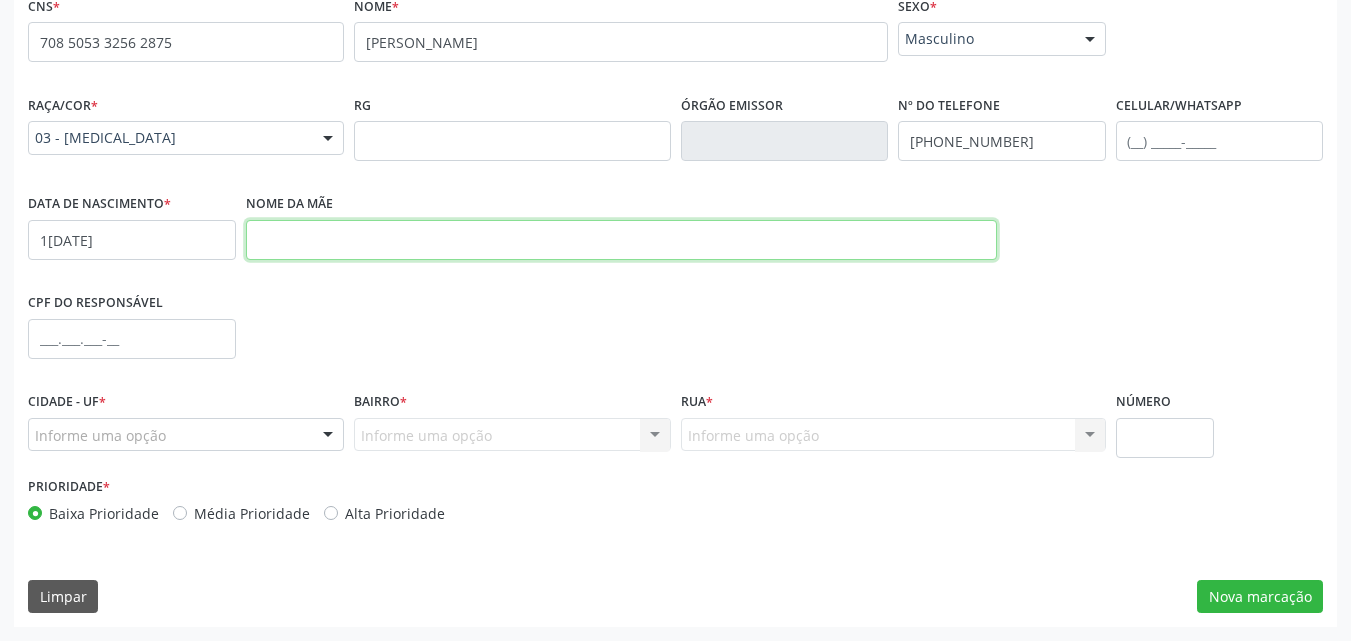 click at bounding box center [621, 240] 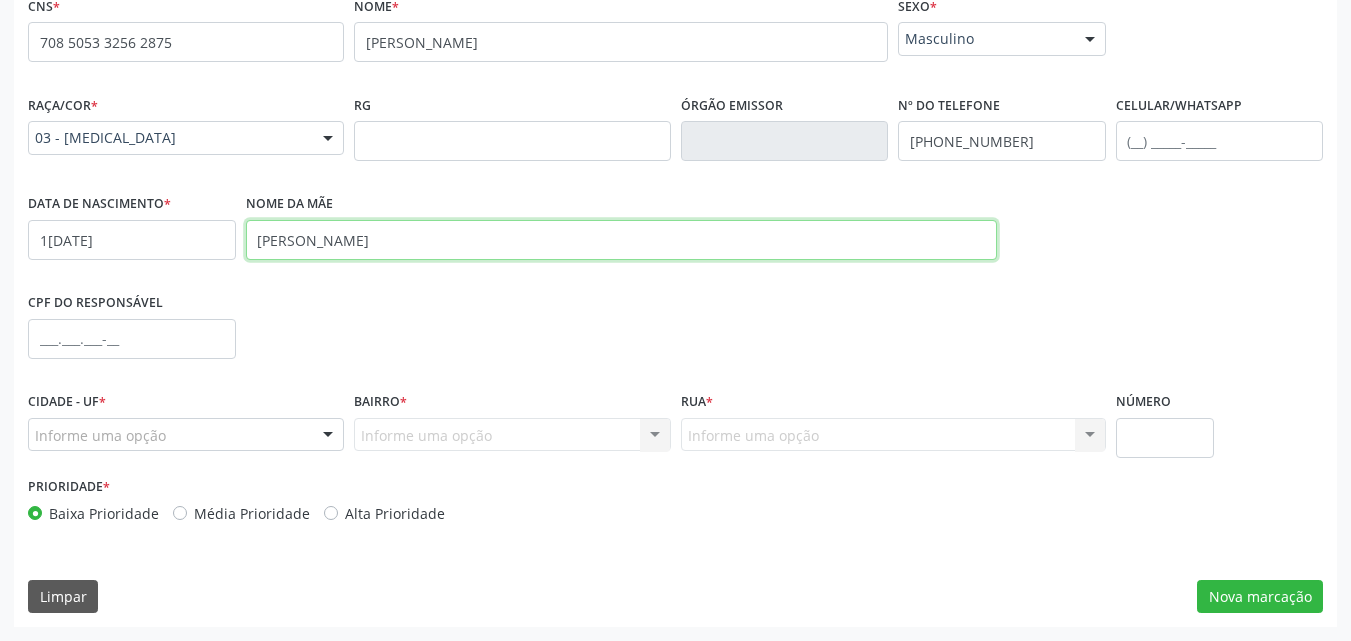 type on "[PERSON_NAME]" 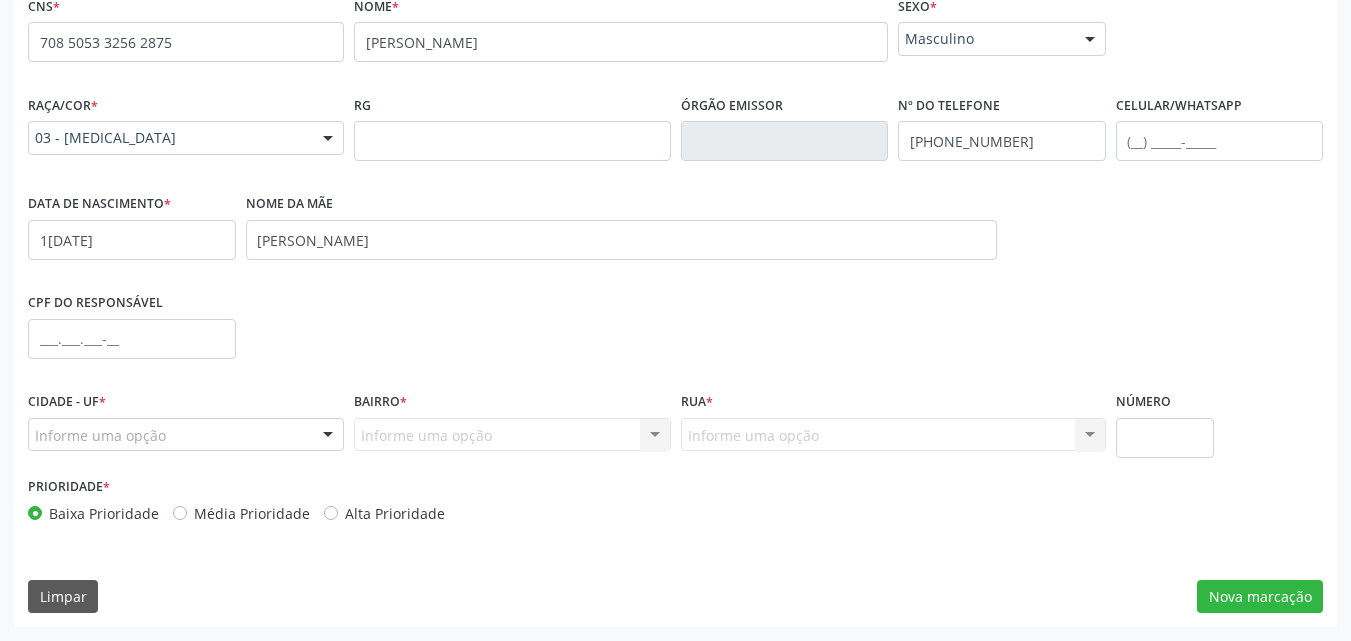 click on "Informe uma opção" at bounding box center (186, 435) 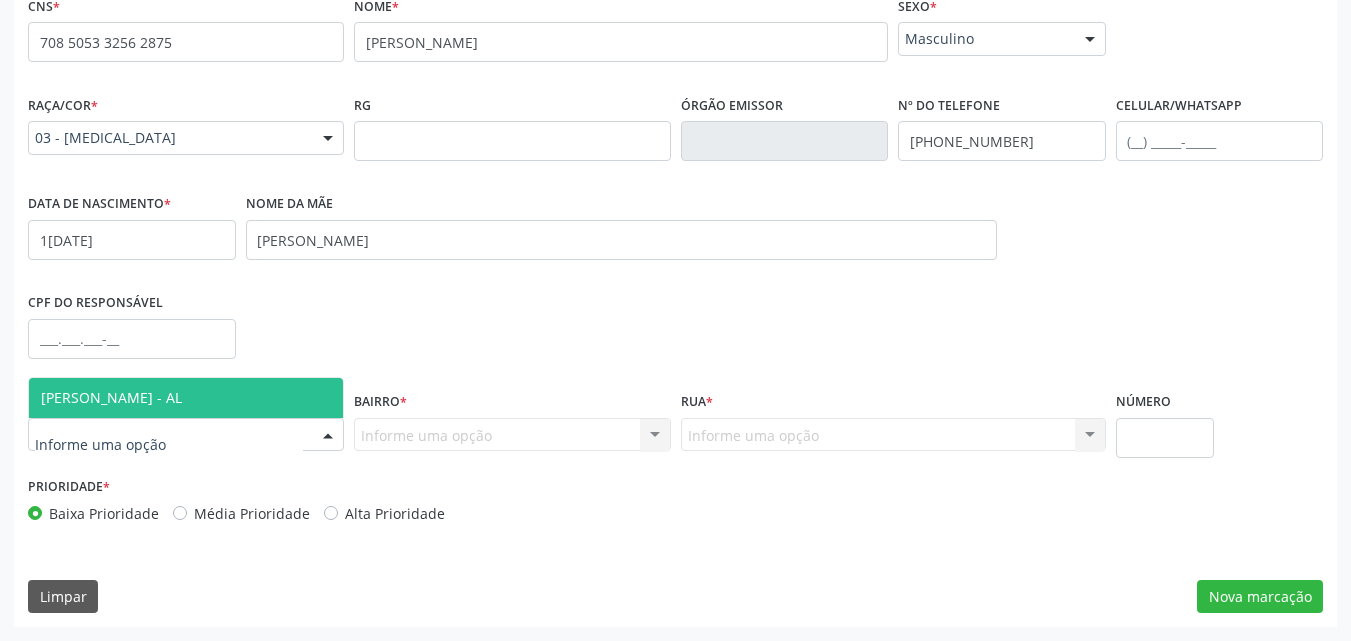 drag, startPoint x: 97, startPoint y: 398, endPoint x: 182, endPoint y: 419, distance: 87.555695 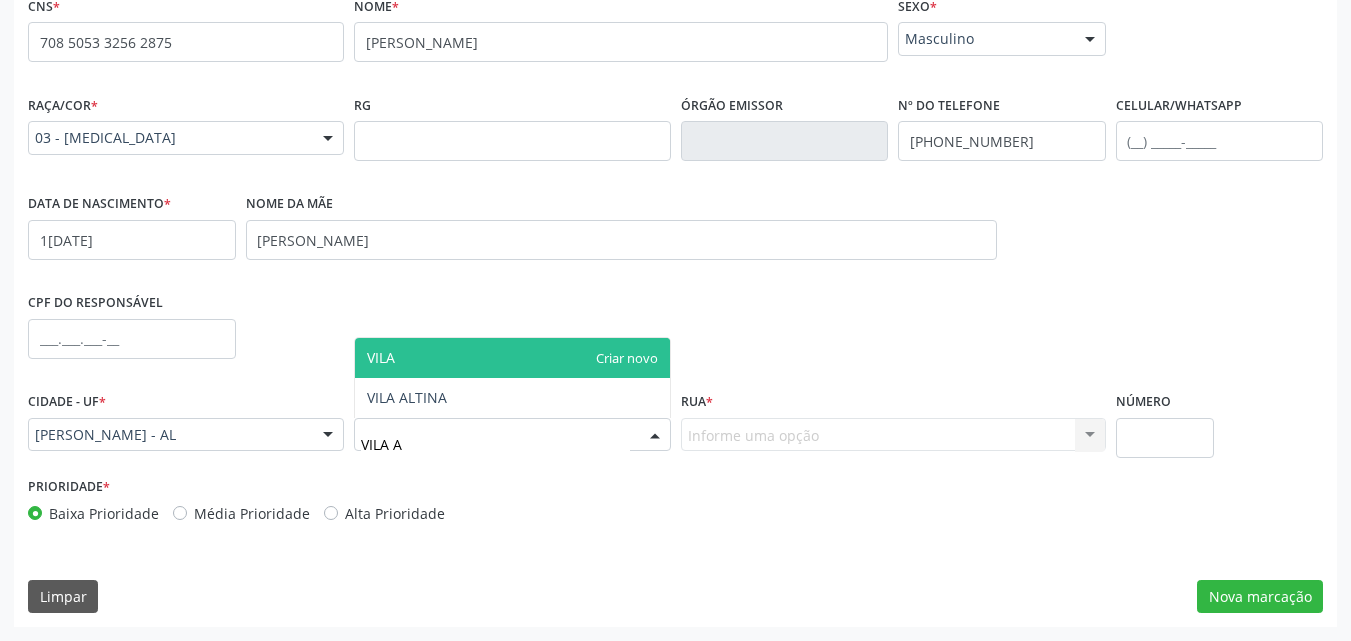 type on "[GEOGRAPHIC_DATA]" 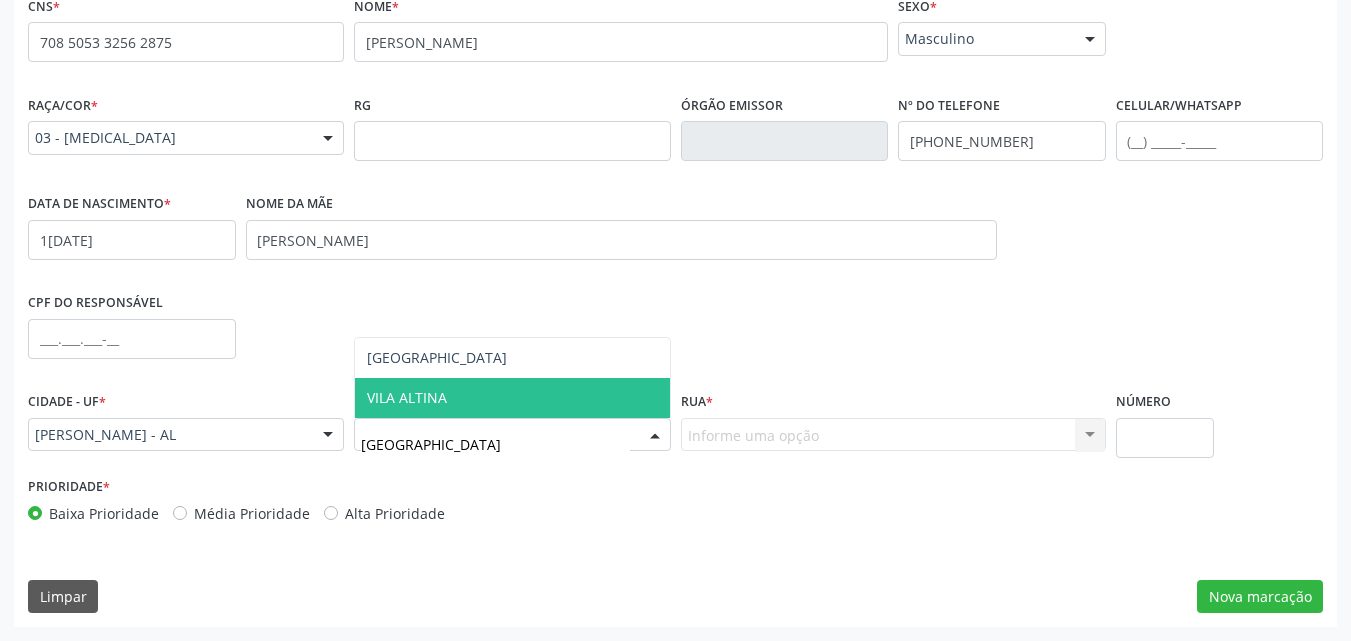 click on "VILA ALTINA" at bounding box center (512, 398) 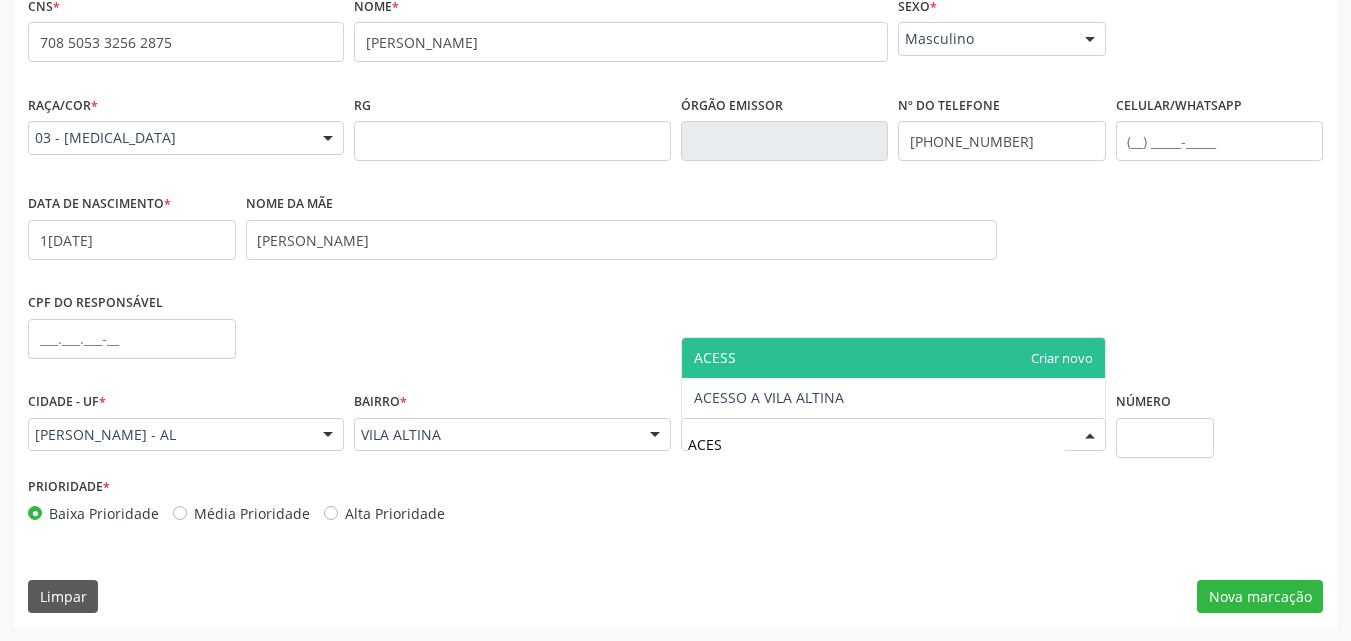 type on "ACESS" 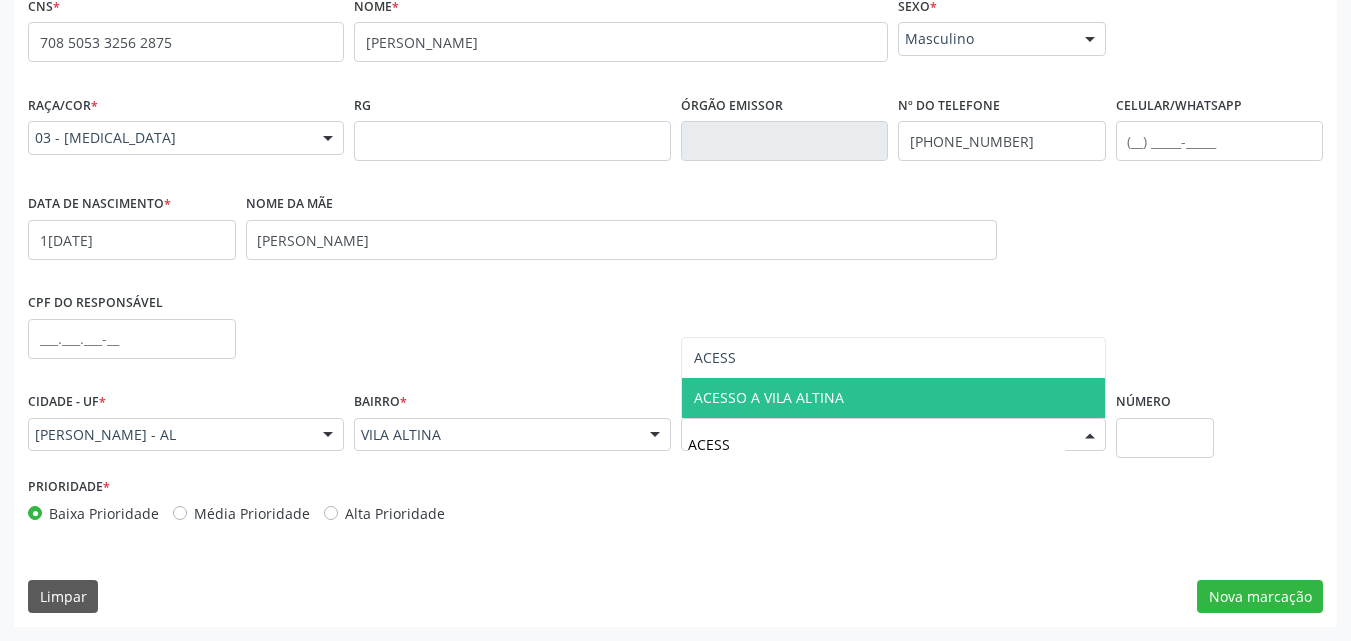 click on "ACESSO A VILA ALTINA" at bounding box center [769, 397] 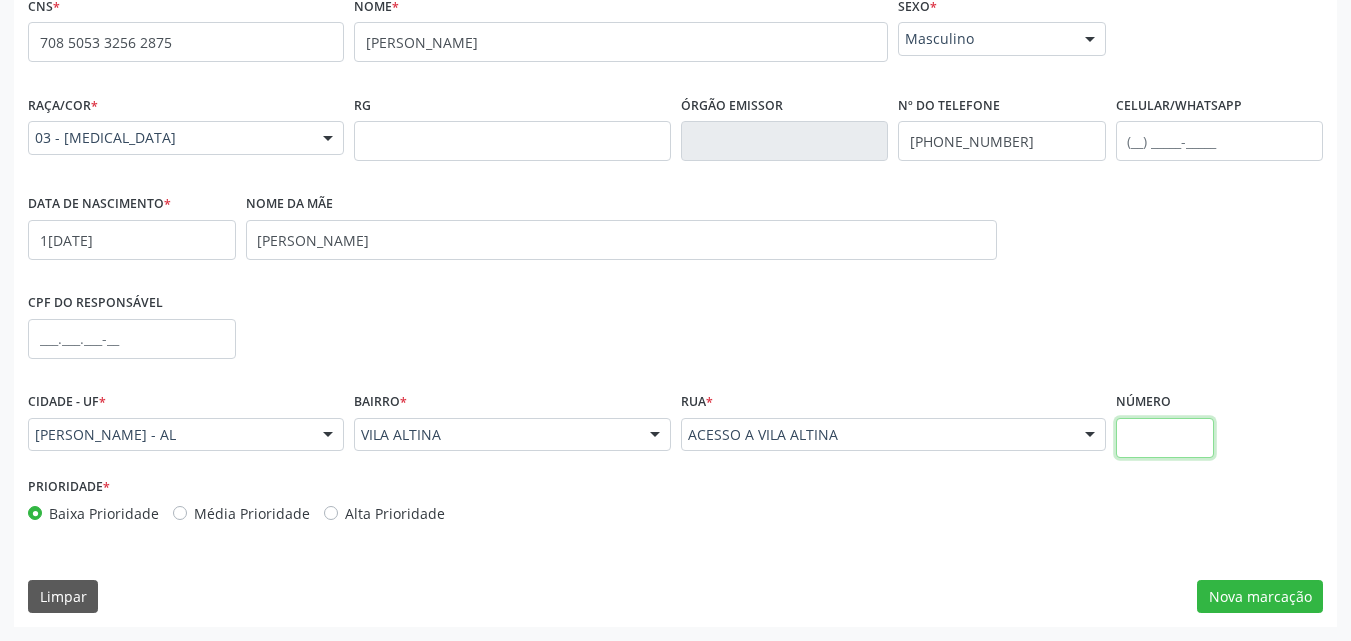 click at bounding box center [1165, 438] 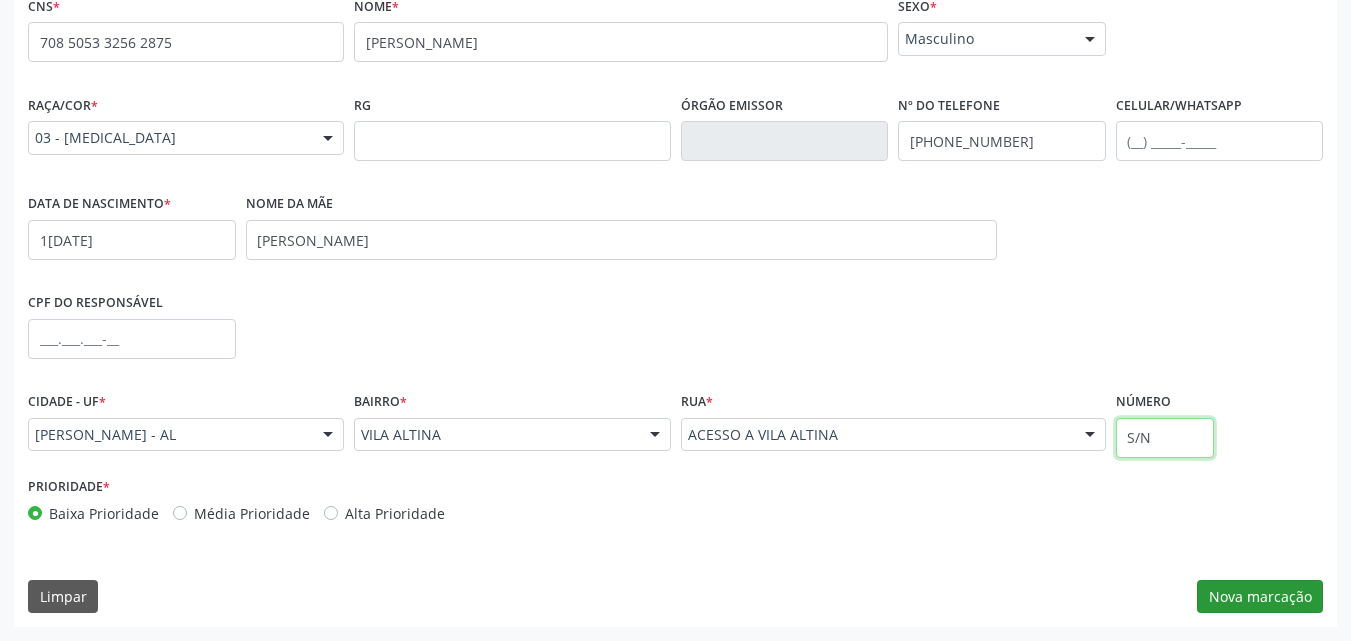 type on "S/N" 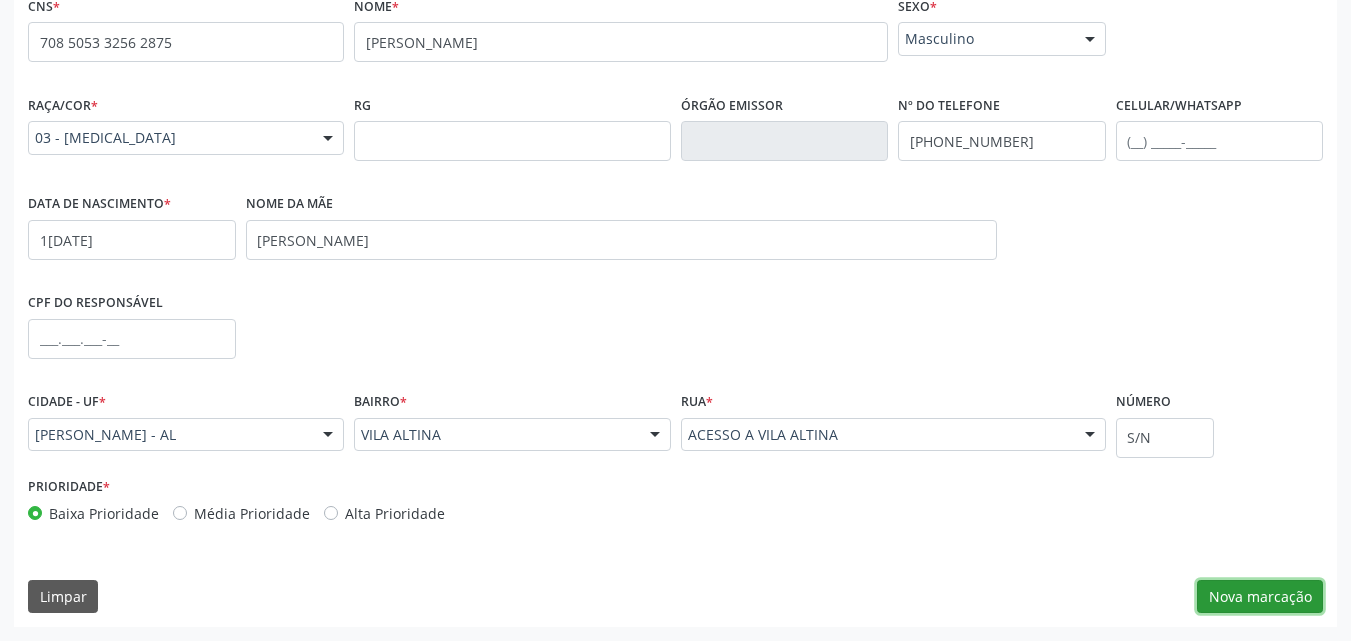 click on "Nova marcação" at bounding box center (1260, 597) 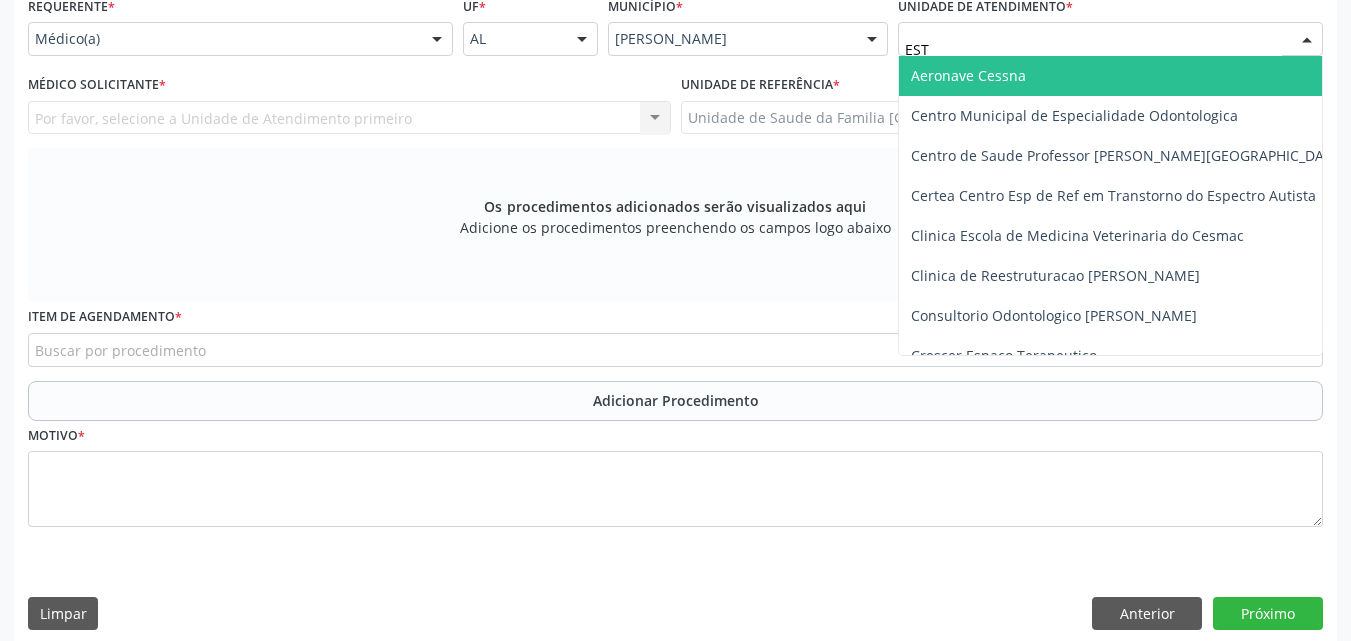 type on "ESTI" 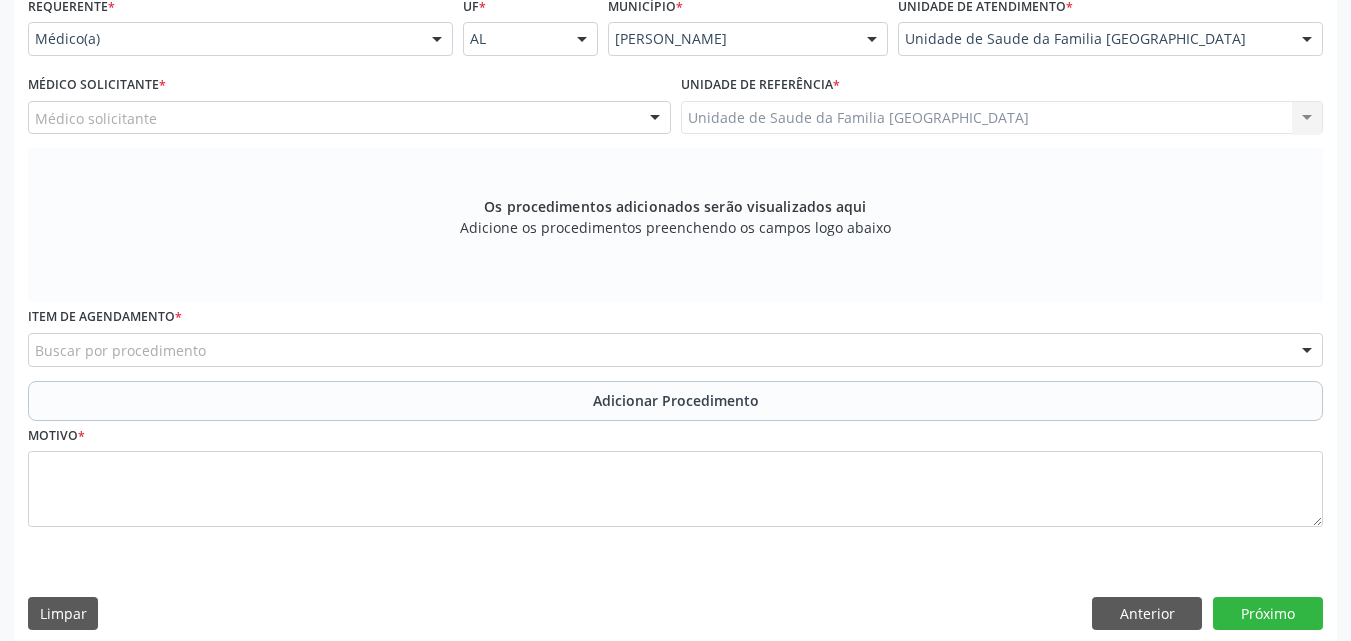 click on "Médico solicitante" at bounding box center (349, 118) 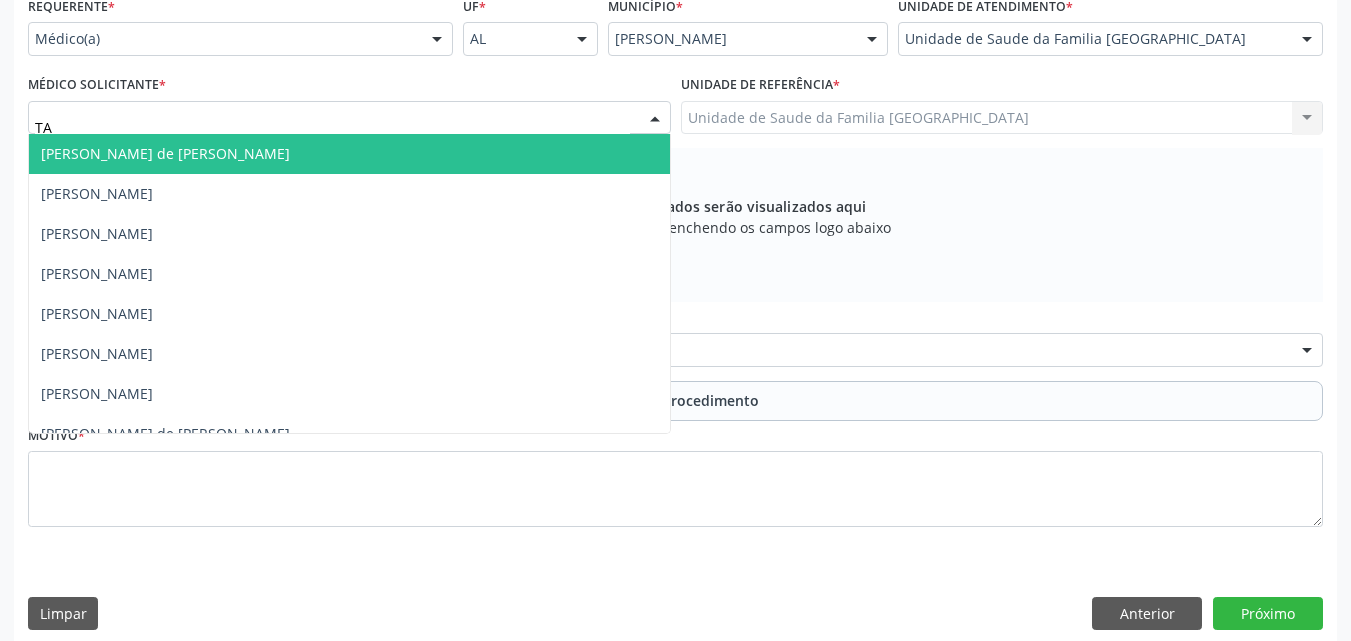 type on "TAC" 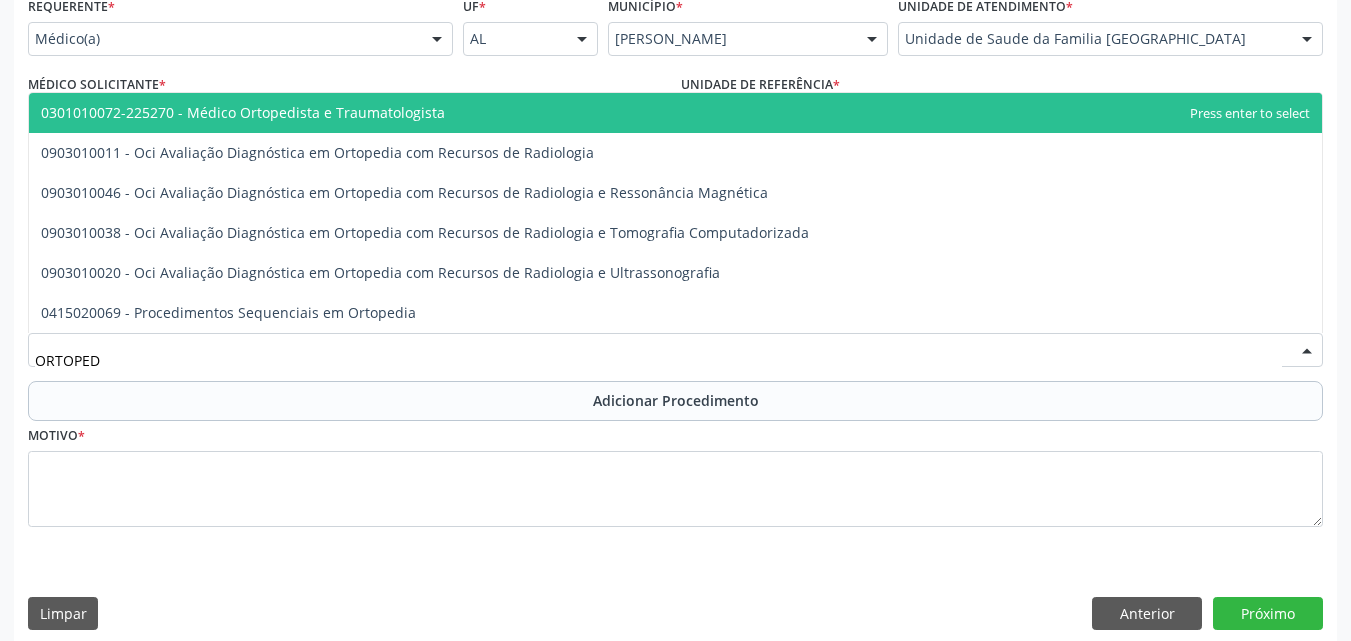 type on "ORTOPEDI" 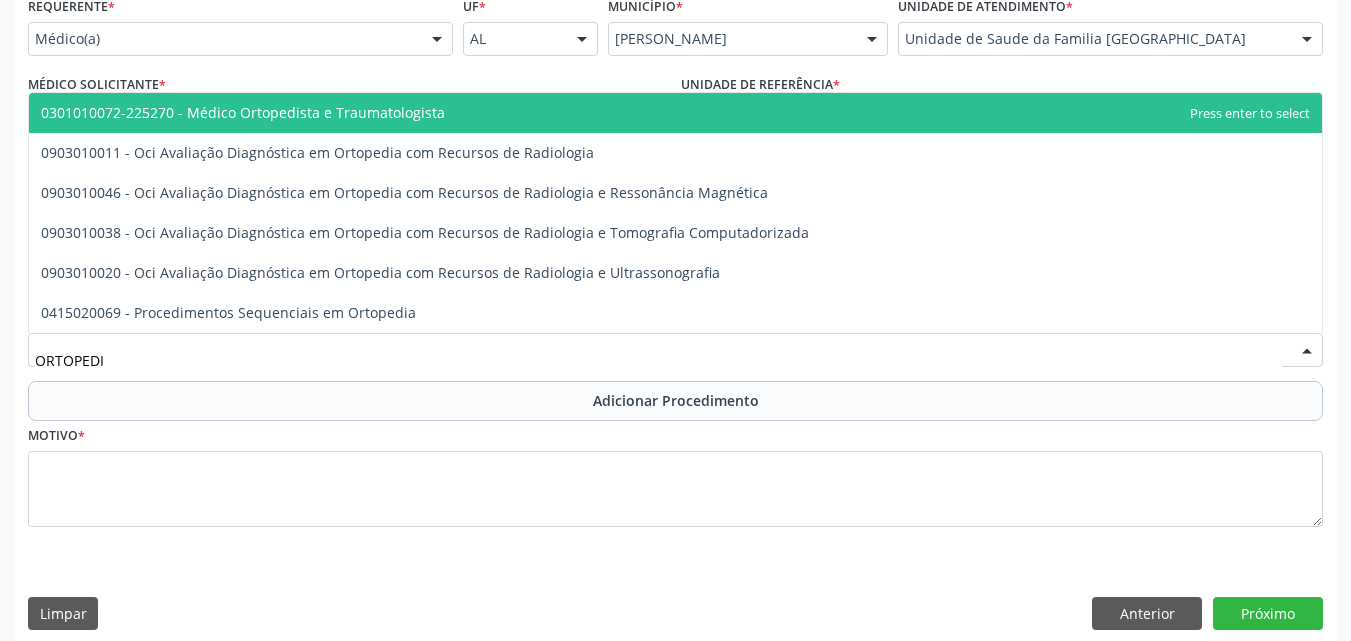 click on "0301010072-225270 - Médico Ortopedista e Traumatologista" at bounding box center [243, 112] 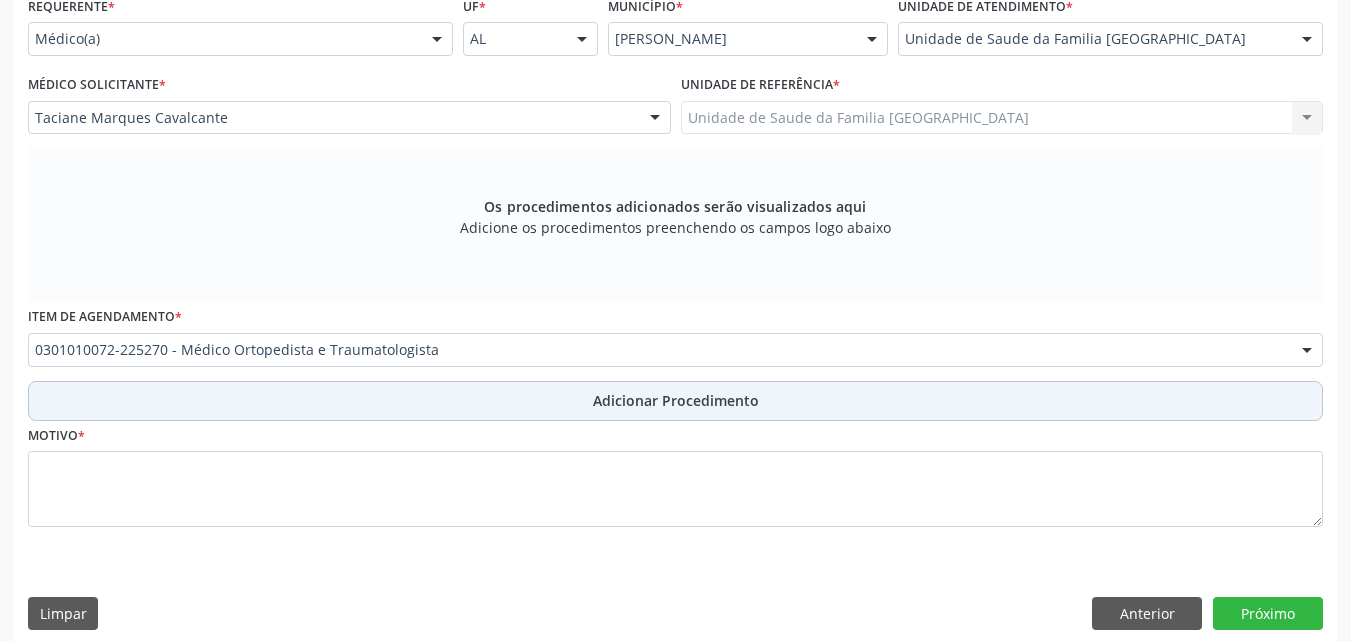 click on "Adicionar Procedimento" at bounding box center (675, 401) 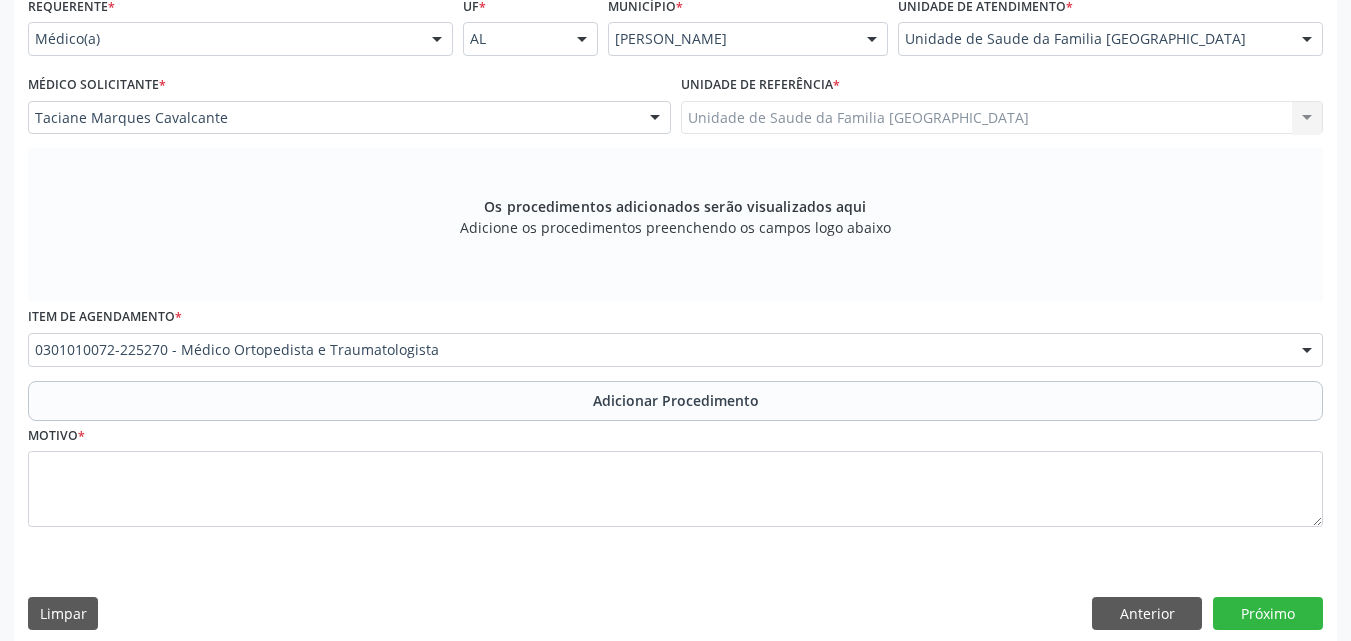scroll, scrollTop: 412, scrollLeft: 0, axis: vertical 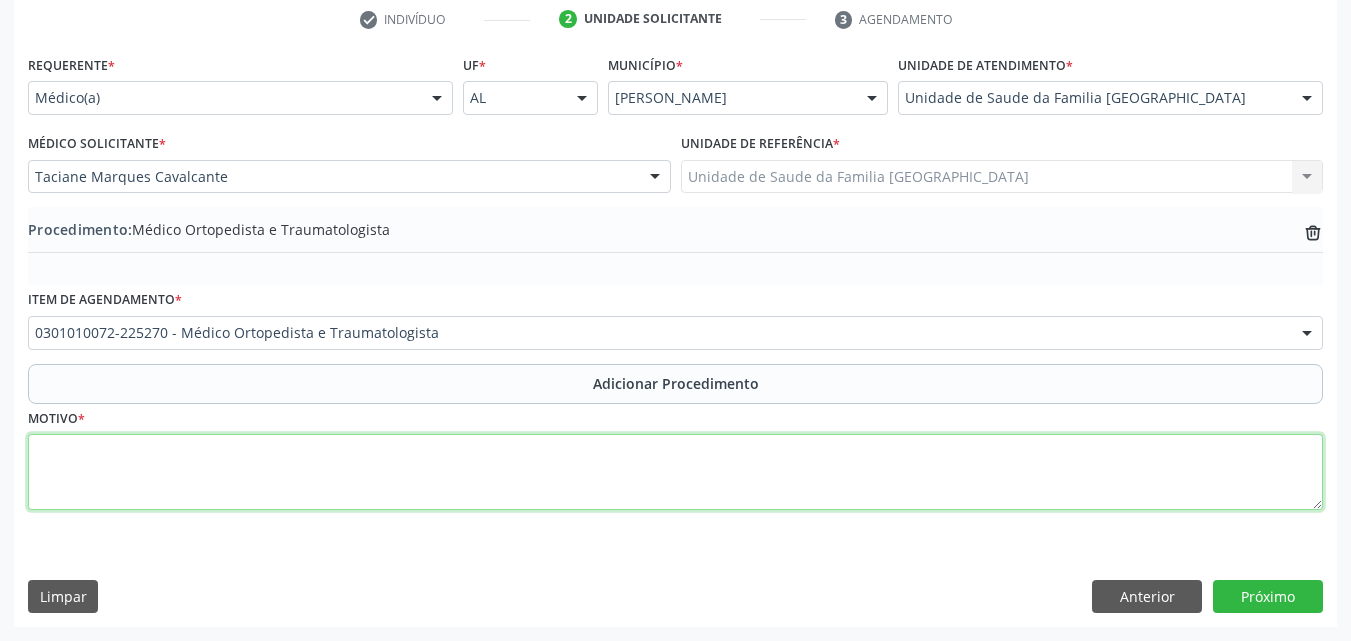 click at bounding box center (675, 472) 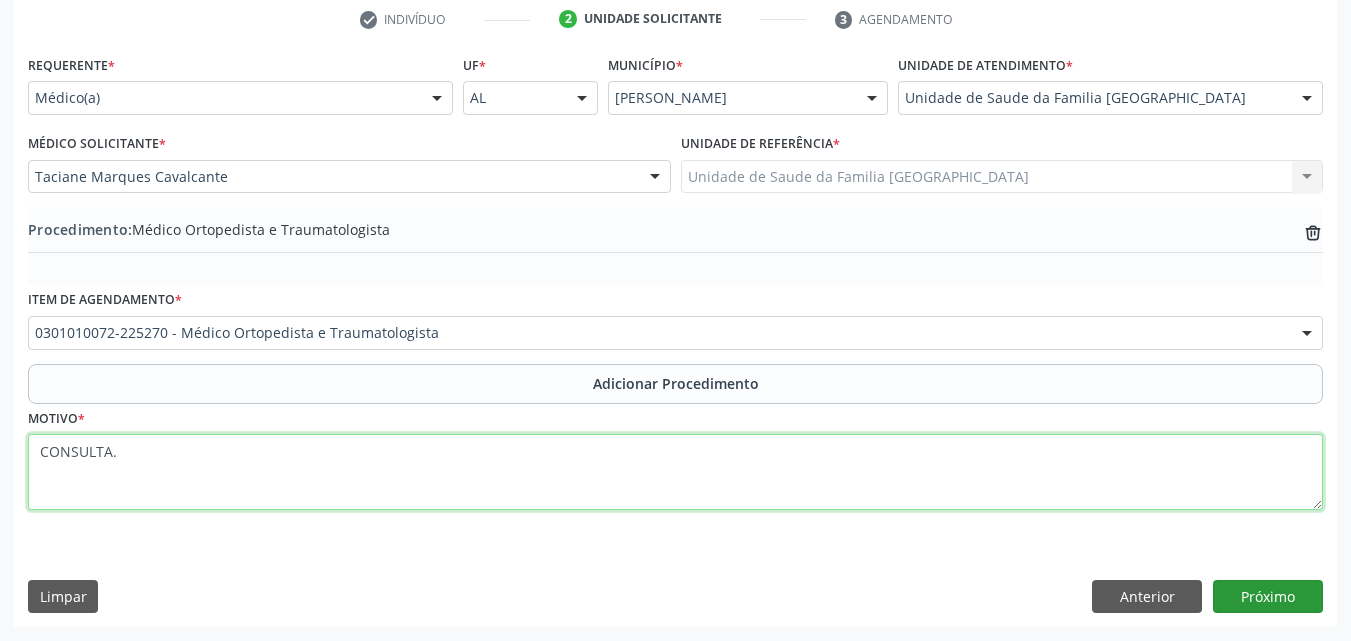 type on "CONSULTA." 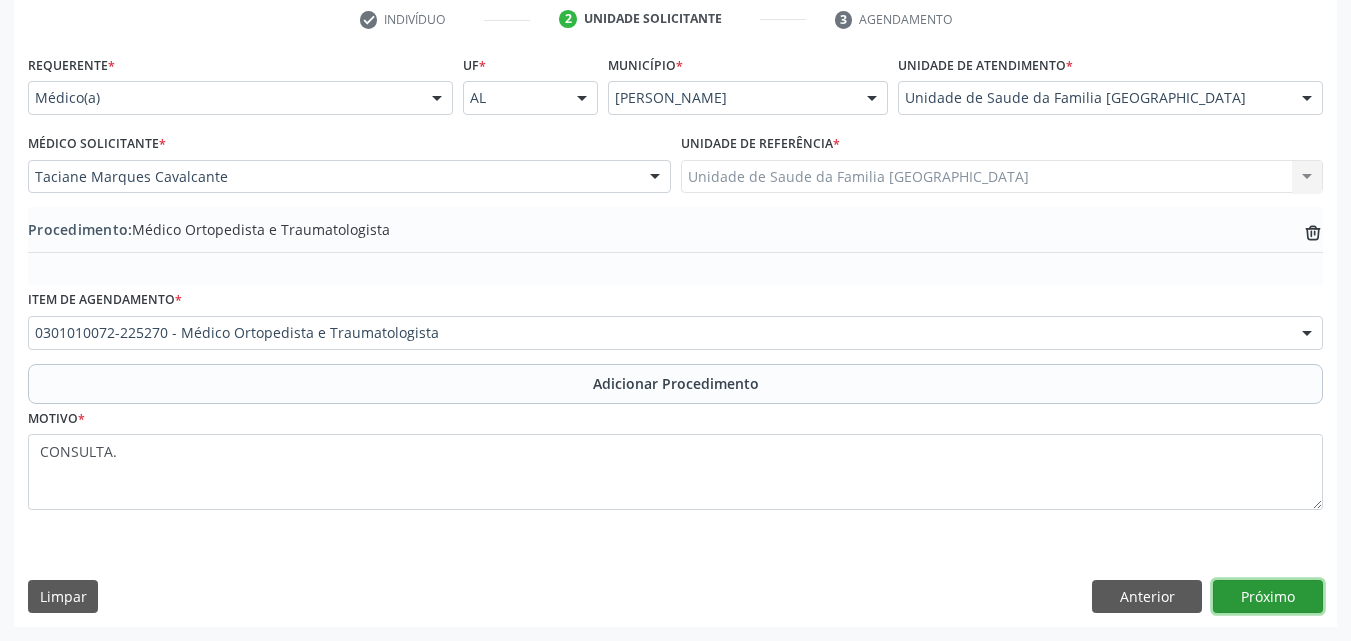 click on "Próximo" at bounding box center (1268, 597) 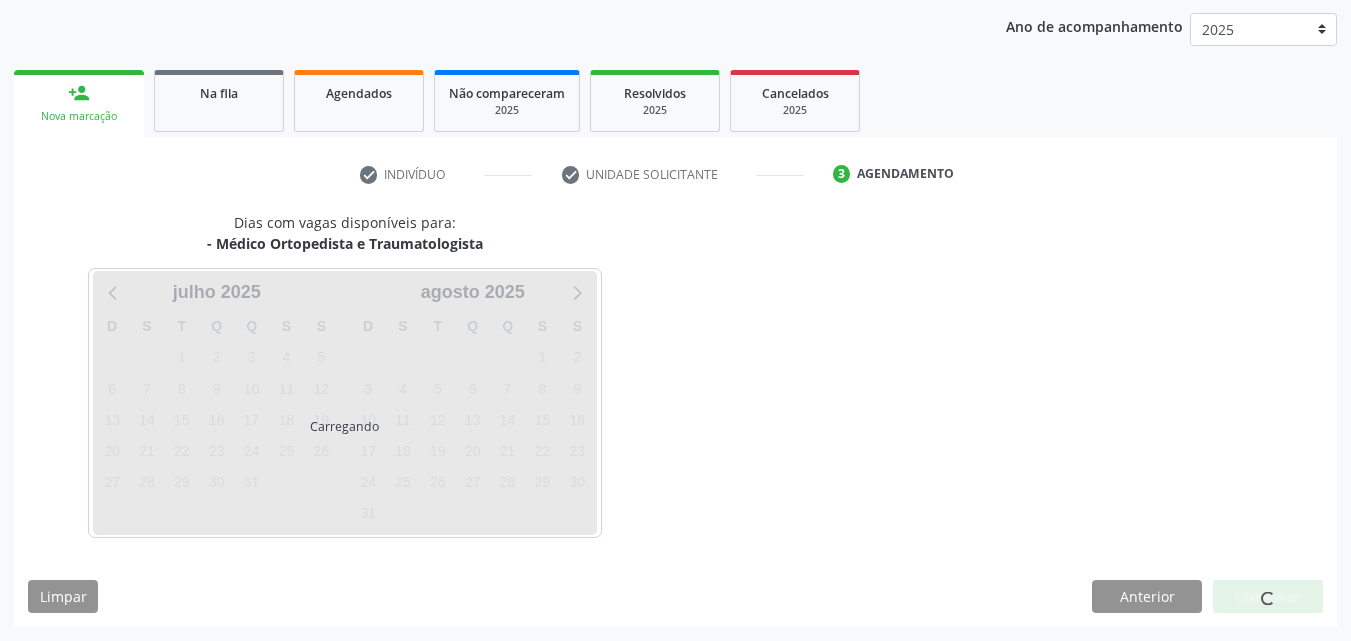 scroll, scrollTop: 316, scrollLeft: 0, axis: vertical 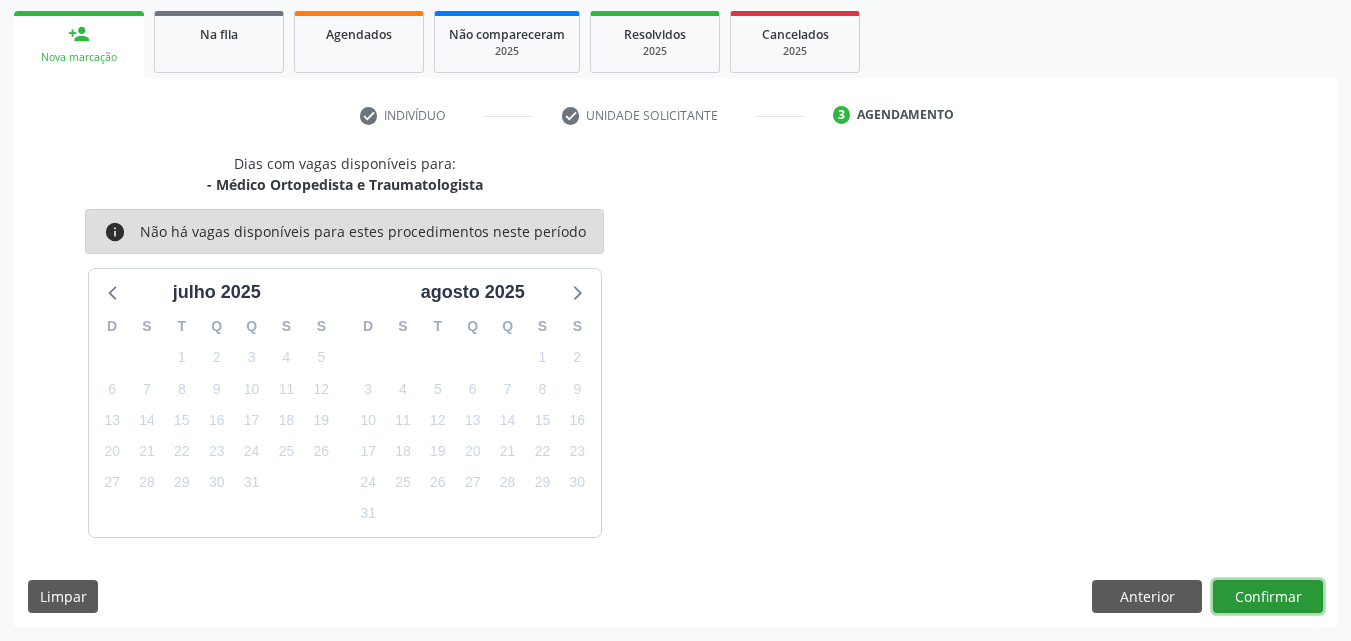 click on "Confirmar" at bounding box center [1268, 597] 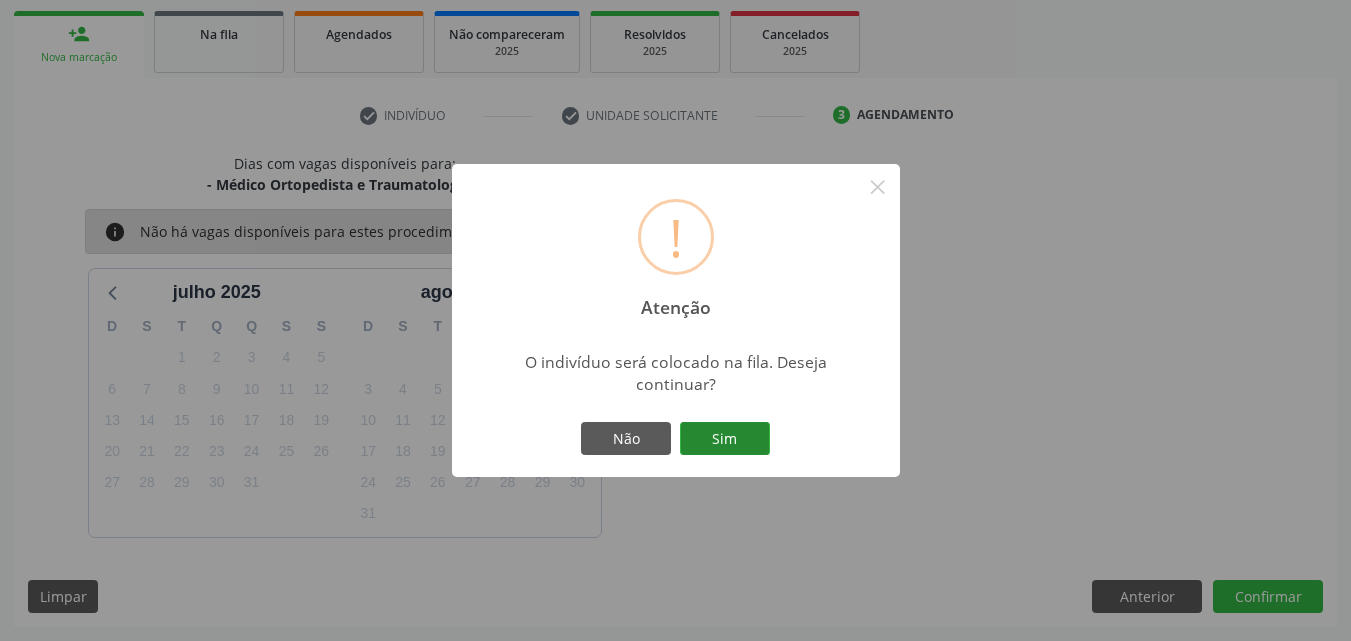 click on "Sim" at bounding box center [725, 439] 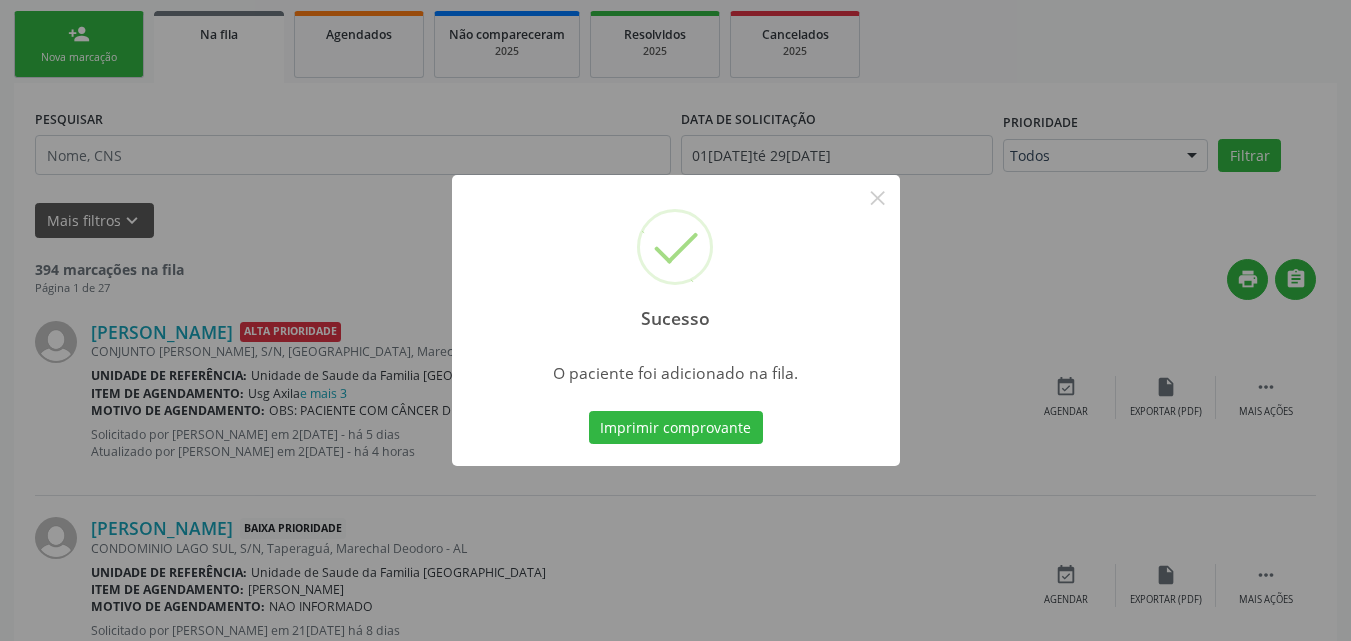 scroll, scrollTop: 54, scrollLeft: 0, axis: vertical 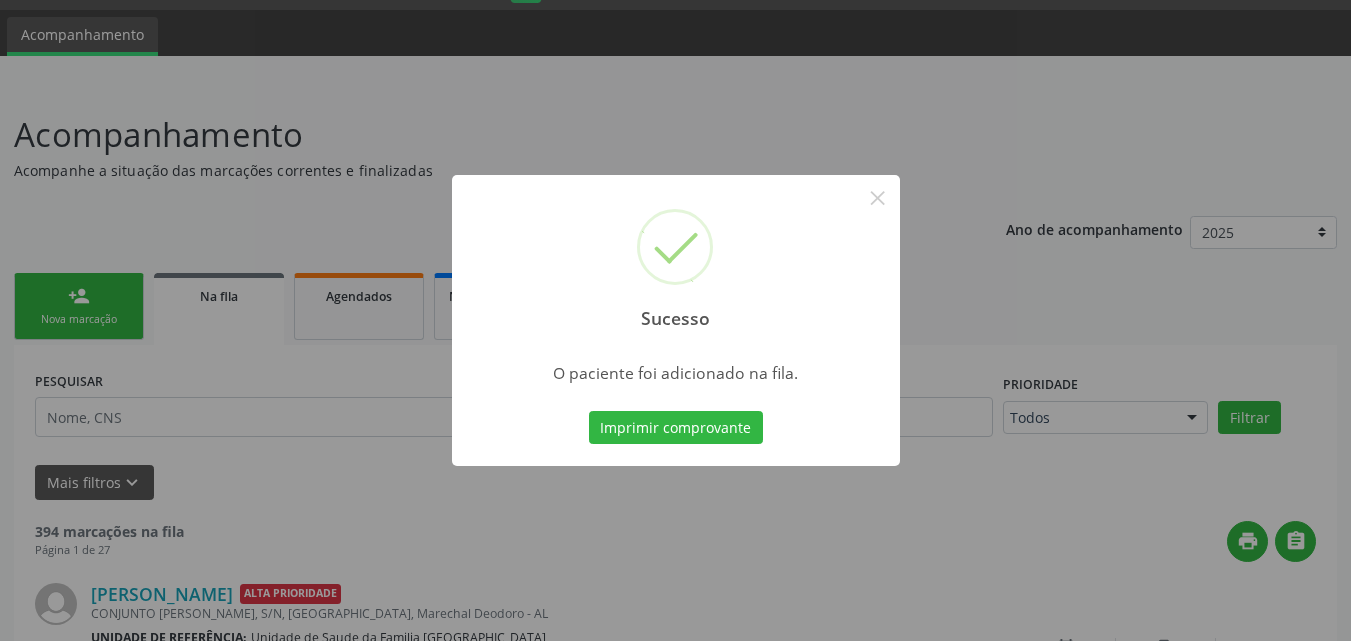 click on "Sucesso × O paciente foi adicionado na fila. Imprimir comprovante Cancel" at bounding box center [675, 320] 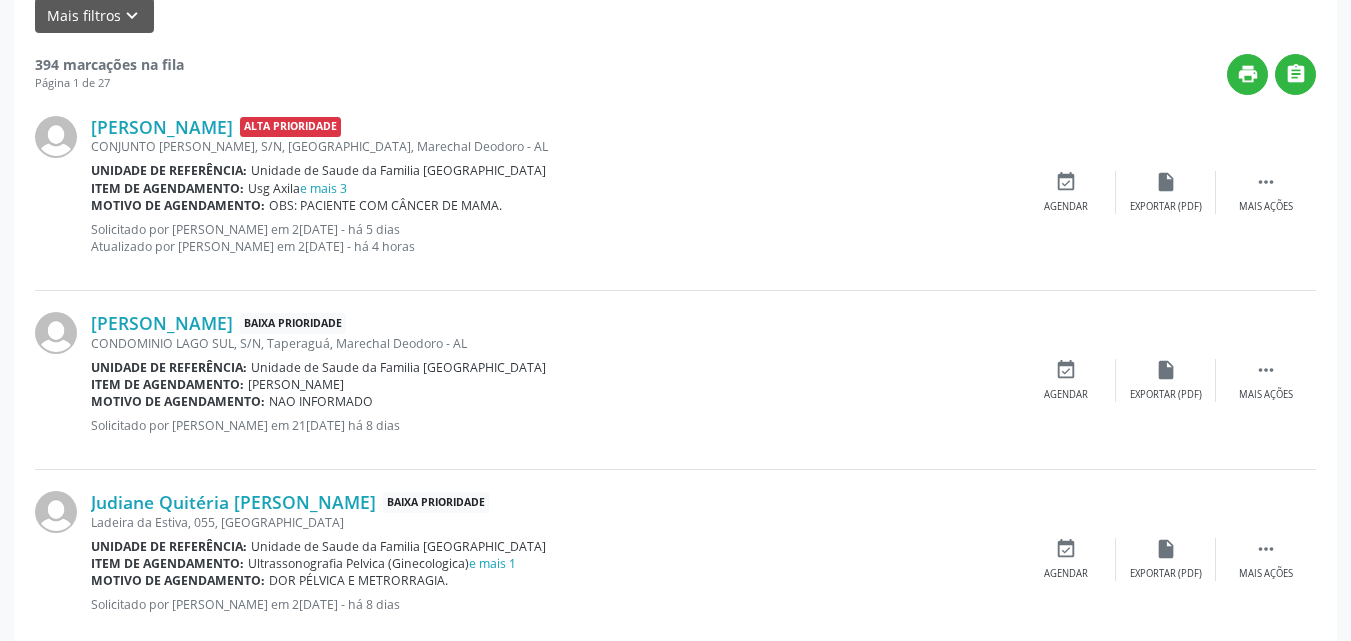 scroll, scrollTop: 0, scrollLeft: 0, axis: both 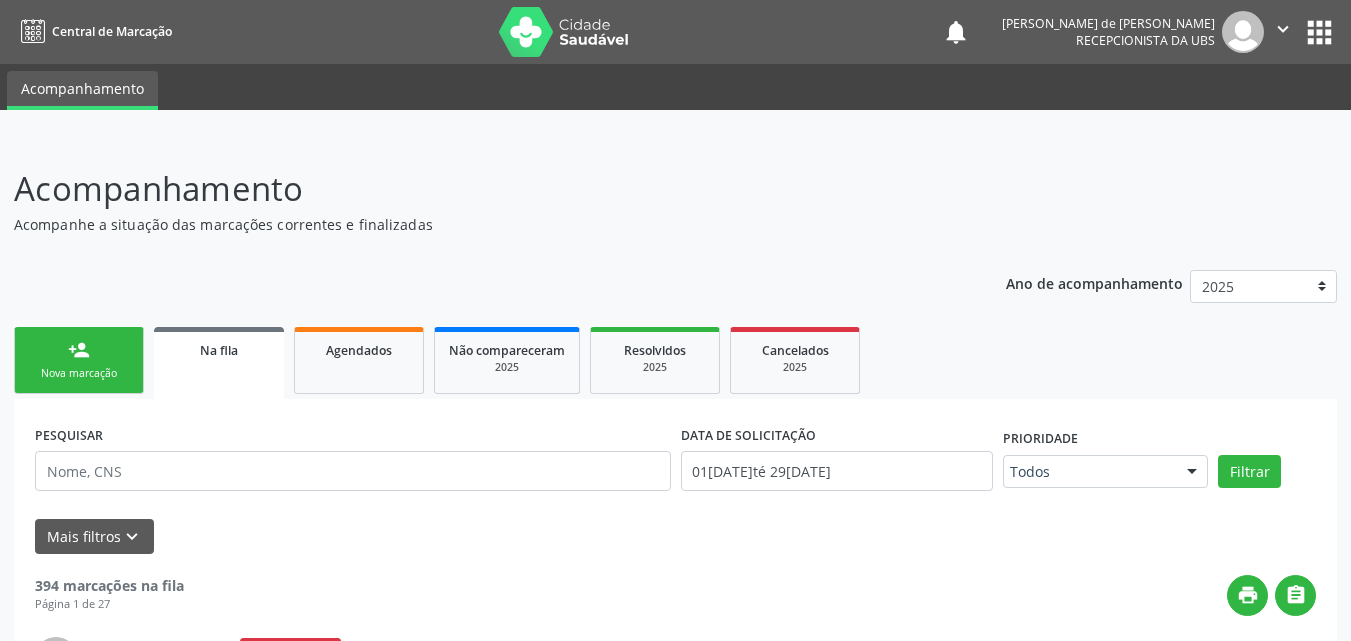 click on "Nova marcação" at bounding box center (79, 373) 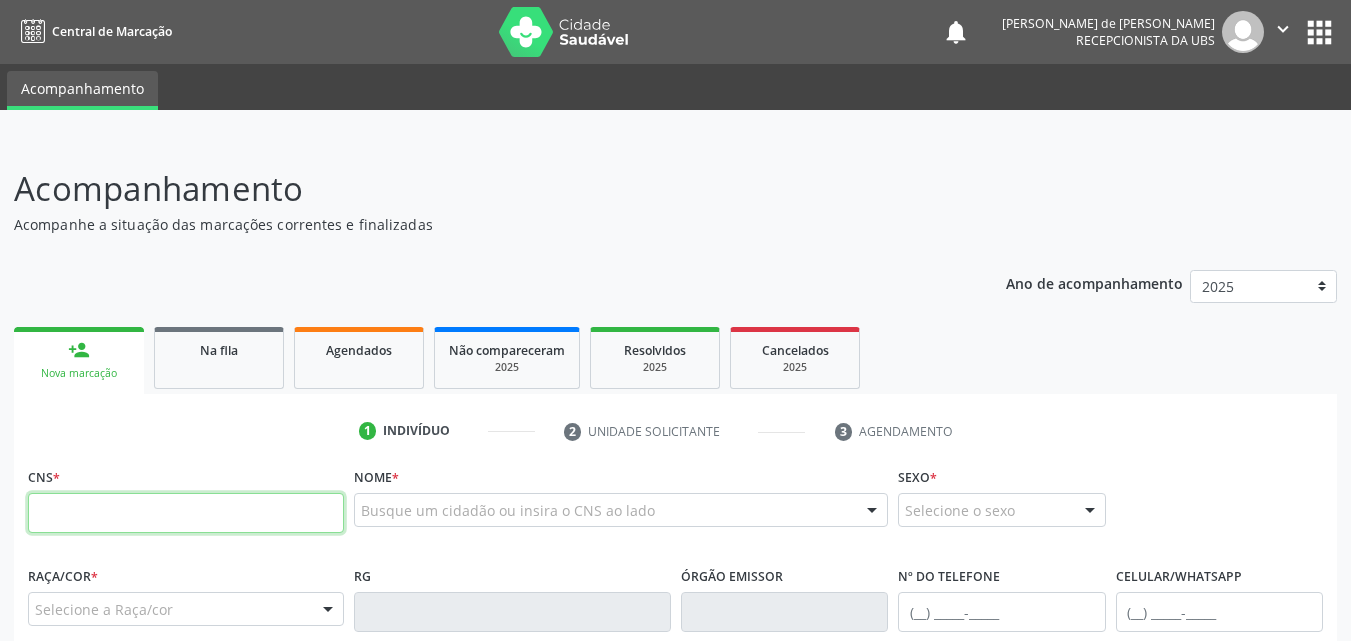 click at bounding box center [186, 513] 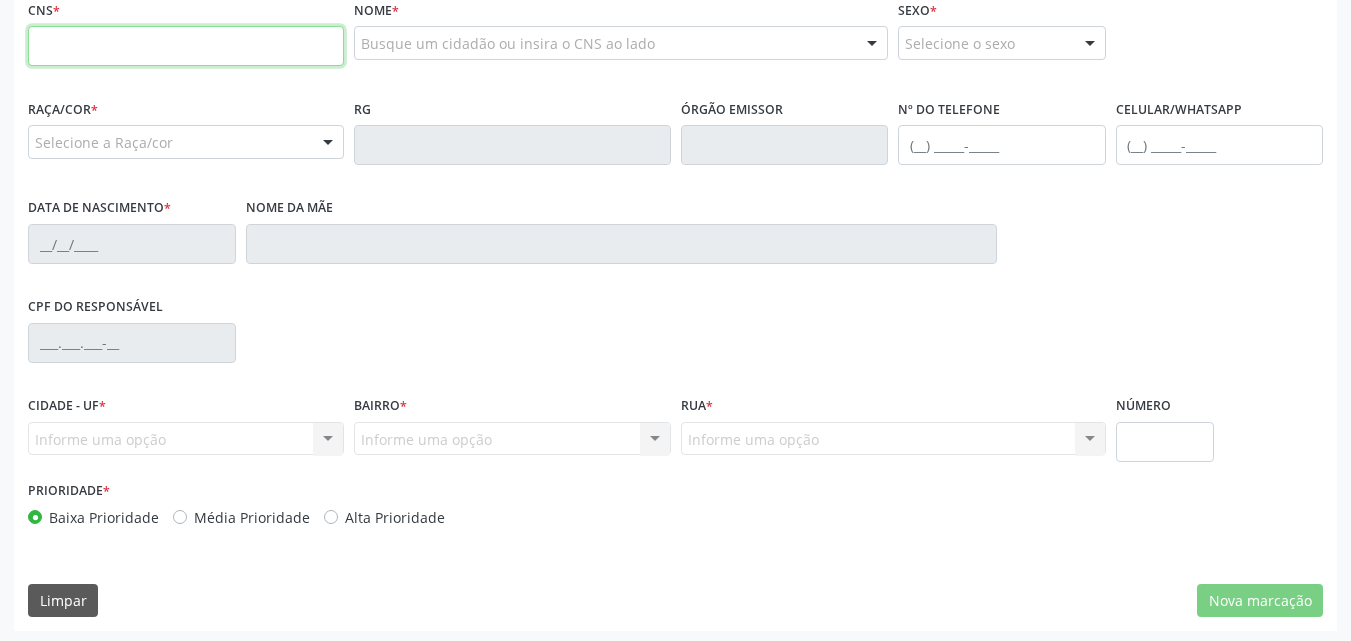 paste on "704 [CREDIT_CARD_NUMBER]" 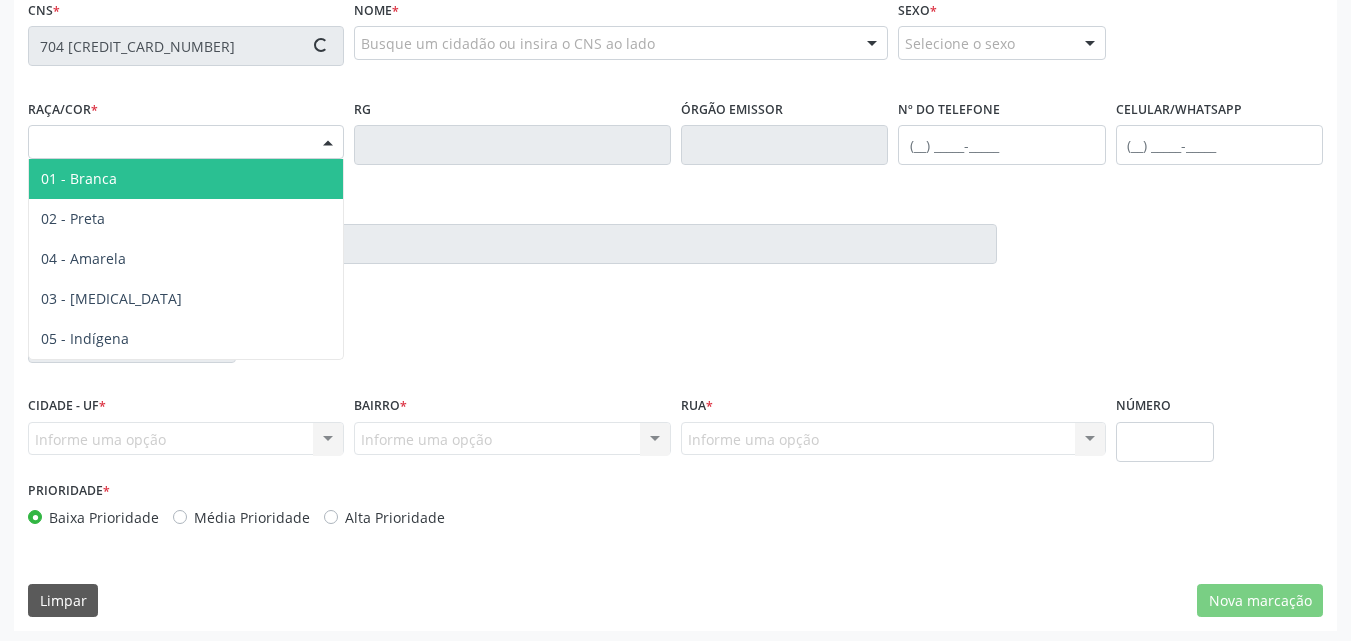 click on "RG" at bounding box center (512, 143) 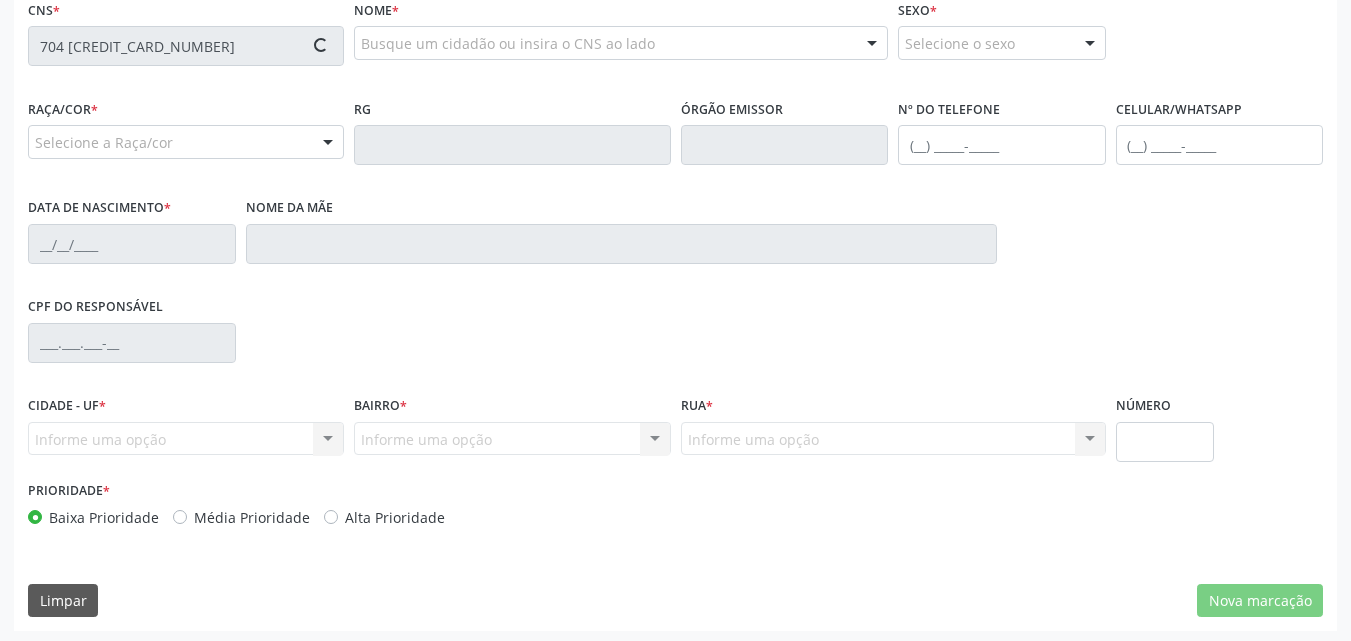 type on "704 [CREDIT_CARD_NUMBER]" 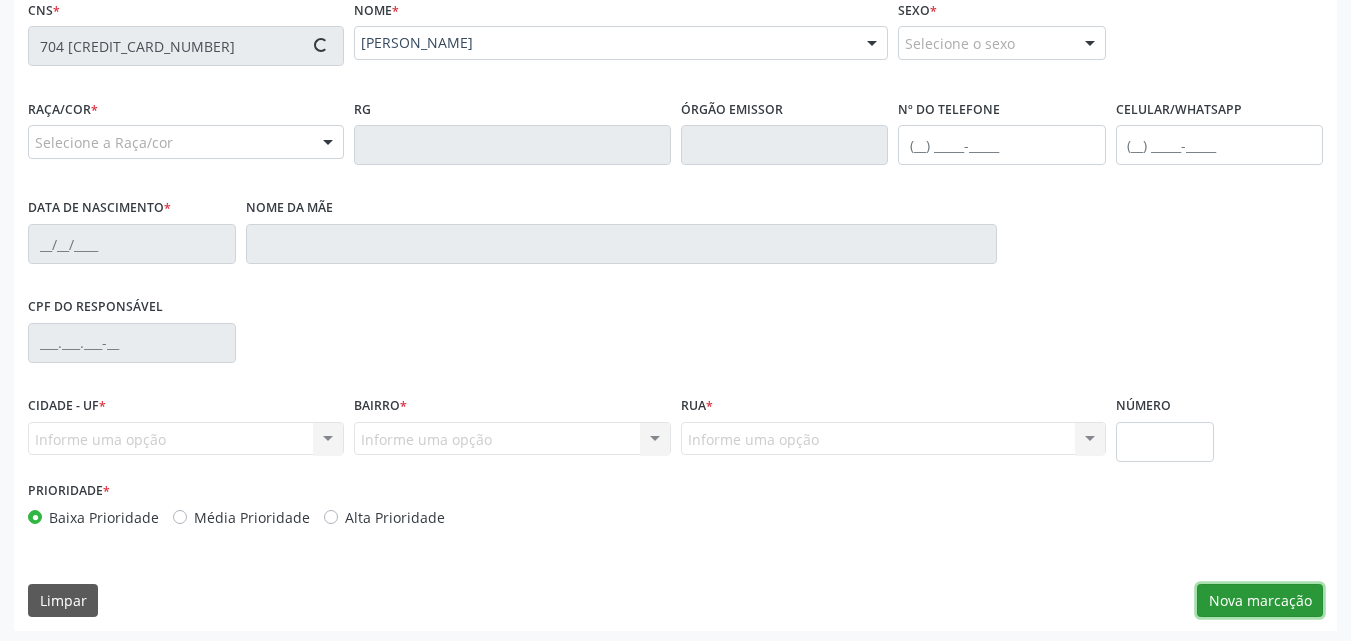 click on "Nova marcação" at bounding box center [1260, 601] 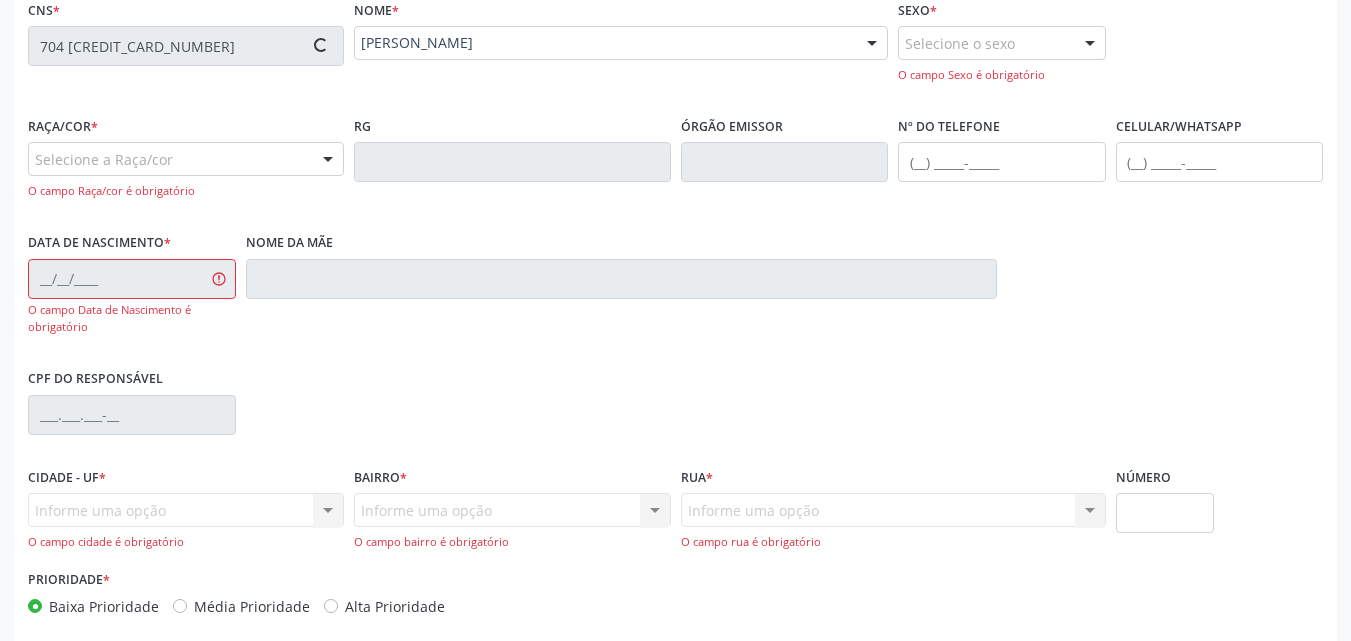 type on "[PHONE_NUMBER]" 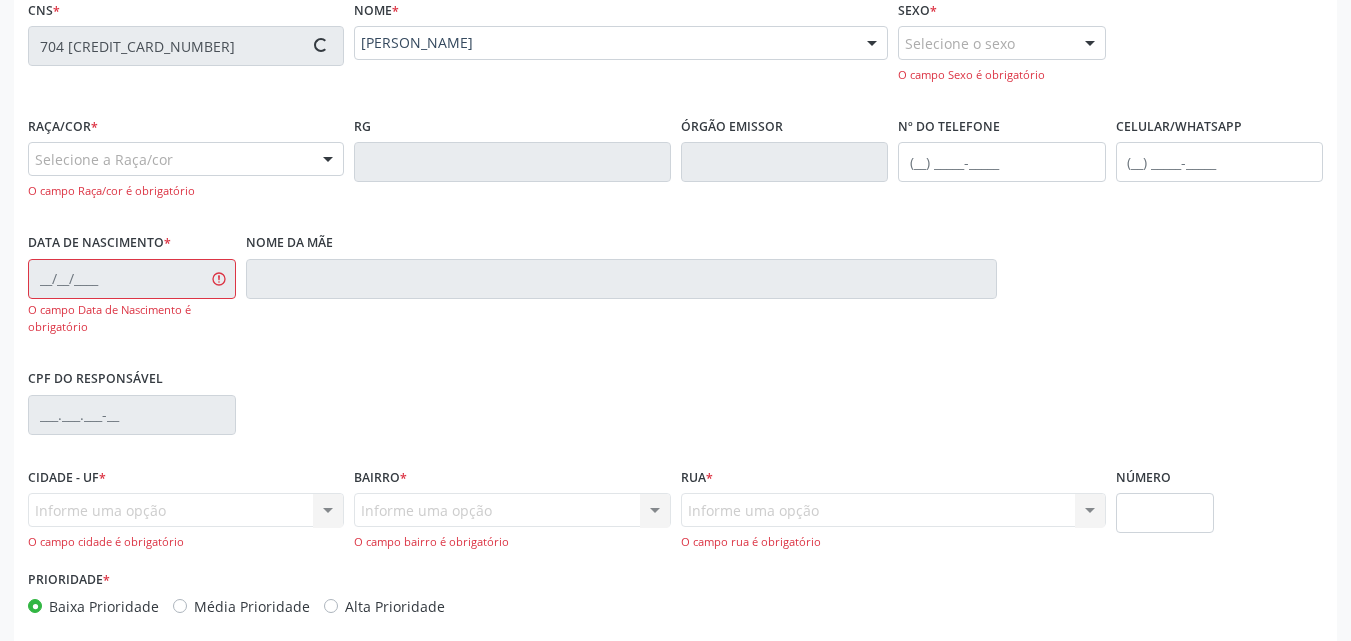 type on "1[DATE]" 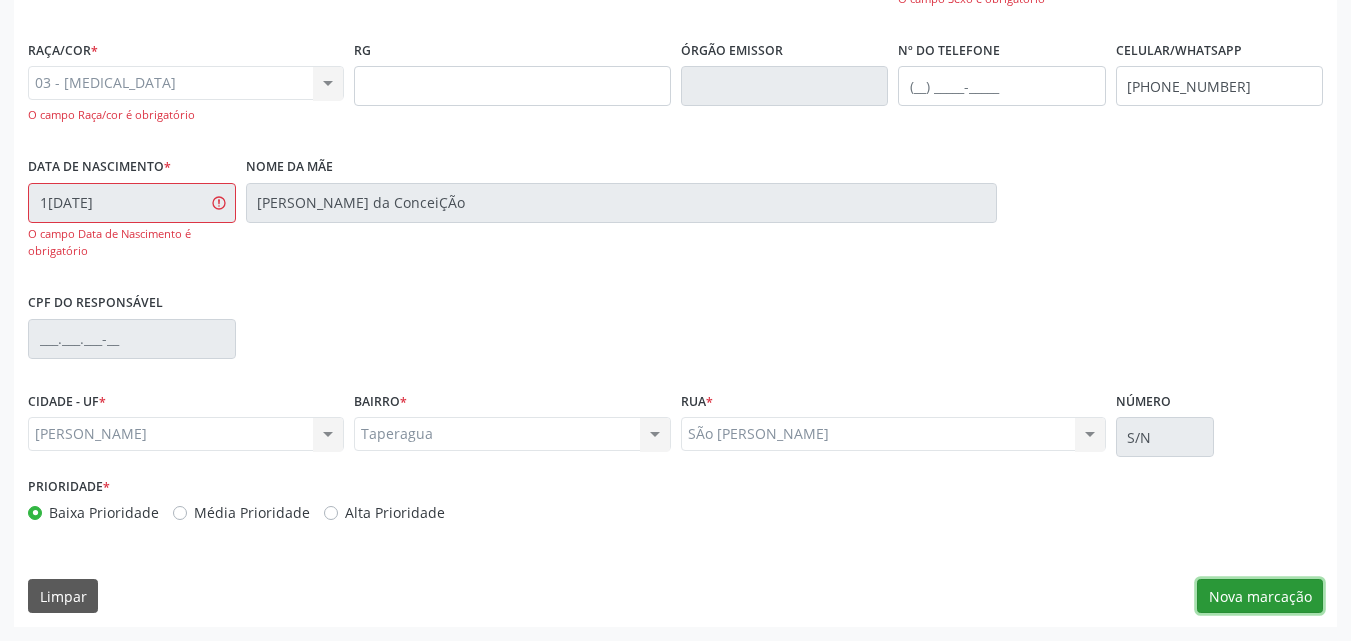 click on "Nova marcação" at bounding box center [1260, 596] 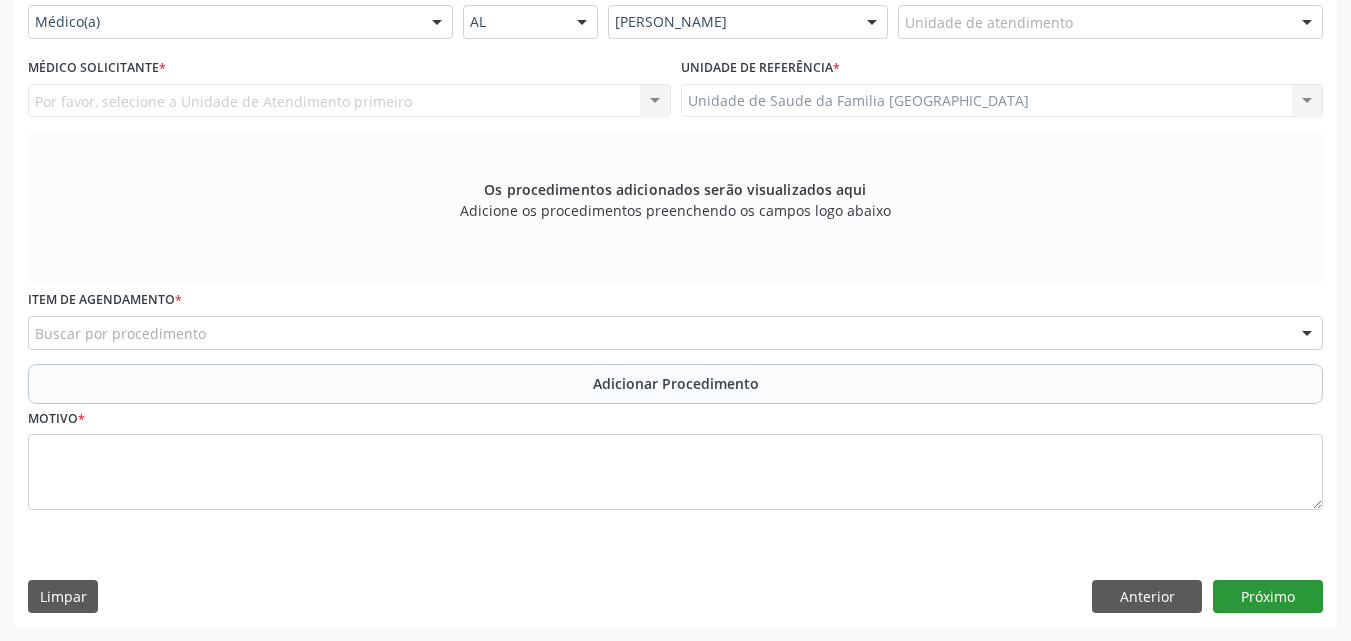 scroll, scrollTop: 488, scrollLeft: 0, axis: vertical 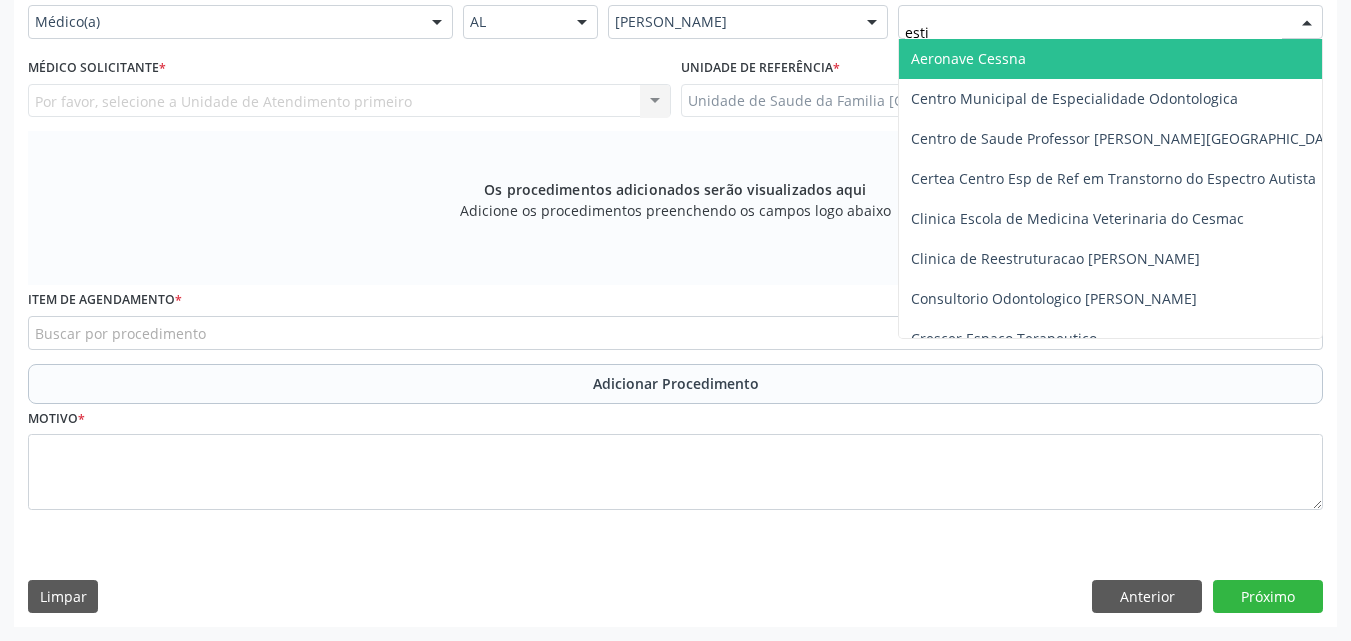 type on "estiv" 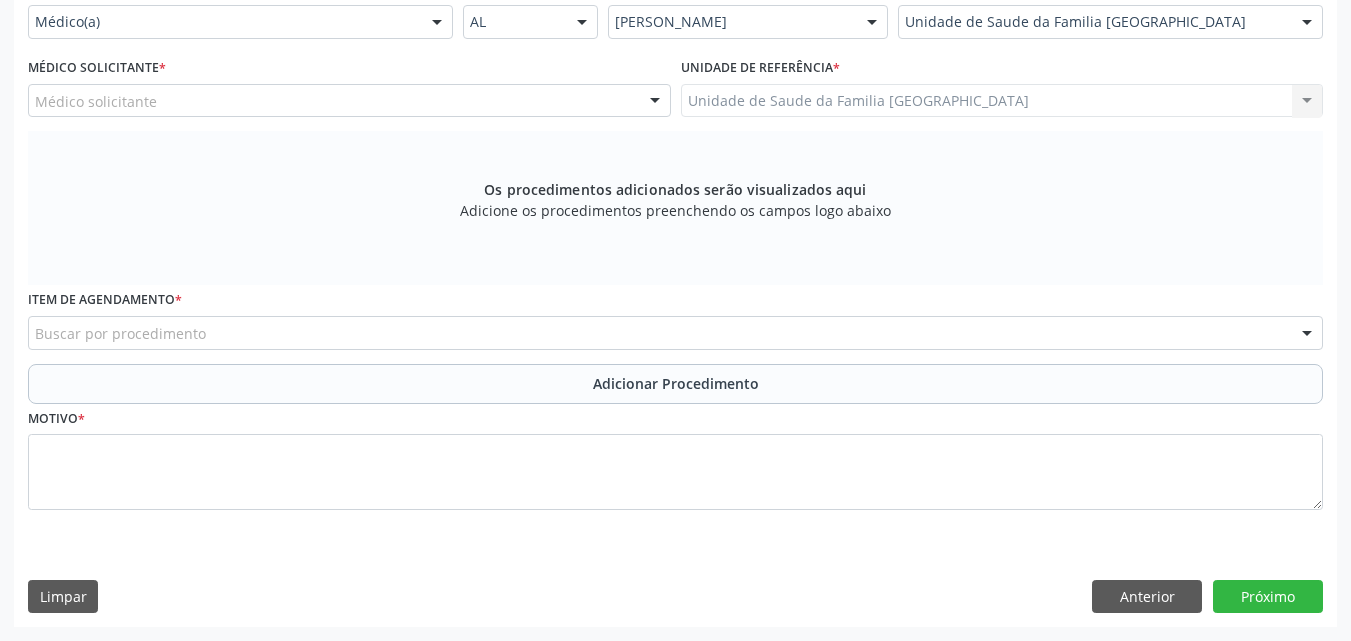 click on "Médico solicitante" at bounding box center [349, 101] 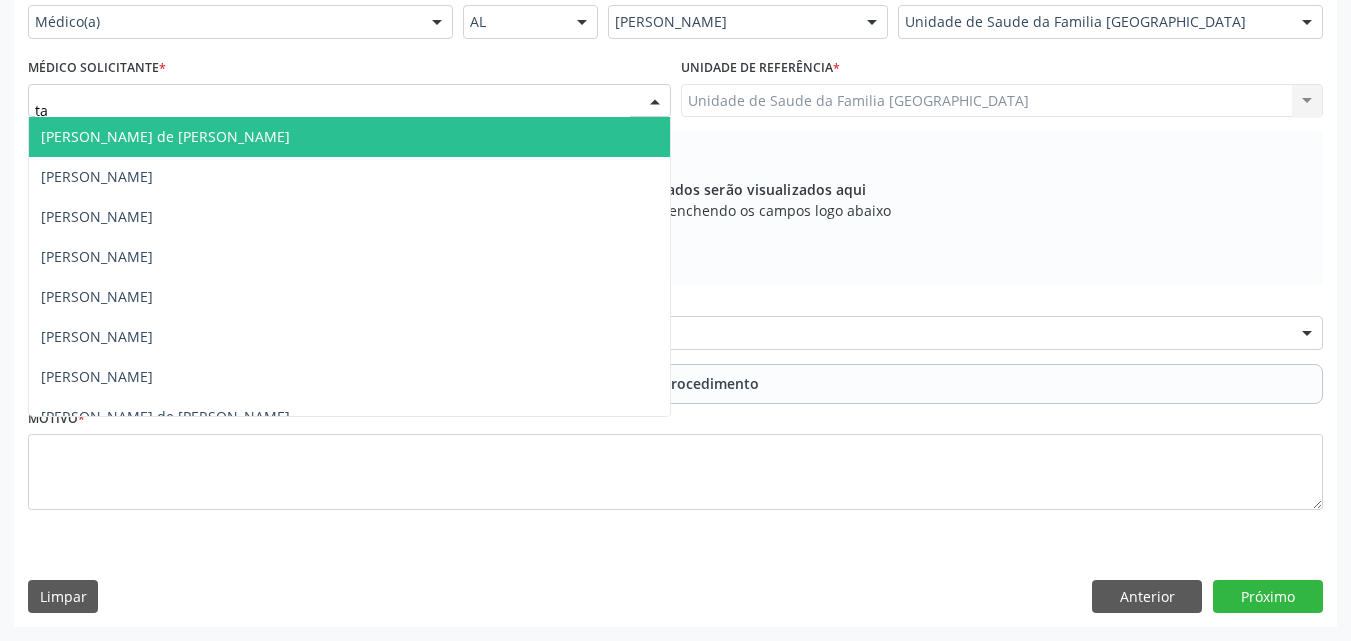 type on "tac" 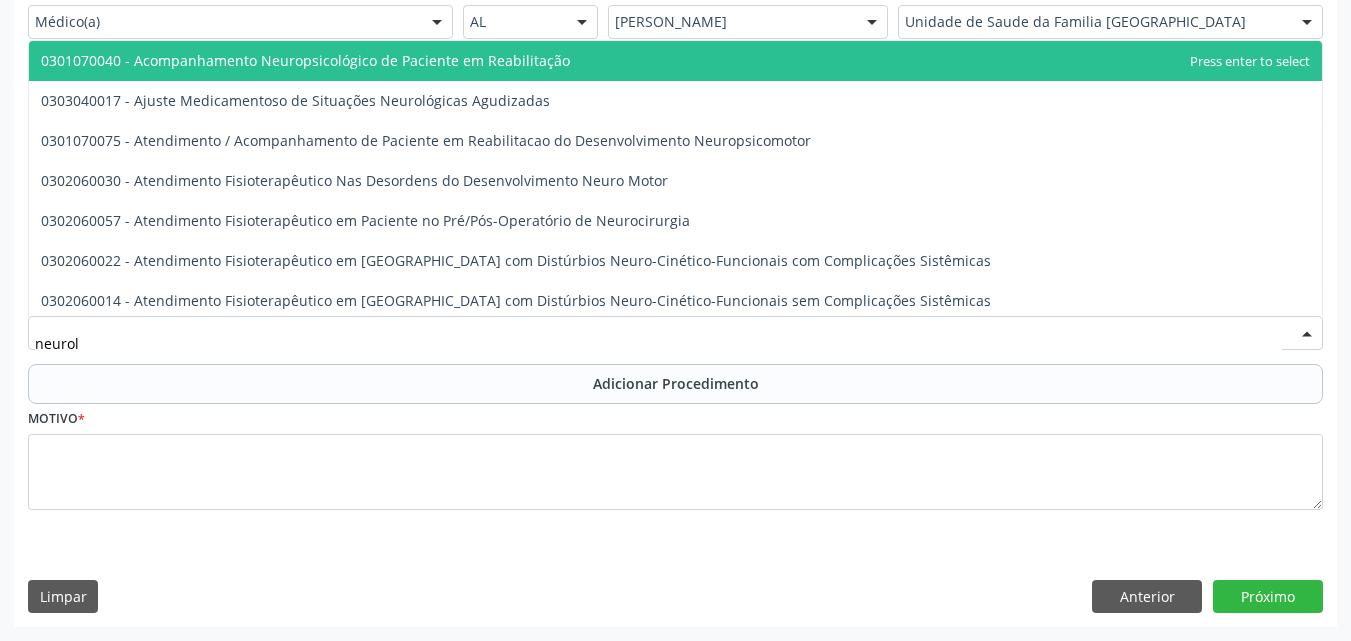 type on "neurolo" 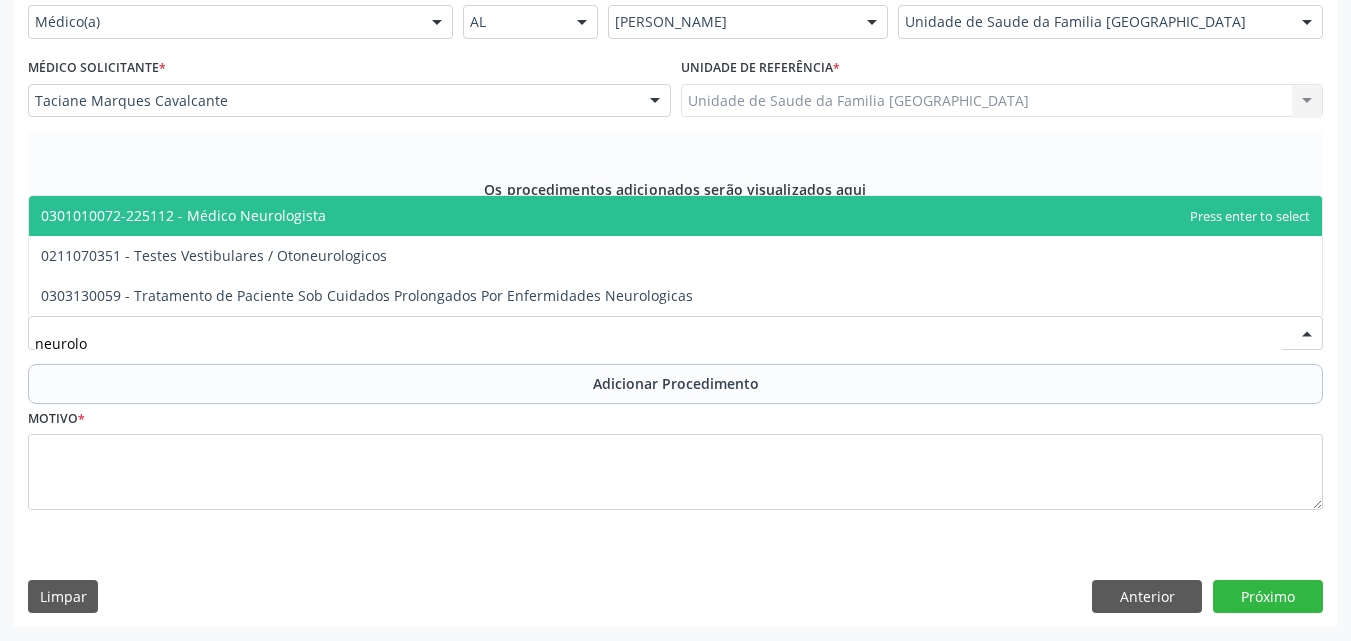 click on "0301010072-225112 - Médico Neurologista" at bounding box center [675, 216] 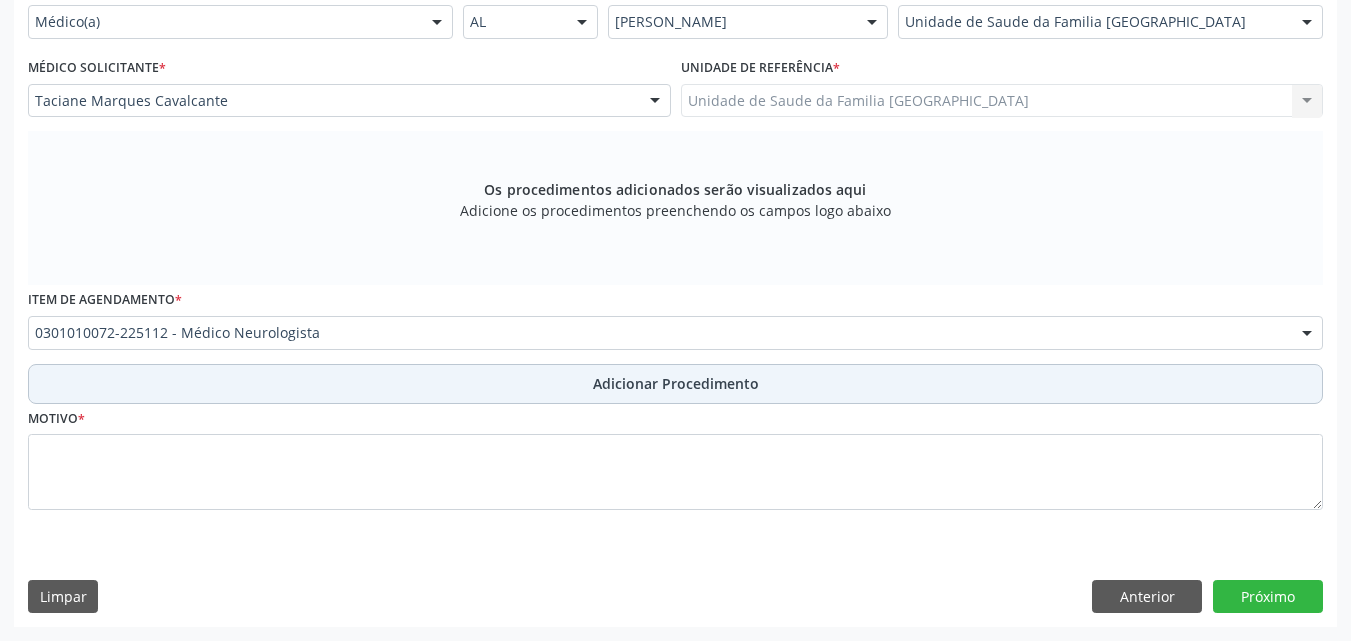 click on "Adicionar Procedimento" at bounding box center [675, 384] 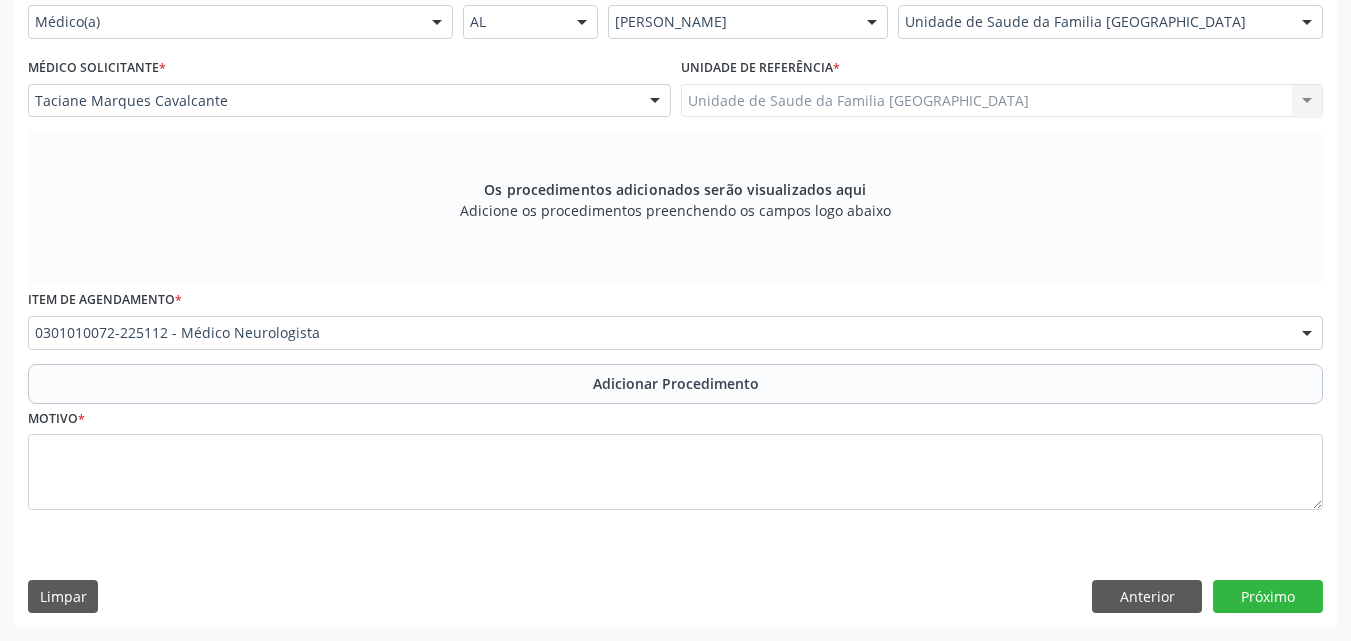 scroll, scrollTop: 412, scrollLeft: 0, axis: vertical 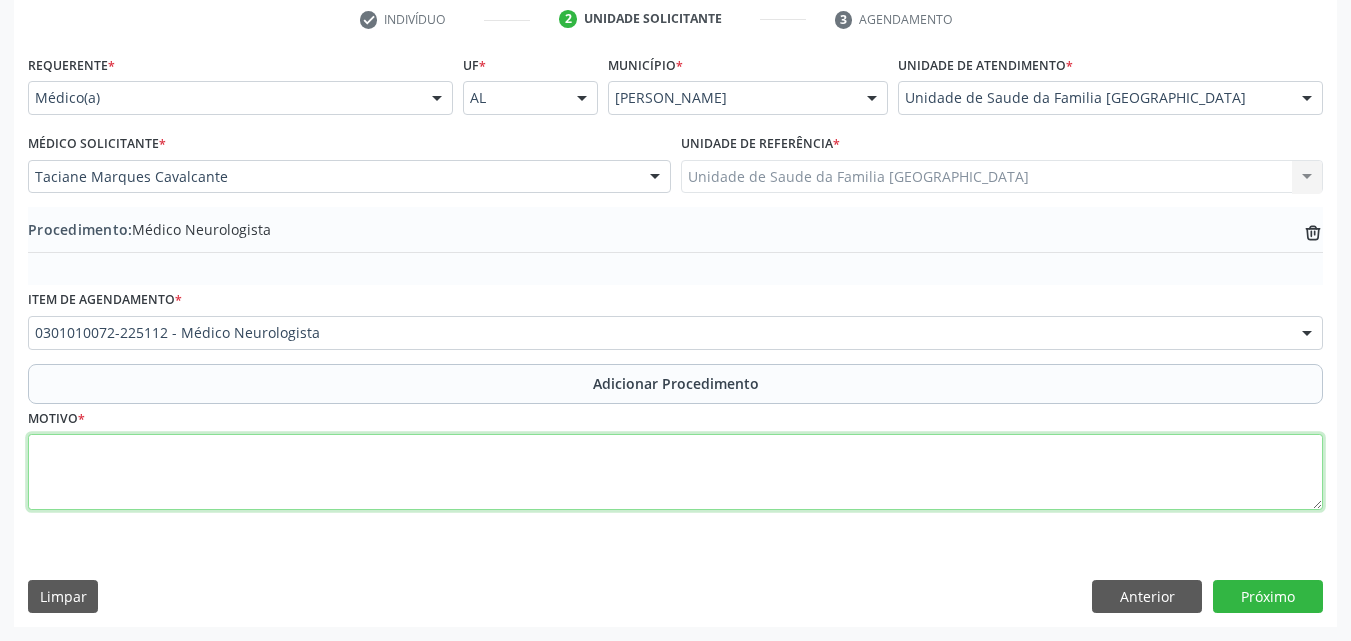click at bounding box center (675, 472) 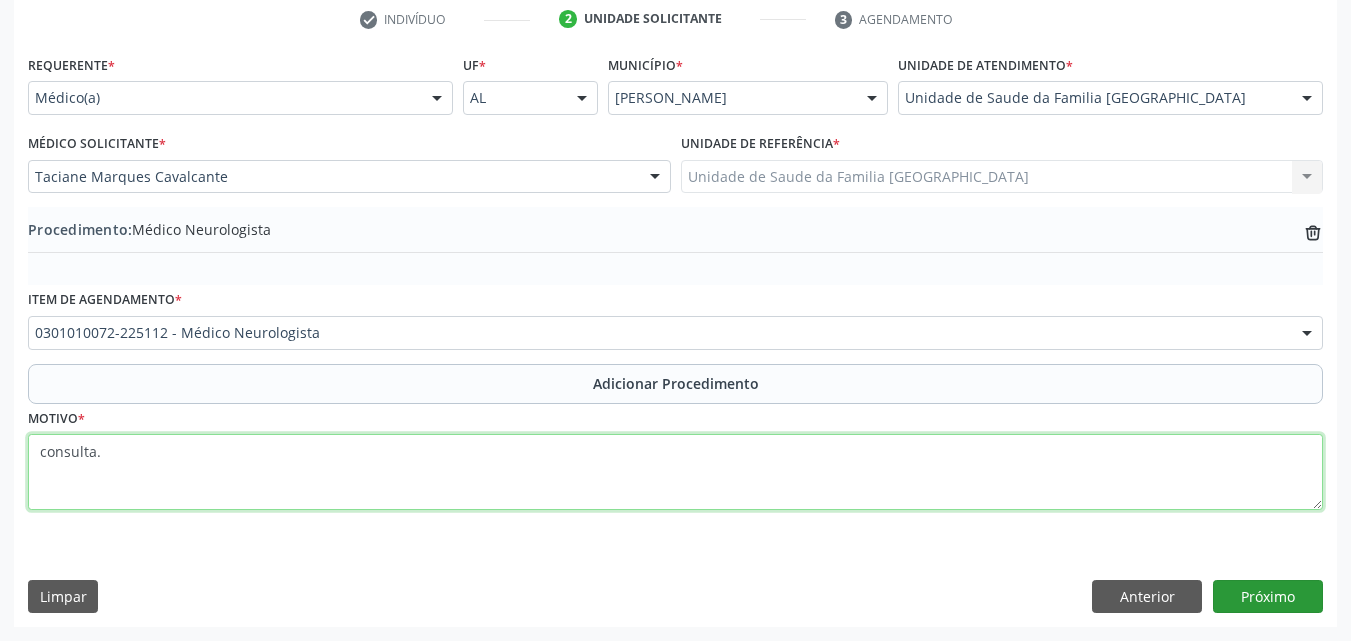 type on "consulta." 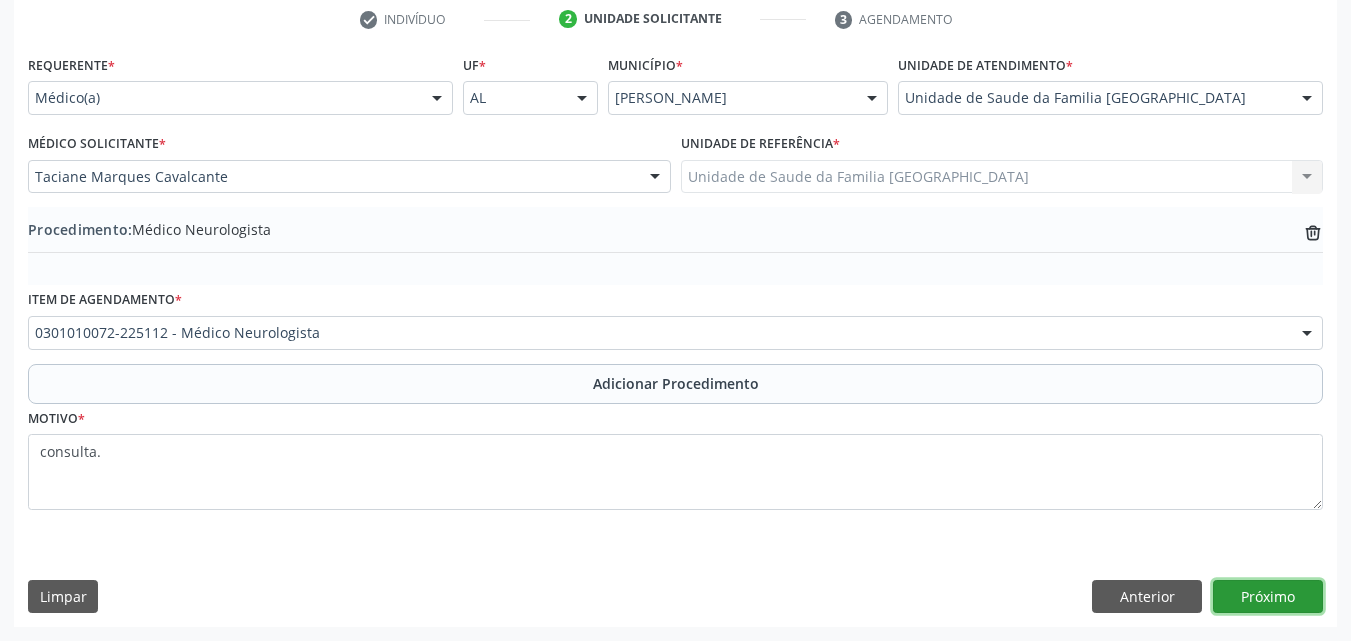 click on "Próximo" at bounding box center (1268, 597) 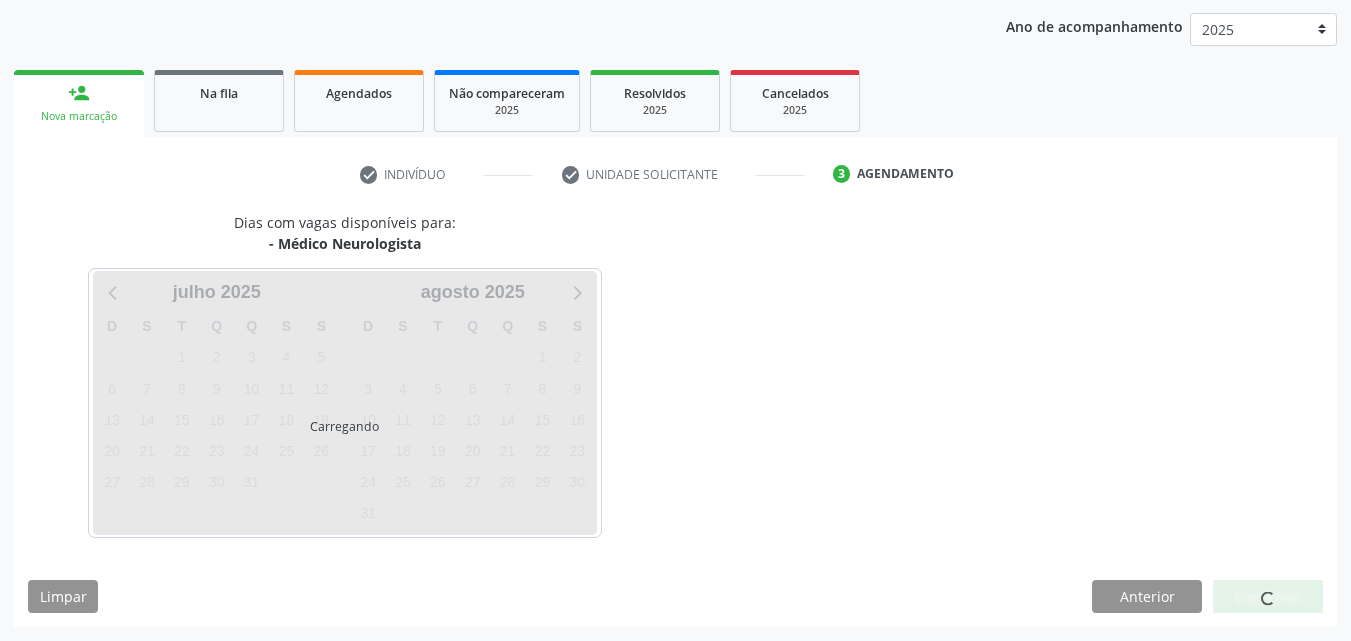 scroll, scrollTop: 316, scrollLeft: 0, axis: vertical 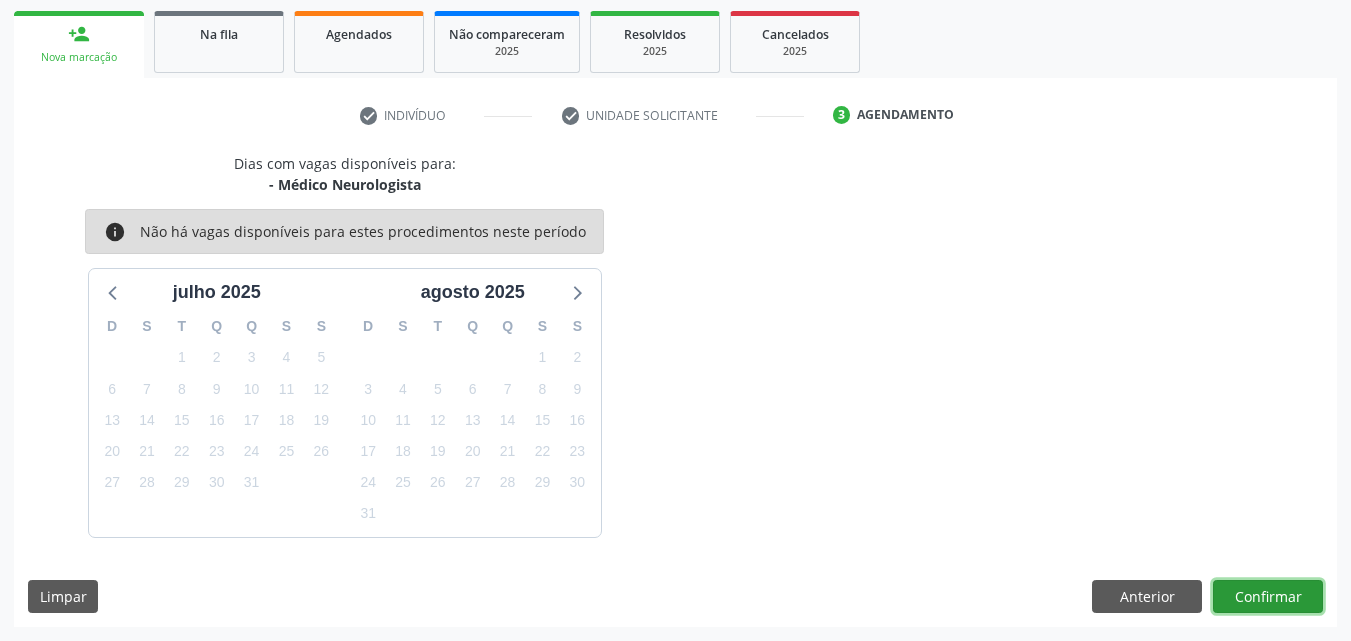 click on "Confirmar" at bounding box center [1268, 597] 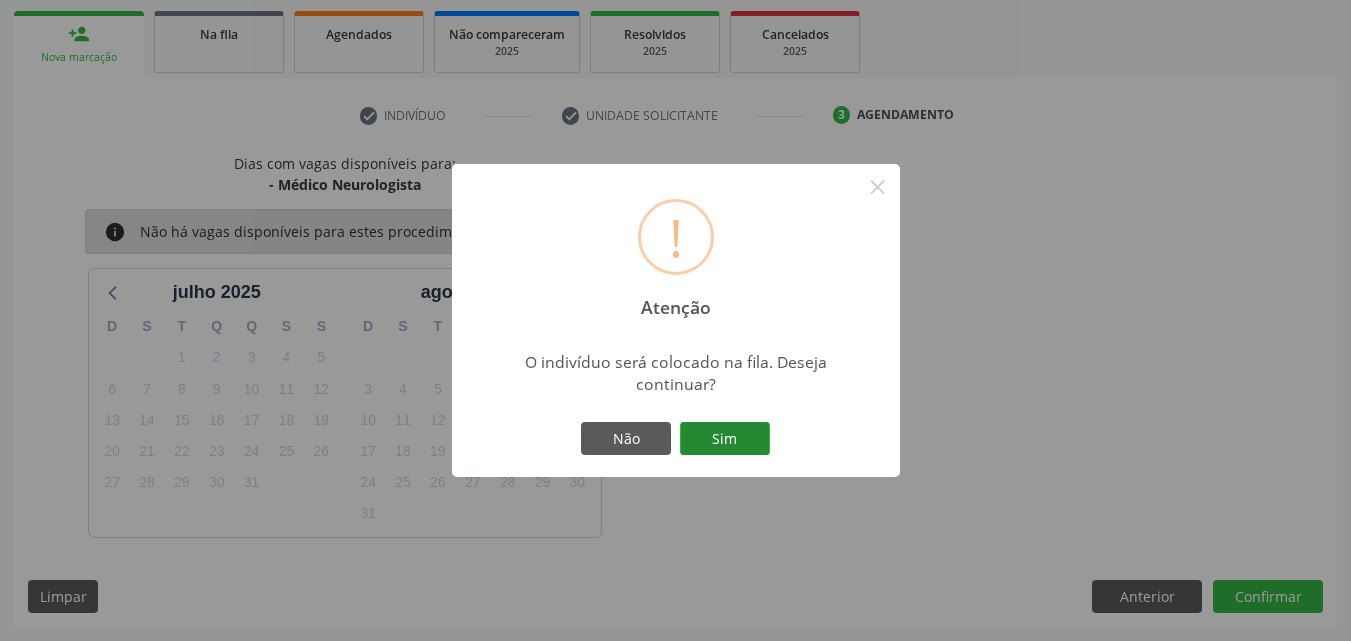 click on "Sim" at bounding box center [725, 439] 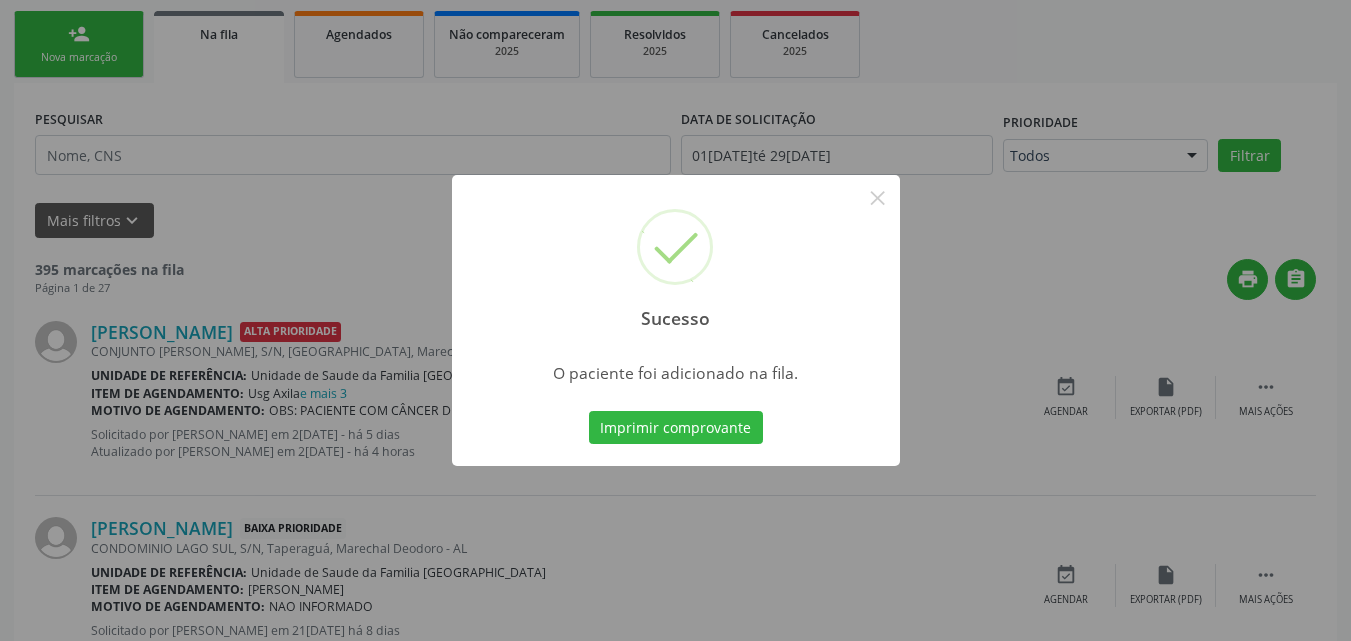 scroll, scrollTop: 54, scrollLeft: 0, axis: vertical 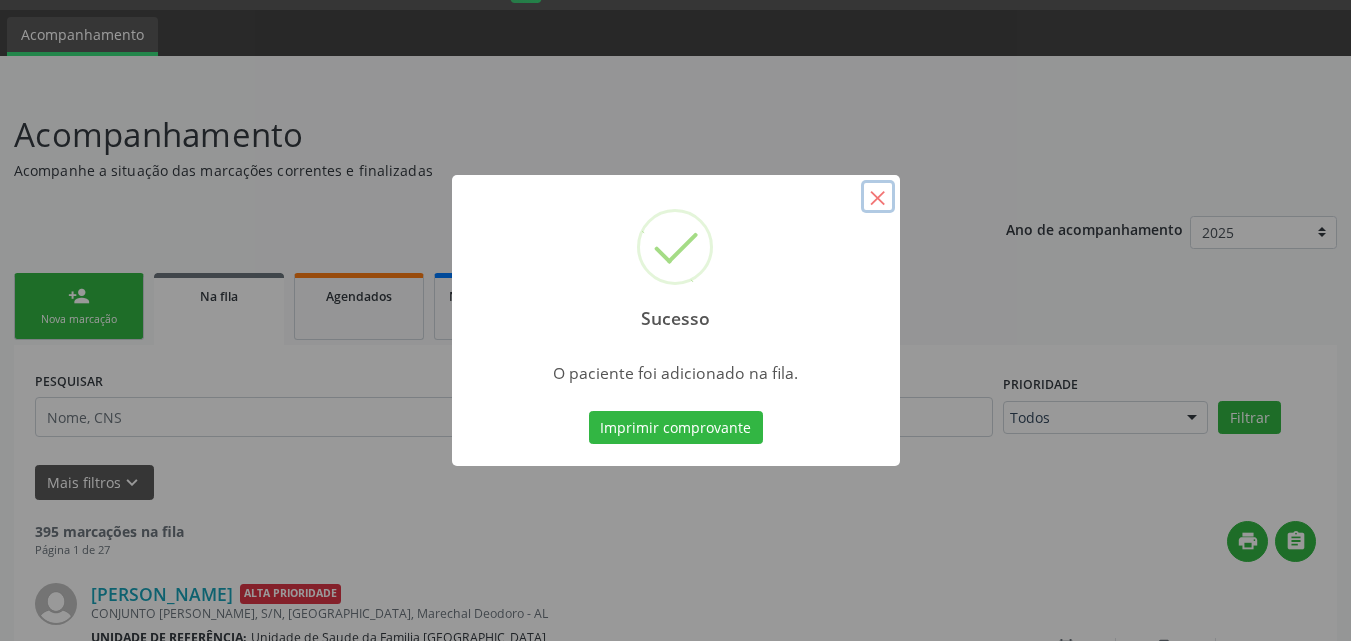 click on "×" at bounding box center (878, 197) 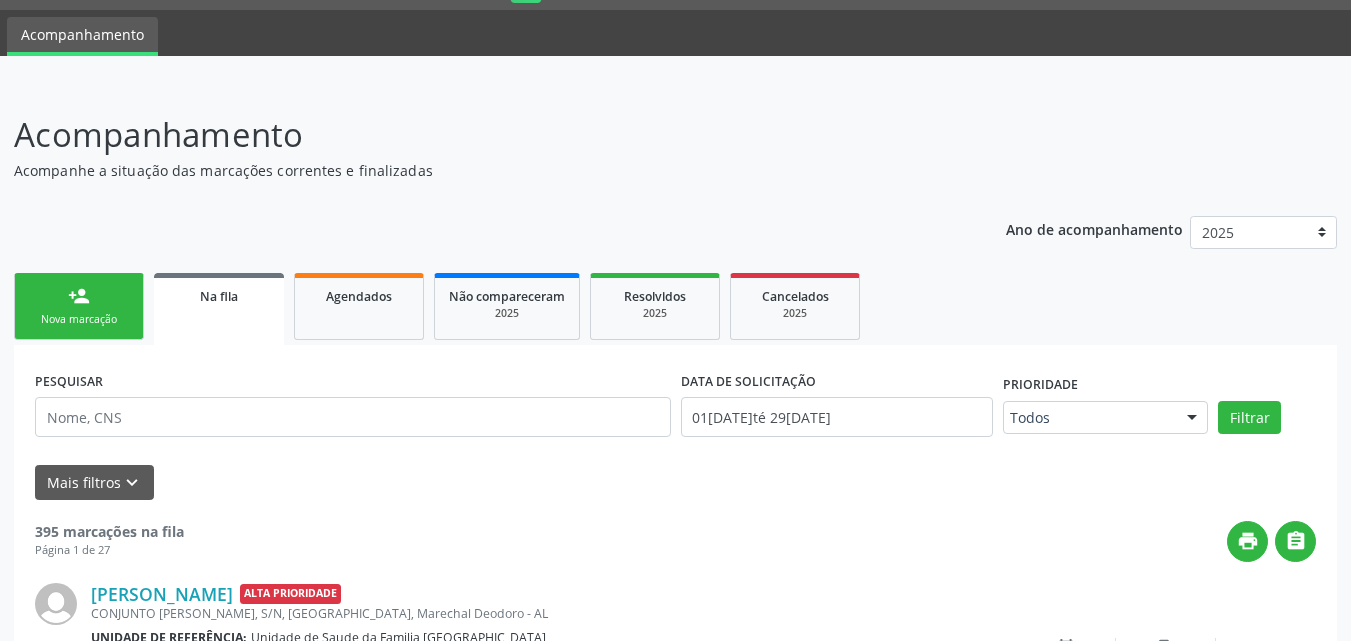 click on "Nova marcação" at bounding box center (79, 319) 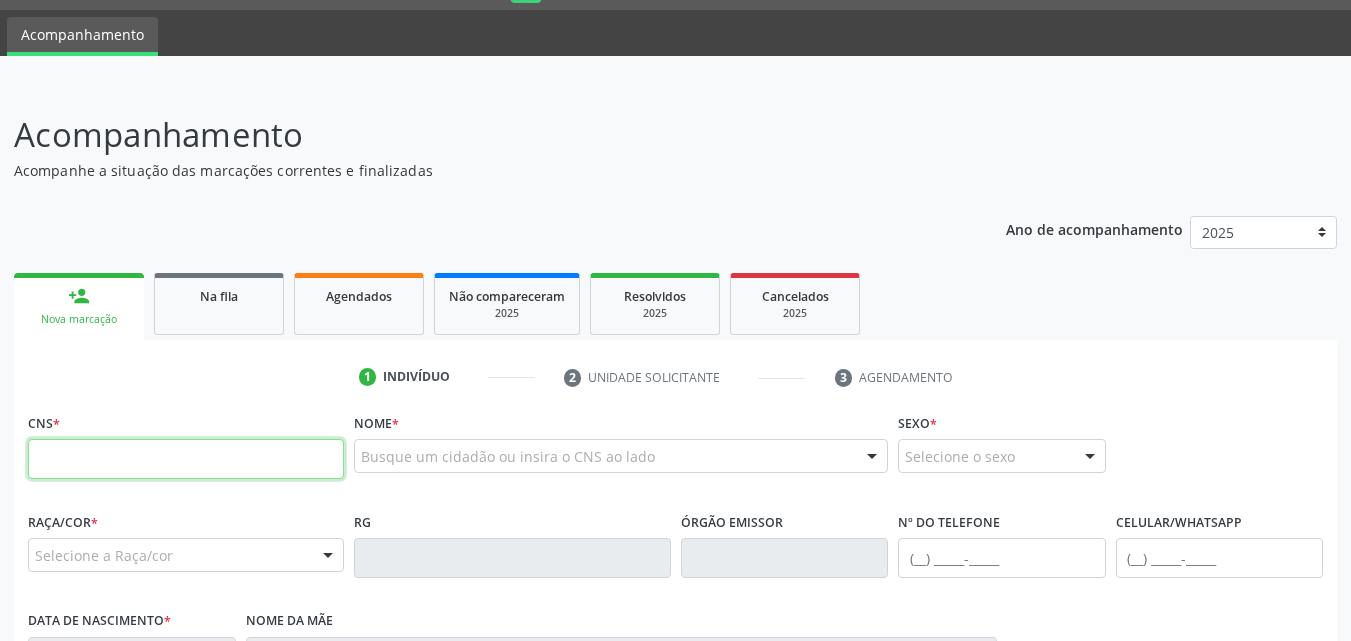 drag, startPoint x: 83, startPoint y: 475, endPoint x: 88, endPoint y: 463, distance: 13 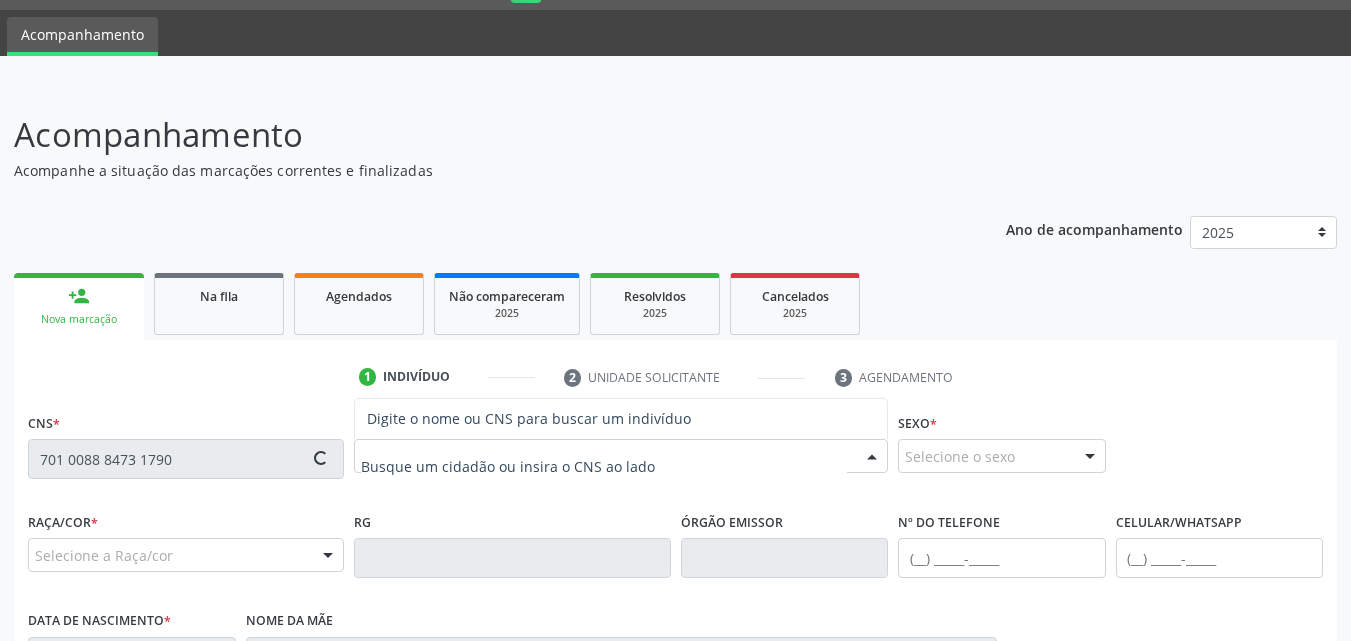 type on "701 0088 8473 1790" 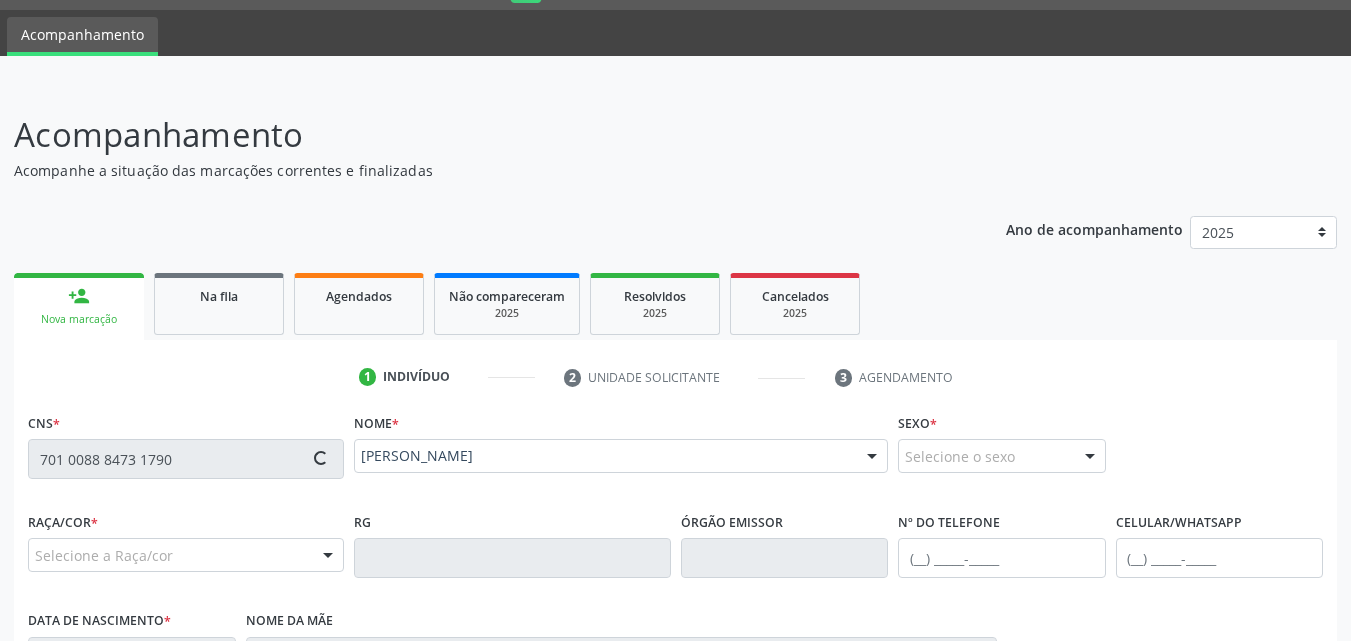 scroll, scrollTop: 471, scrollLeft: 0, axis: vertical 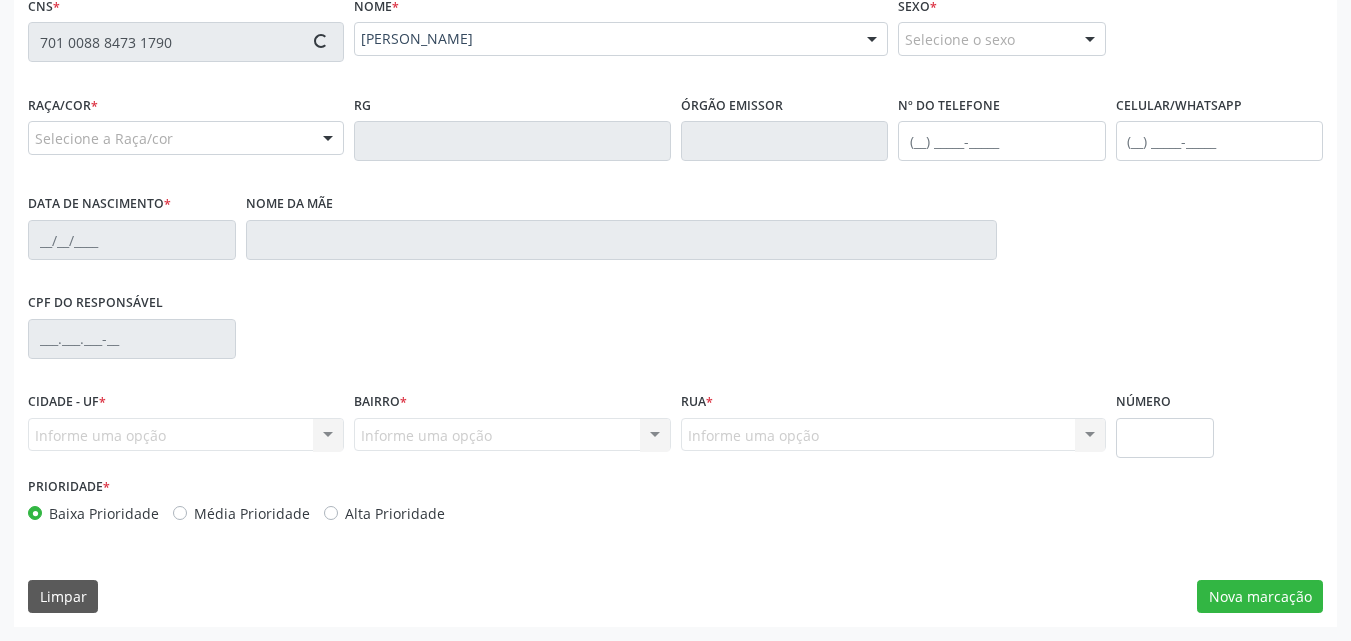 type on "[PHONE_NUMBER]" 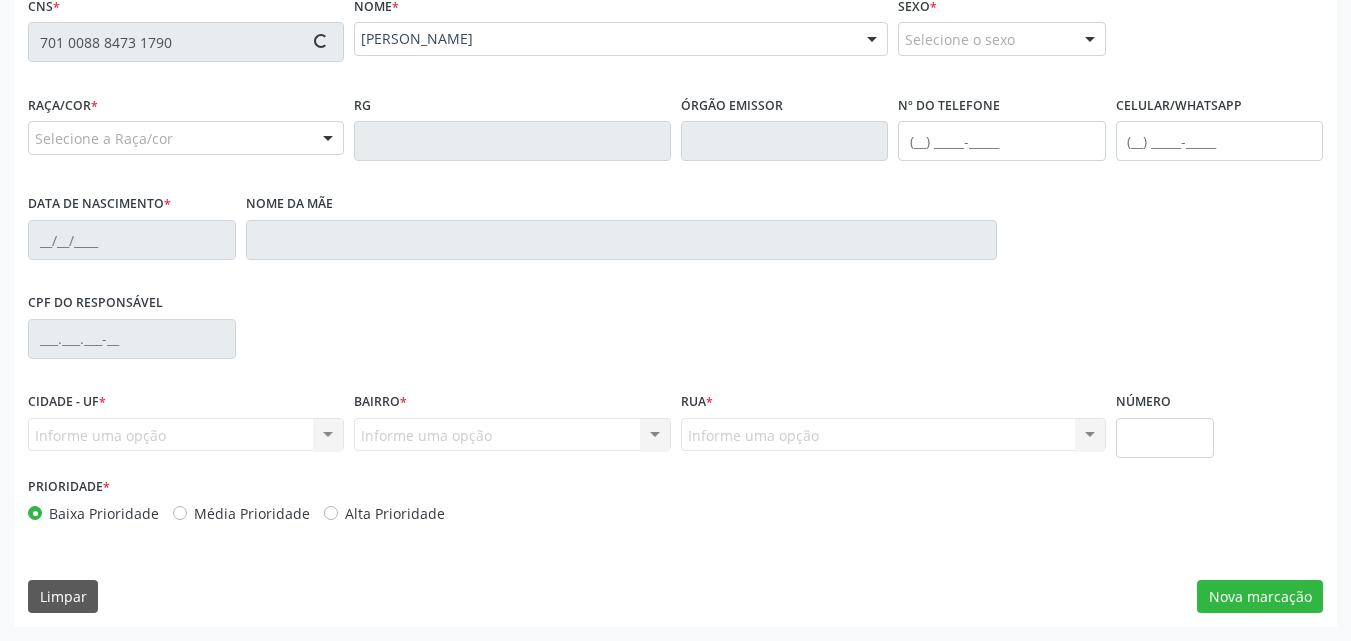 type on "3[DATE]" 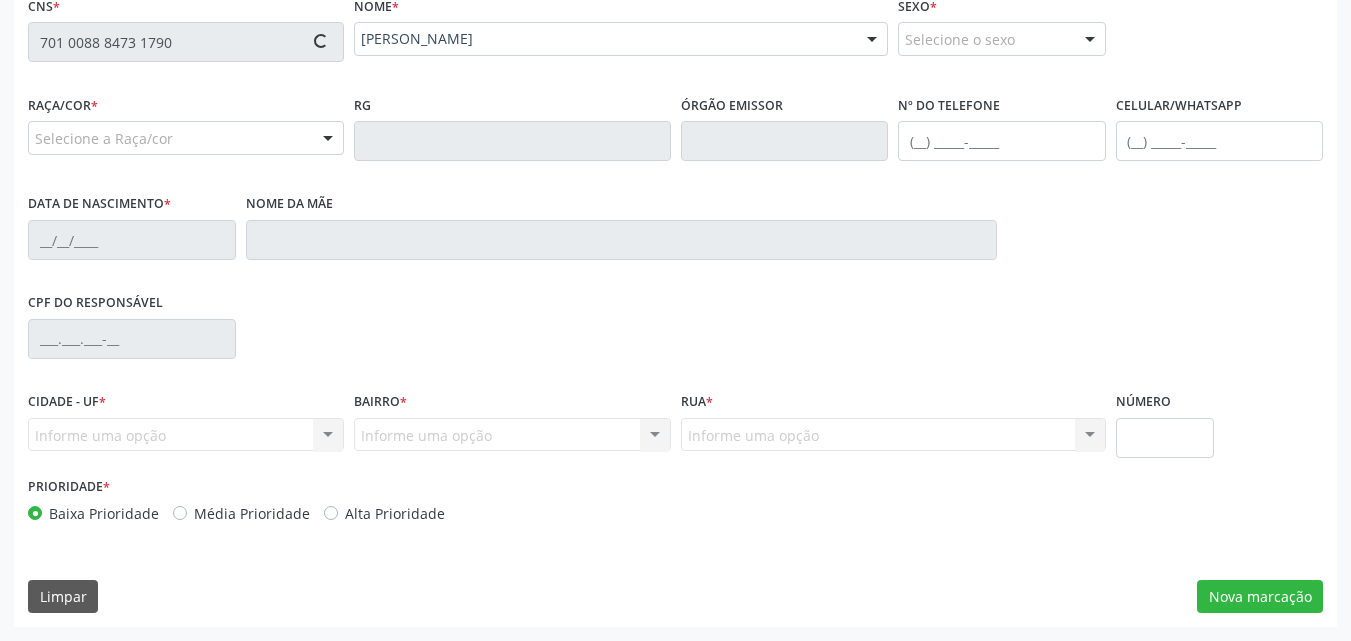 type on "19" 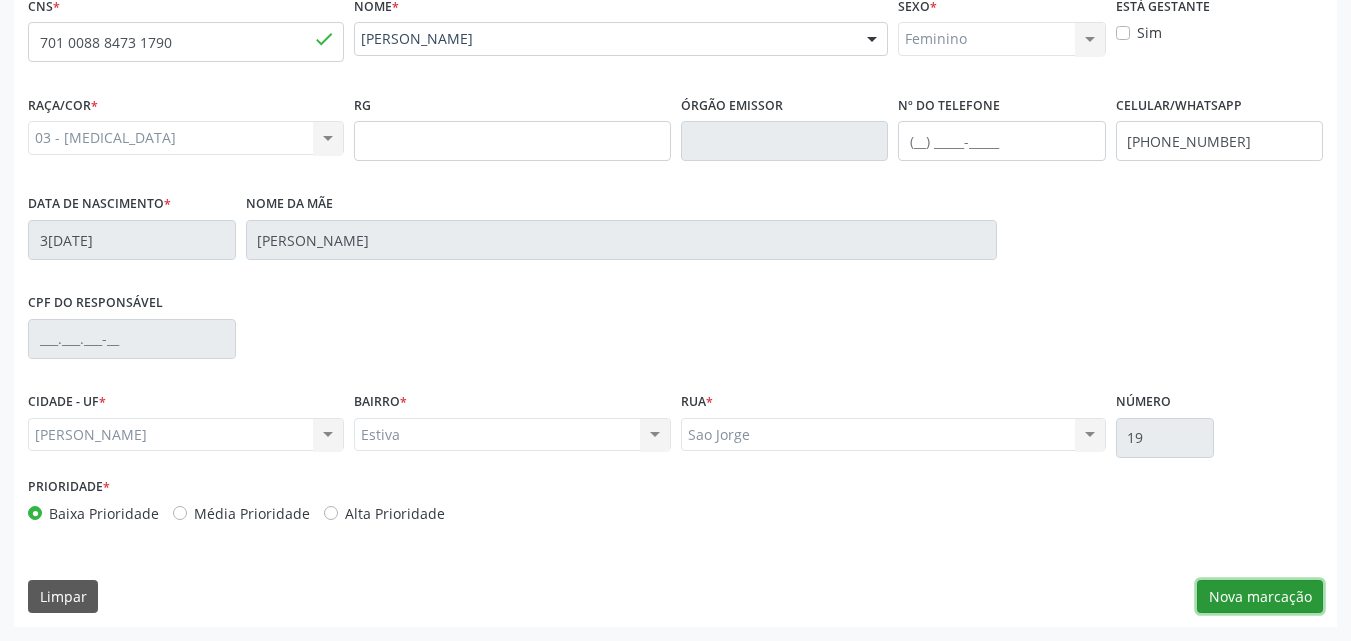 click on "Nova marcação" at bounding box center [1260, 597] 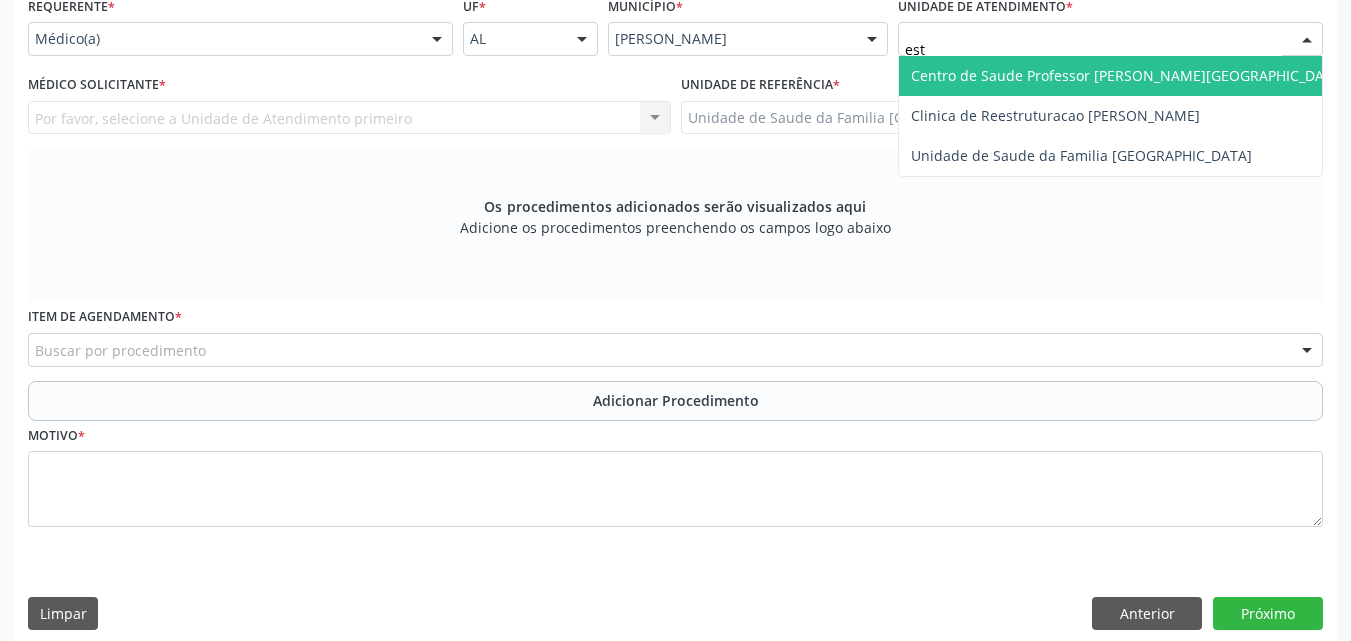 type on "esti" 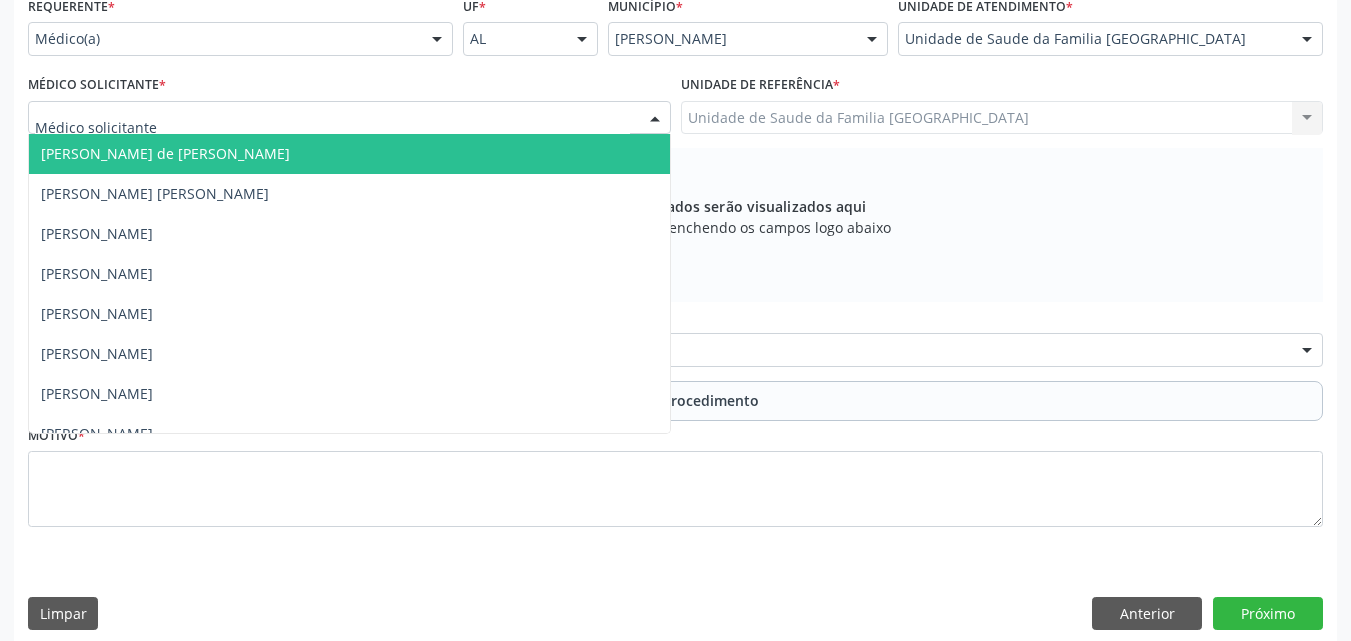 click at bounding box center [349, 118] 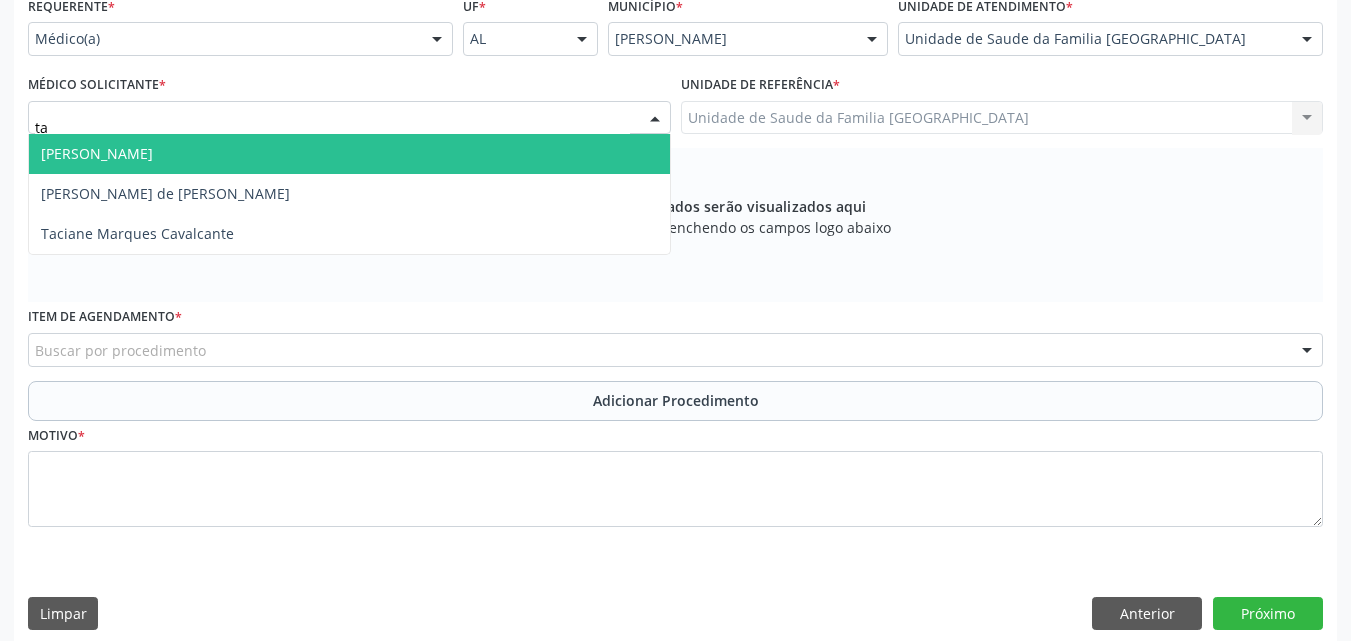 type on "tac" 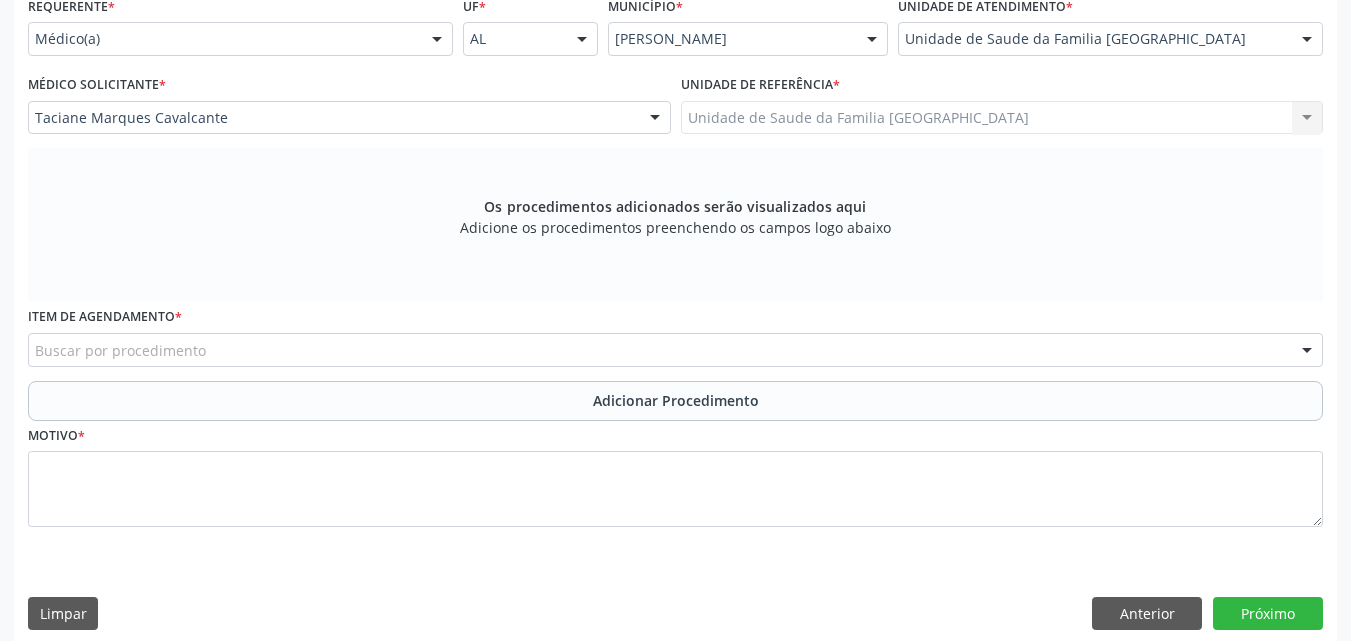 click on "Buscar por procedimento" at bounding box center [675, 350] 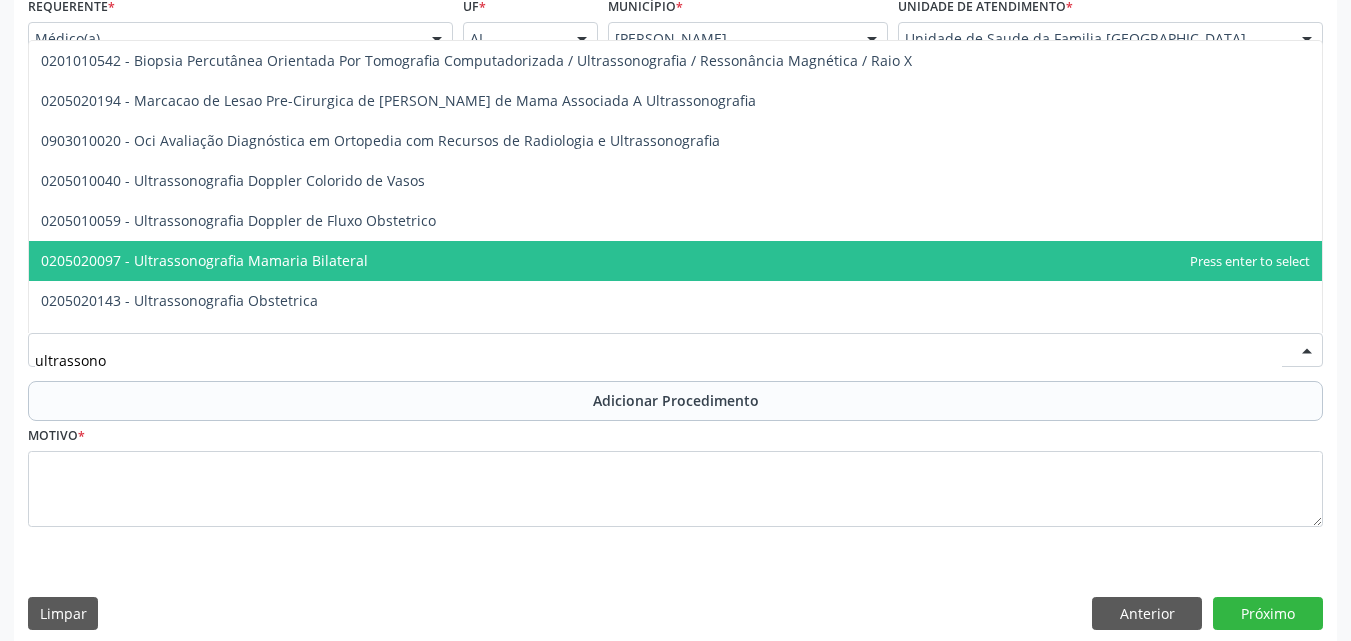 type on "ultrassono" 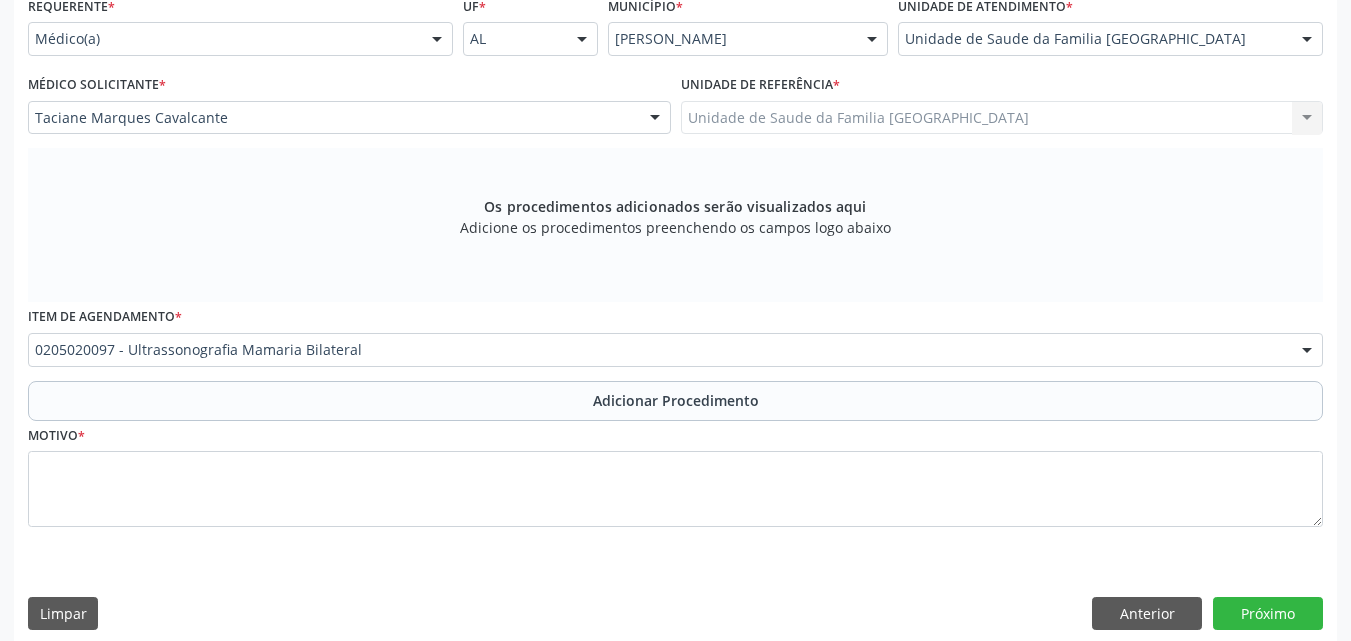 click on "Adicionar Procedimento" at bounding box center (675, 401) 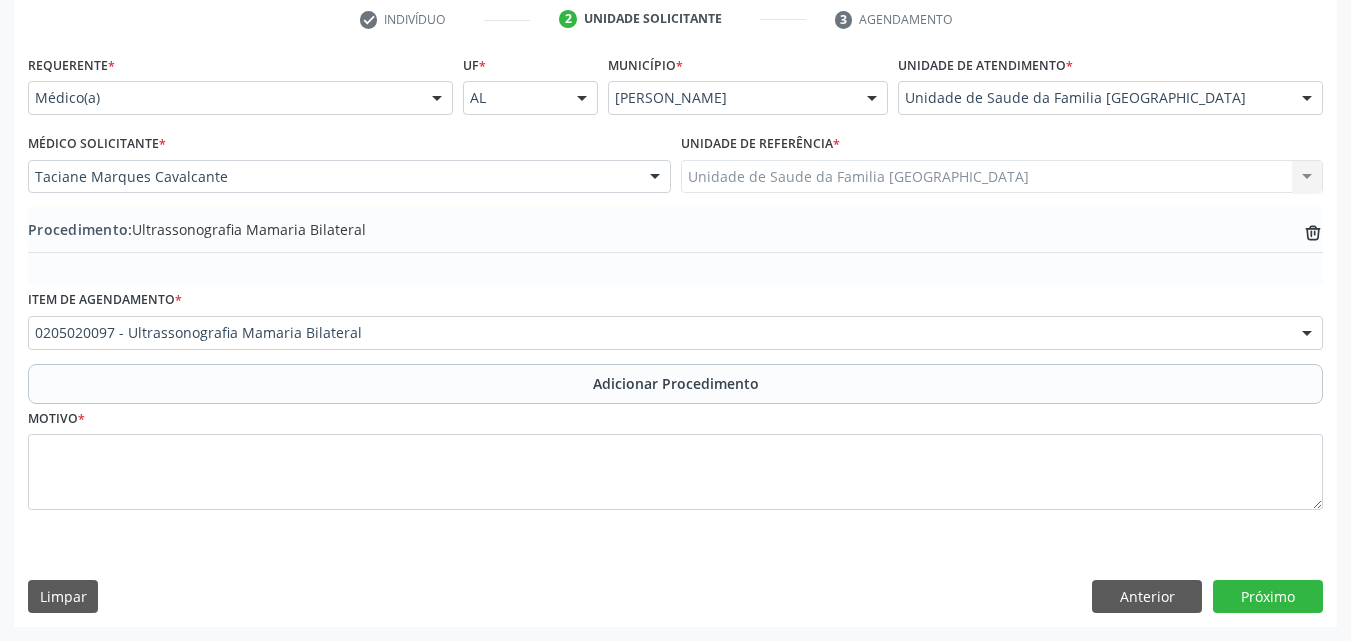 scroll, scrollTop: 412, scrollLeft: 0, axis: vertical 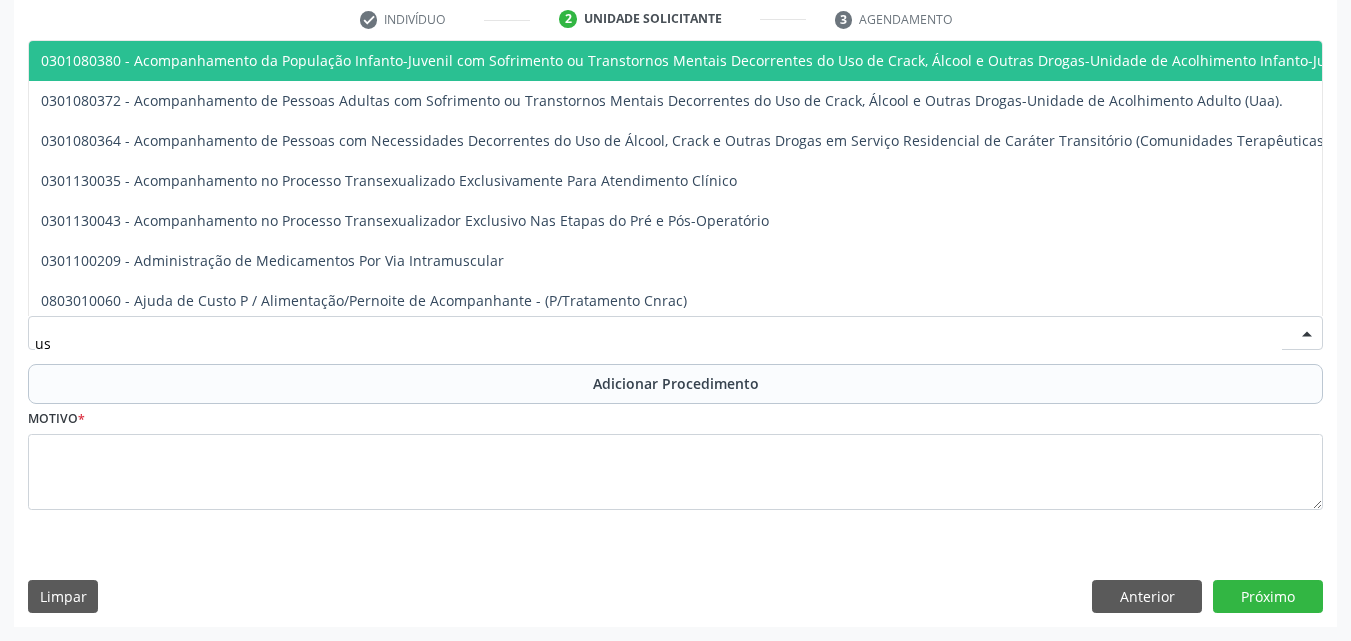 type on "usg" 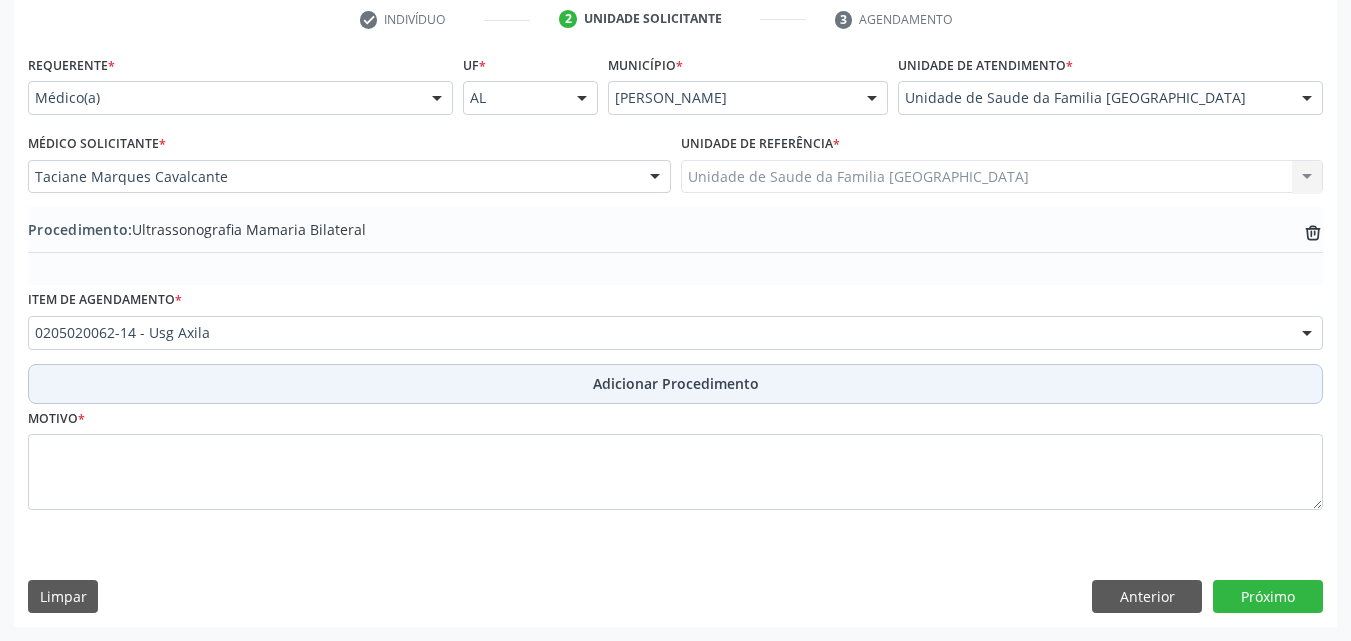 drag, startPoint x: 256, startPoint y: 385, endPoint x: 267, endPoint y: 428, distance: 44.38468 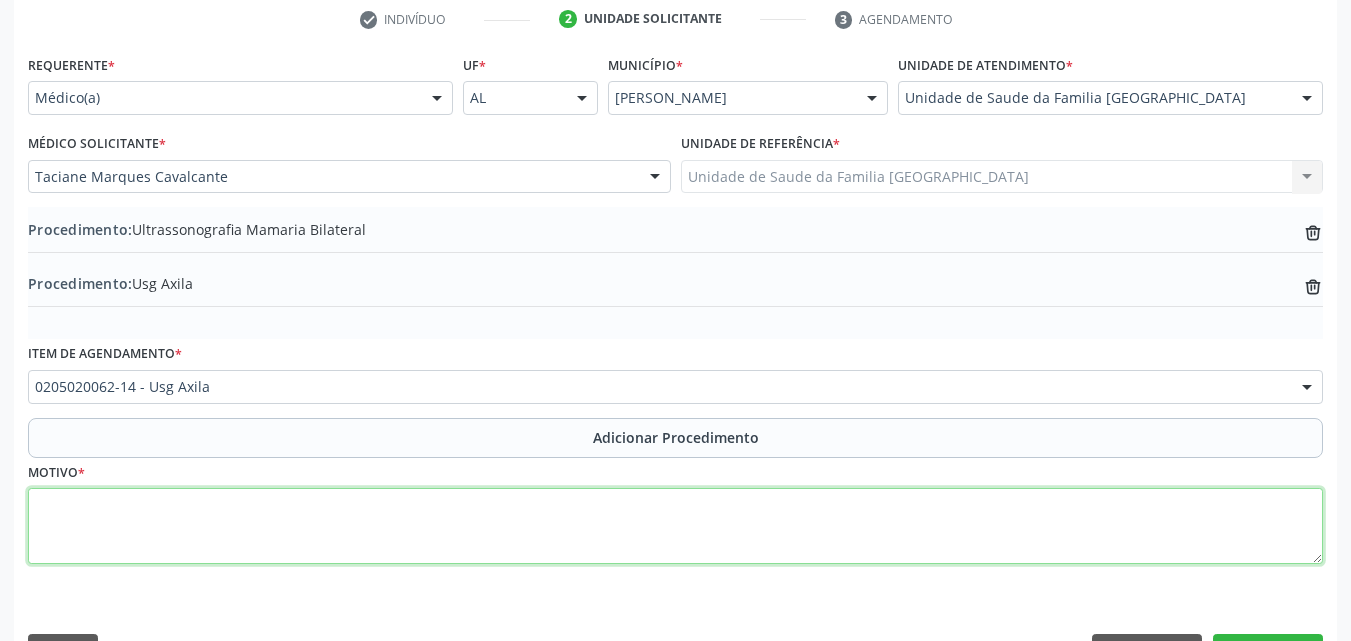 click at bounding box center [675, 526] 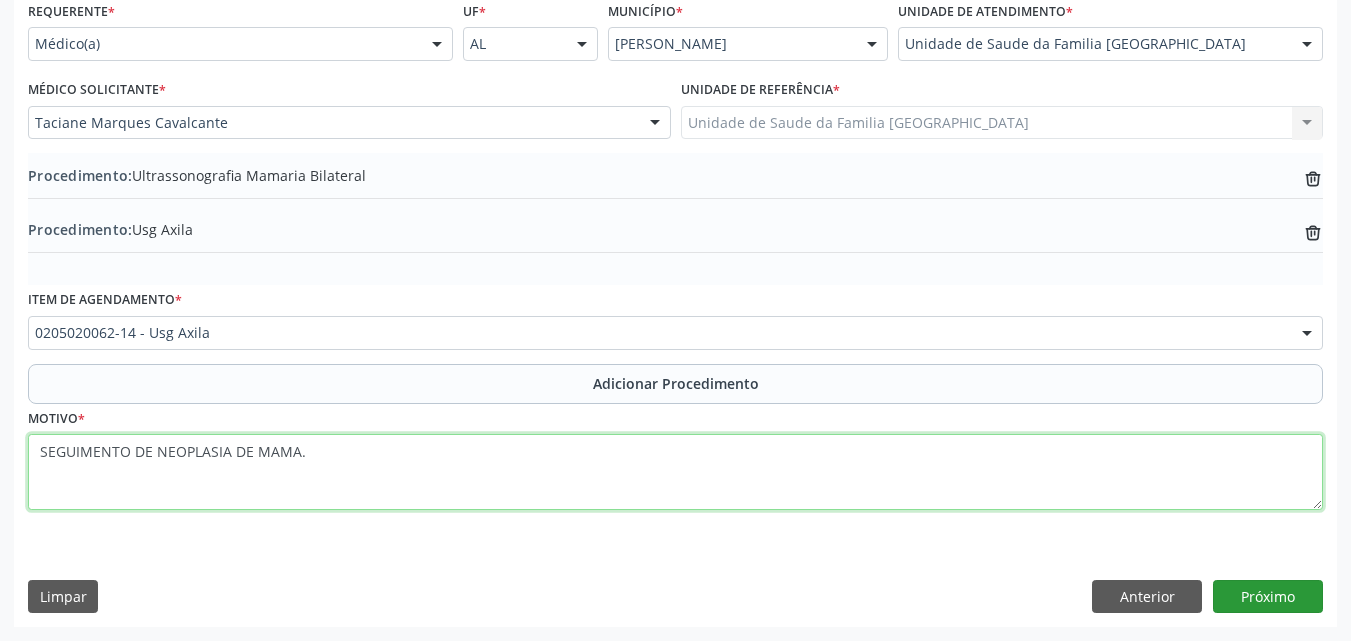 type on "SEGUIMENTO DE NEOPLASIA DE MAMA." 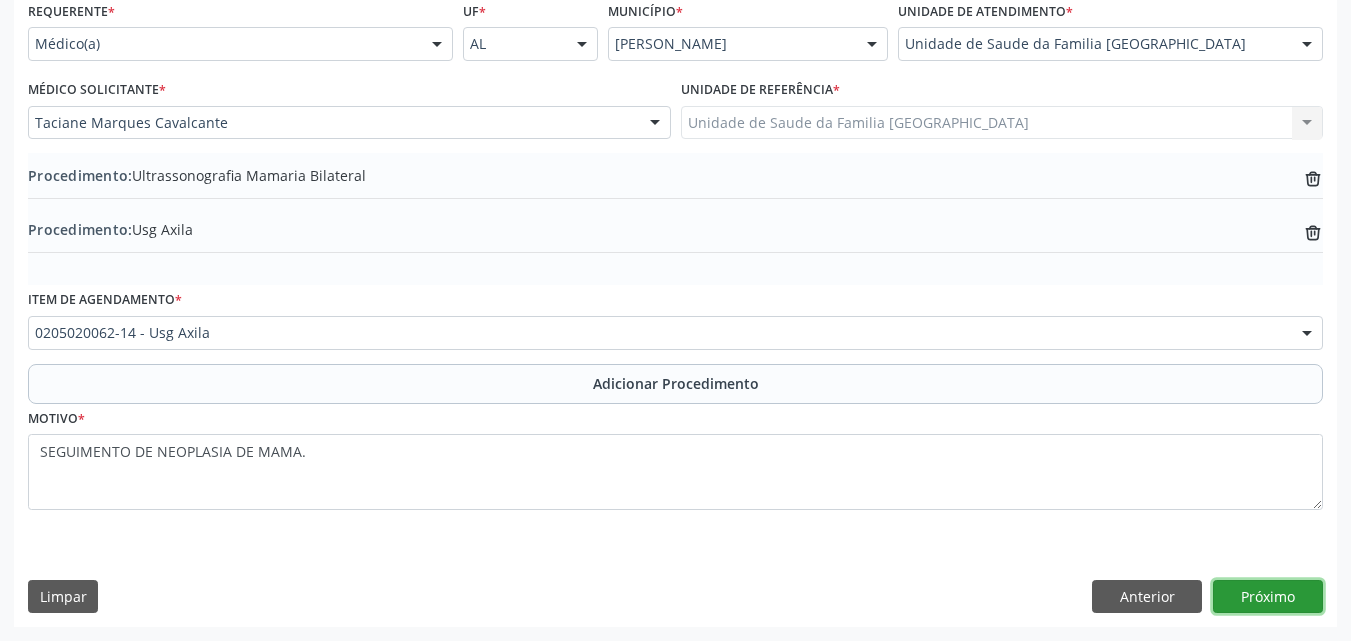click on "Próximo" at bounding box center [1268, 597] 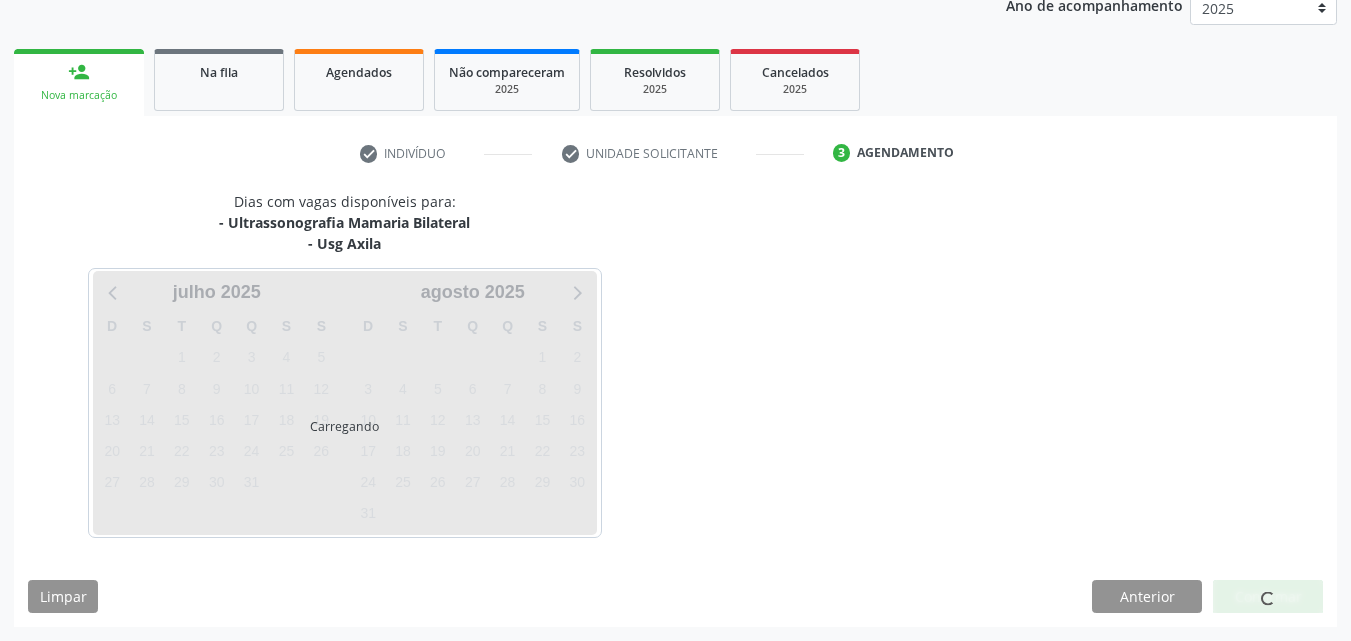 scroll, scrollTop: 337, scrollLeft: 0, axis: vertical 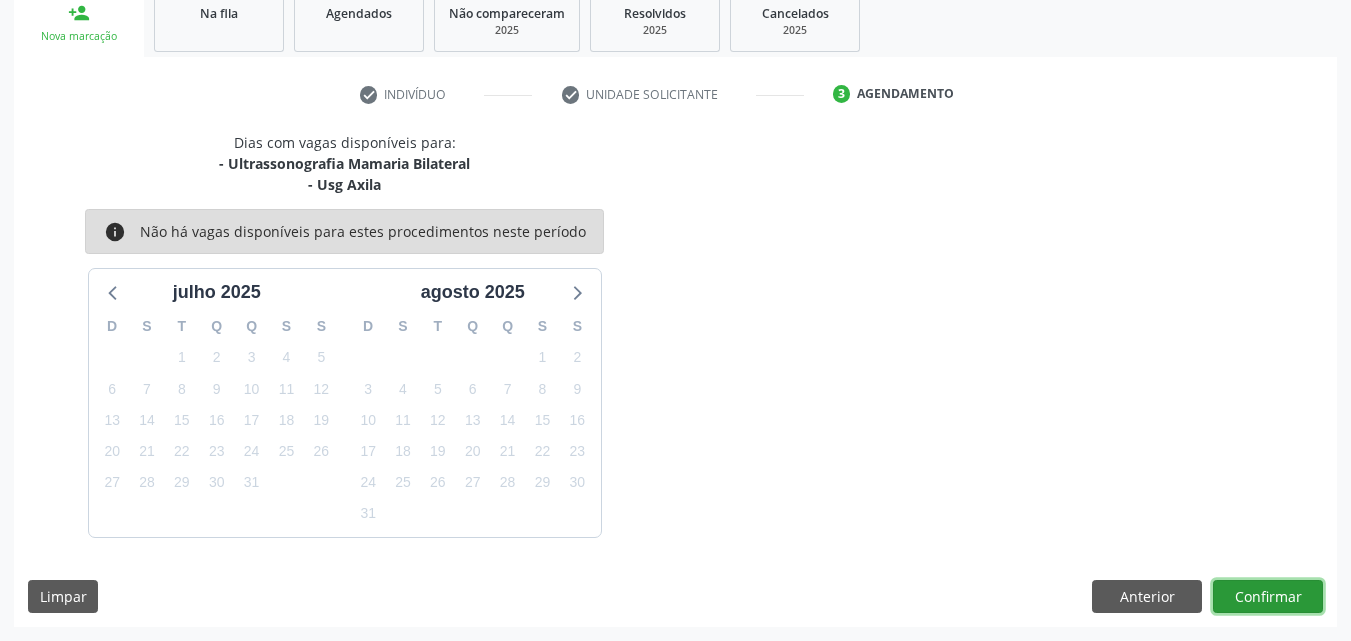 click on "Confirmar" at bounding box center [1268, 597] 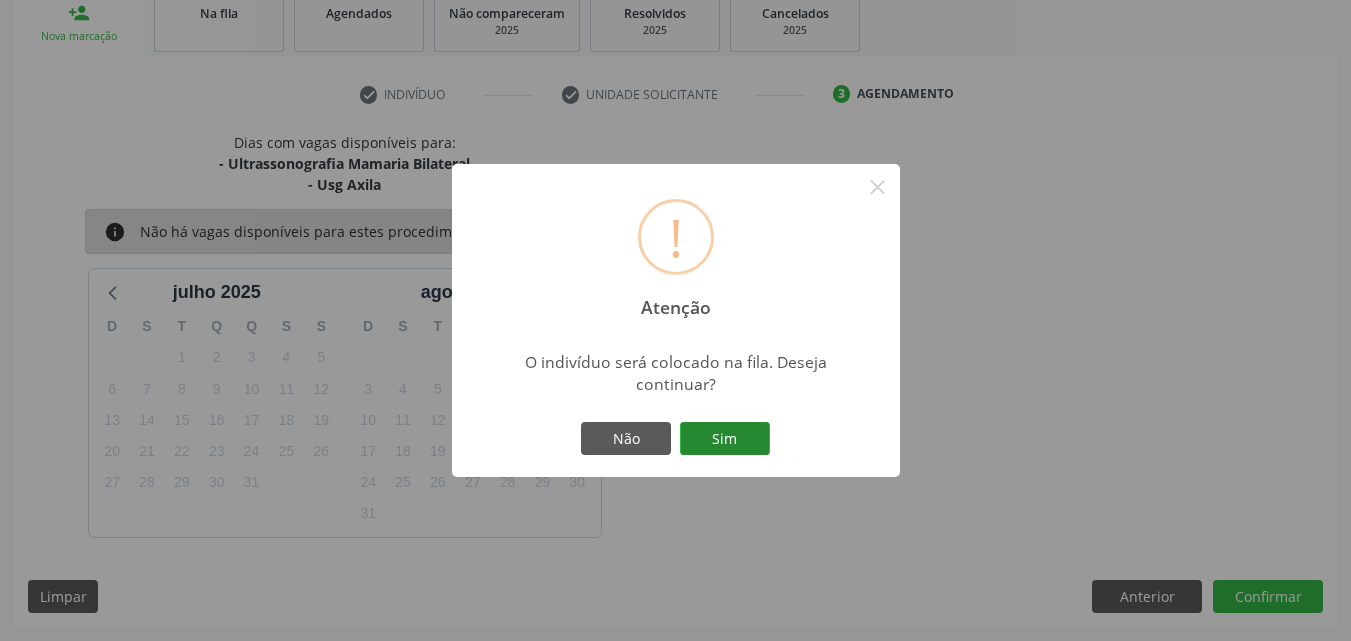 click on "Sim" at bounding box center [725, 439] 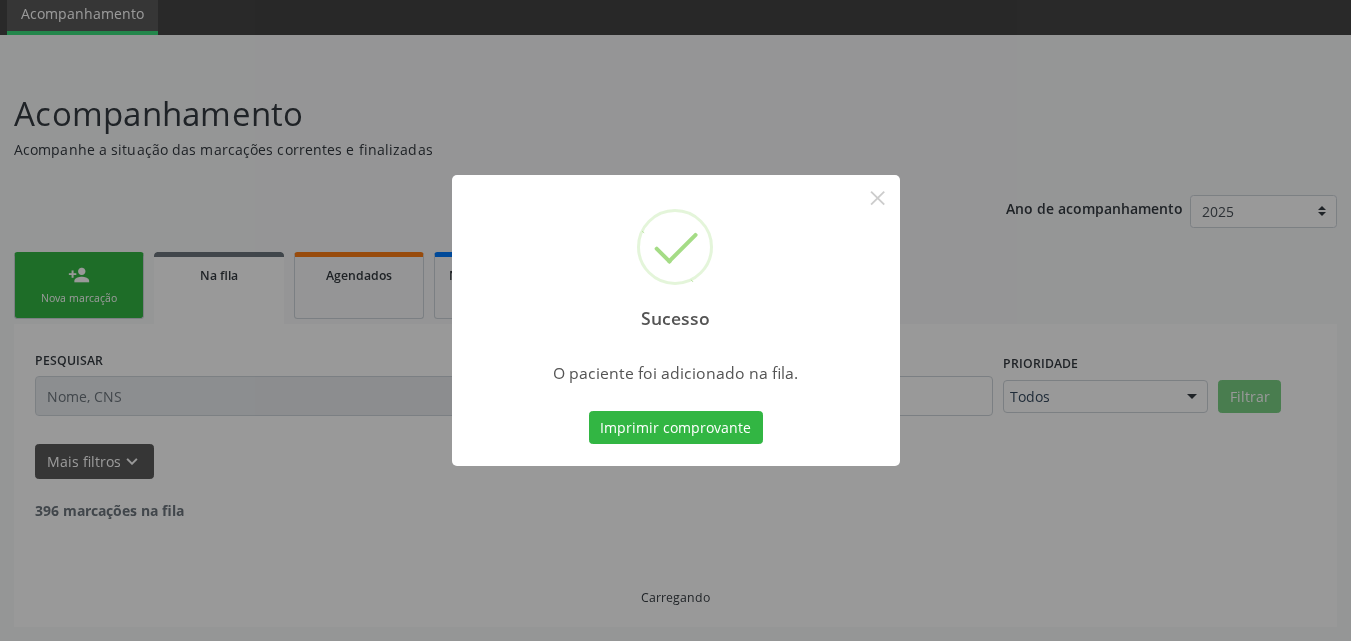 scroll, scrollTop: 54, scrollLeft: 0, axis: vertical 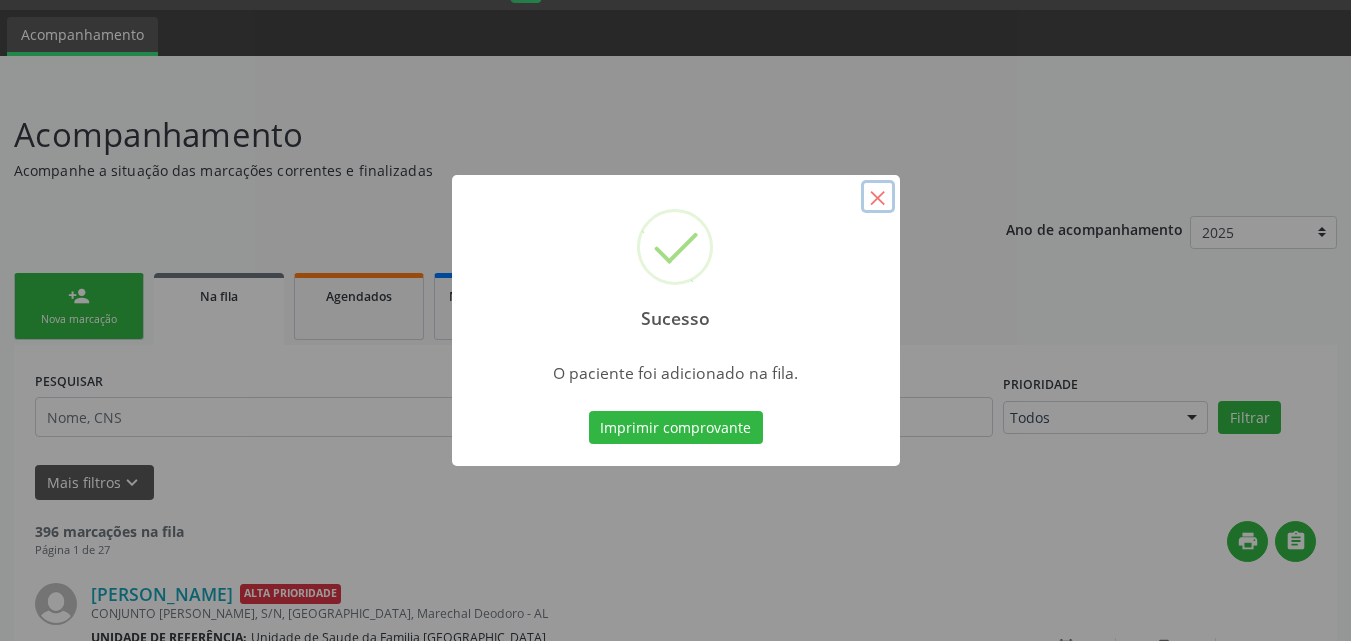 click on "×" at bounding box center [878, 197] 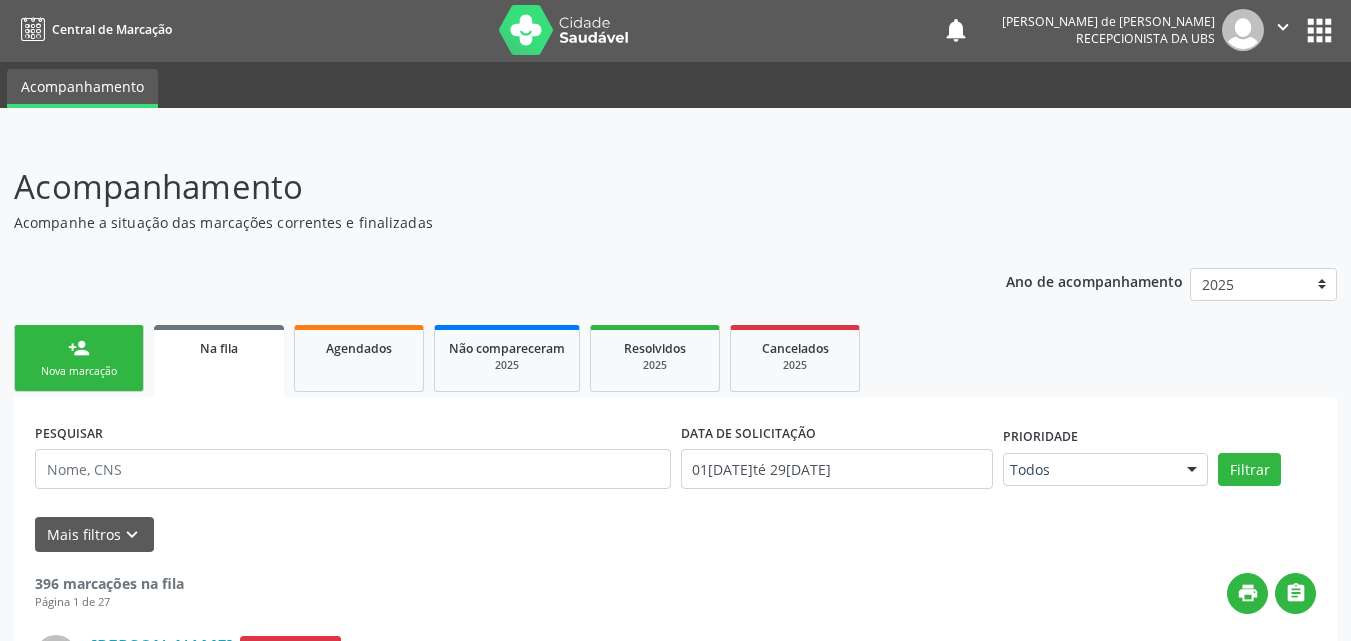 scroll, scrollTop: 0, scrollLeft: 0, axis: both 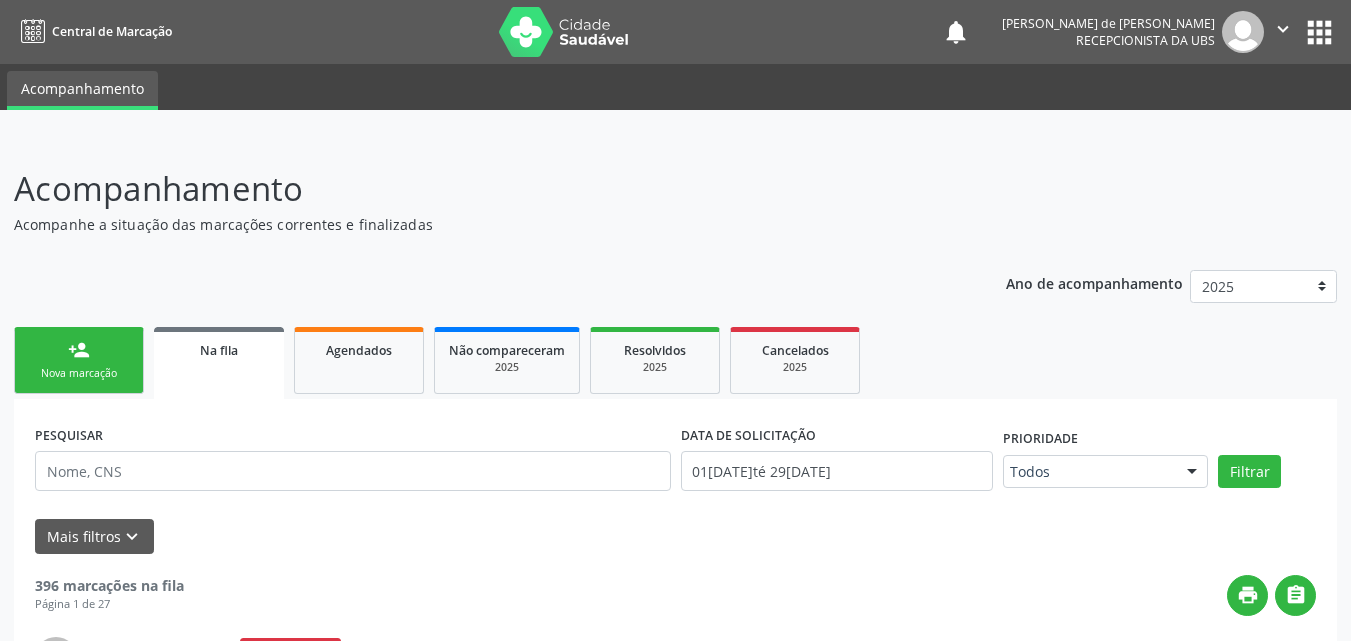 click on "person_add
Nova marcação" at bounding box center (79, 360) 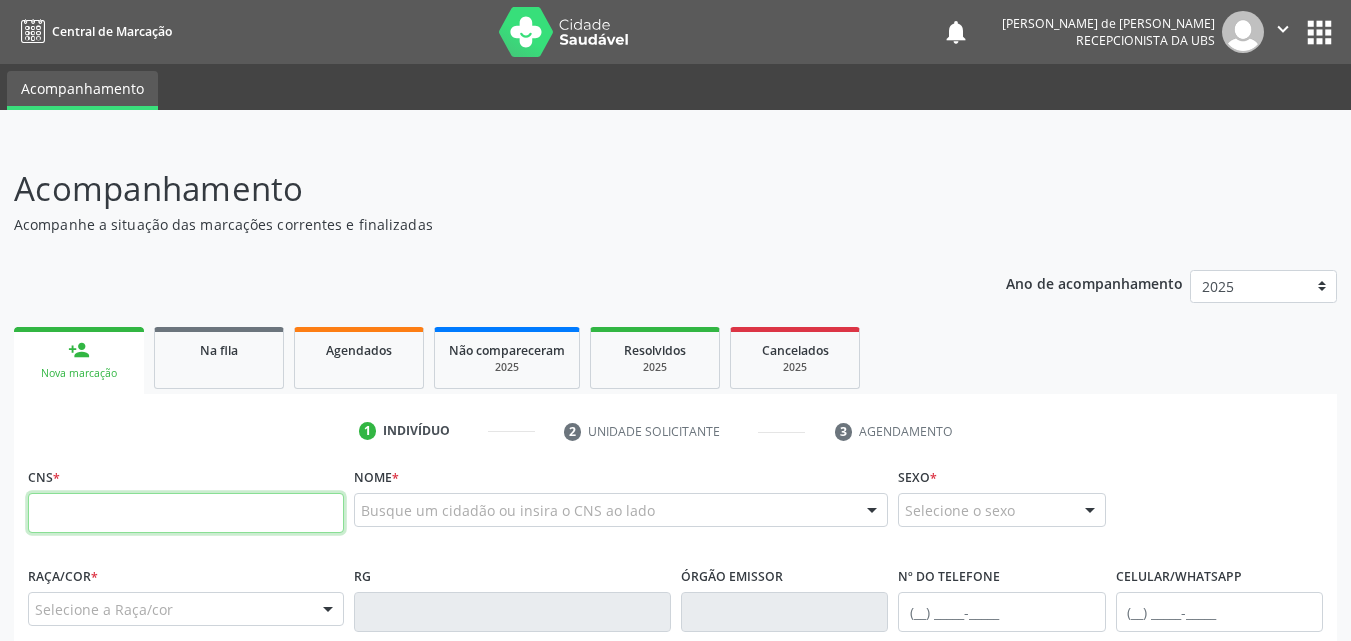click at bounding box center [186, 513] 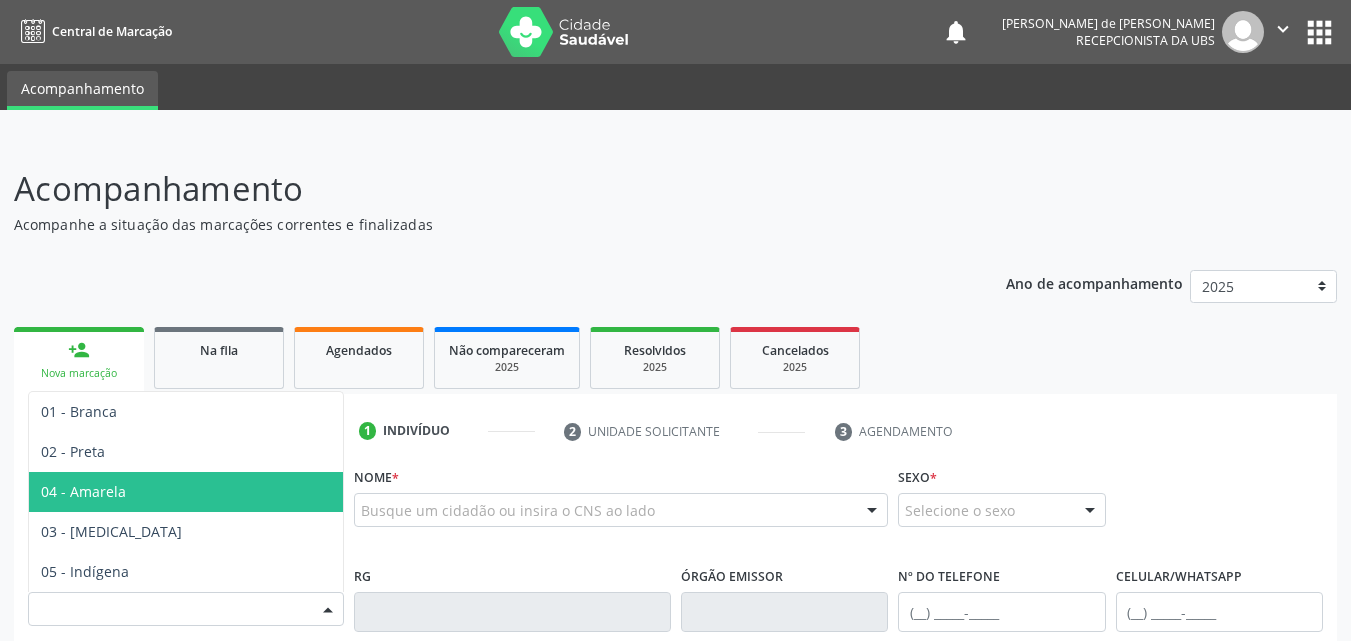 click on "Nome
*
Busque um cidadão ou insira o CNS ao lado
Nenhum resultado encontrado para: "   "
Digite o nome ou CNS para buscar um indivíduo" at bounding box center [621, 511] 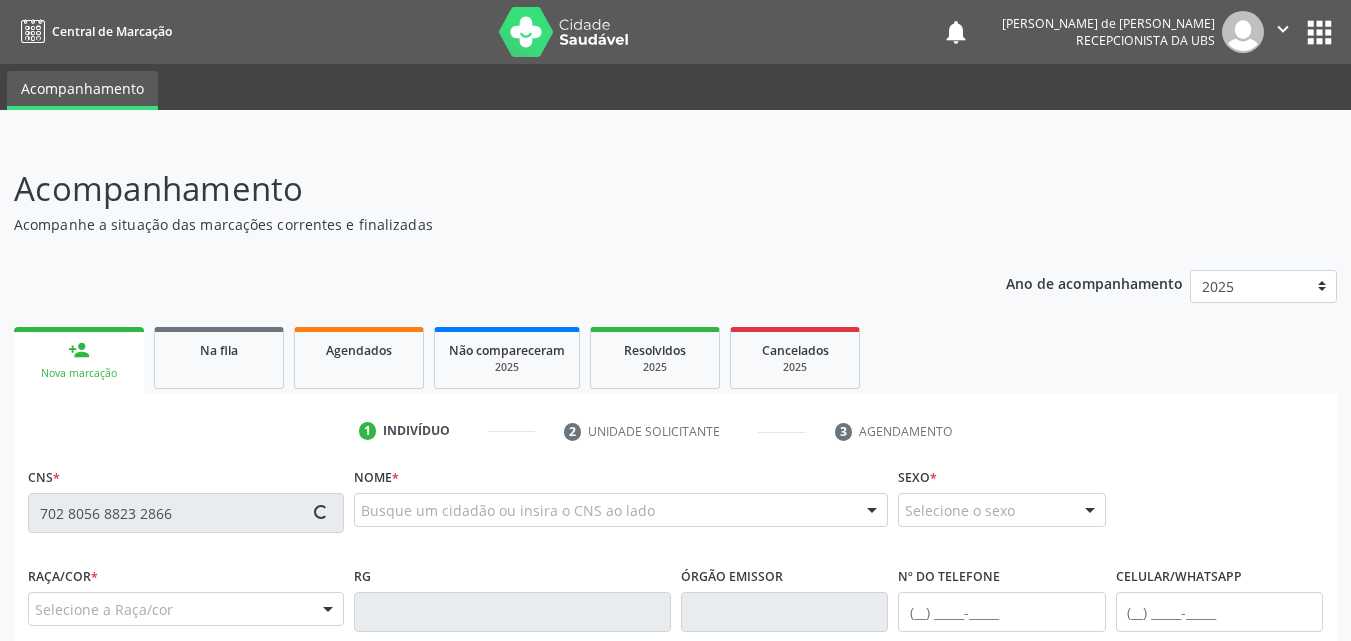 type on "702 8056 8823 2866" 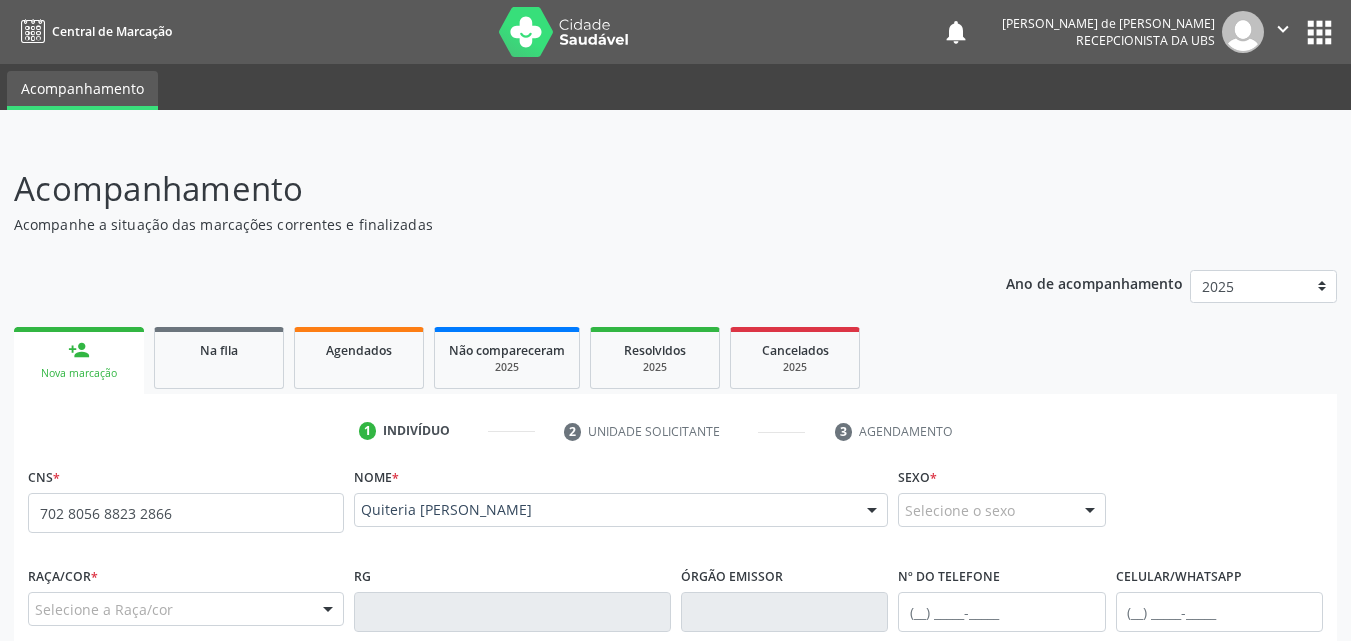 scroll, scrollTop: 467, scrollLeft: 0, axis: vertical 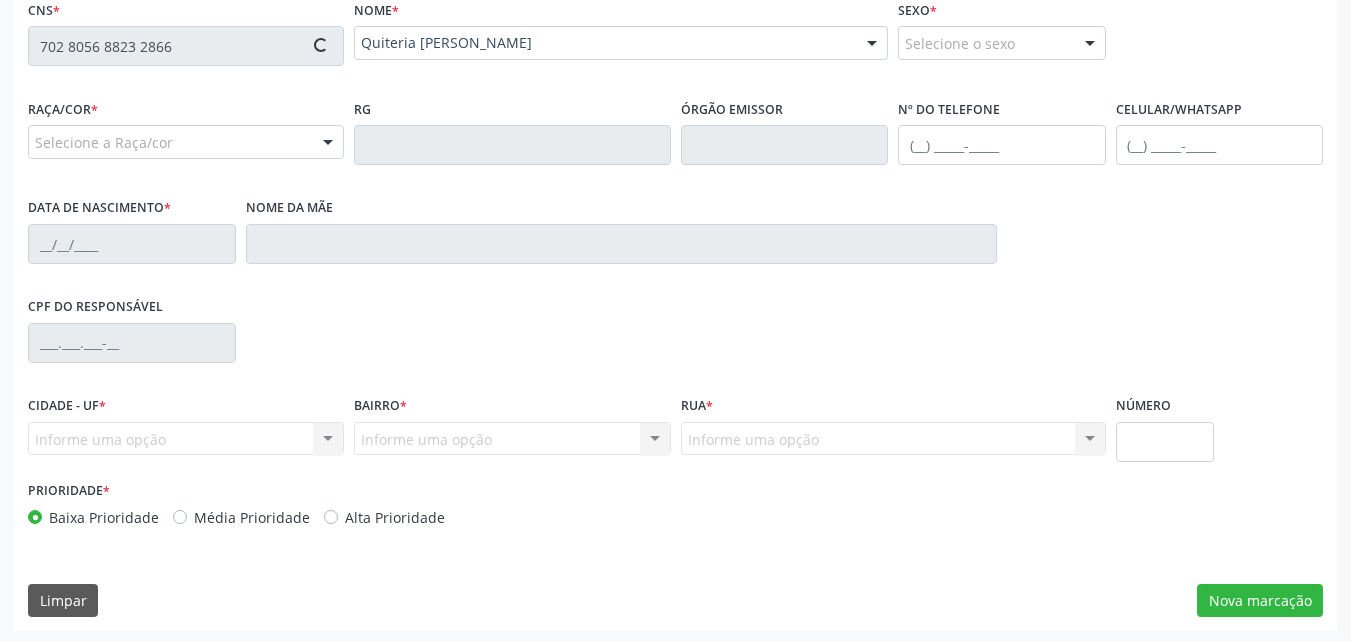 type on "[PHONE_NUMBER]" 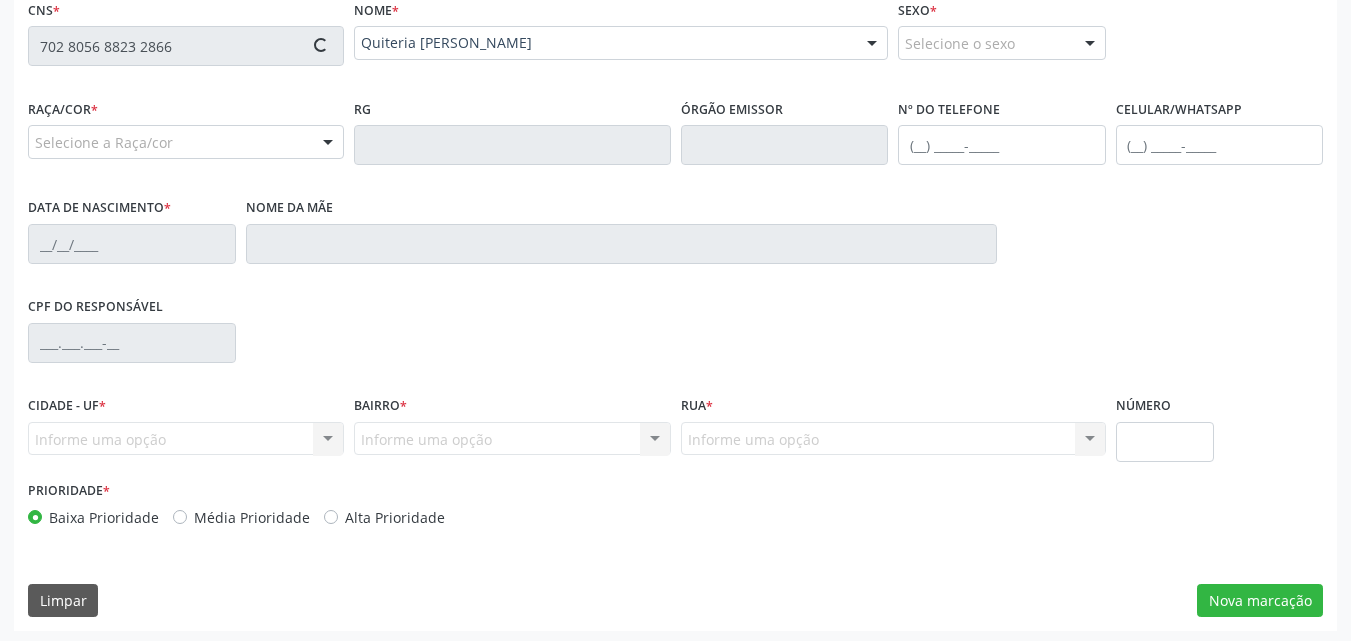 type on "1[DATE]" 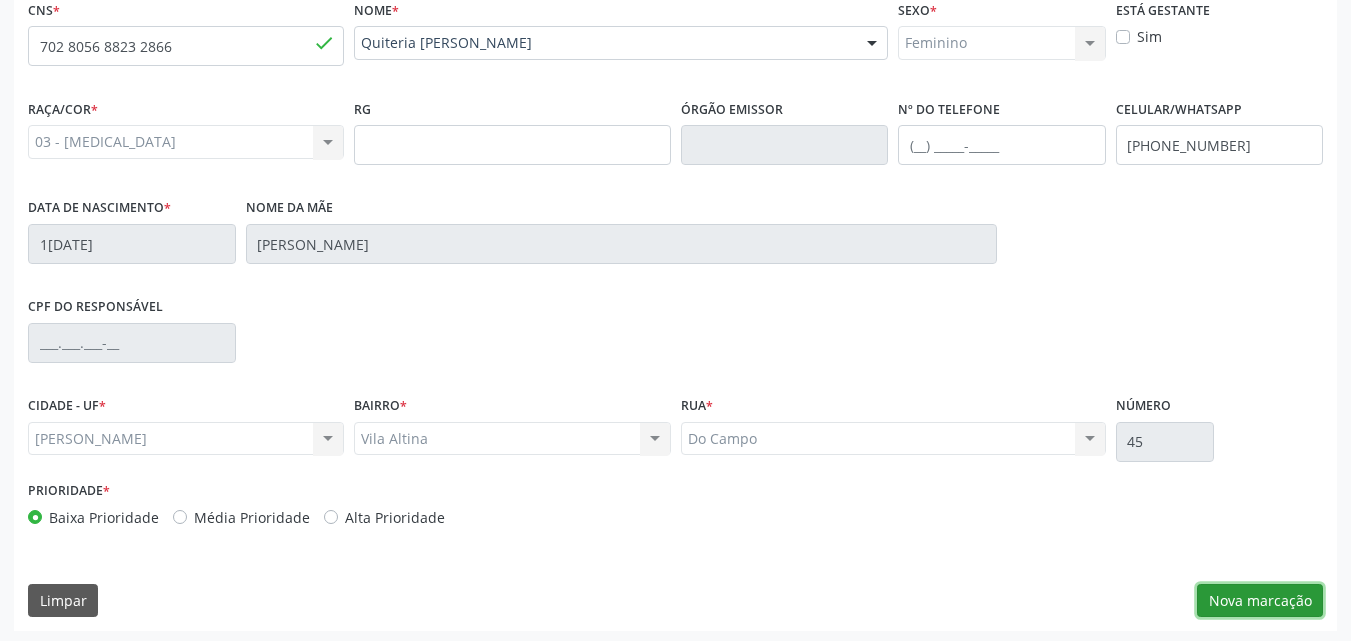 click on "Nova marcação" at bounding box center [1260, 601] 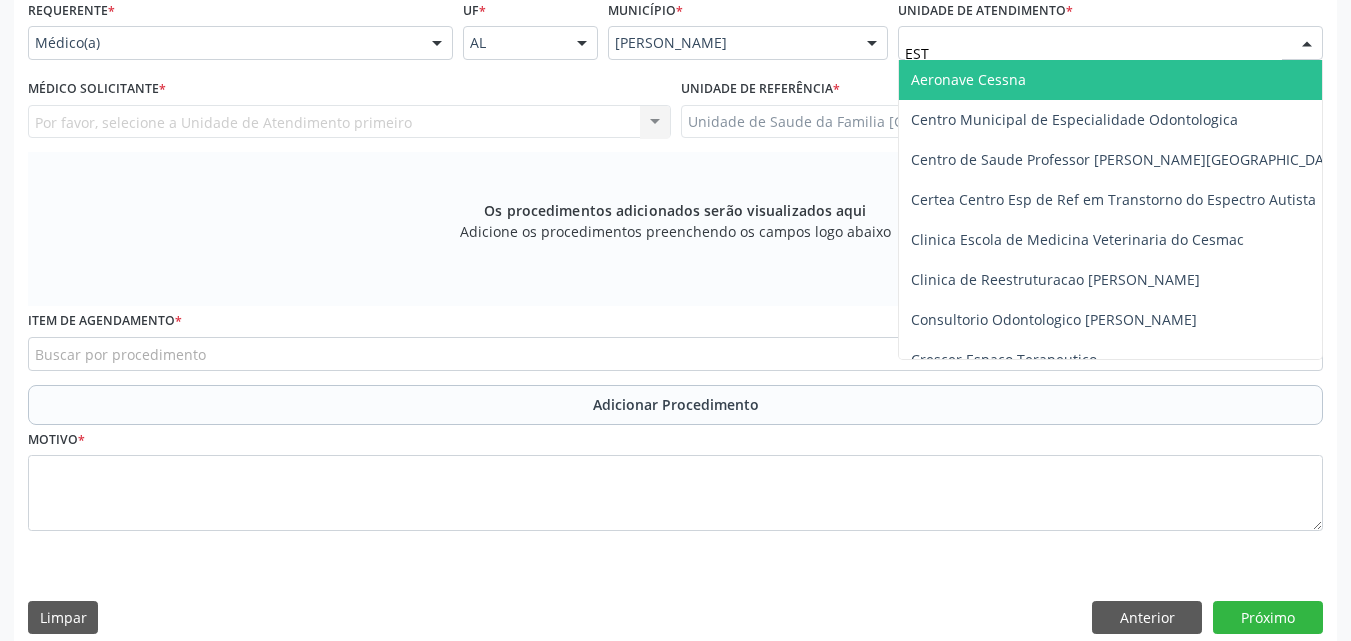type on "ESTI" 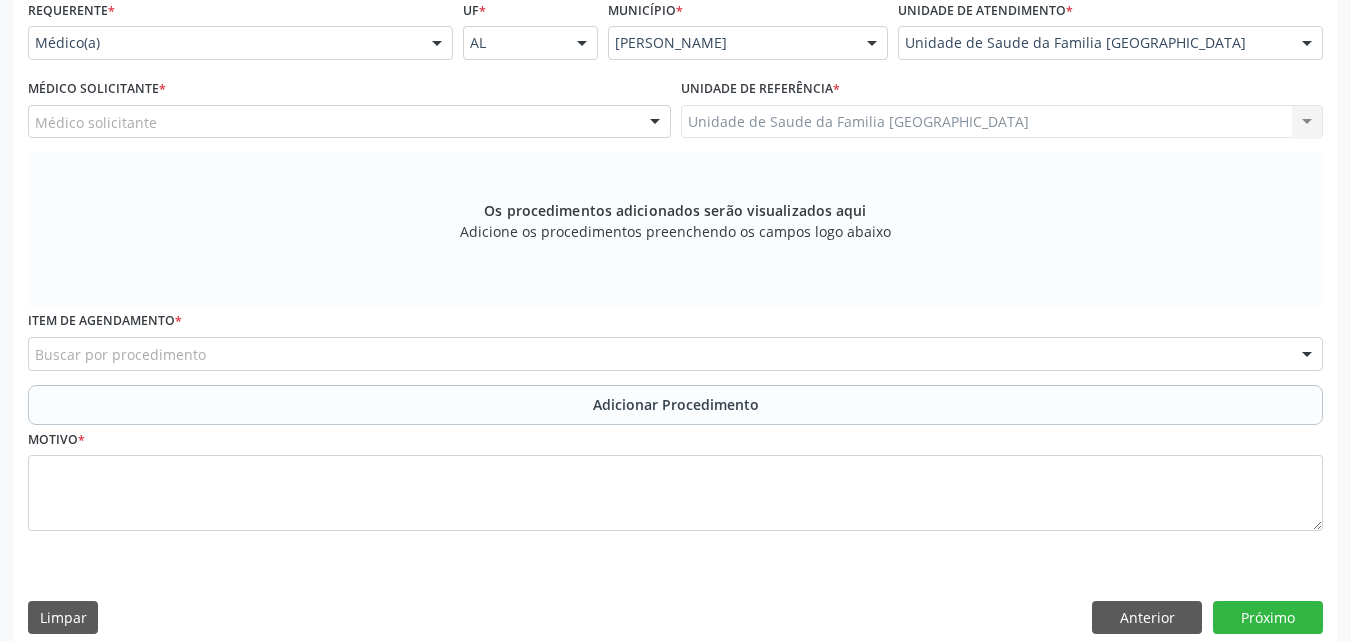 click on "Médico solicitante" at bounding box center [349, 122] 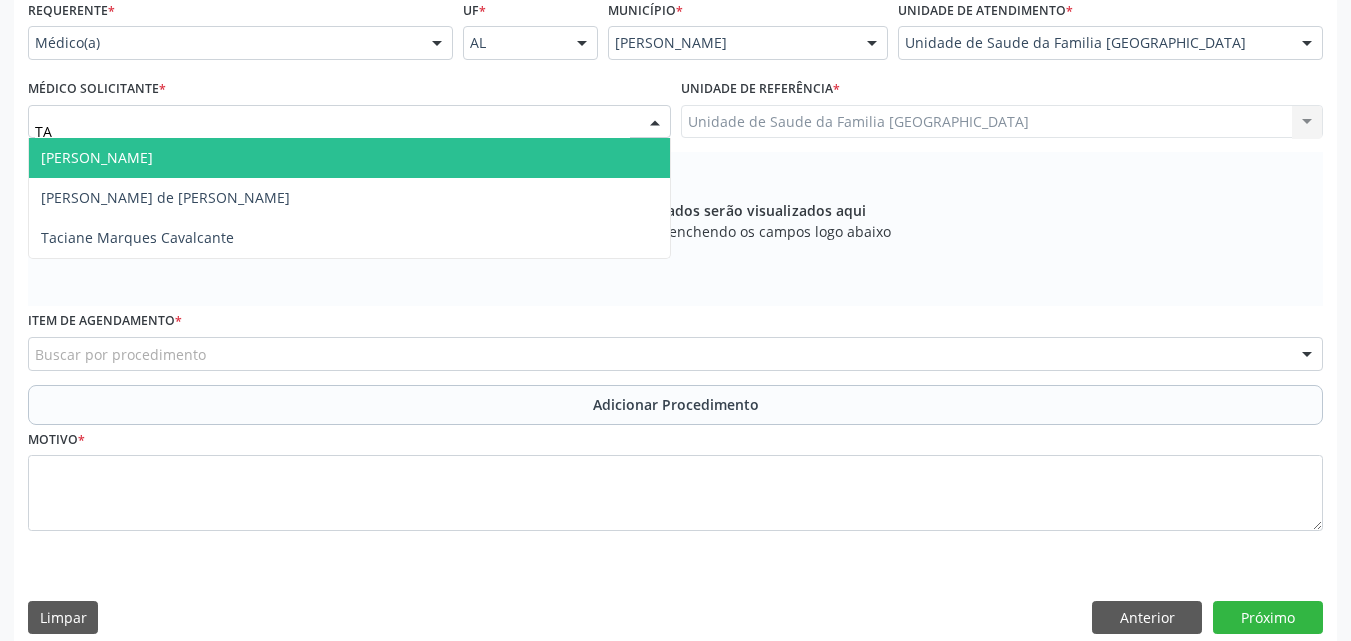 type on "TAC" 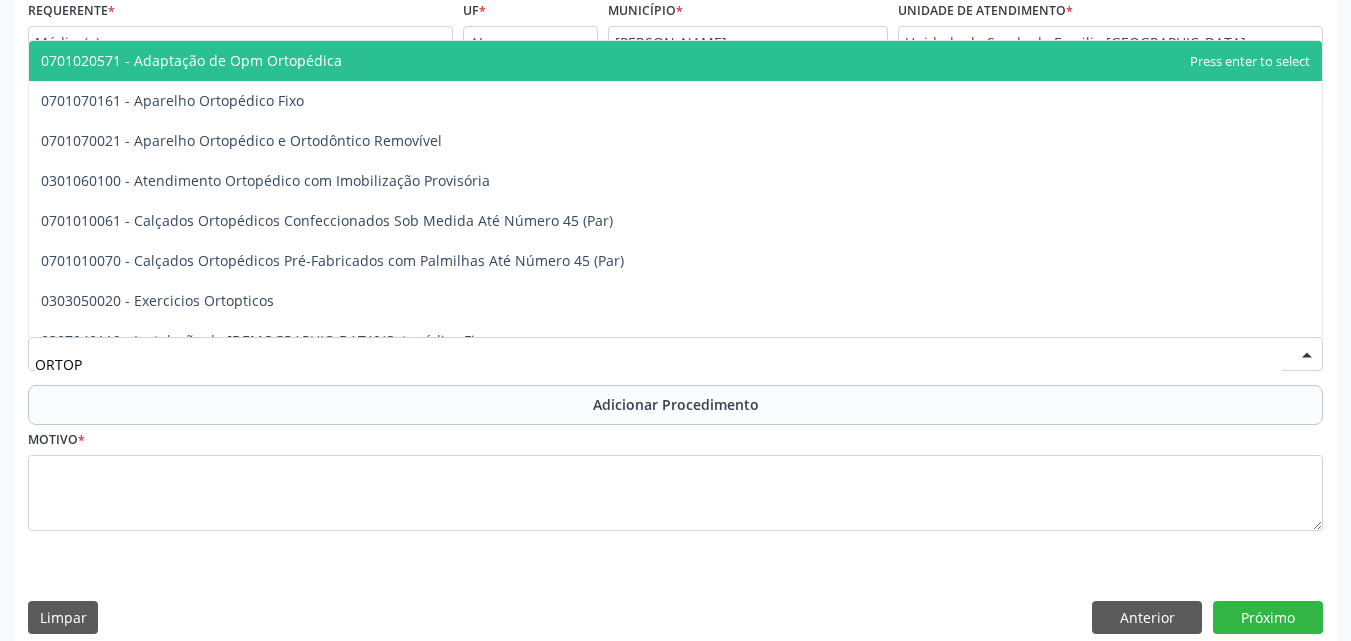 type on "ORTOPE" 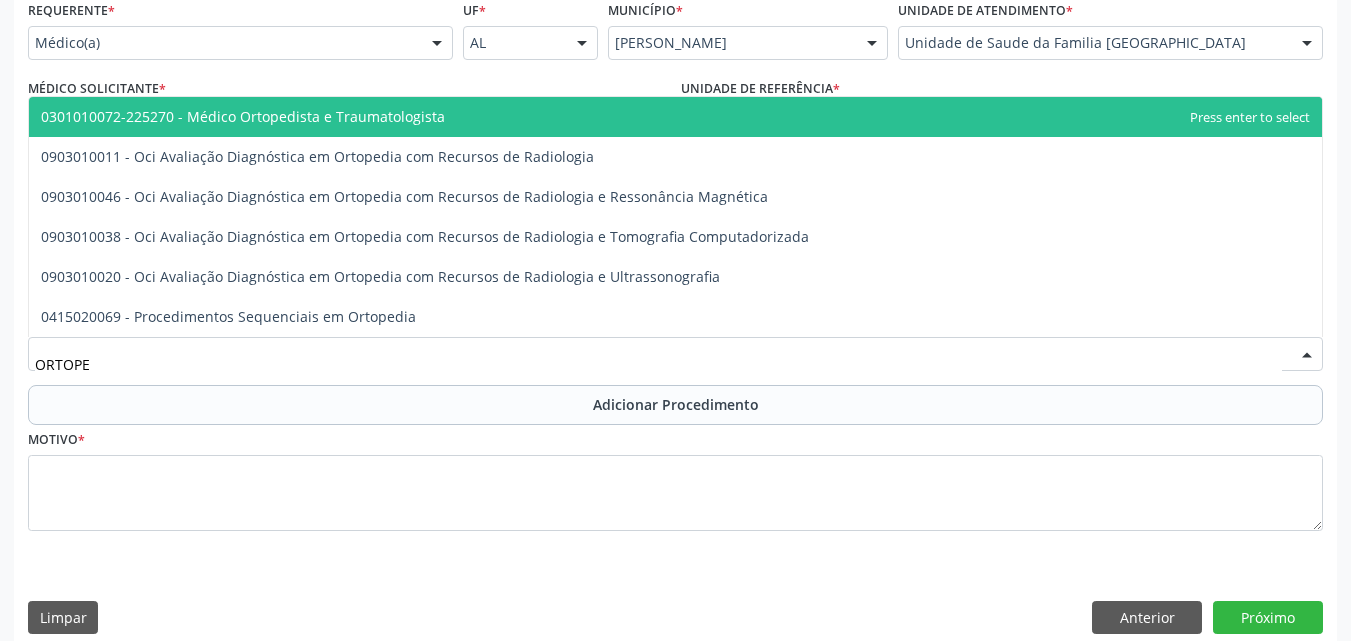 click on "0301010072-225270 - Médico Ortopedista e Traumatologista" at bounding box center (243, 116) 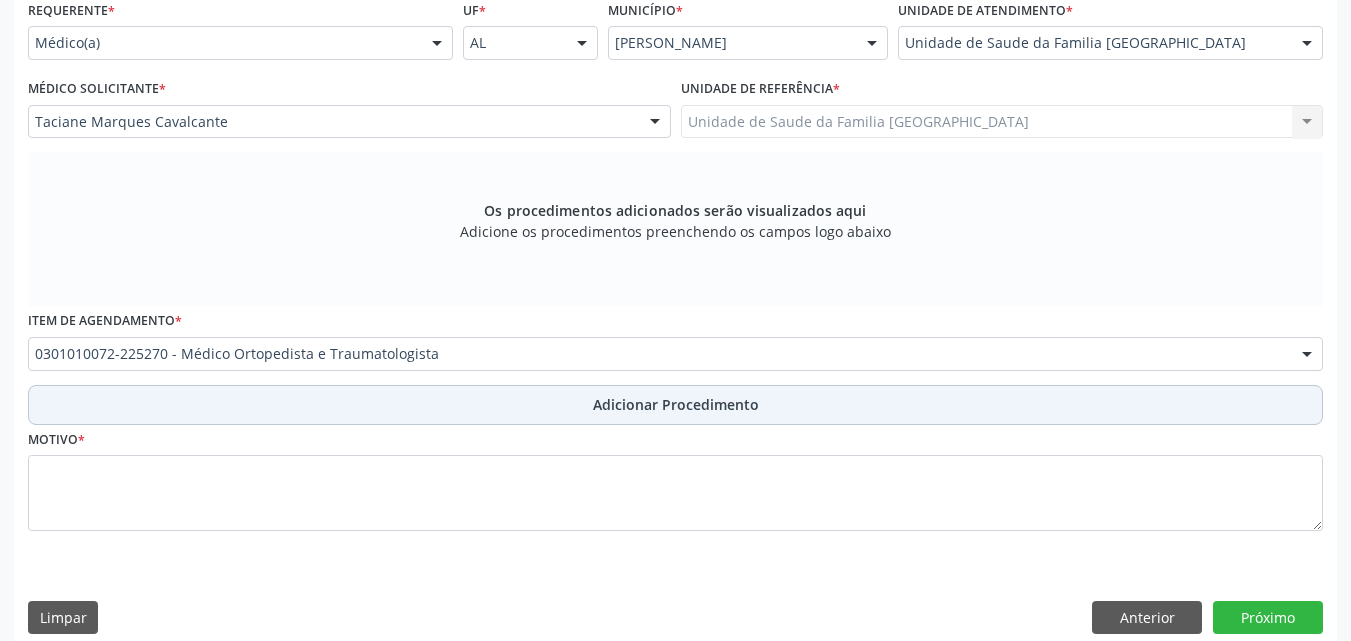 click on "Adicionar Procedimento" at bounding box center (675, 405) 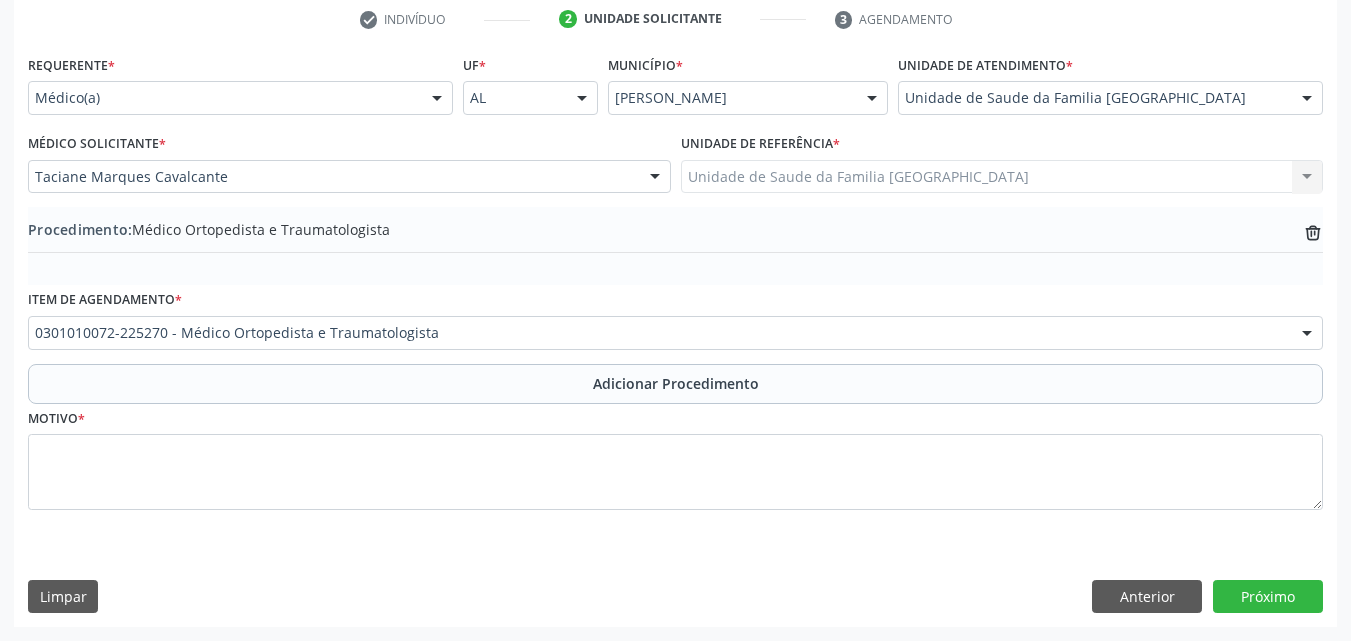 scroll, scrollTop: 412, scrollLeft: 0, axis: vertical 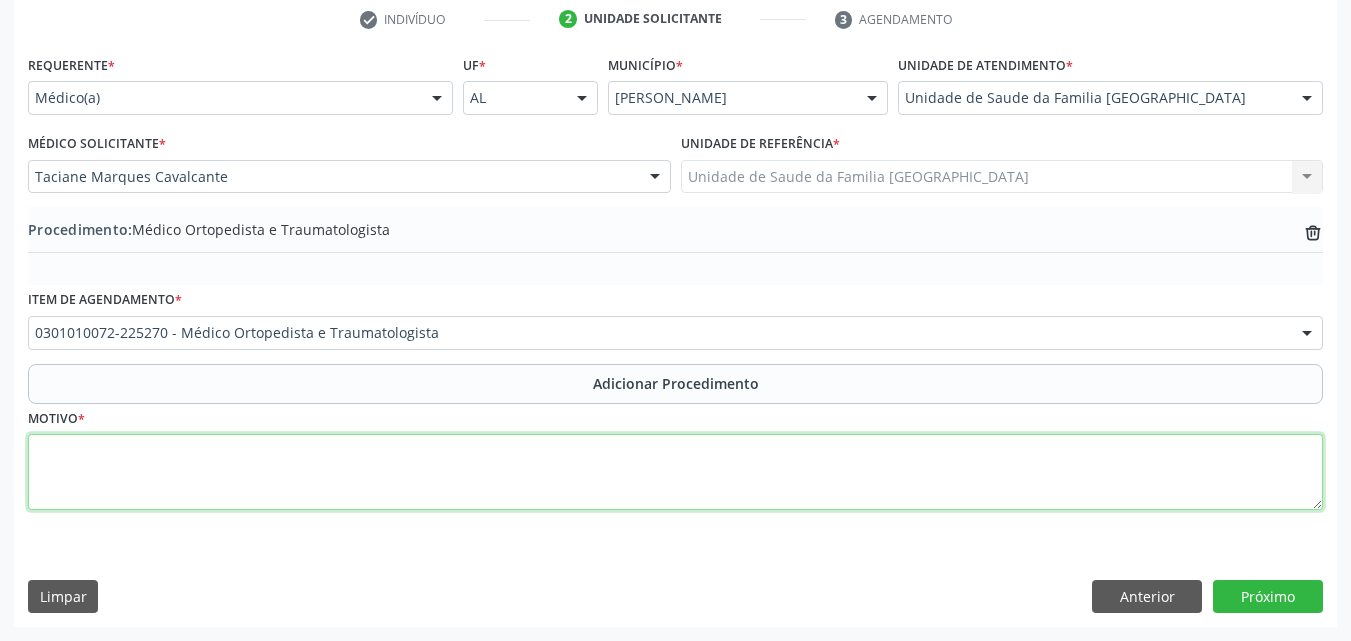 click at bounding box center [675, 472] 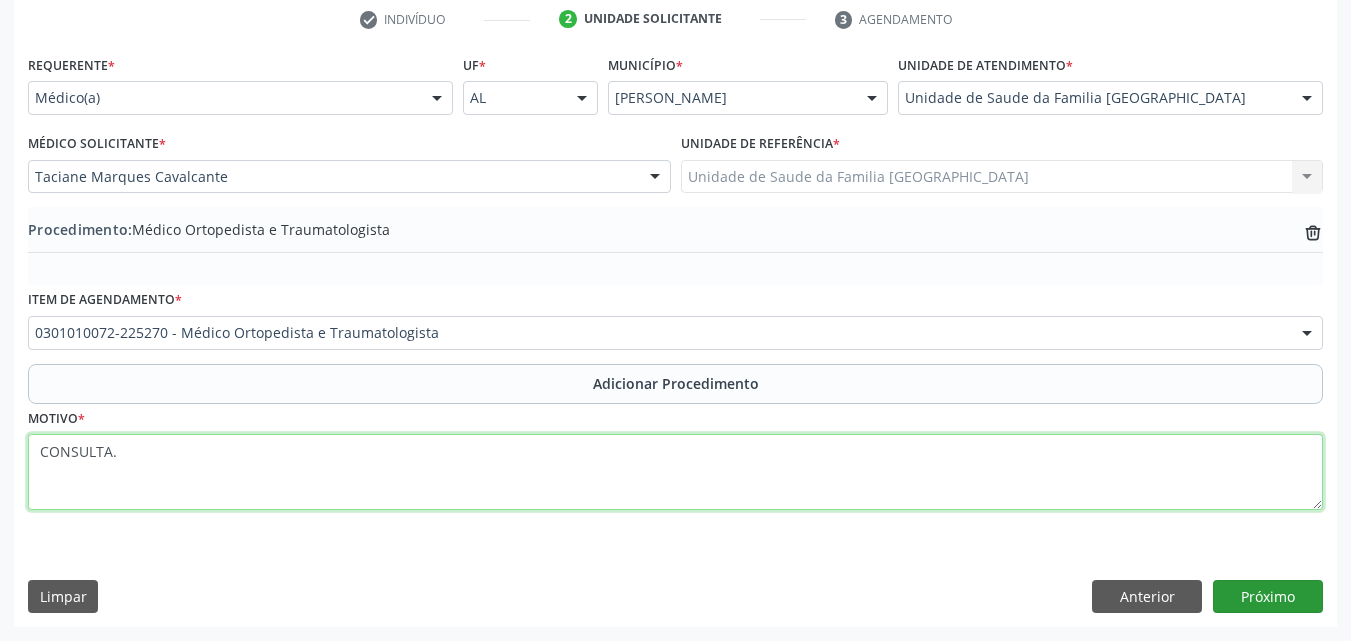 type on "CONSULTA." 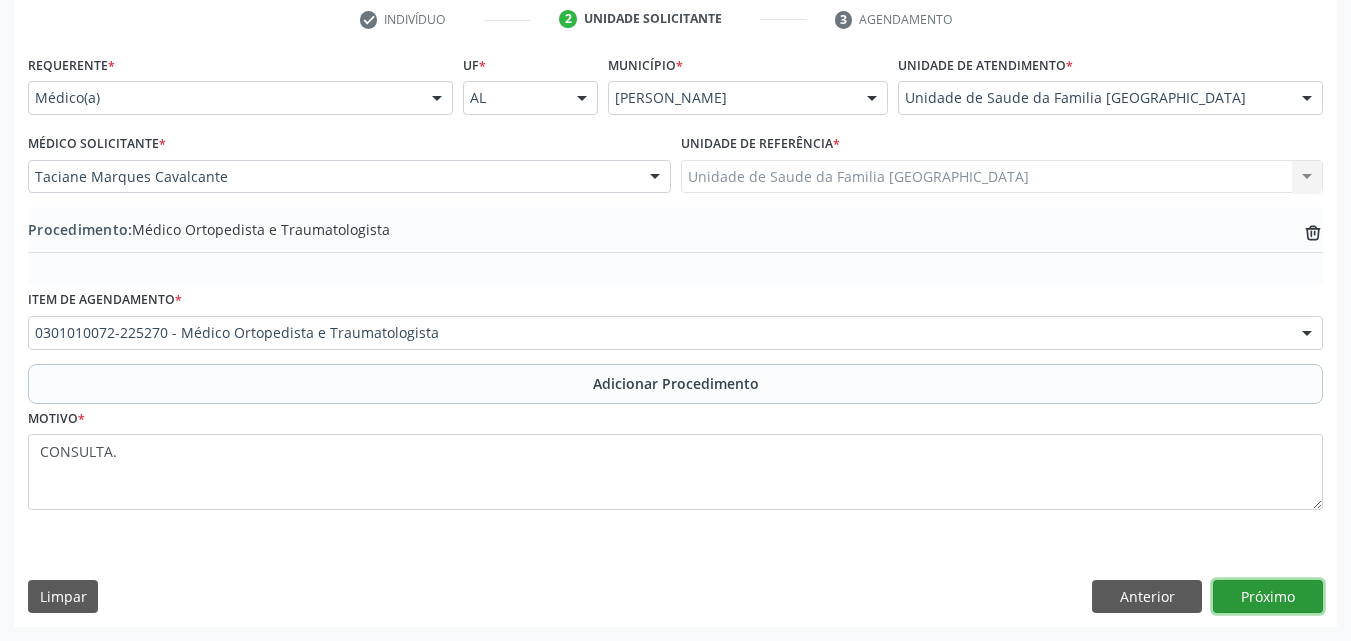 click on "Próximo" at bounding box center (1268, 597) 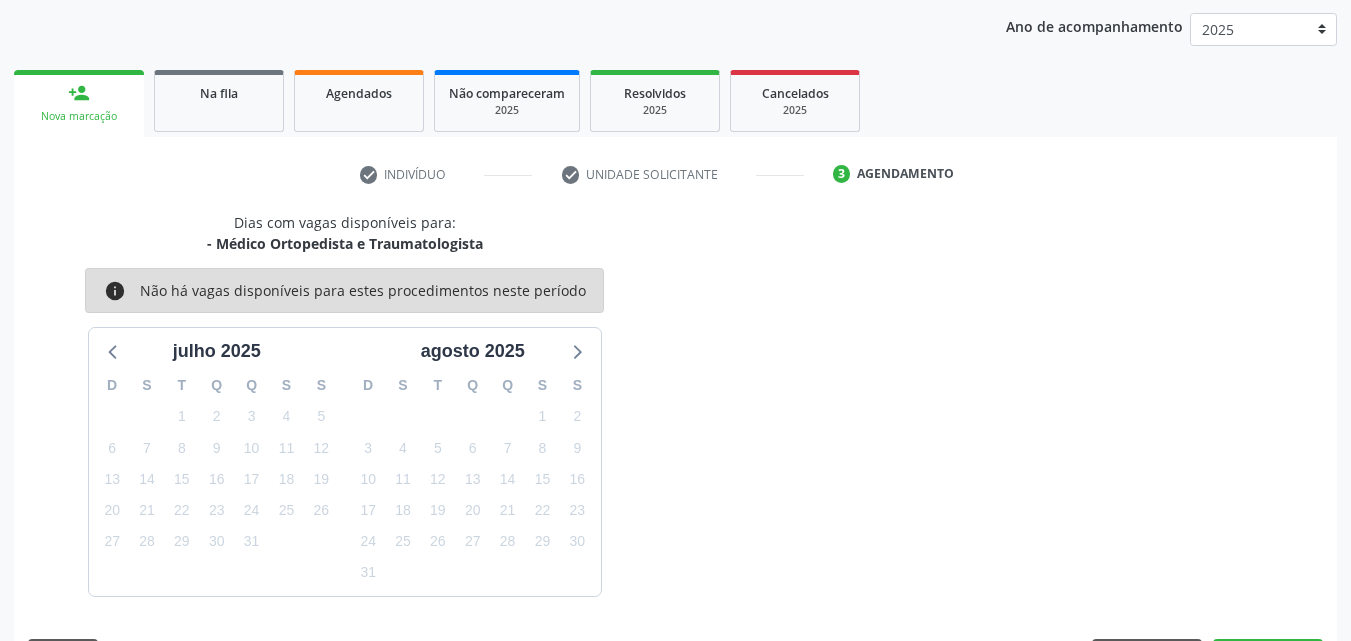 scroll, scrollTop: 316, scrollLeft: 0, axis: vertical 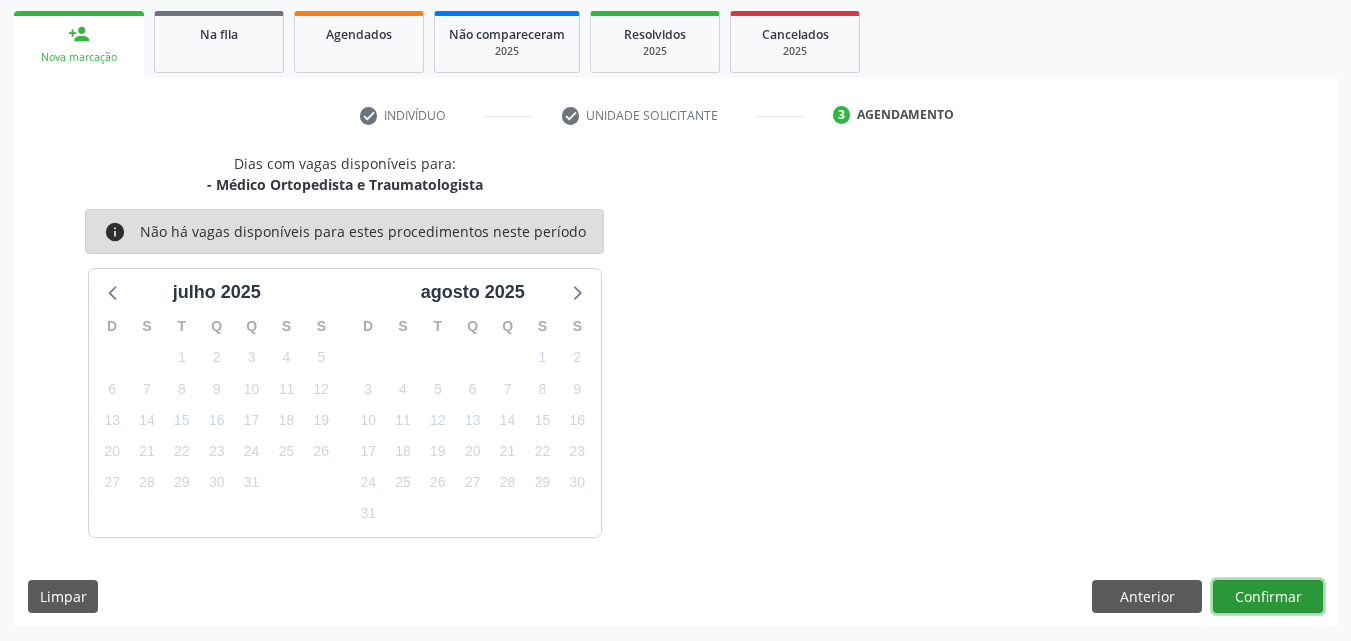 click on "Confirmar" at bounding box center [1268, 597] 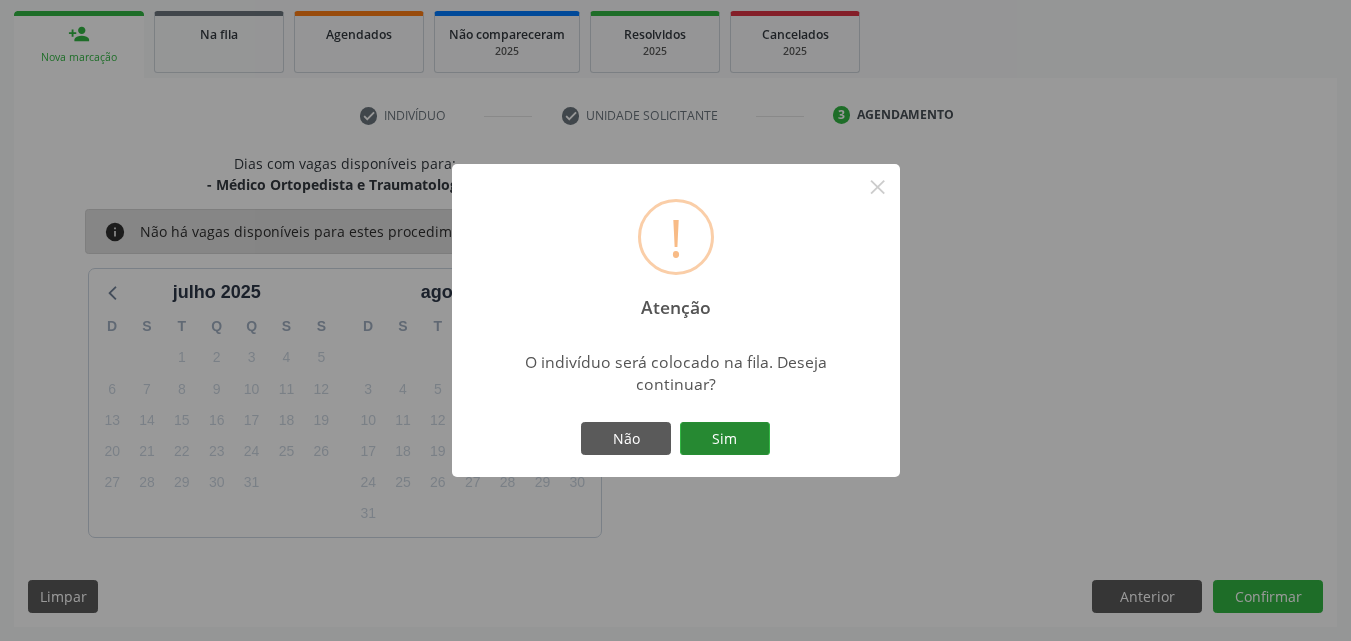 click on "Sim" at bounding box center (725, 439) 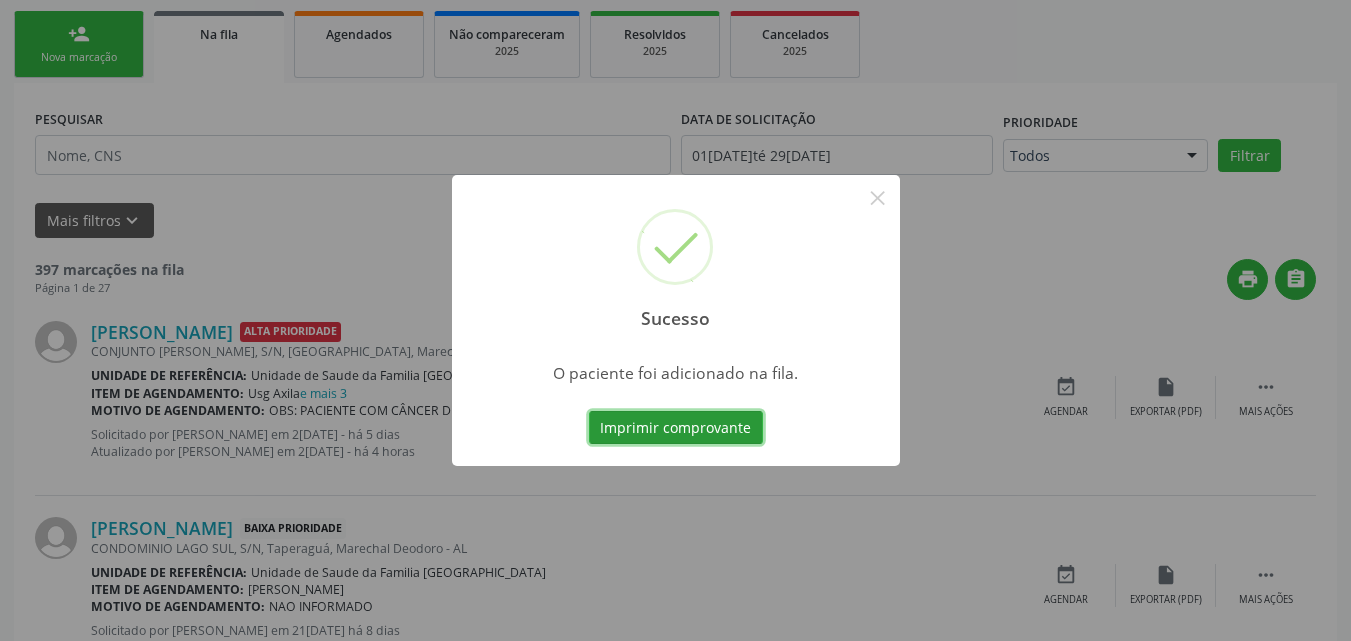 scroll, scrollTop: 54, scrollLeft: 0, axis: vertical 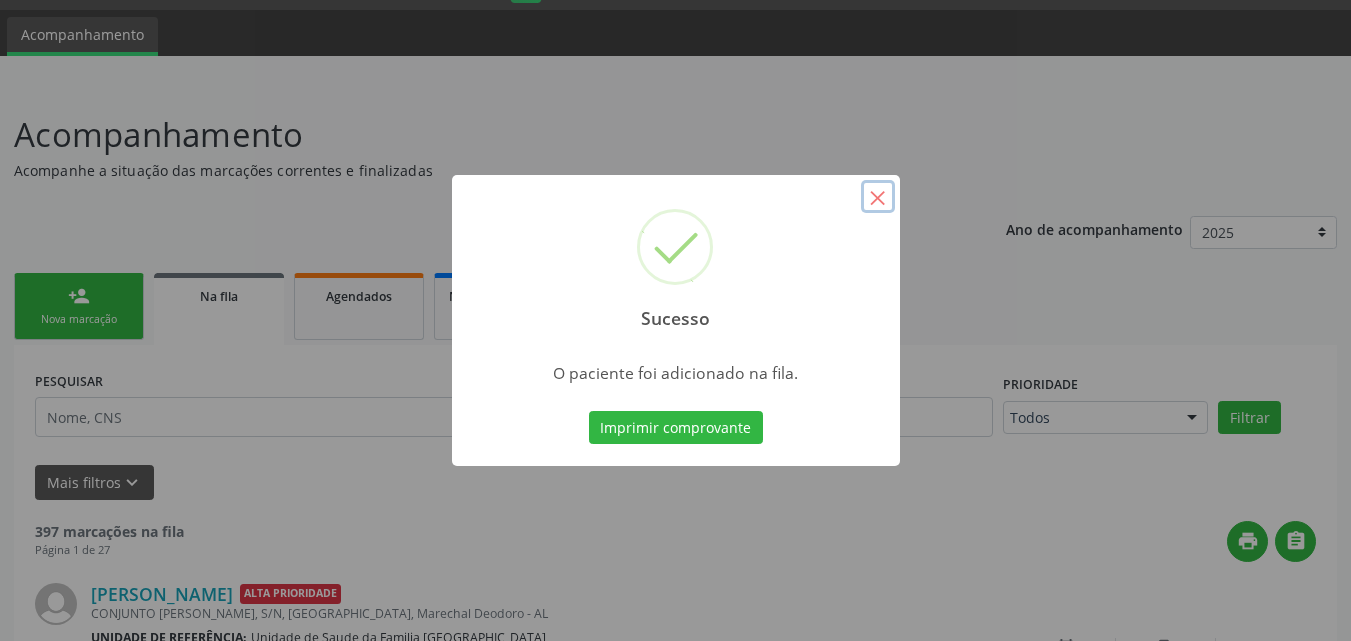 click on "×" at bounding box center [878, 197] 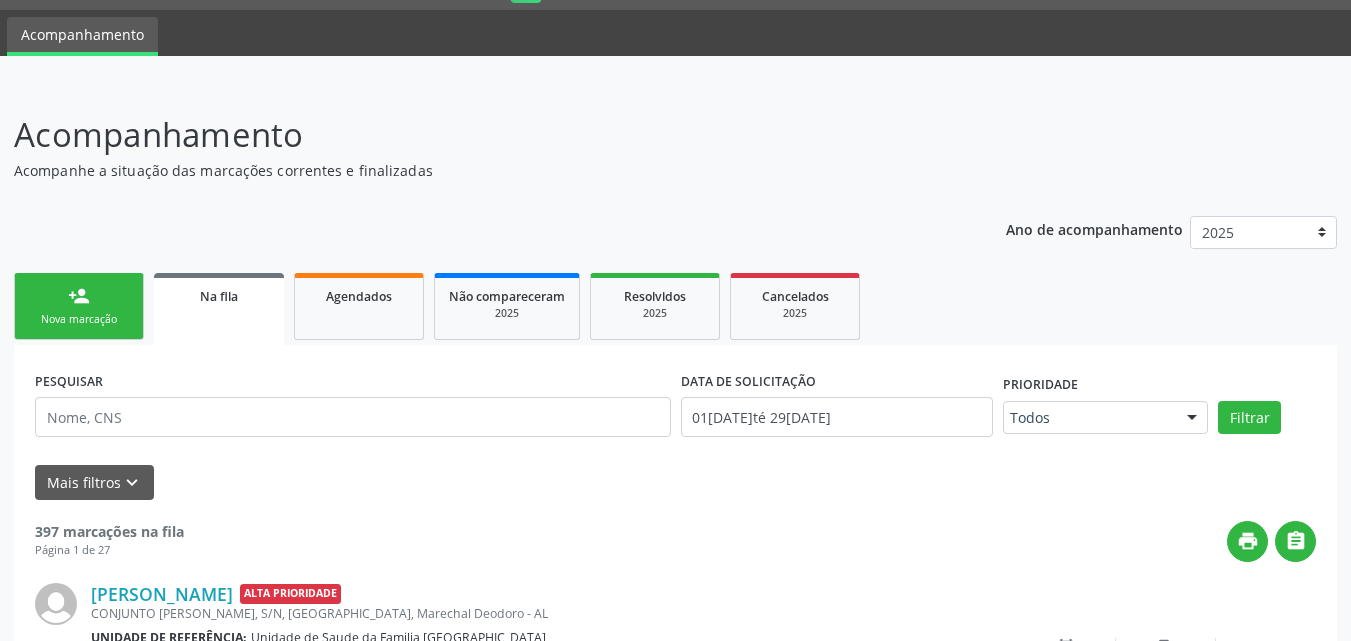 click on "person_add
Nova marcação" at bounding box center (79, 306) 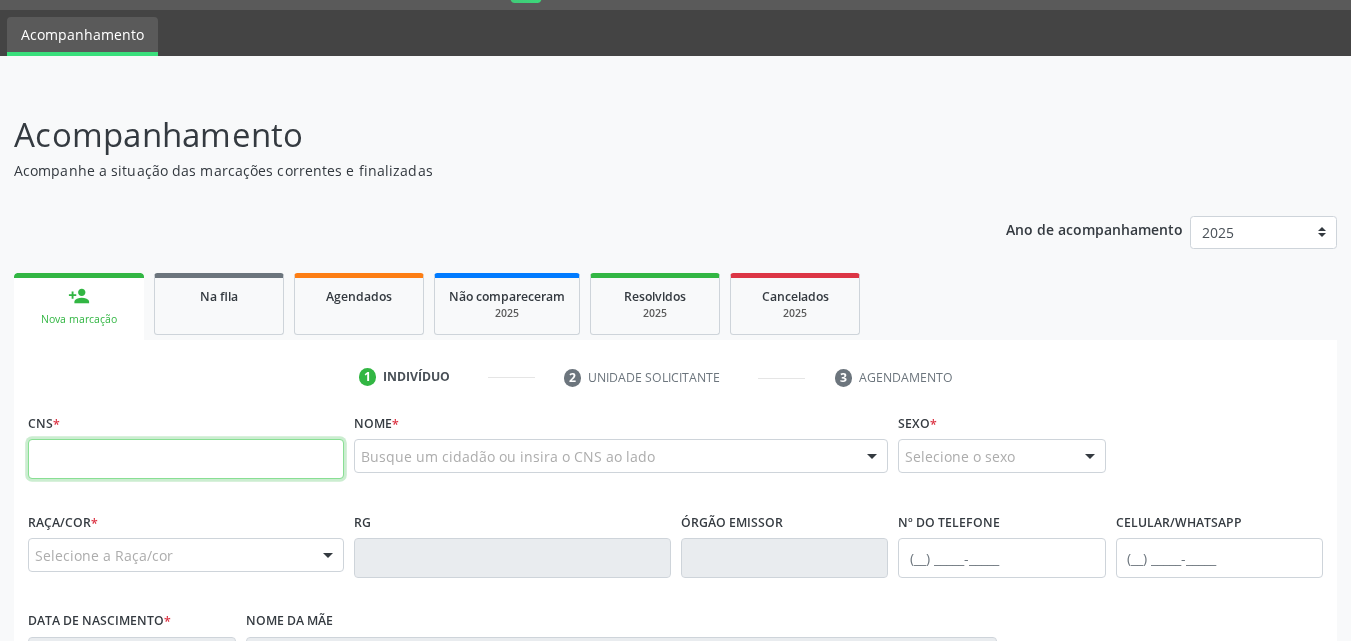 click at bounding box center (186, 459) 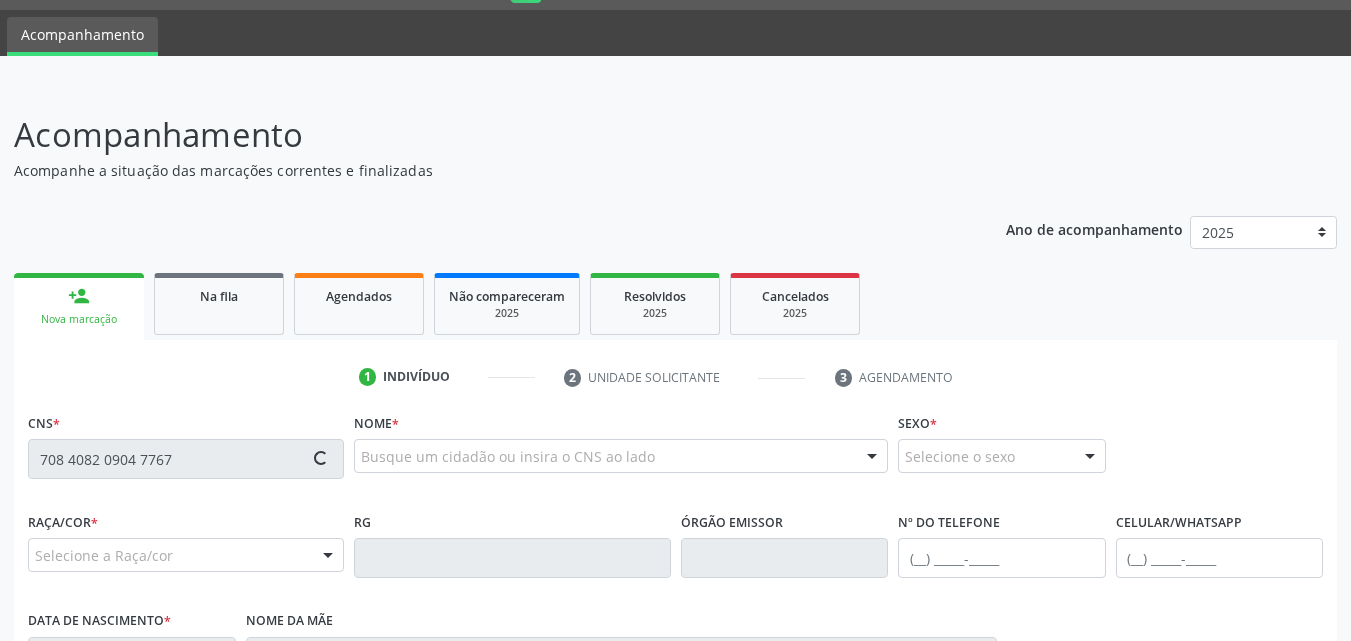 type on "708 4082 0904 7767" 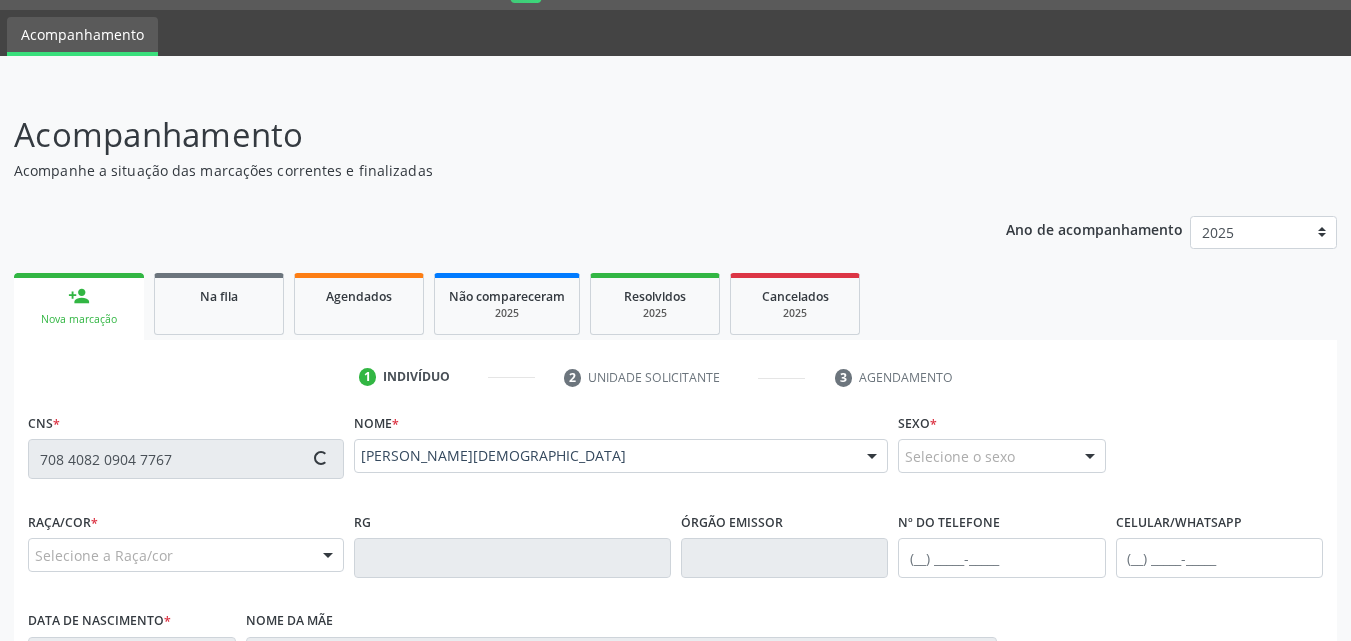 type on "[PHONE_NUMBER]" 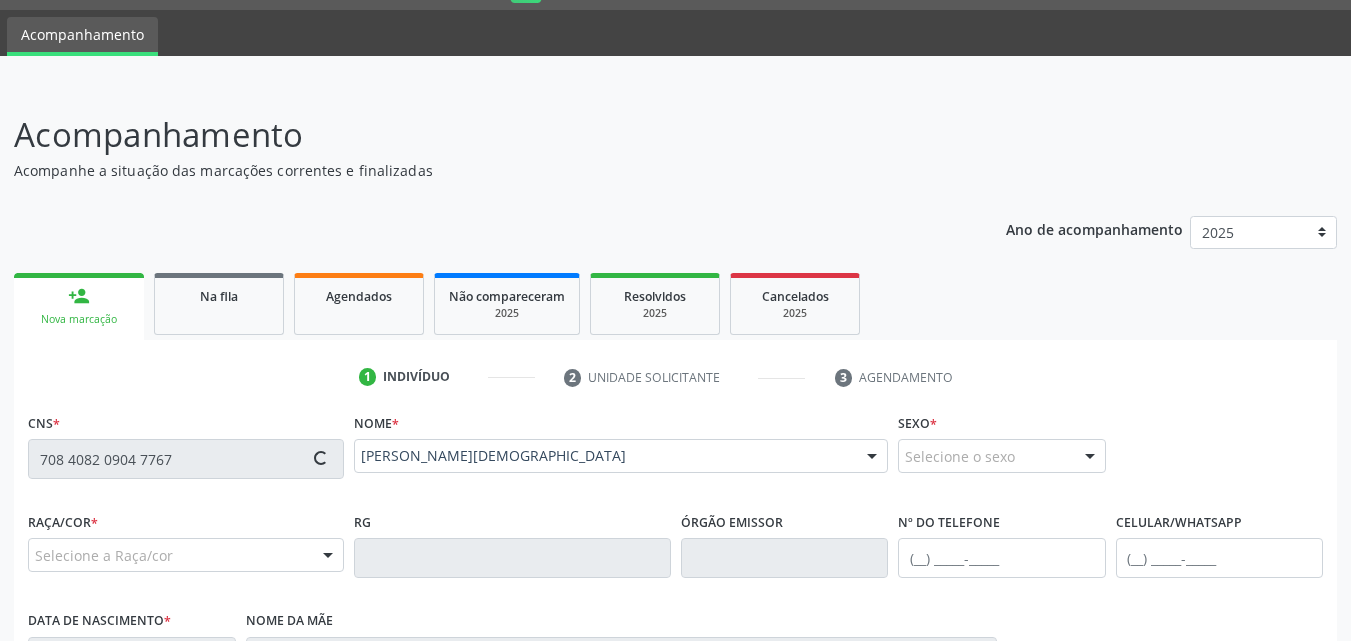 type on "0[DATE]" 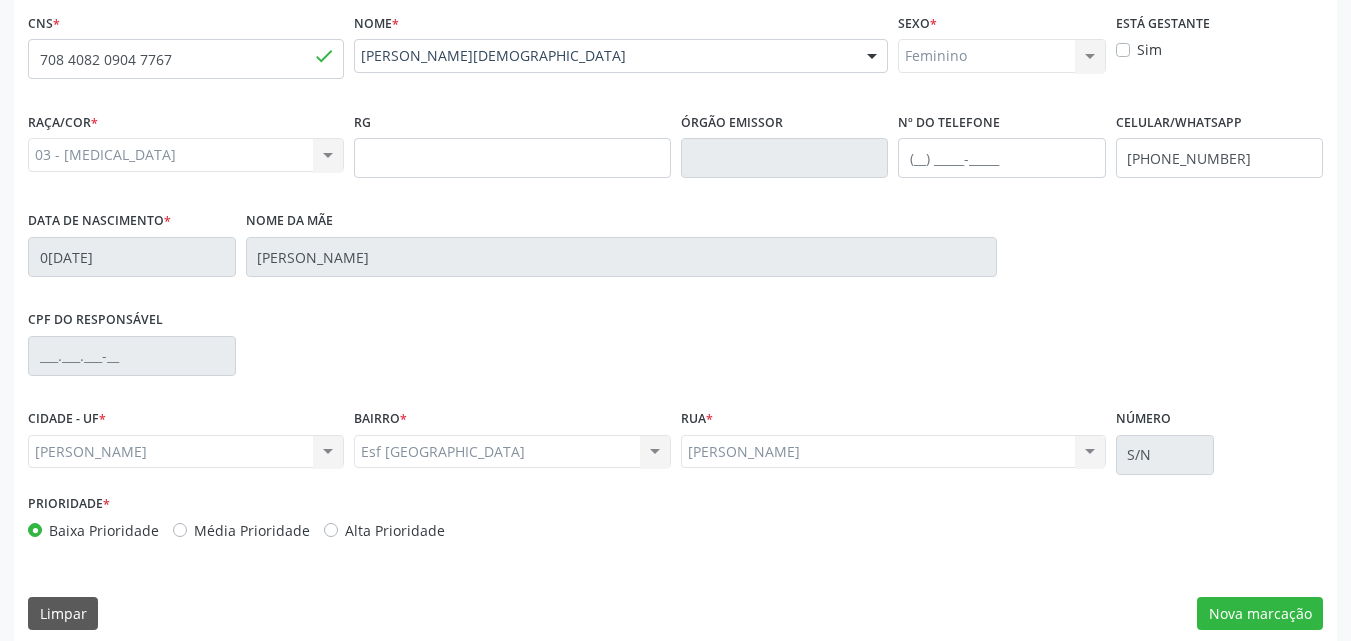 scroll, scrollTop: 471, scrollLeft: 0, axis: vertical 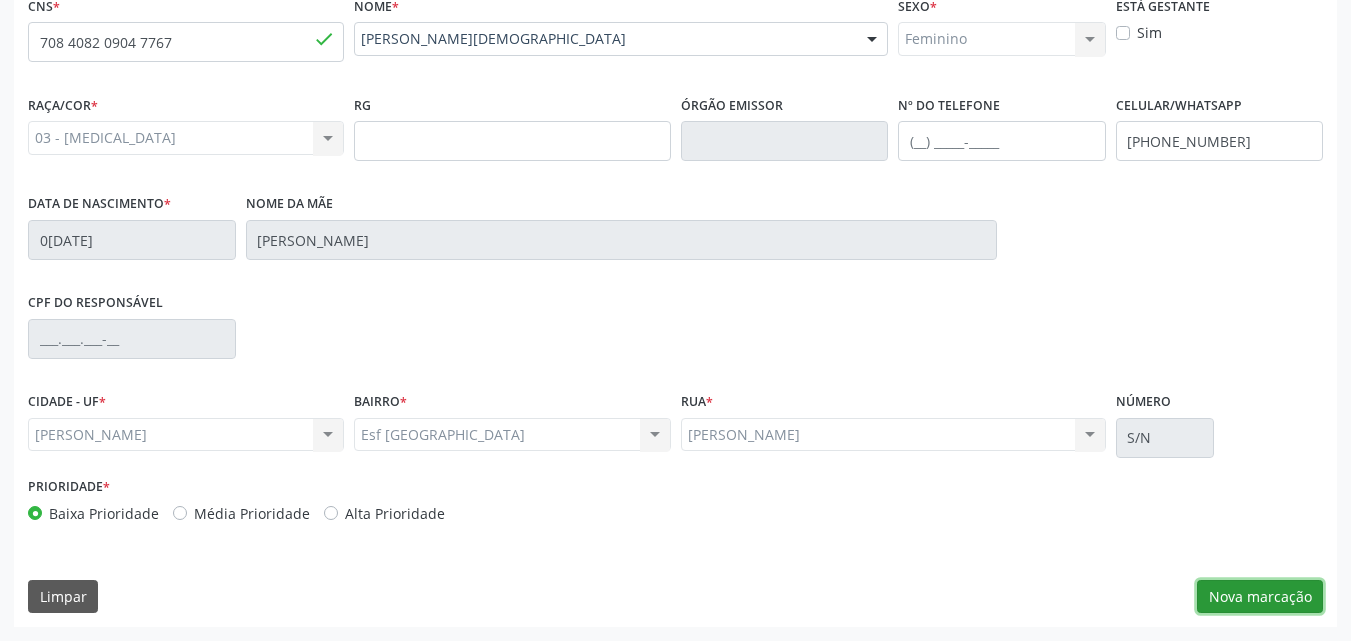 drag, startPoint x: 1239, startPoint y: 601, endPoint x: 1239, endPoint y: 590, distance: 11 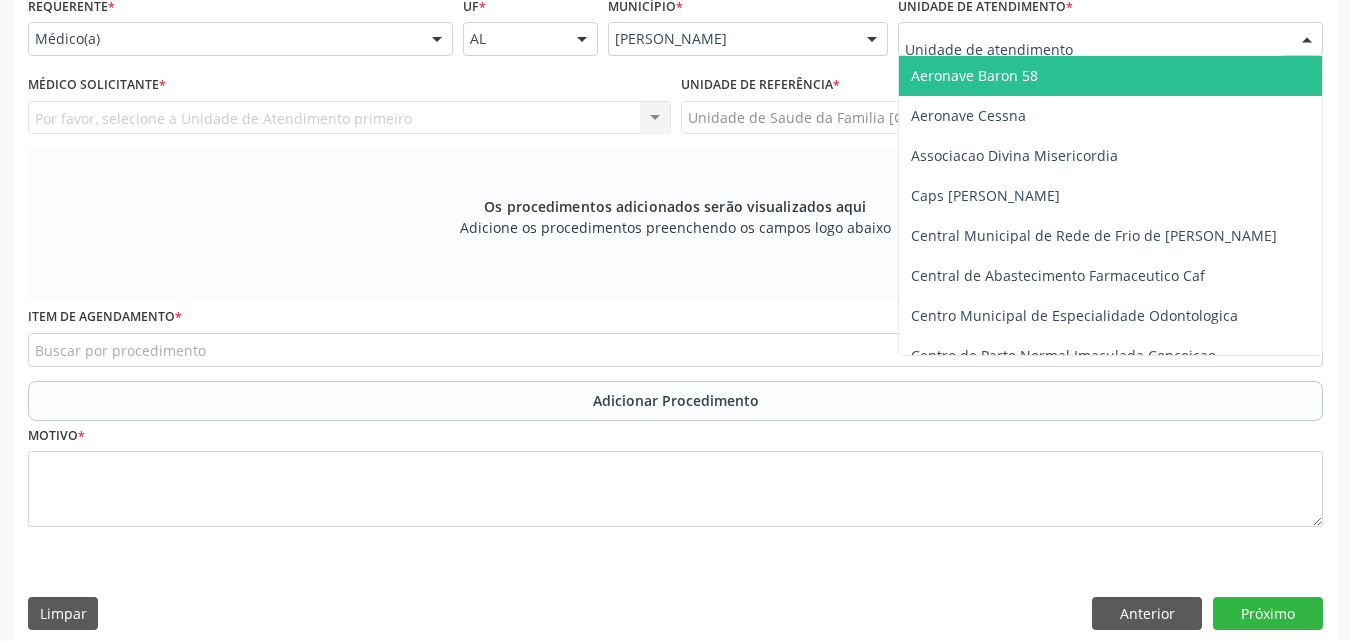 click at bounding box center (1110, 39) 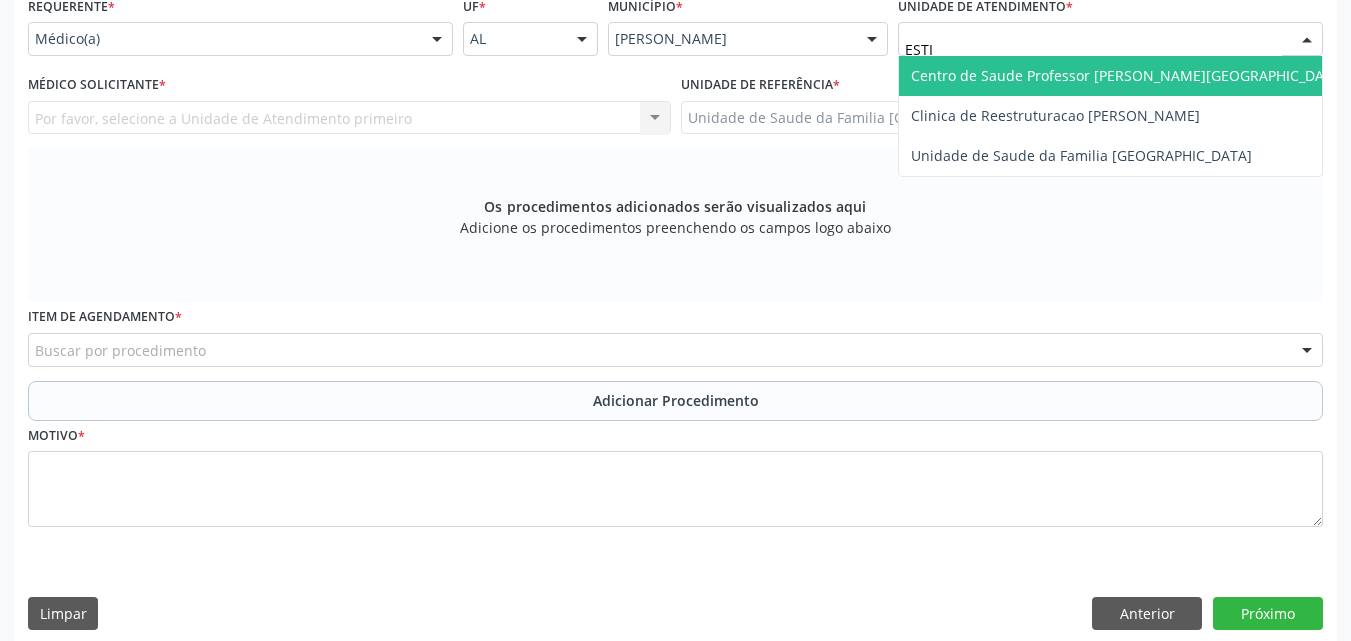 type on "ESTIV" 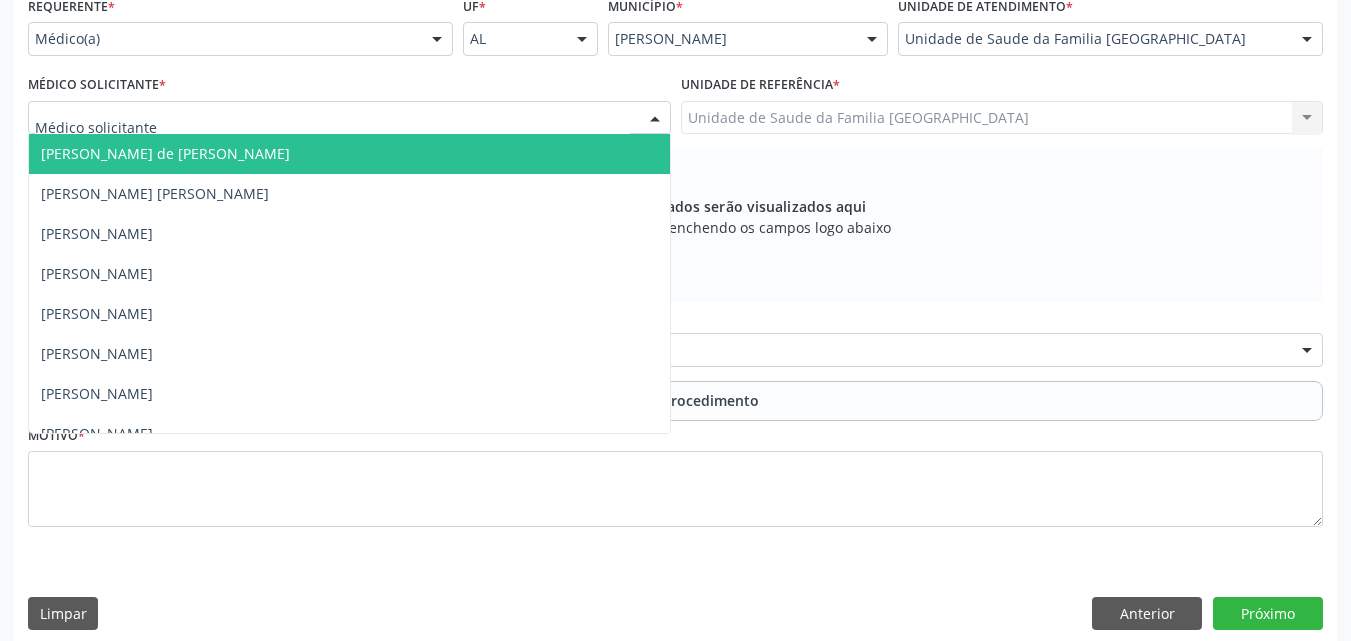 click at bounding box center [349, 118] 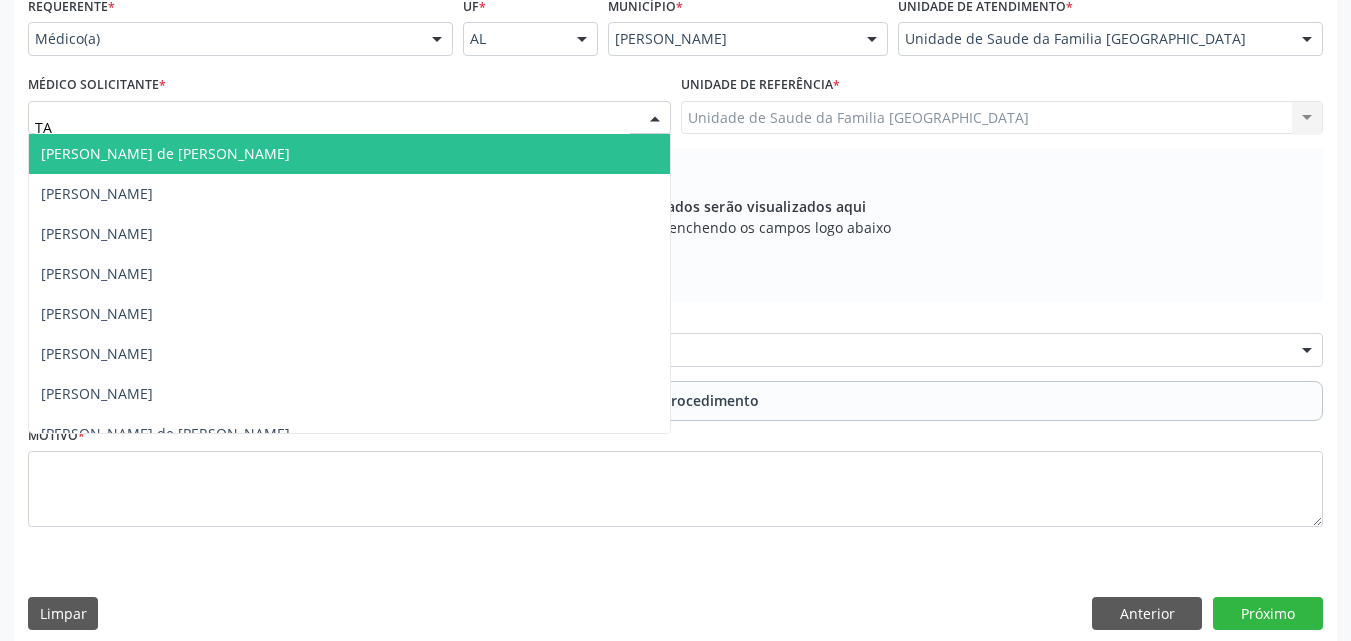 type on "TAC" 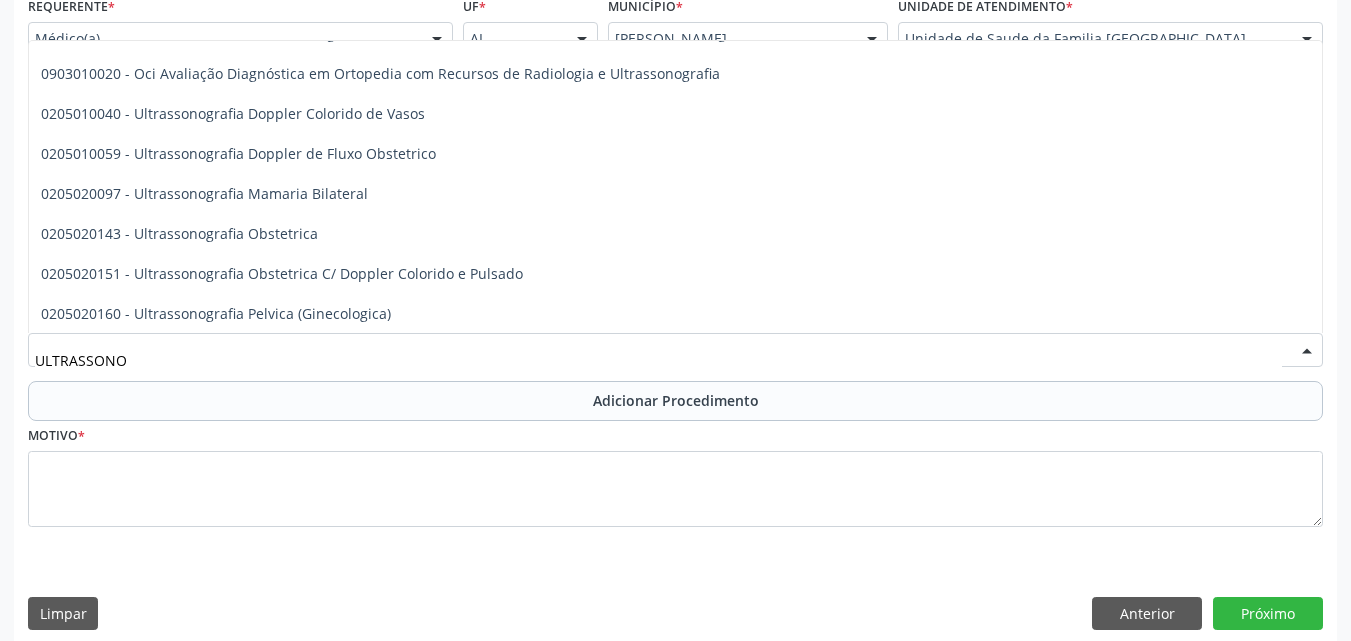 scroll, scrollTop: 107, scrollLeft: 0, axis: vertical 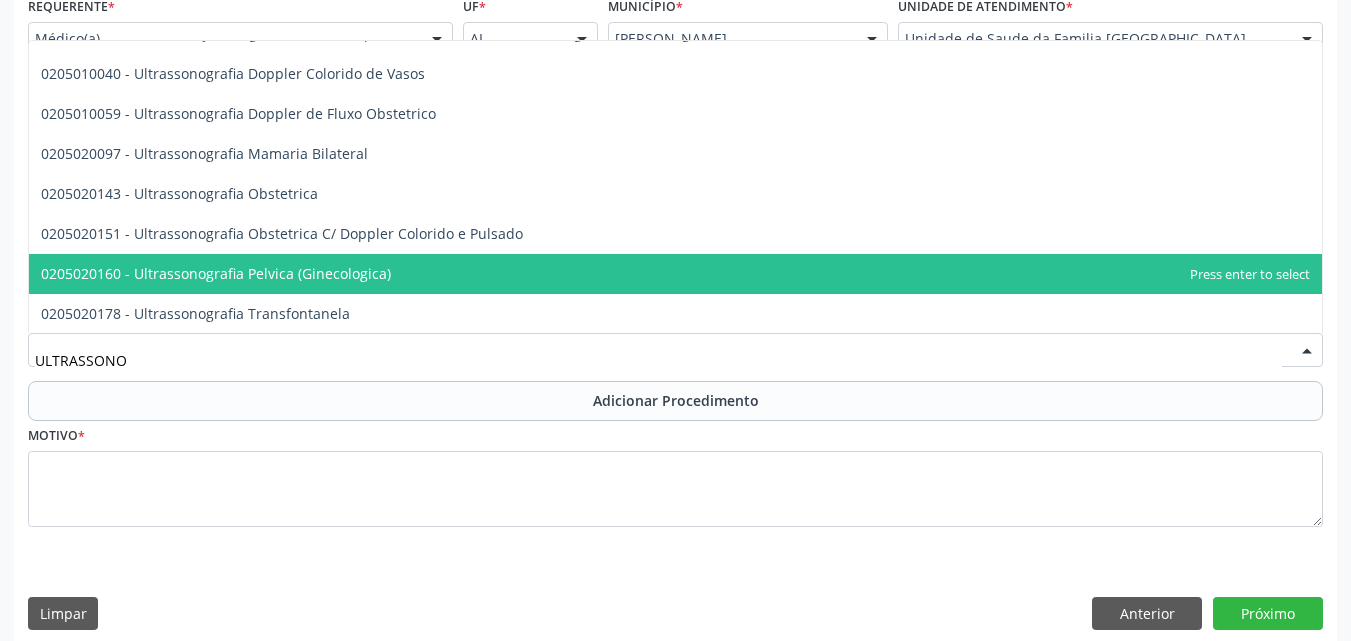 type on "ULTRASSONO" 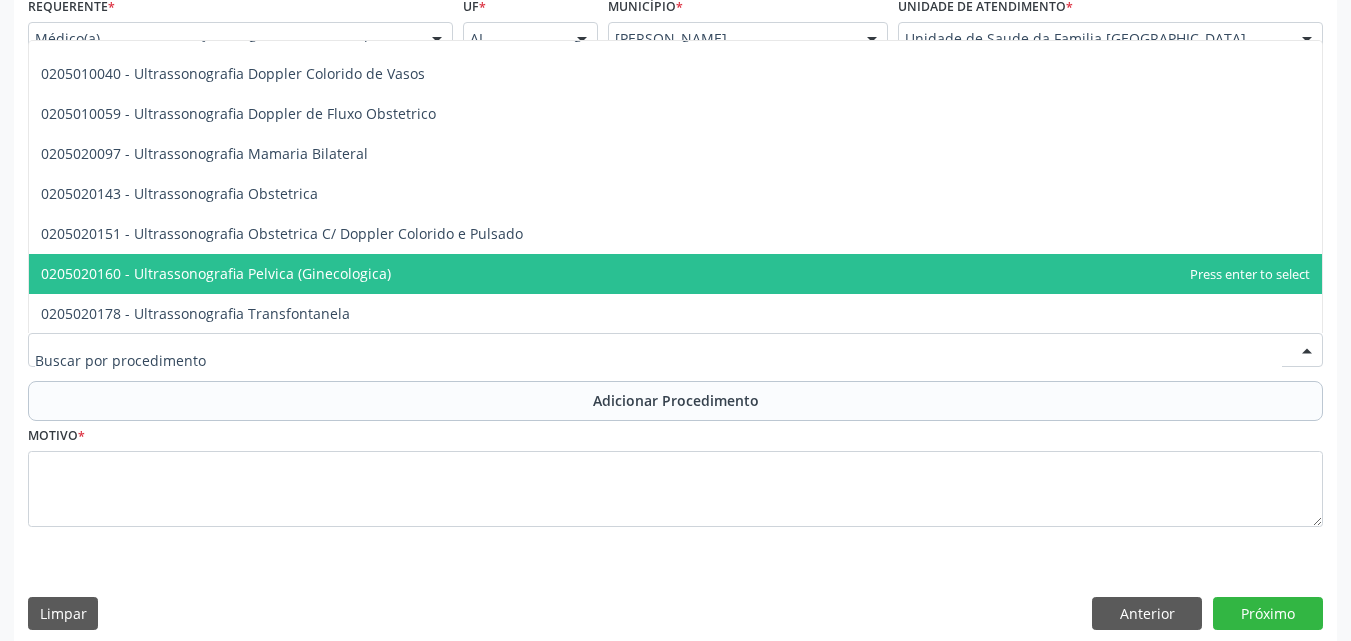 scroll, scrollTop: 0, scrollLeft: 0, axis: both 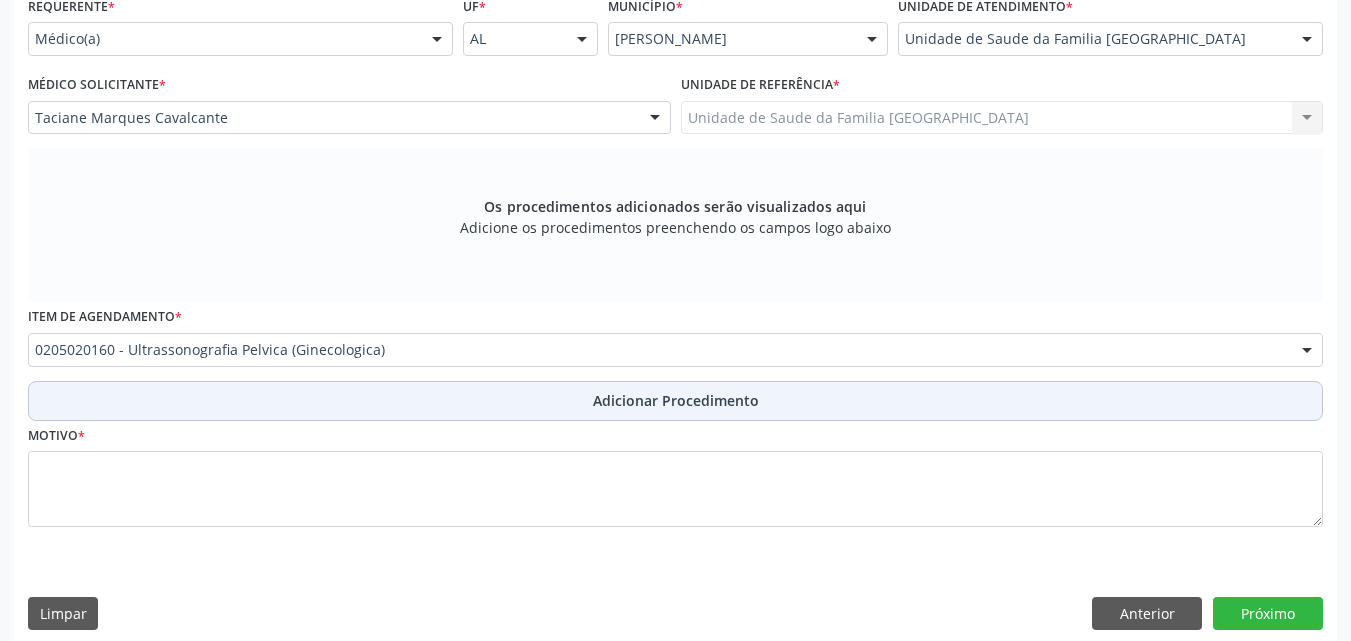 click on "Adicionar Procedimento" at bounding box center (675, 401) 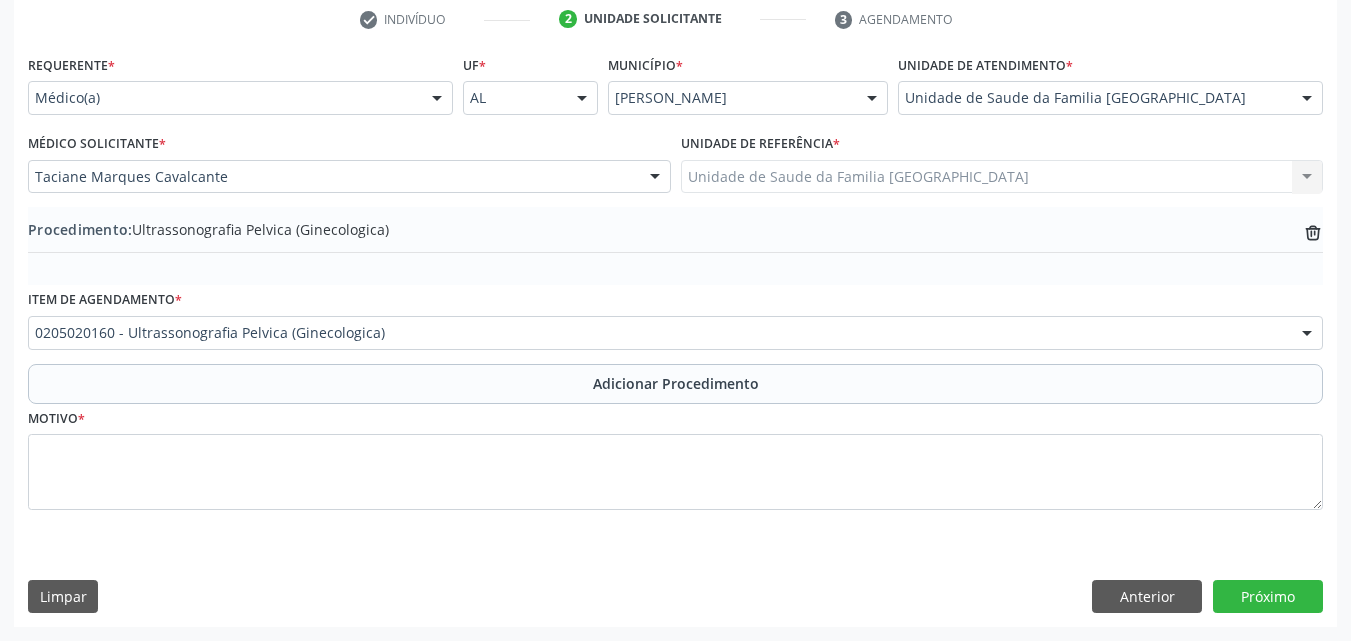 scroll, scrollTop: 412, scrollLeft: 0, axis: vertical 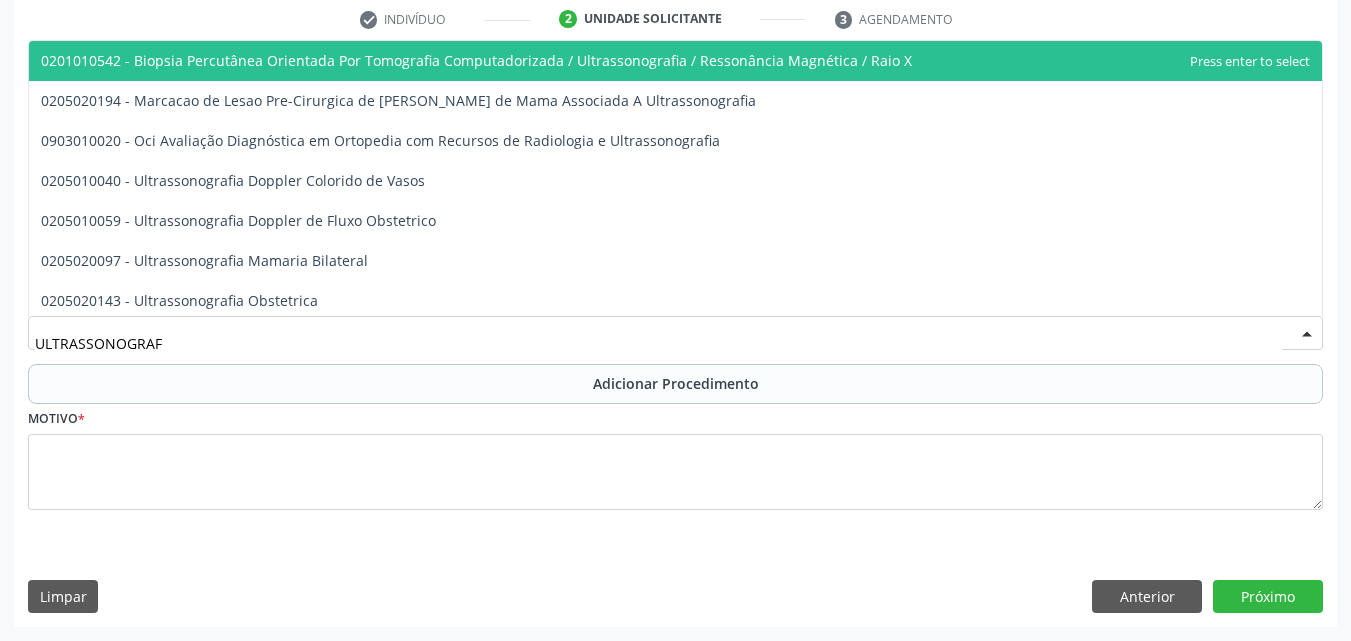 type on "ULTRASSONOGRAFI" 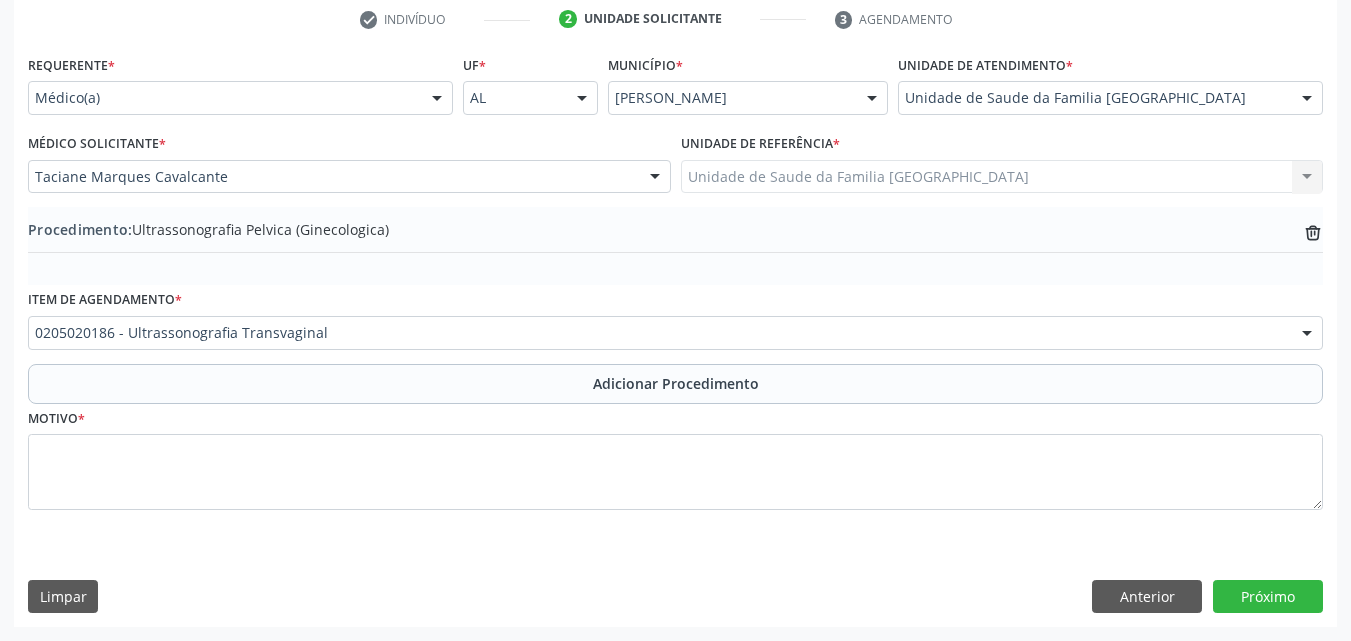 scroll, scrollTop: 0, scrollLeft: 0, axis: both 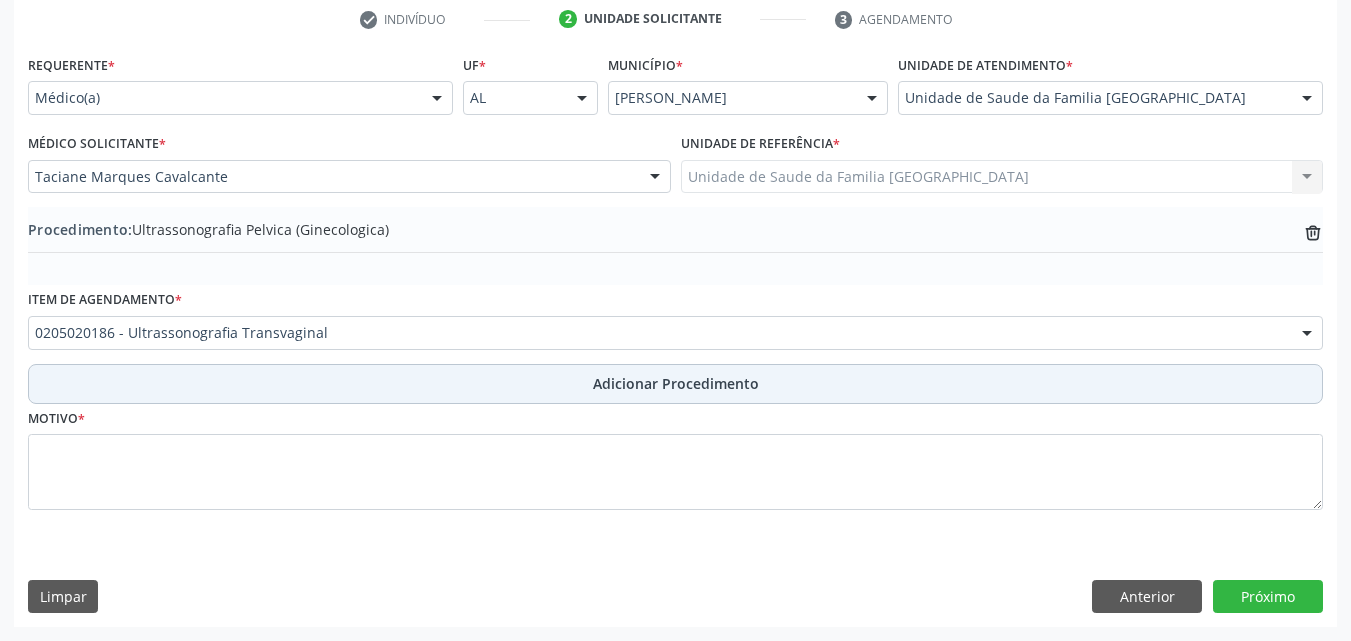 click on "Adicionar Procedimento" at bounding box center [675, 384] 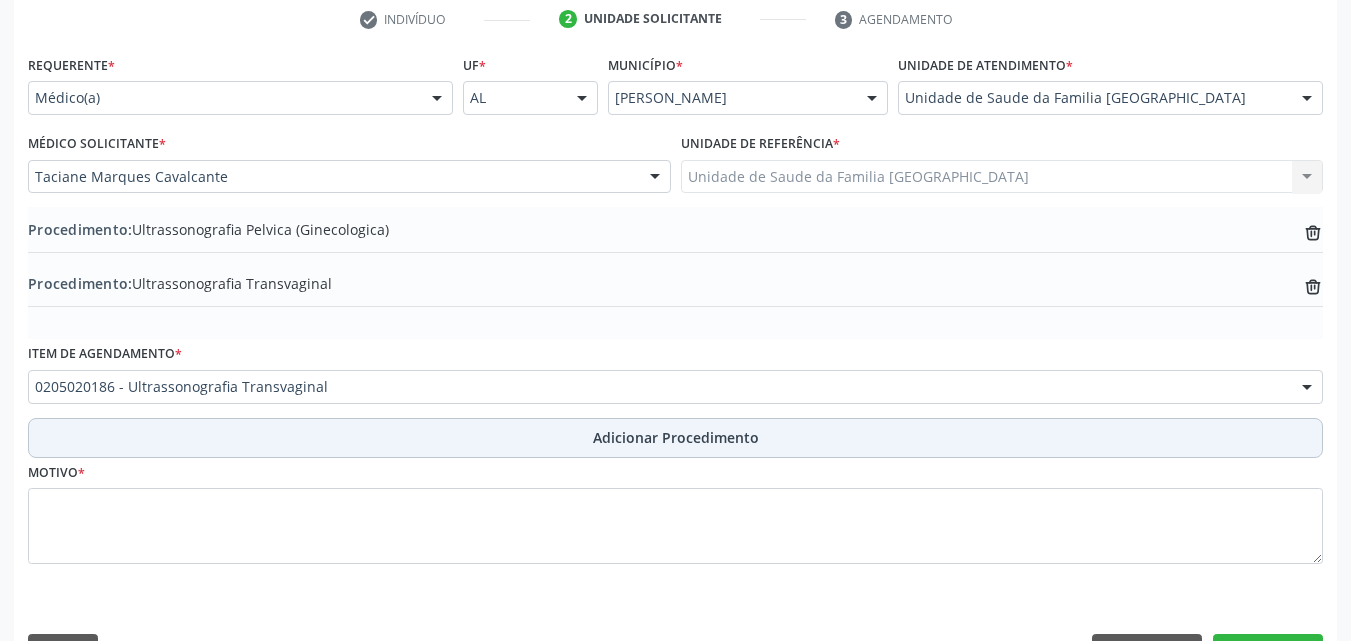 click on "Adicionar Procedimento" at bounding box center (675, 438) 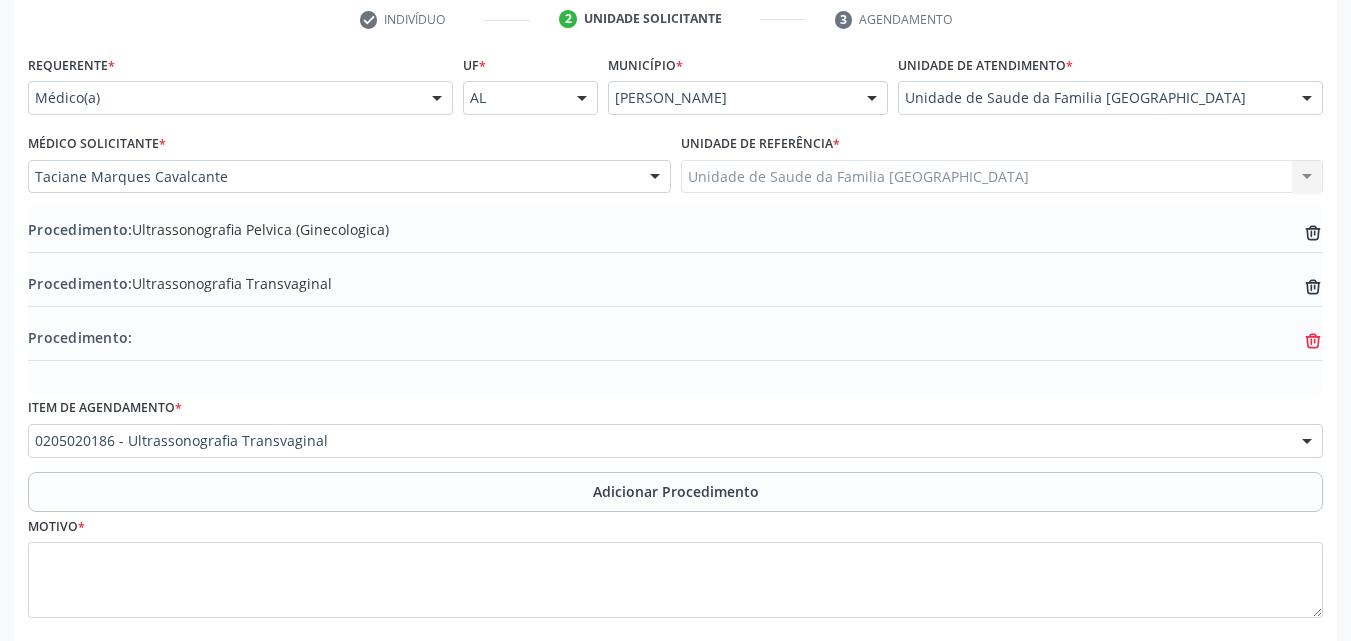 click 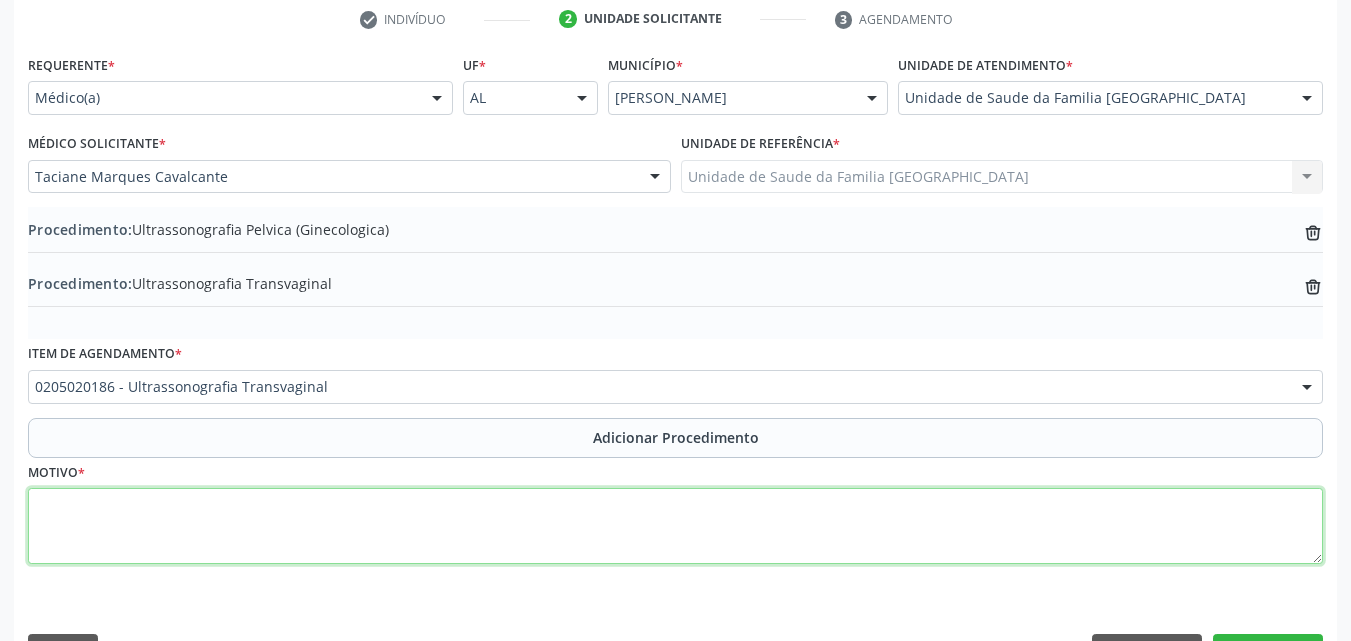 click at bounding box center (675, 526) 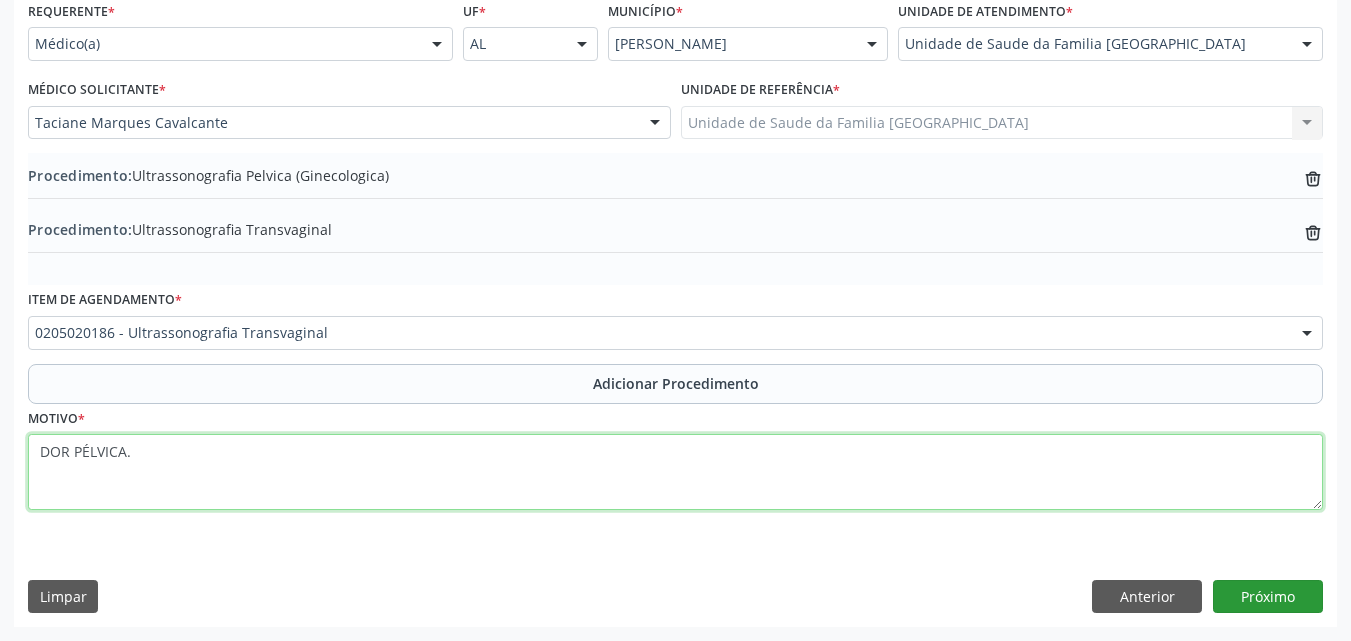 type on "DOR PÉLVICA." 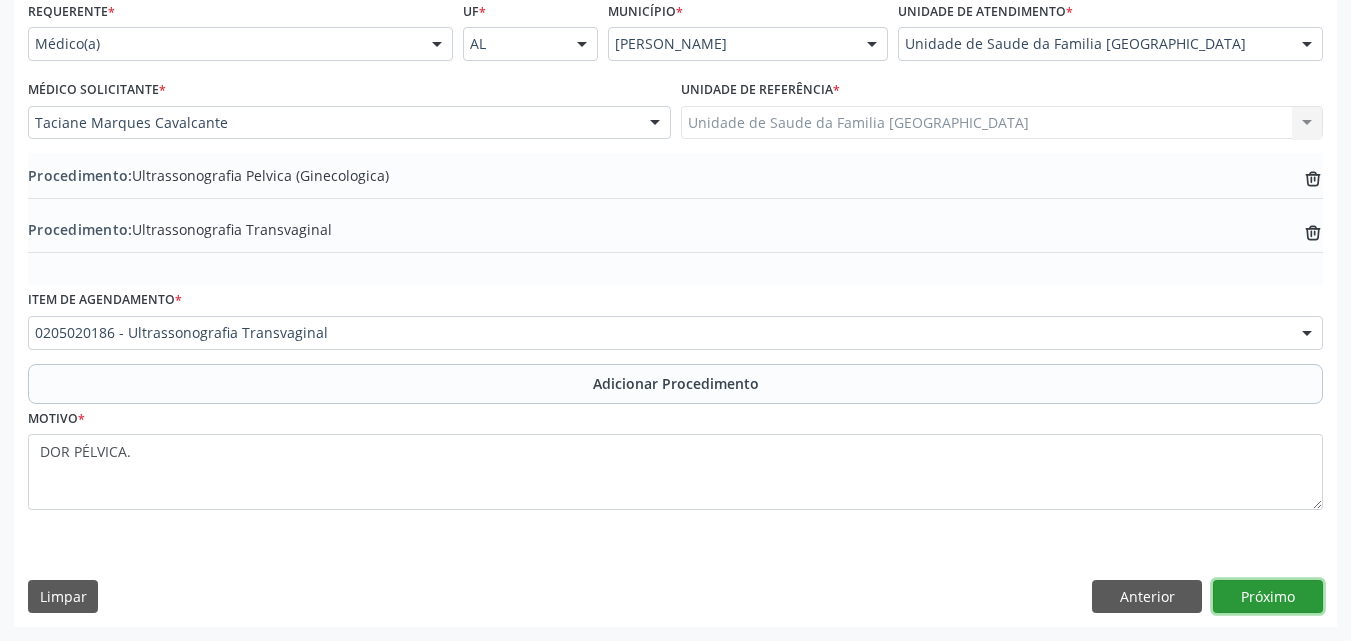 click on "Próximo" at bounding box center (1268, 597) 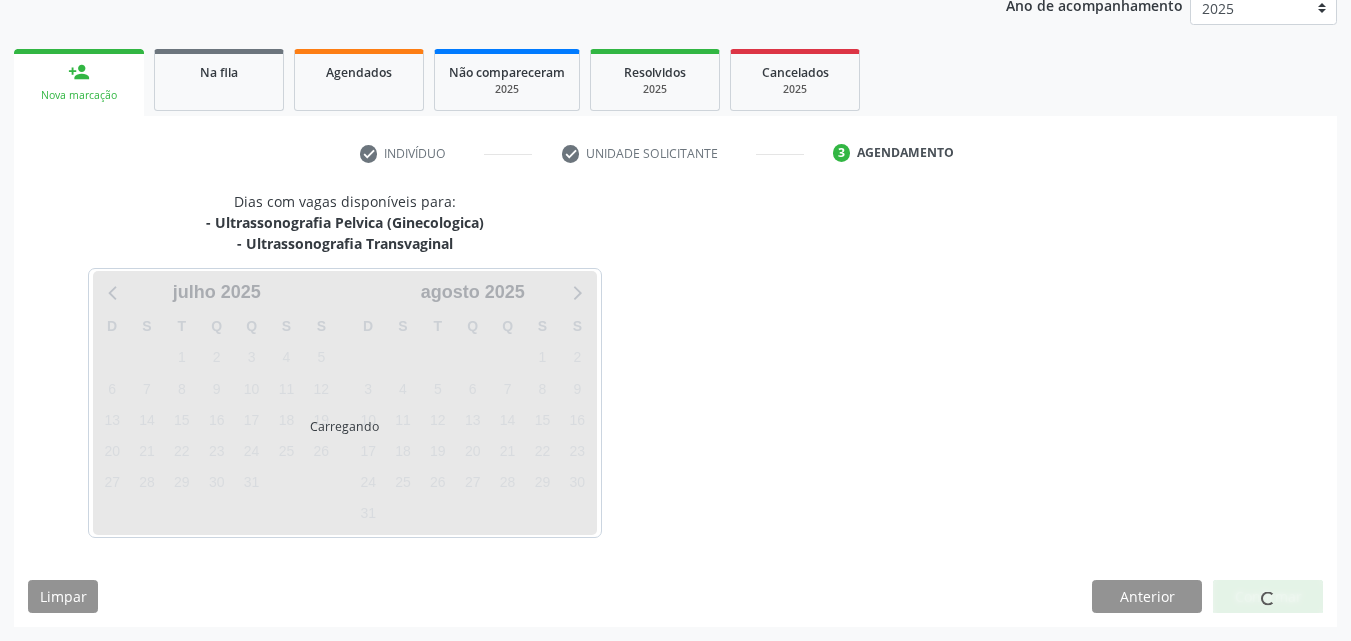 scroll, scrollTop: 337, scrollLeft: 0, axis: vertical 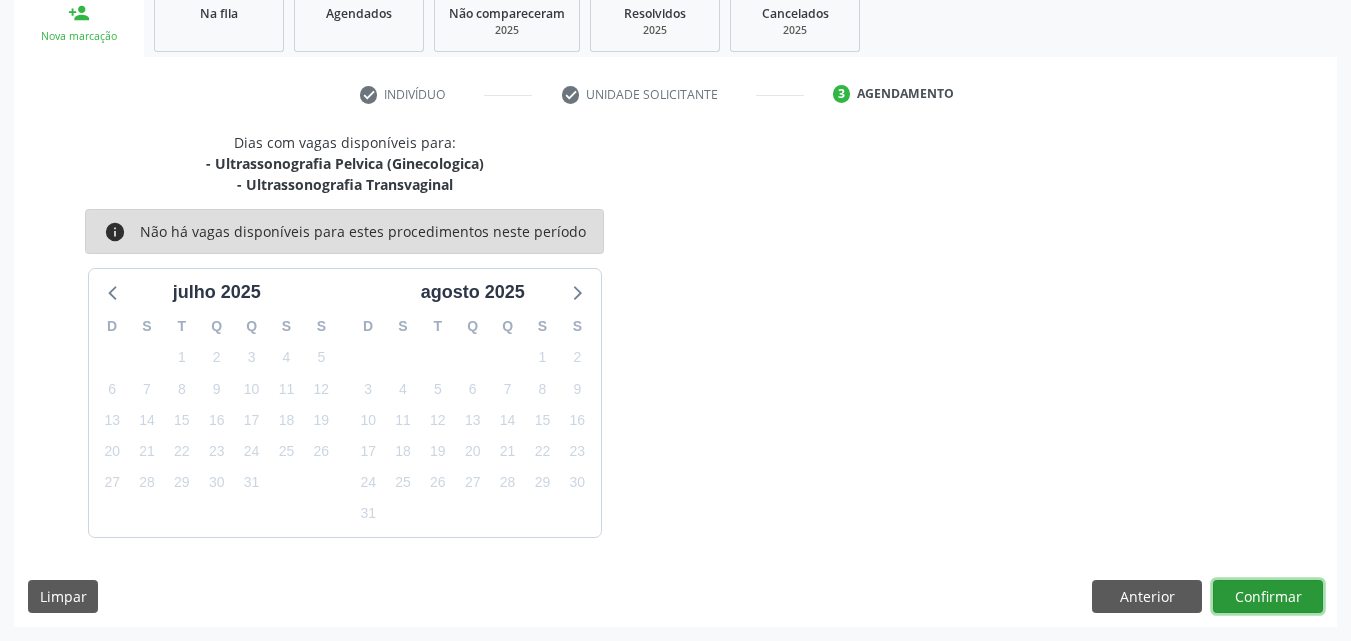 click on "Confirmar" at bounding box center [1268, 597] 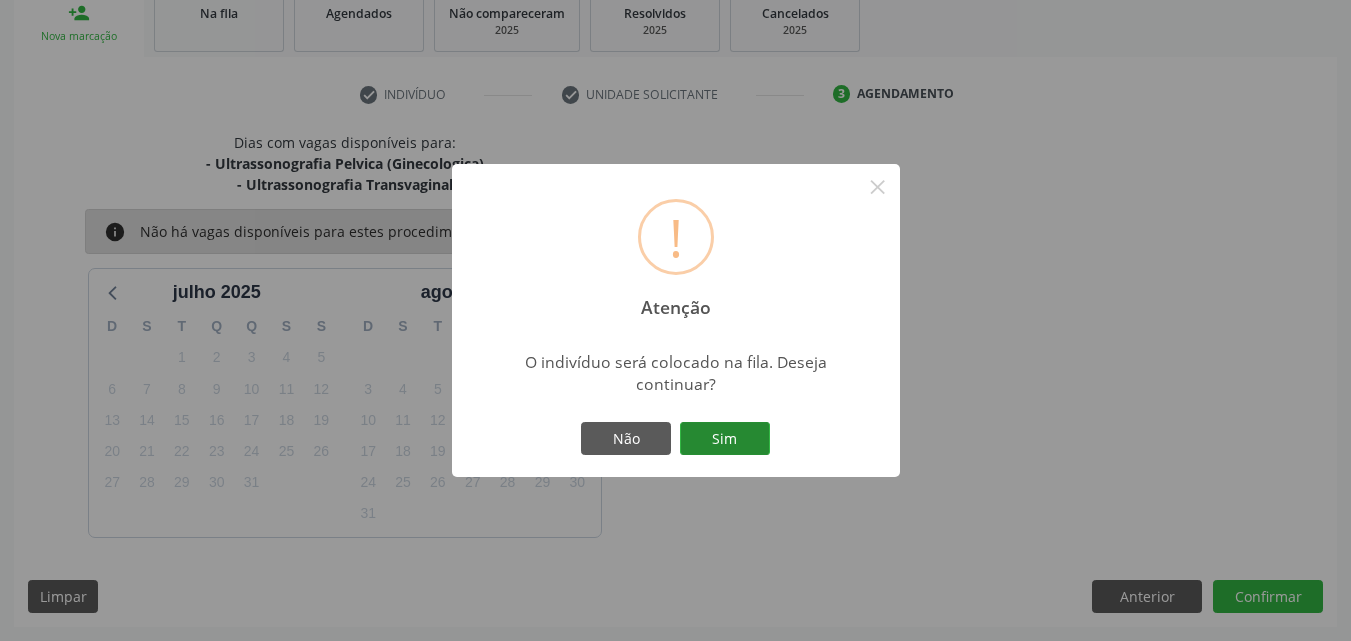 click on "Sim" at bounding box center [725, 439] 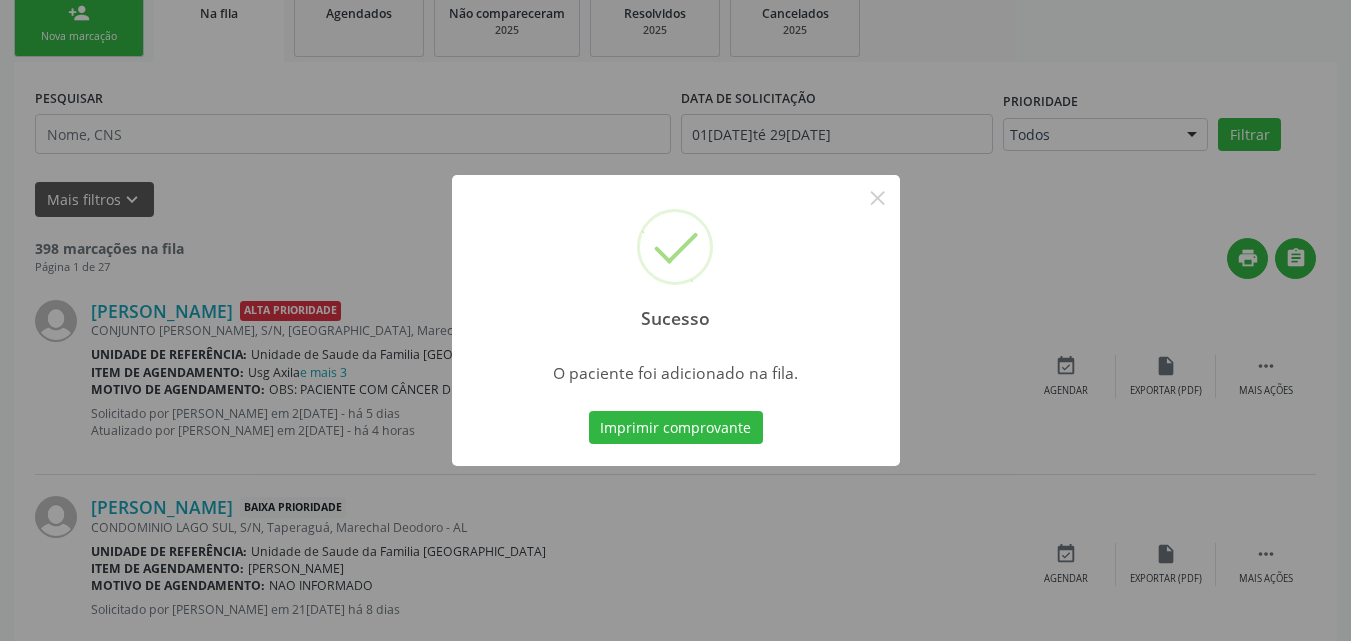 scroll, scrollTop: 54, scrollLeft: 0, axis: vertical 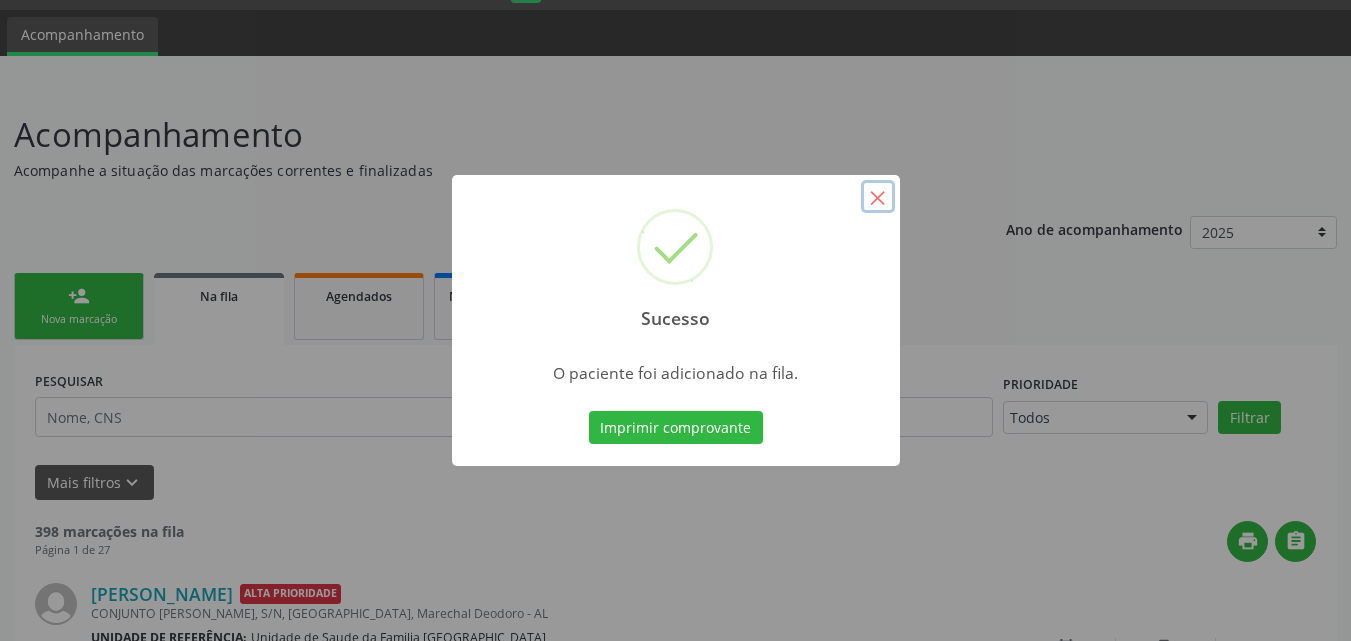 click on "×" at bounding box center (878, 197) 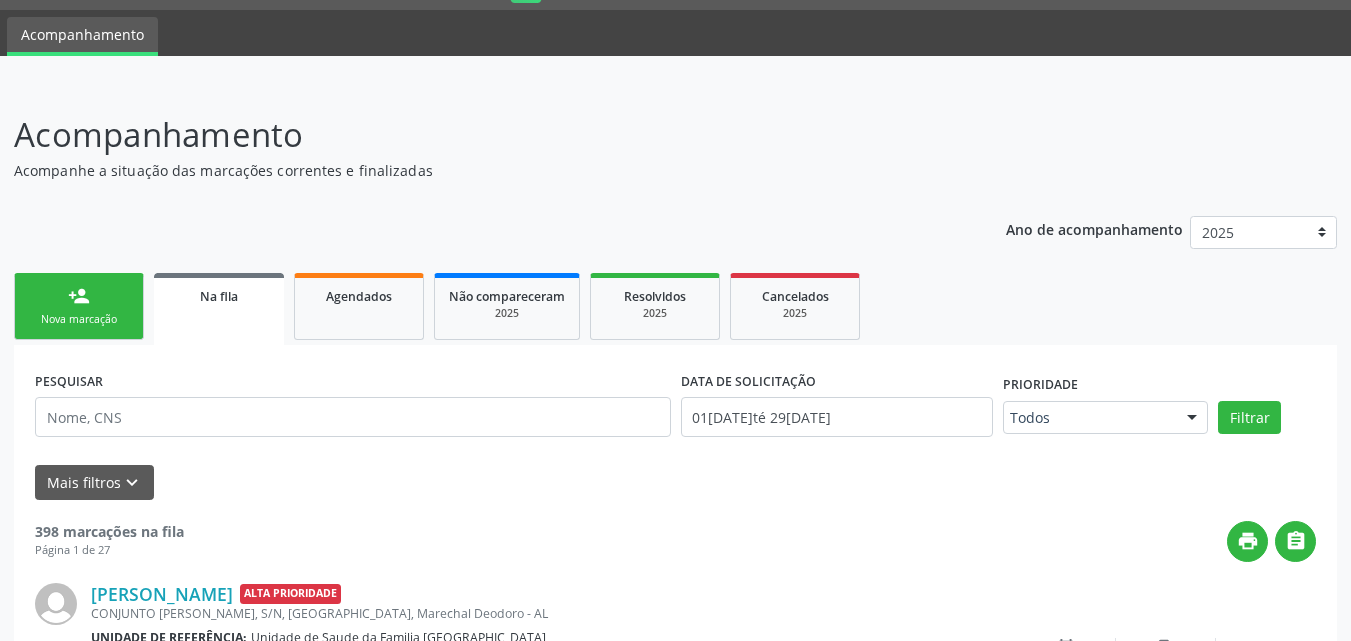 drag, startPoint x: 42, startPoint y: 334, endPoint x: 115, endPoint y: 298, distance: 81.394104 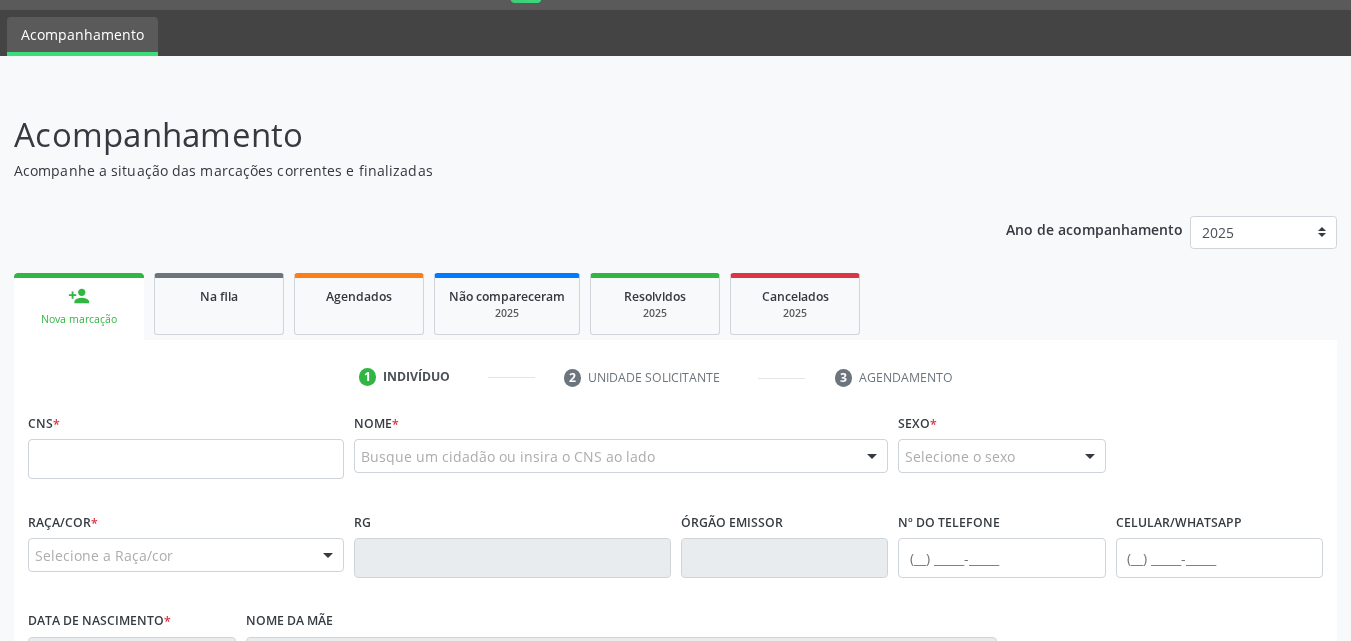 scroll, scrollTop: 0, scrollLeft: 0, axis: both 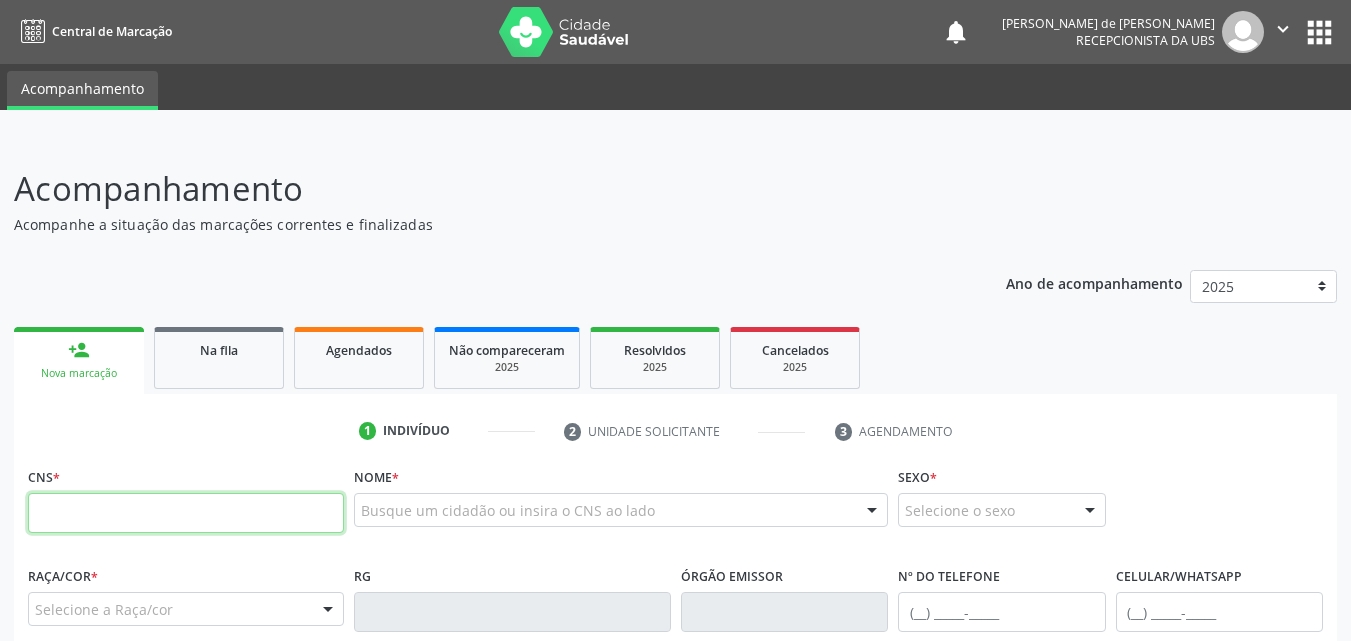 click at bounding box center [186, 513] 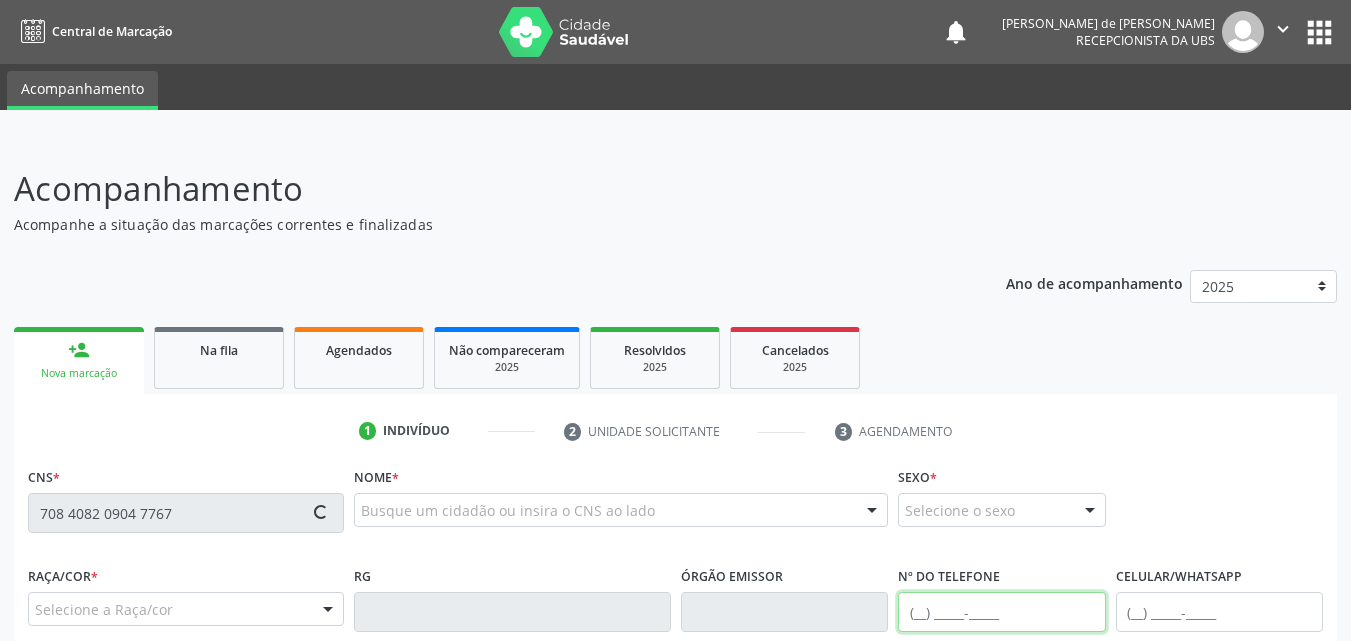 type on "708 4082 0904 7767" 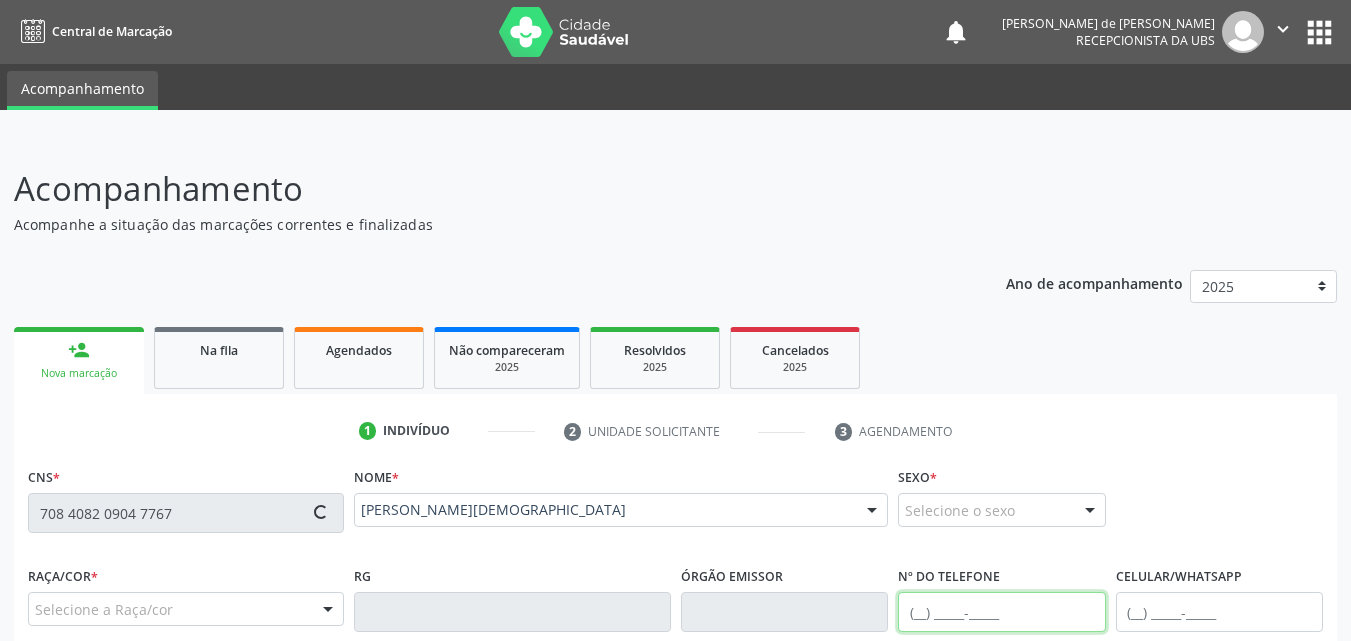 type on "[PHONE_NUMBER]" 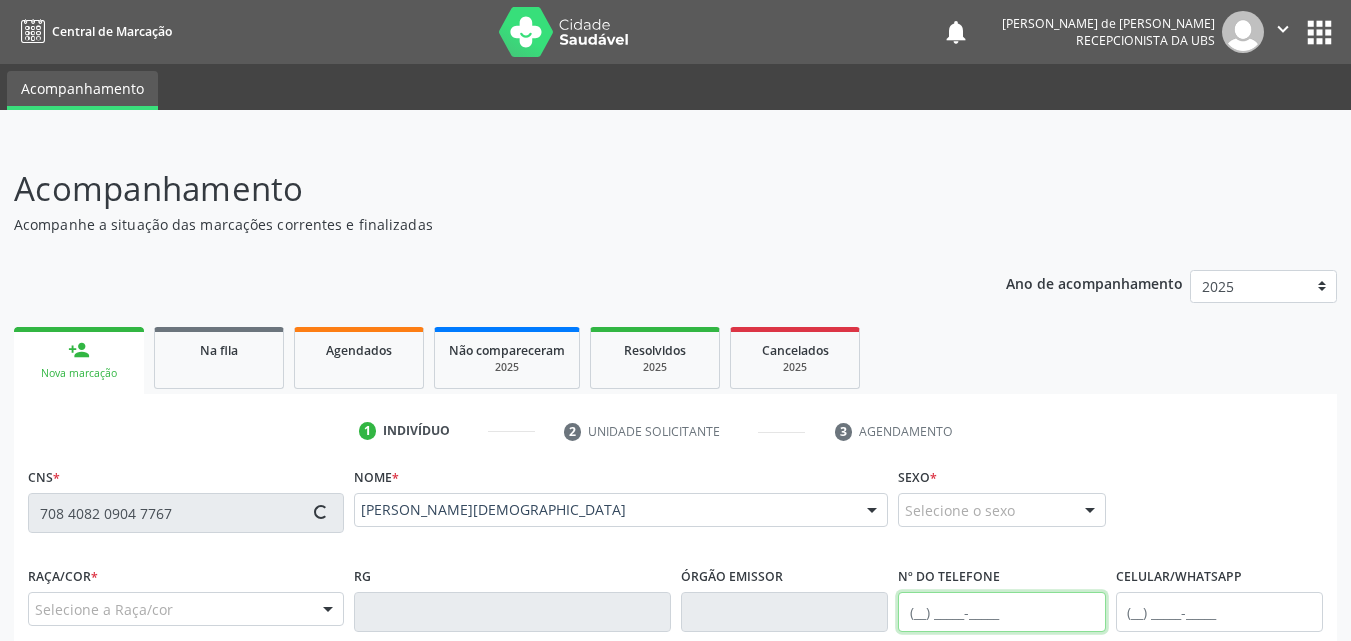 type on "0[DATE]" 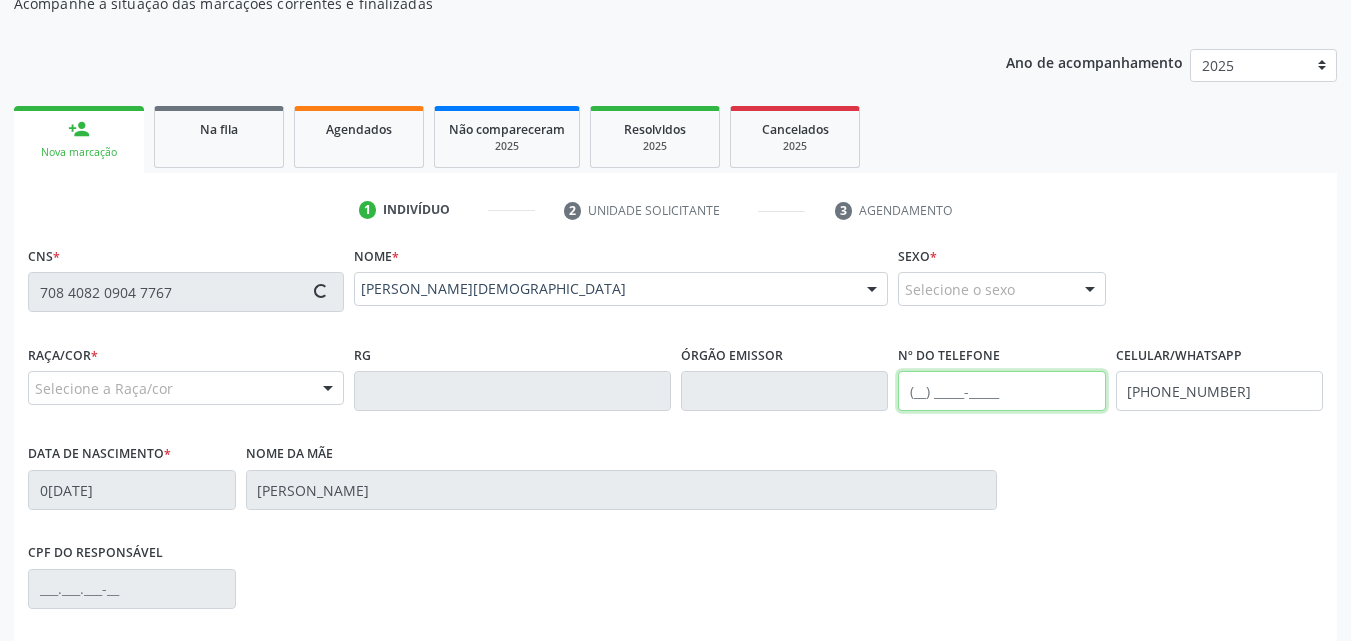 scroll, scrollTop: 471, scrollLeft: 0, axis: vertical 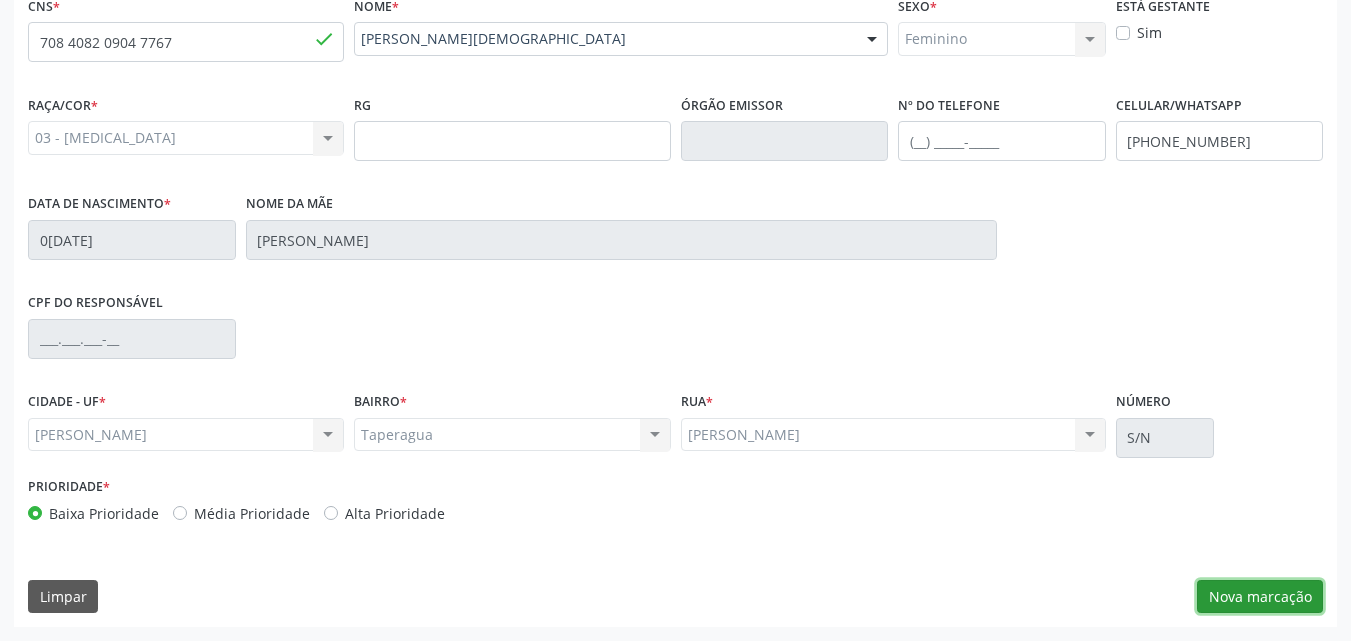 click on "Nova marcação" at bounding box center (1260, 597) 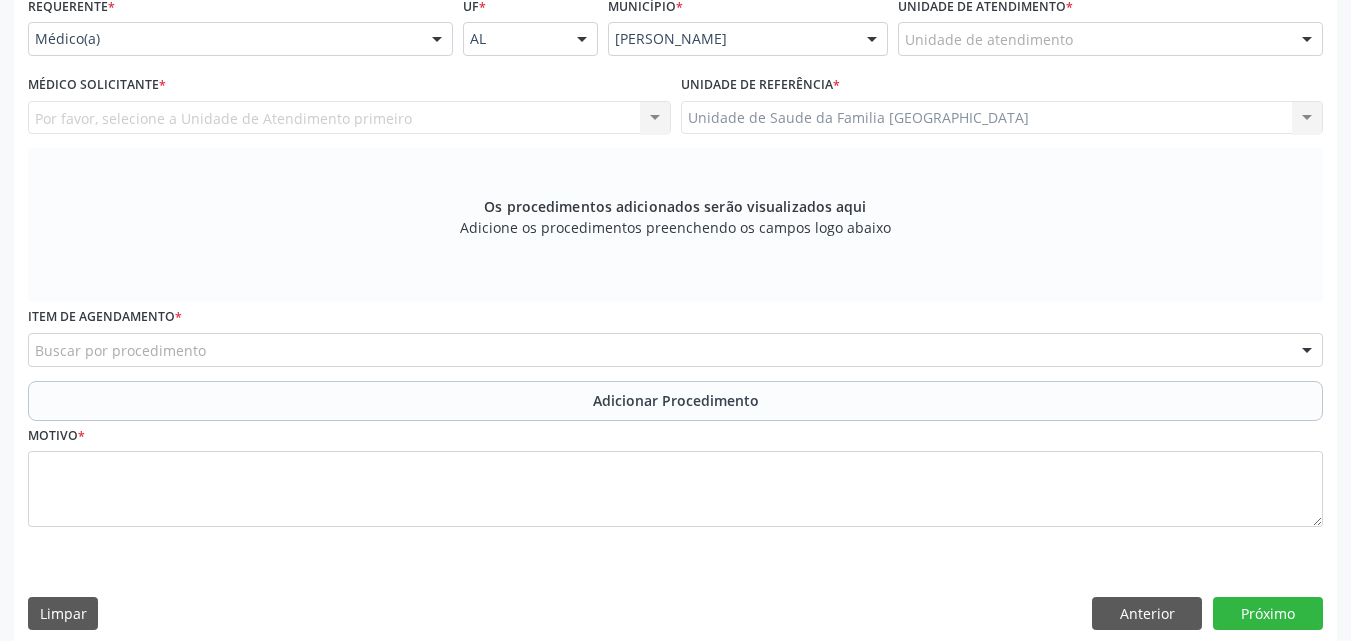 scroll, scrollTop: 4, scrollLeft: 0, axis: vertical 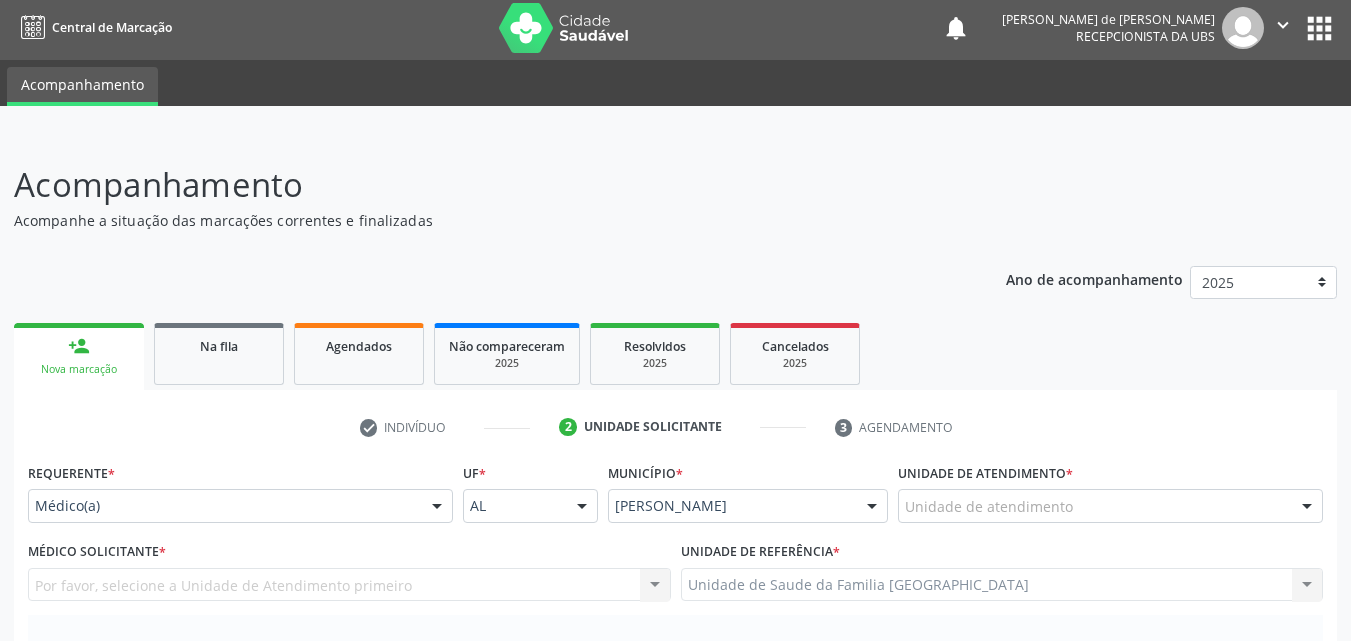 click on "Unidade de atendimento" at bounding box center (1110, 506) 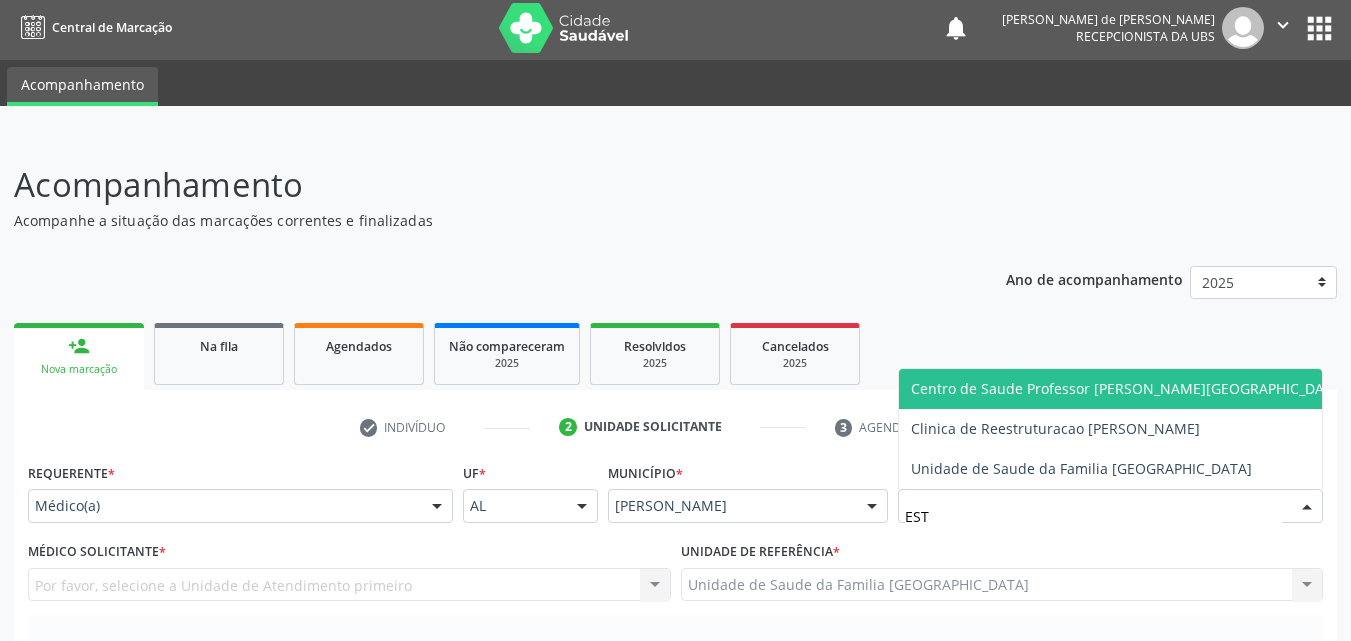 type on "ESTI" 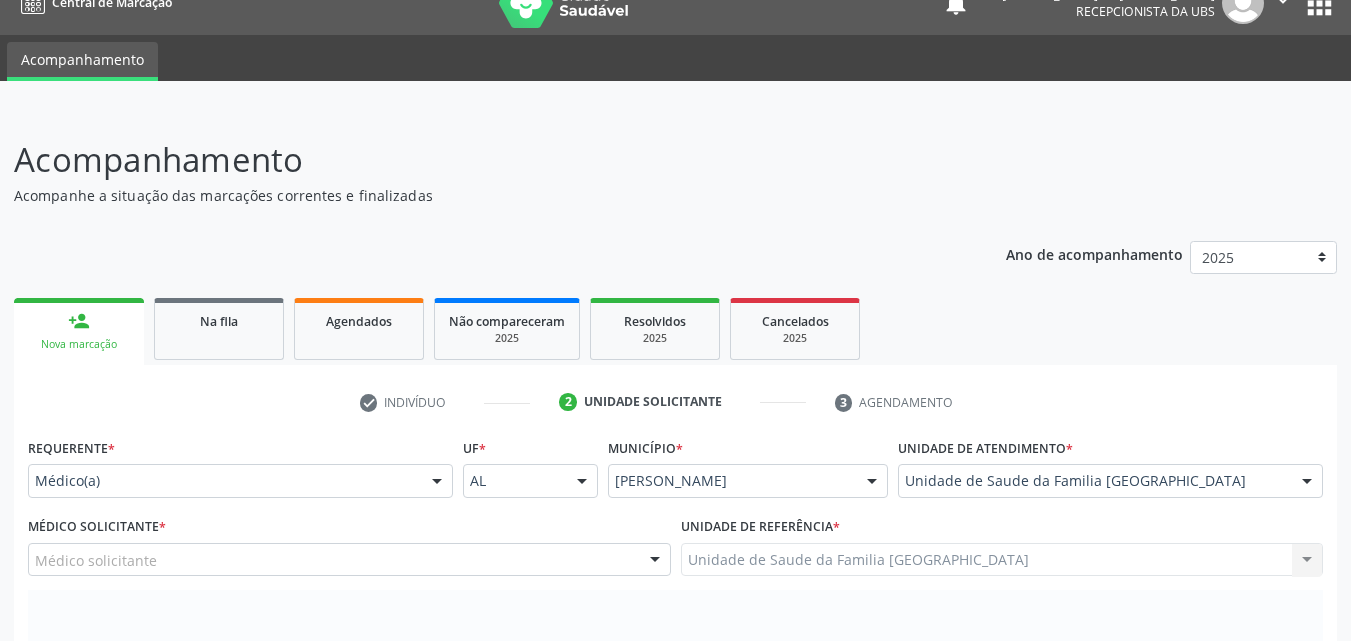 scroll, scrollTop: 471, scrollLeft: 0, axis: vertical 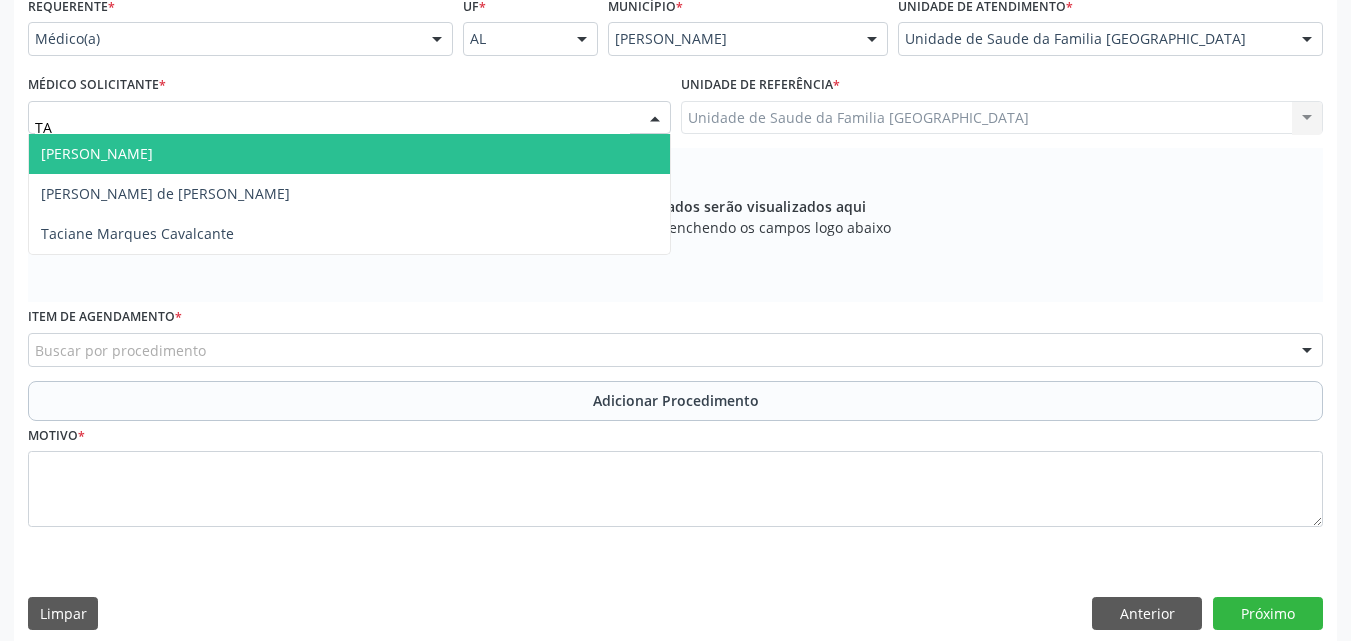 type on "TAC" 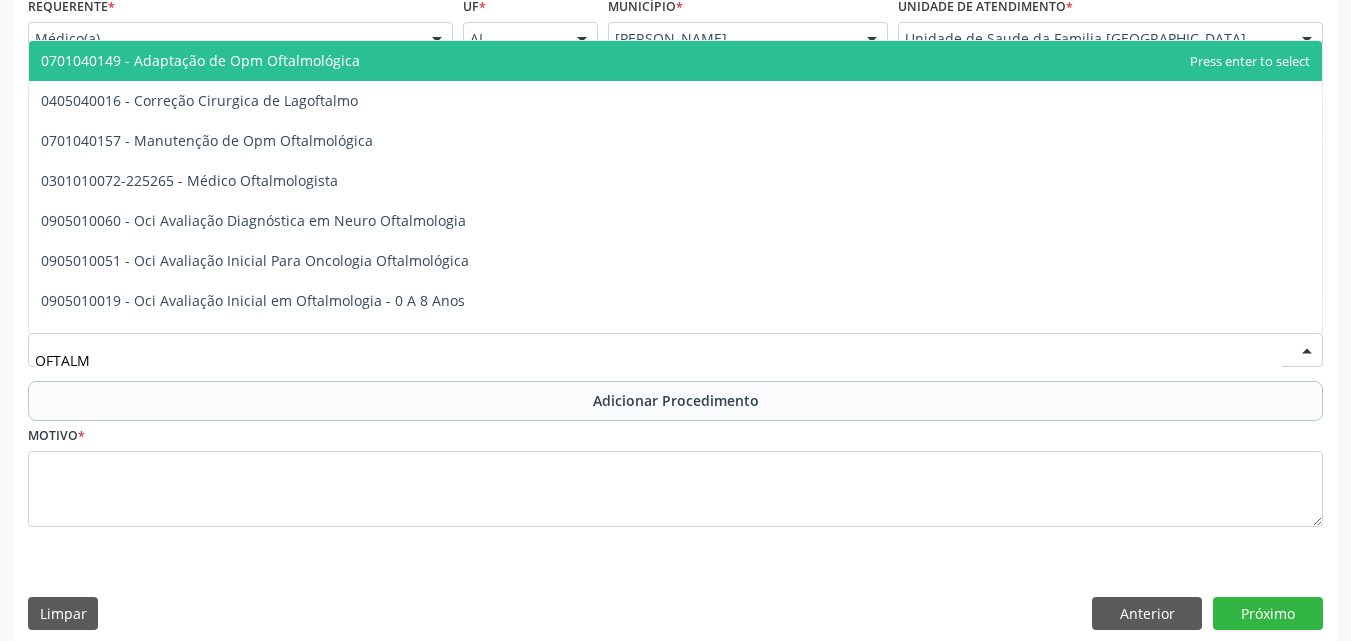 type on "OFTALMO" 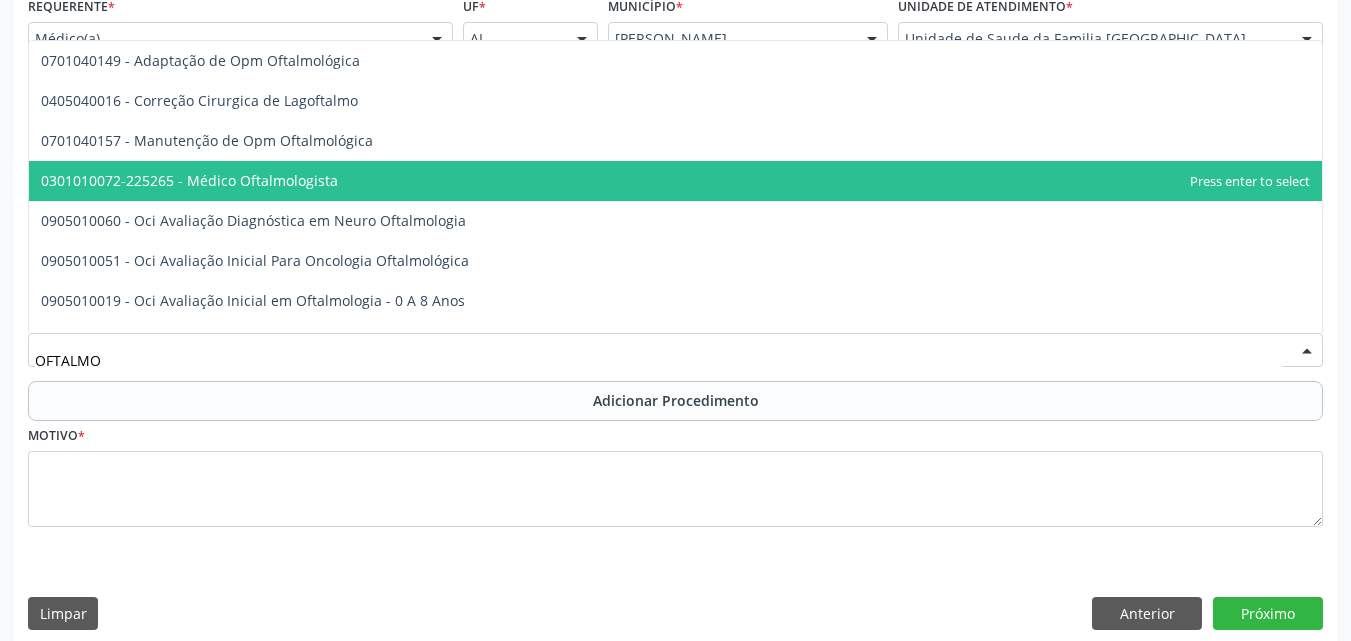 click on "0301010072-225265 - Médico Oftalmologista" at bounding box center [189, 180] 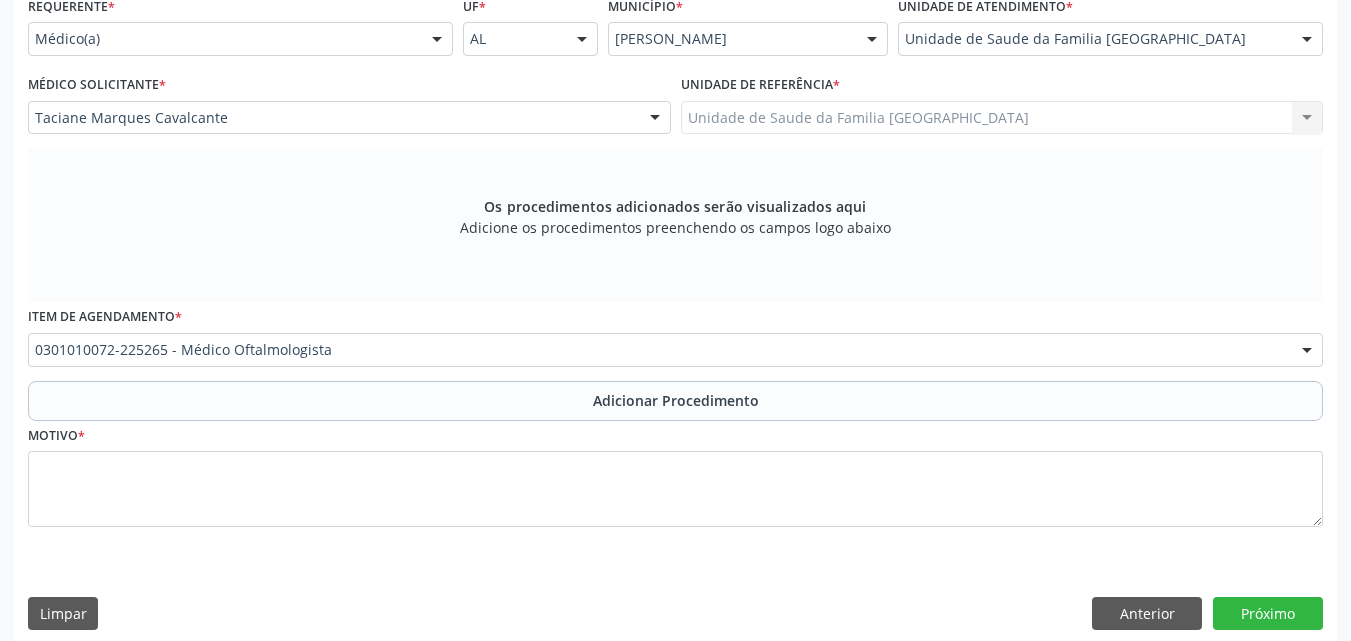 click on "Adicionar Procedimento" at bounding box center (675, 401) 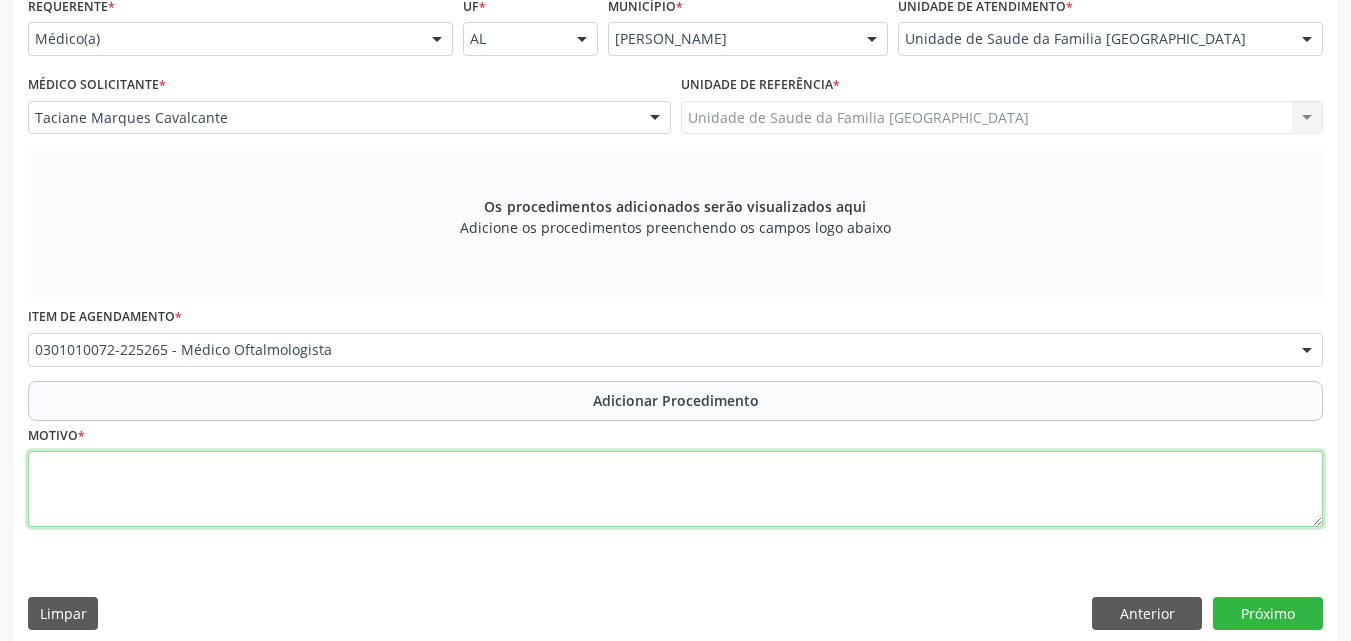 click at bounding box center [675, 489] 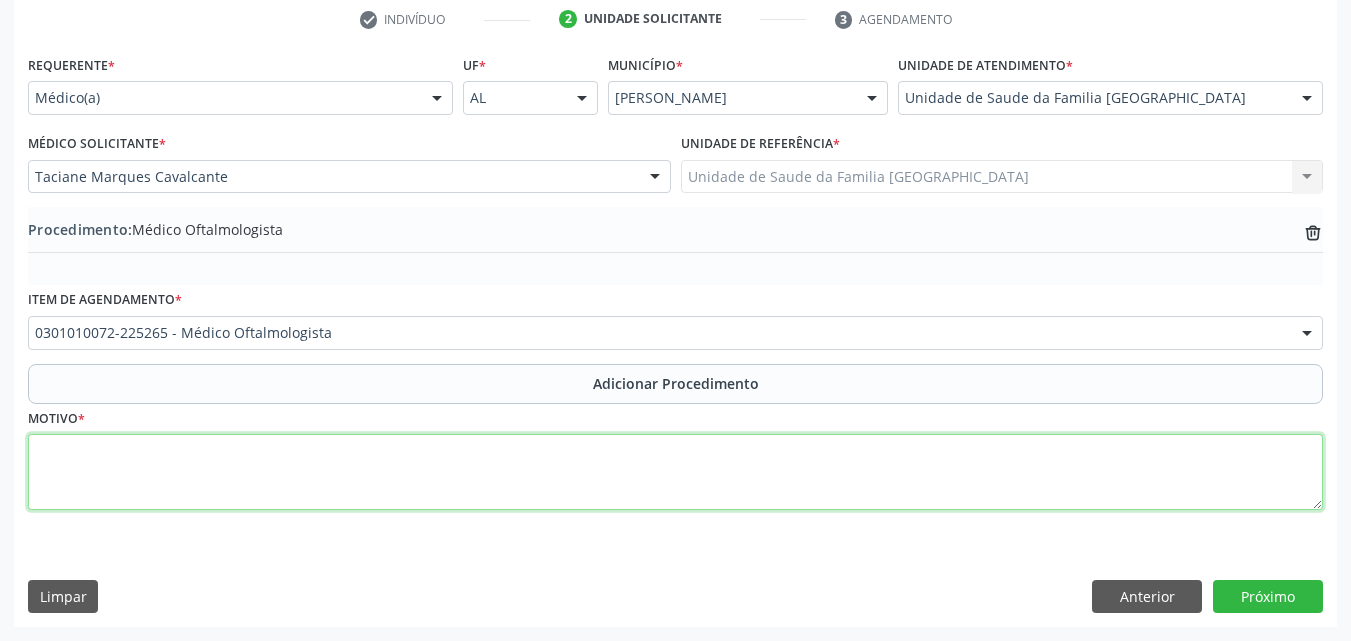 scroll, scrollTop: 412, scrollLeft: 0, axis: vertical 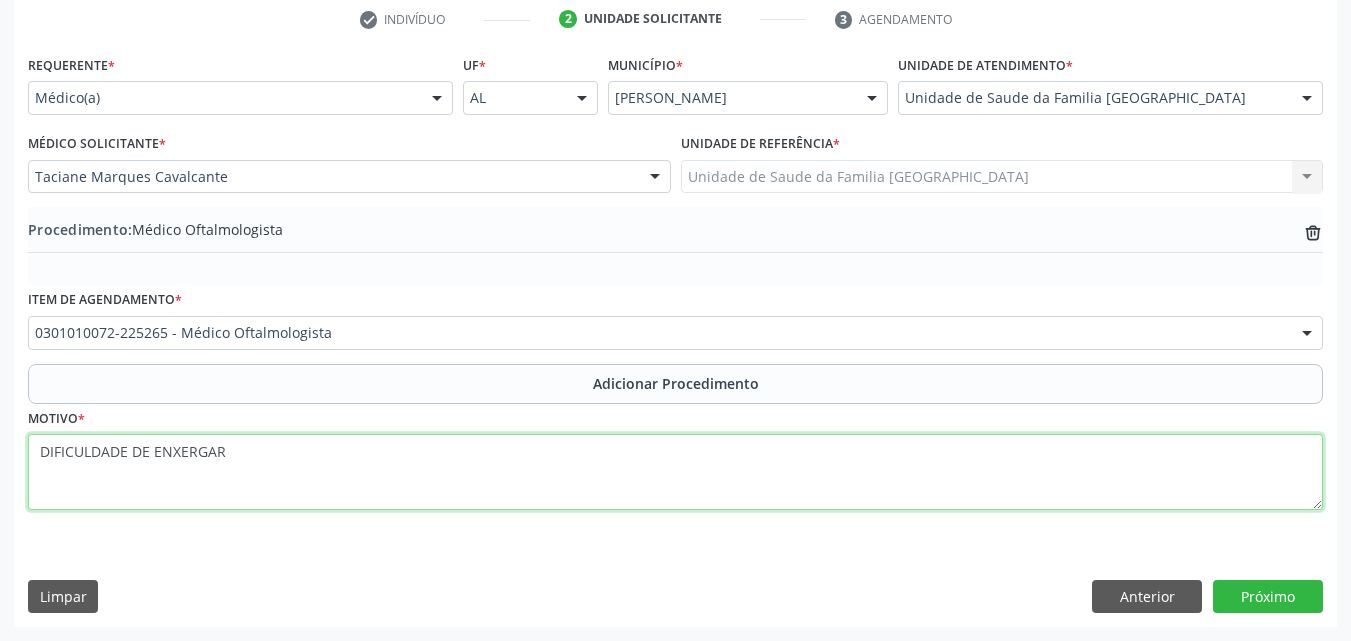 type on "DIFICULDADE DE ENXERGAR." 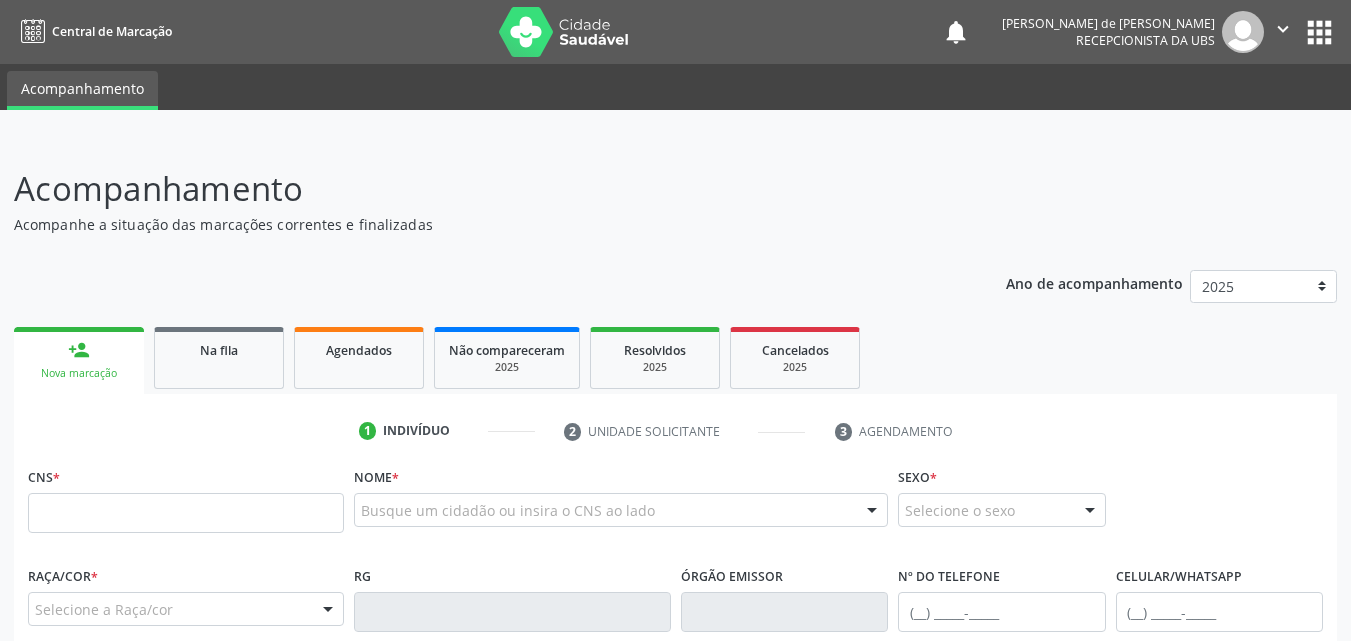 scroll, scrollTop: 0, scrollLeft: 0, axis: both 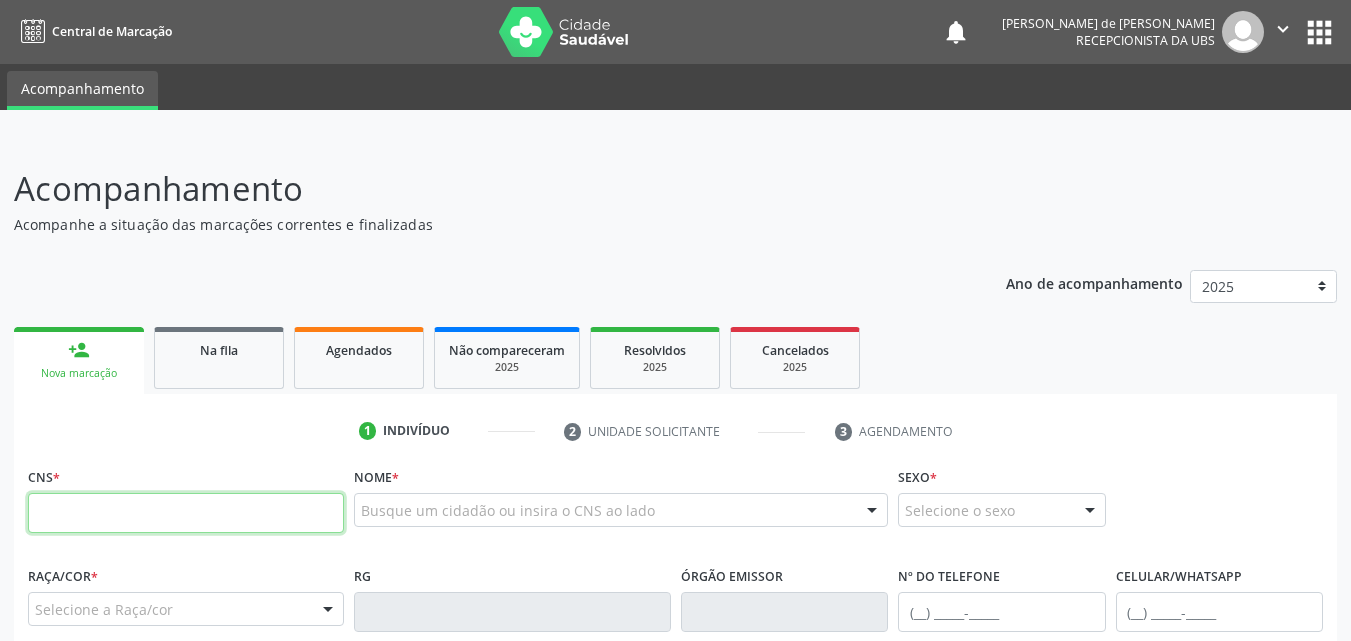 click at bounding box center (186, 513) 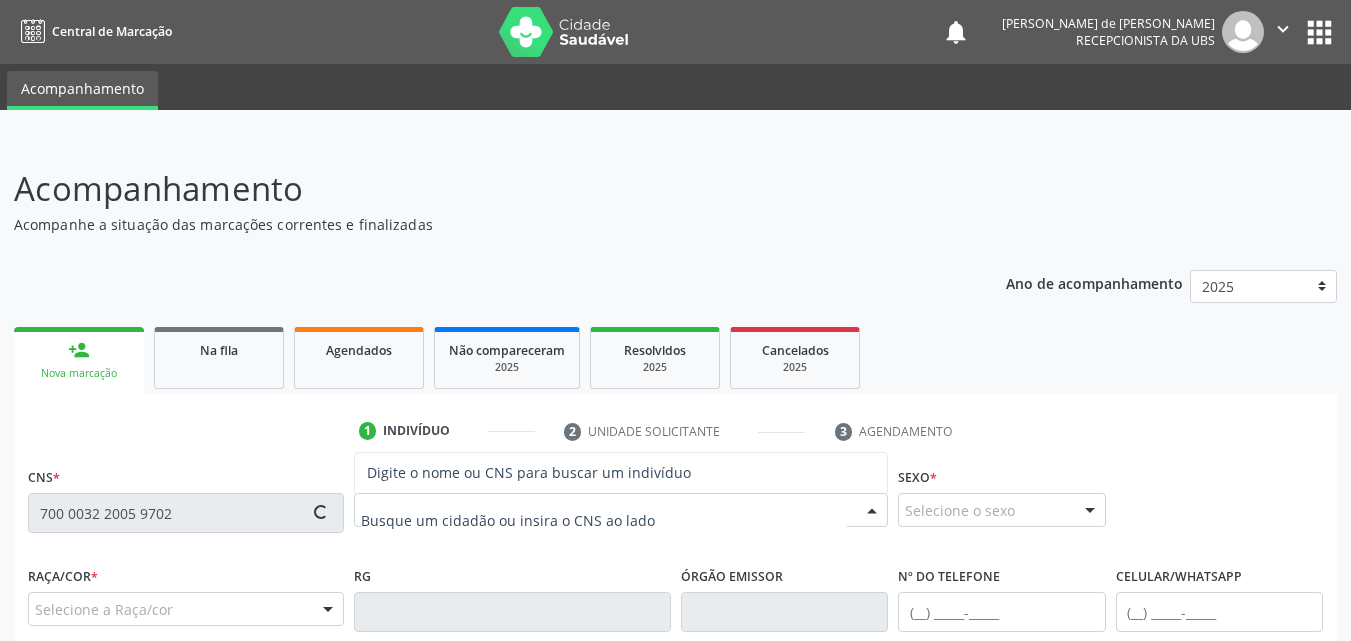 type on "700 0032 2005 9702" 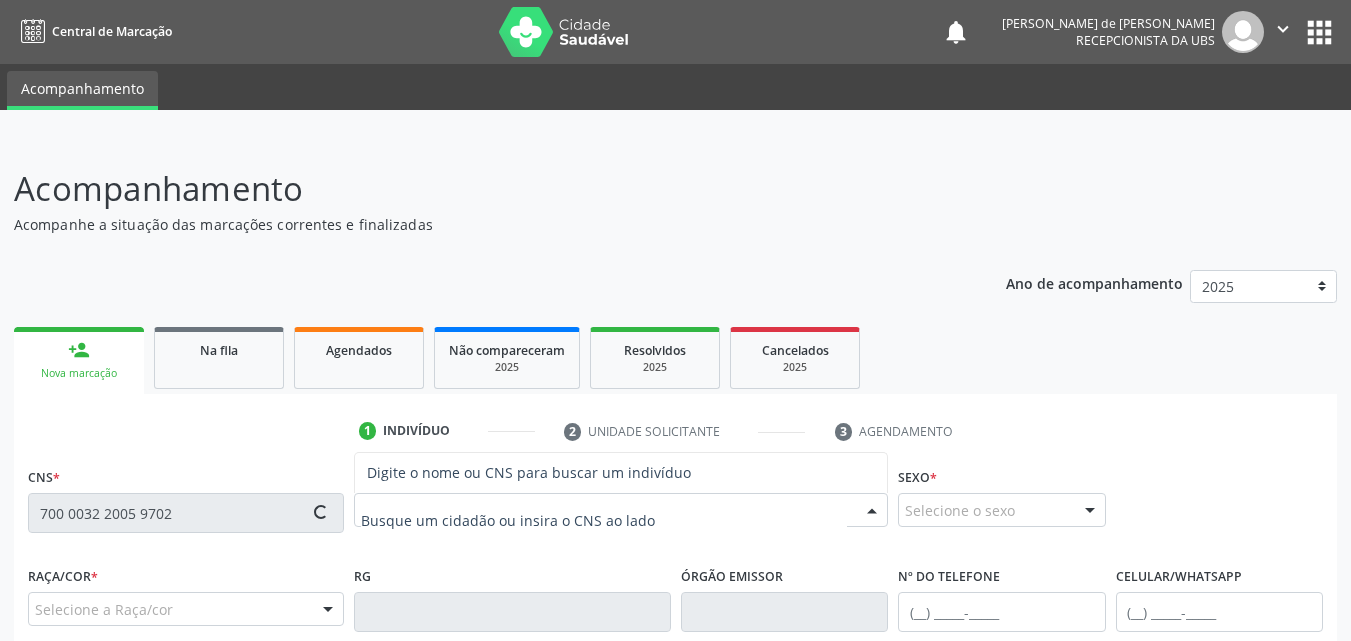type 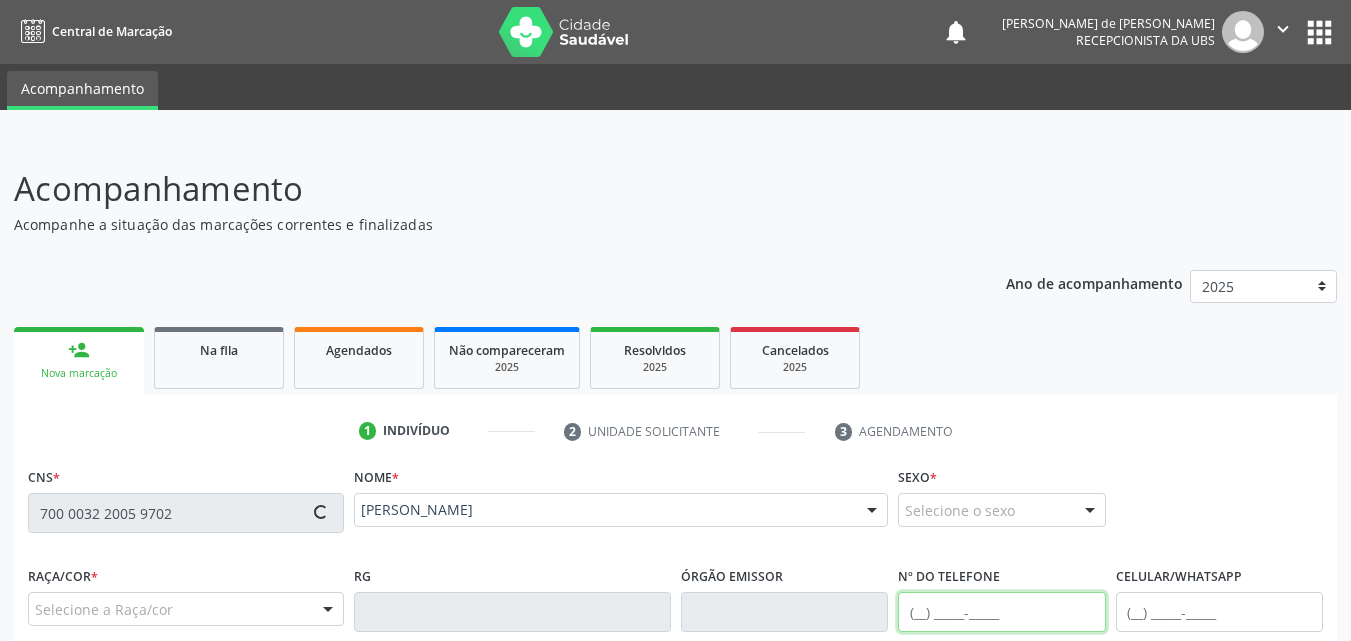 scroll, scrollTop: 471, scrollLeft: 0, axis: vertical 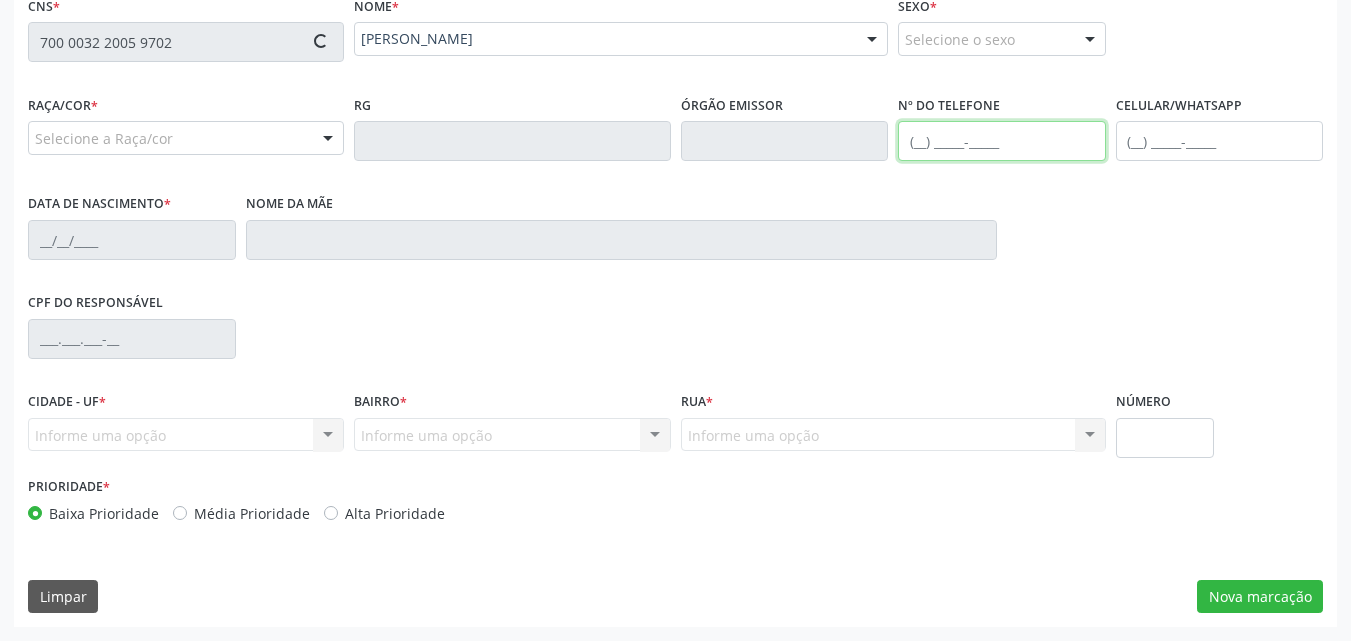 type on "(82) 98138-4248" 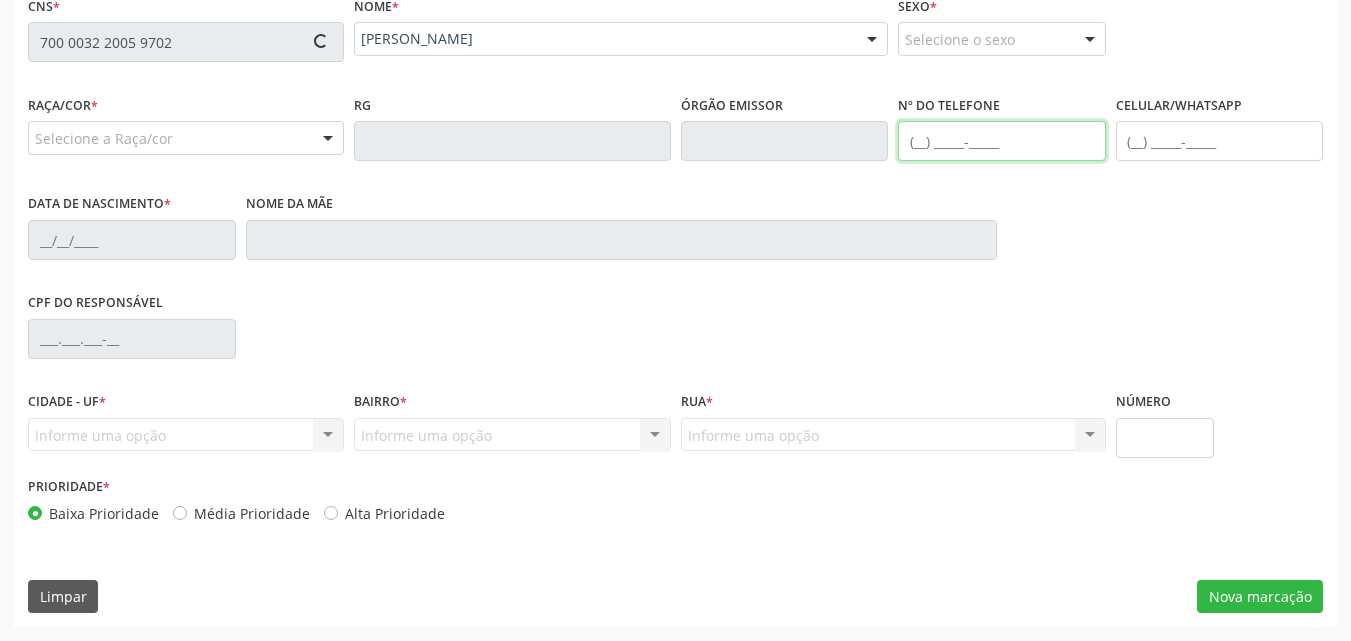 type on "08/01/1991" 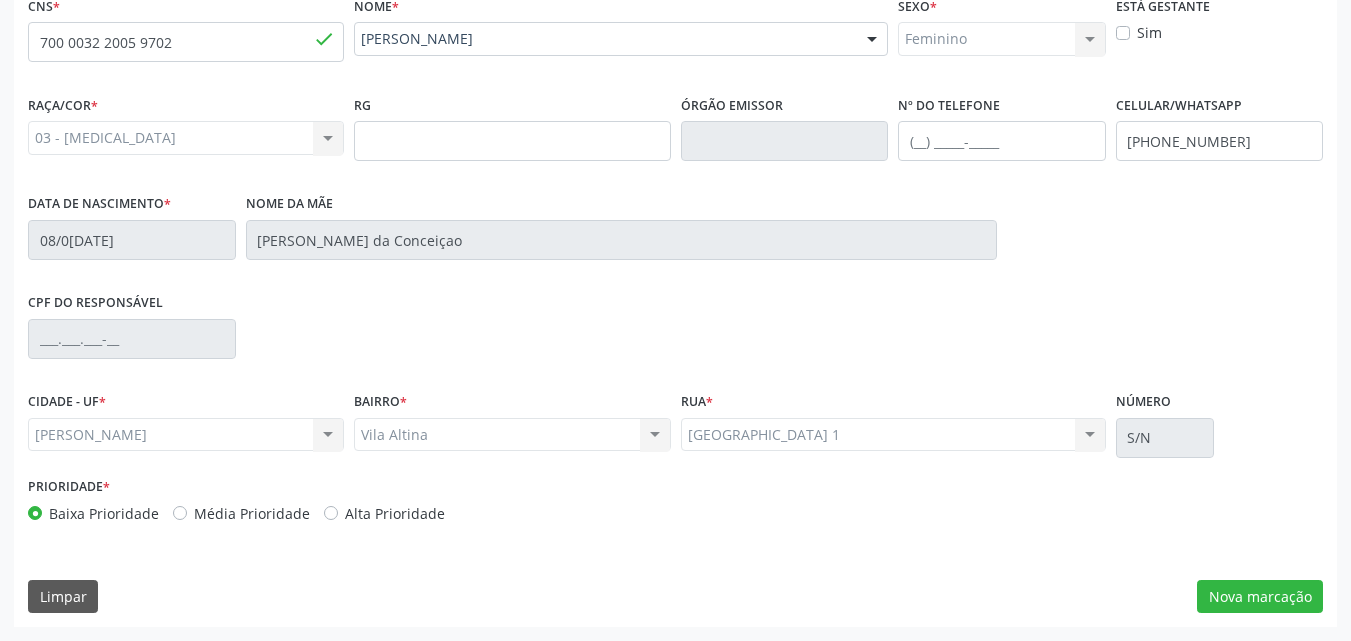 click on "CPF do responsável" at bounding box center [675, 337] 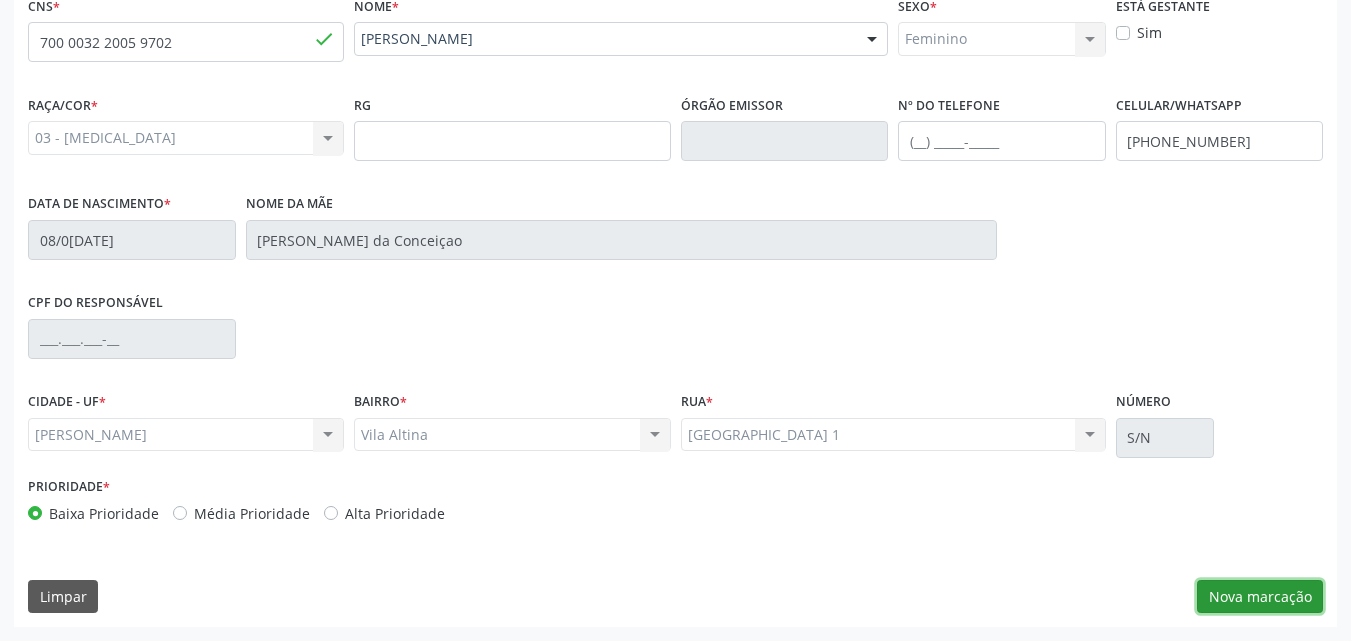 click on "Nova marcação" at bounding box center [1260, 597] 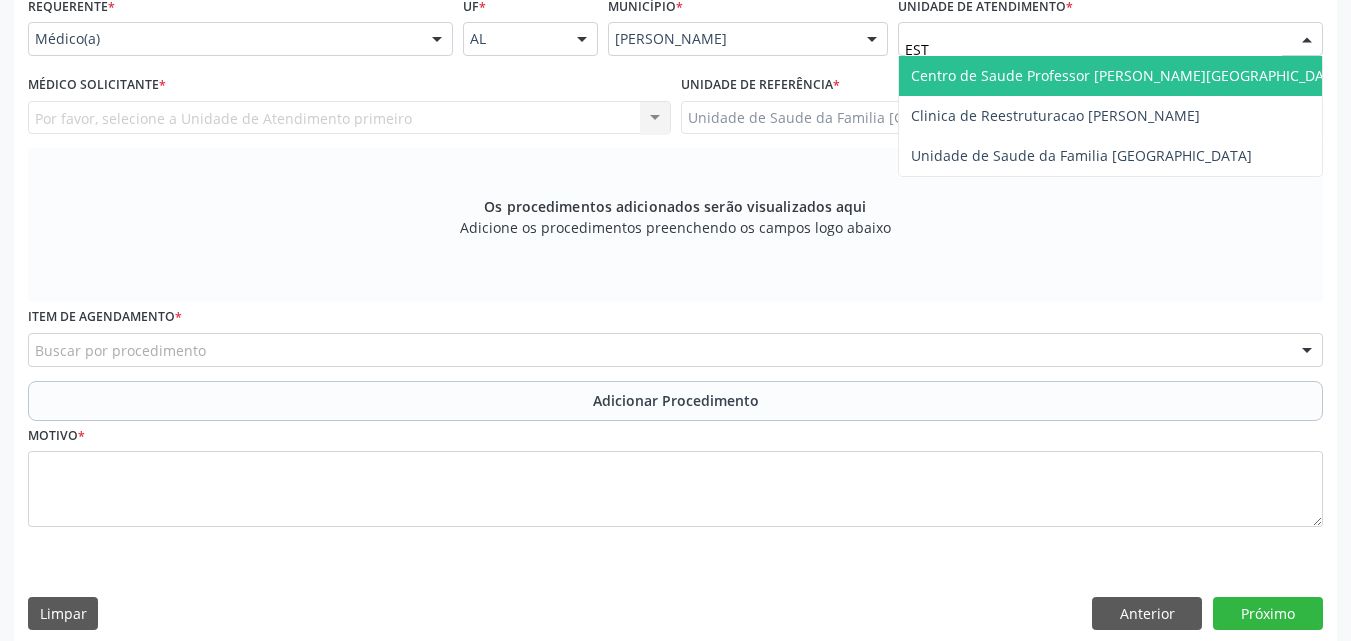 type on "ESTI" 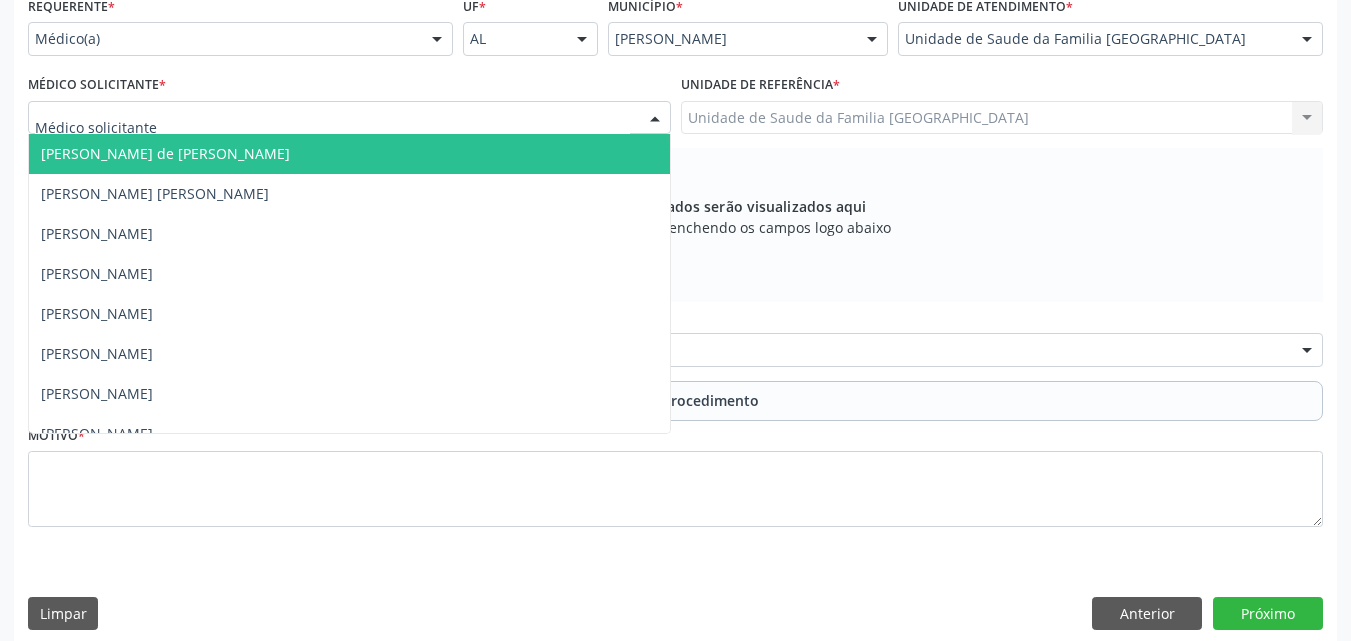 click at bounding box center [349, 118] 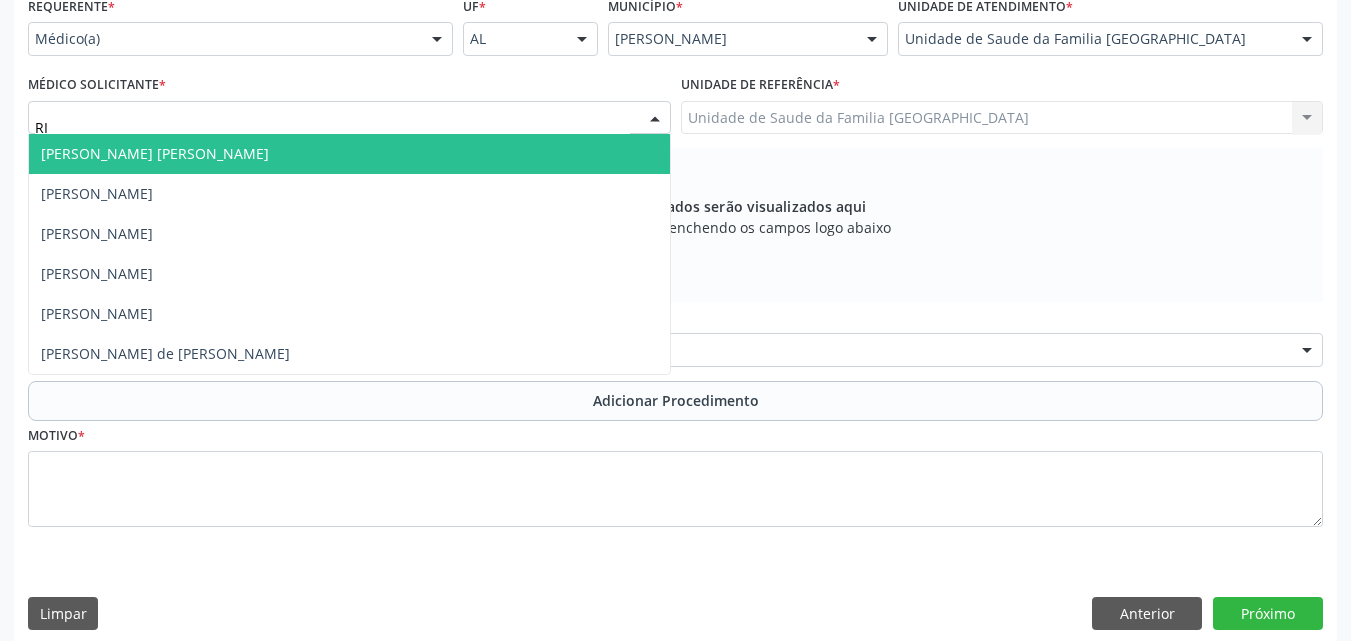 type on "R" 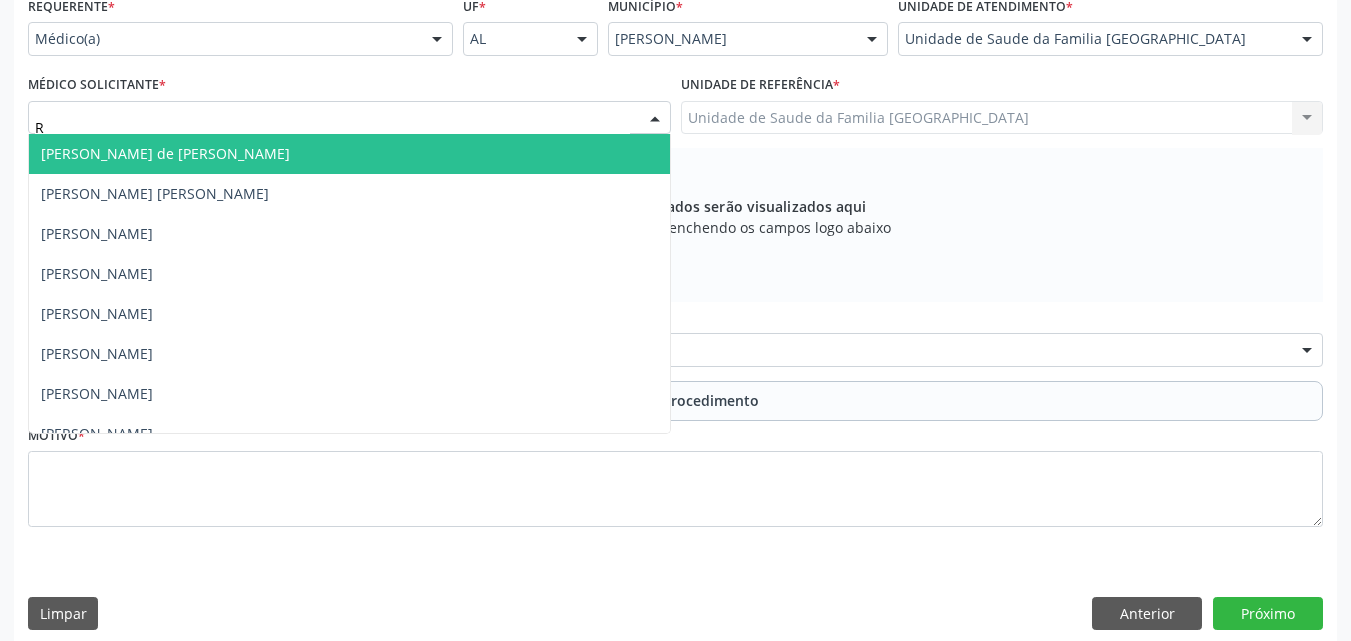 type 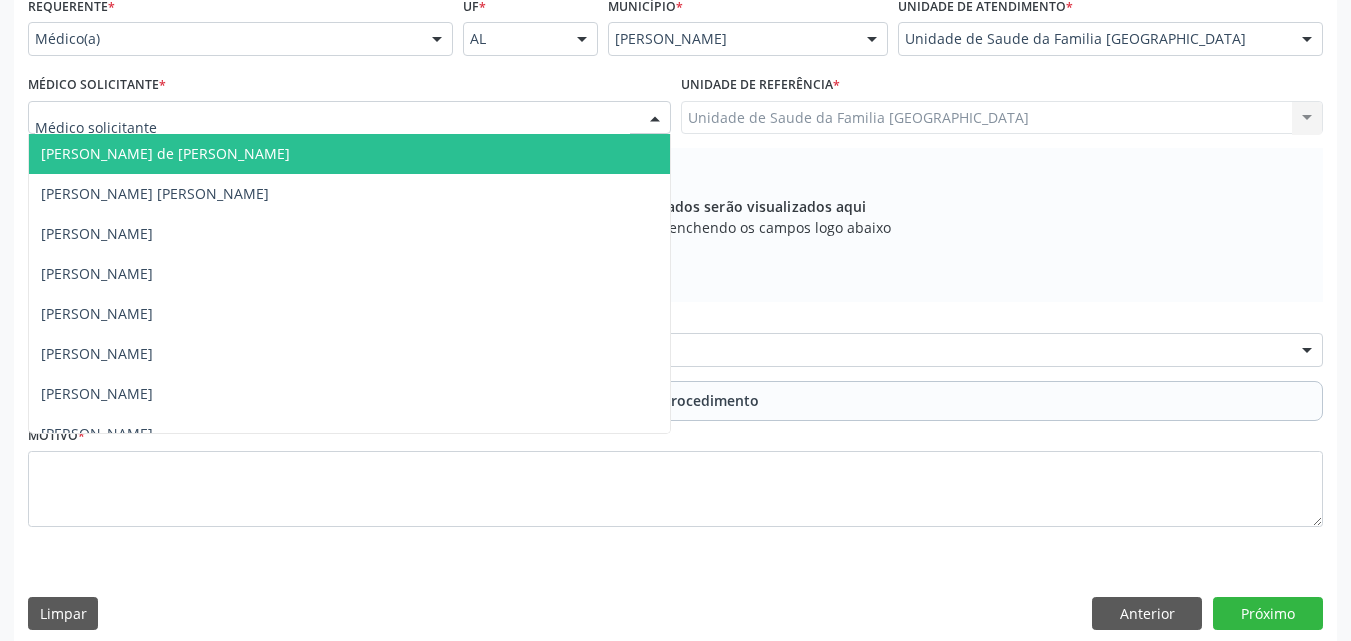 scroll, scrollTop: 4, scrollLeft: 0, axis: vertical 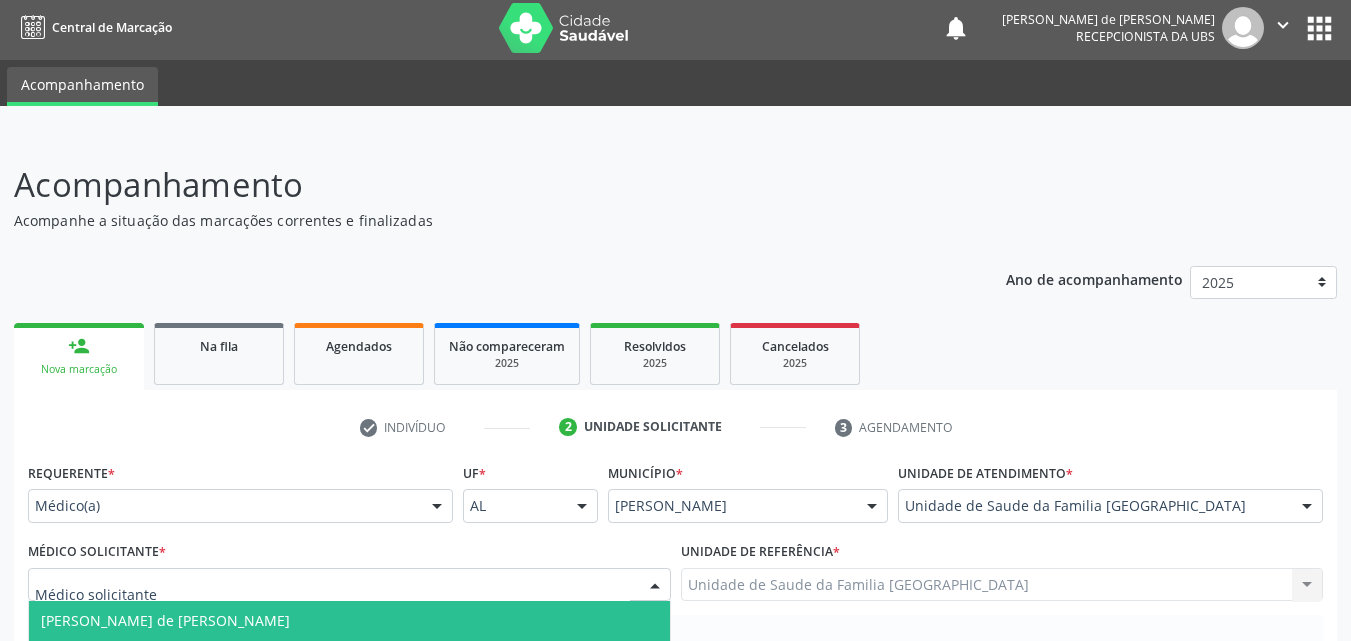 click on "Médico(a)" at bounding box center (240, 506) 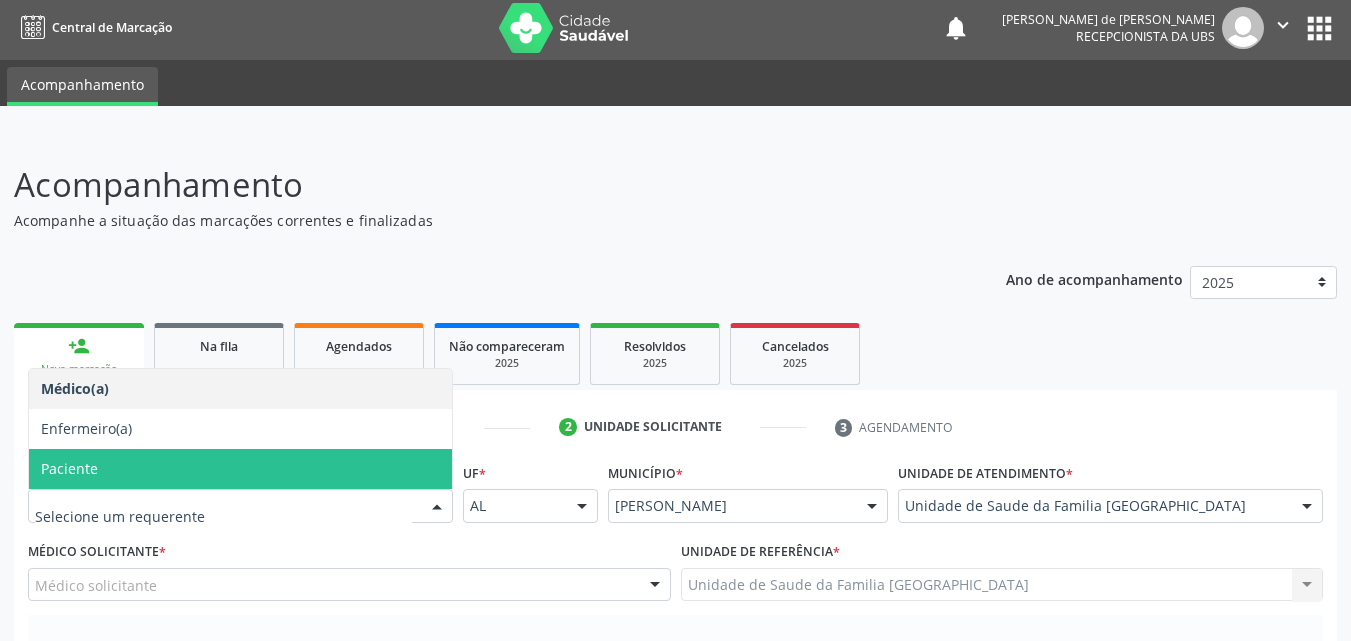 click on "Paciente" at bounding box center [69, 468] 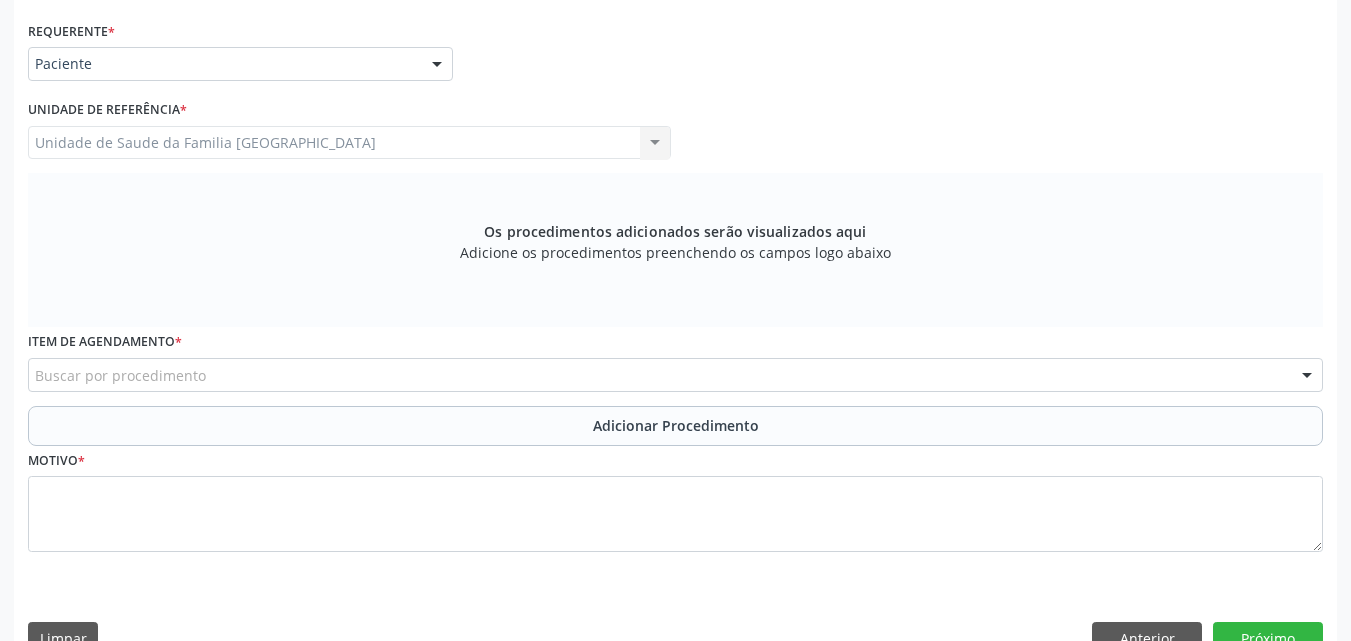 scroll, scrollTop: 471, scrollLeft: 0, axis: vertical 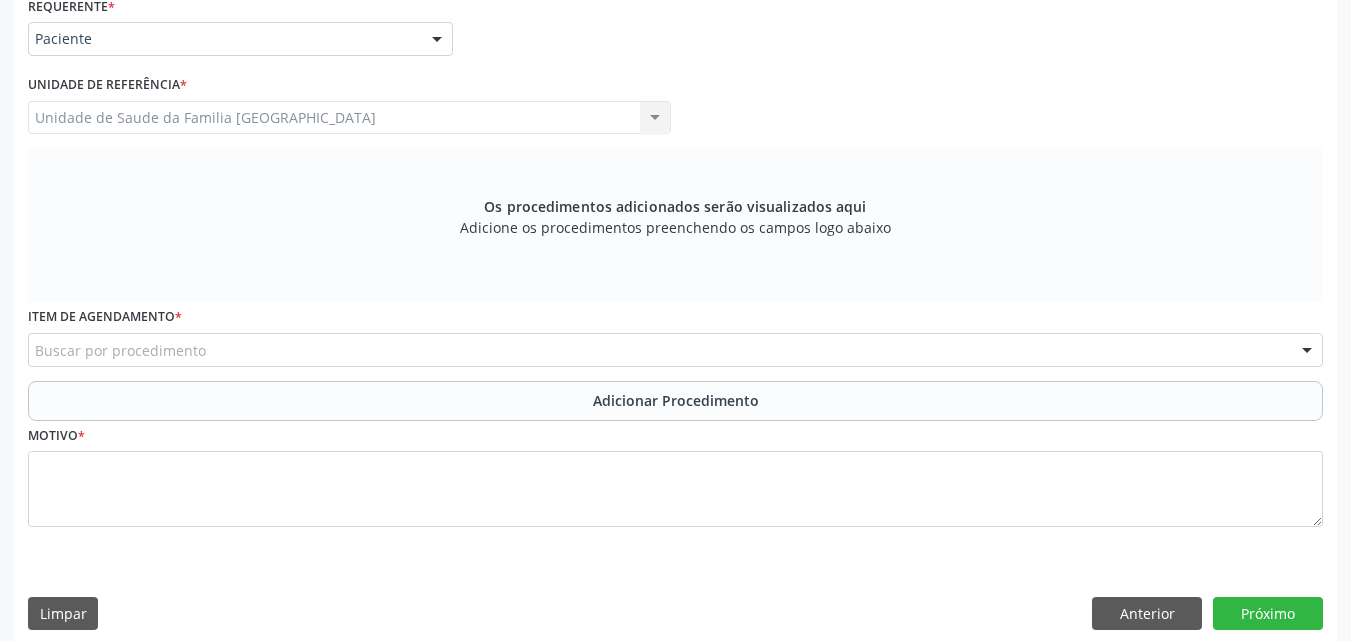 click on "Unidade de Saude da Familia Rua da Estiva         Unidade de Saude da Familia Rua da Estiva
Nenhum resultado encontrado para: "   "
Não há nenhuma opção para ser exibida." at bounding box center (349, 118) 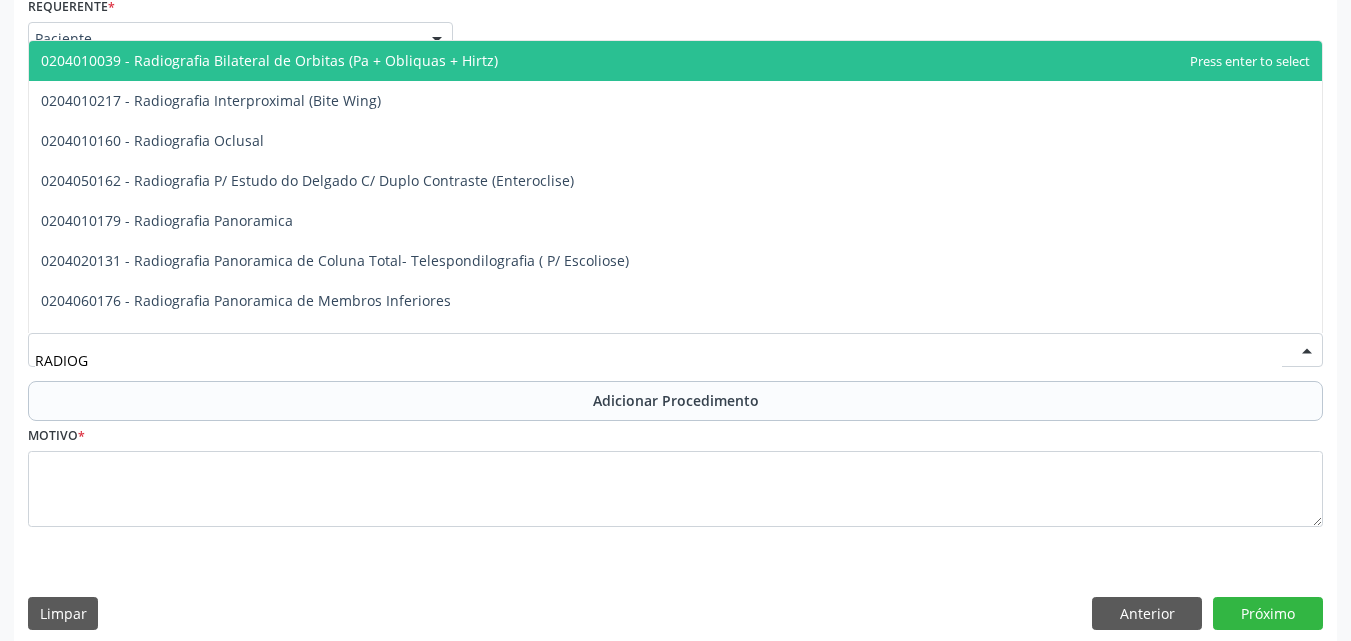 type on "RADIOGR" 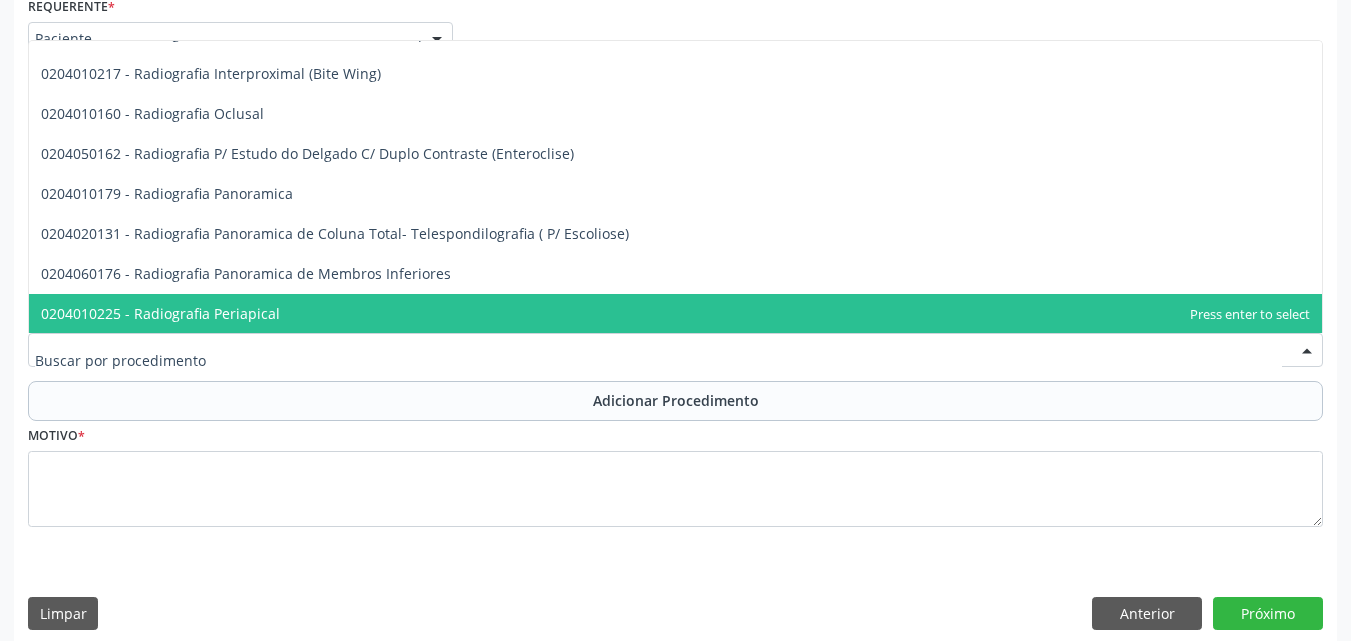 scroll, scrollTop: 0, scrollLeft: 0, axis: both 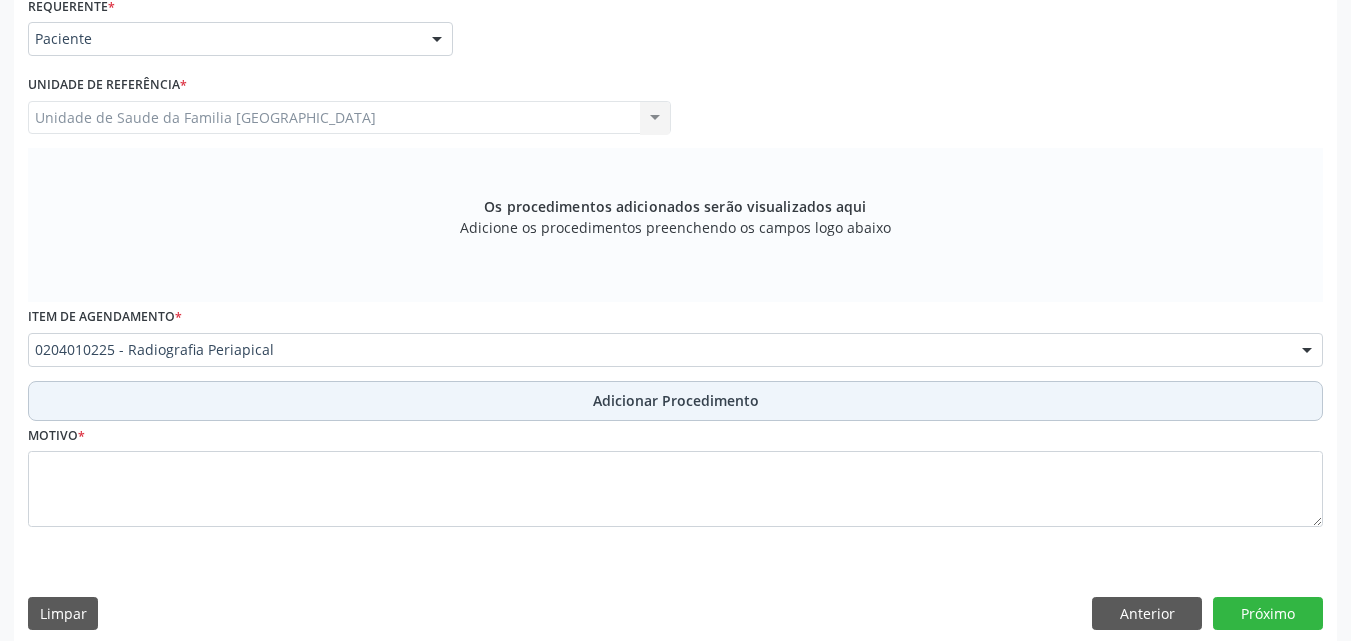 click on "Adicionar Procedimento" at bounding box center (675, 401) 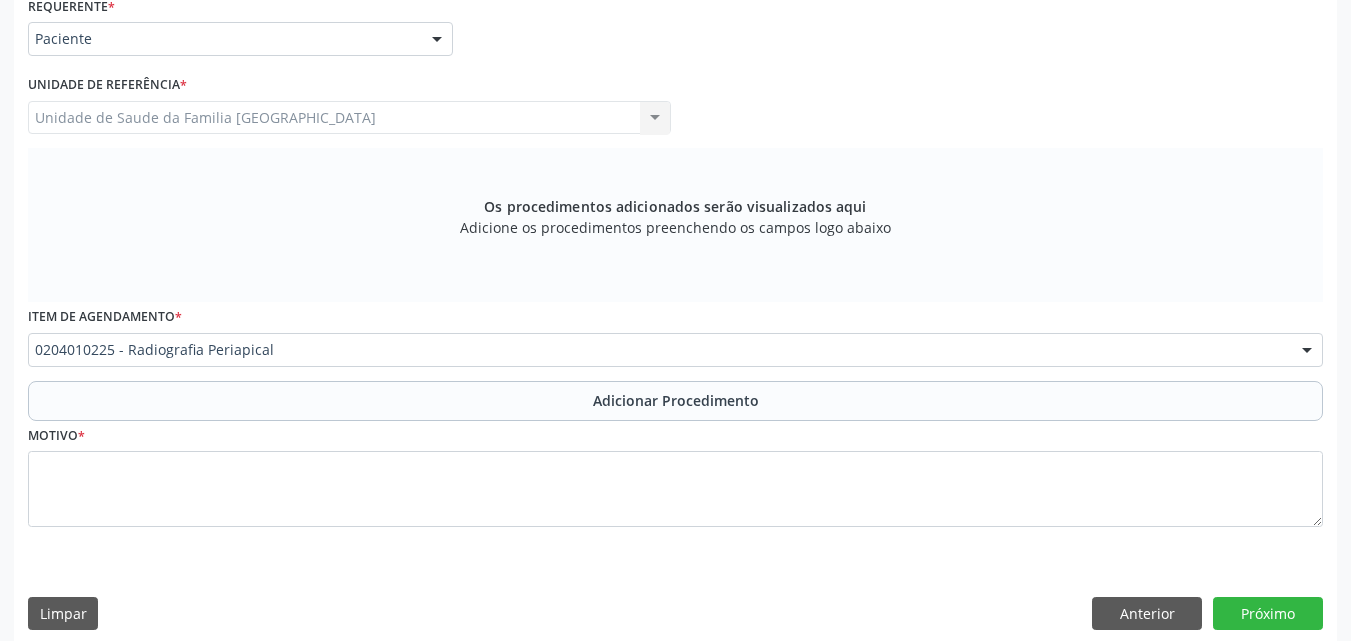 scroll, scrollTop: 412, scrollLeft: 0, axis: vertical 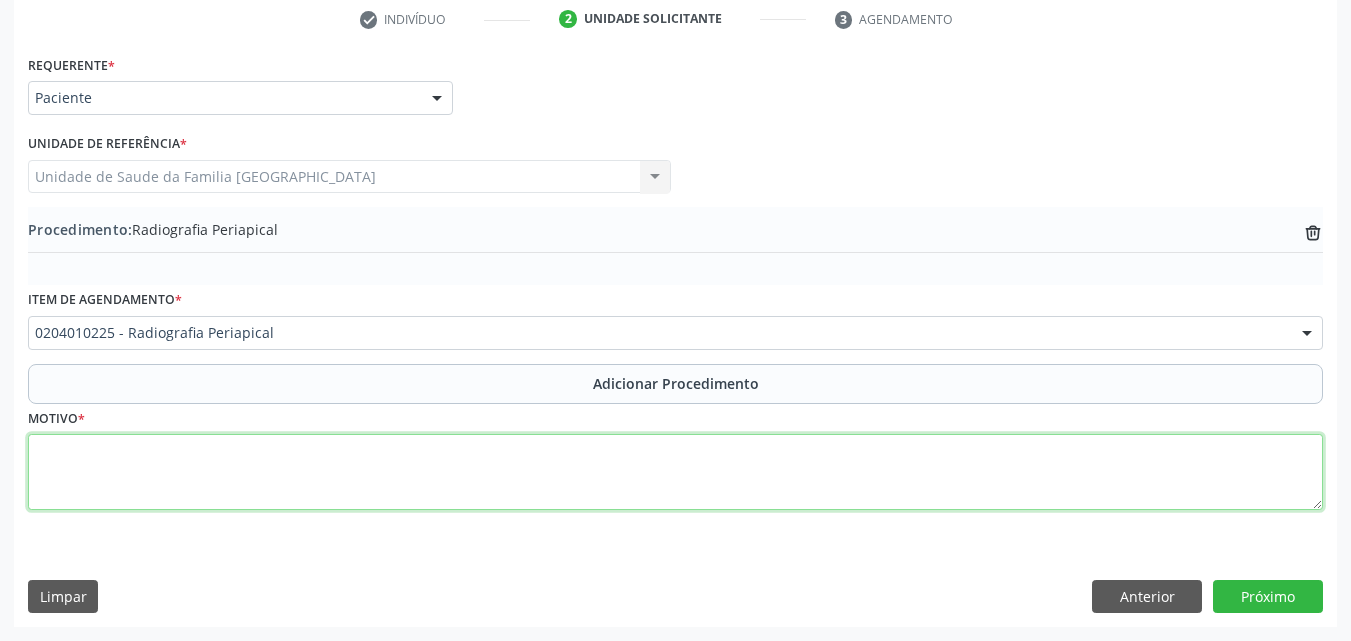 click at bounding box center (675, 472) 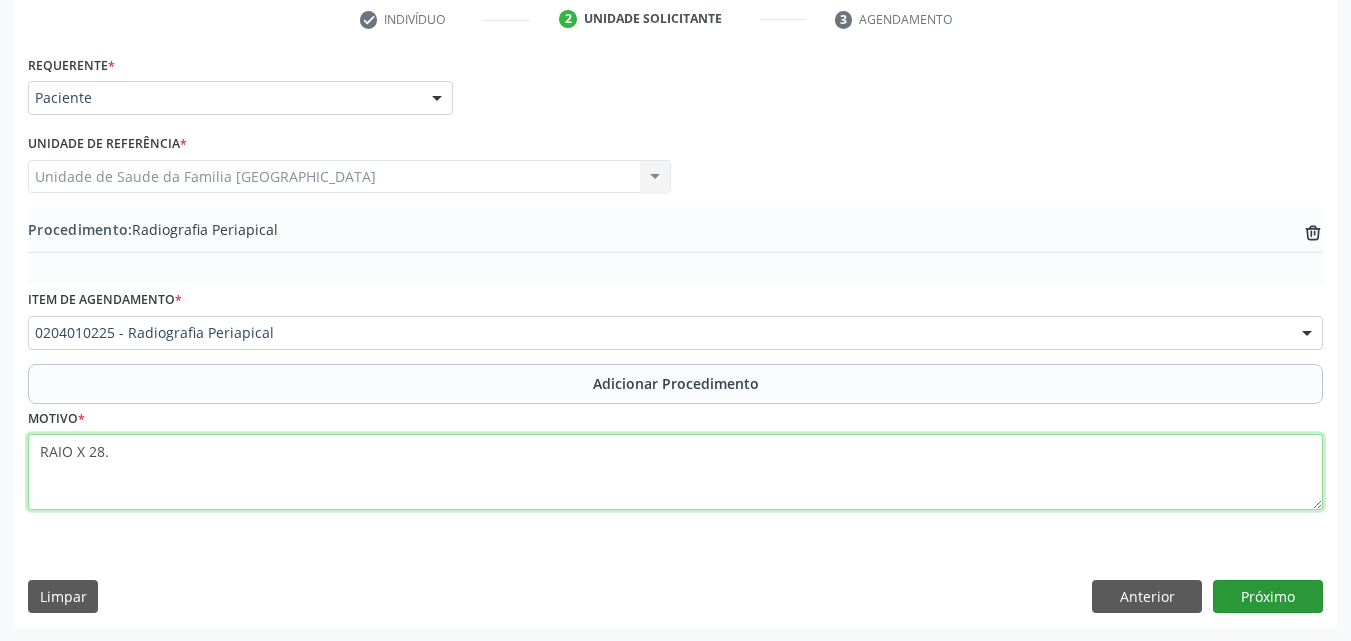 type on "RAIO X 28." 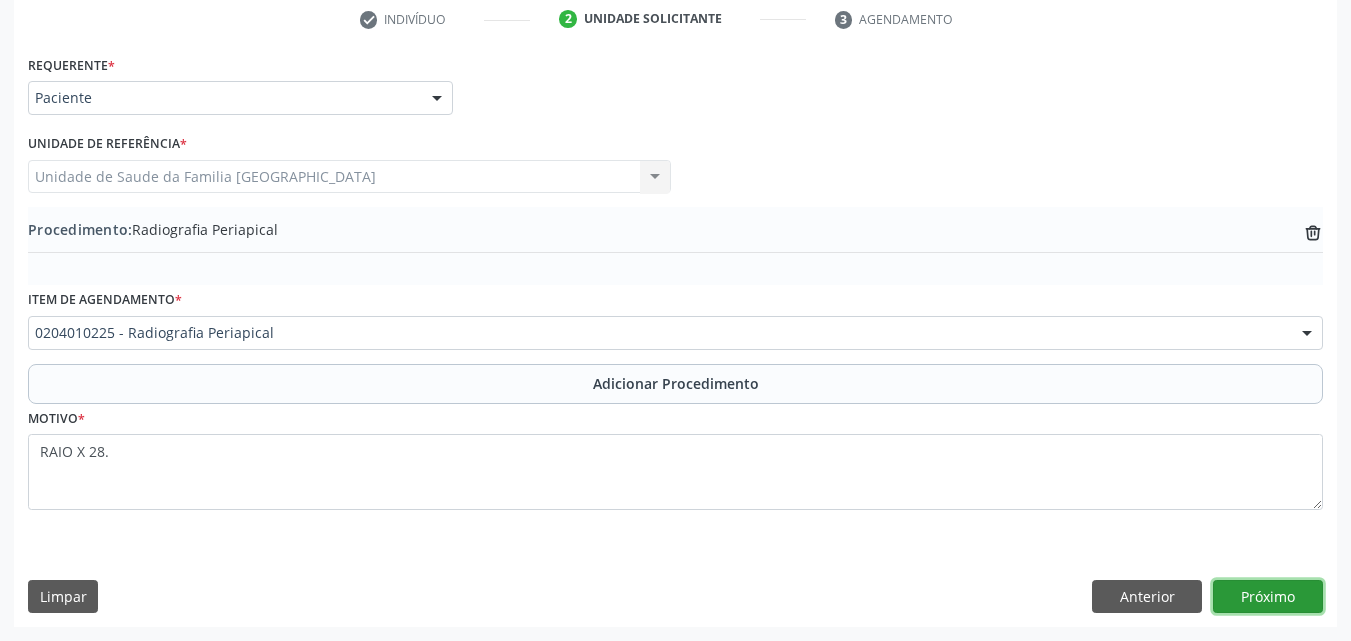 click on "Próximo" at bounding box center (1268, 597) 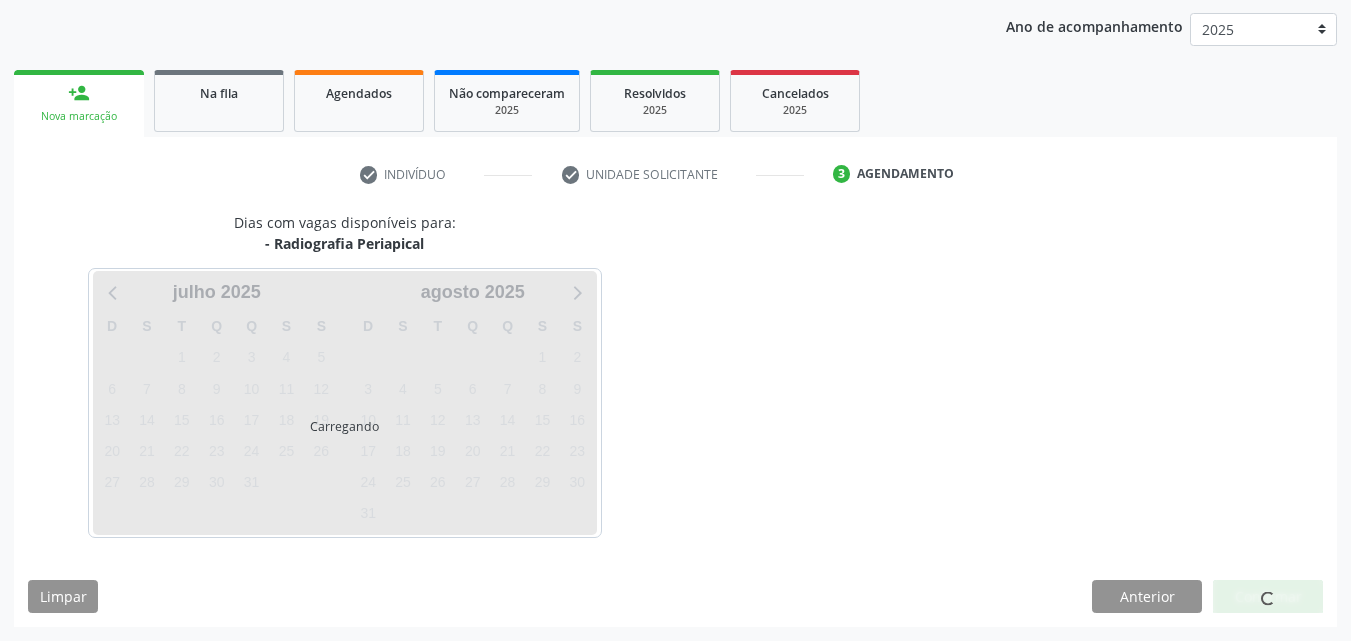 scroll, scrollTop: 257, scrollLeft: 0, axis: vertical 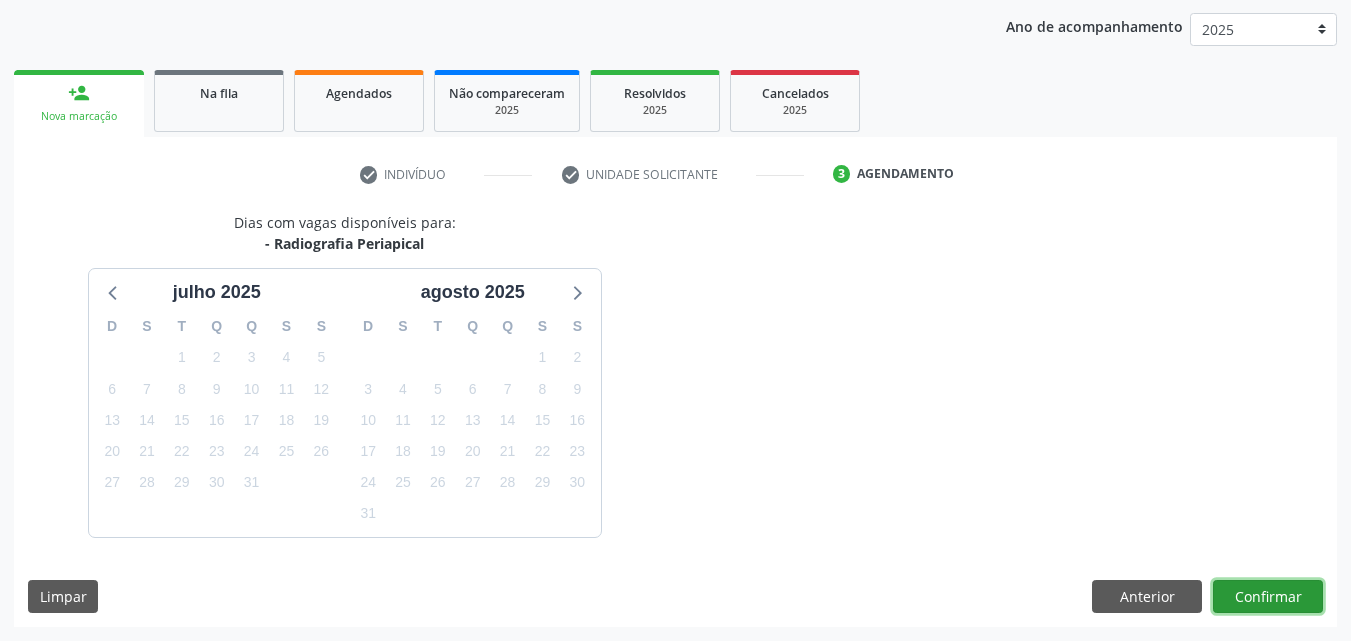 click on "Confirmar" at bounding box center (1268, 597) 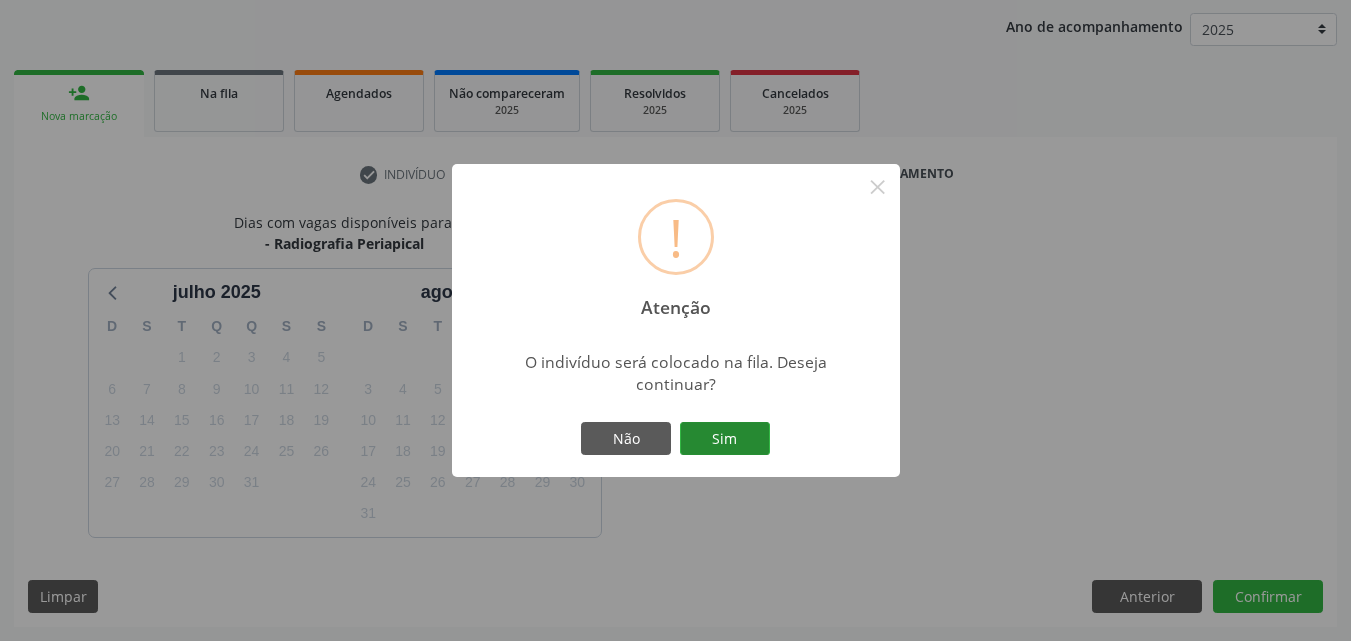 click on "Sim" at bounding box center [725, 439] 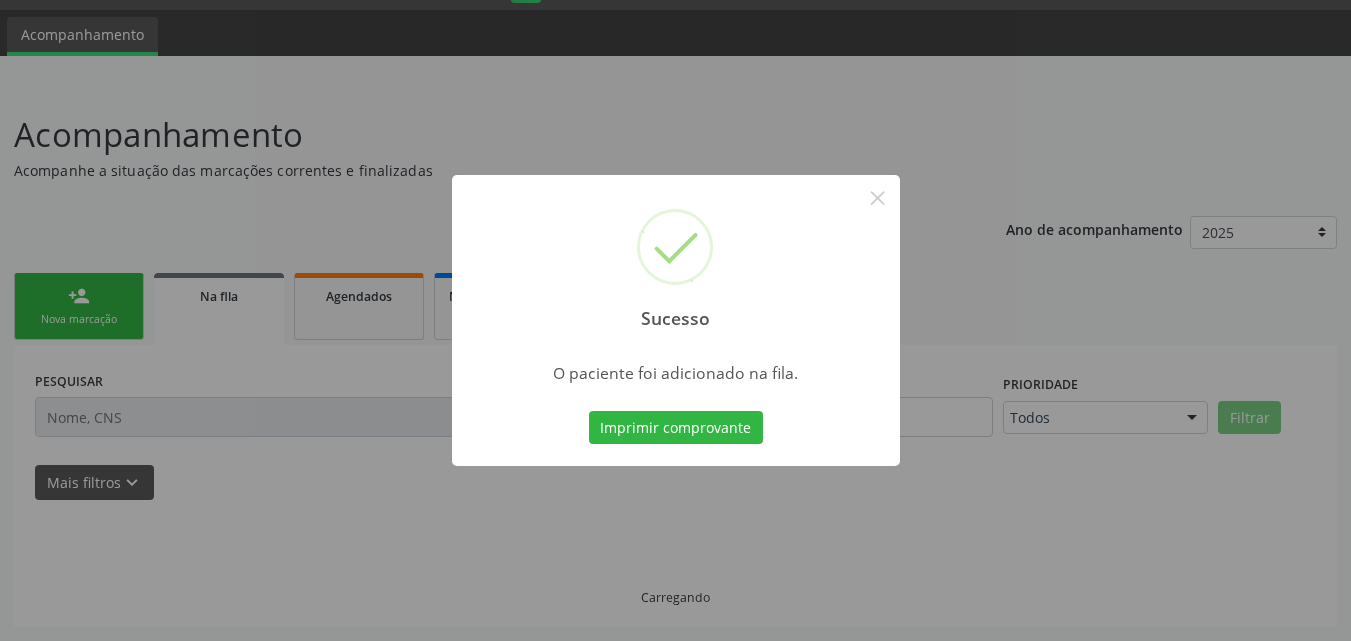 scroll, scrollTop: 54, scrollLeft: 0, axis: vertical 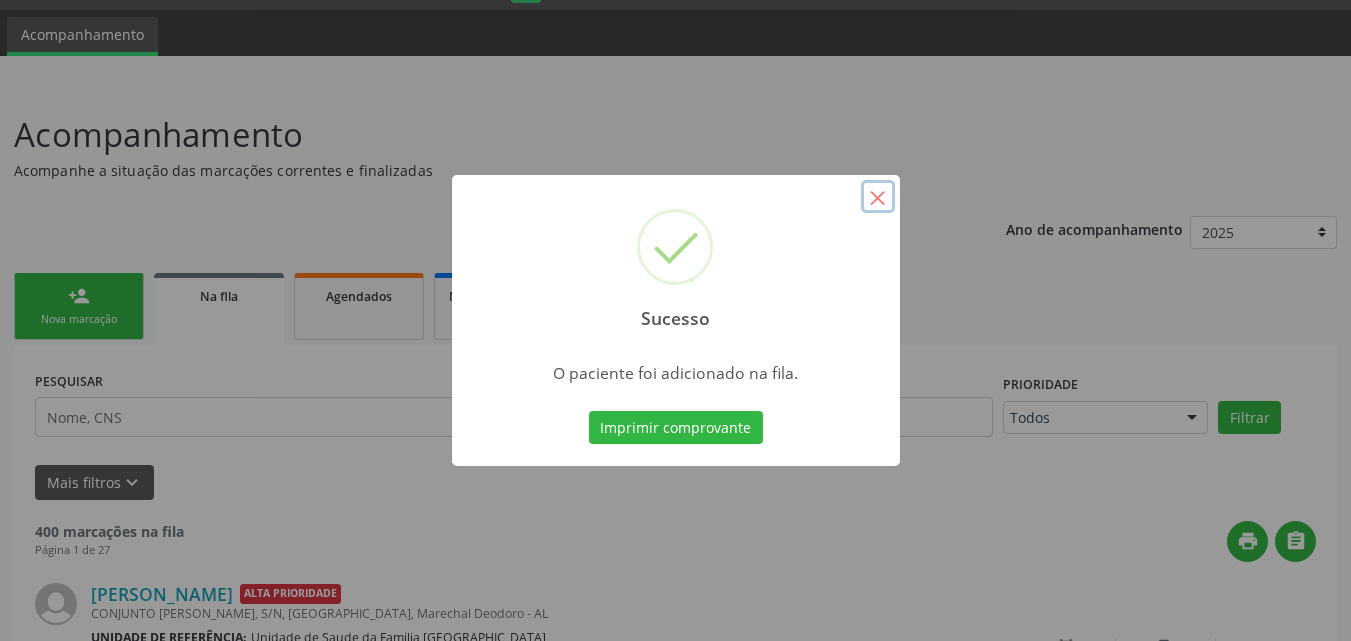 click on "×" at bounding box center [878, 197] 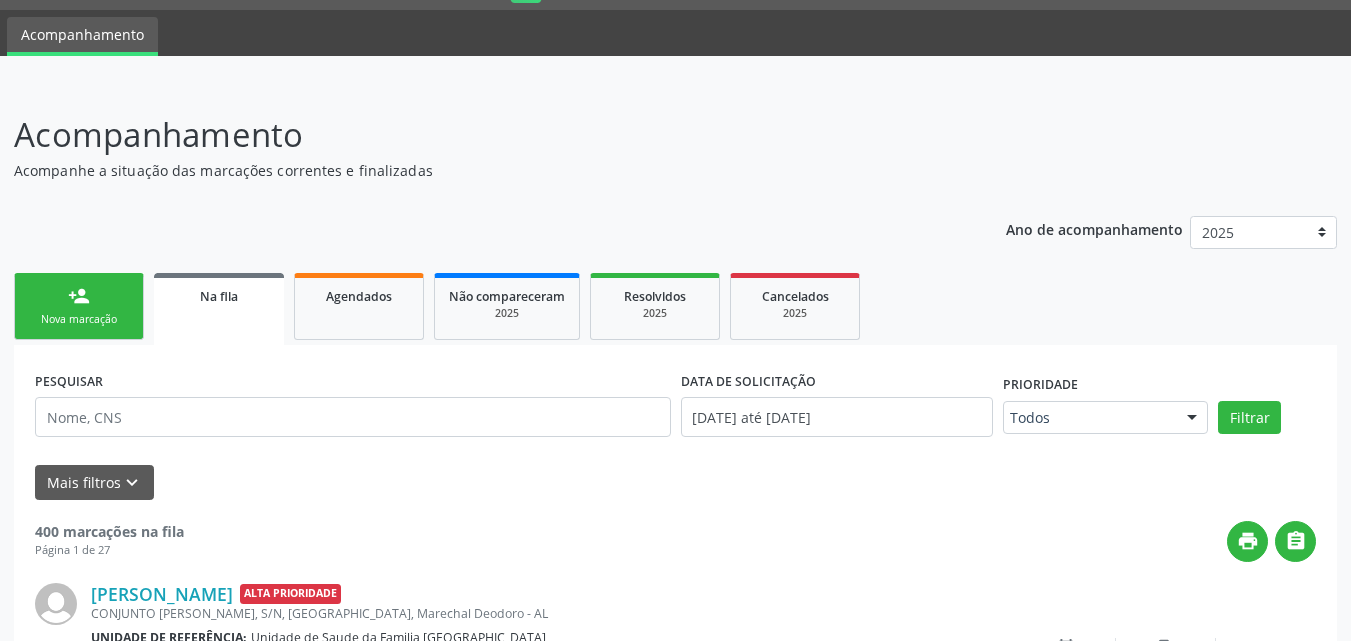 click on "person_add
Nova marcação" at bounding box center [79, 306] 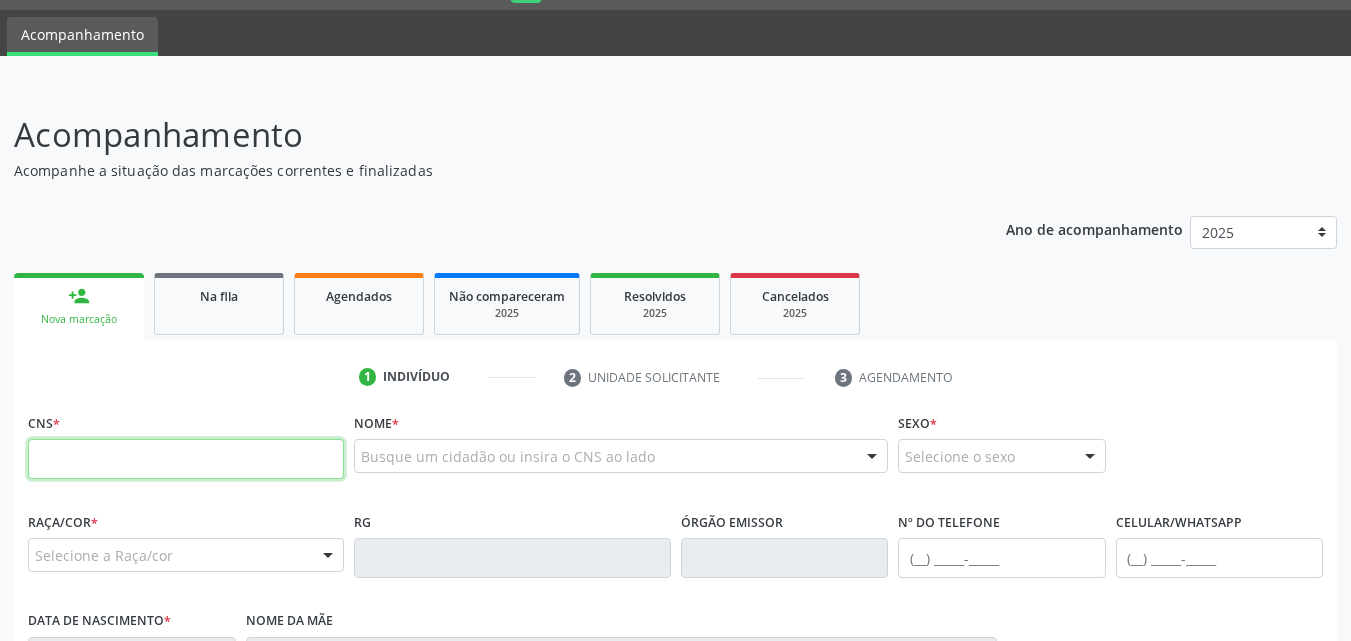 click at bounding box center [186, 459] 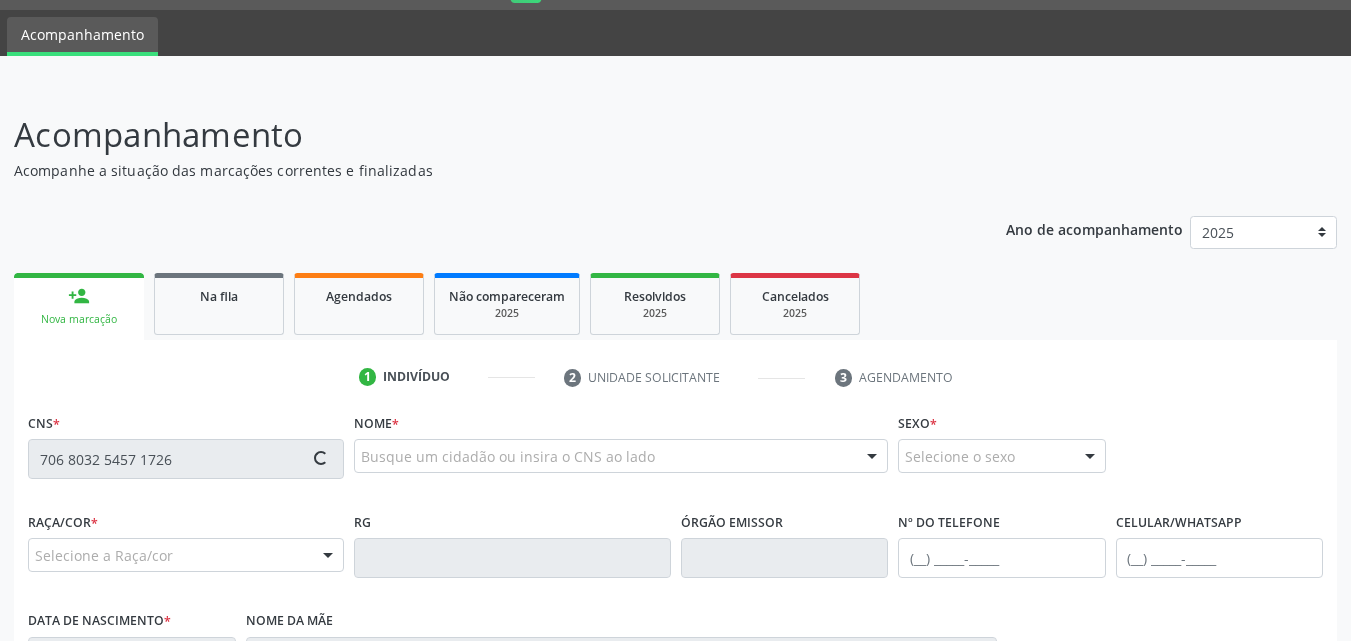 type on "706 8032 5457 1726" 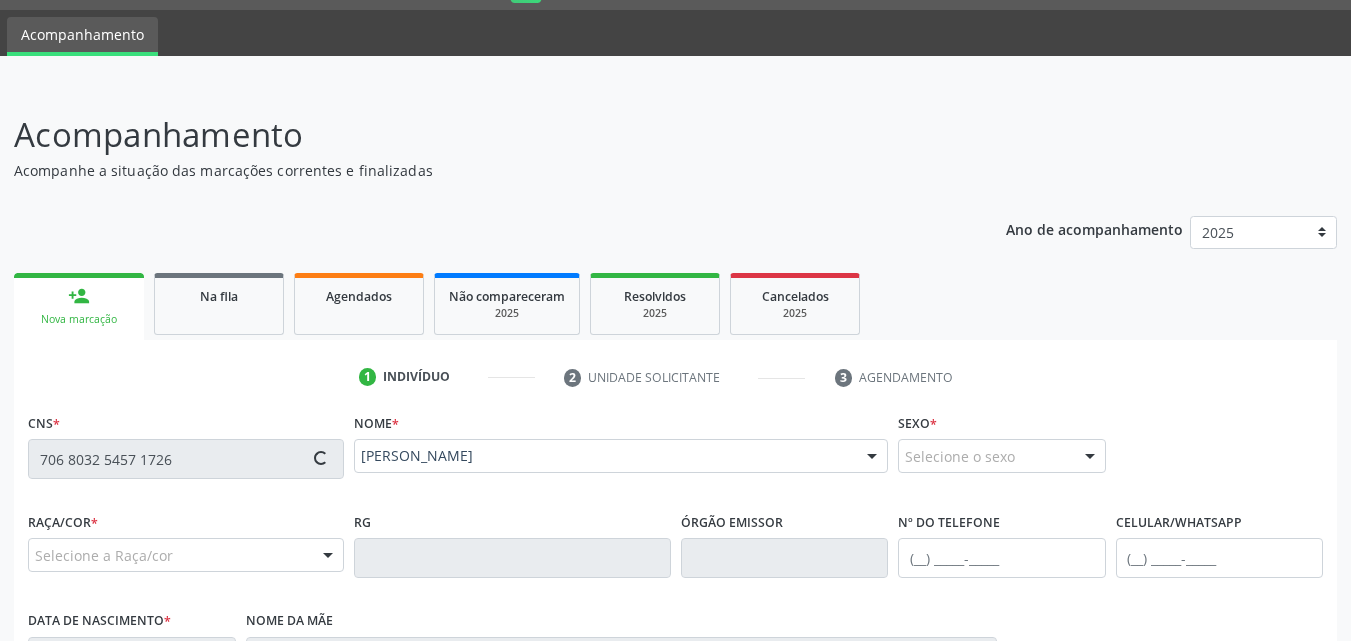 scroll, scrollTop: 471, scrollLeft: 0, axis: vertical 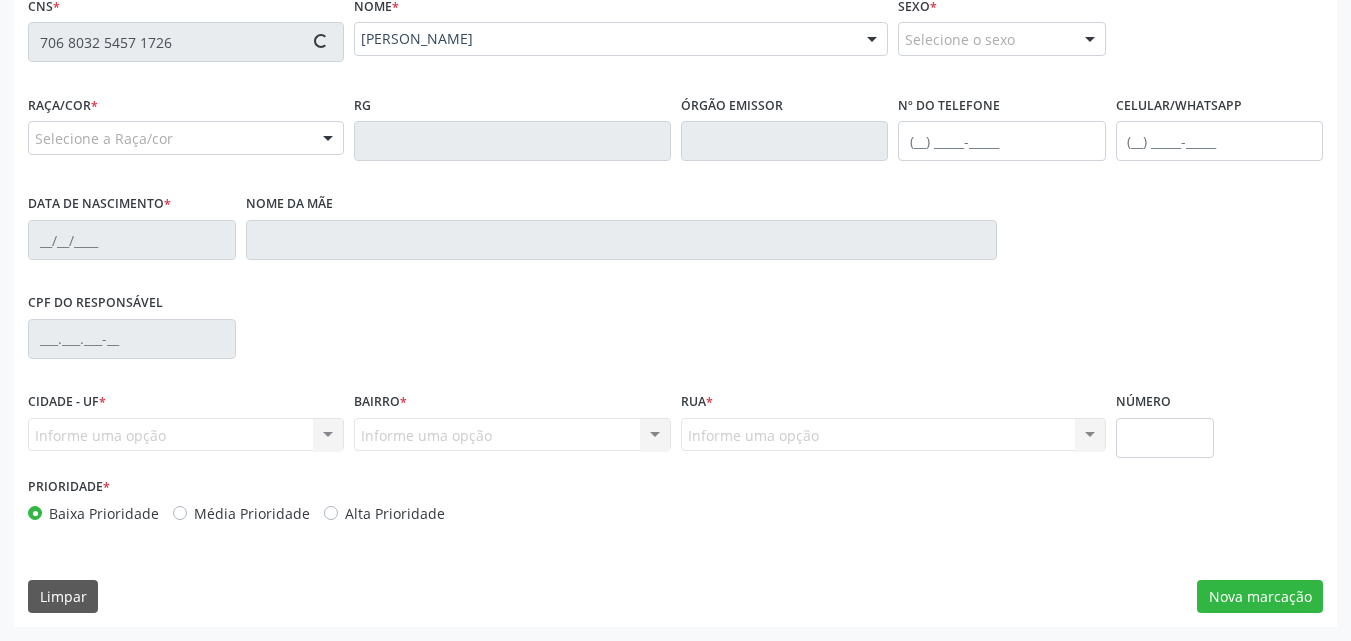 type on "(82) 99919-9689" 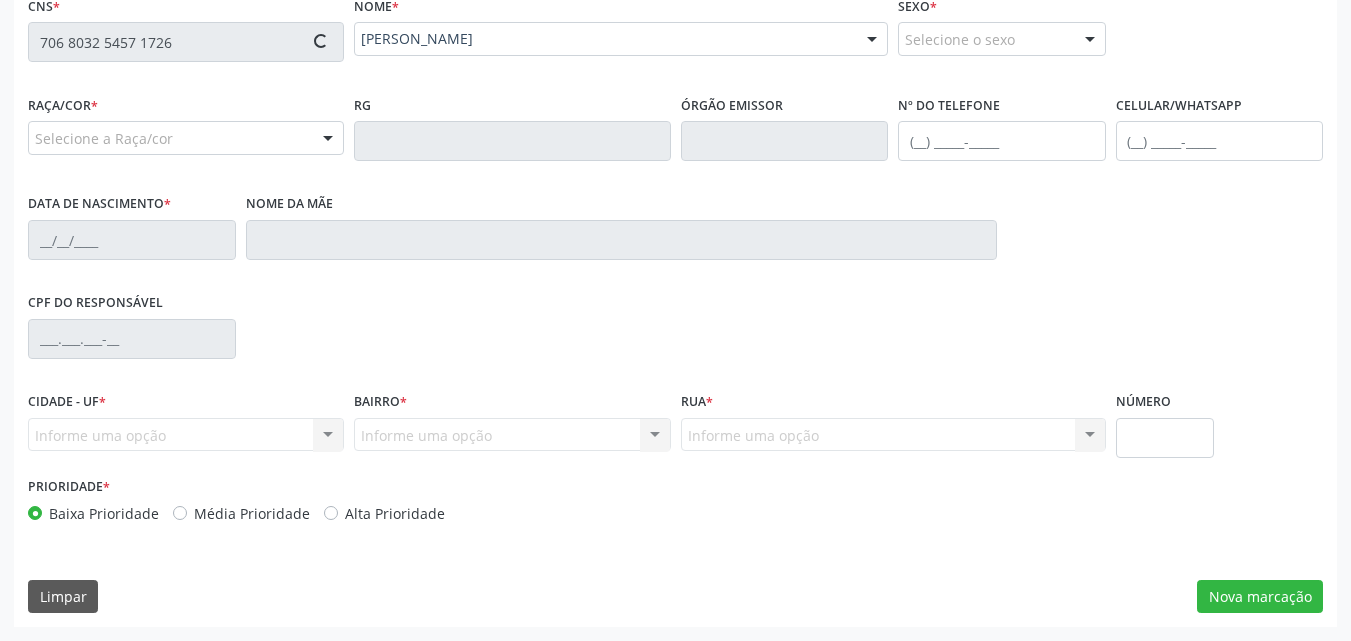 type on "28/05/1962" 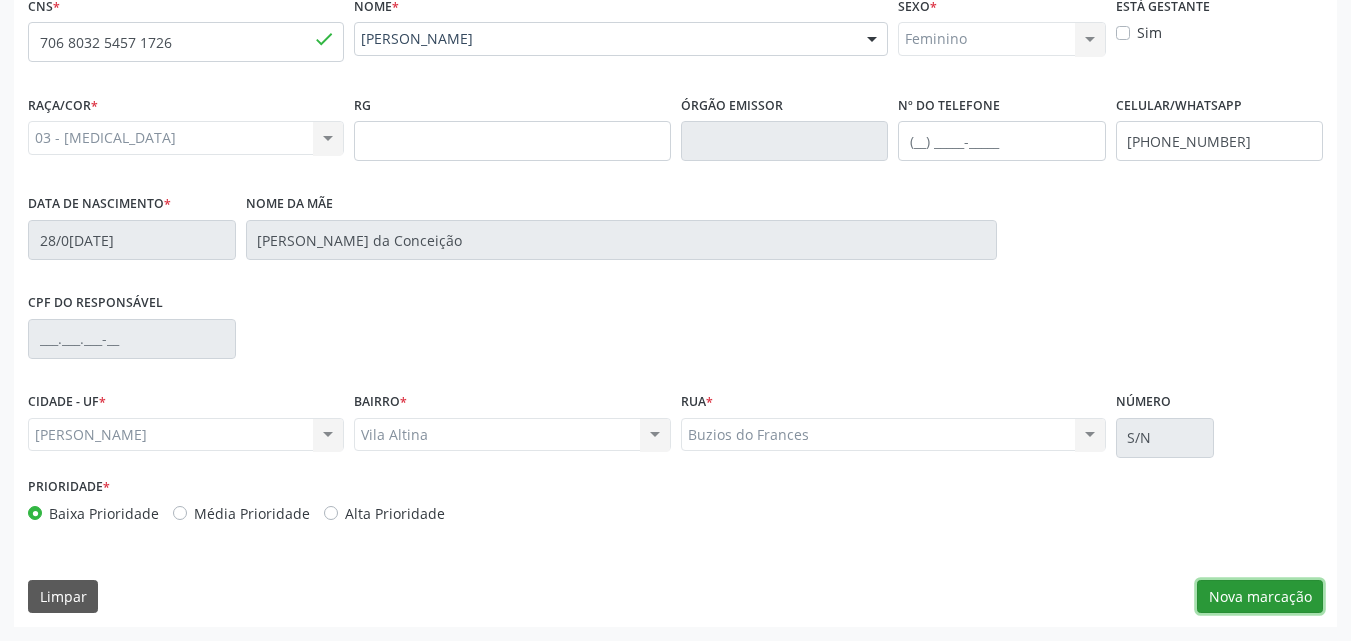 click on "Nova marcação" at bounding box center [1260, 597] 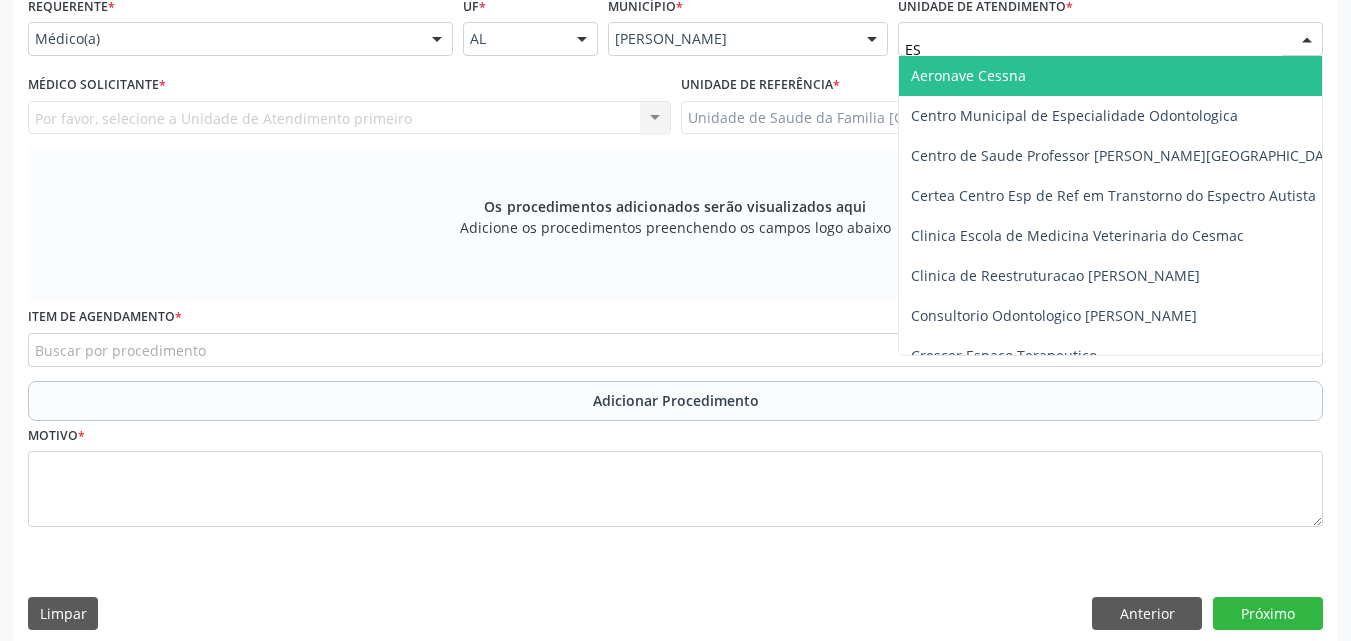 type on "EST" 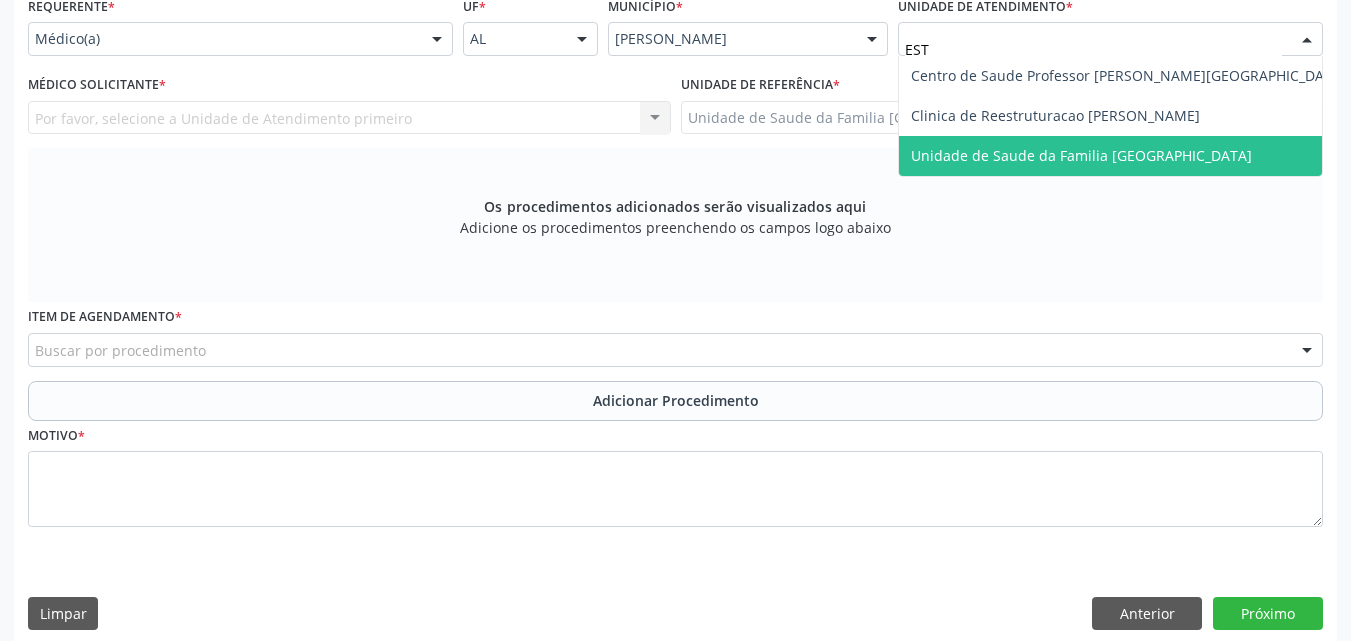 click on "Unidade de Saude da Familia [GEOGRAPHIC_DATA]" at bounding box center [1081, 155] 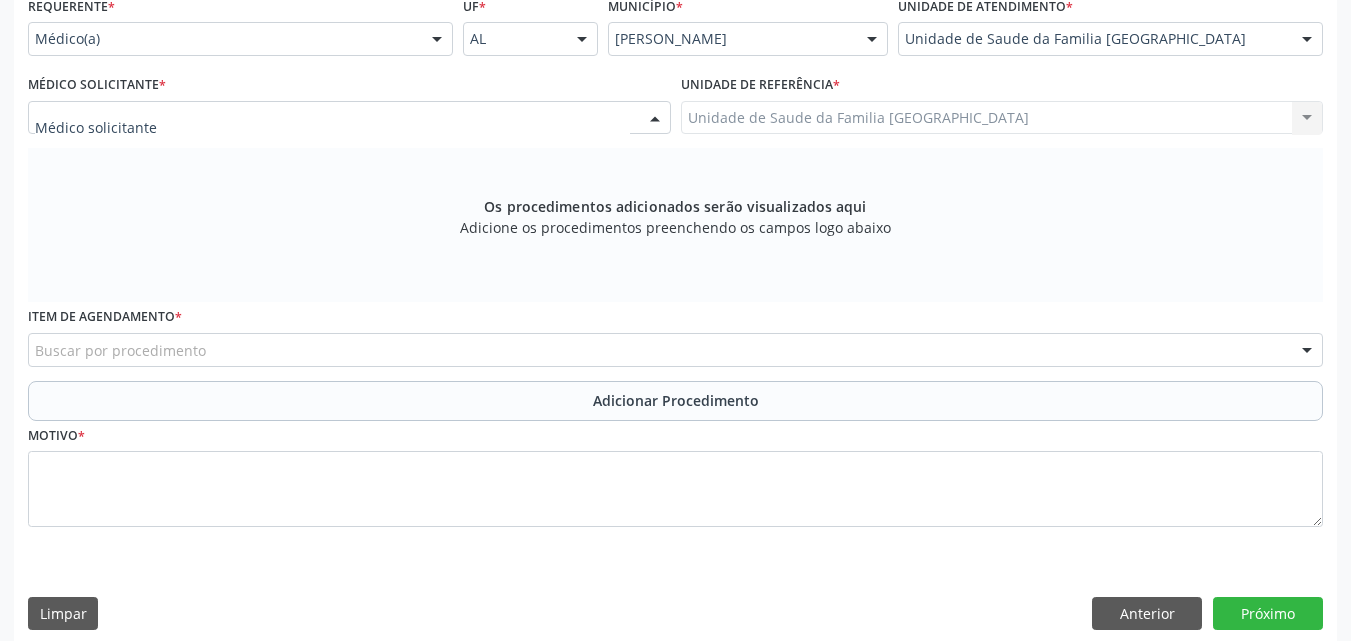 click at bounding box center (349, 118) 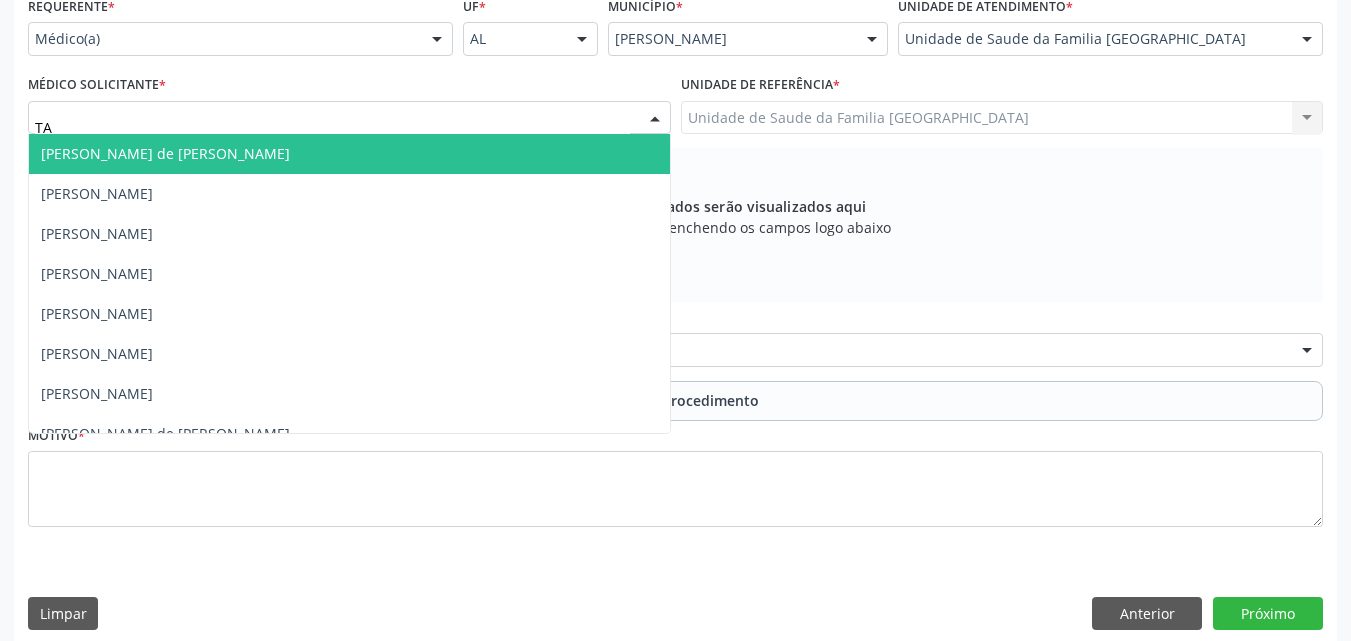 type on "TAC" 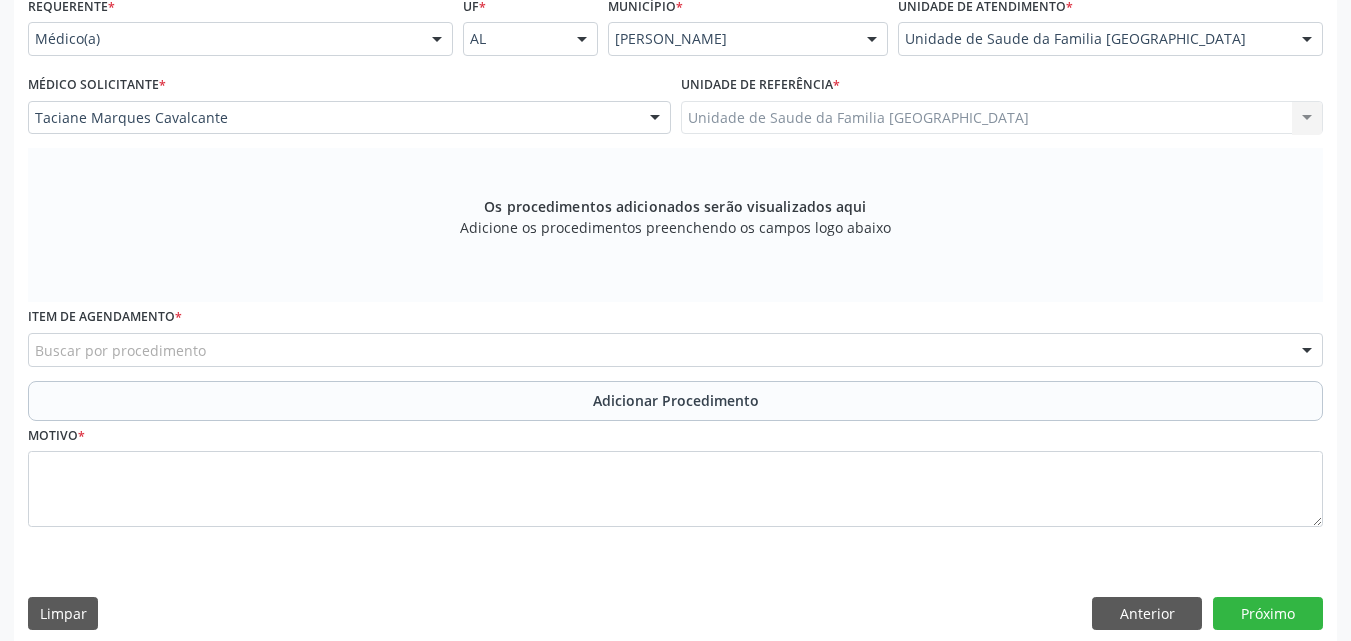 click on "Buscar por procedimento" at bounding box center [675, 350] 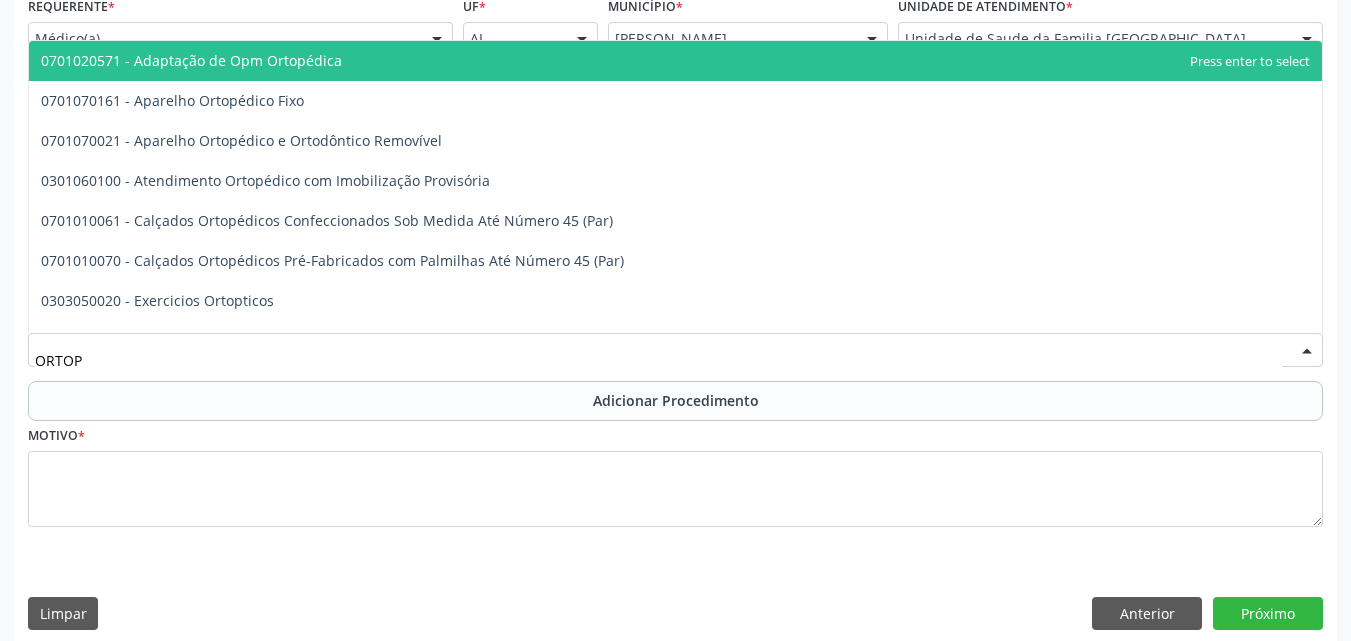 type on "ORTOPE" 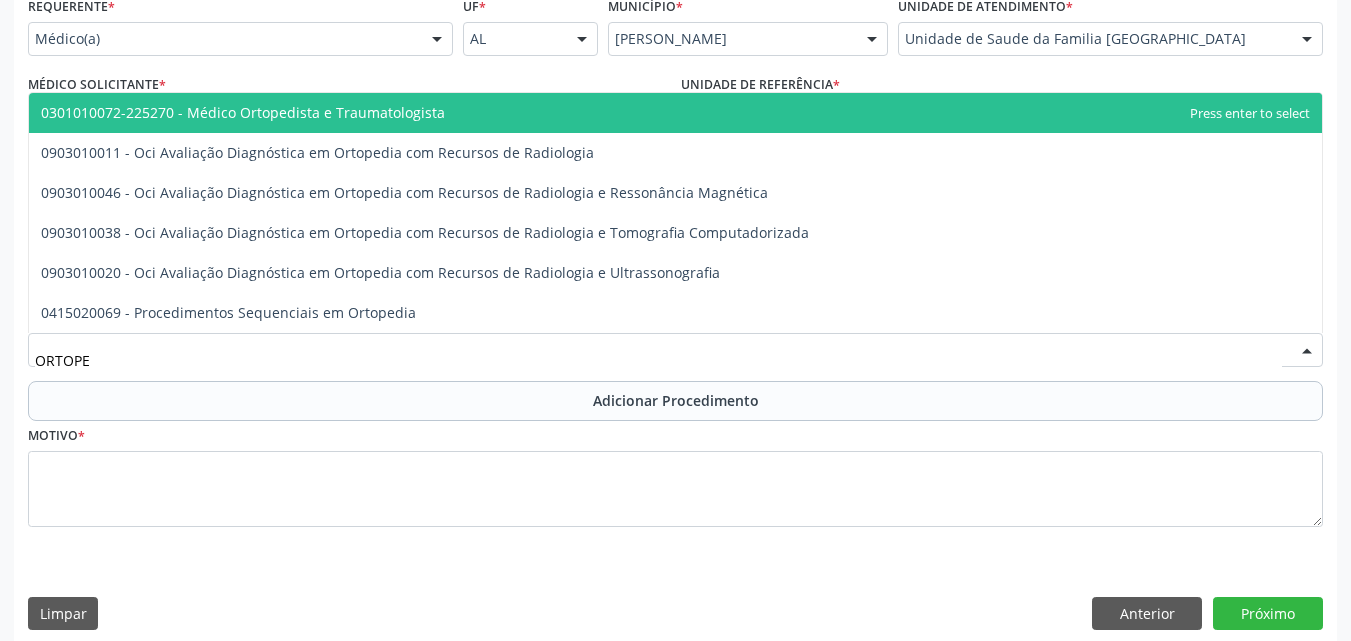 click on "0301010072-225270 - Médico Ortopedista e Traumatologista" at bounding box center (675, 113) 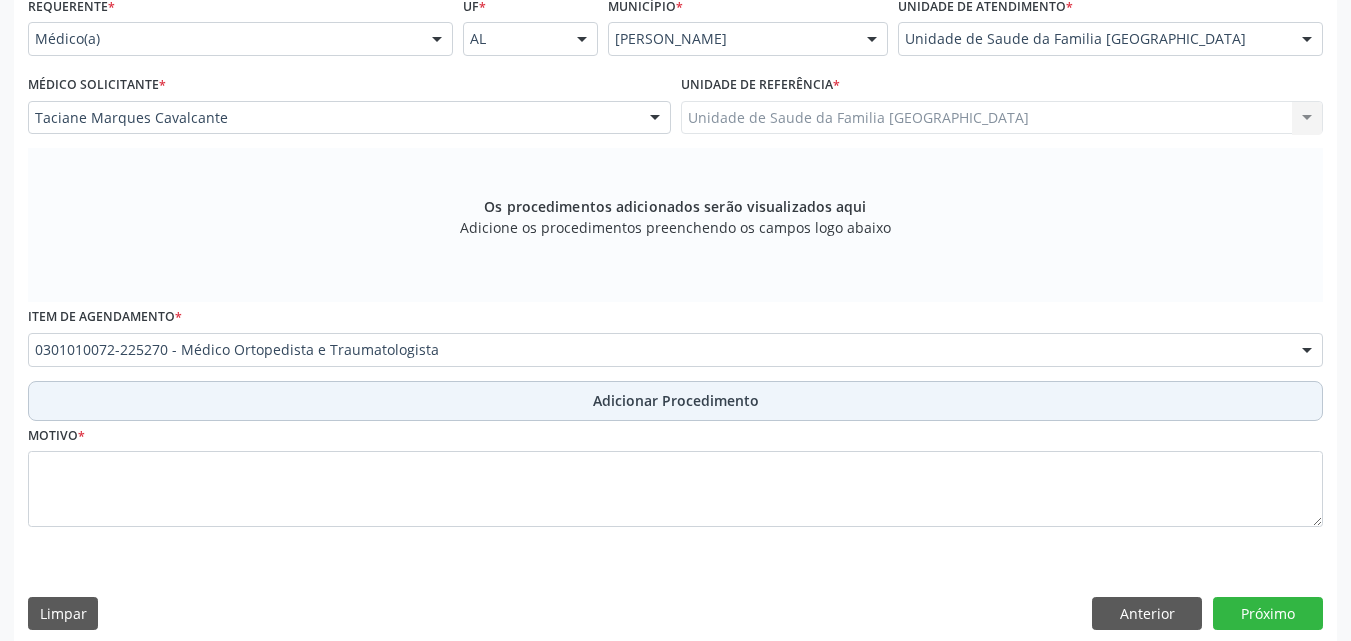 click on "Adicionar Procedimento" at bounding box center [675, 401] 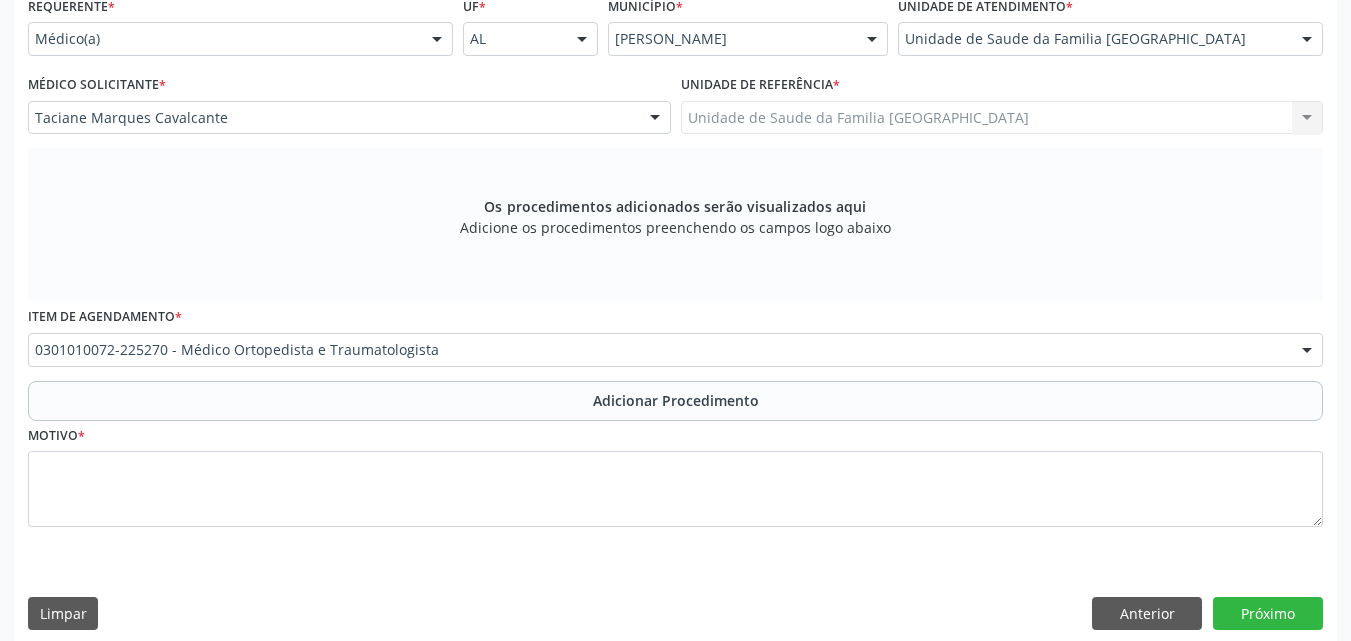 scroll, scrollTop: 412, scrollLeft: 0, axis: vertical 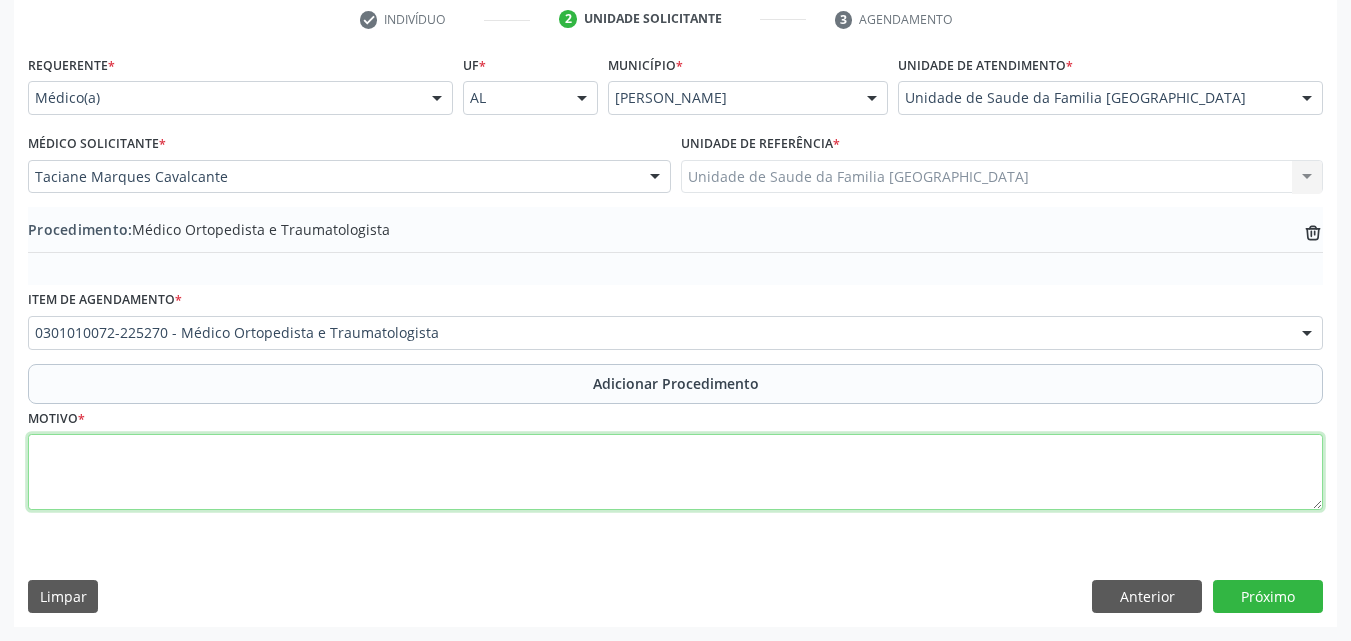 click at bounding box center (675, 472) 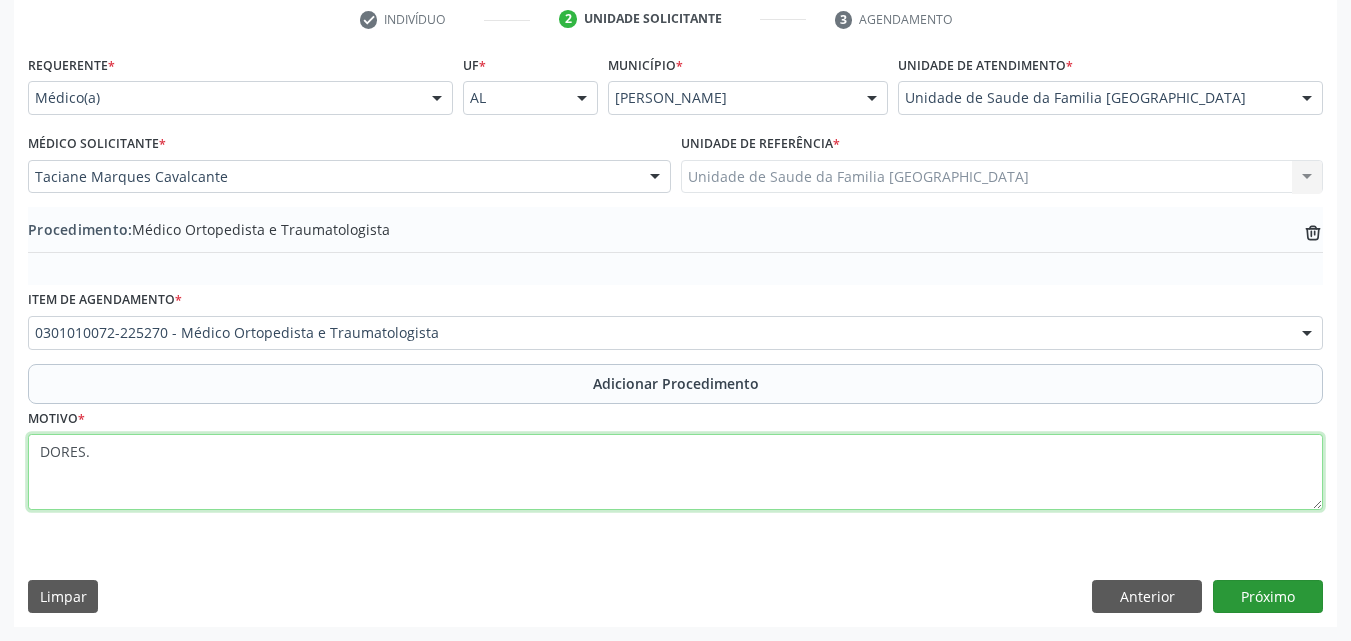 type on "DORES." 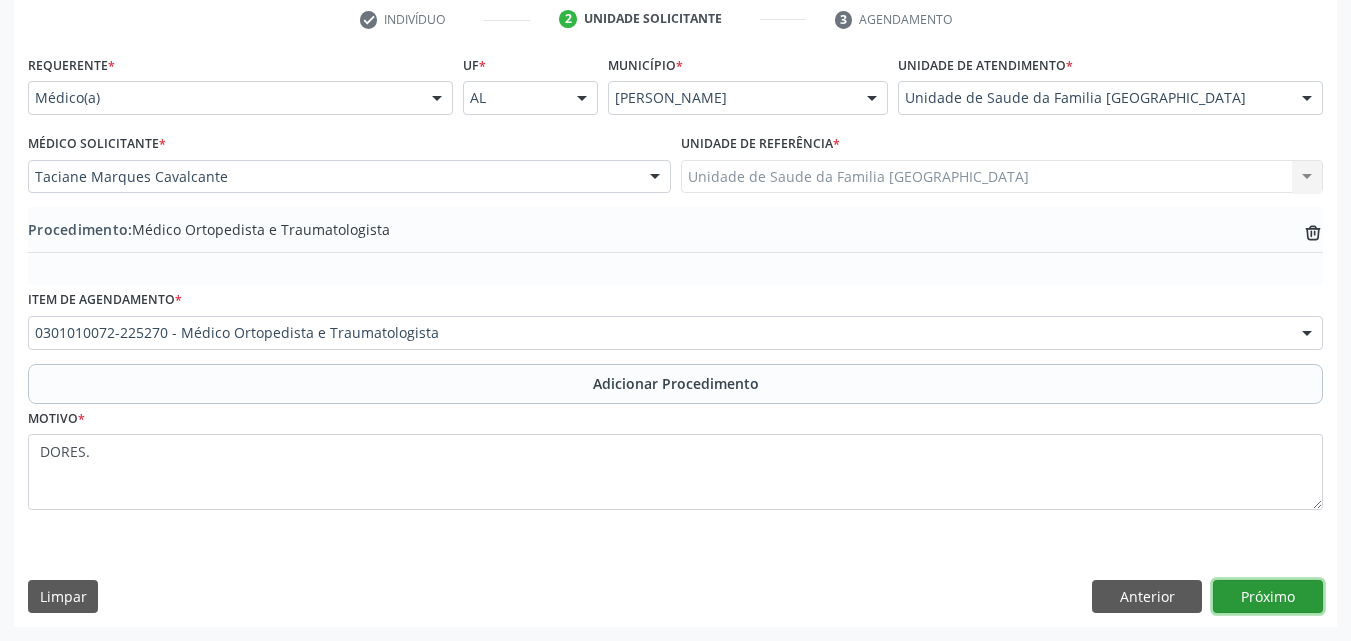 click on "Próximo" at bounding box center [1268, 597] 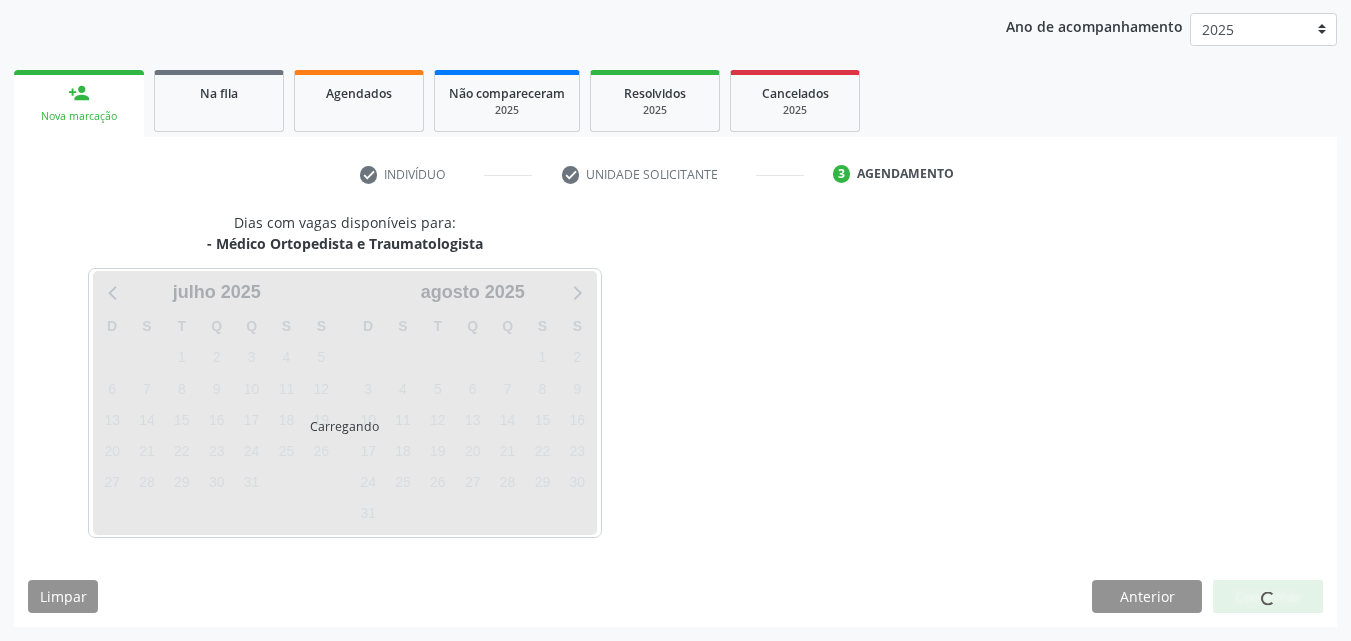 scroll, scrollTop: 316, scrollLeft: 0, axis: vertical 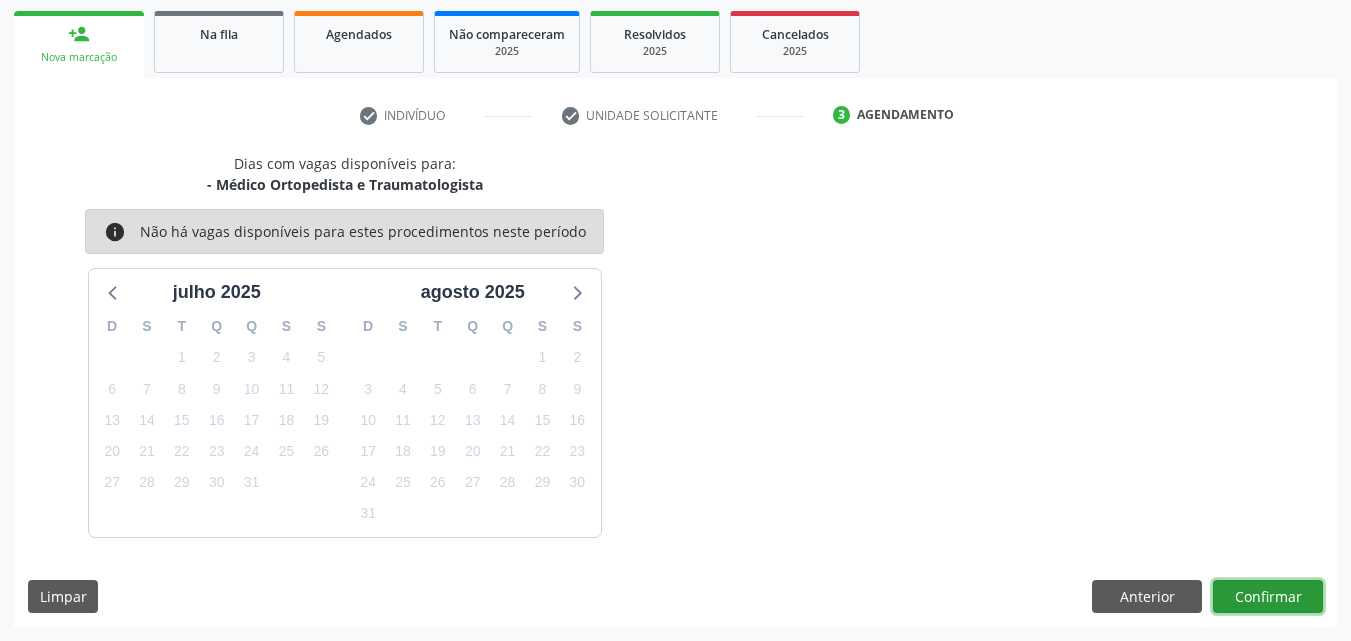click on "Confirmar" at bounding box center (1268, 597) 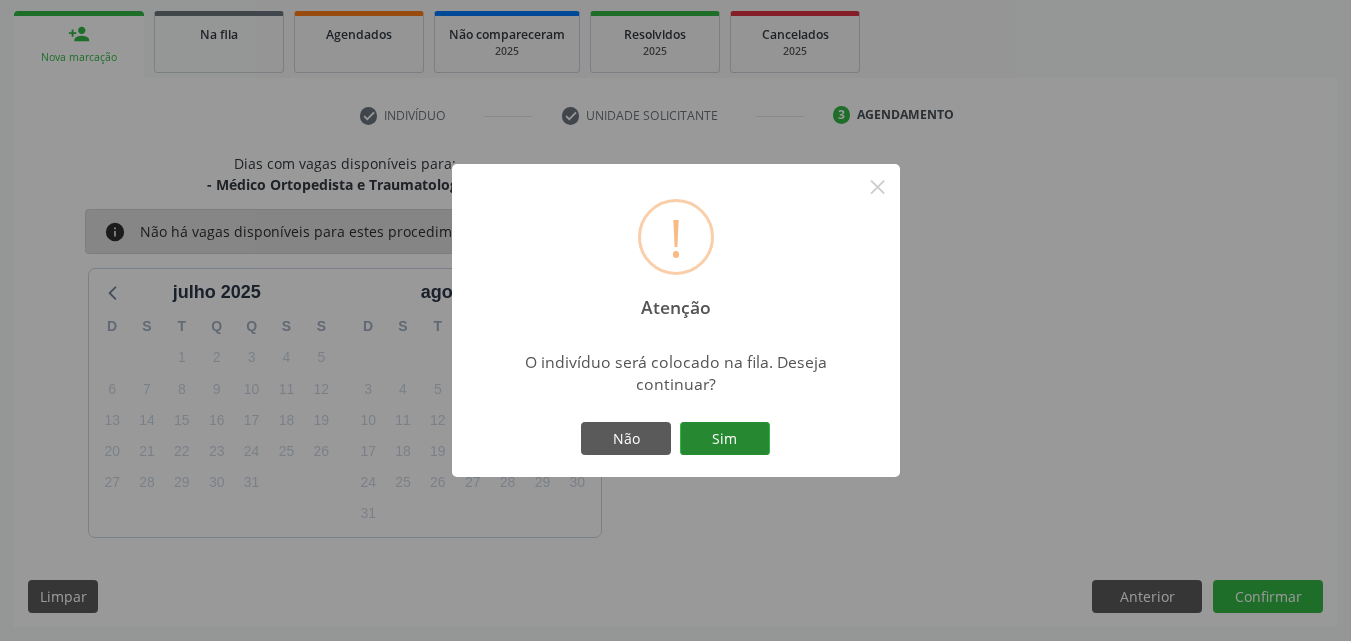 click on "Sim" at bounding box center (725, 439) 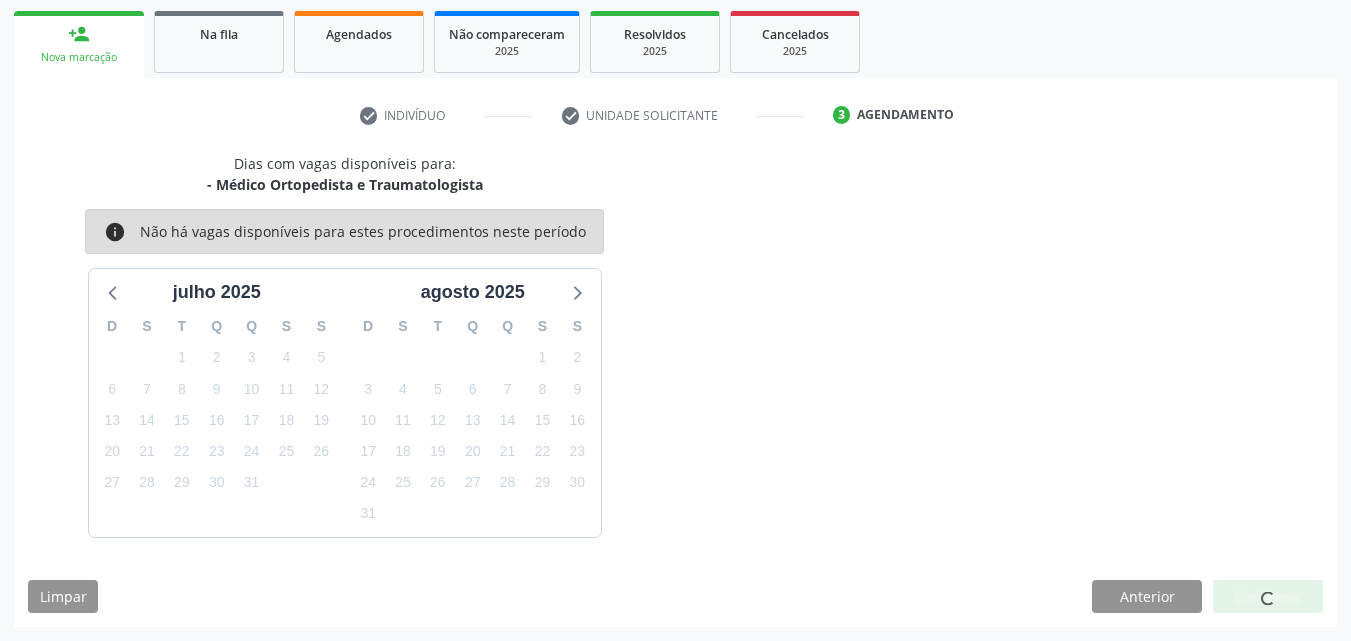 scroll, scrollTop: 54, scrollLeft: 0, axis: vertical 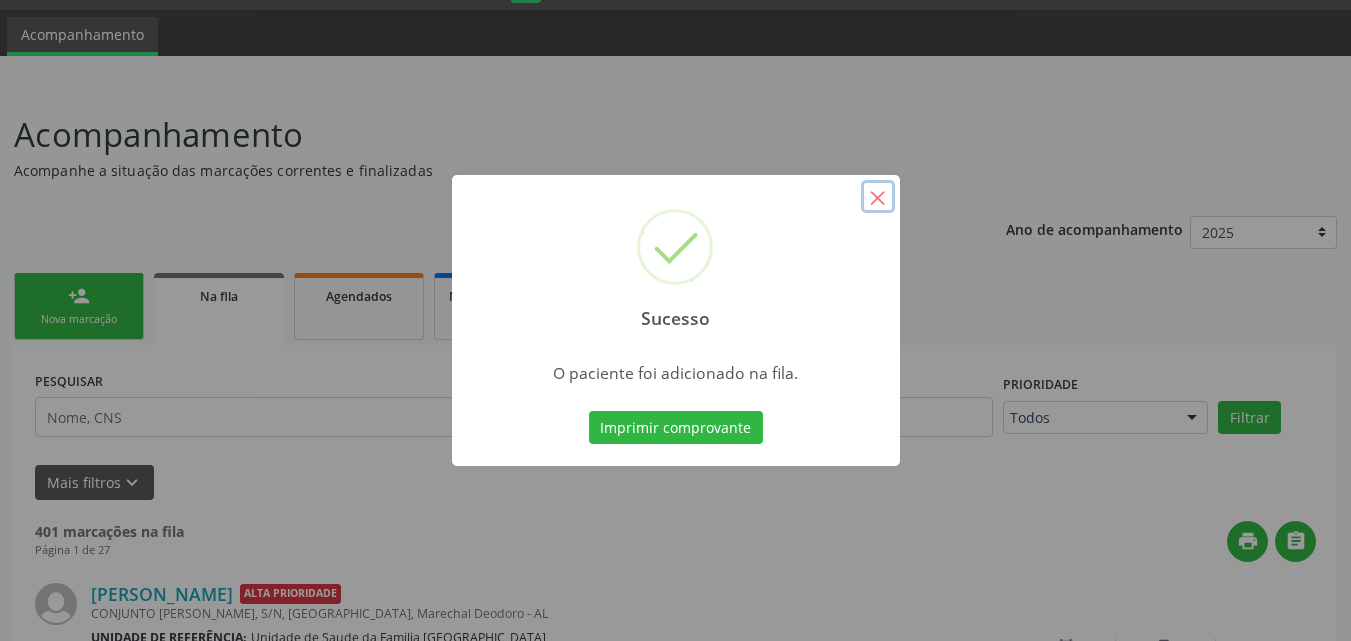 click on "×" at bounding box center [878, 197] 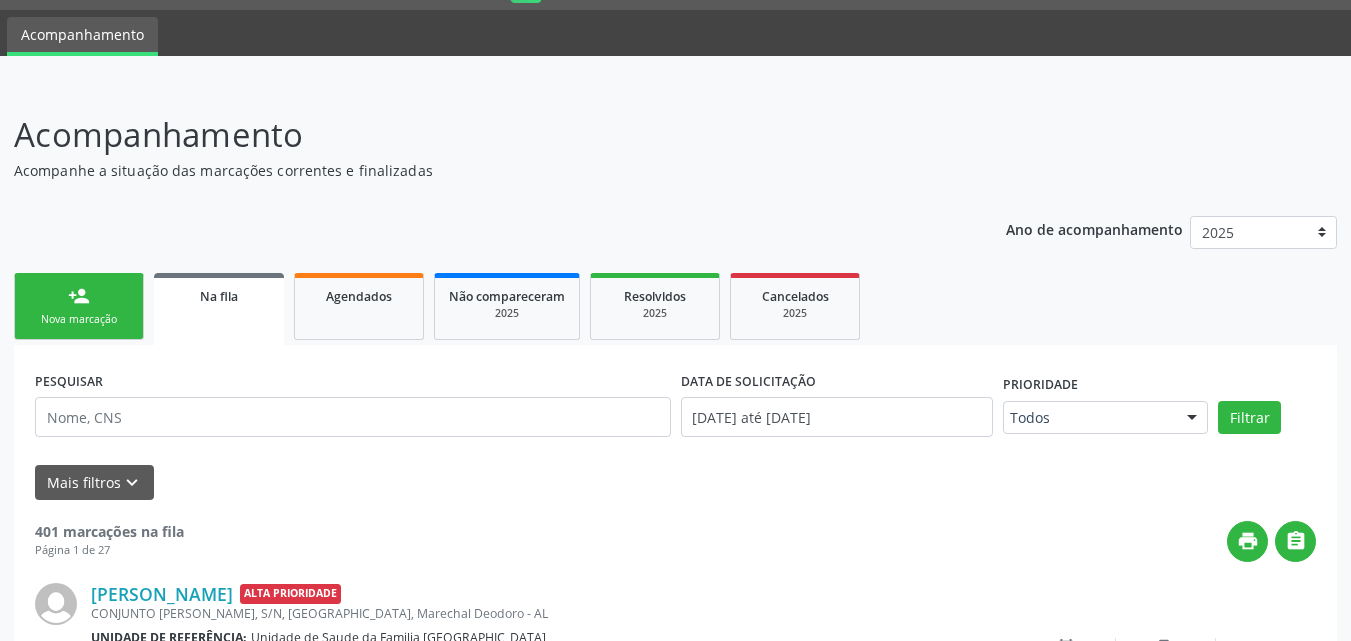 click on "Nova marcação" at bounding box center (79, 319) 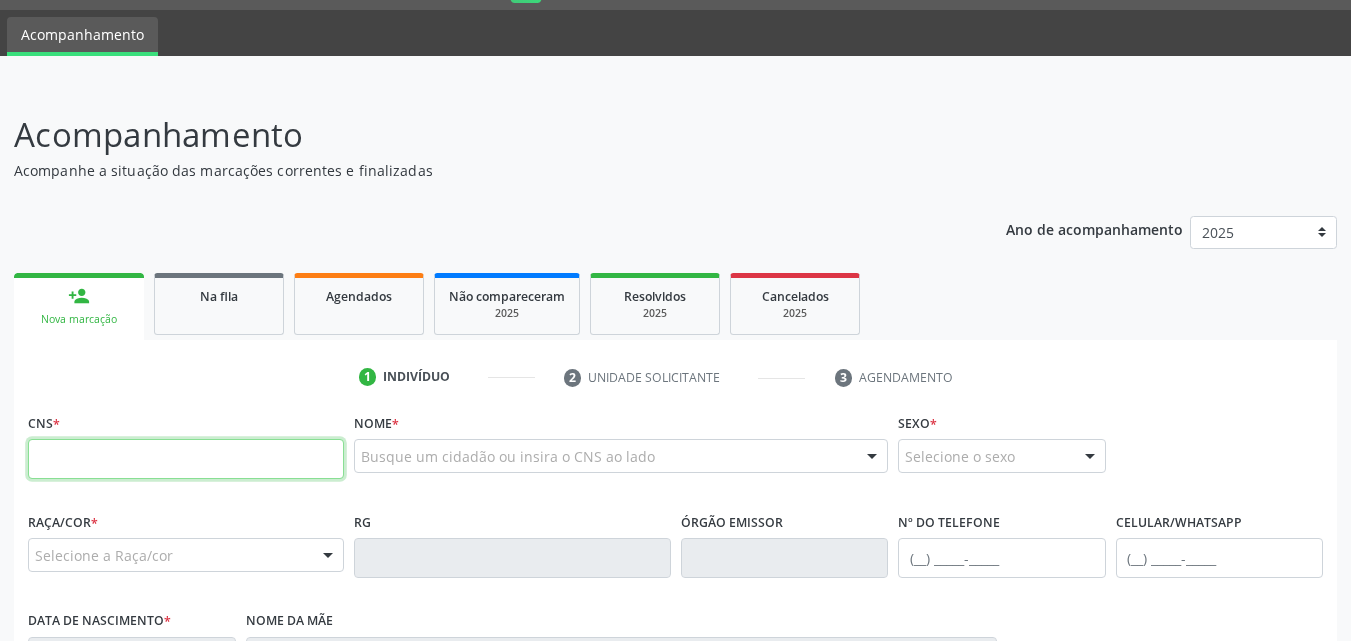 click at bounding box center [186, 459] 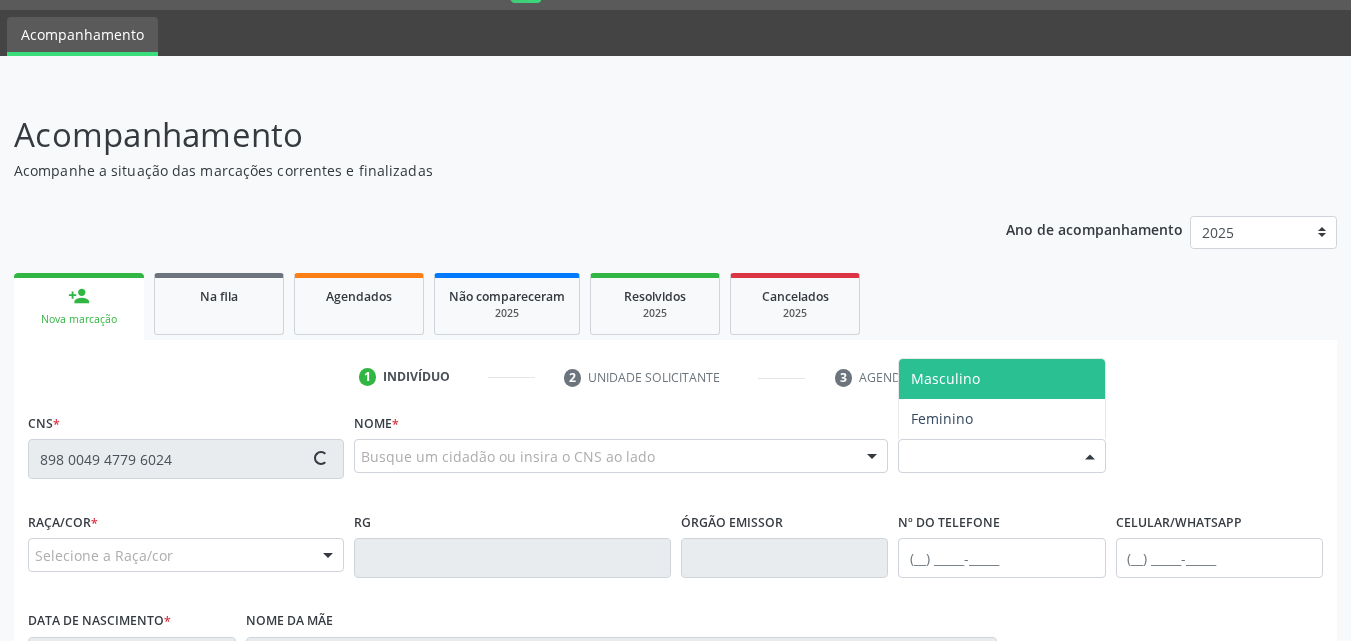 type on "898 0049 4779 6024" 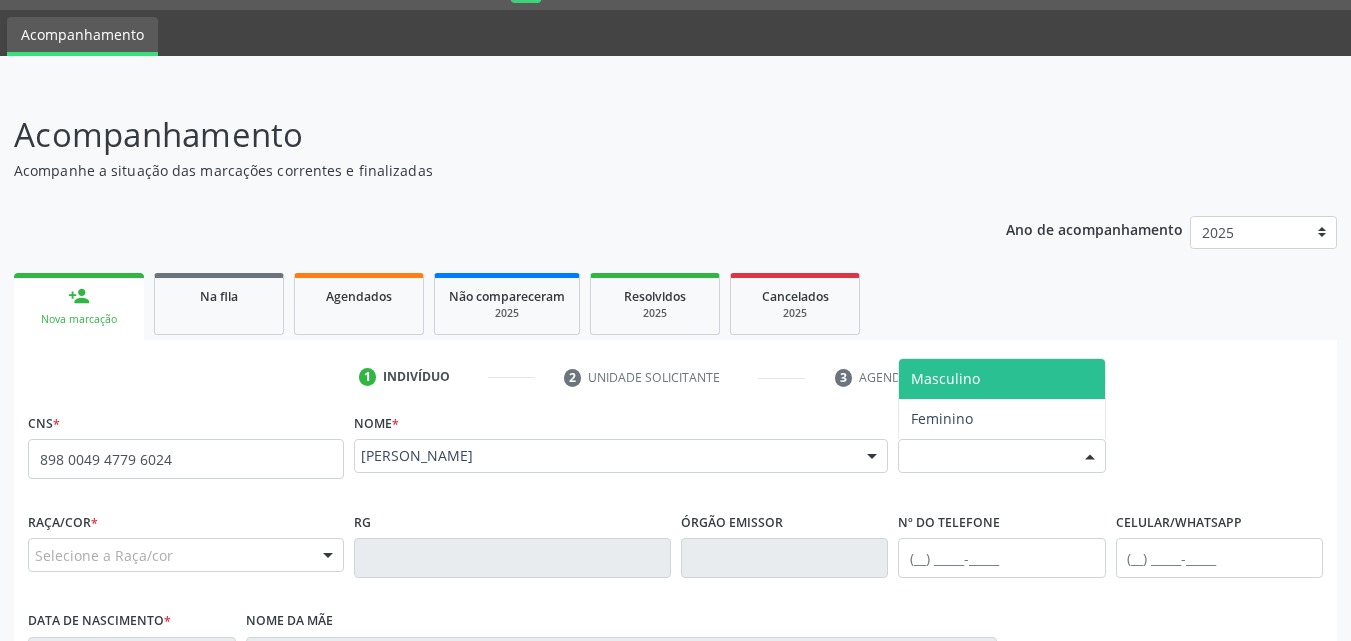 scroll, scrollTop: 471, scrollLeft: 0, axis: vertical 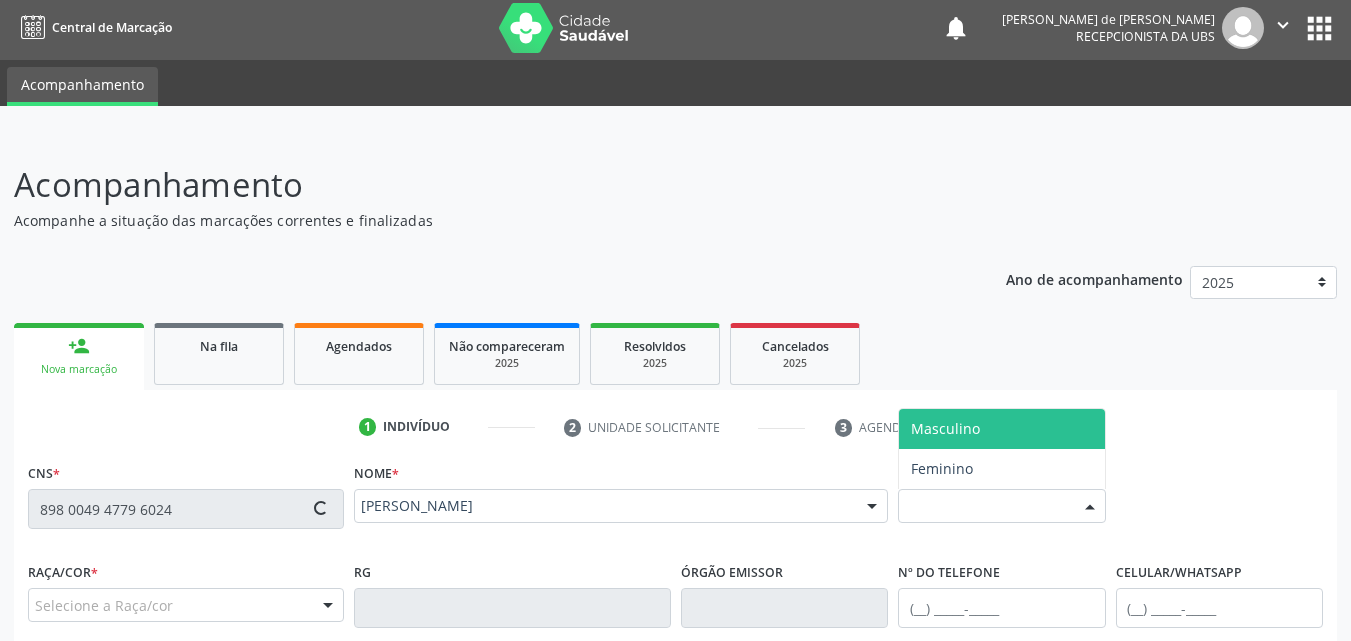 type on "(82) 99150-6515" 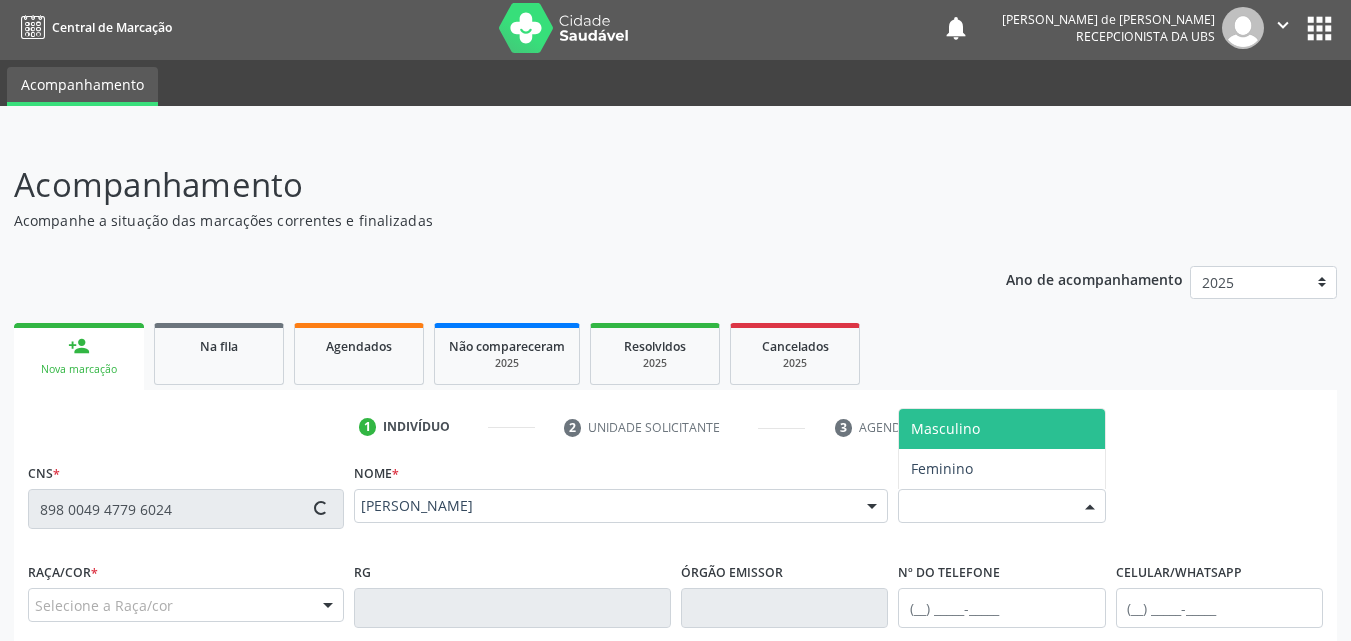 type on "10/10/1954" 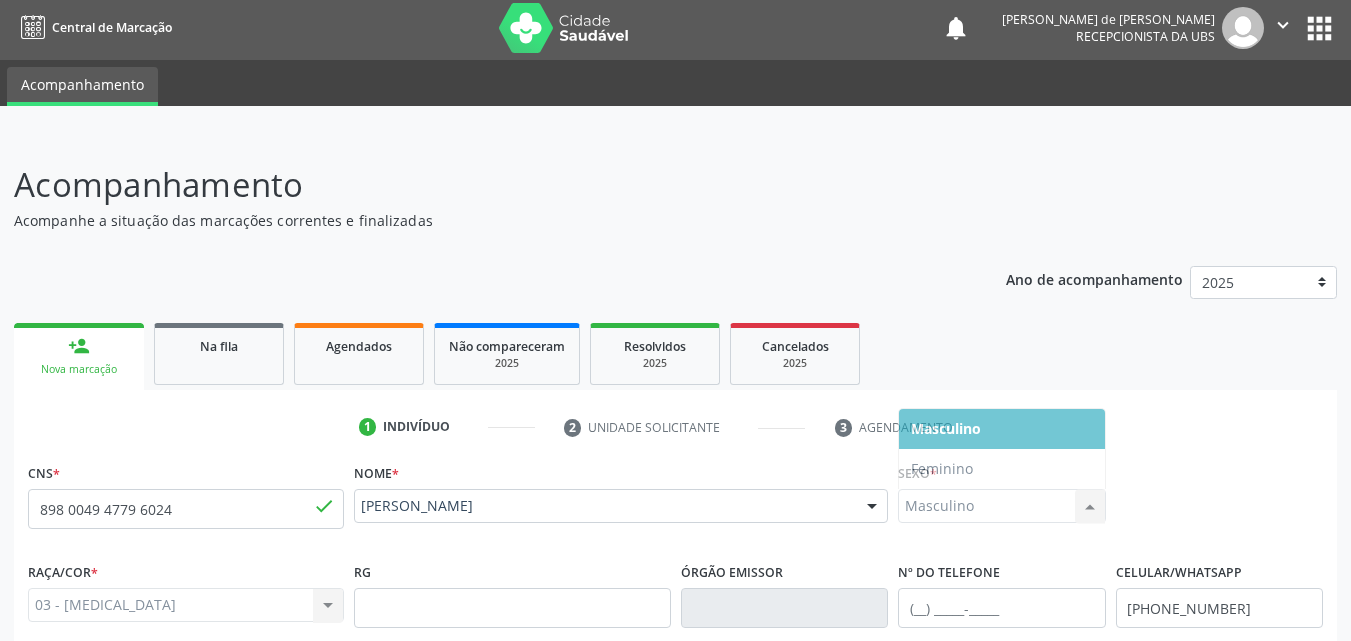 scroll, scrollTop: 471, scrollLeft: 0, axis: vertical 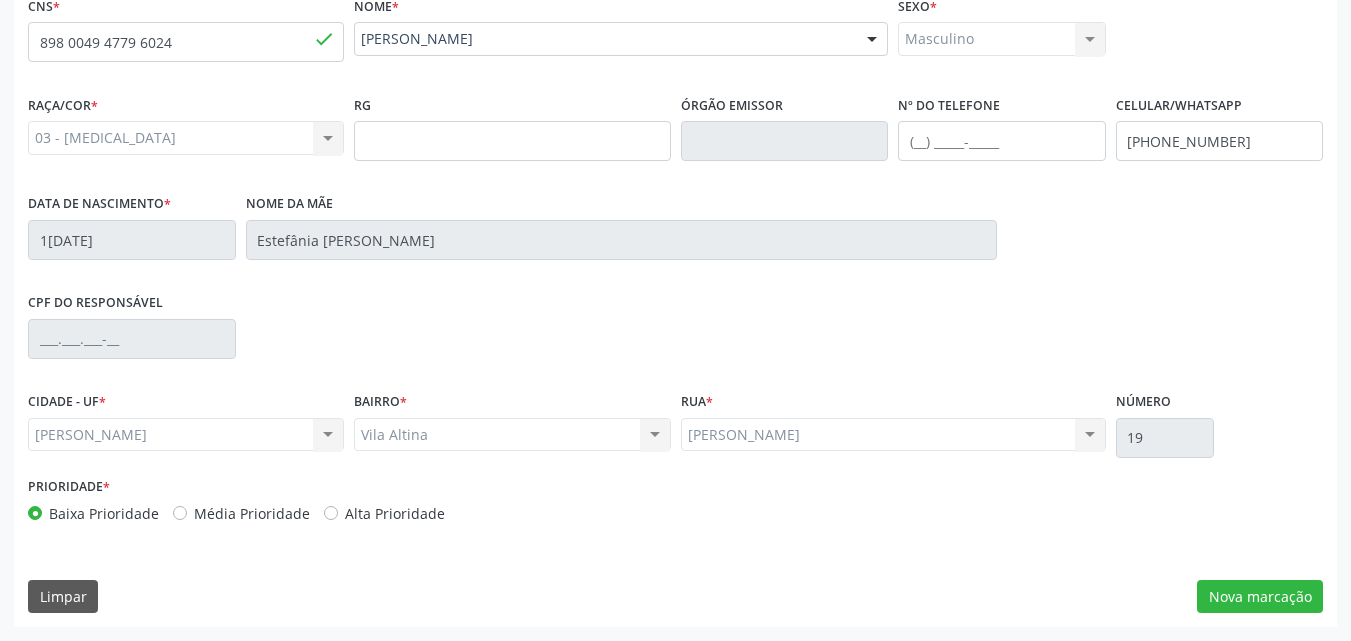 click on "CPF do responsável" at bounding box center (675, 337) 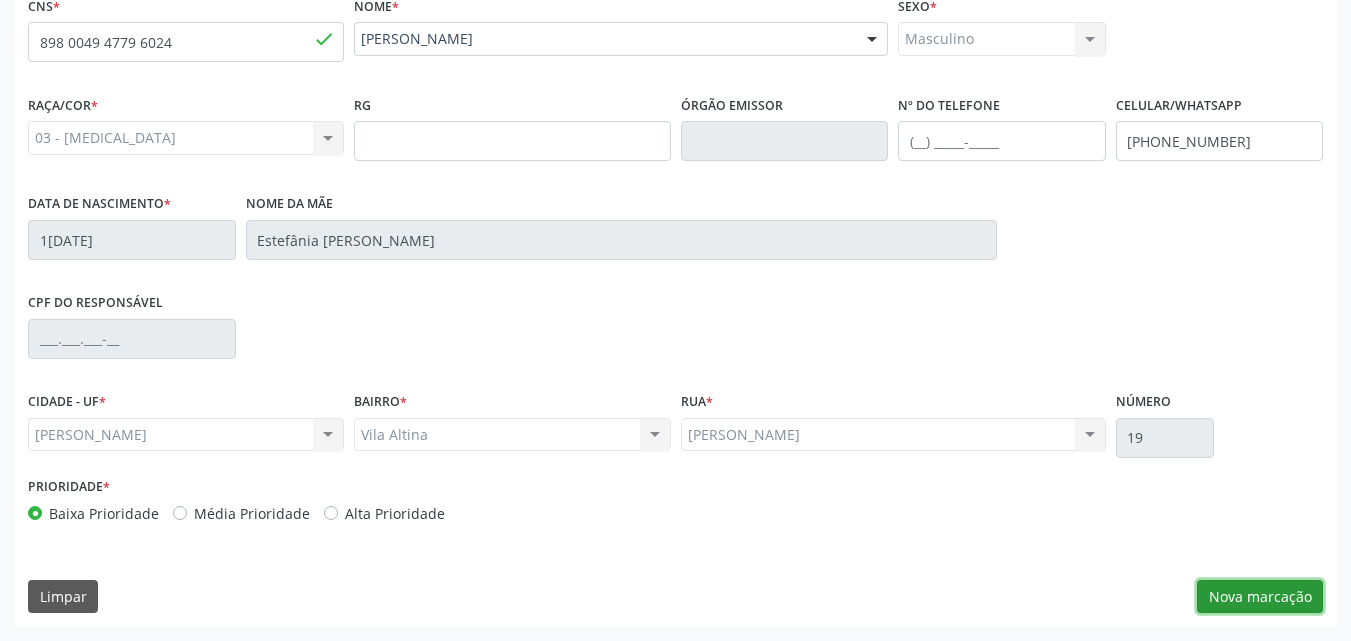 click on "Nova marcação" at bounding box center [1260, 597] 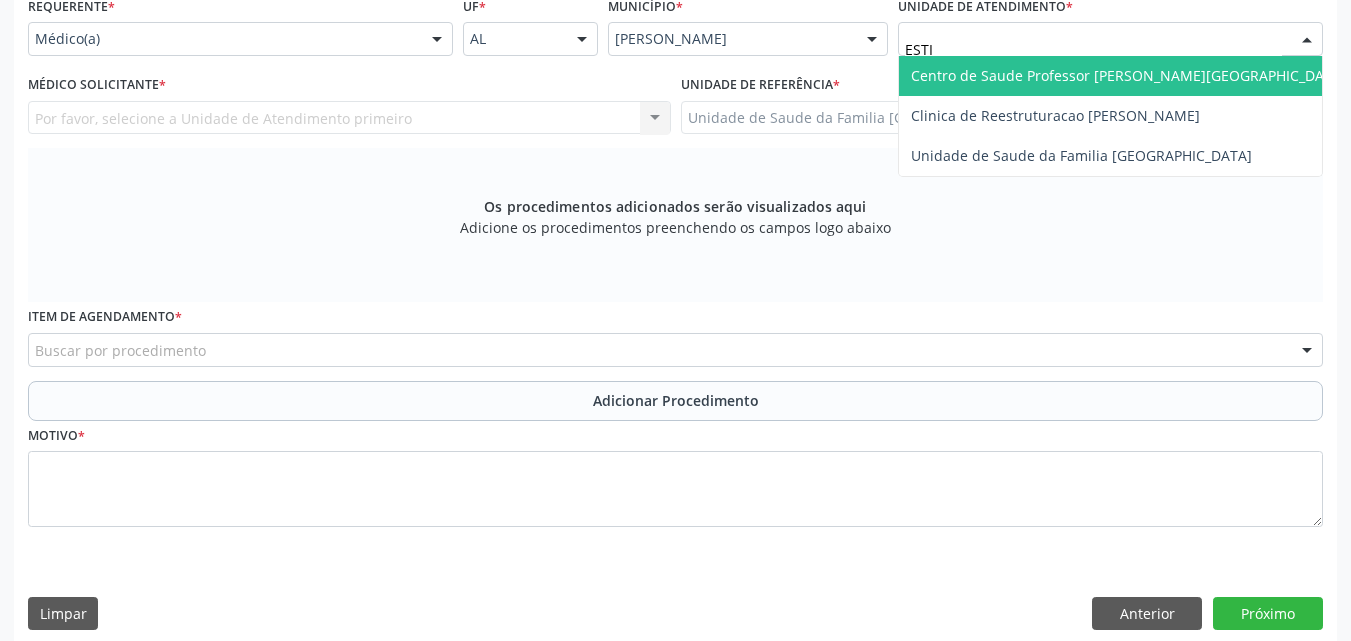 type on "ESTIV" 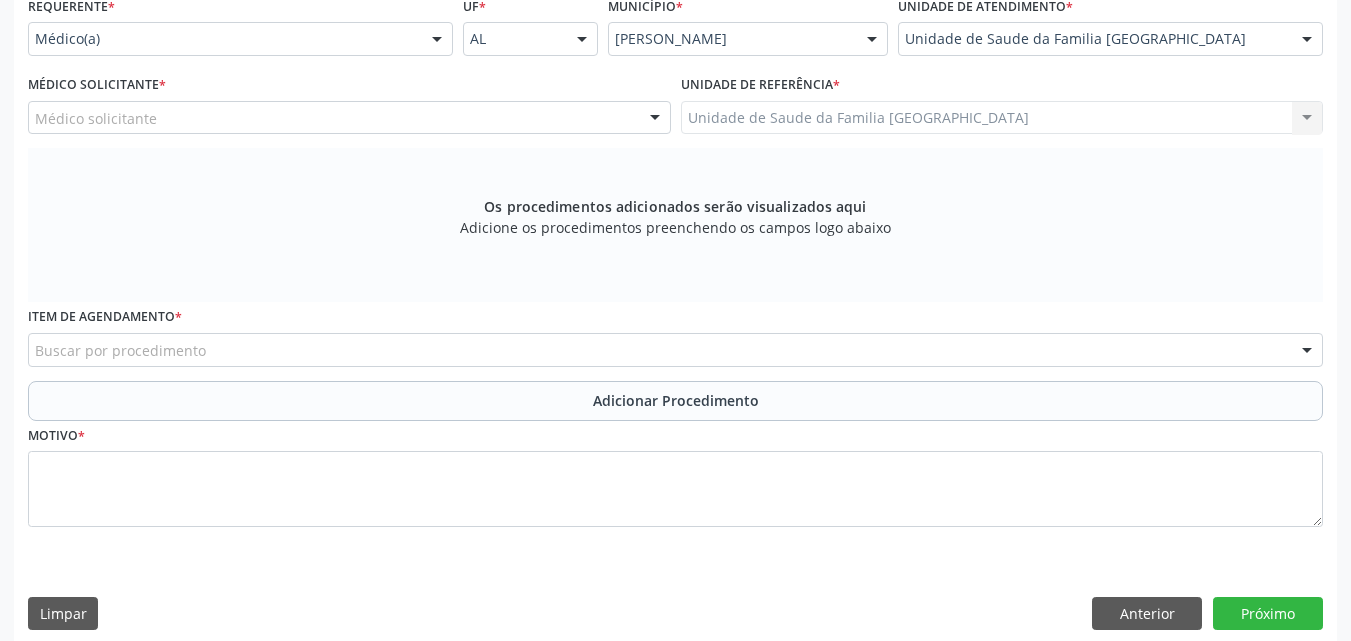 click on "Médico solicitante" at bounding box center (349, 118) 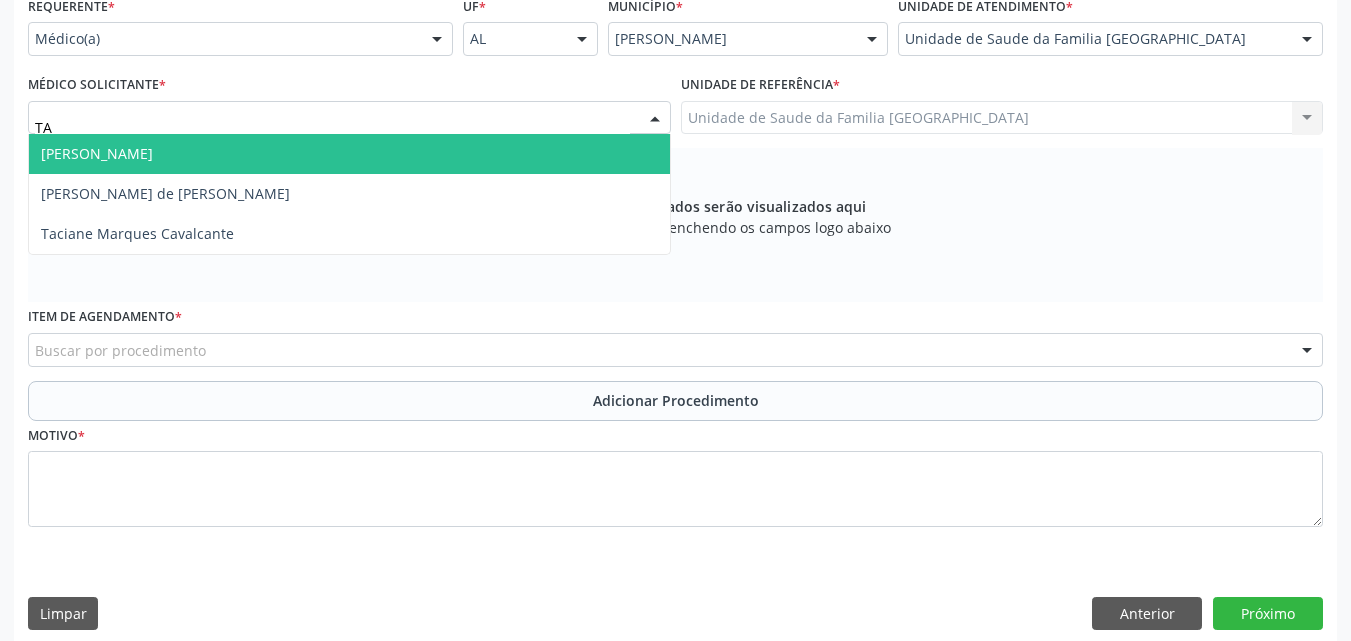 type on "TAC" 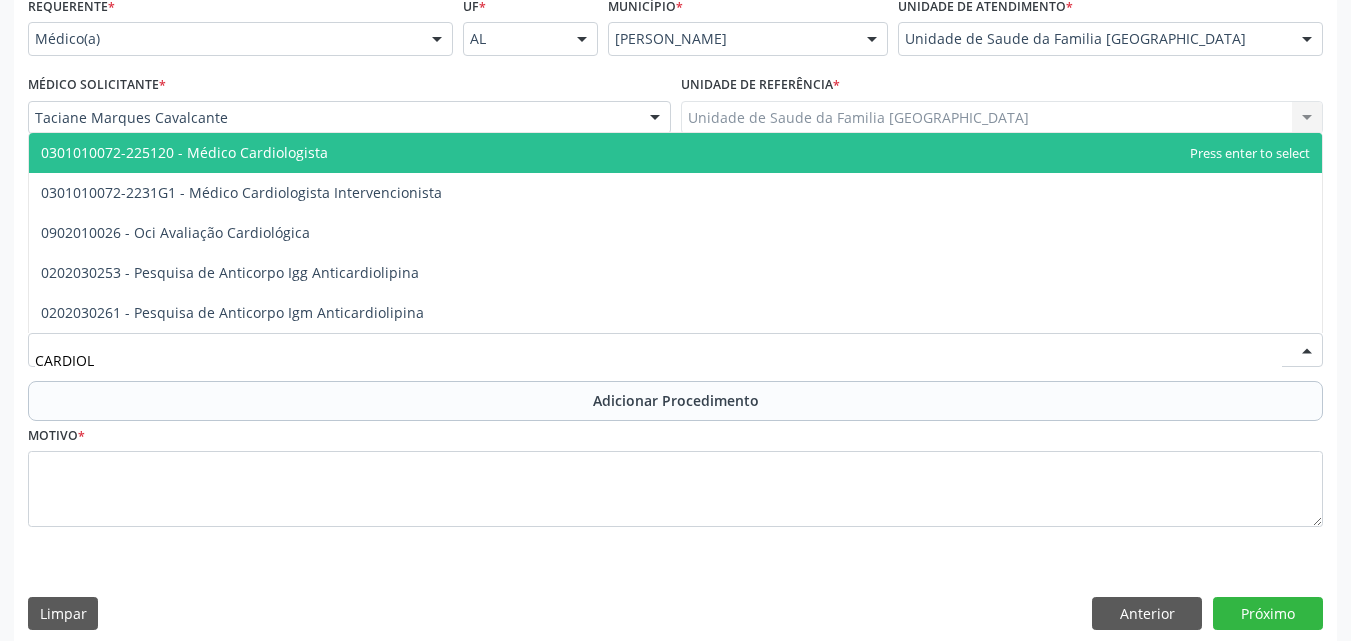 type on "CARDIOLO" 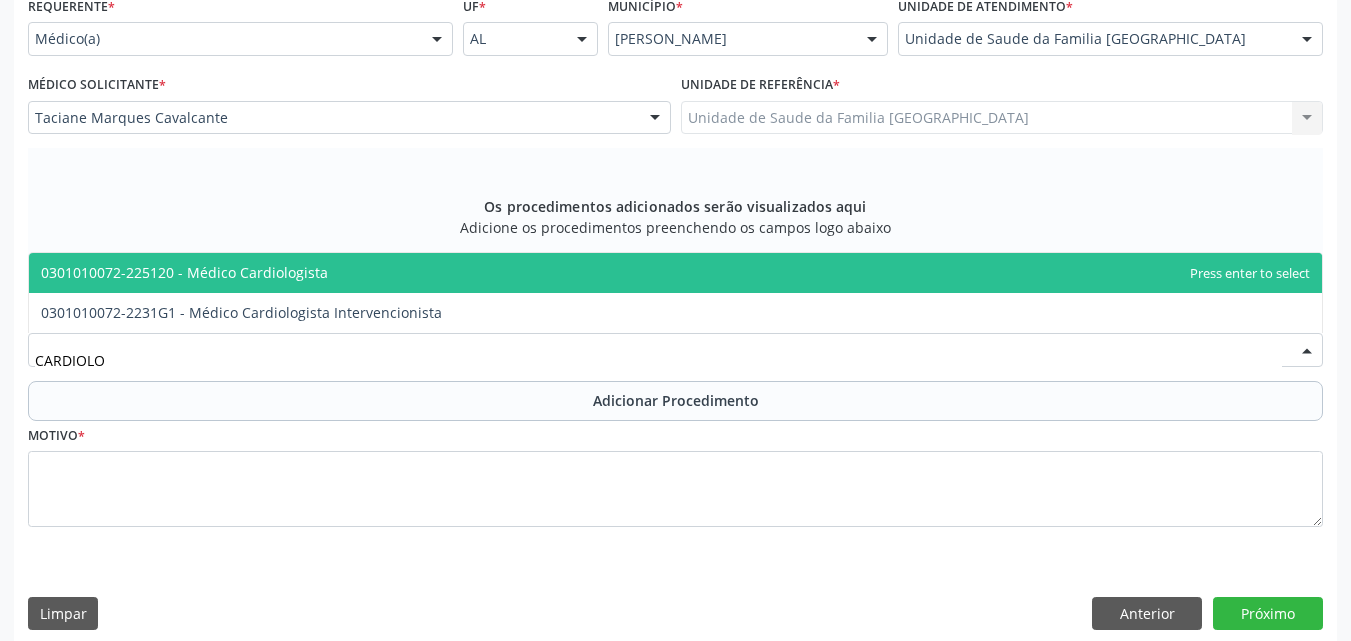 click on "0301010072-225120 - Médico Cardiologista" at bounding box center (675, 273) 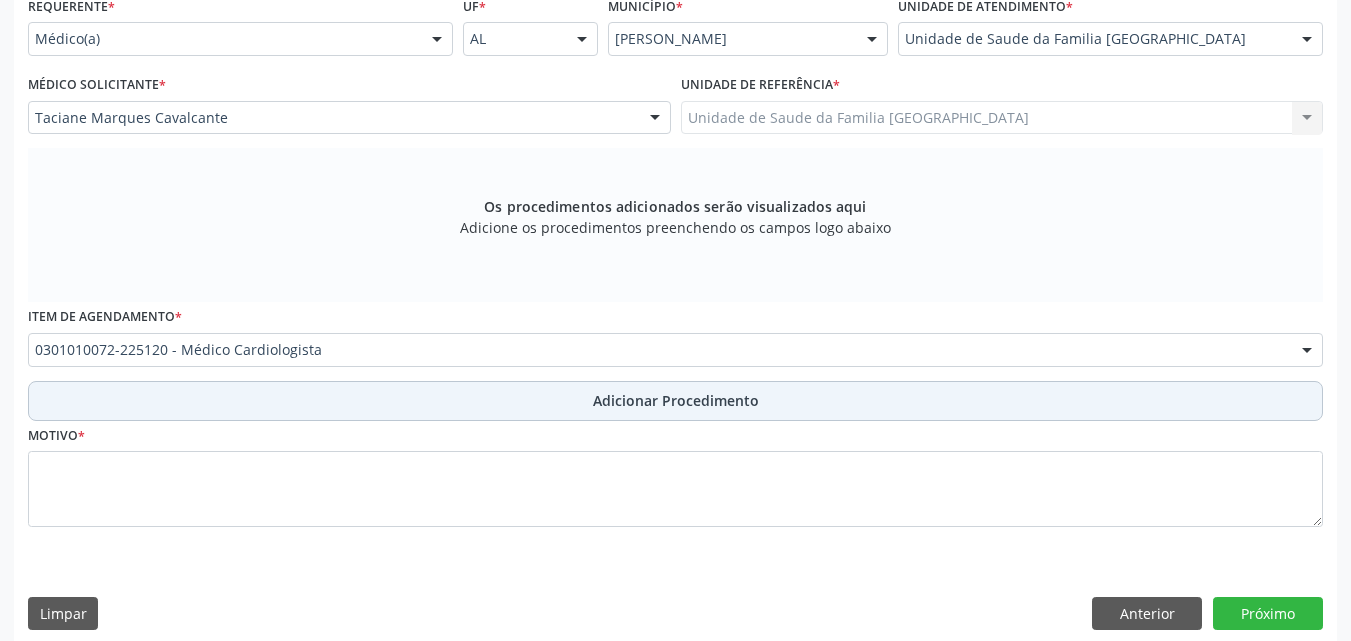 click on "Adicionar Procedimento" at bounding box center [675, 401] 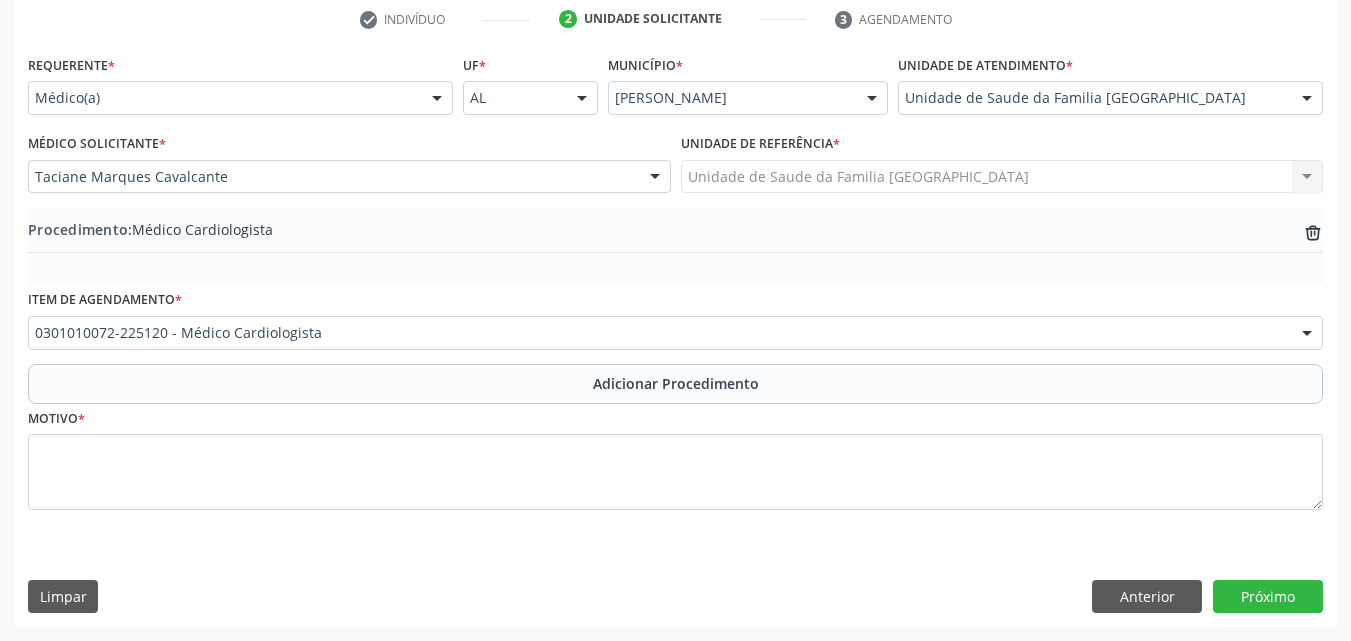 scroll, scrollTop: 412, scrollLeft: 0, axis: vertical 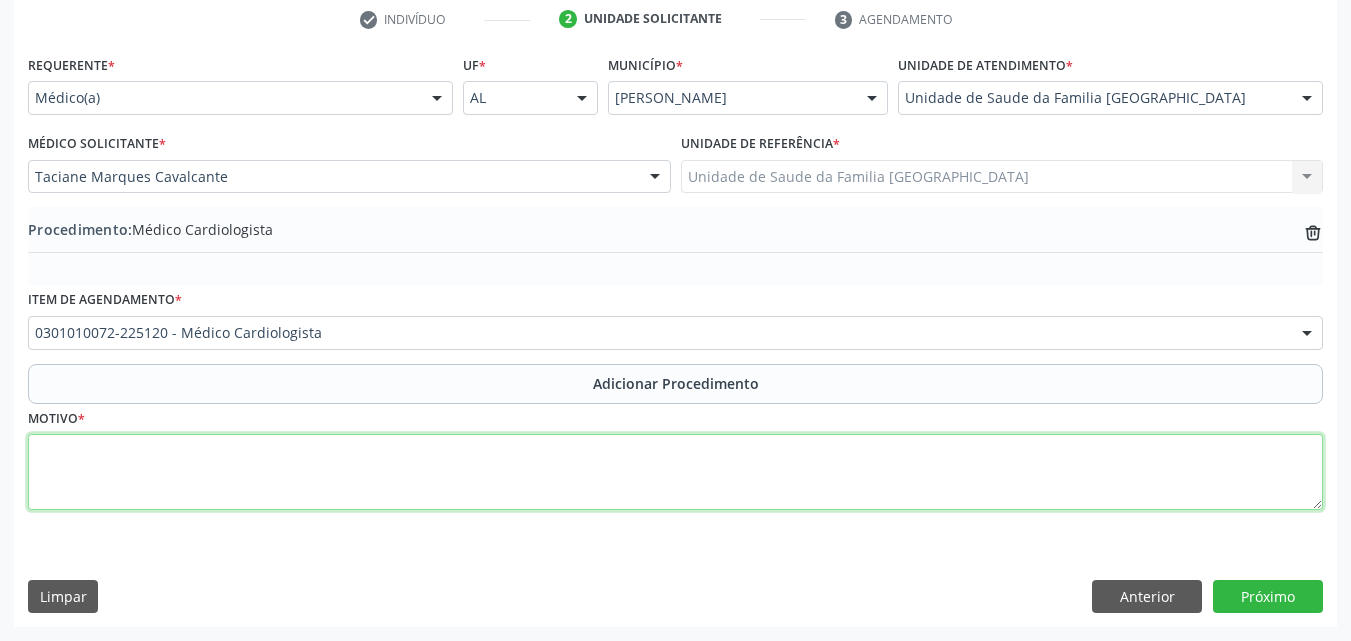 click at bounding box center (675, 472) 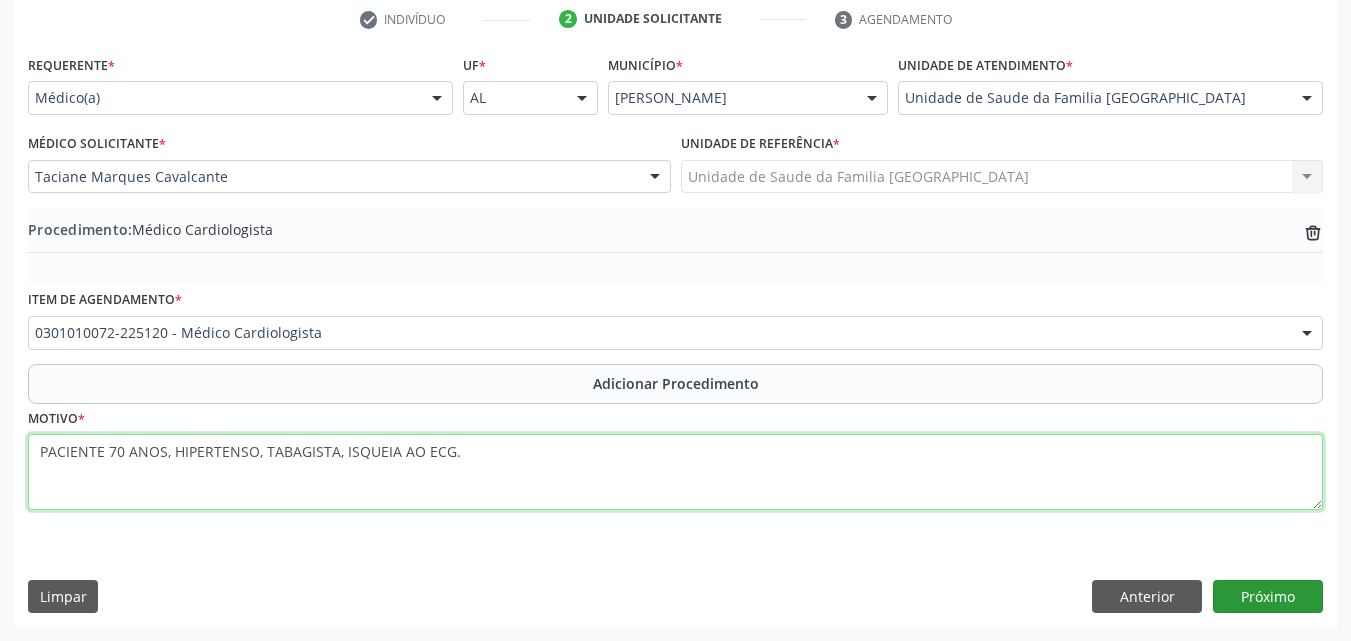 type on "PACIENTE 70 ANOS, HIPERTENSO, TABAGISTA, ISQUEIA AO ECG." 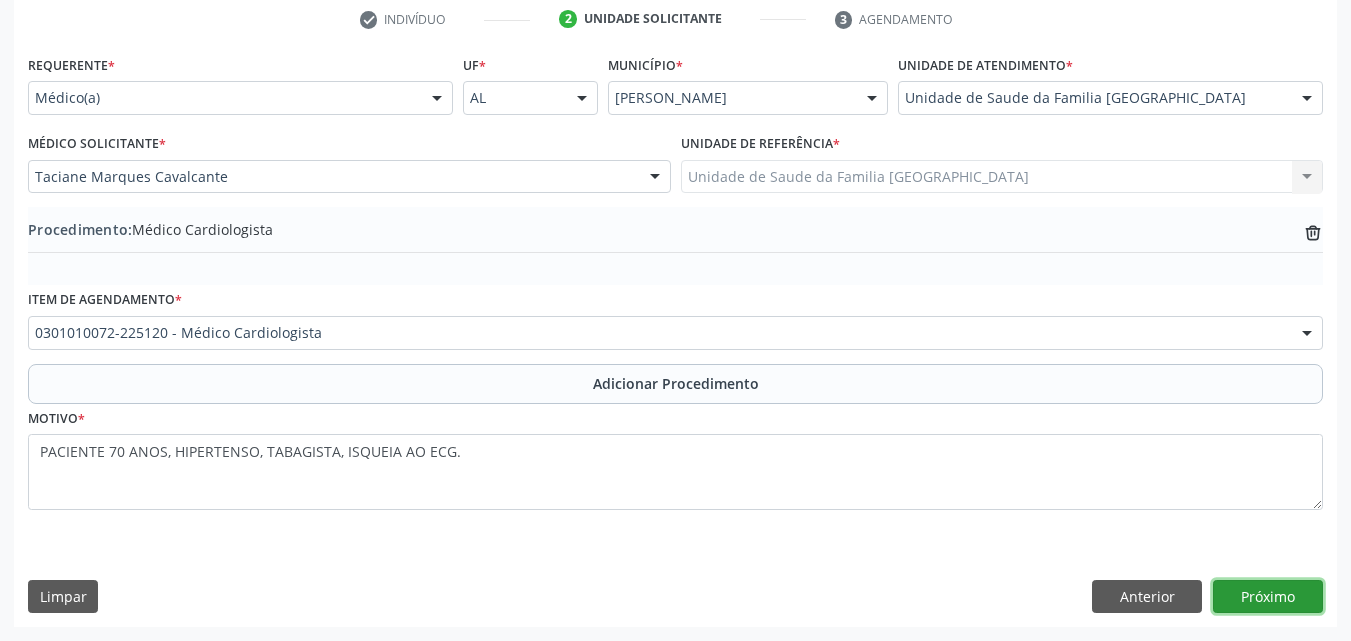 click on "Próximo" at bounding box center (1268, 597) 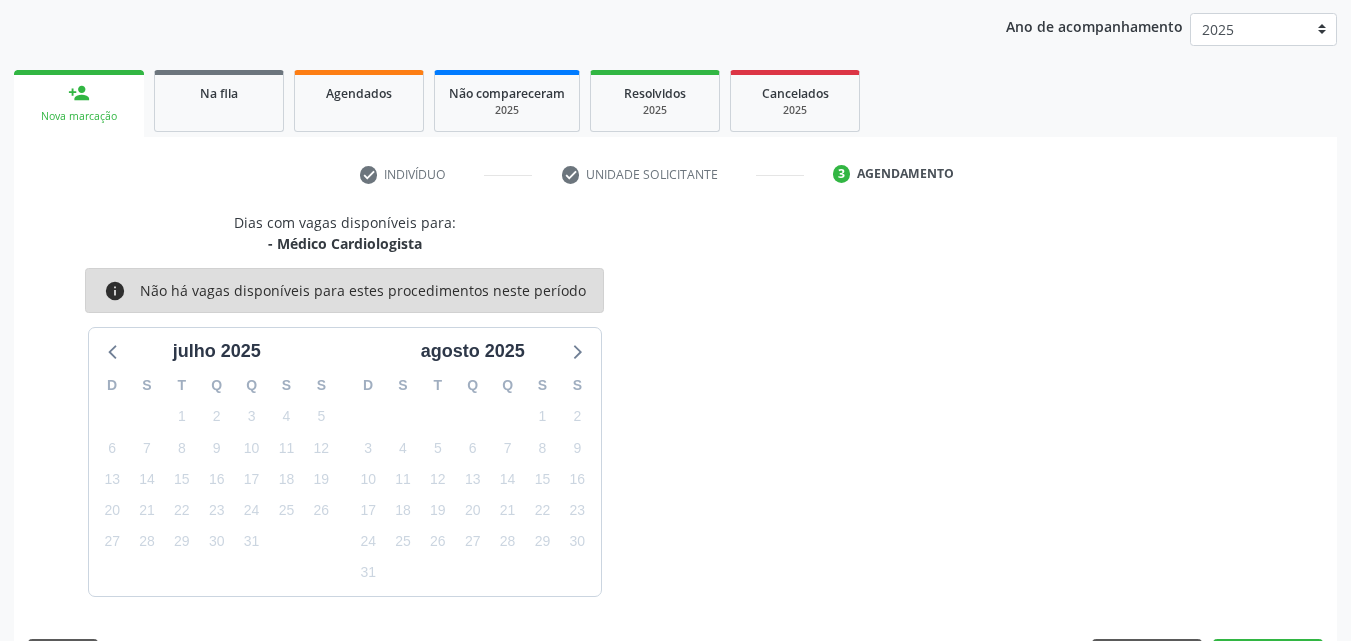 scroll, scrollTop: 316, scrollLeft: 0, axis: vertical 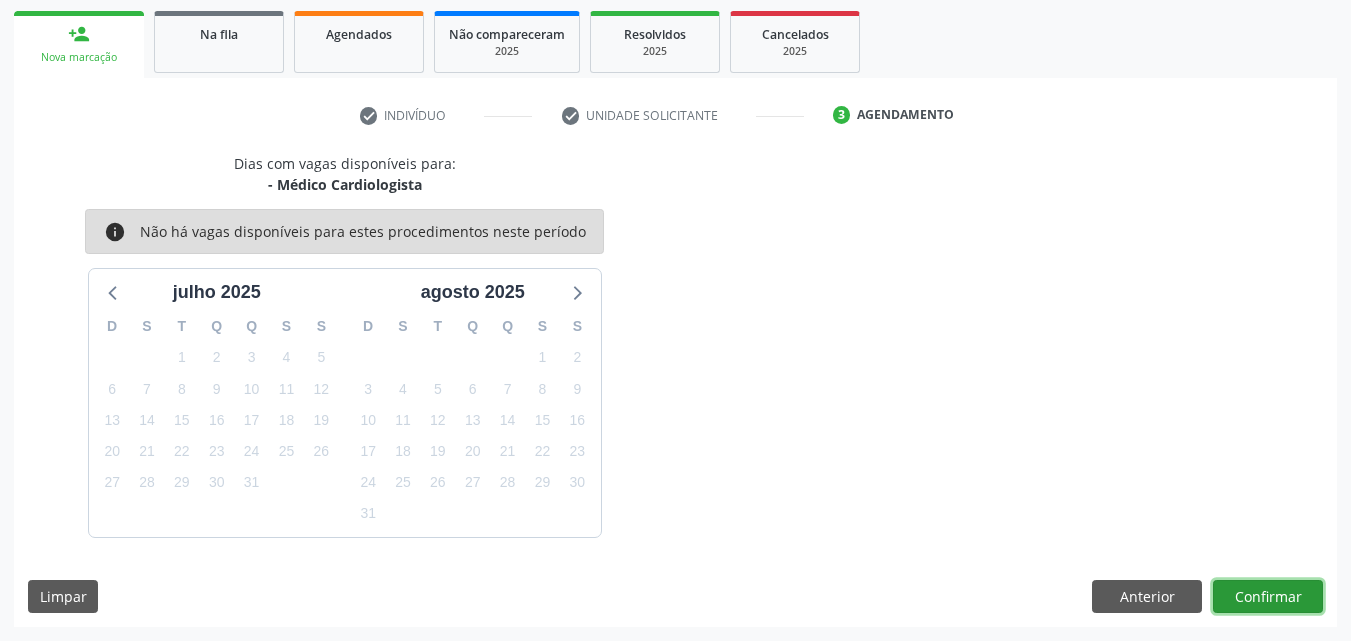 click on "Confirmar" at bounding box center [1268, 597] 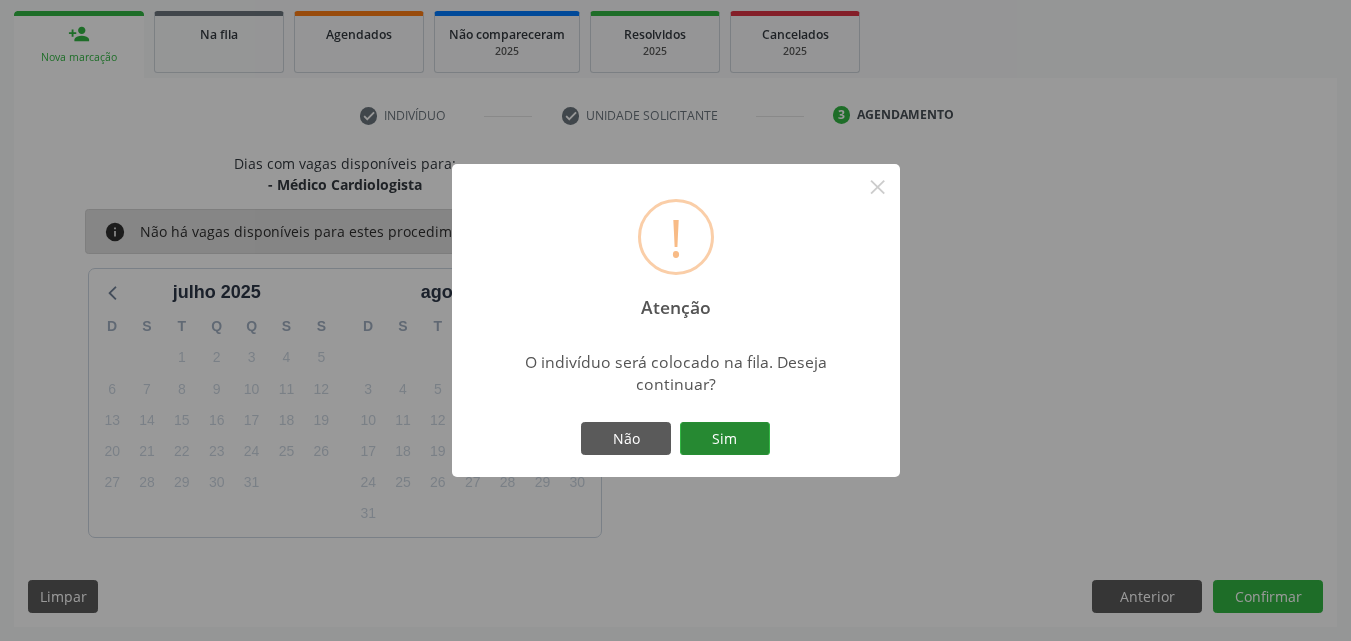 click on "Sim" at bounding box center [725, 439] 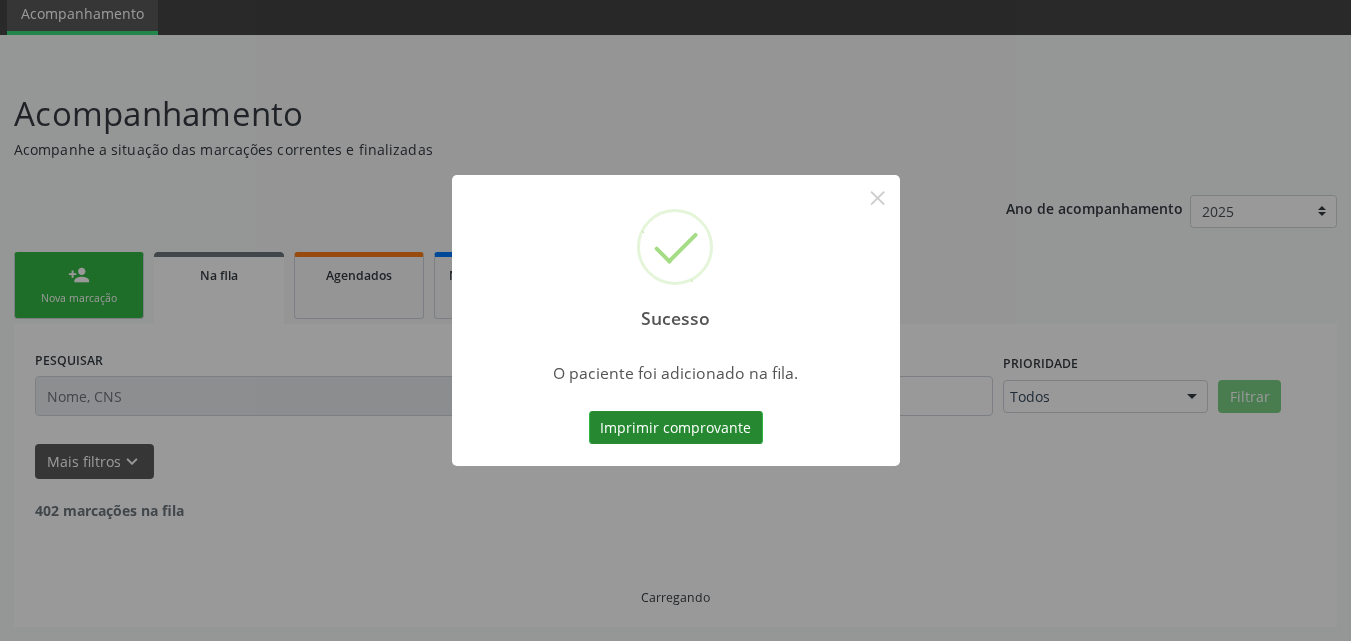 scroll, scrollTop: 54, scrollLeft: 0, axis: vertical 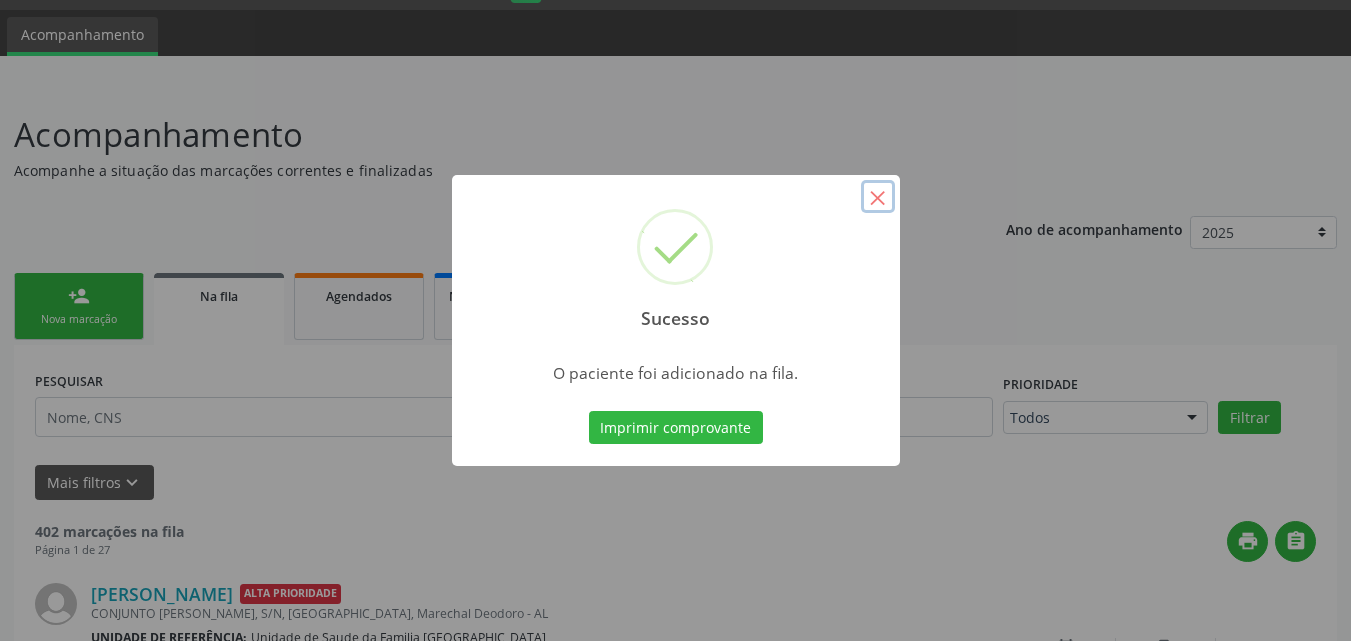 click on "×" at bounding box center (878, 197) 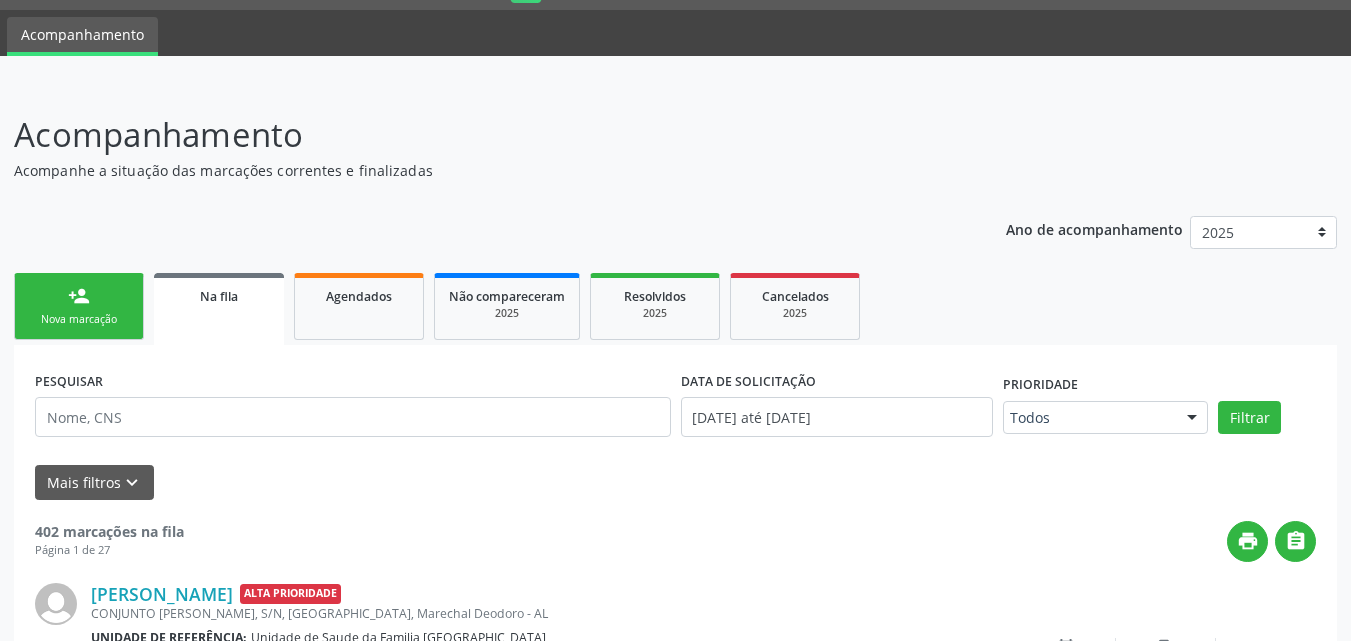 click on "person_add
Nova marcação" at bounding box center [79, 306] 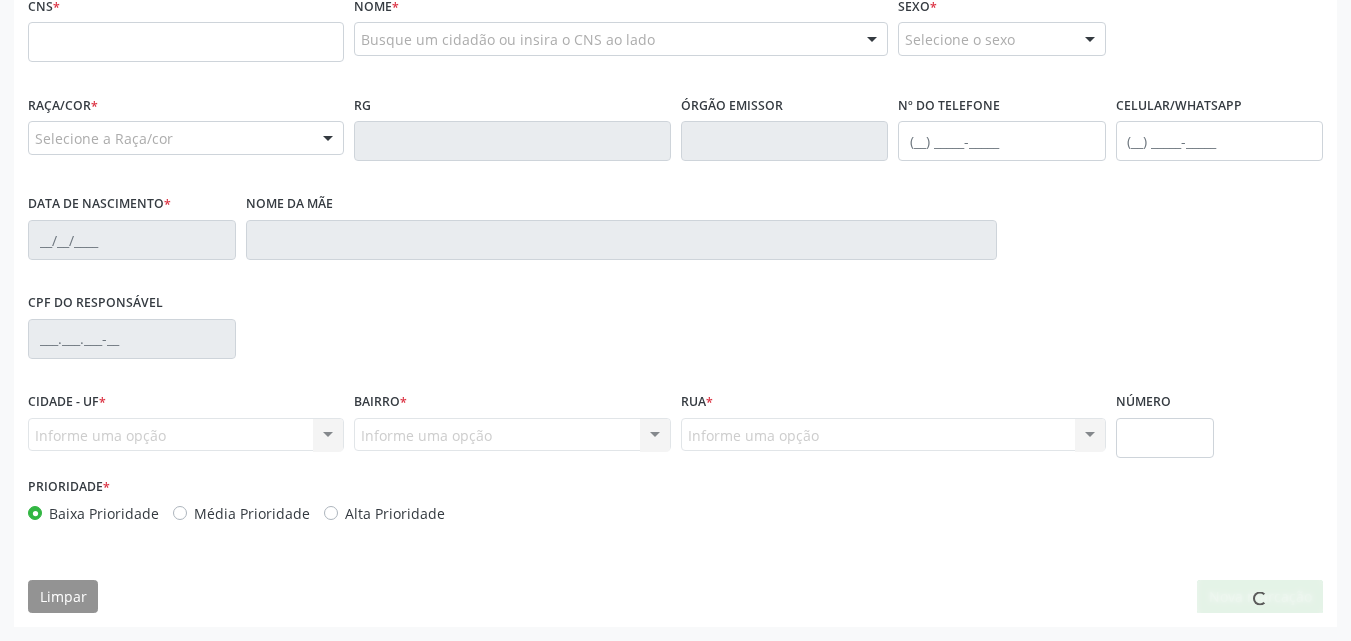 scroll, scrollTop: 4, scrollLeft: 0, axis: vertical 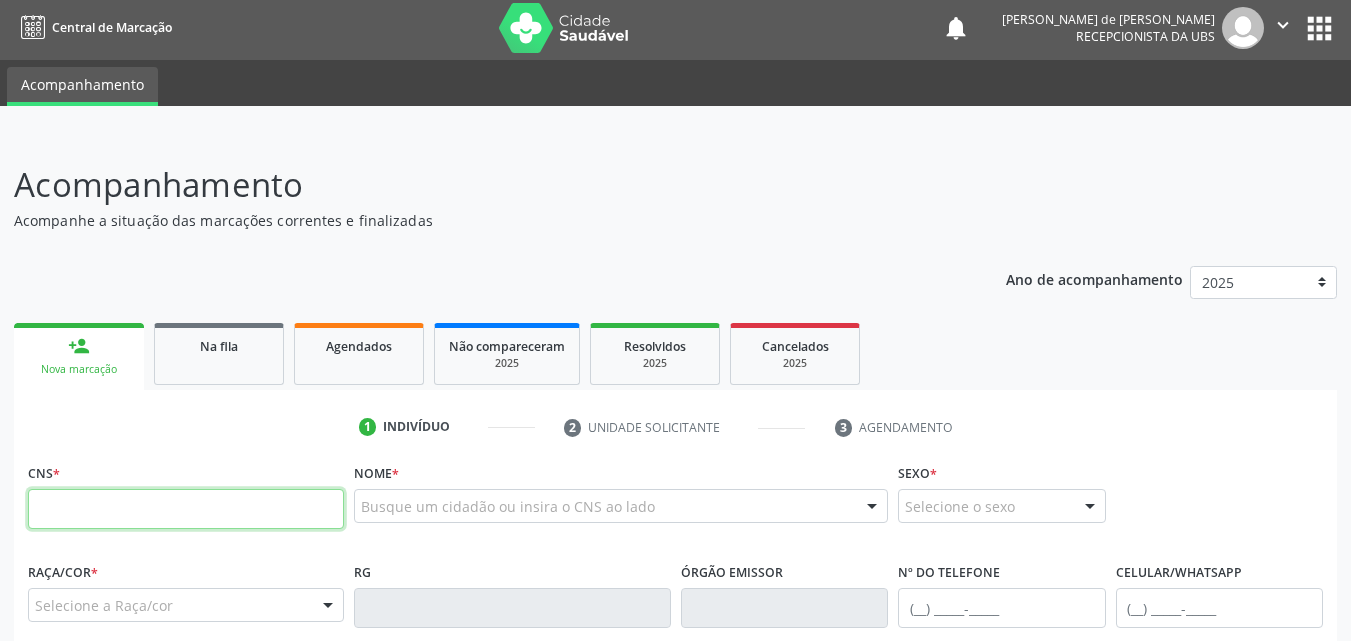 click at bounding box center (186, 509) 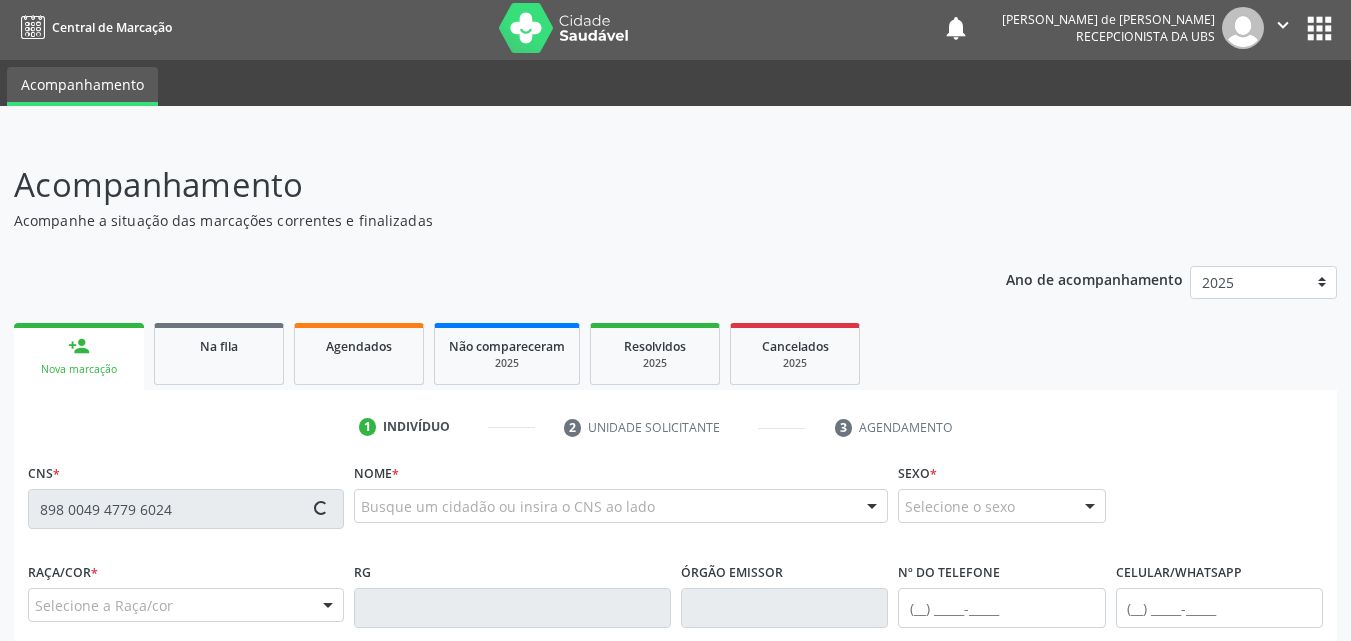 type on "898 0049 4779 6024" 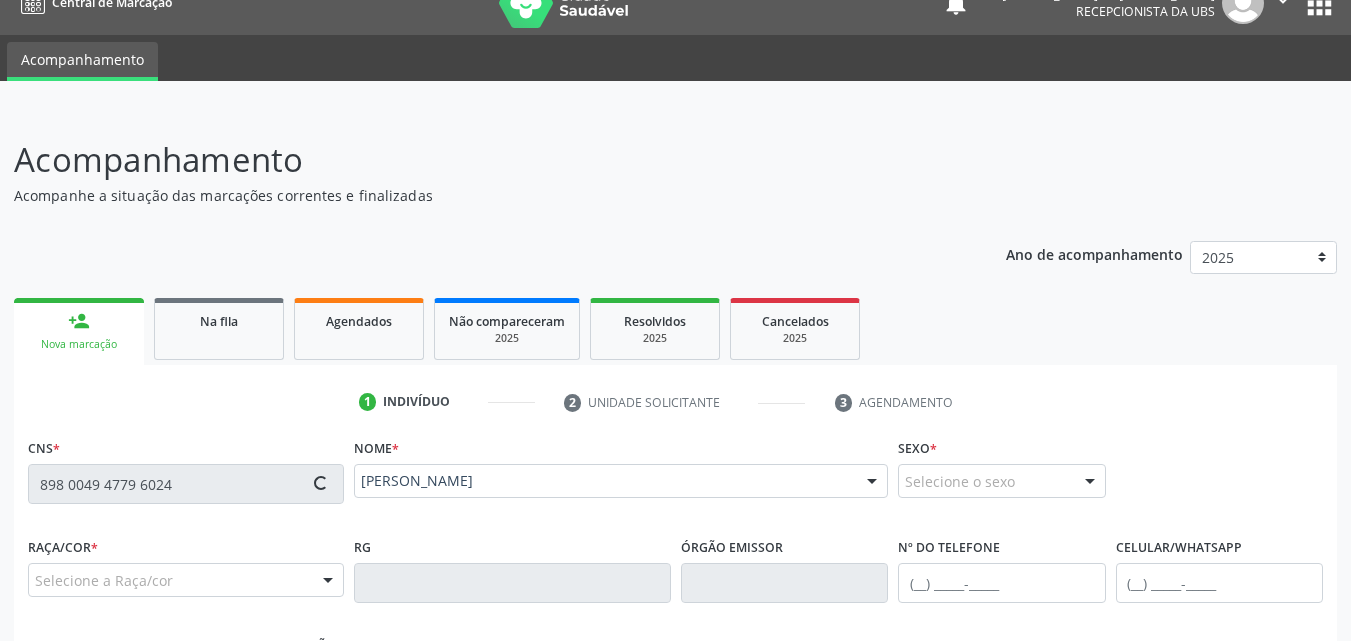 scroll, scrollTop: 471, scrollLeft: 0, axis: vertical 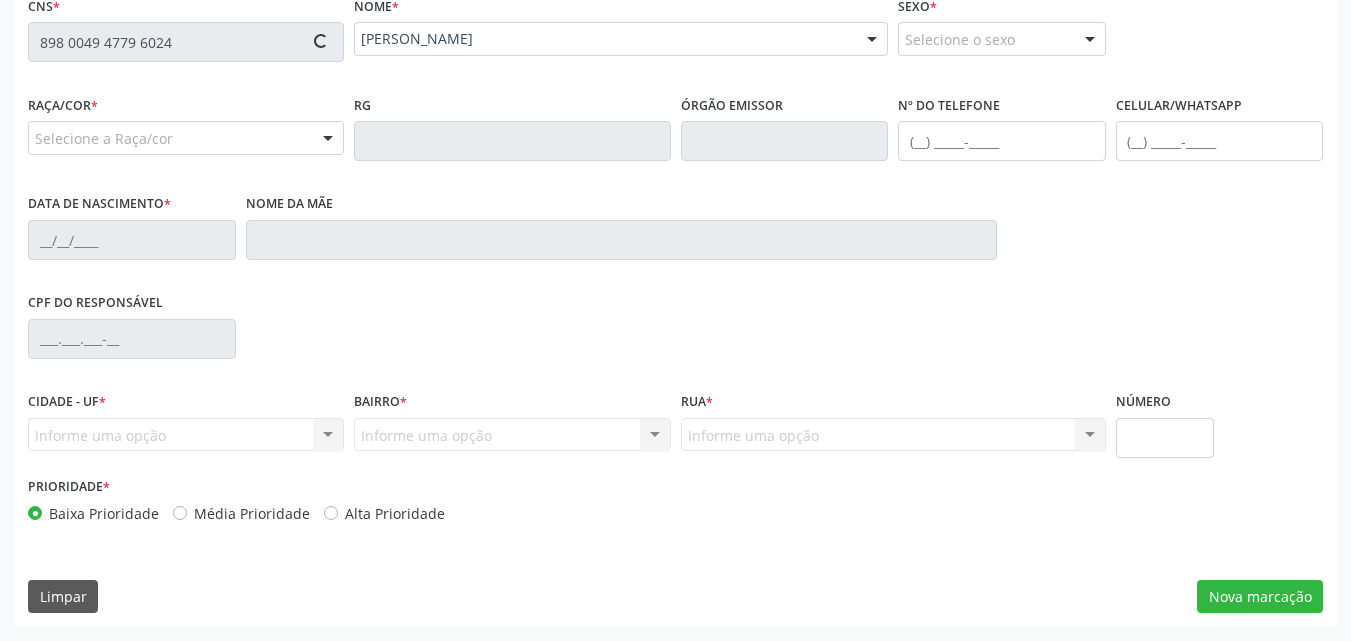 type on "(82) 99150-6515" 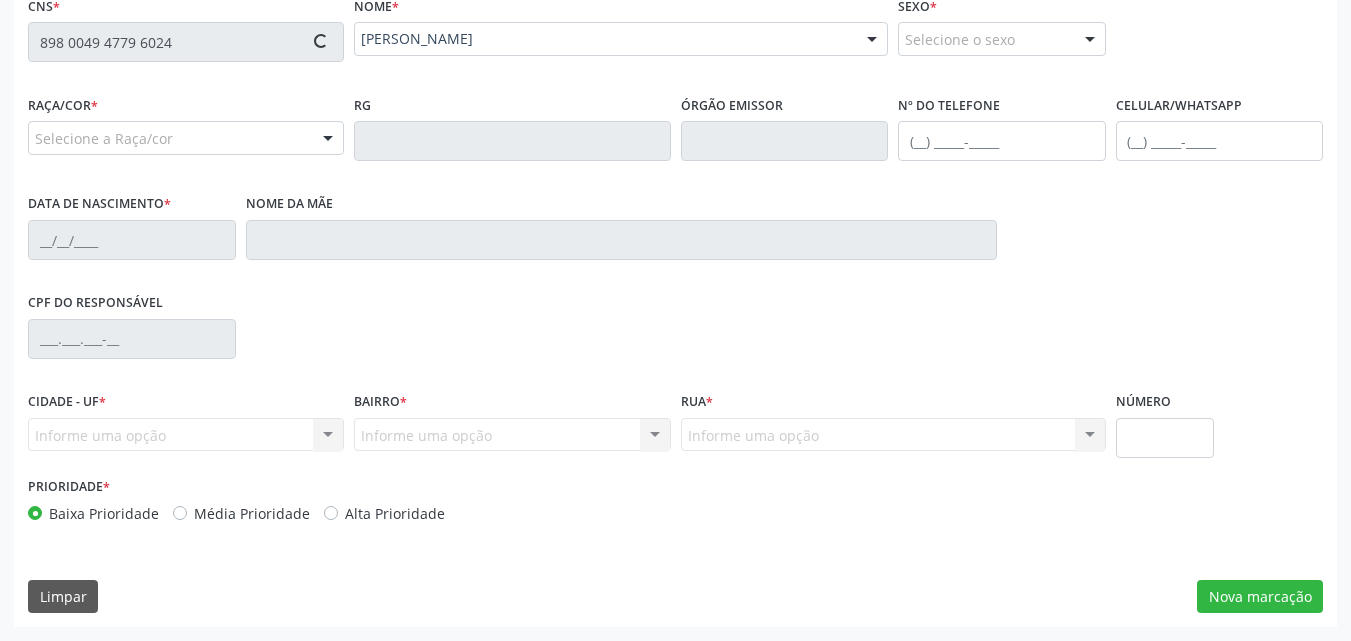 type on "10/10/1954" 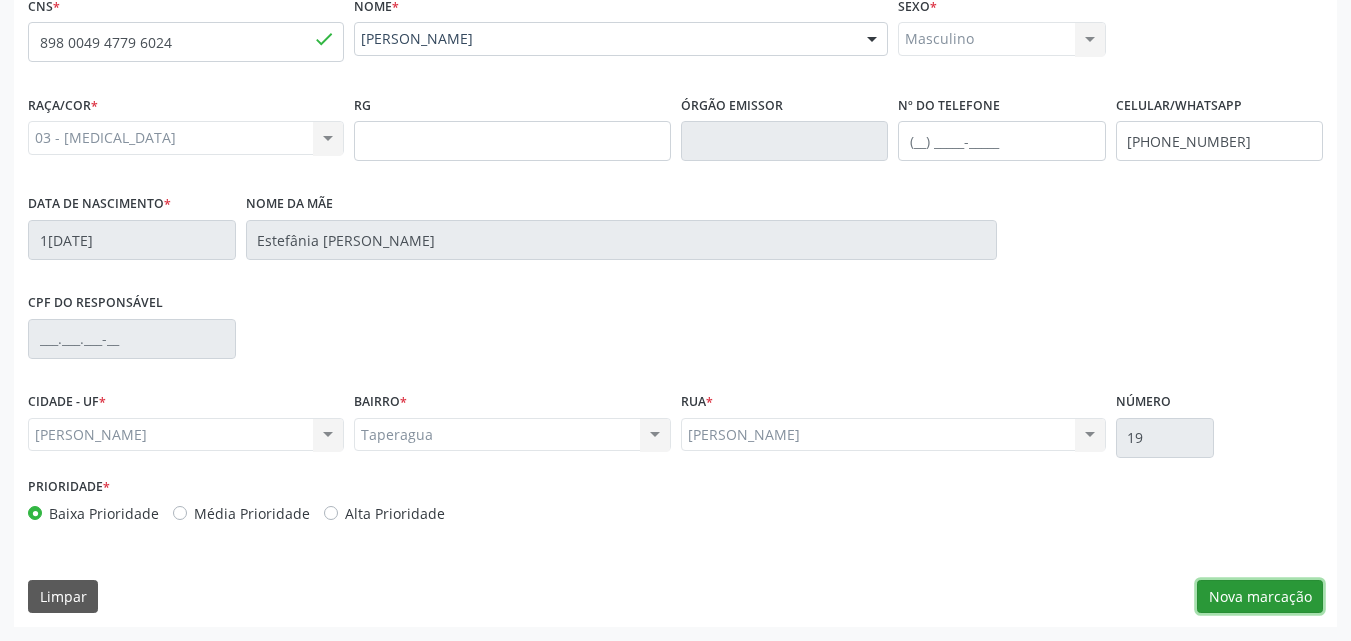click on "Nova marcação" at bounding box center [1260, 597] 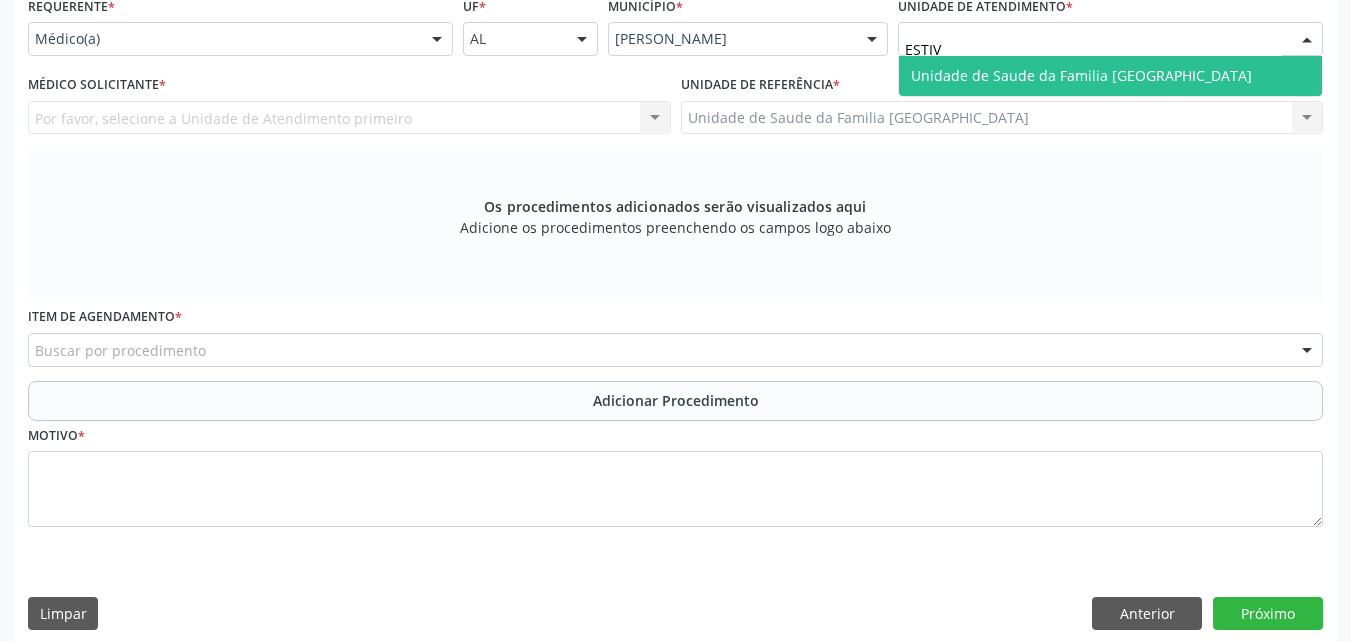 type on "ESTIVA" 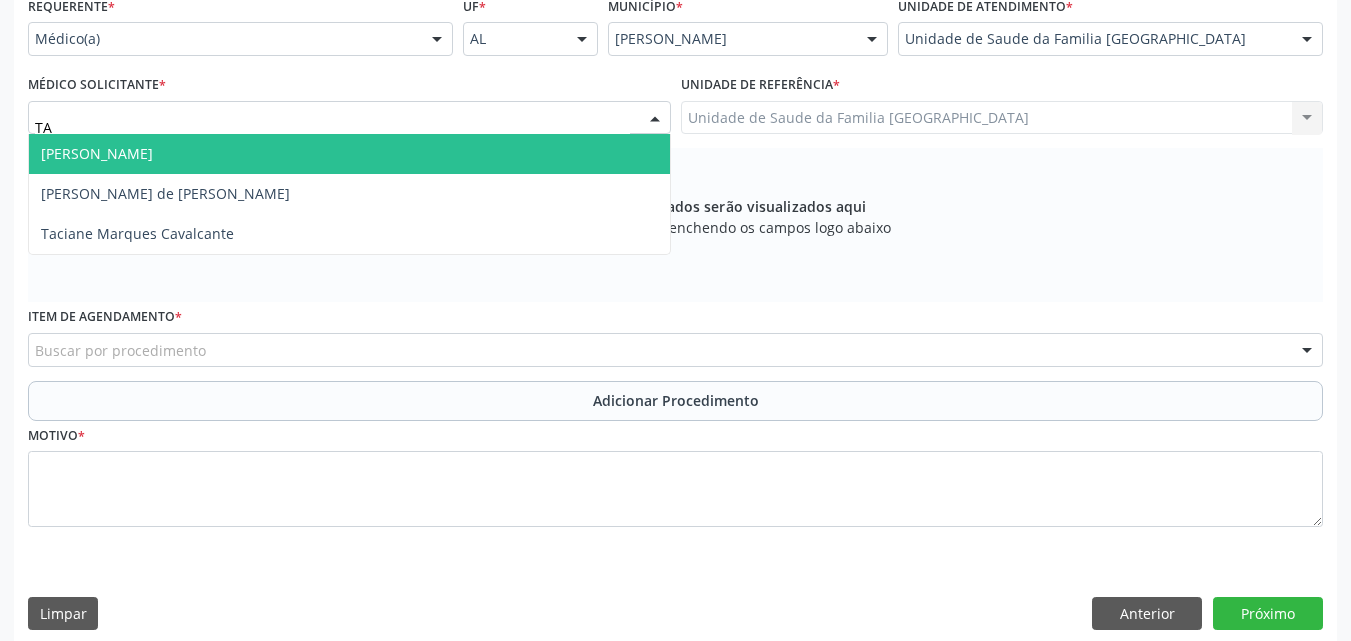 type on "TAC" 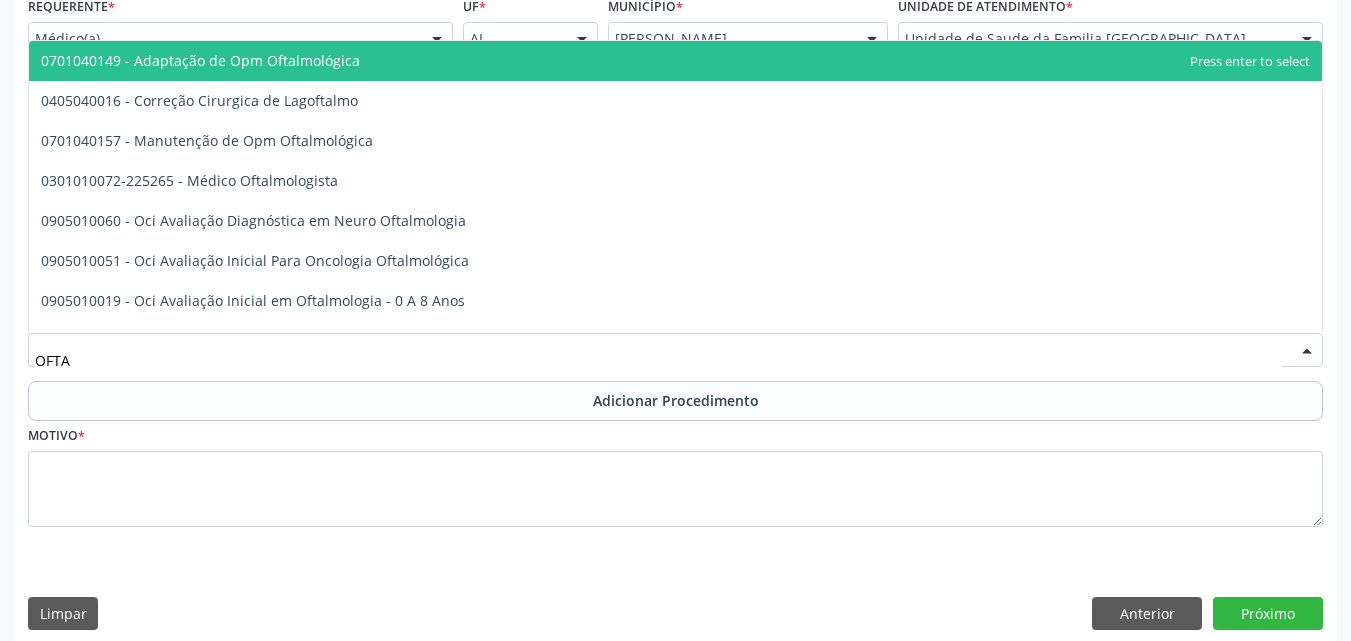 type on "OFTAL" 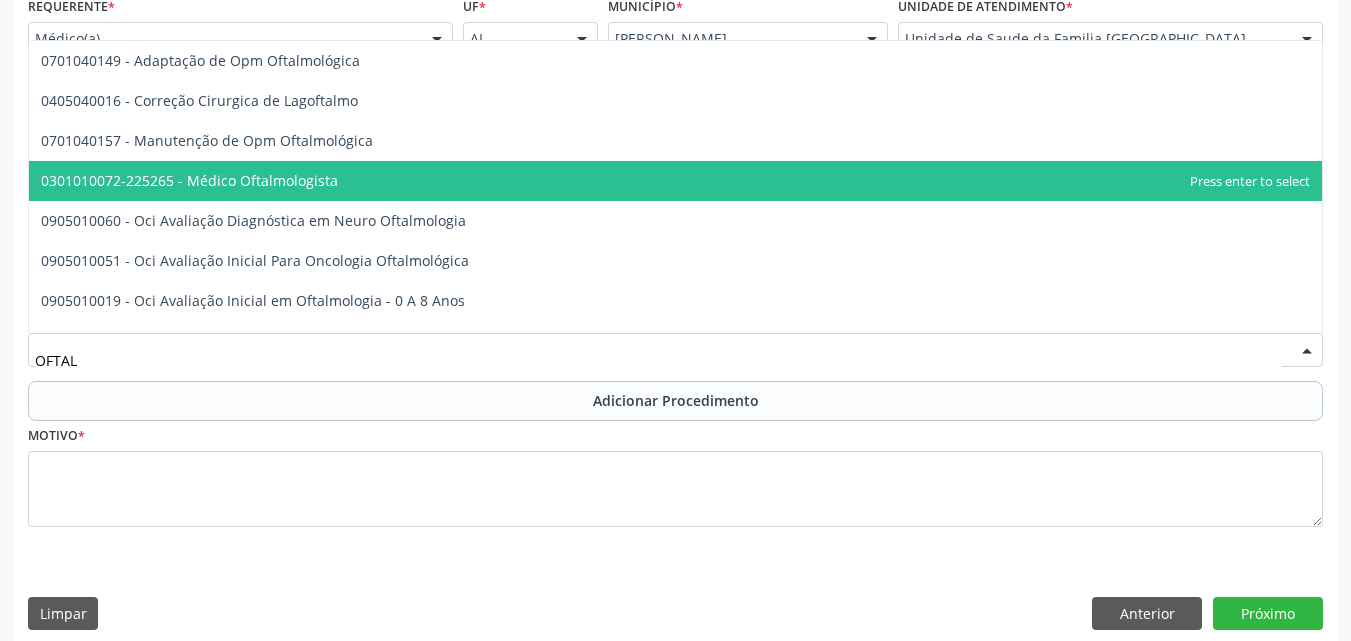 click on "0301010072-225265 - Médico Oftalmologista" at bounding box center (189, 180) 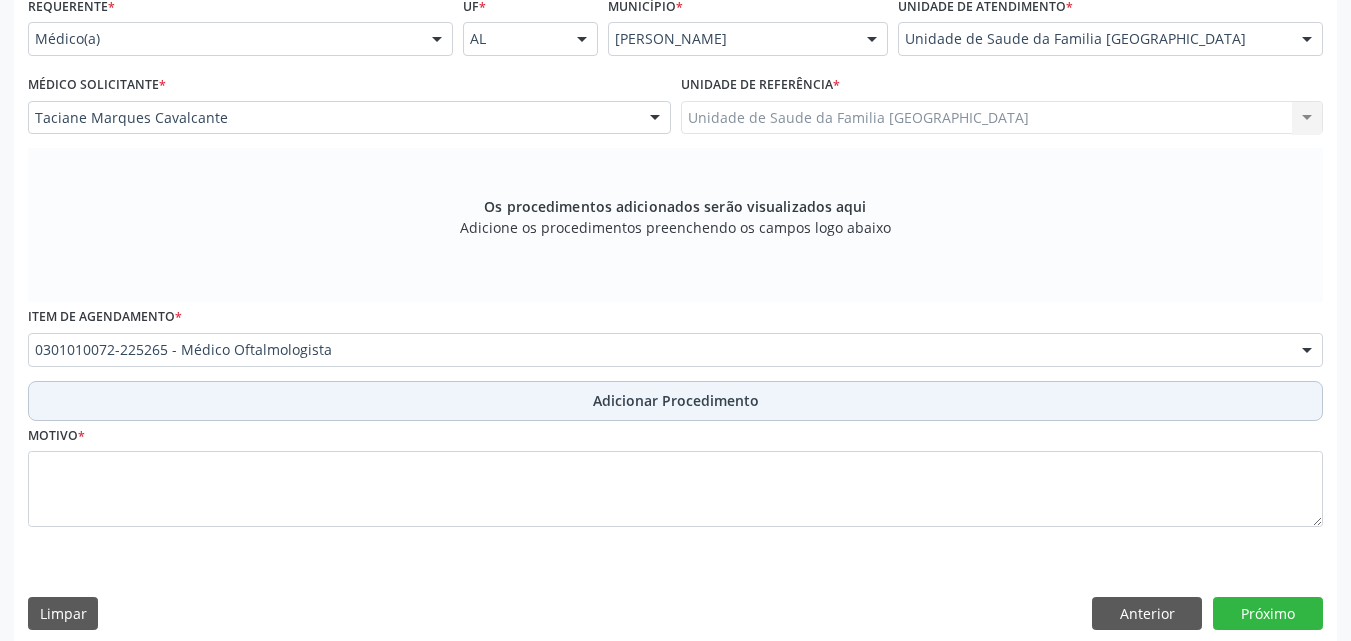 click on "Adicionar Procedimento" at bounding box center (675, 401) 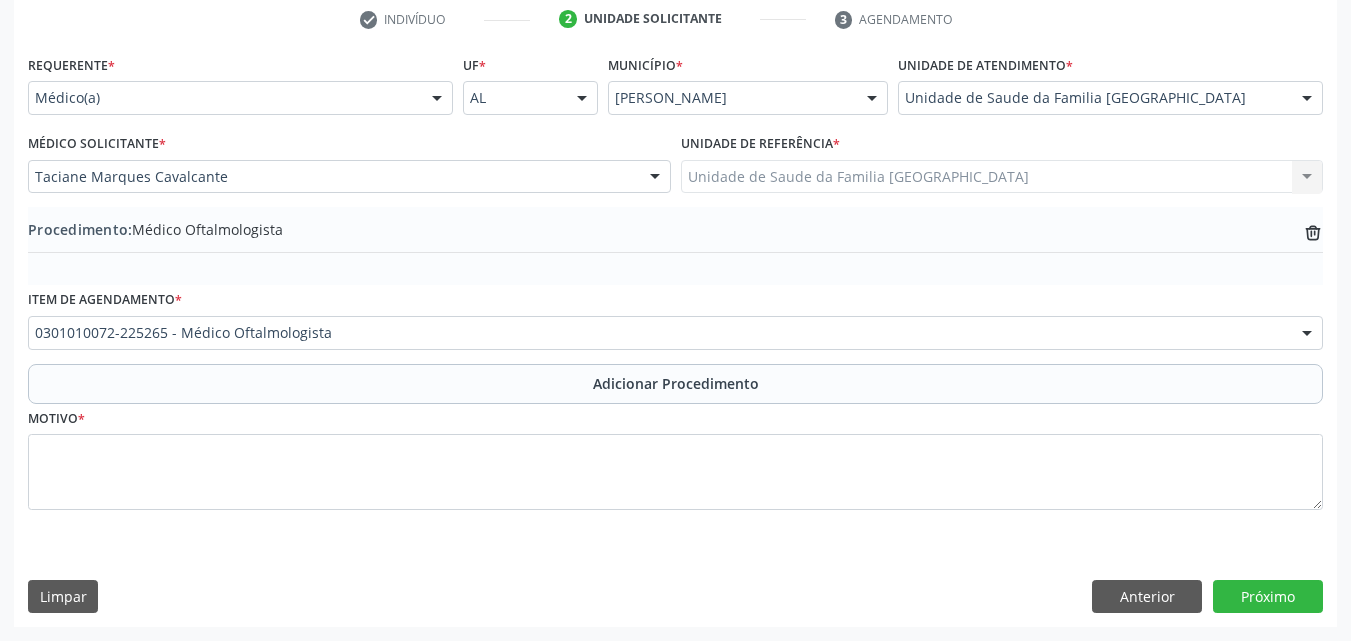 scroll, scrollTop: 412, scrollLeft: 0, axis: vertical 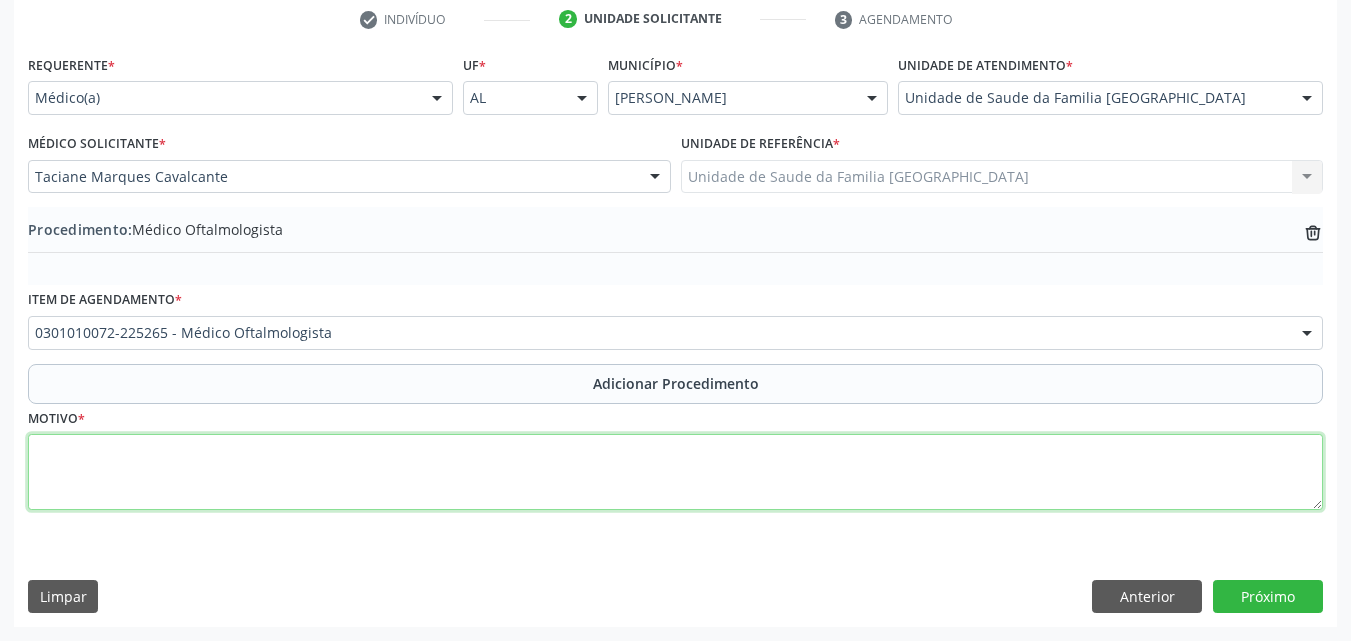 click at bounding box center [675, 472] 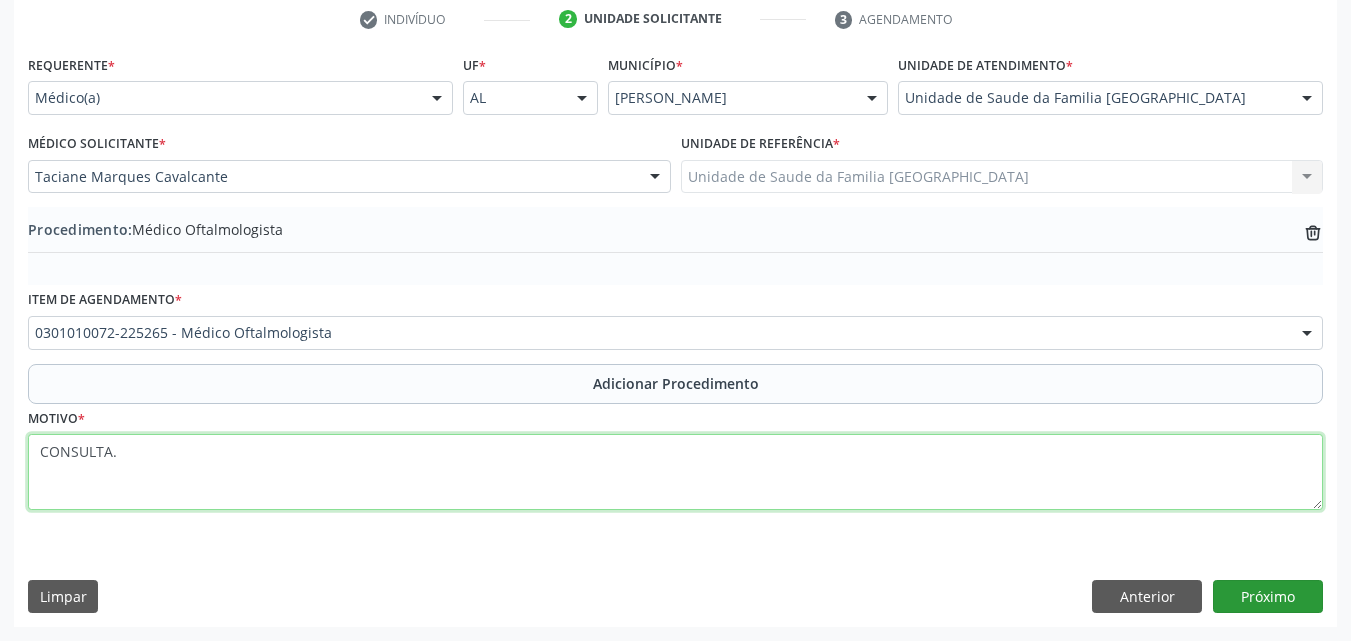 type on "CONSULTA." 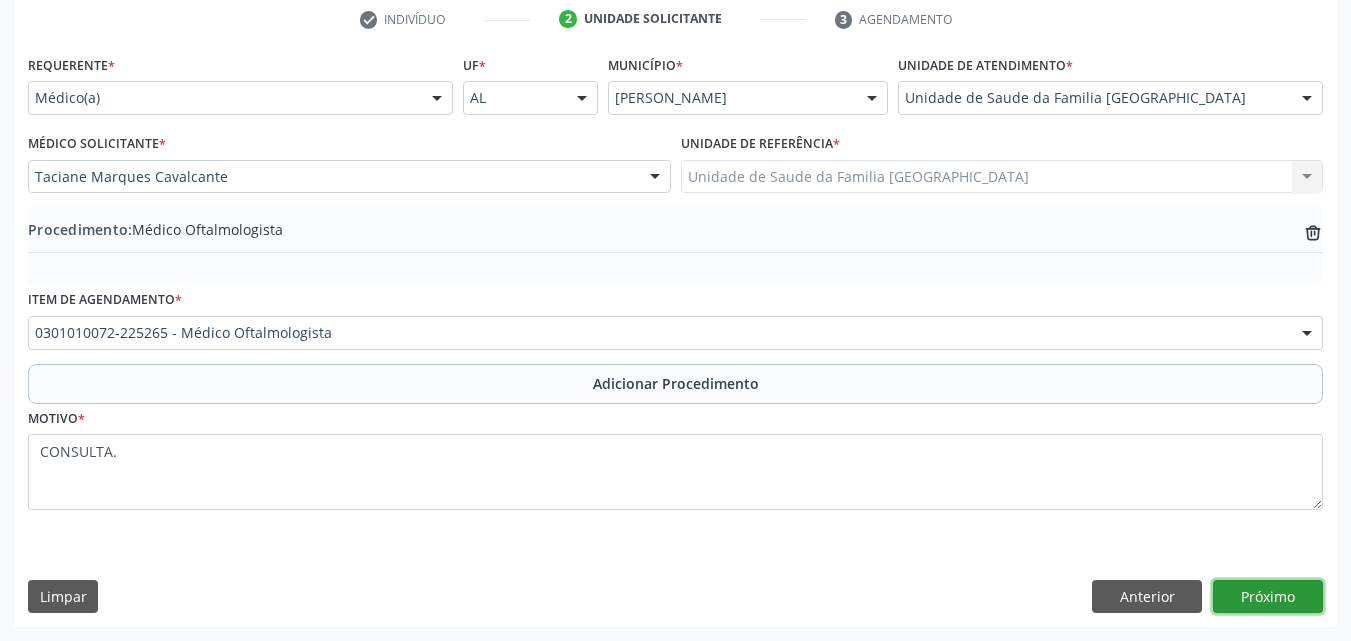 click on "Próximo" at bounding box center (1268, 597) 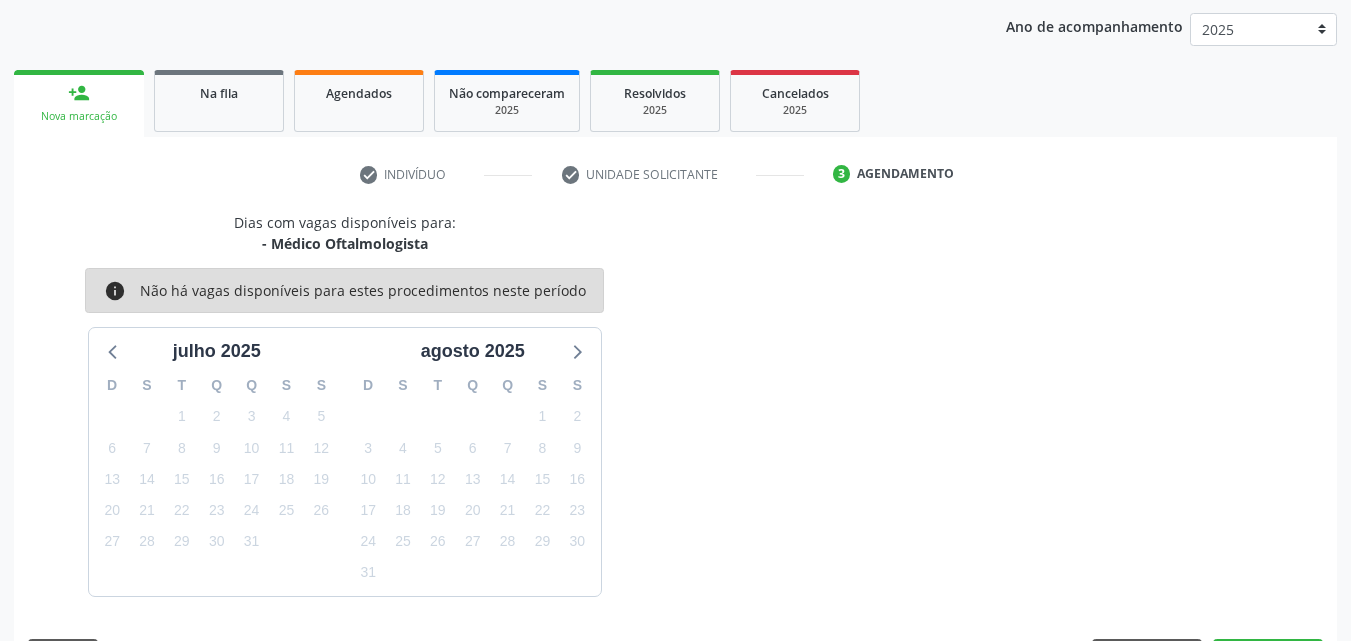 scroll, scrollTop: 316, scrollLeft: 0, axis: vertical 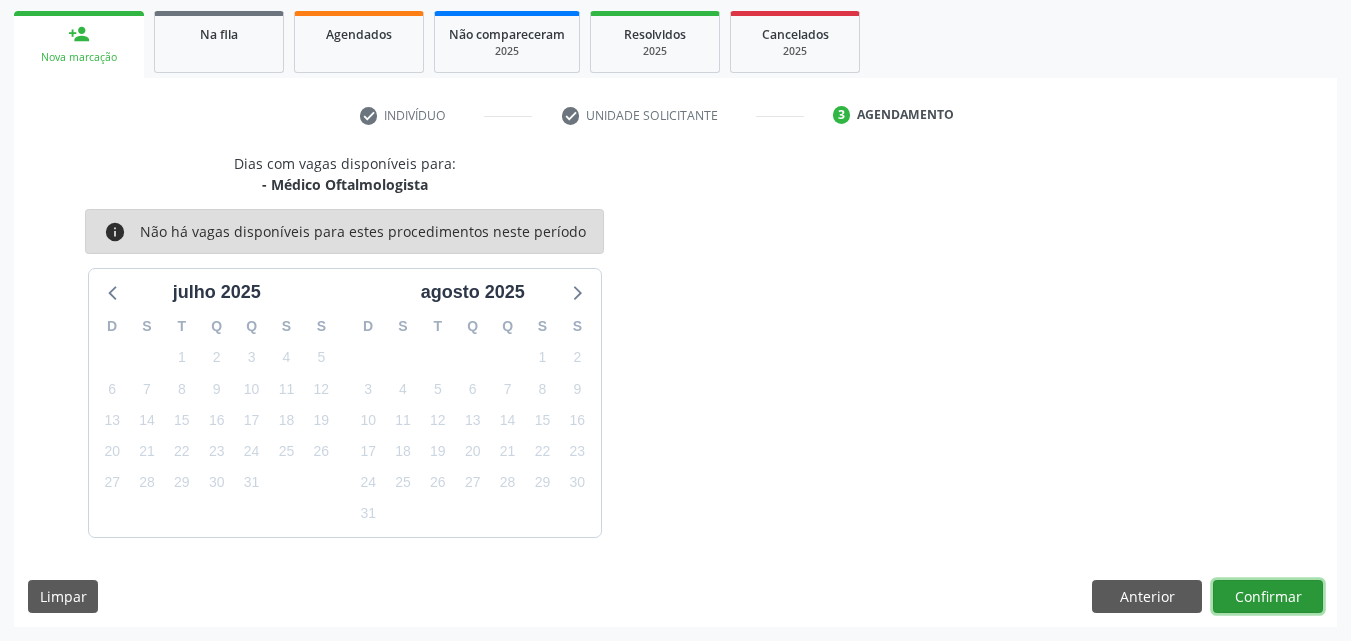 click on "Confirmar" at bounding box center [1268, 597] 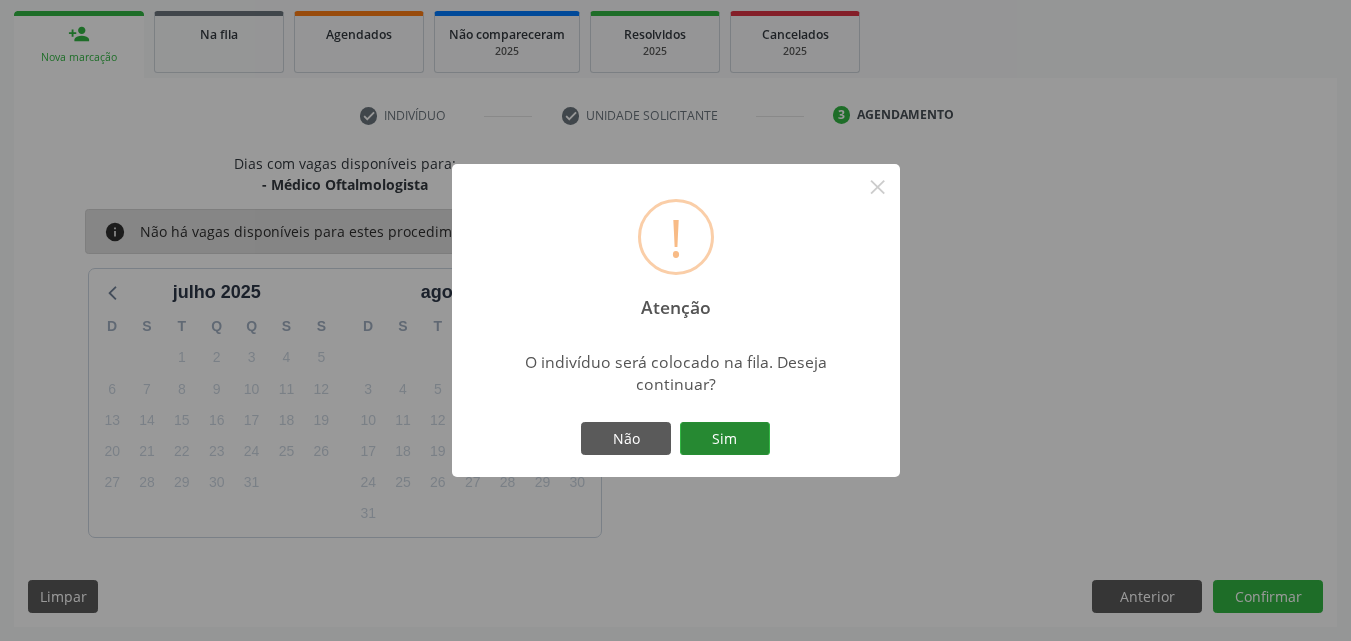 click on "Sim" at bounding box center [725, 439] 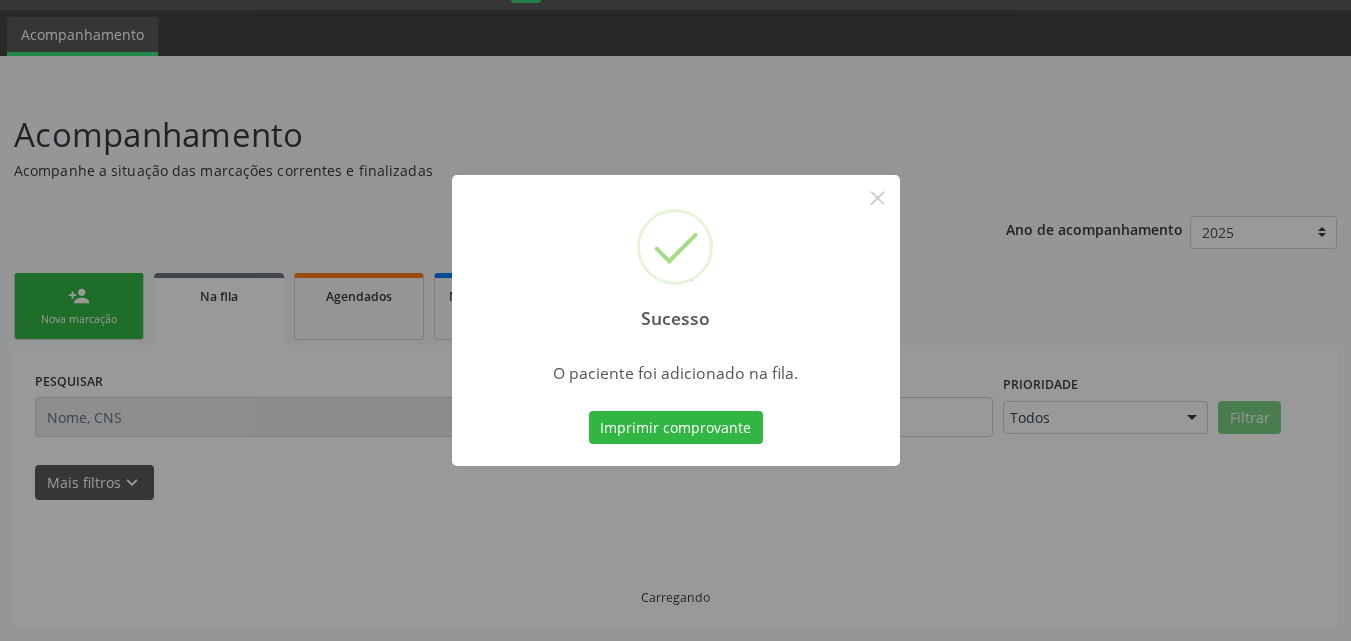 scroll, scrollTop: 54, scrollLeft: 0, axis: vertical 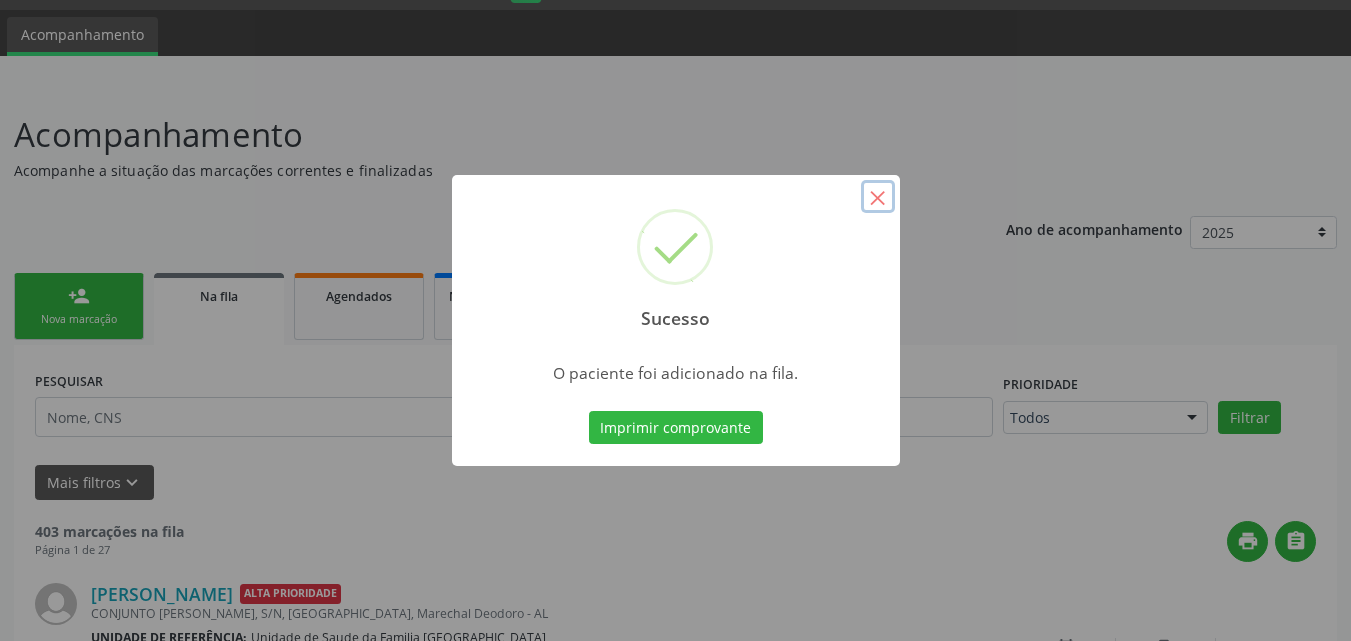 click on "×" at bounding box center (878, 197) 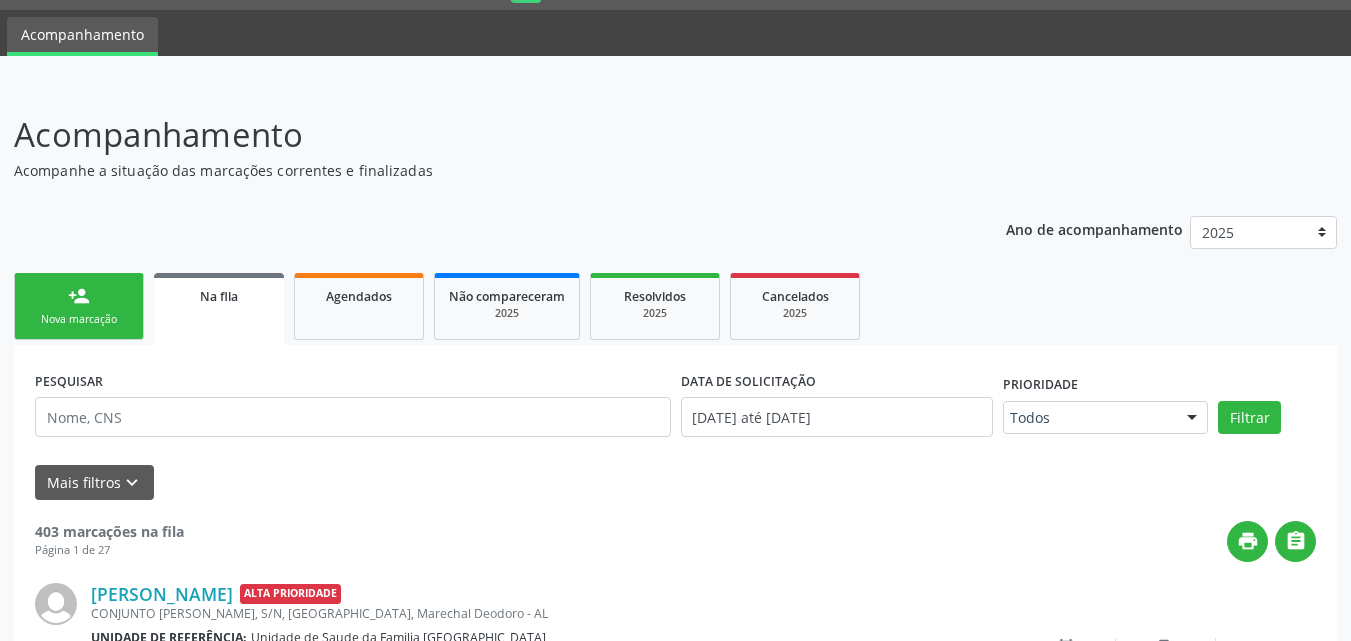 click on "person_add
Nova marcação" at bounding box center (79, 306) 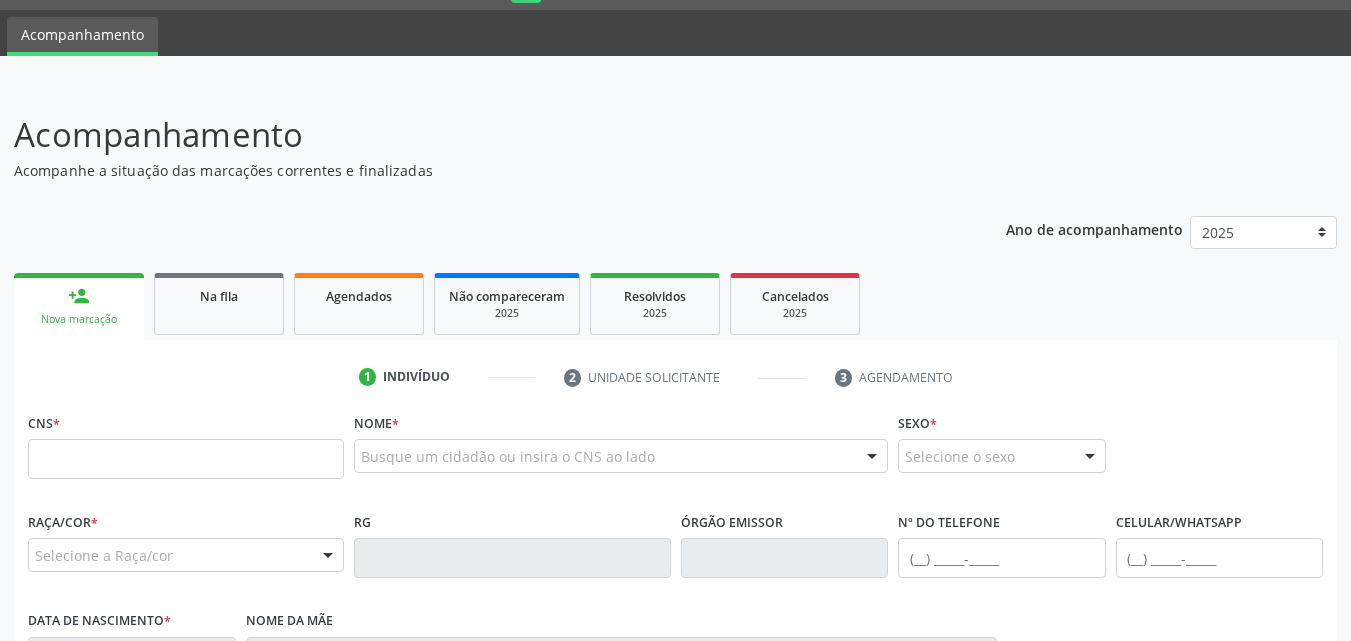 click on "CNS
*" at bounding box center (186, 443) 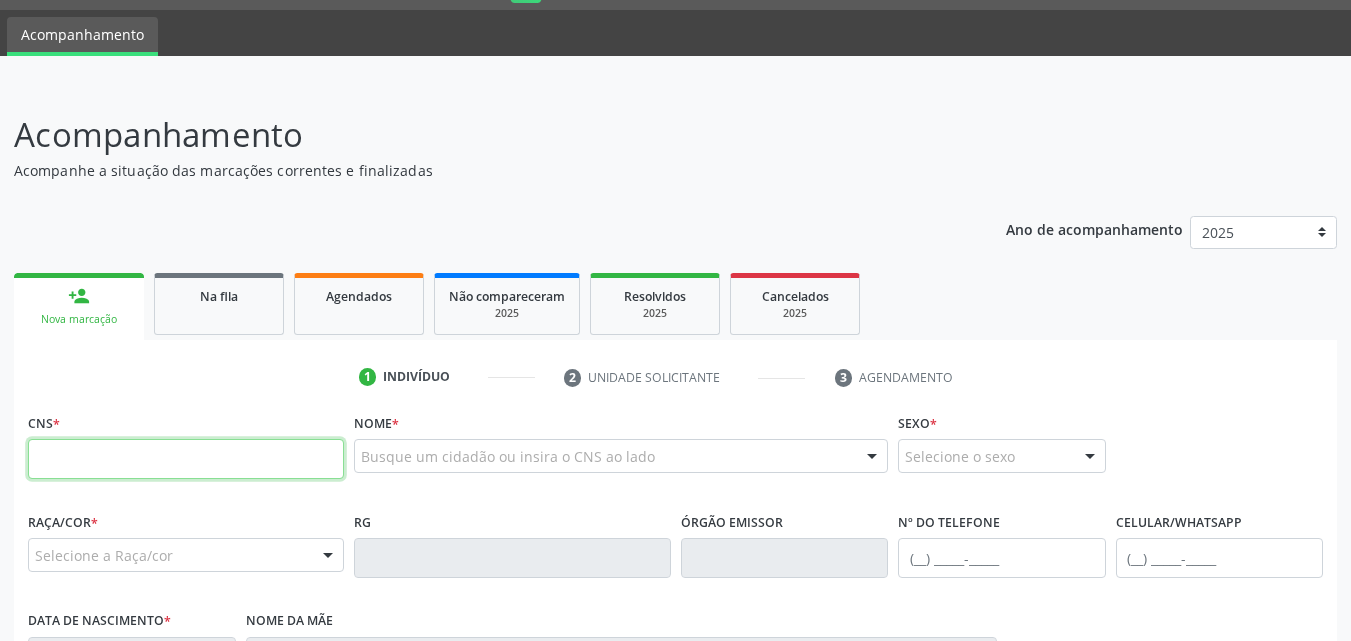 click at bounding box center (186, 459) 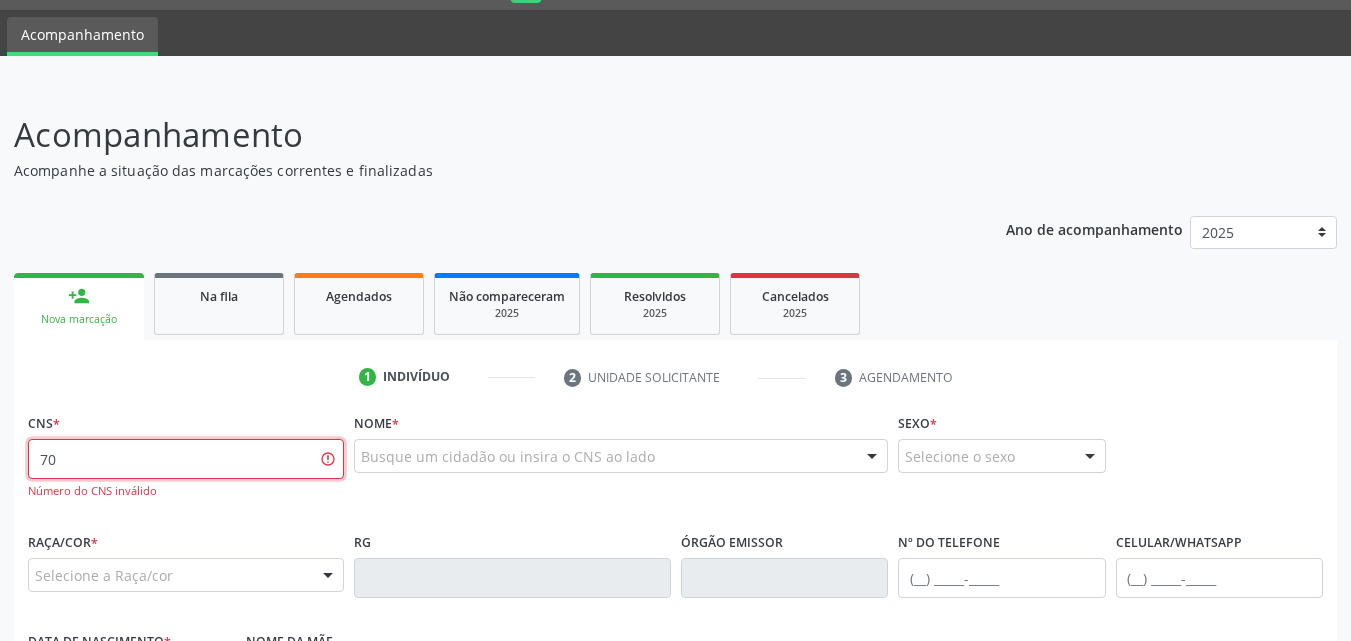 type on "7" 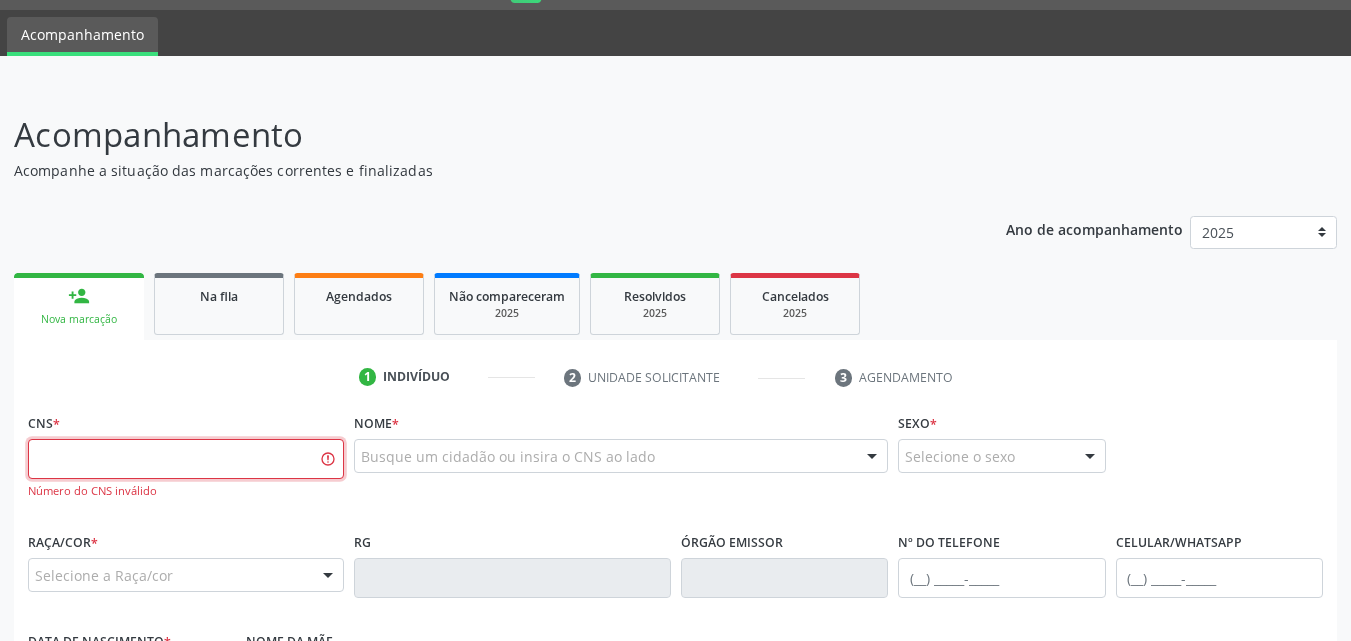 click at bounding box center [186, 459] 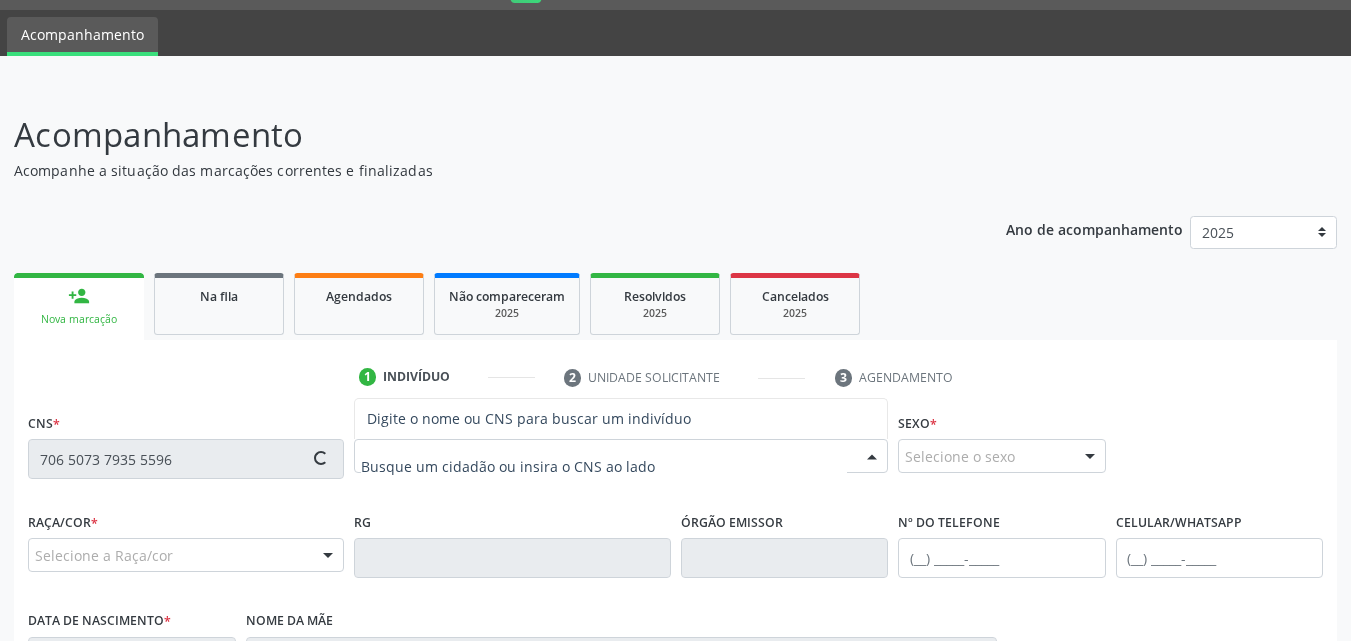 type on "706 5073 7935 5596" 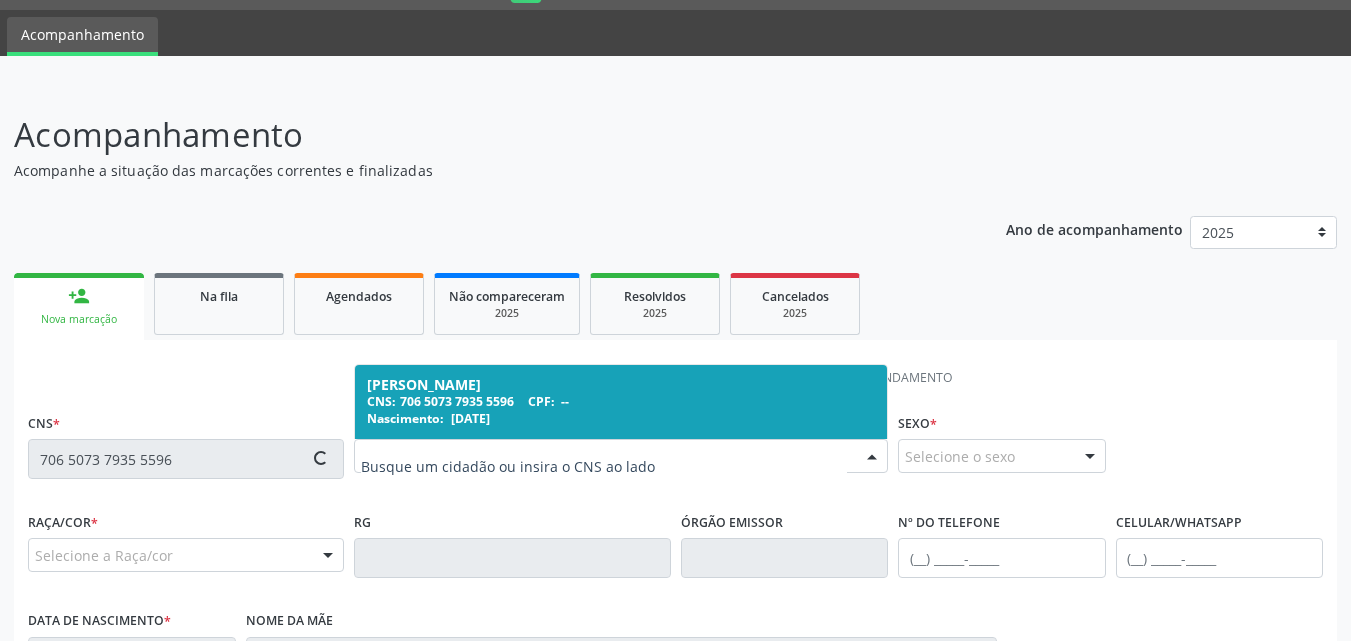 scroll, scrollTop: 471, scrollLeft: 0, axis: vertical 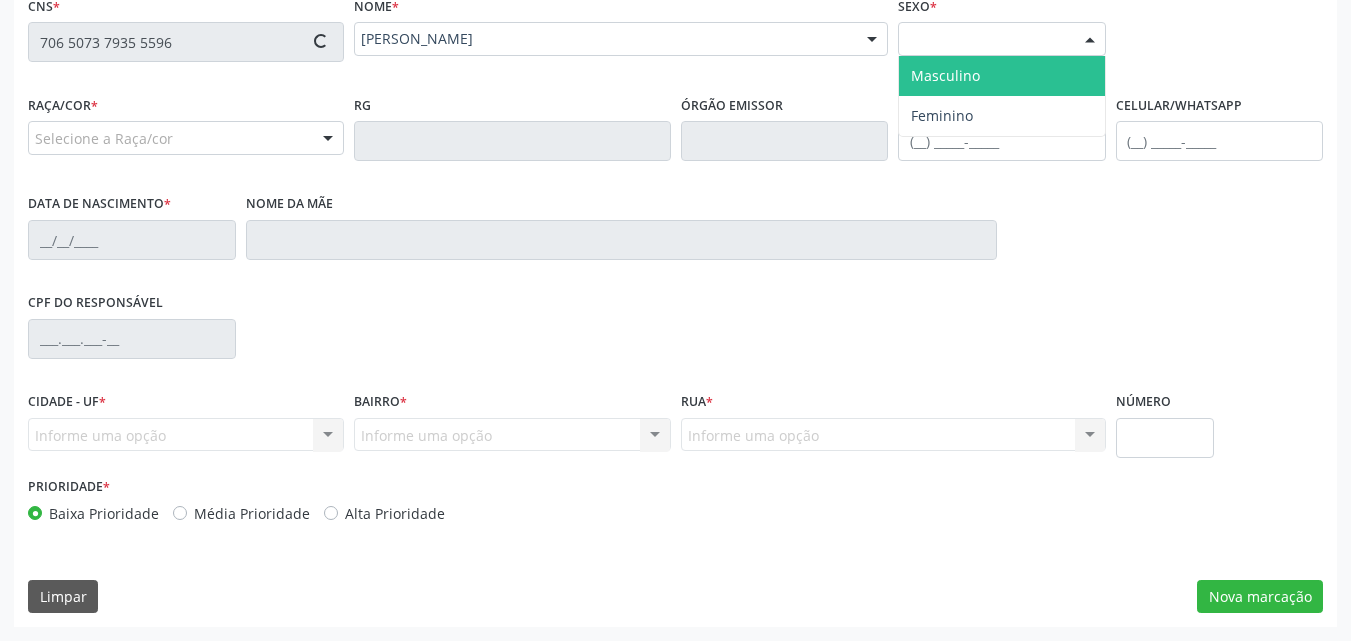 type on "(82) 99107-2719" 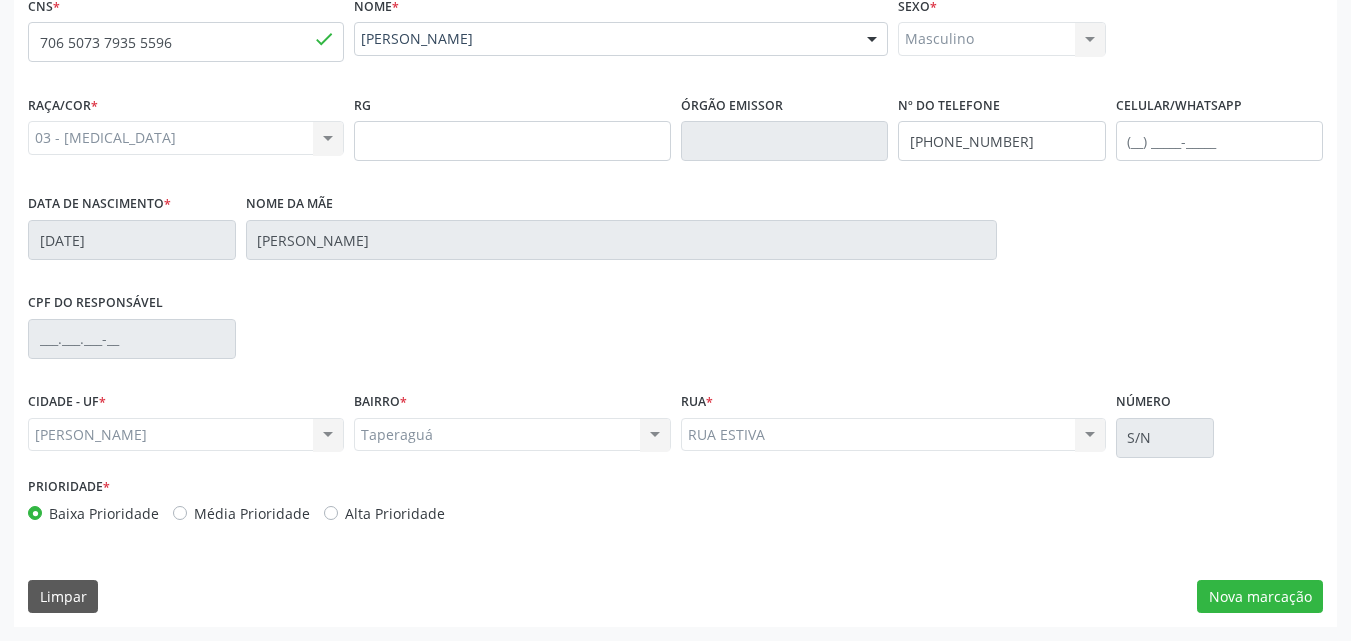 click on "CPF do responsável" at bounding box center [675, 337] 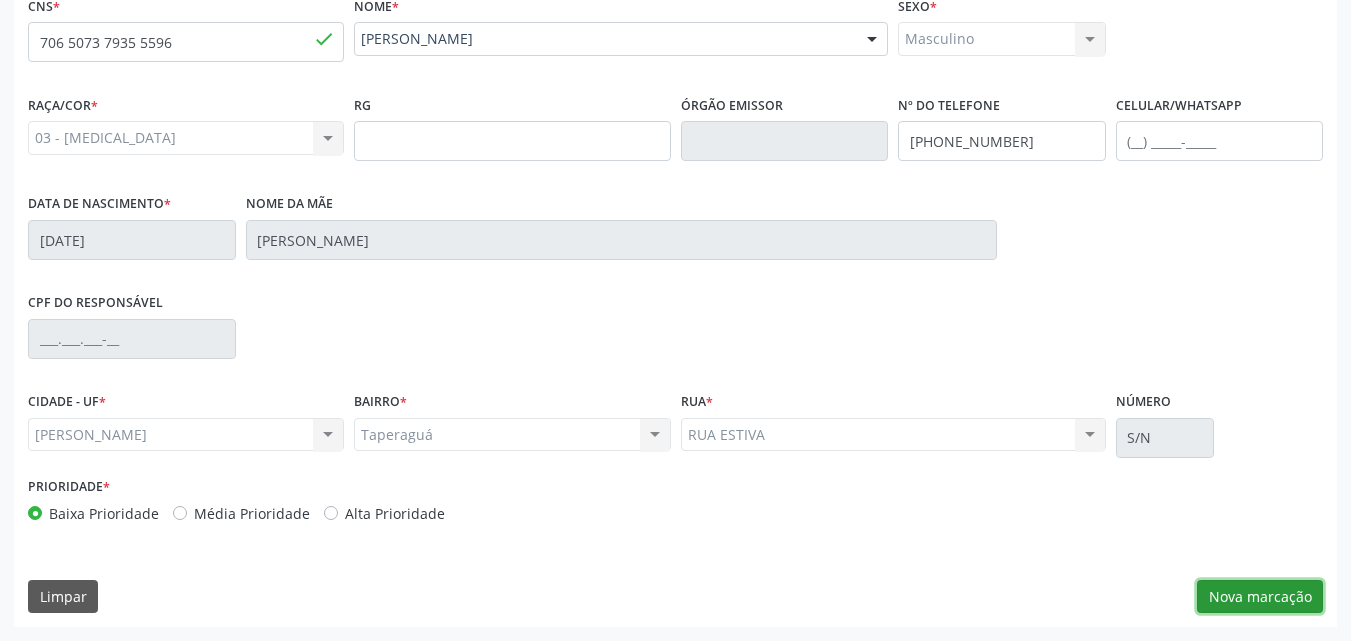 click on "Nova marcação" at bounding box center (1260, 597) 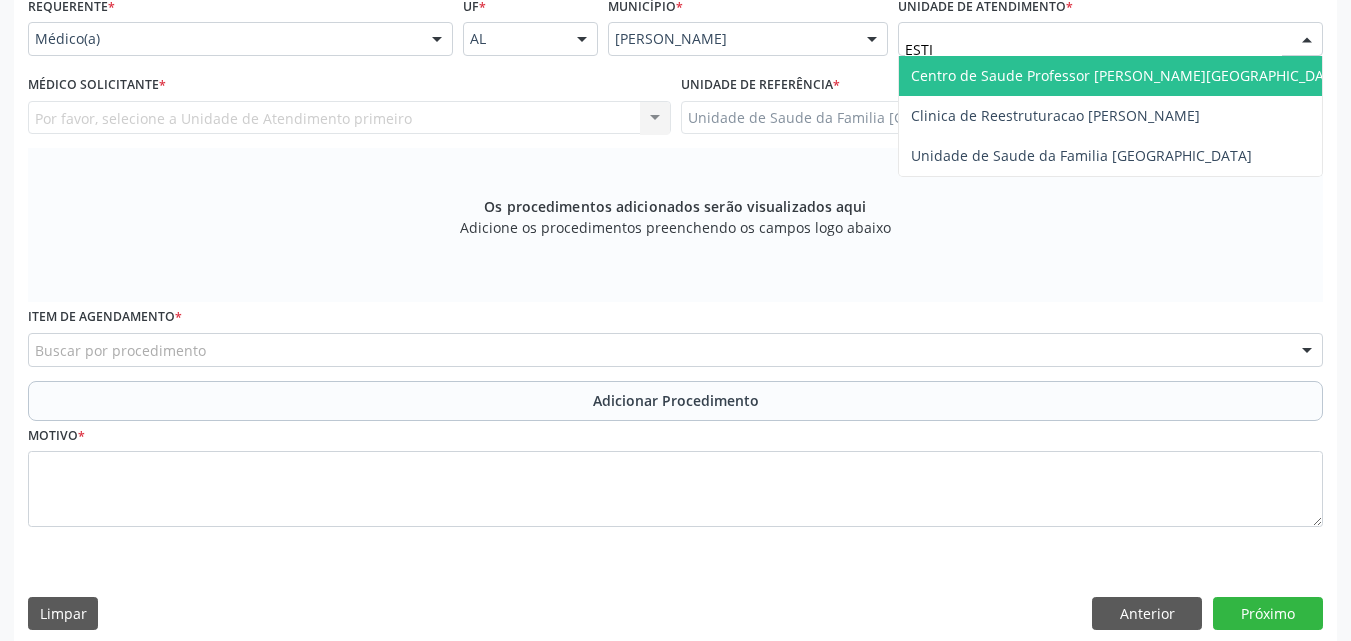 type on "ESTIV" 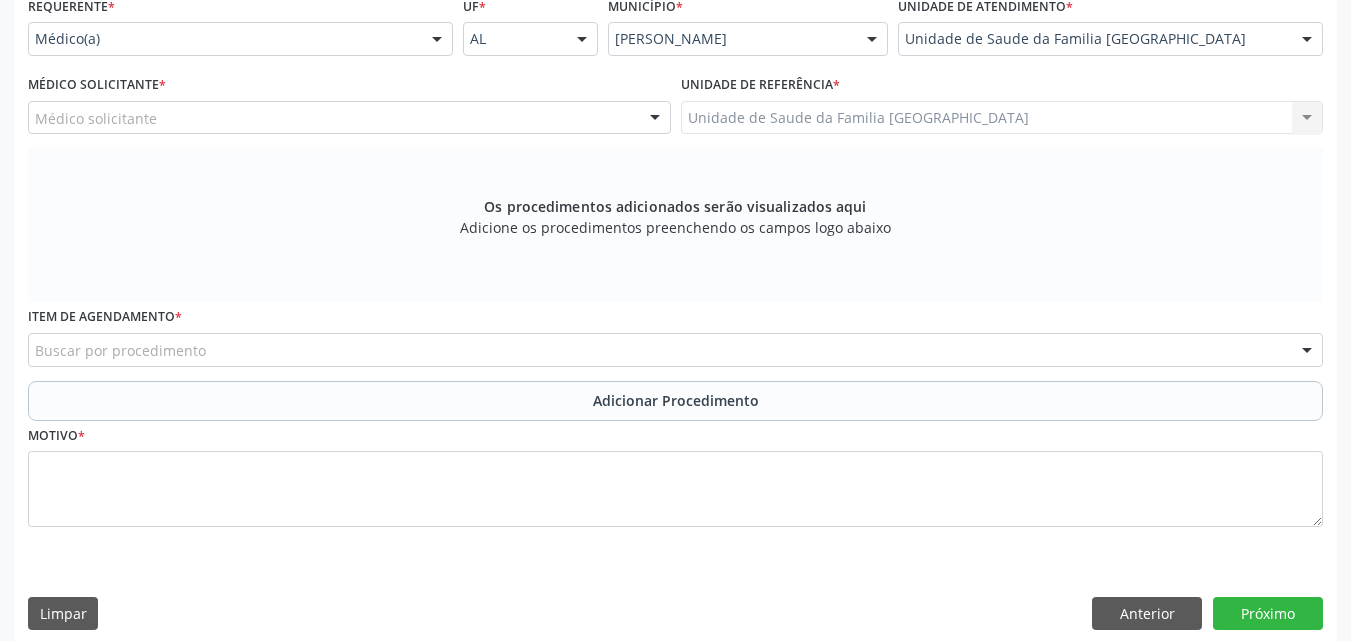 click on "Médico solicitante" at bounding box center (349, 118) 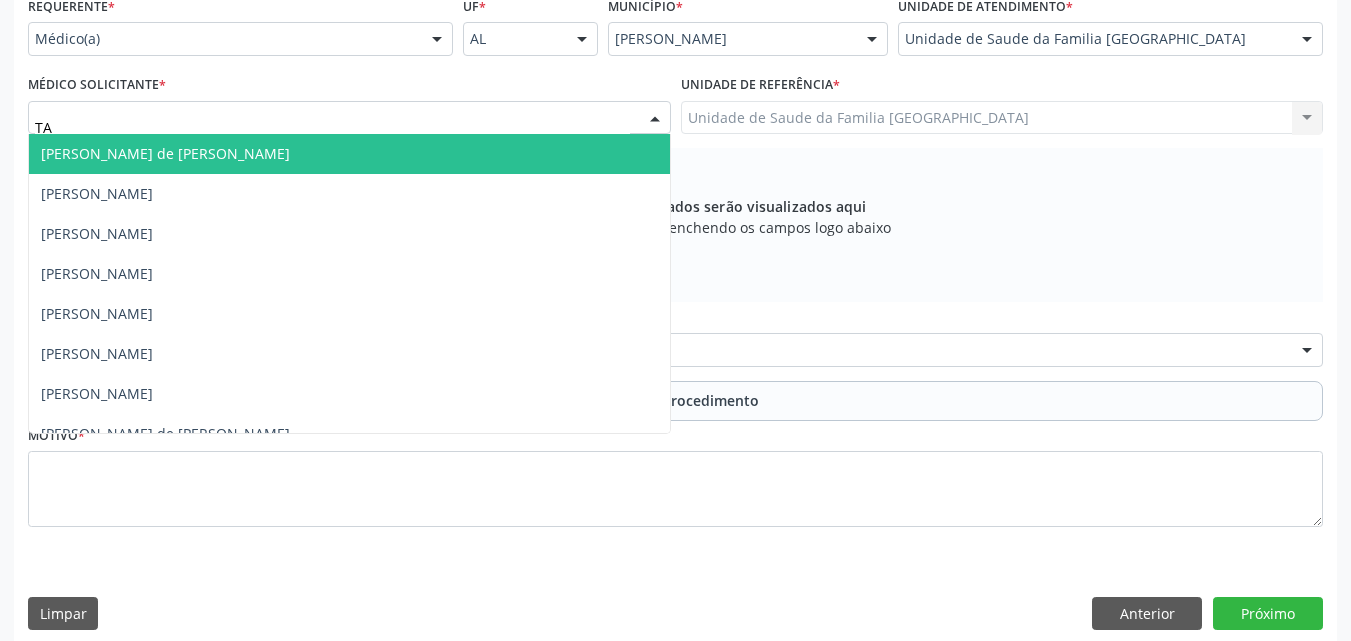 type on "TAC" 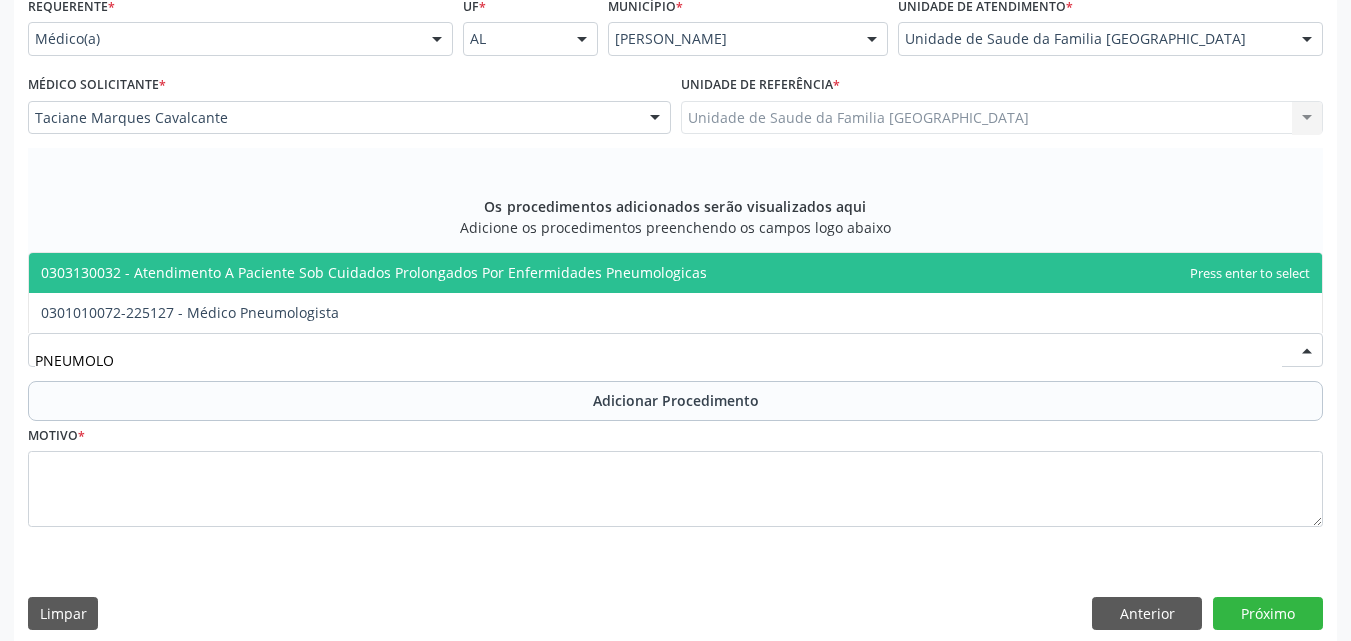type on "PNEUMOL" 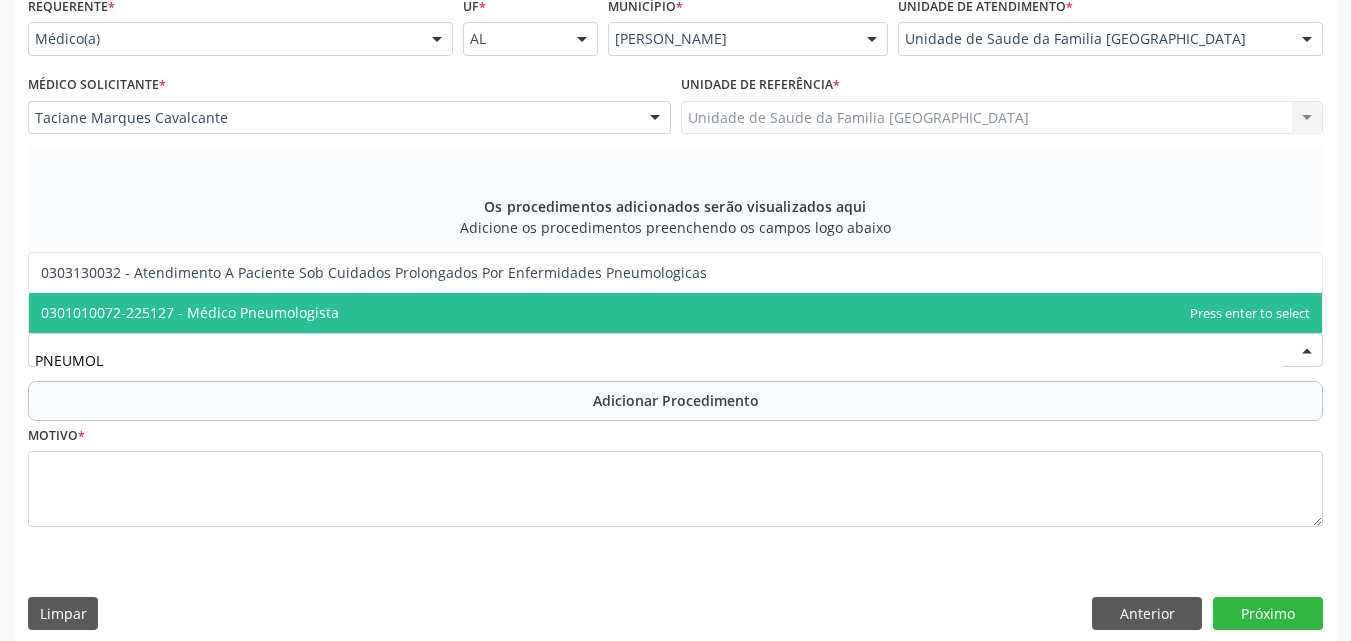 click on "0301010072-225127 - Médico Pneumologista" at bounding box center [190, 312] 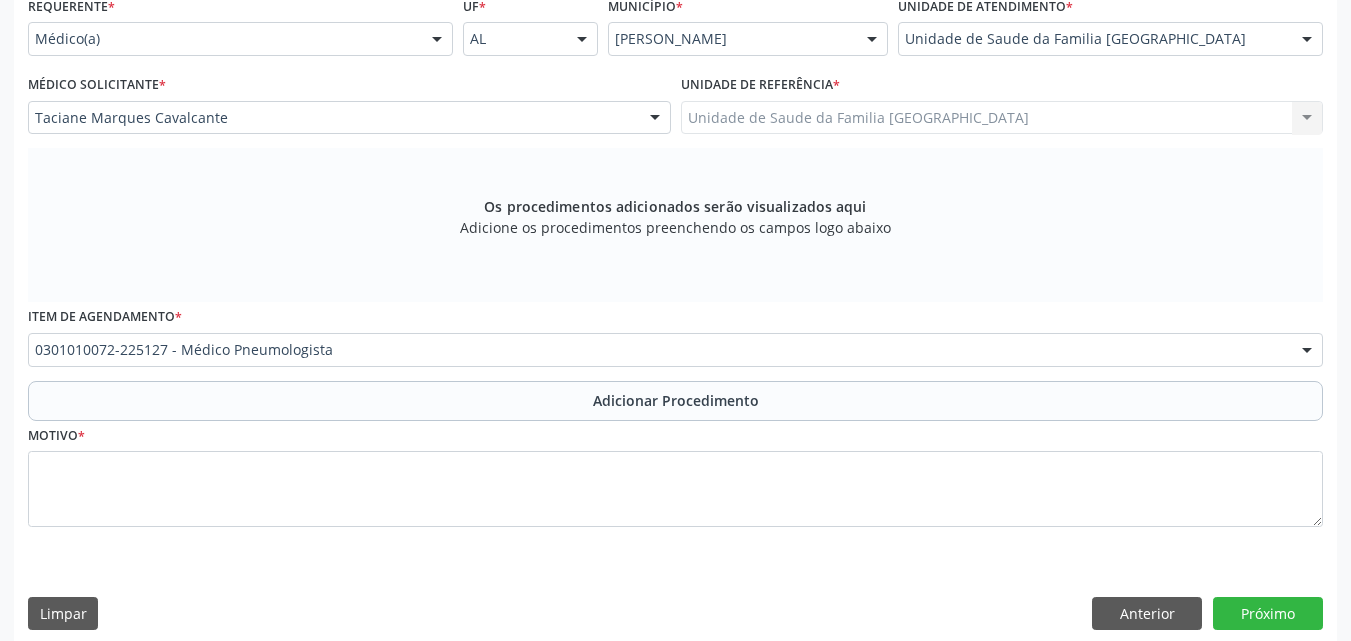 drag, startPoint x: 200, startPoint y: 403, endPoint x: 187, endPoint y: 452, distance: 50.695168 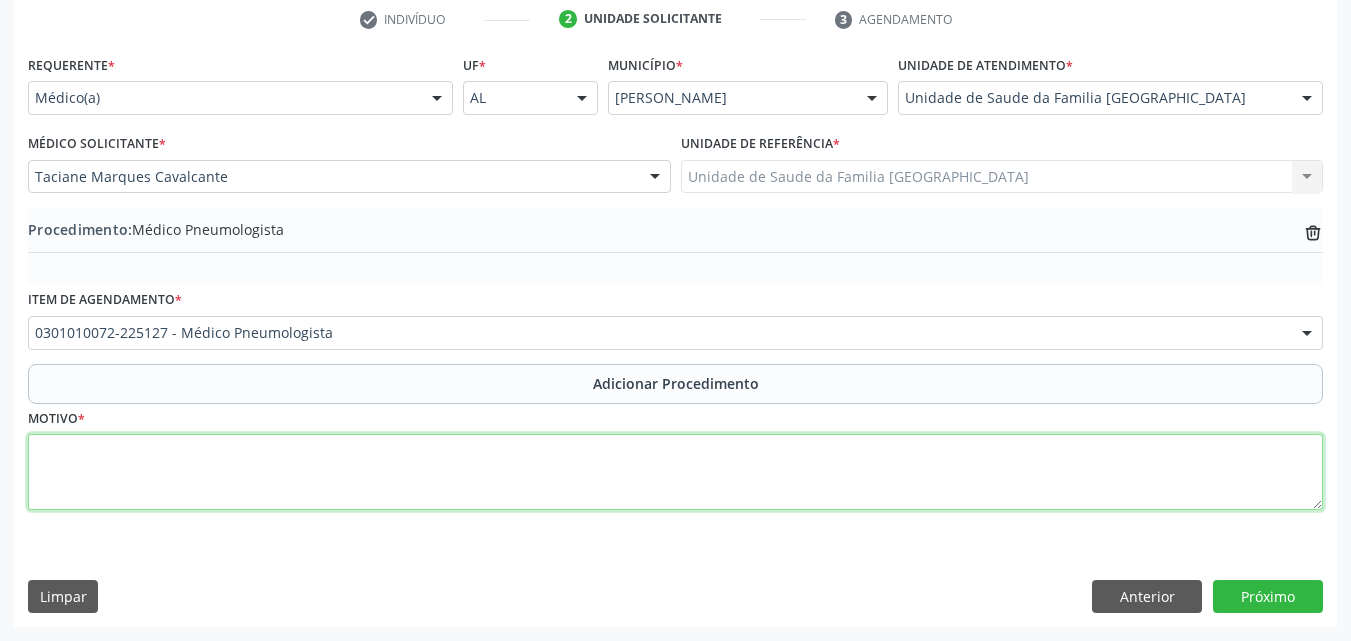 click at bounding box center (675, 472) 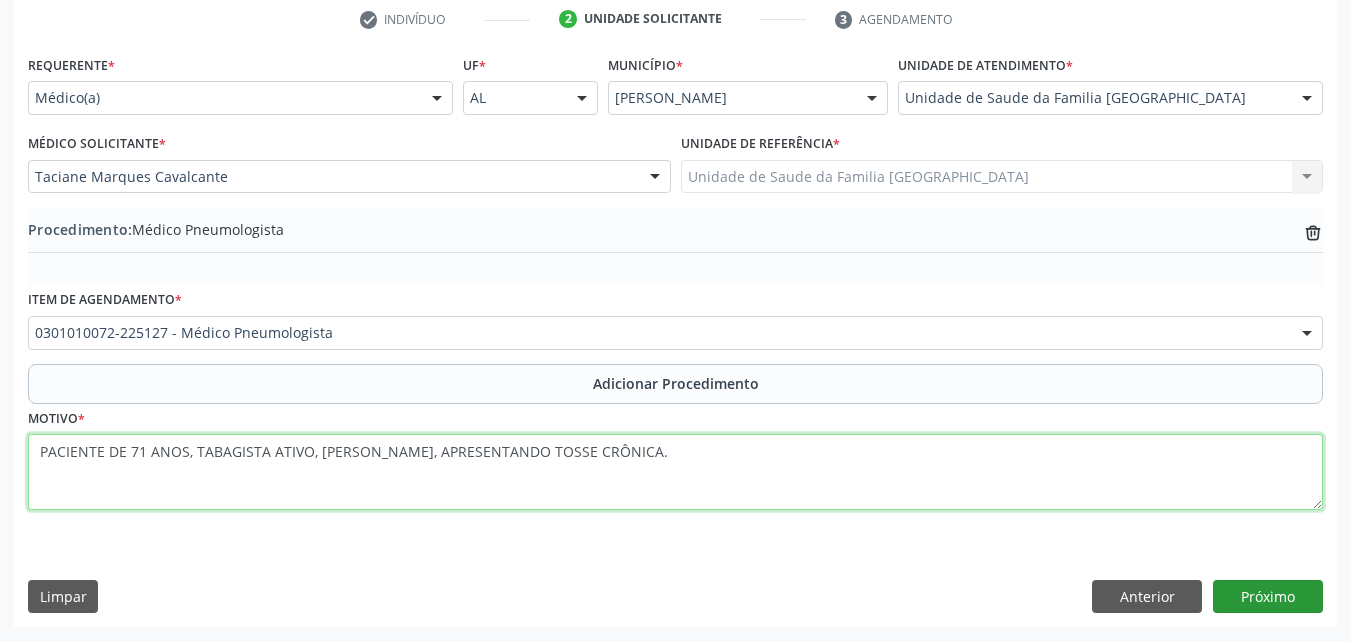 type on "PACIENTE DE 71 ANOS, TABAGISTA ATIVO, HIPERTENSO, APRESENTANDO TOSSE CRÔNICA." 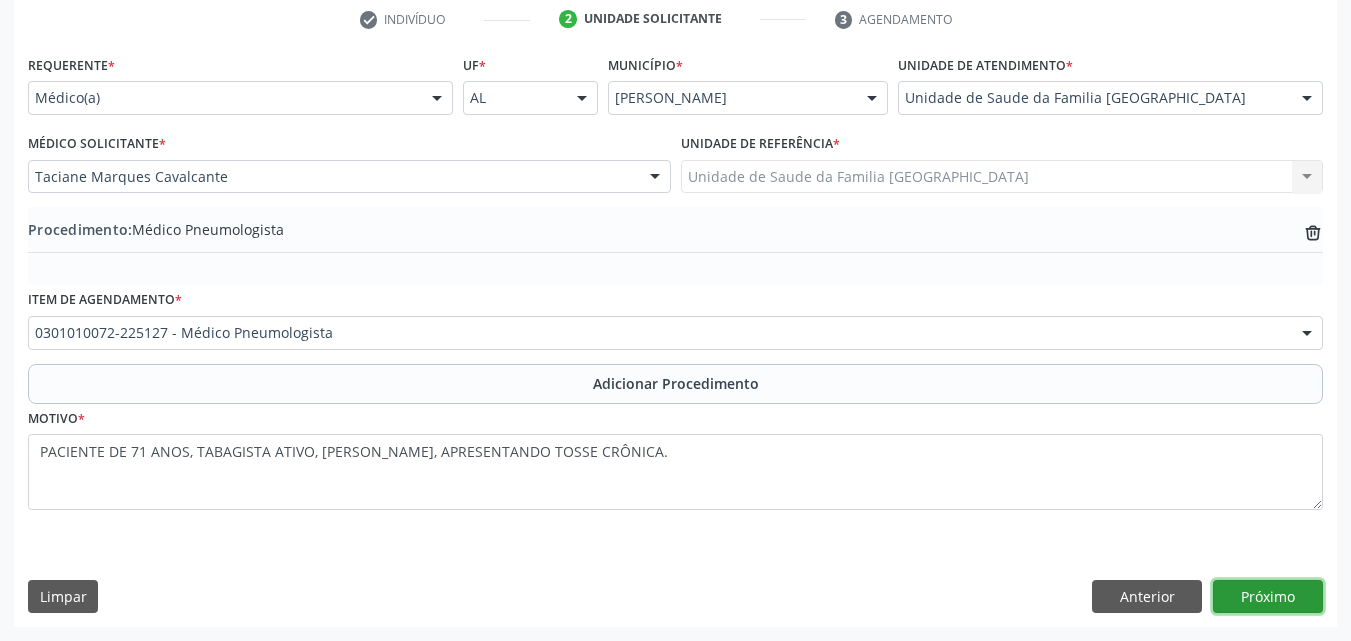 click on "Próximo" at bounding box center [1268, 597] 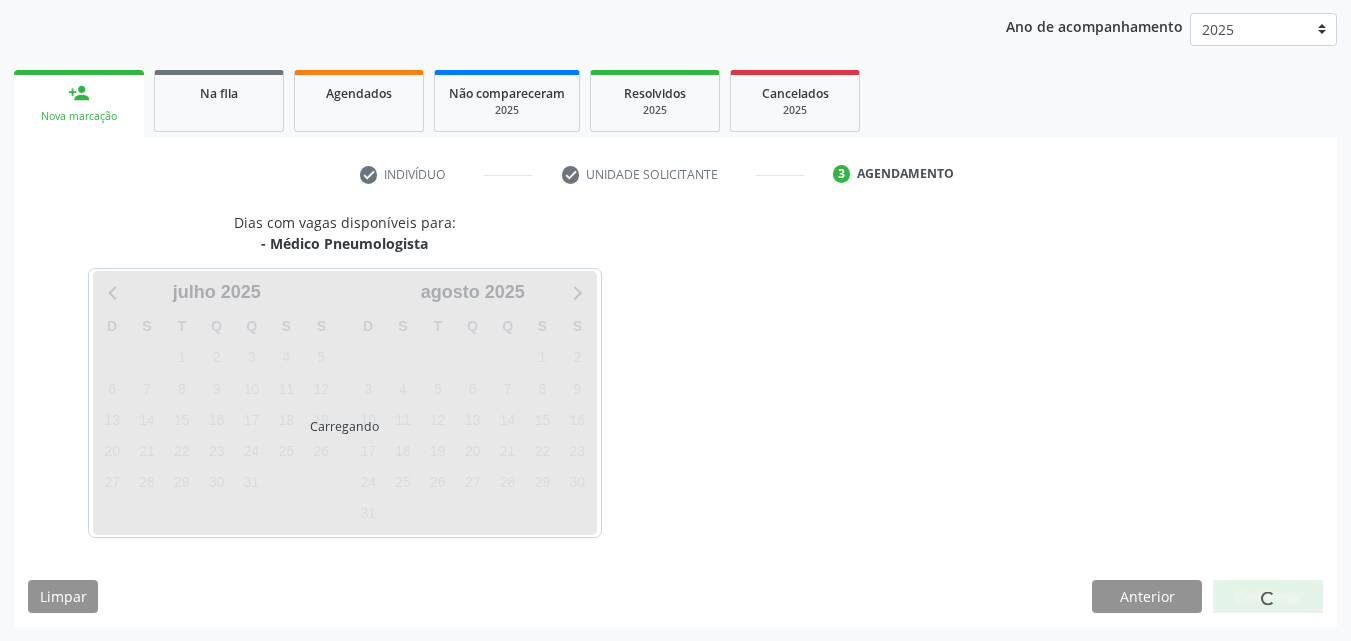 scroll, scrollTop: 316, scrollLeft: 0, axis: vertical 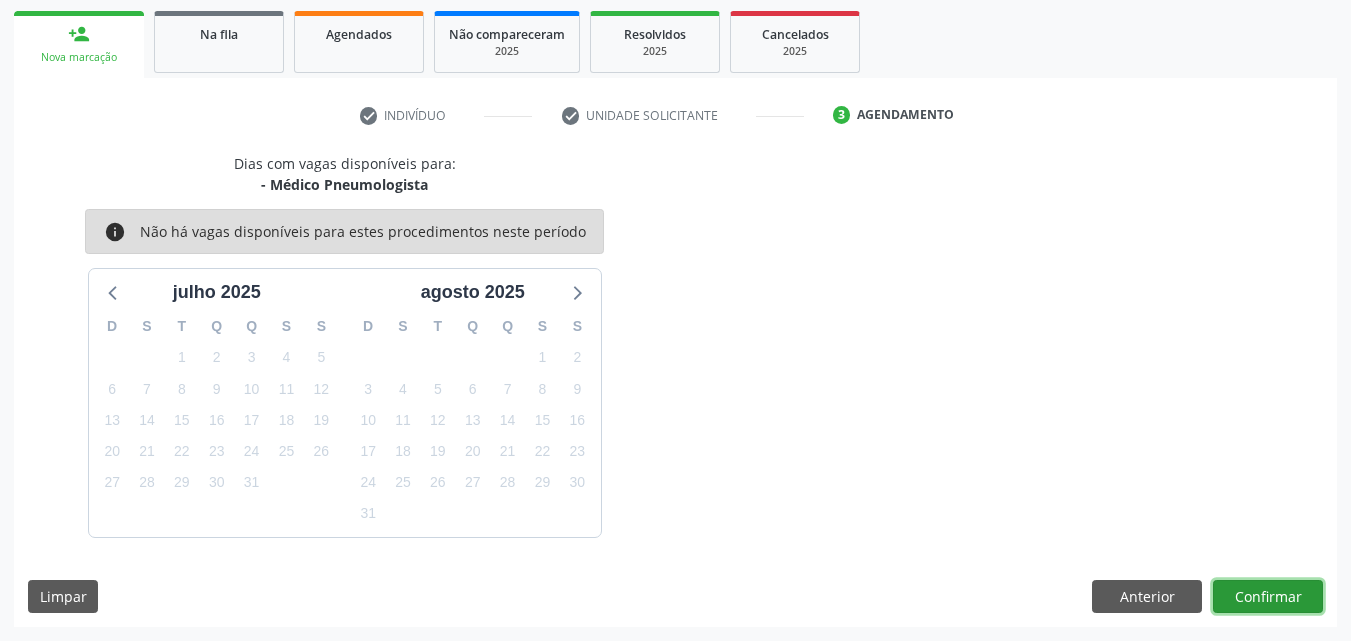 click on "Confirmar" at bounding box center [1268, 597] 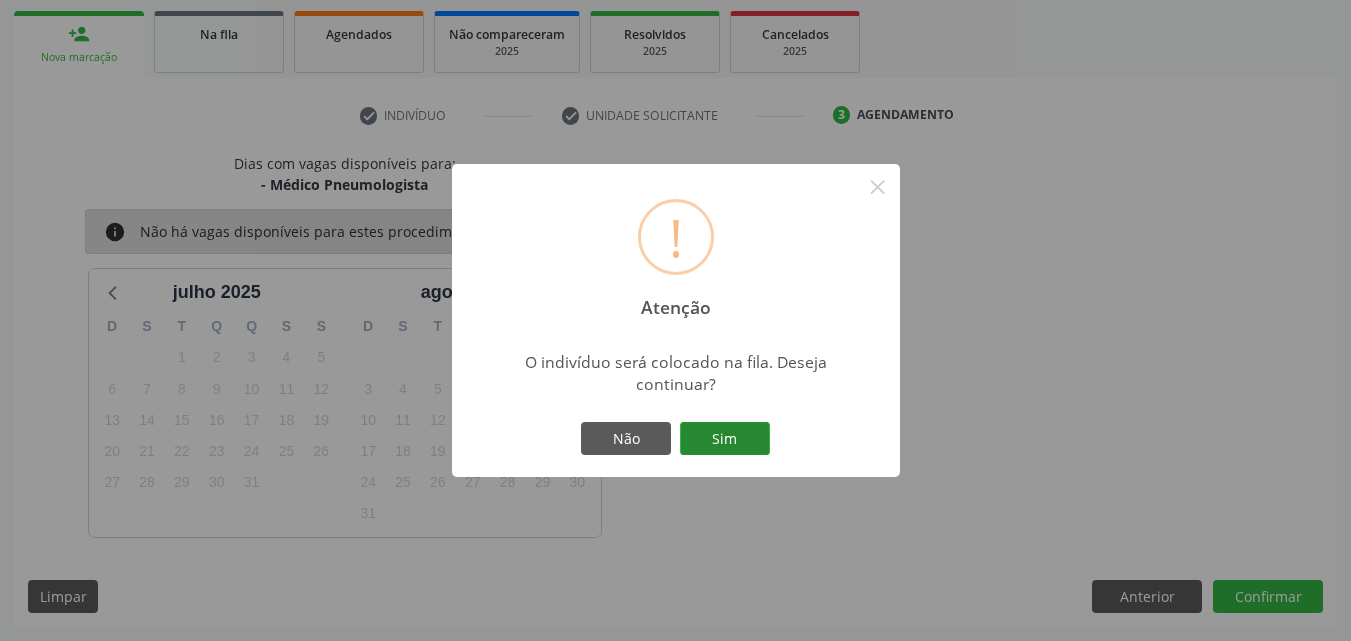 click on "Sim" at bounding box center (725, 439) 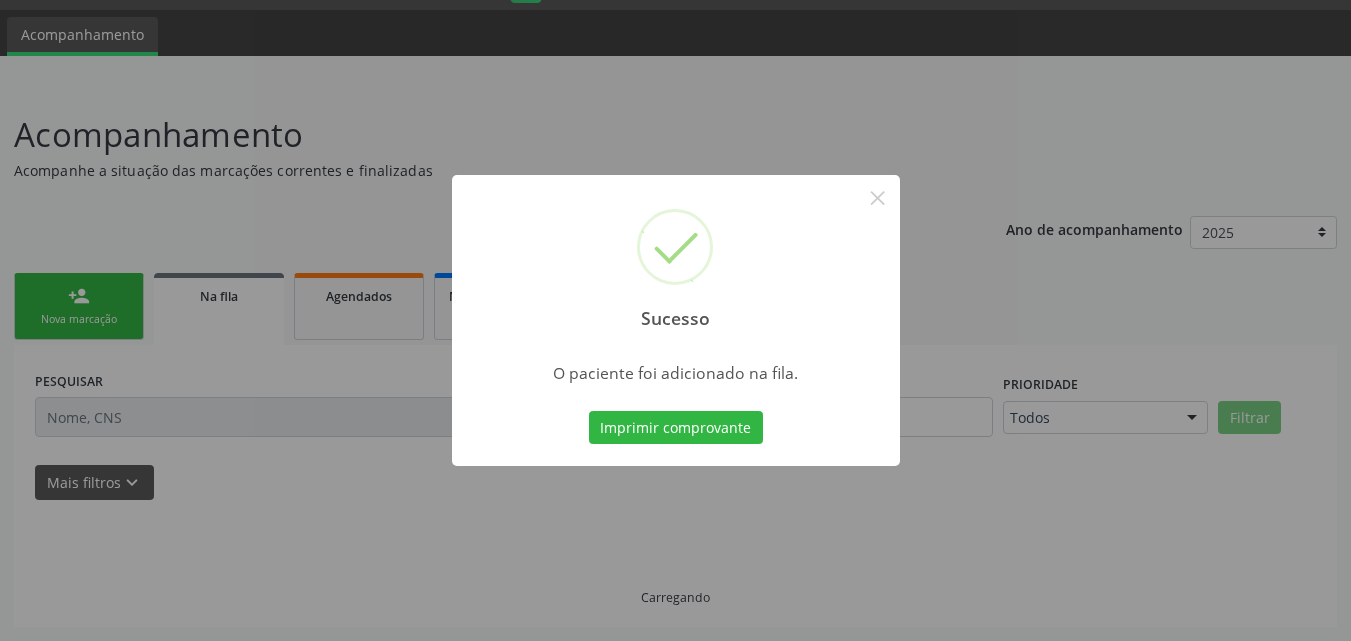 scroll, scrollTop: 54, scrollLeft: 0, axis: vertical 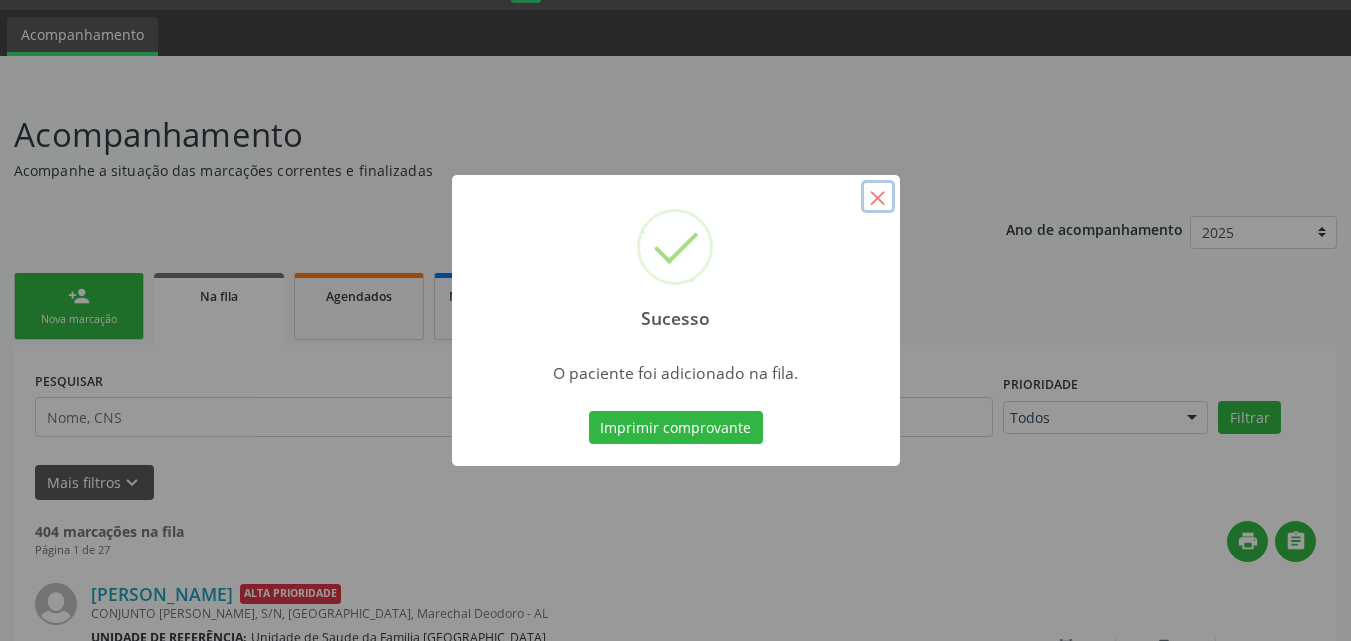 click on "×" at bounding box center [878, 197] 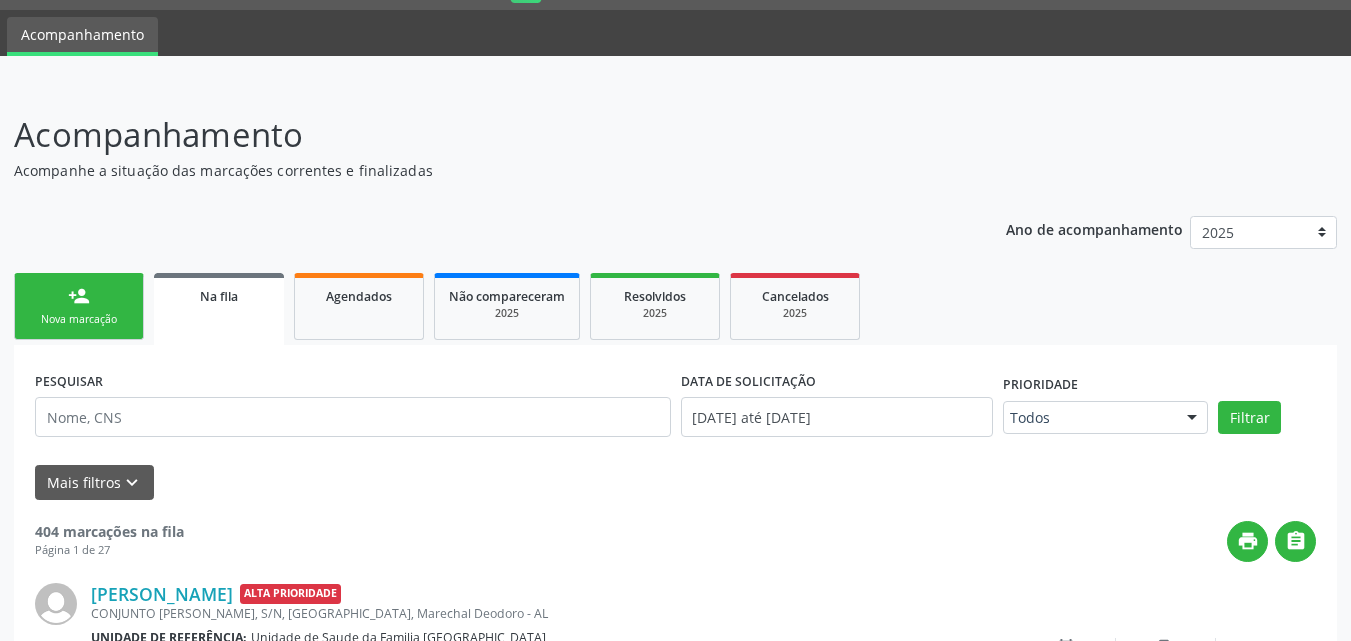 click on "person_add" at bounding box center (79, 296) 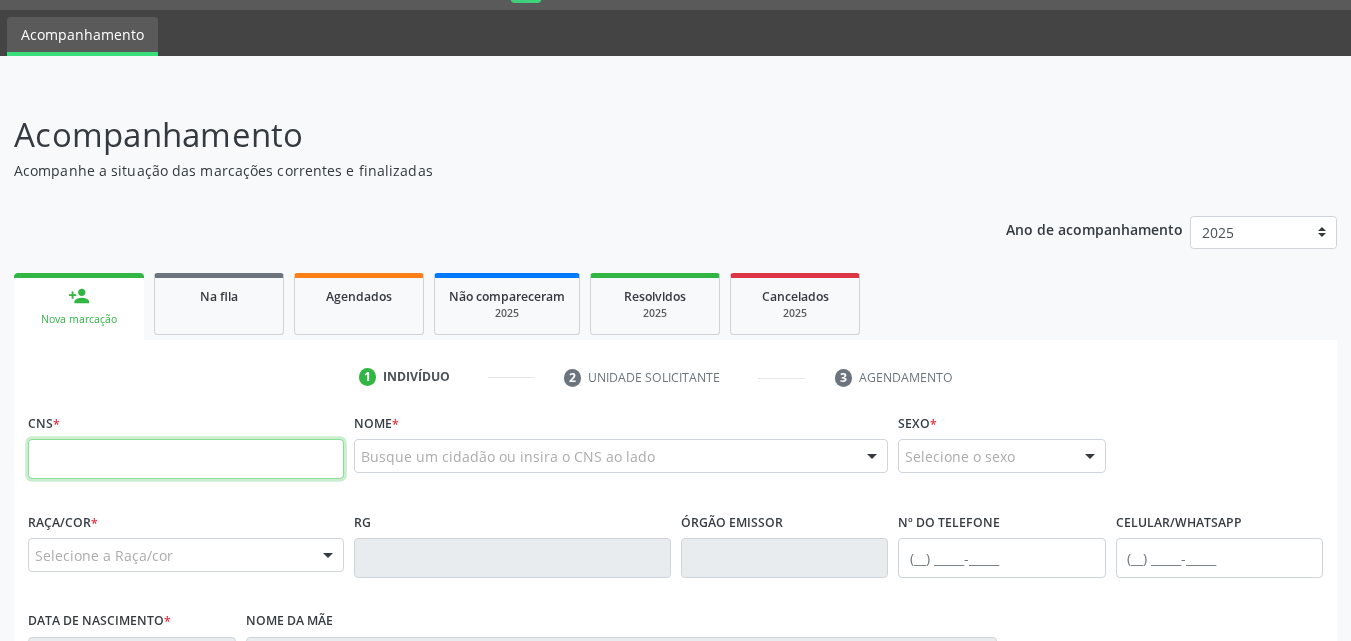 click at bounding box center (186, 459) 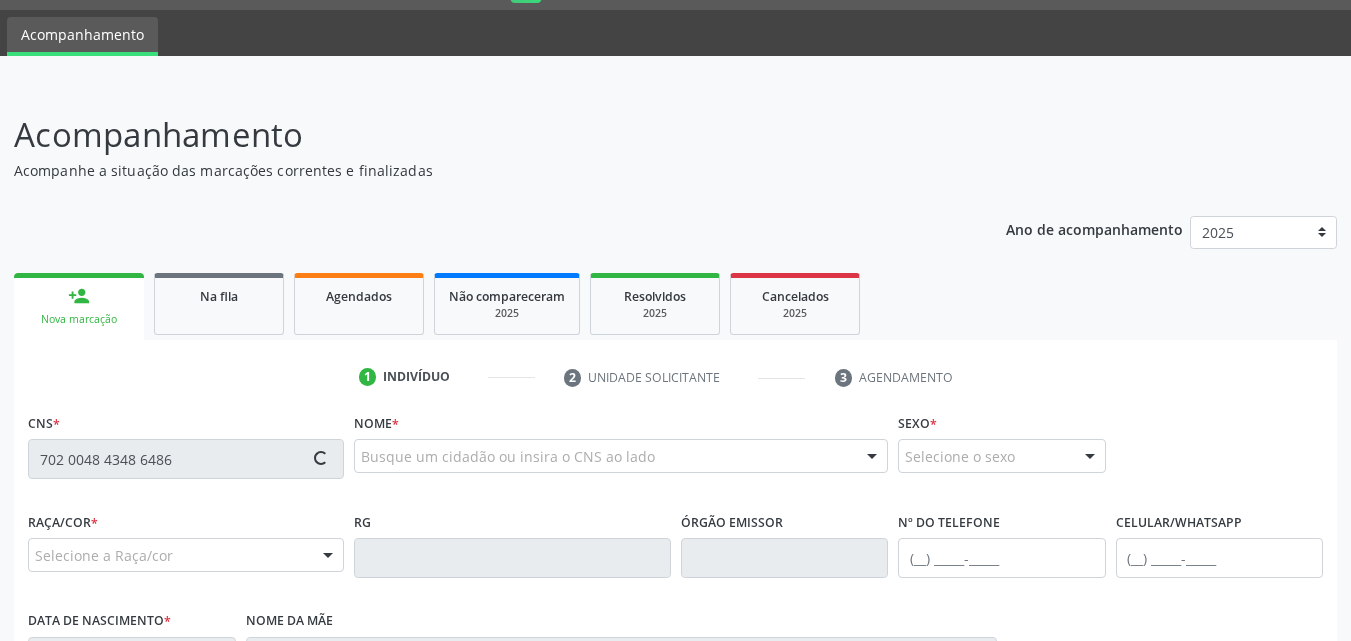 click on "Nome
*
Busque um cidadão ou insira o CNS ao lado
Nenhum resultado encontrado para: "   "
Digite o nome ou CNS para buscar um indivíduo" at bounding box center [621, 457] 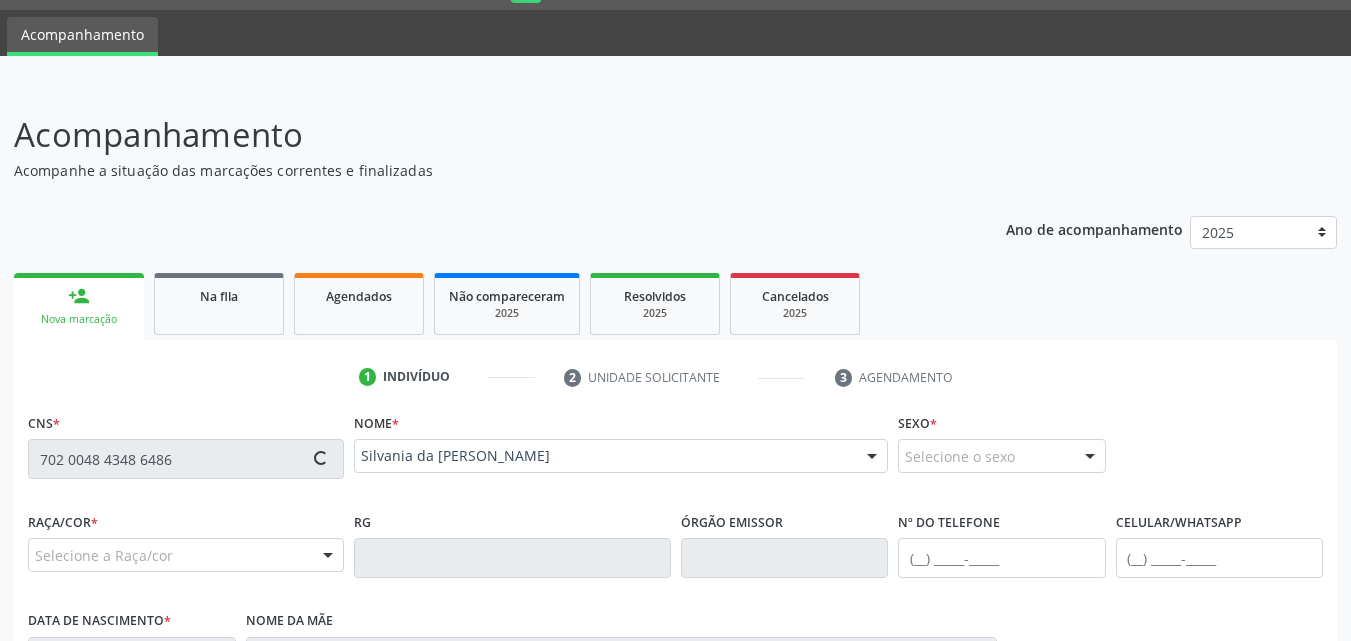 scroll, scrollTop: 471, scrollLeft: 0, axis: vertical 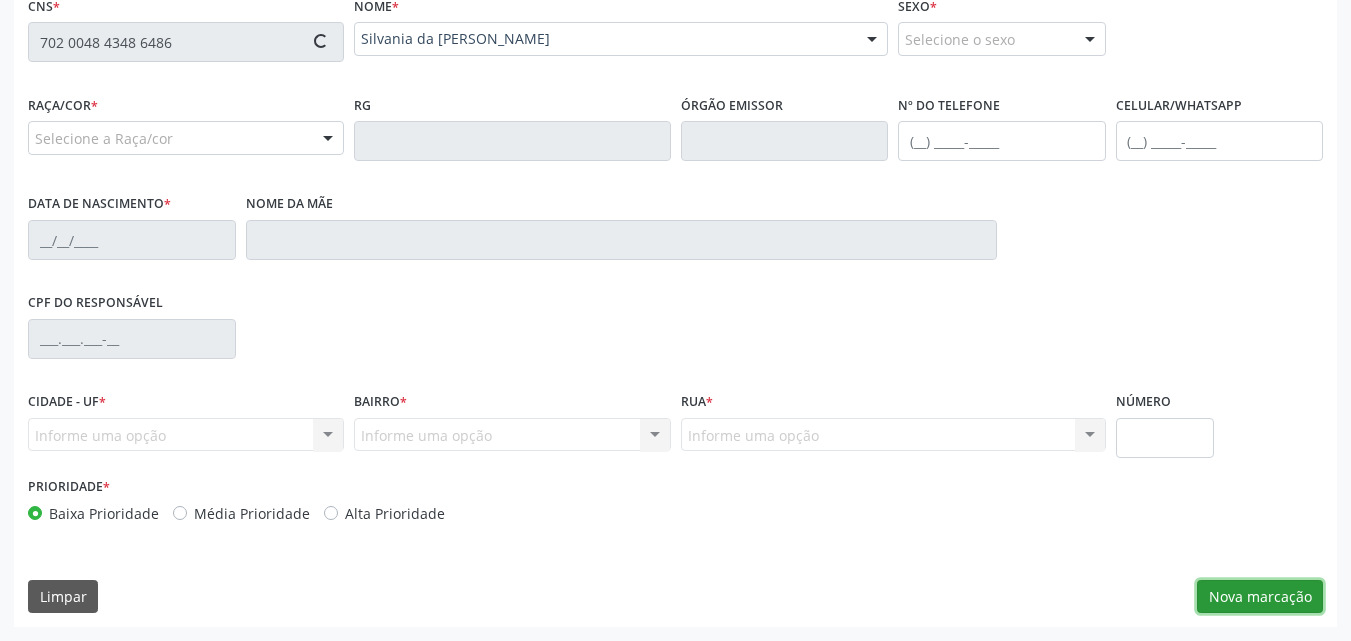 click on "Nova marcação" at bounding box center (1260, 597) 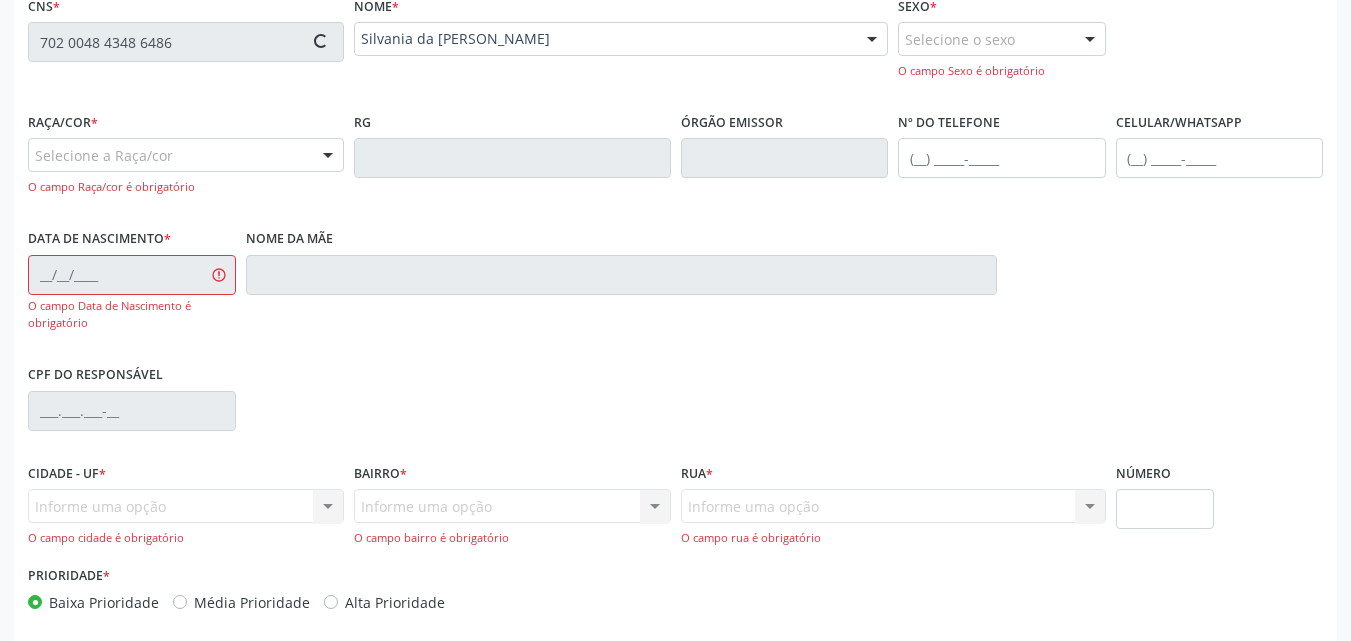 type on "(82) 99333-4032" 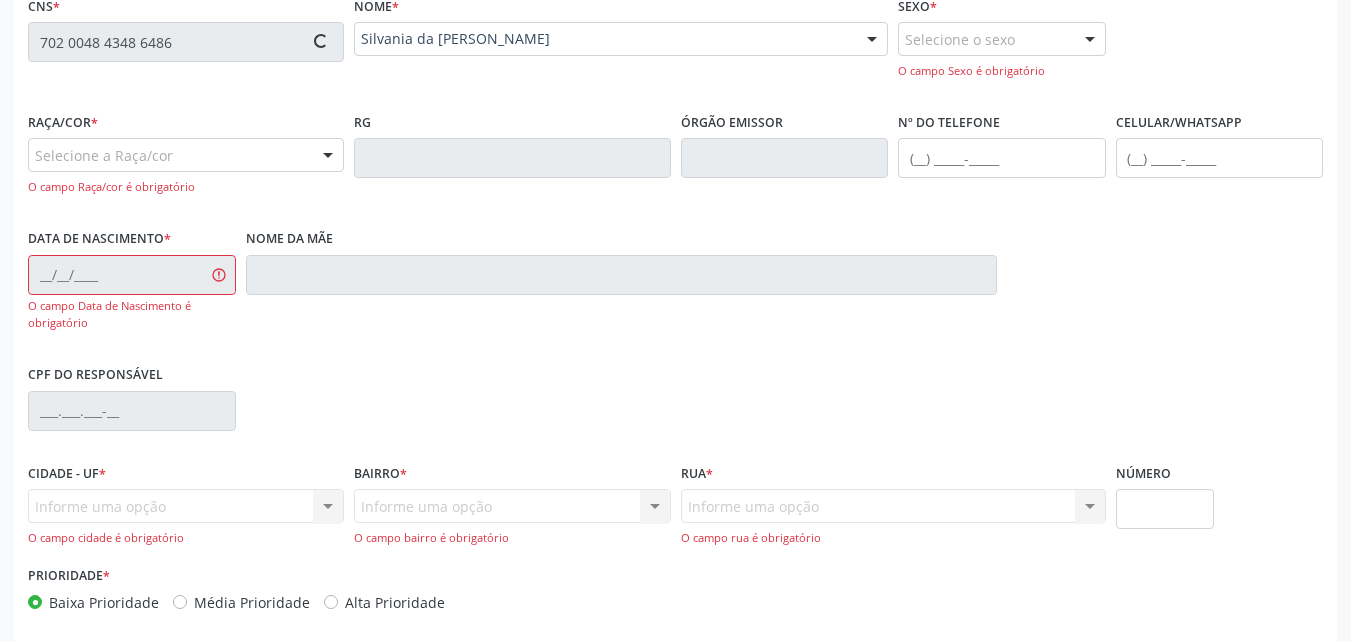 type on "28/02/1985" 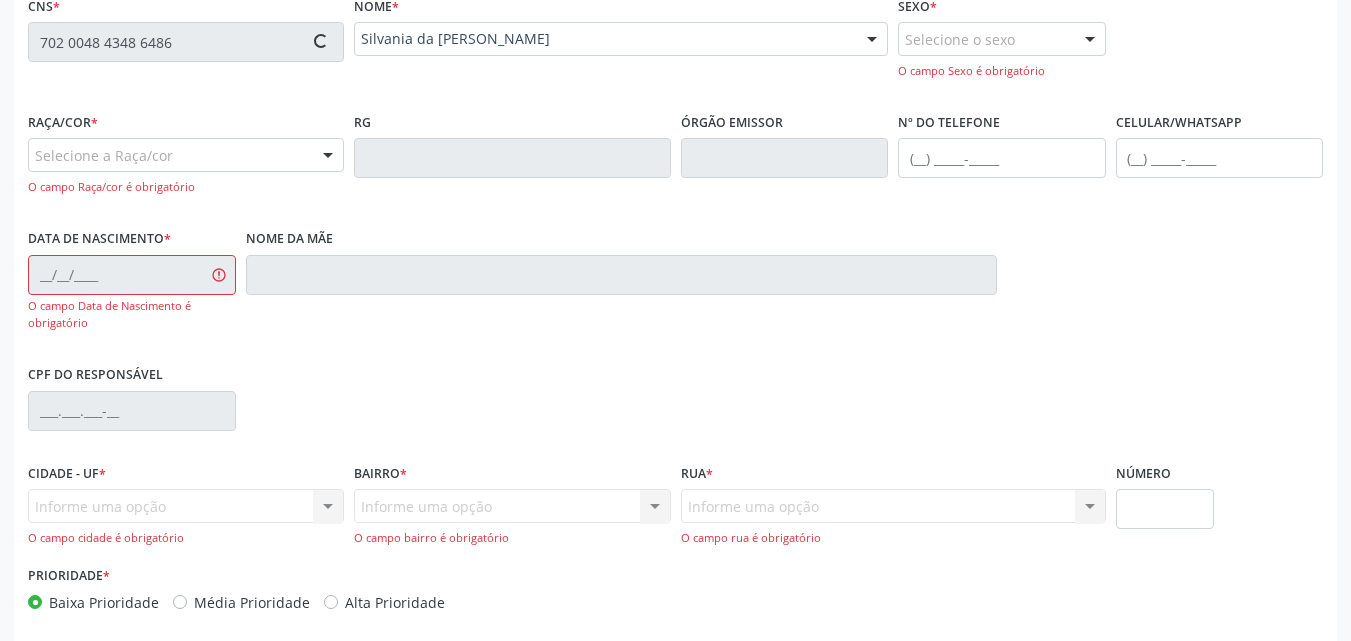 type on "Maria Edjane da Conceicao Silva" 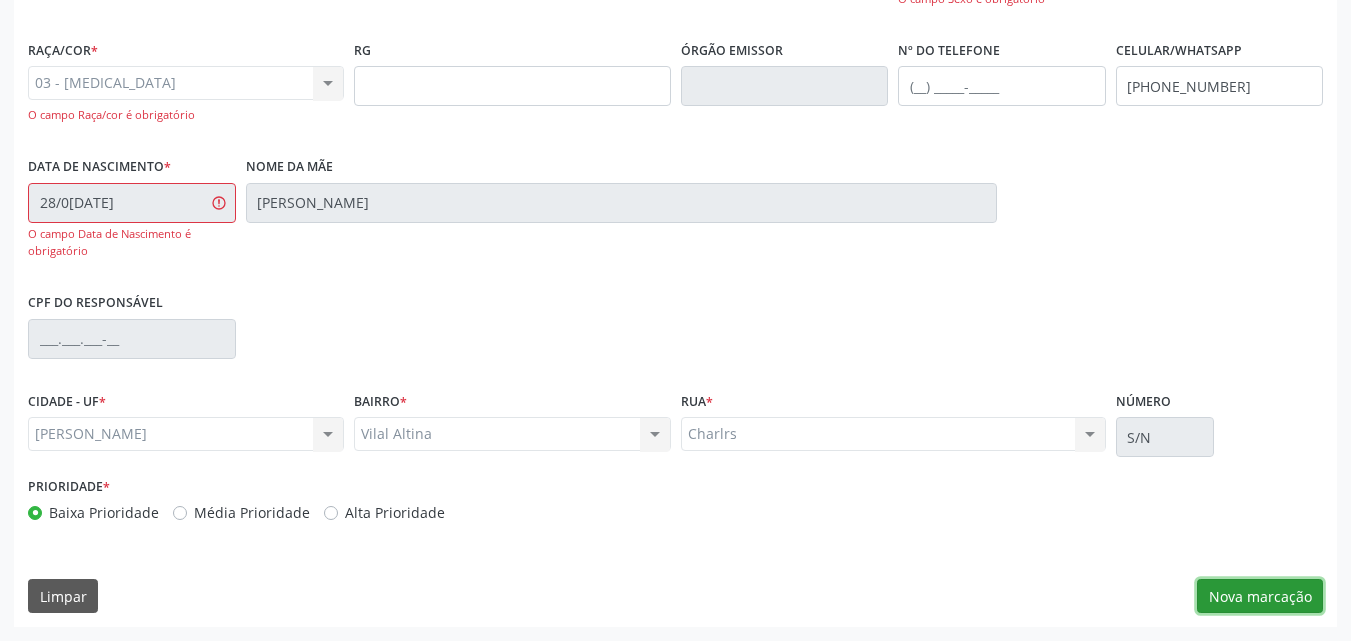 click on "Nova marcação" at bounding box center [1260, 596] 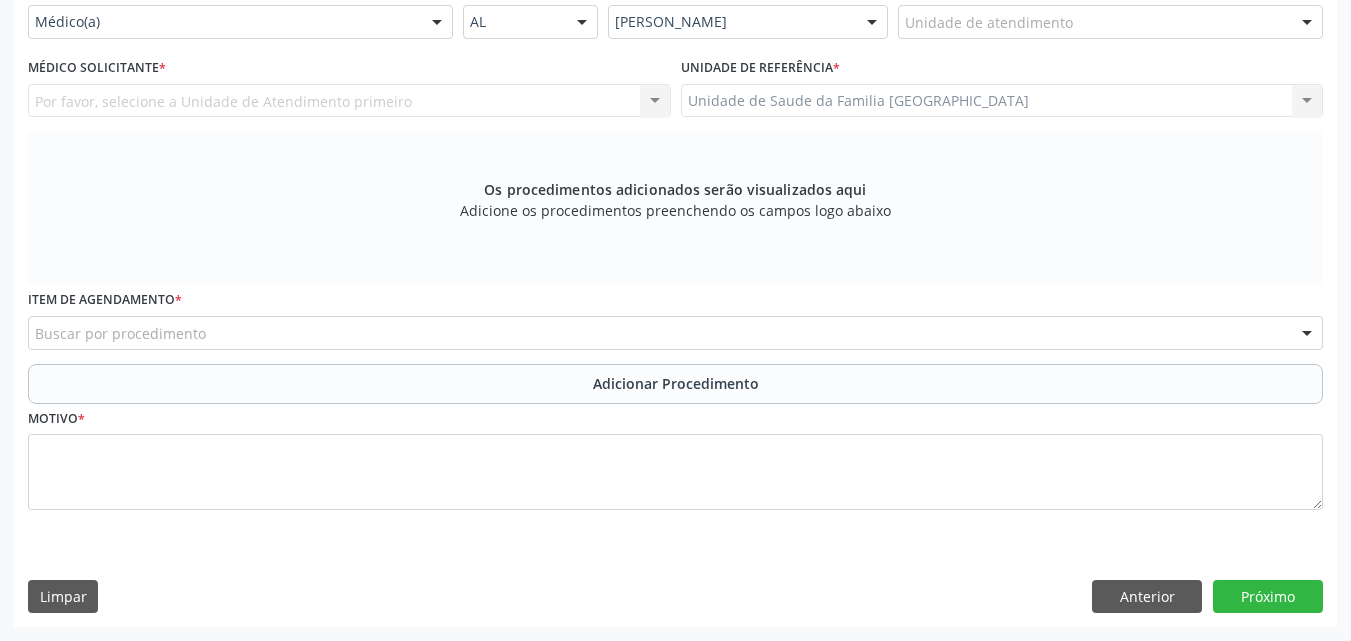 scroll, scrollTop: 21, scrollLeft: 0, axis: vertical 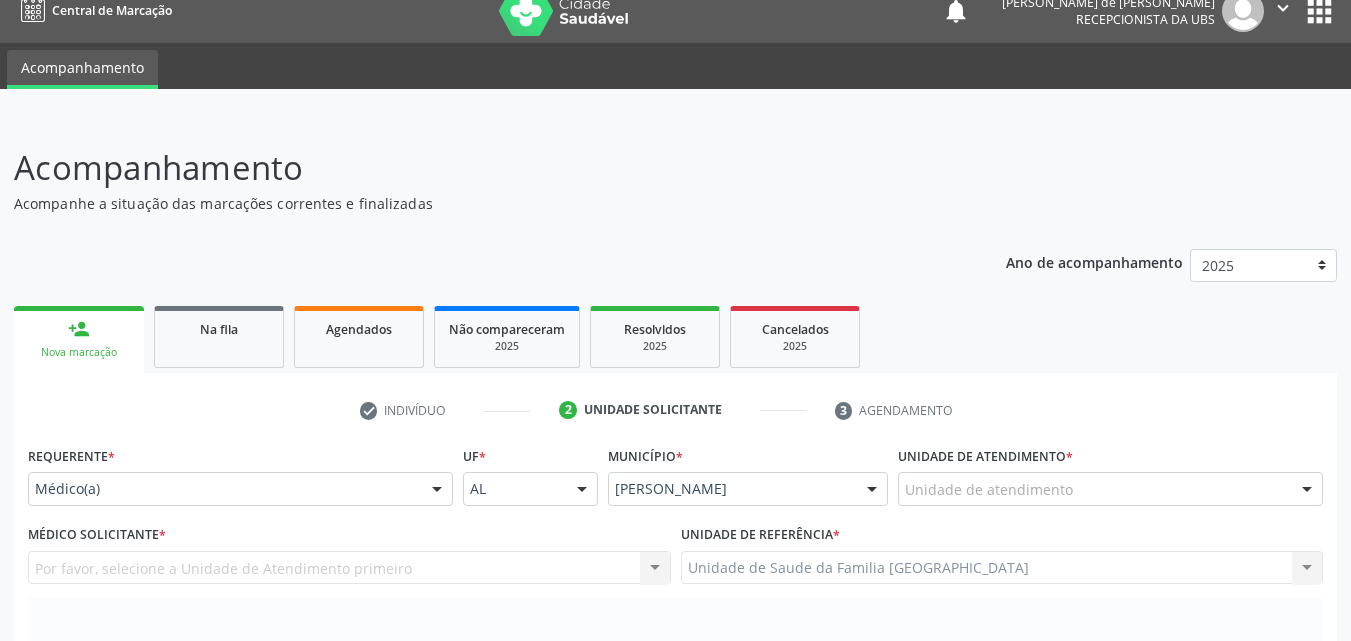 click 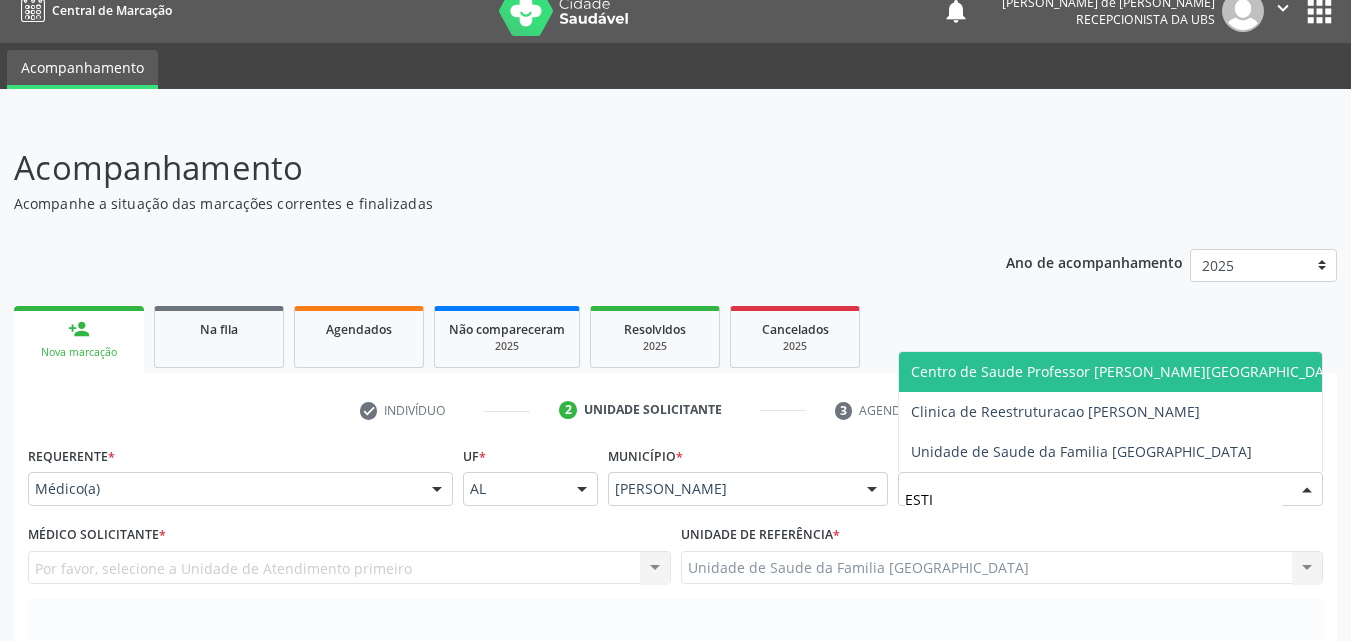 type on "ESTIV" 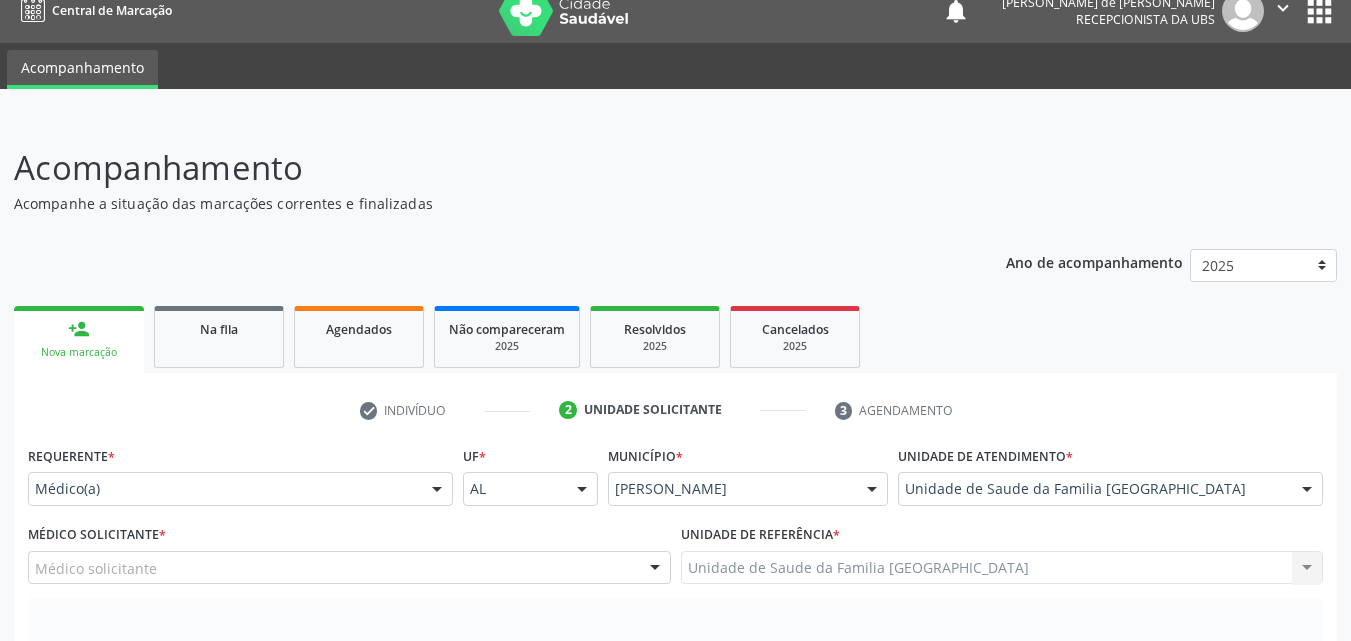 scroll, scrollTop: 488, scrollLeft: 0, axis: vertical 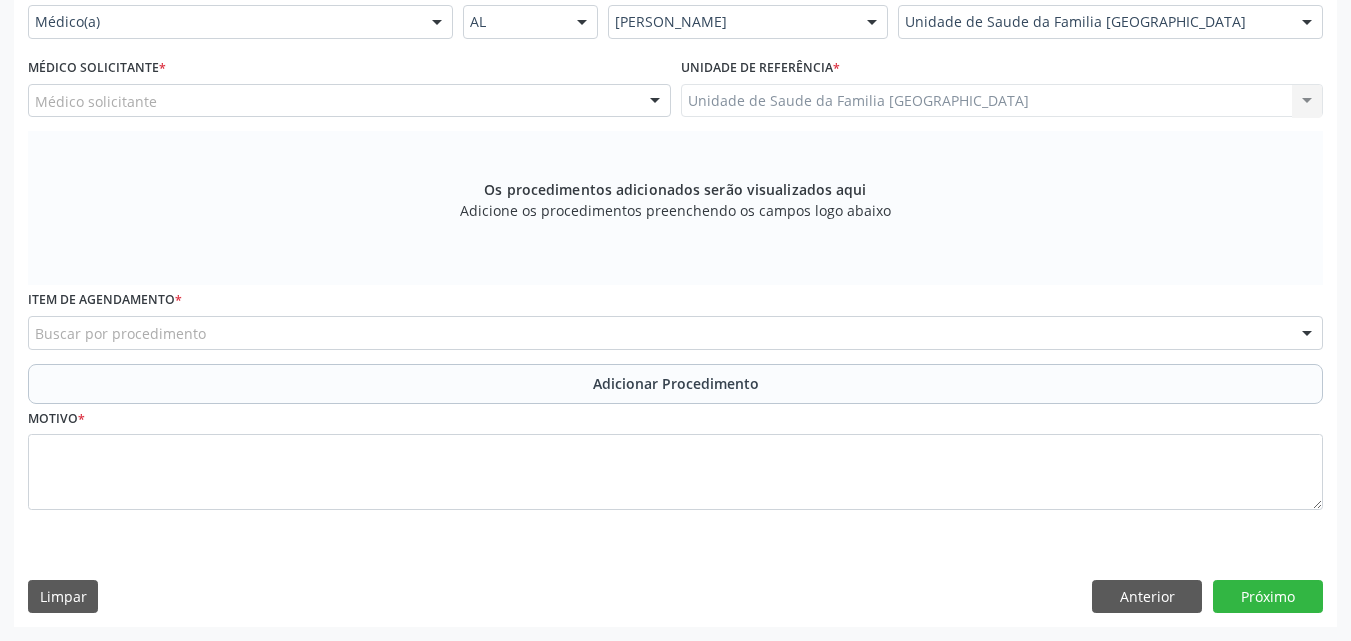 click on "Médico solicitante" at bounding box center (349, 101) 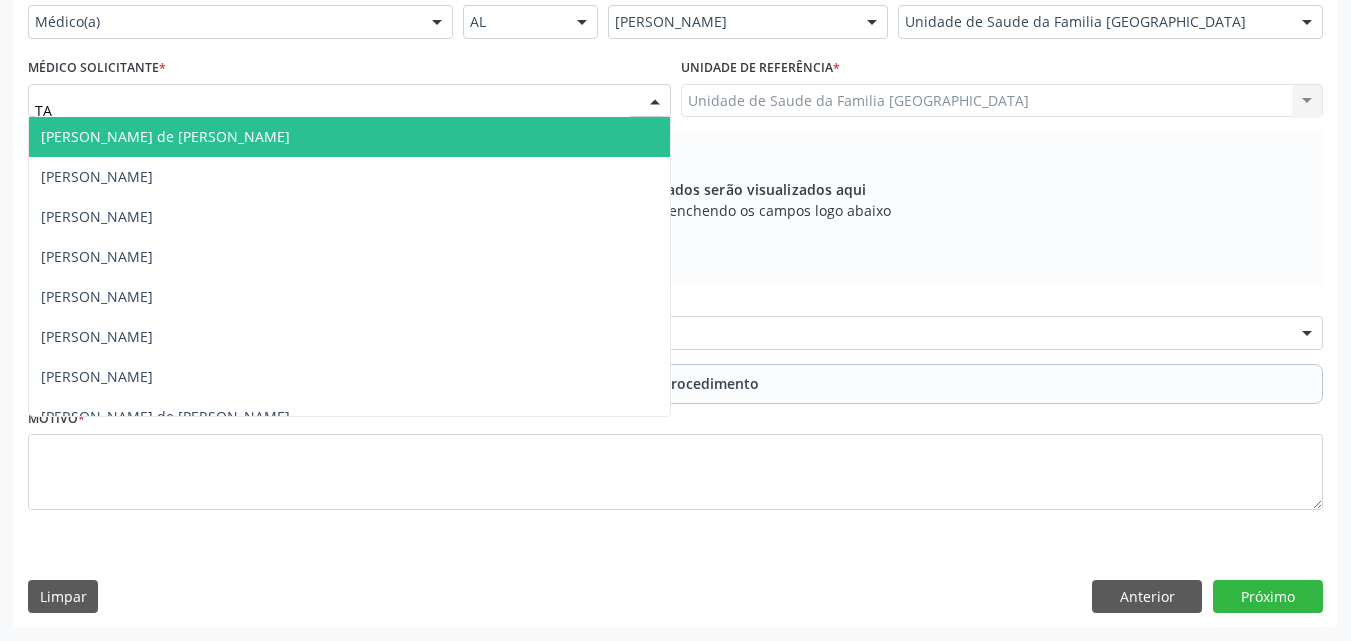 type on "TAC" 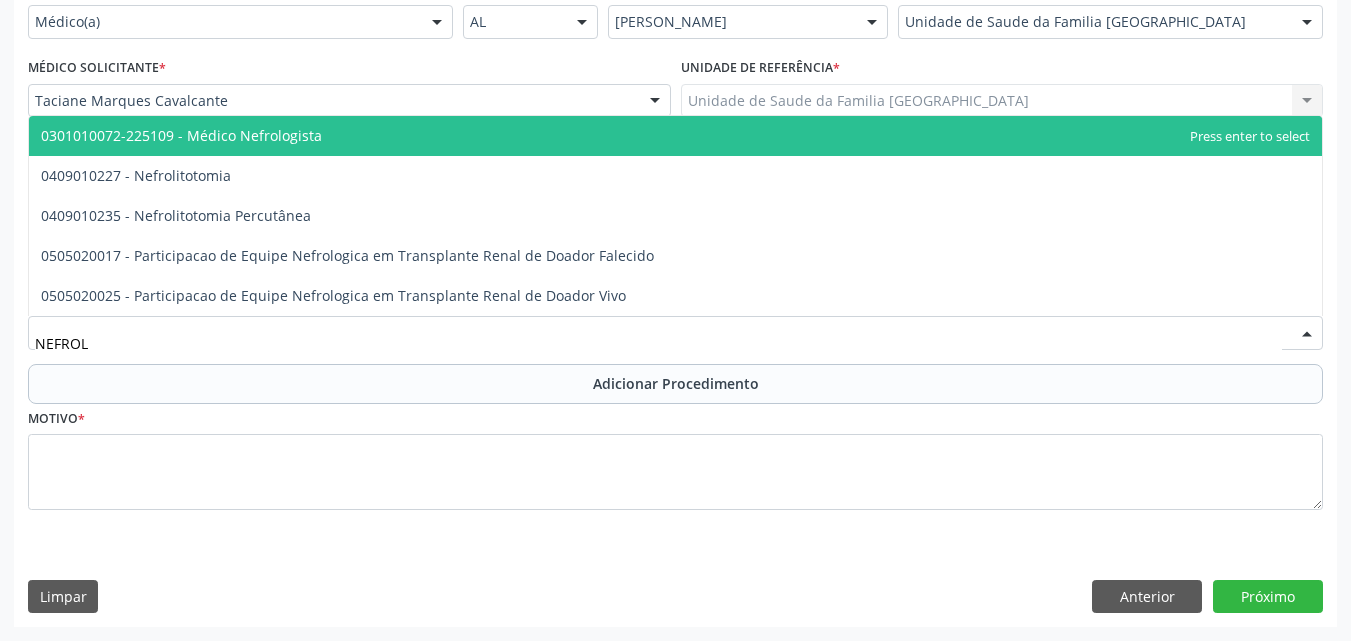 type on "NEFROLO" 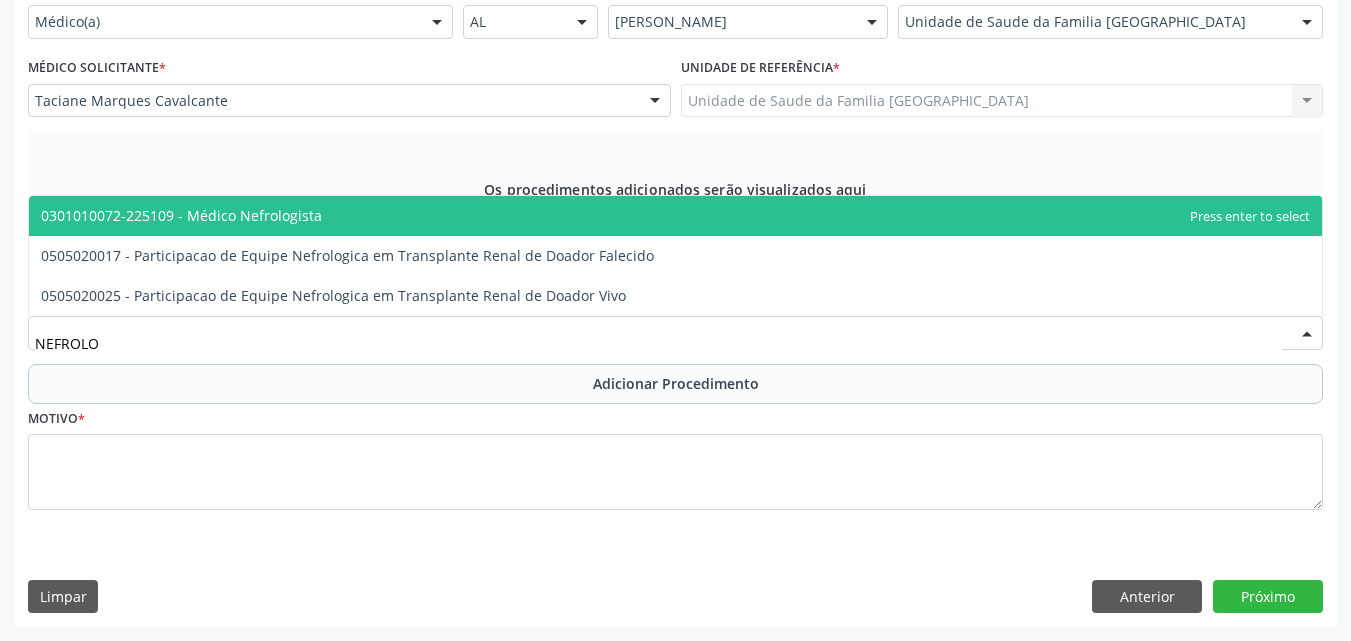 click on "0301010072-225109 - Médico Nefrologista" at bounding box center [181, 215] 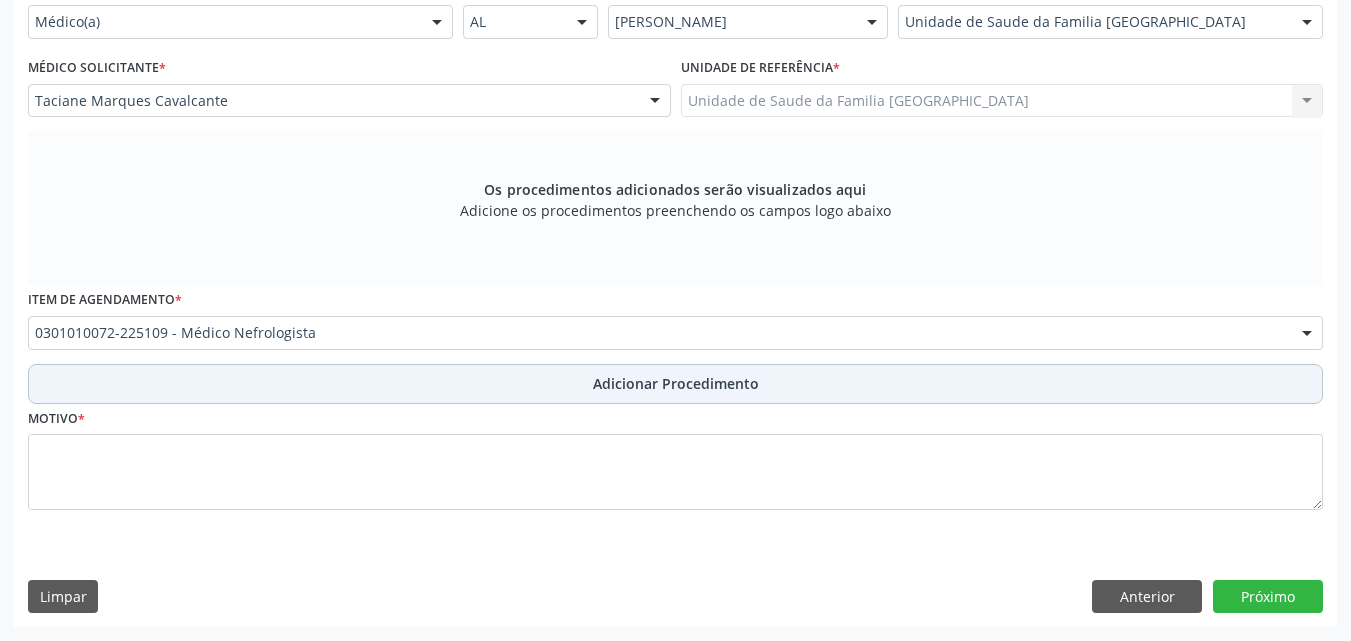 click on "Adicionar Procedimento" at bounding box center [675, 384] 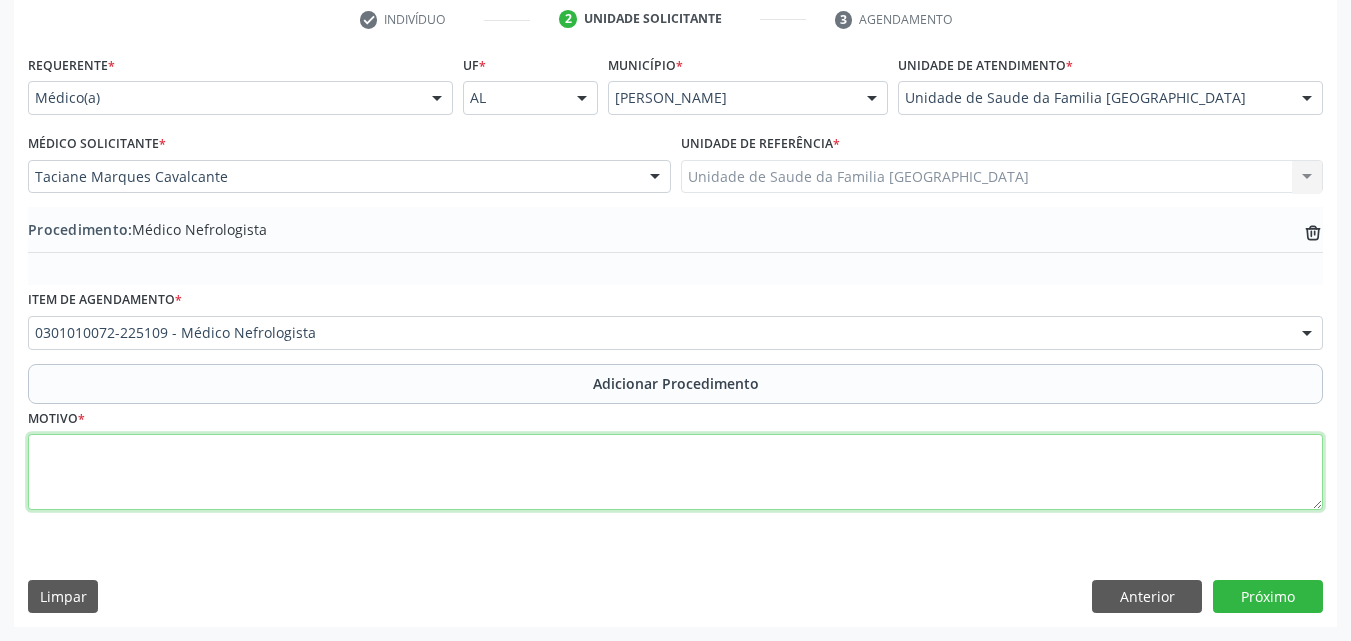 click at bounding box center [675, 472] 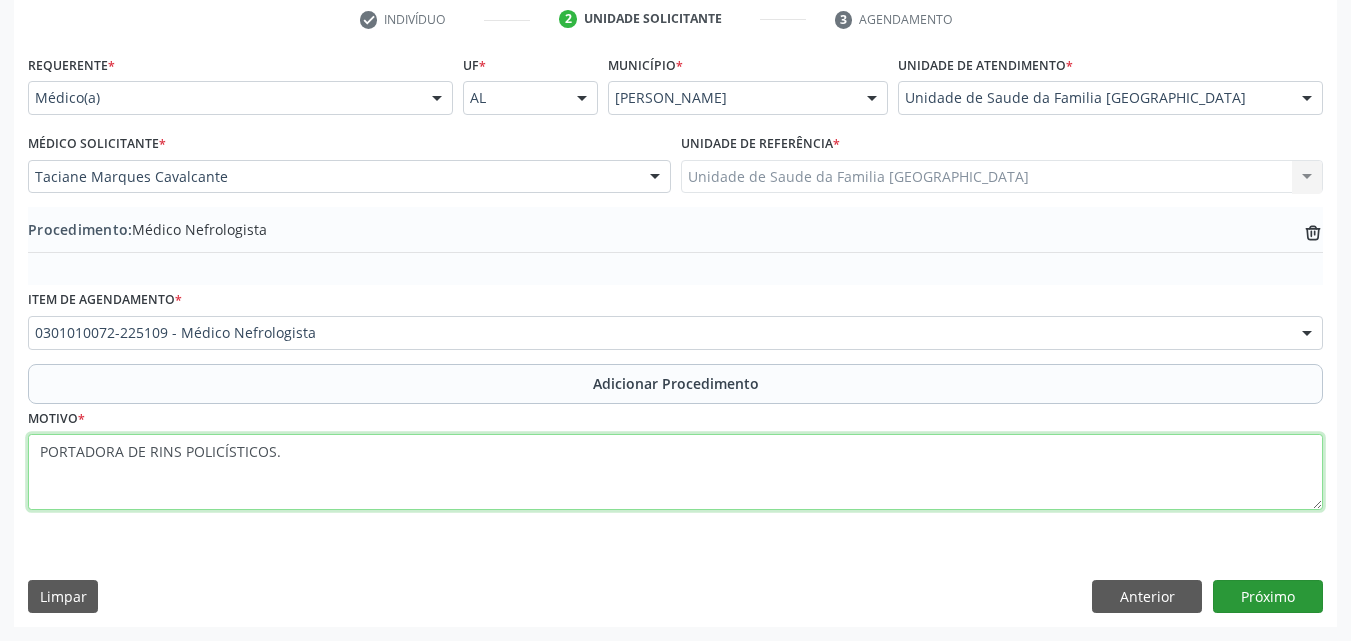 type on "PORTADORA DE RINS POLICÍSTICOS." 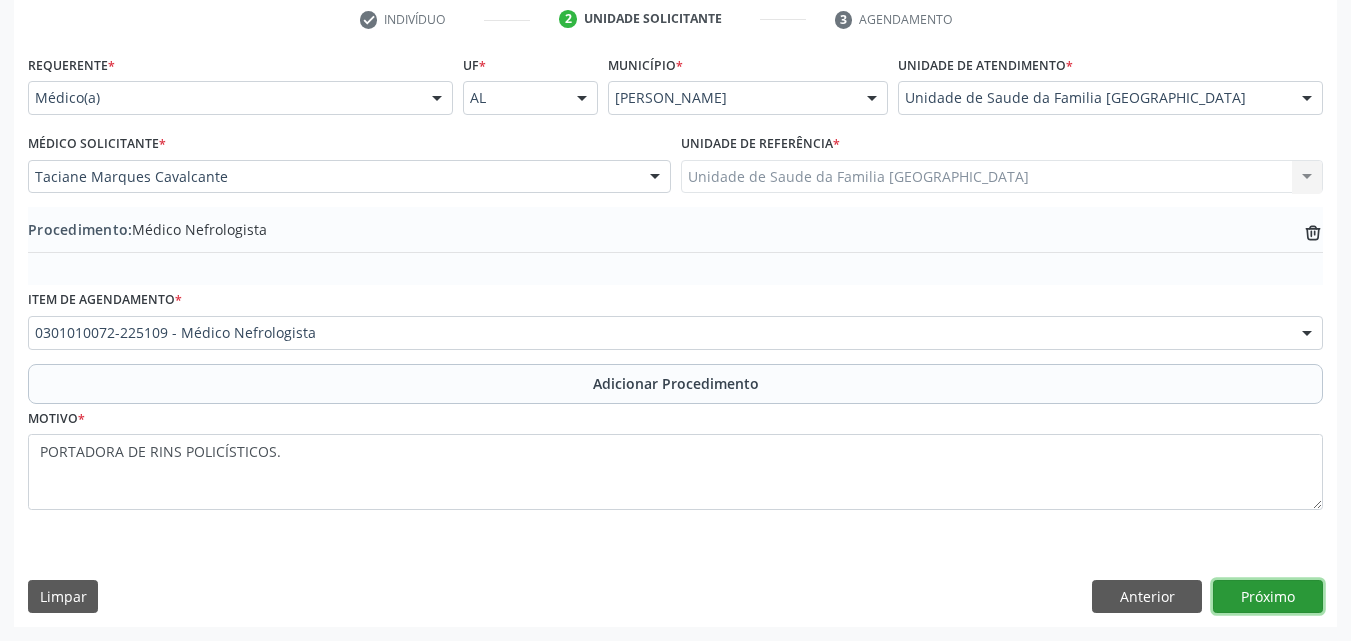 click on "Próximo" at bounding box center [1268, 597] 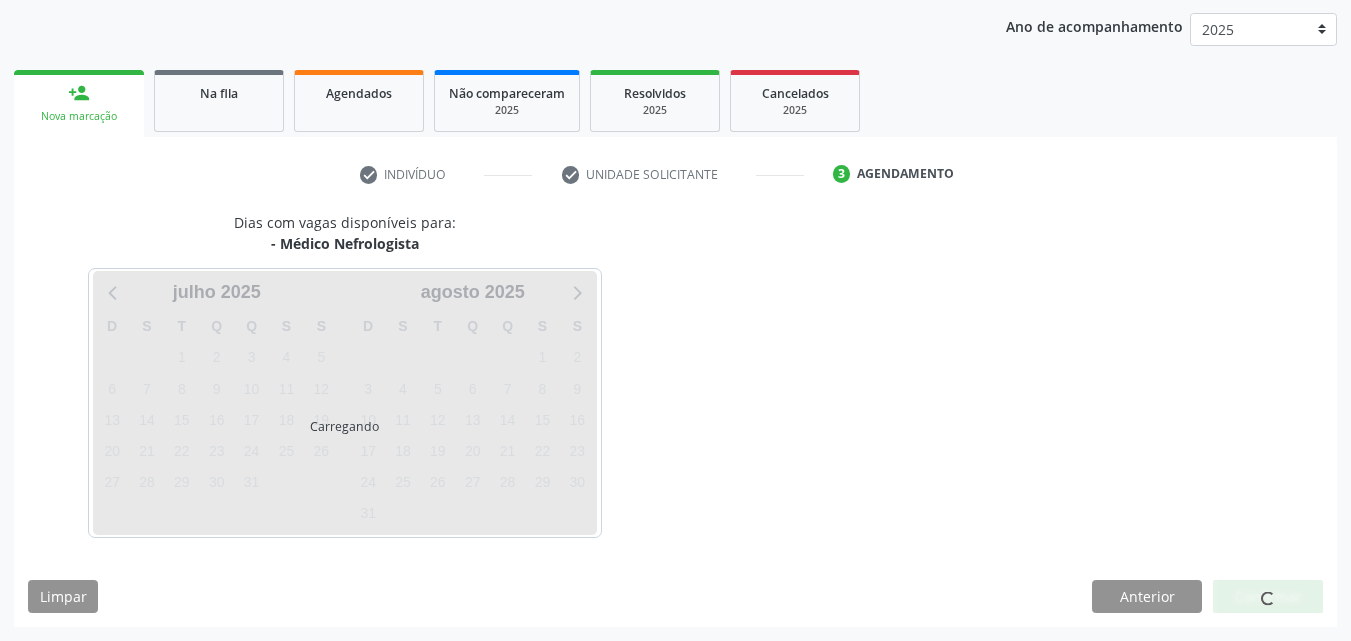 scroll, scrollTop: 316, scrollLeft: 0, axis: vertical 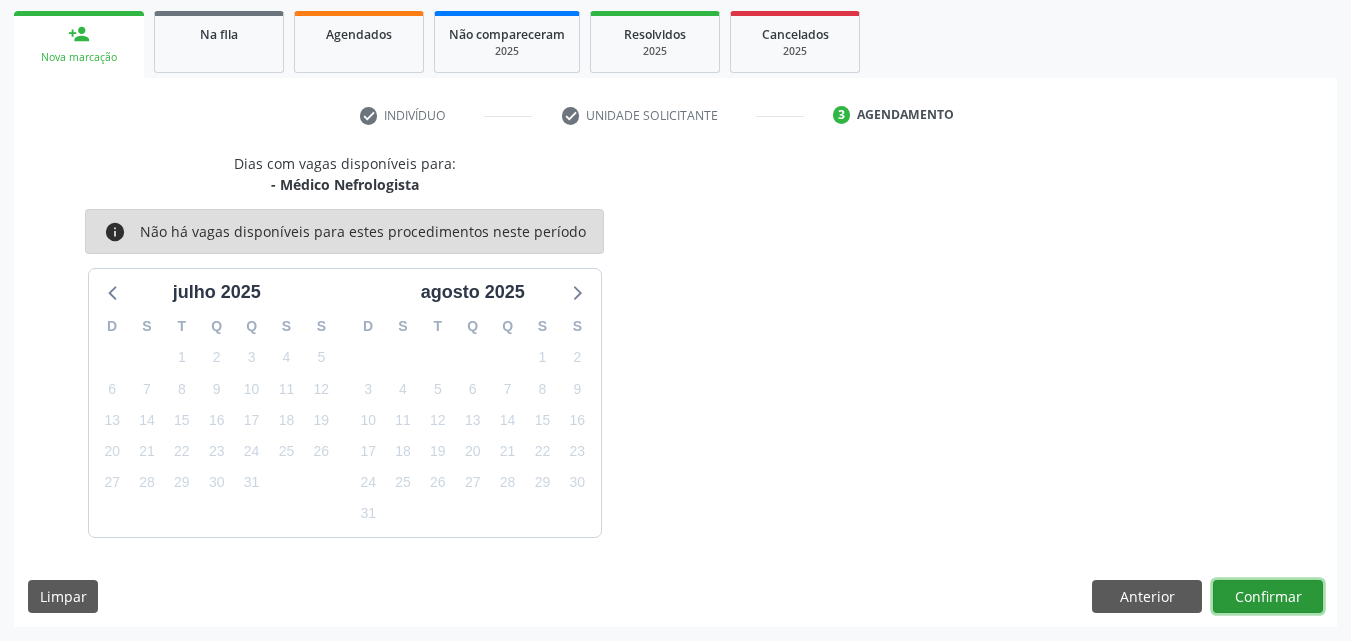 click on "Confirmar" at bounding box center (1268, 597) 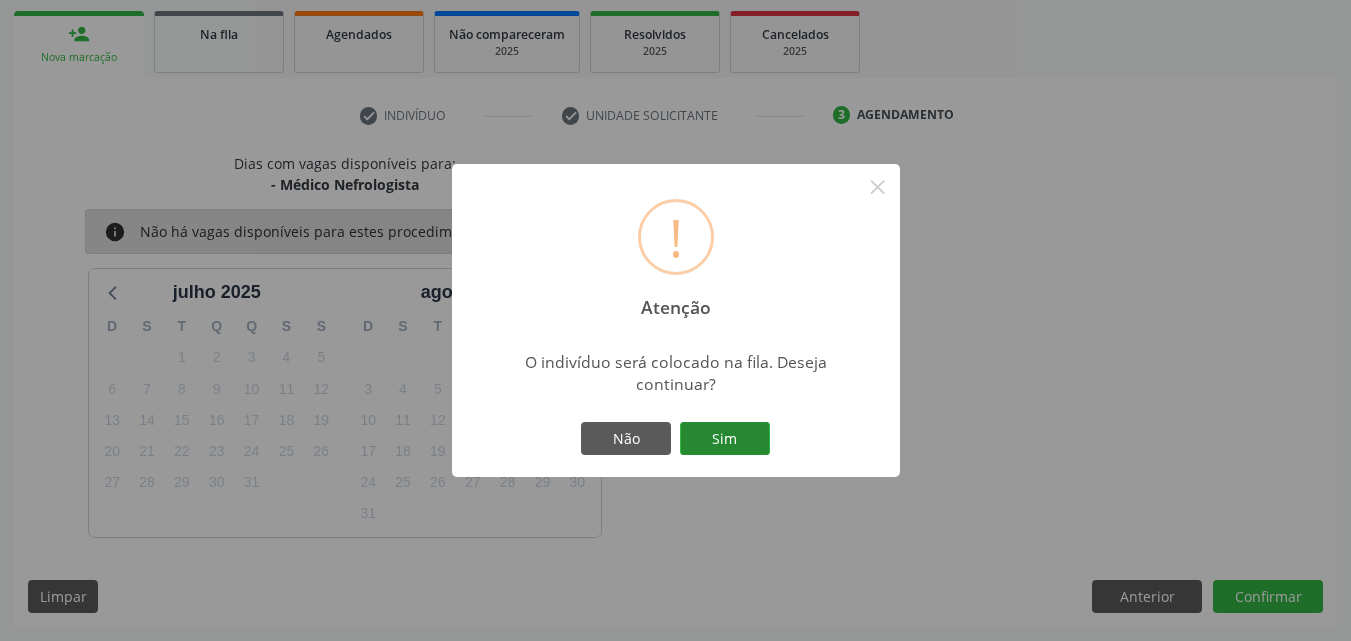 click on "Sim" at bounding box center (725, 439) 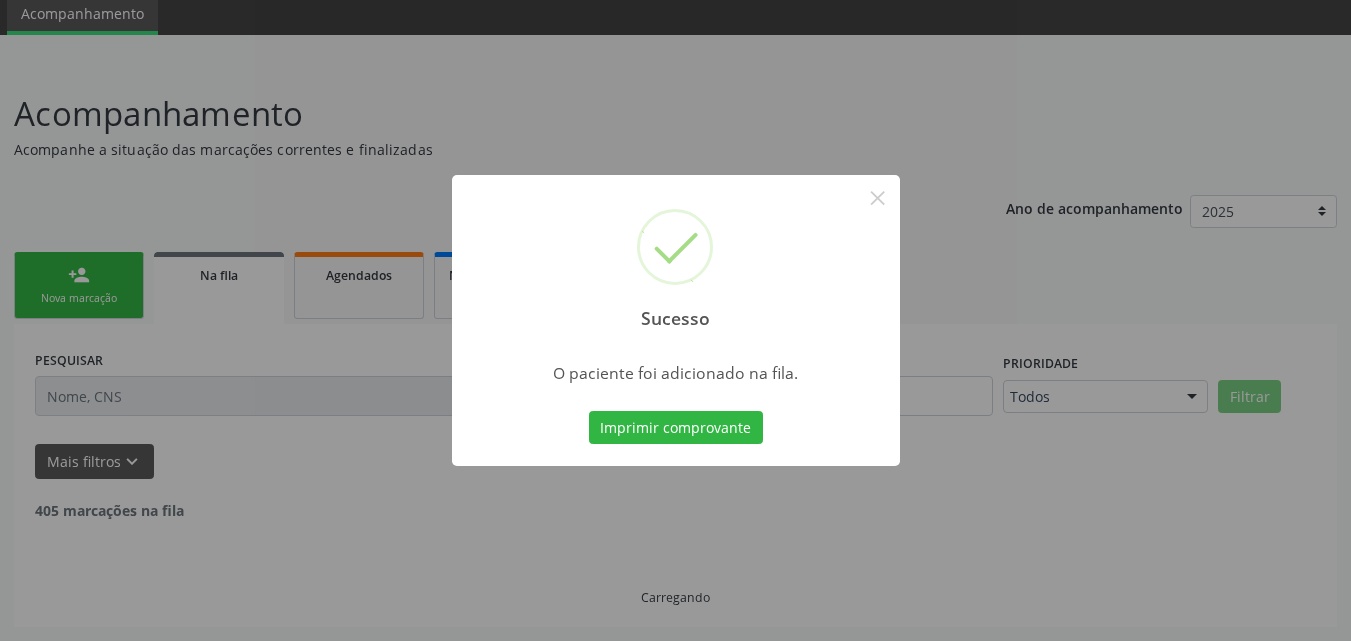 scroll, scrollTop: 54, scrollLeft: 0, axis: vertical 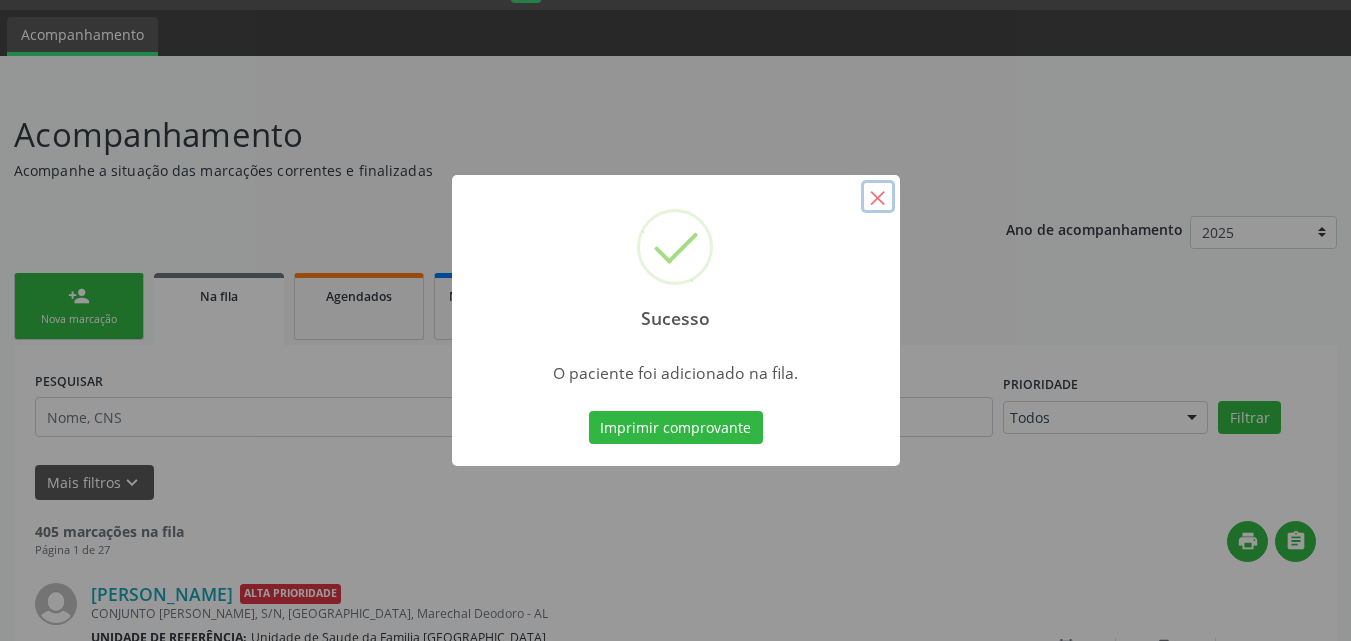 click on "×" at bounding box center [878, 197] 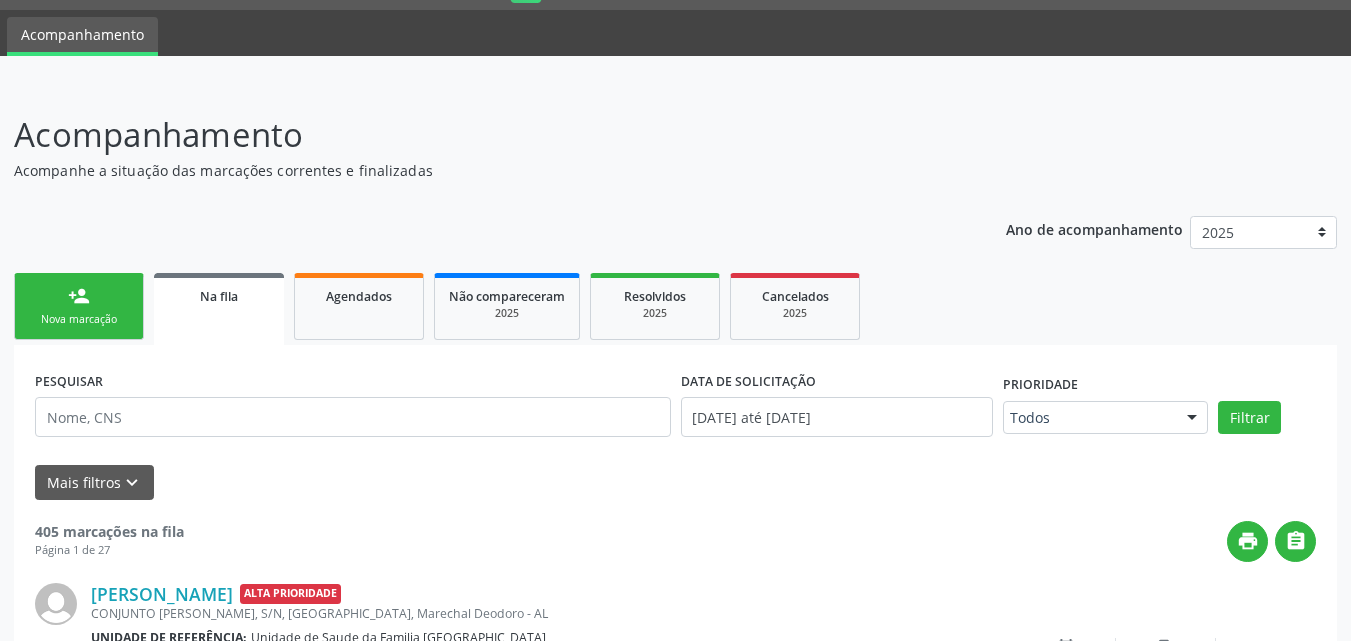 click on "person_add" at bounding box center (79, 296) 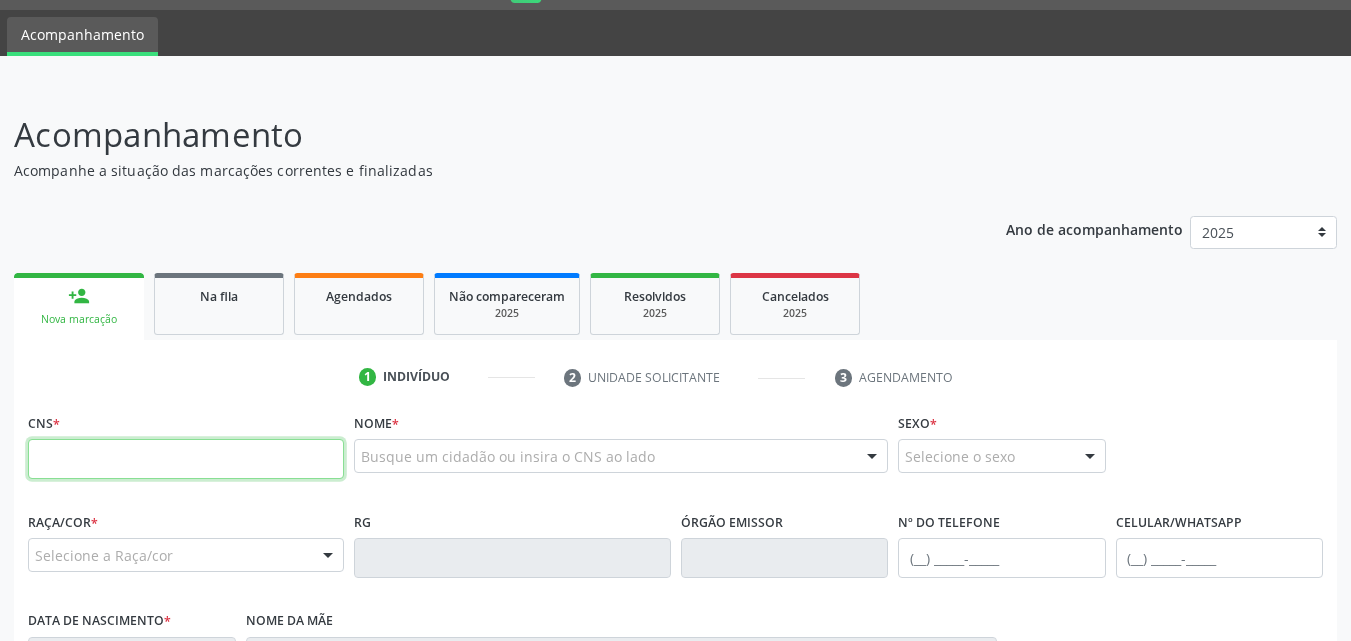 drag, startPoint x: 81, startPoint y: 475, endPoint x: 81, endPoint y: 454, distance: 21 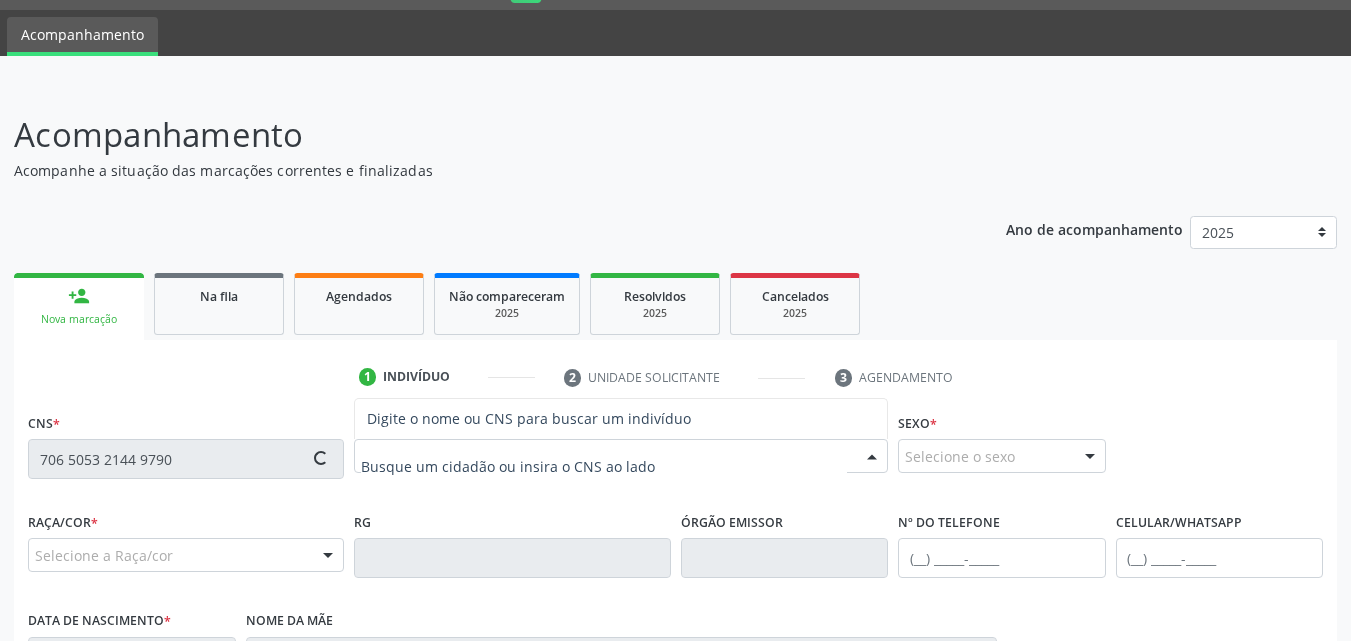 type on "706 5053 2144 9790" 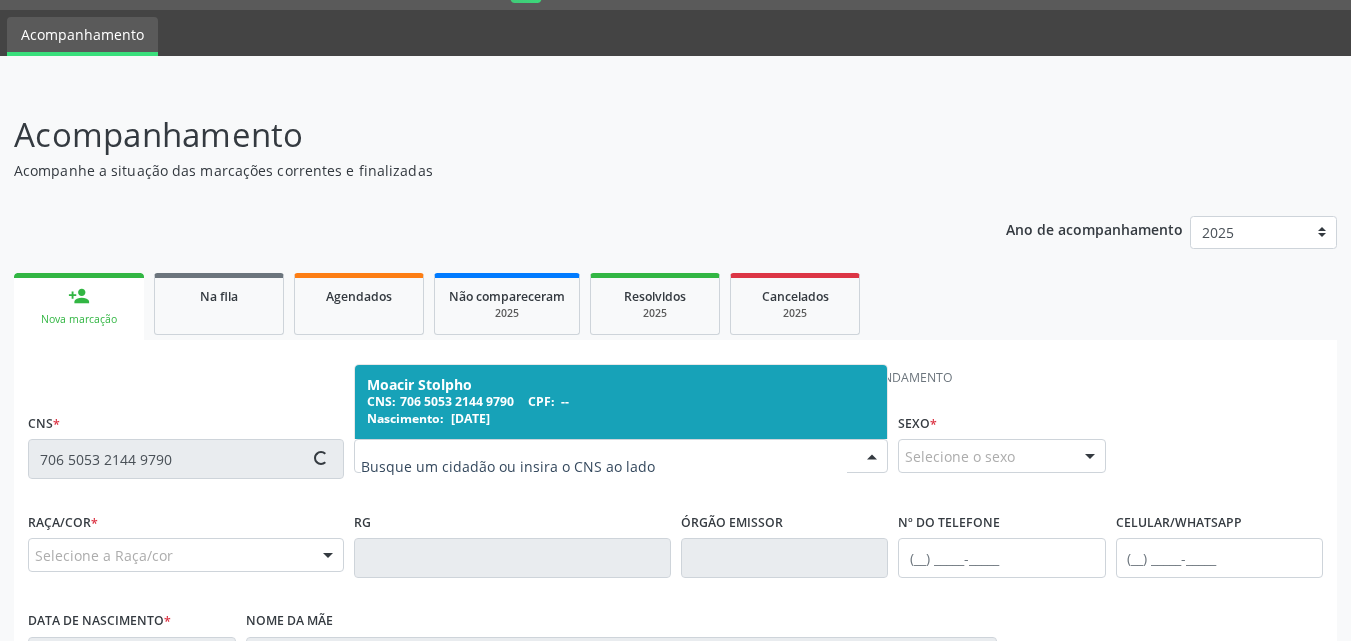 type on "(82) 99352-7426" 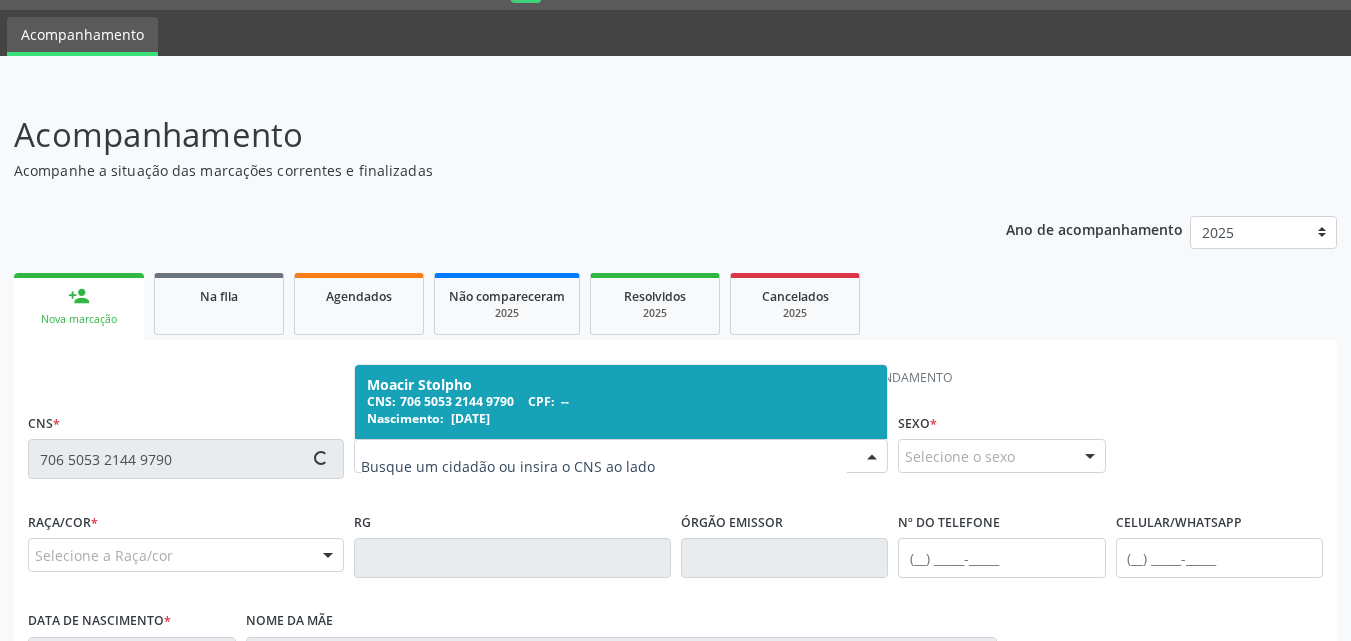 type on "23/10/1961" 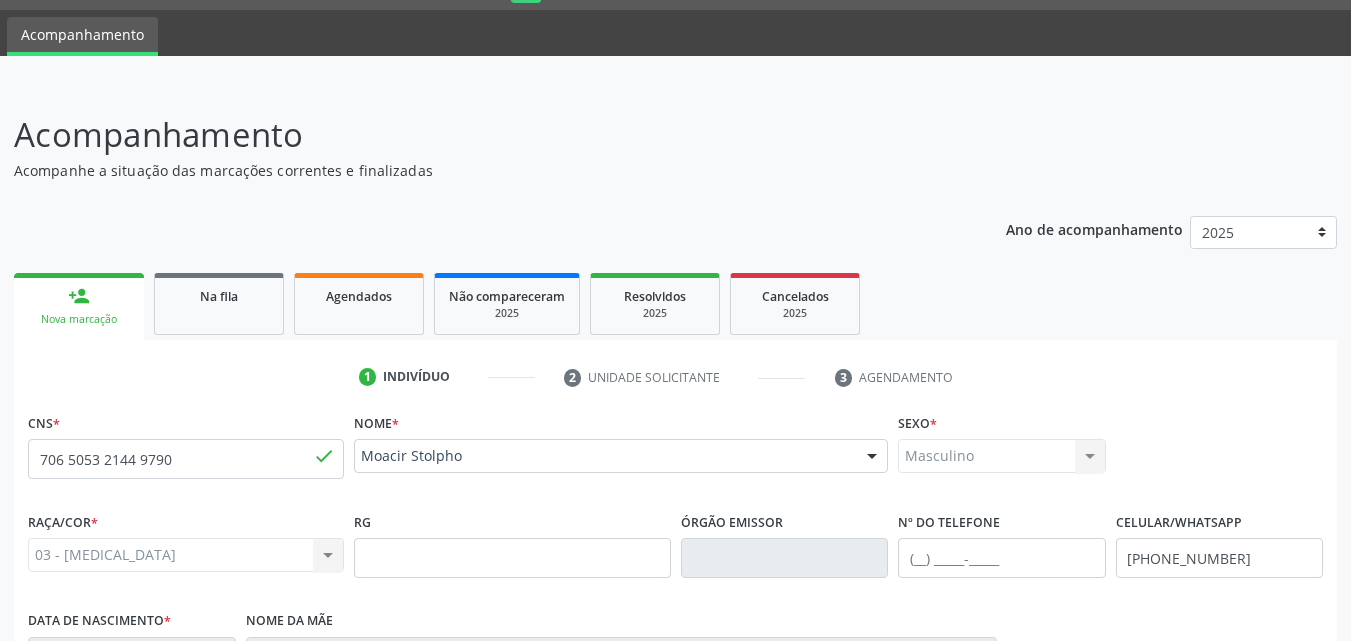 click on "RG" at bounding box center (512, 542) 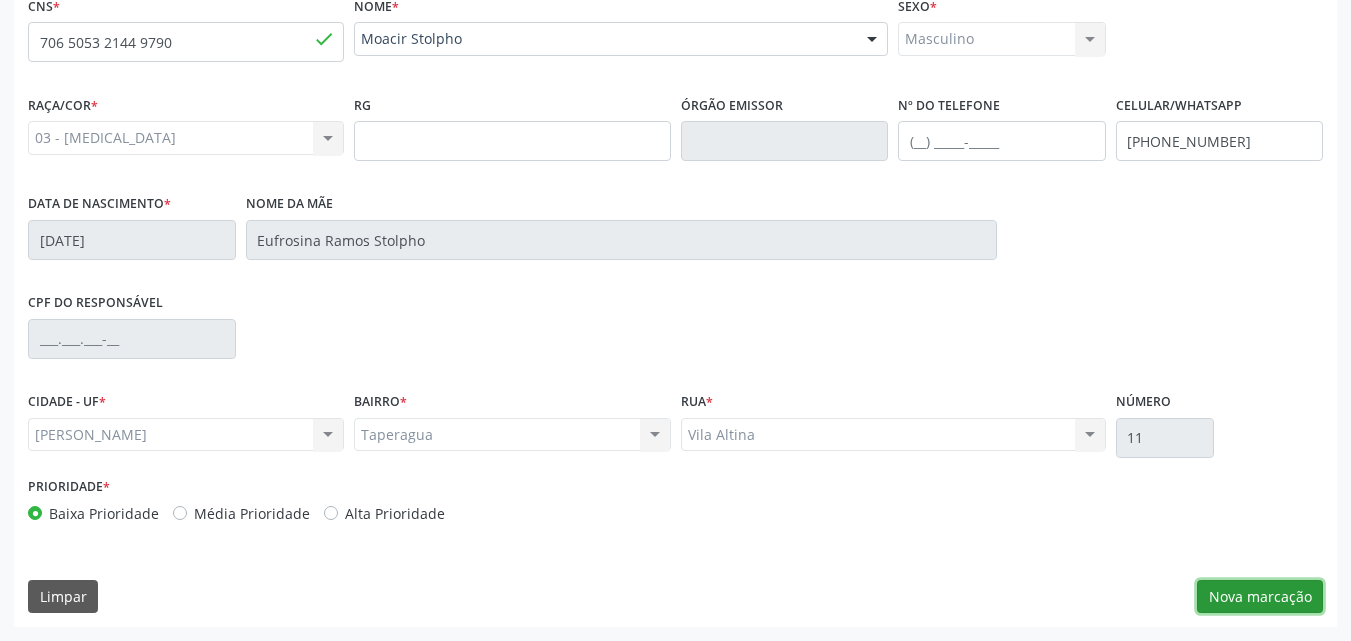 click on "Nova marcação" at bounding box center [1260, 597] 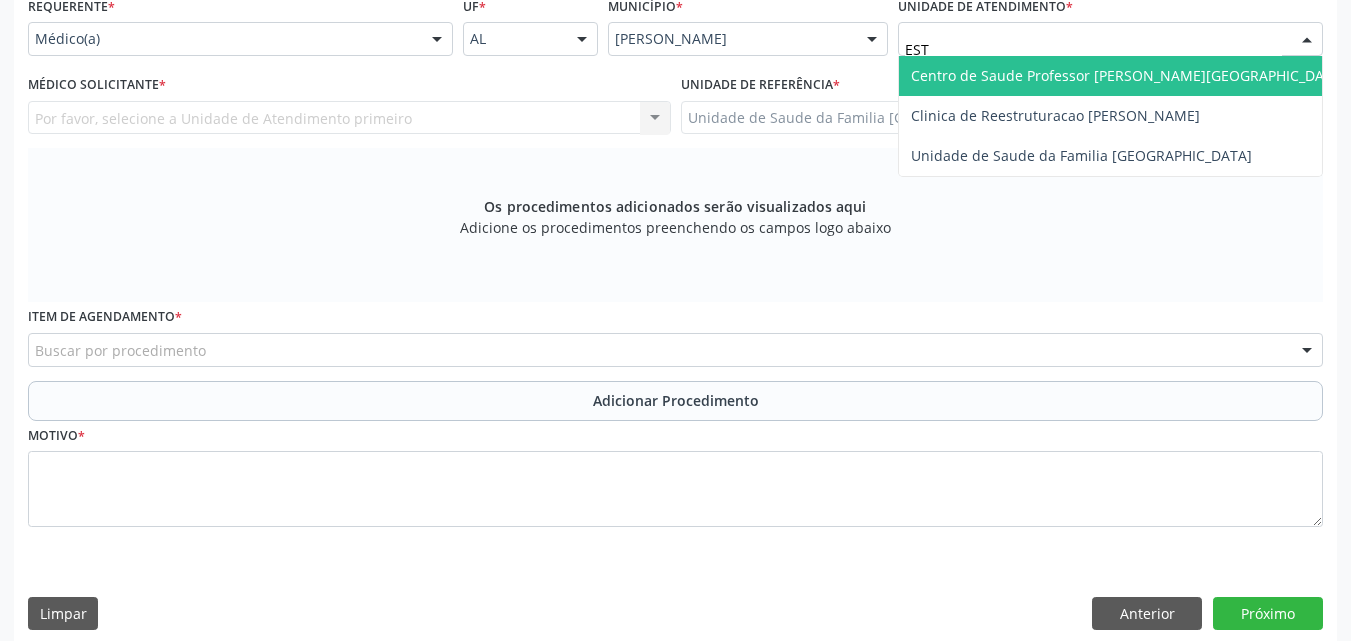 type on "ESTI" 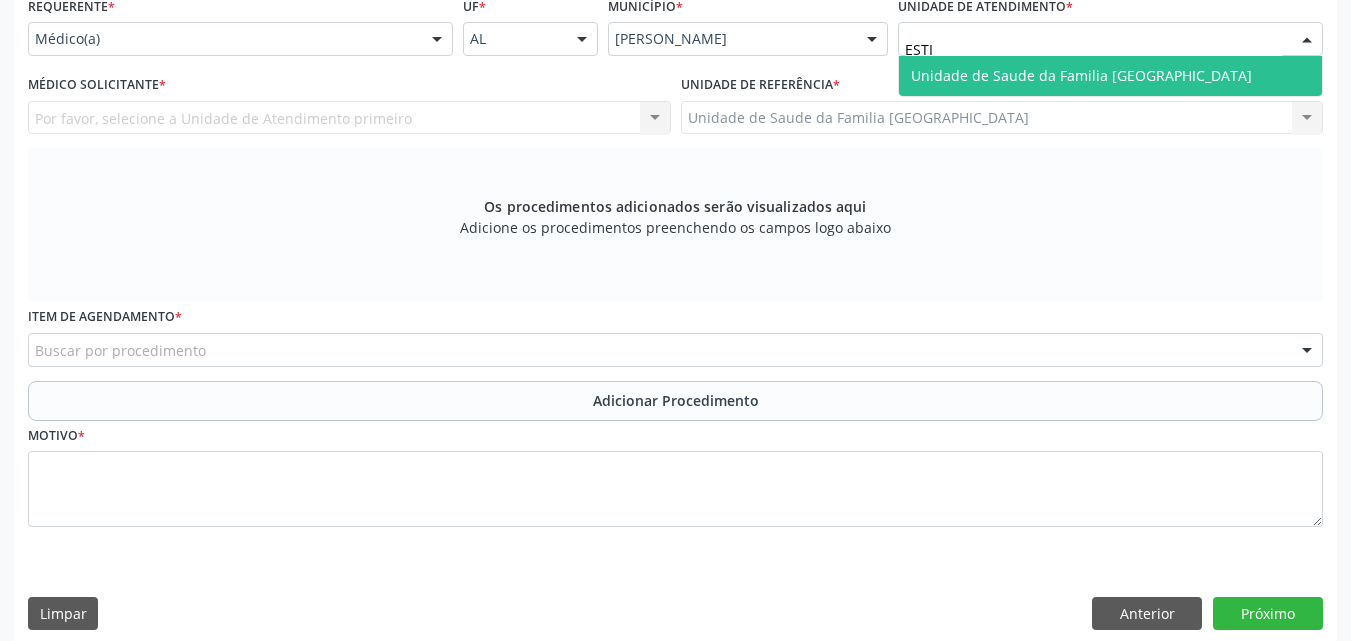 click on "Unidade de Saude da Familia [GEOGRAPHIC_DATA]" at bounding box center (1110, 76) 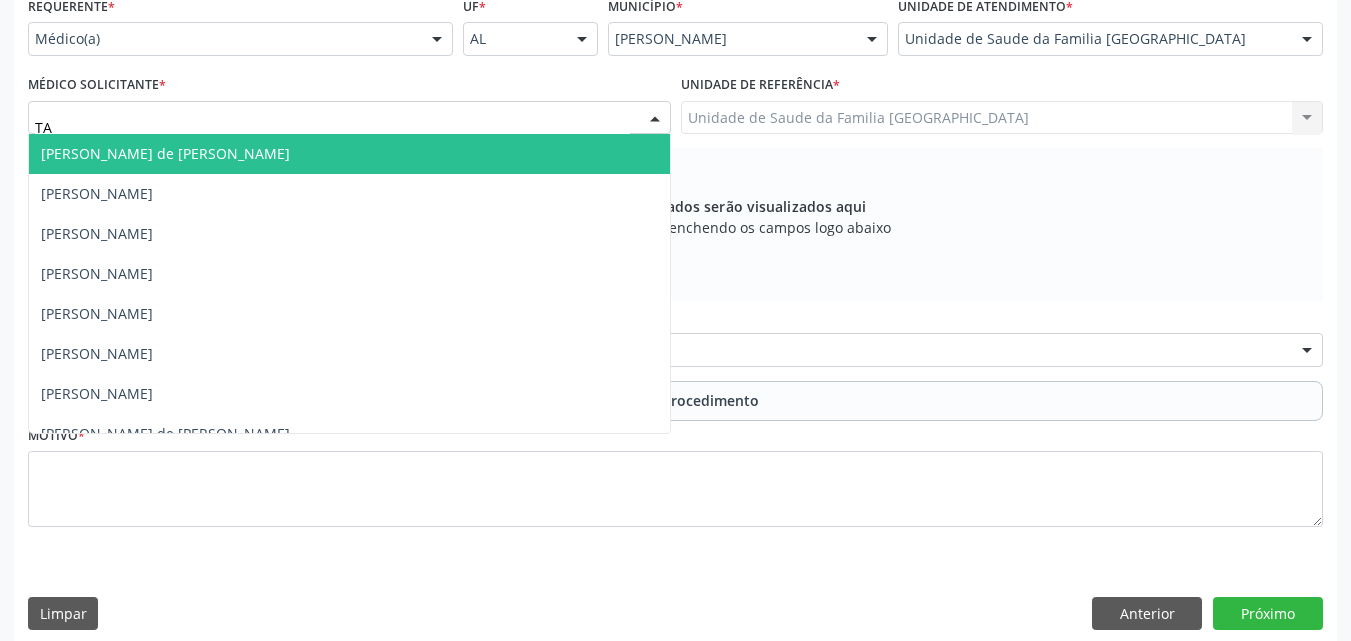 type on "TAC" 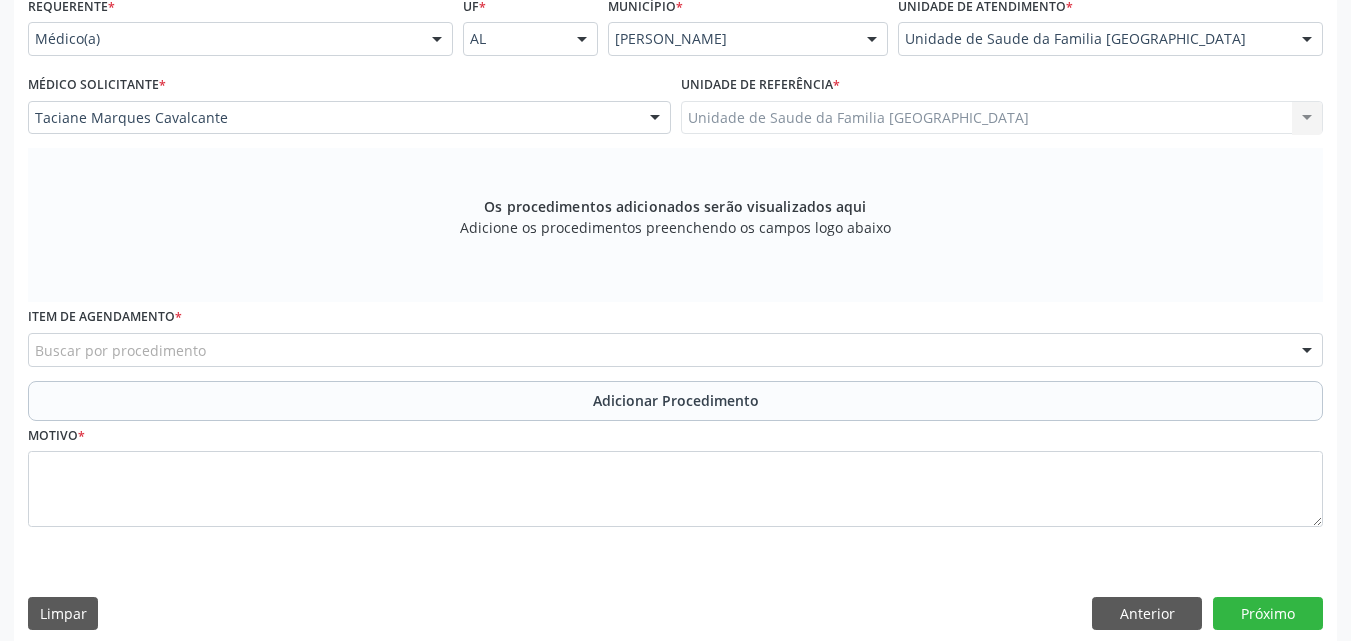 click on "Motivo
*" at bounding box center (675, 474) 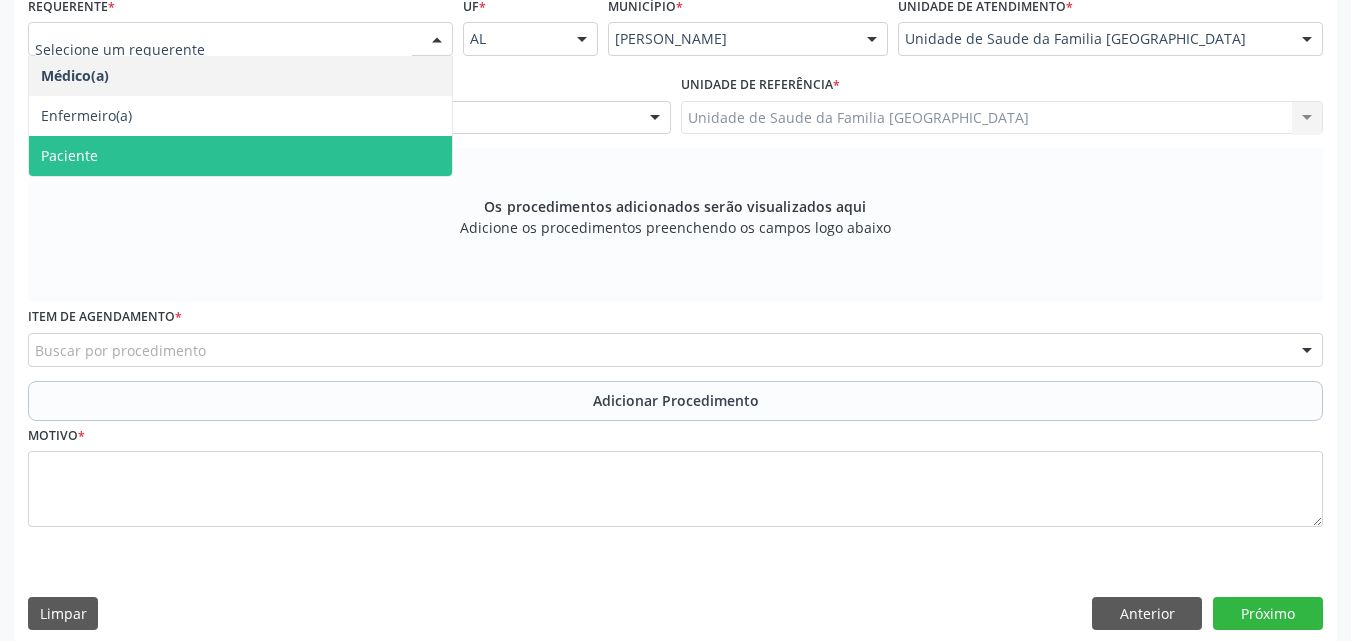 click on "Paciente" at bounding box center [240, 156] 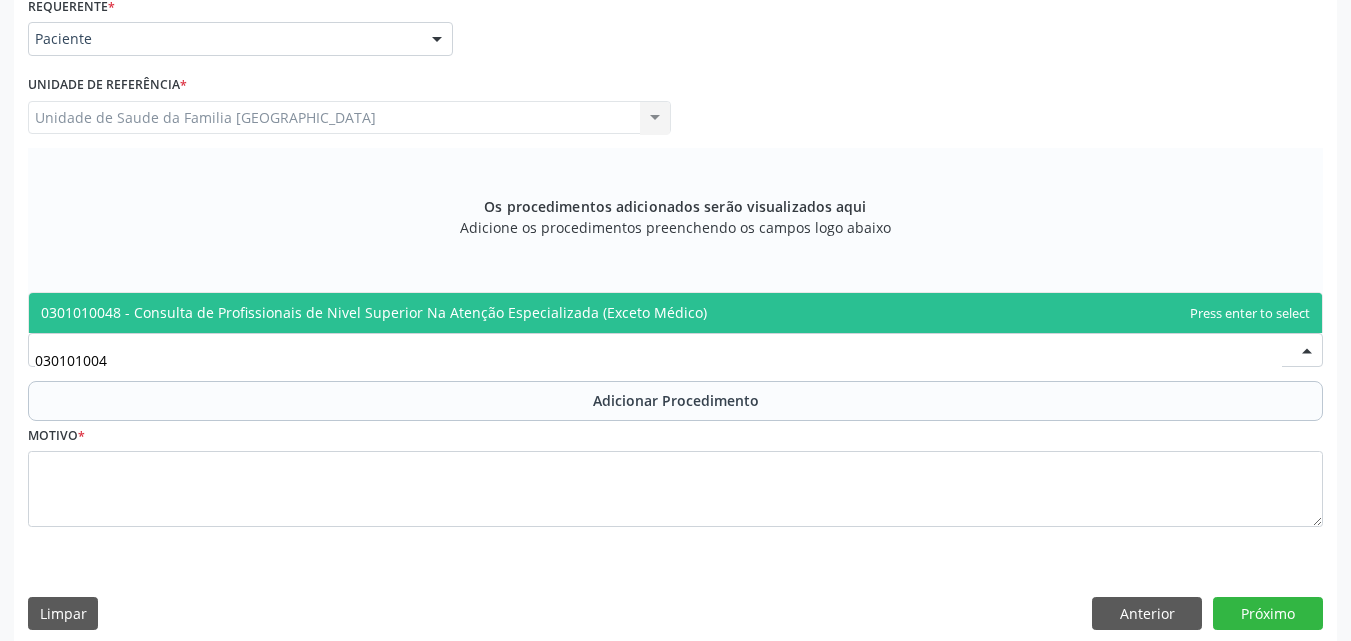 type on "0301010048" 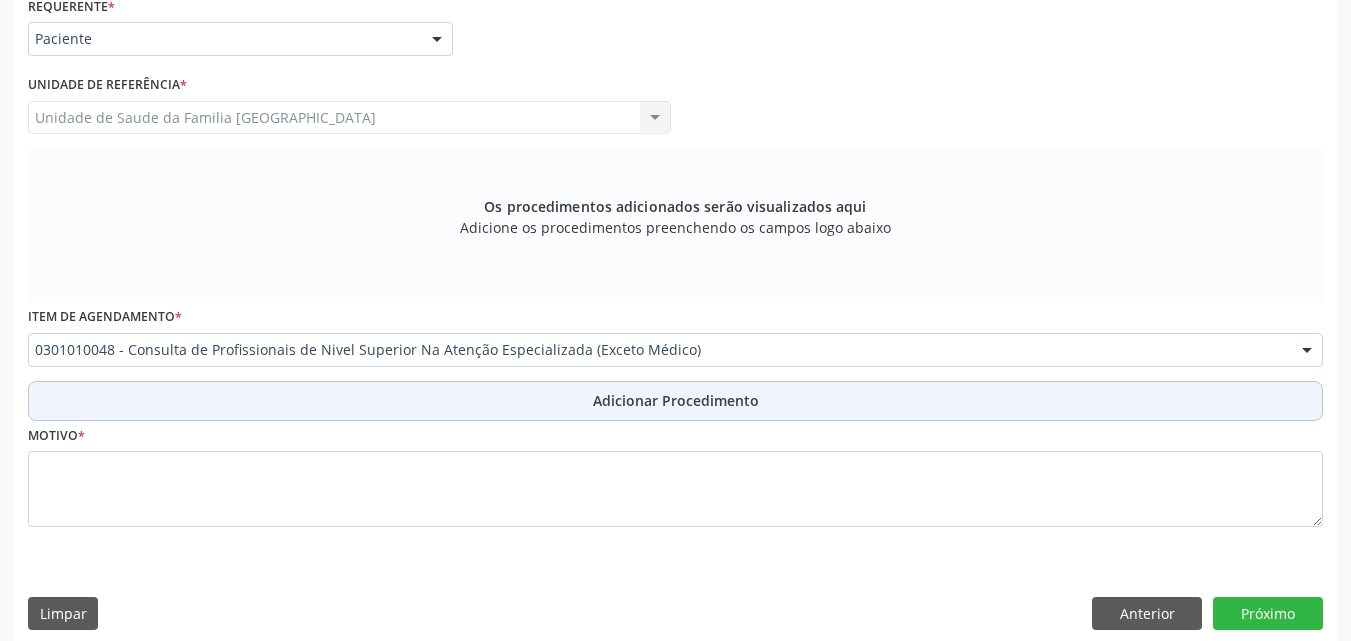 click on "Adicionar Procedimento" at bounding box center [675, 401] 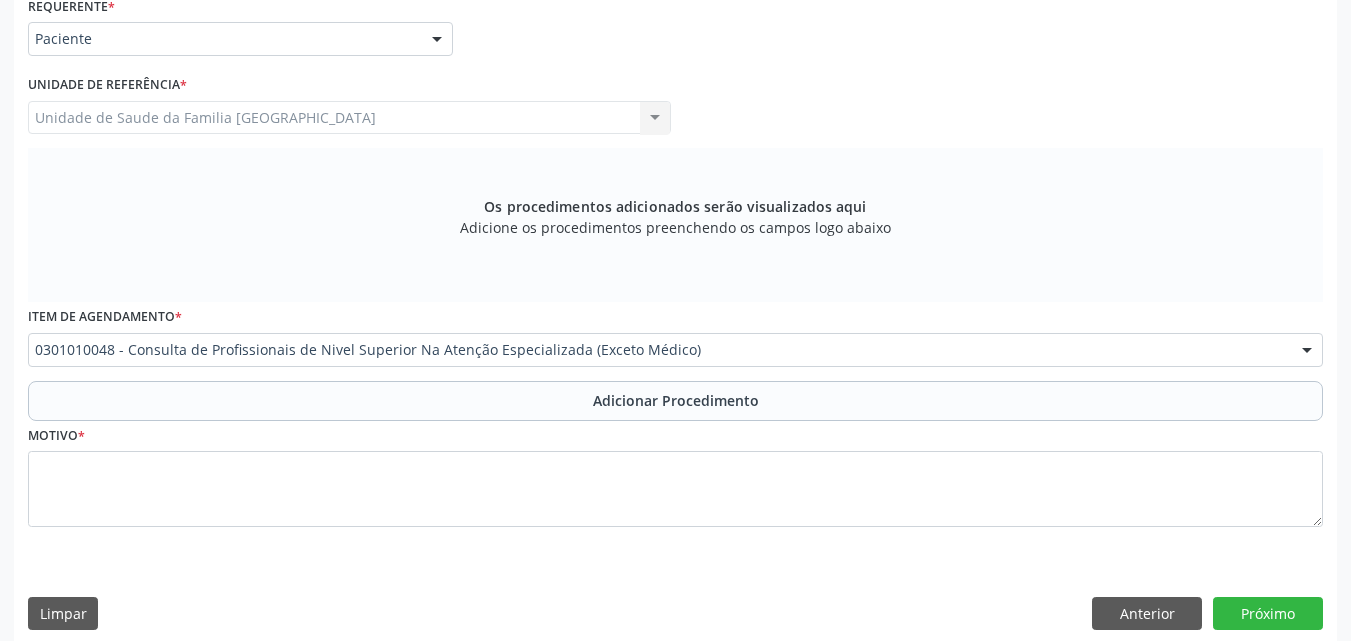 scroll, scrollTop: 412, scrollLeft: 0, axis: vertical 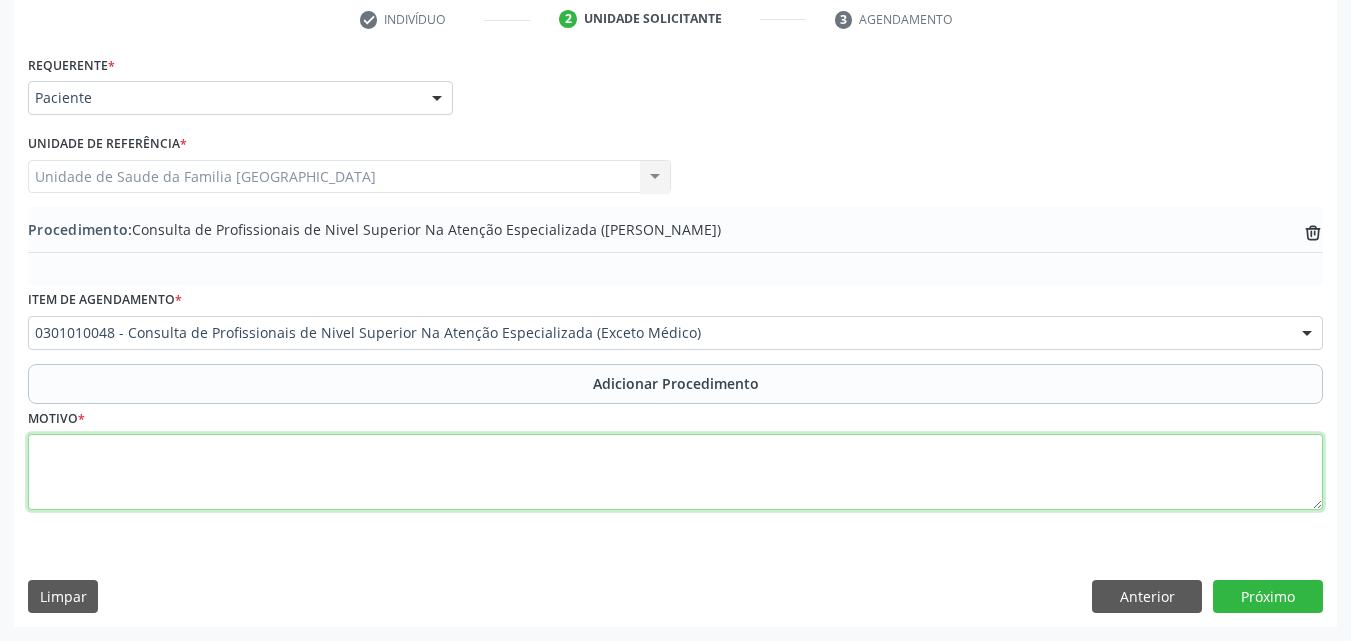 click at bounding box center (675, 472) 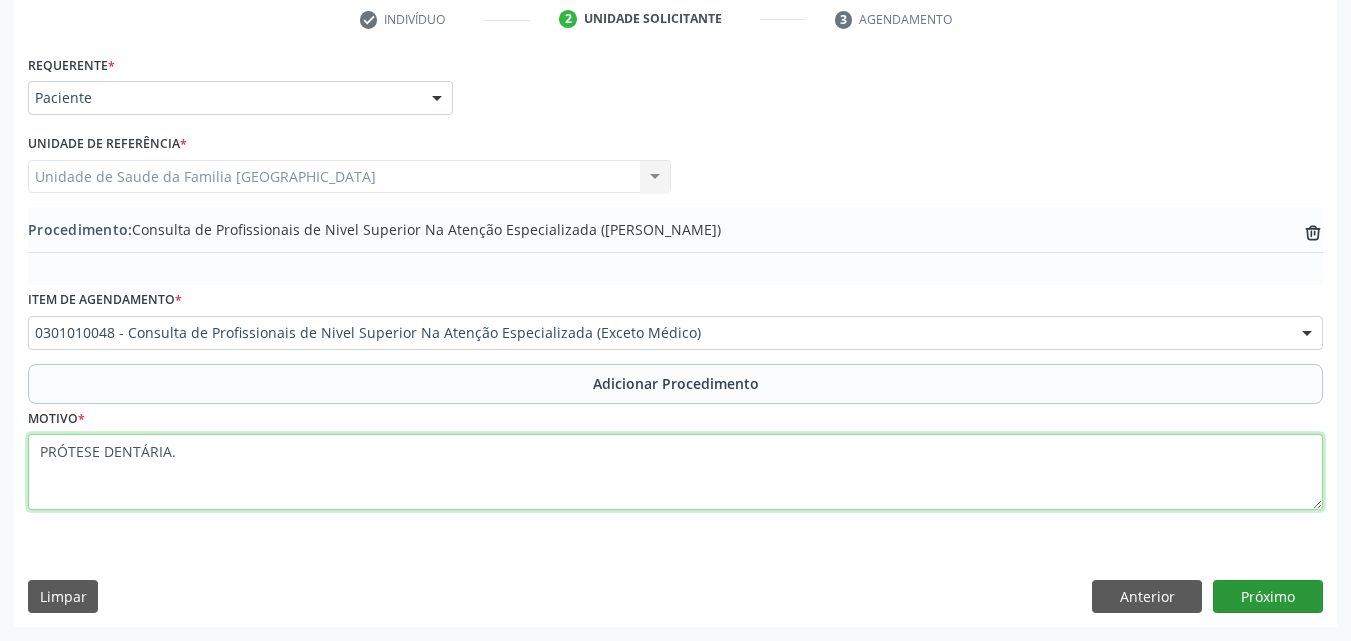 type on "PRÓTESE DENTÁRIA." 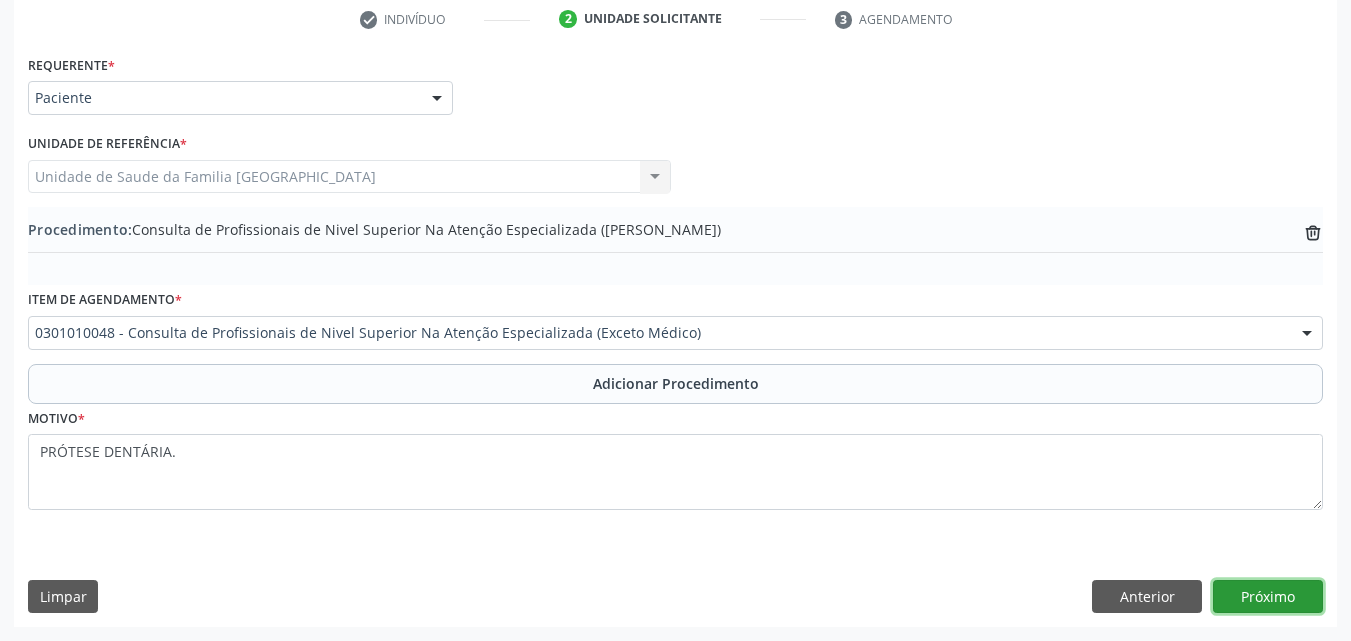 click on "Próximo" at bounding box center [1268, 597] 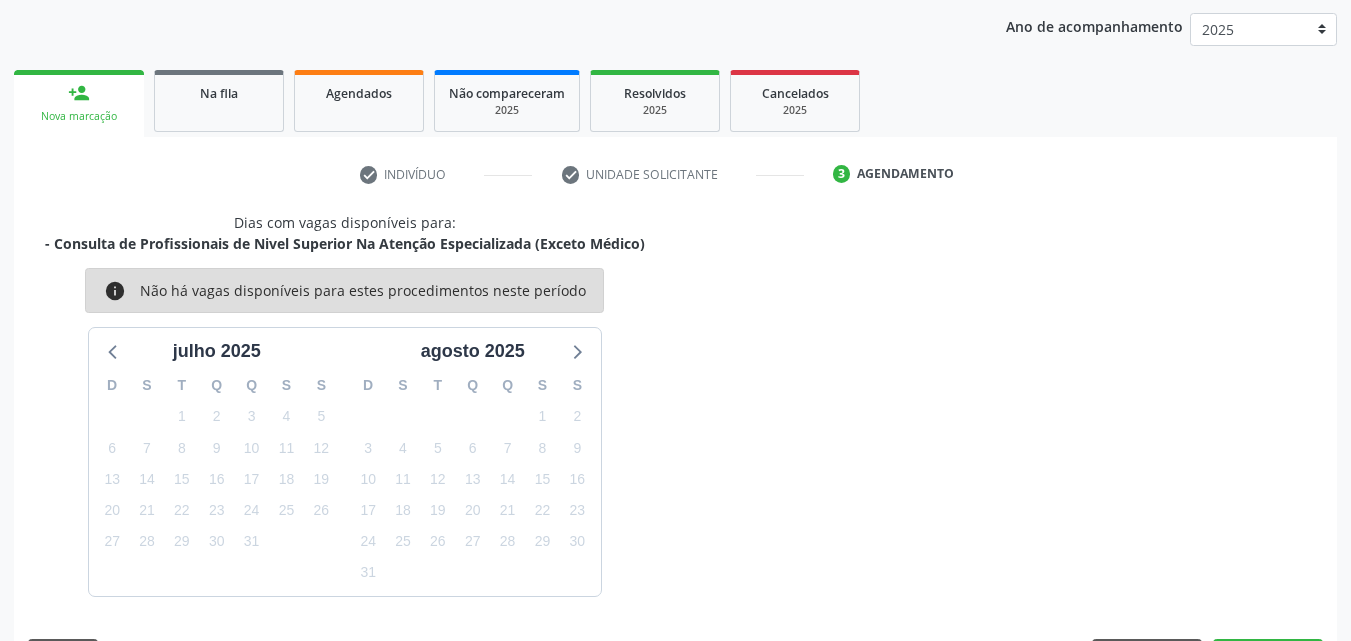 scroll, scrollTop: 316, scrollLeft: 0, axis: vertical 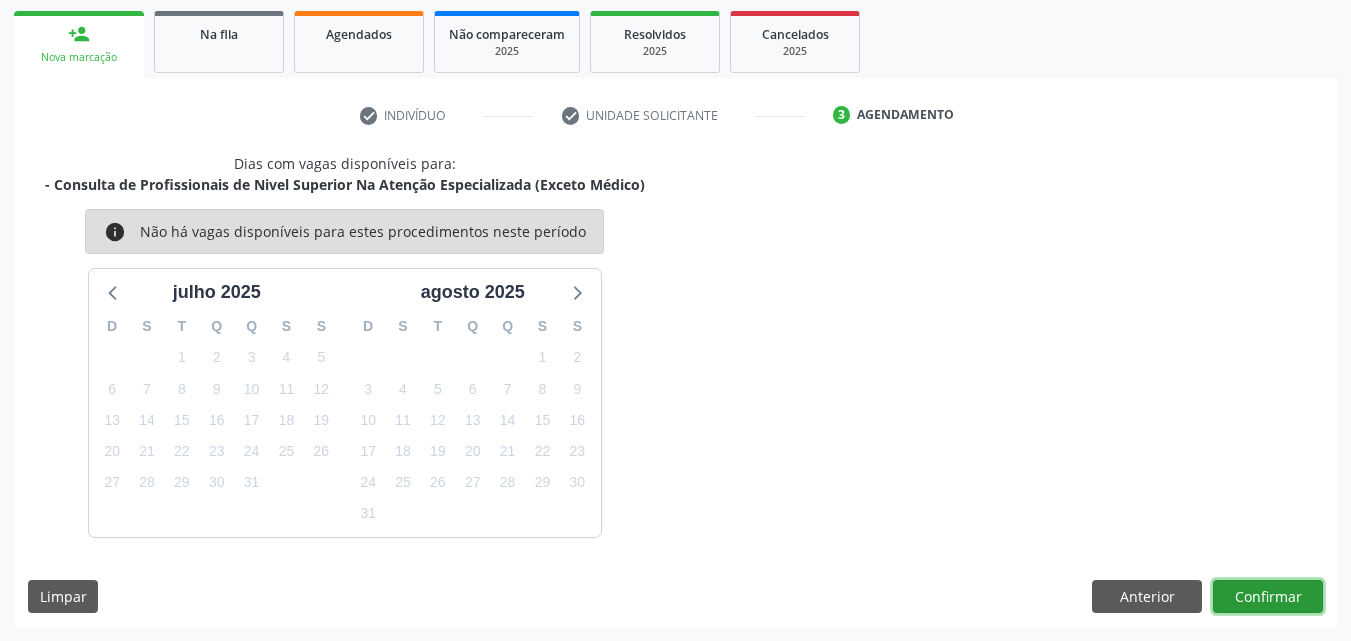click on "Confirmar" at bounding box center [1268, 597] 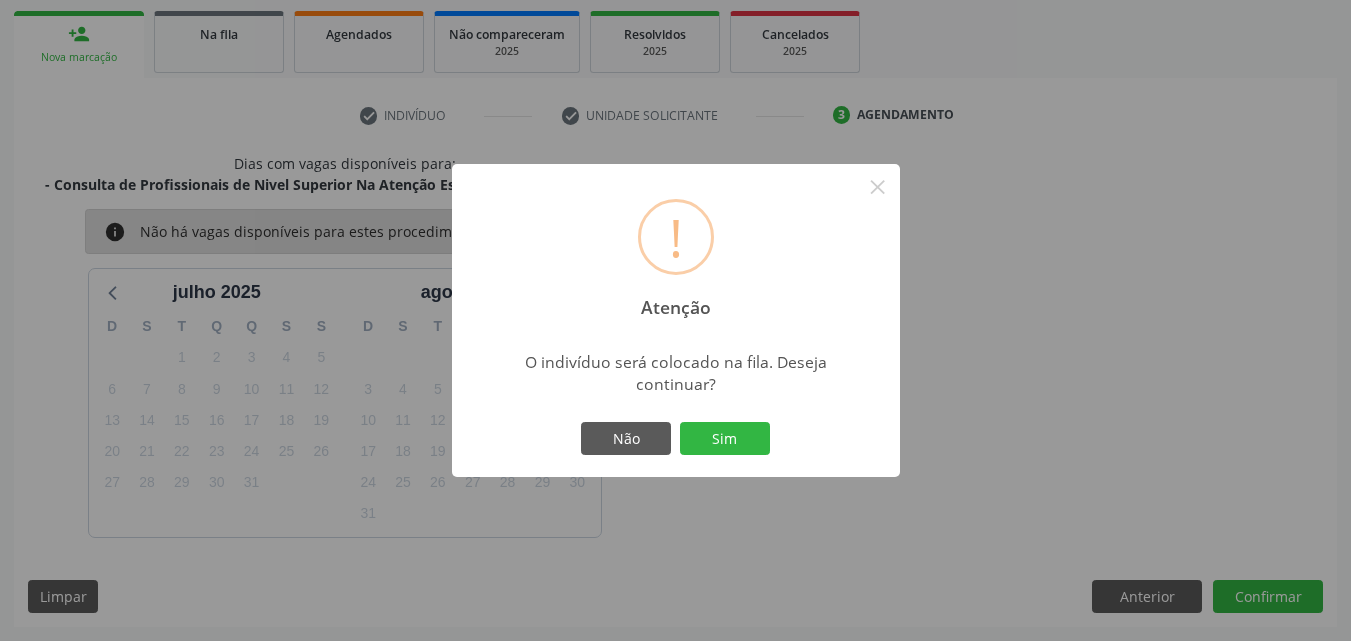 click on "Não Sim" at bounding box center [676, 439] 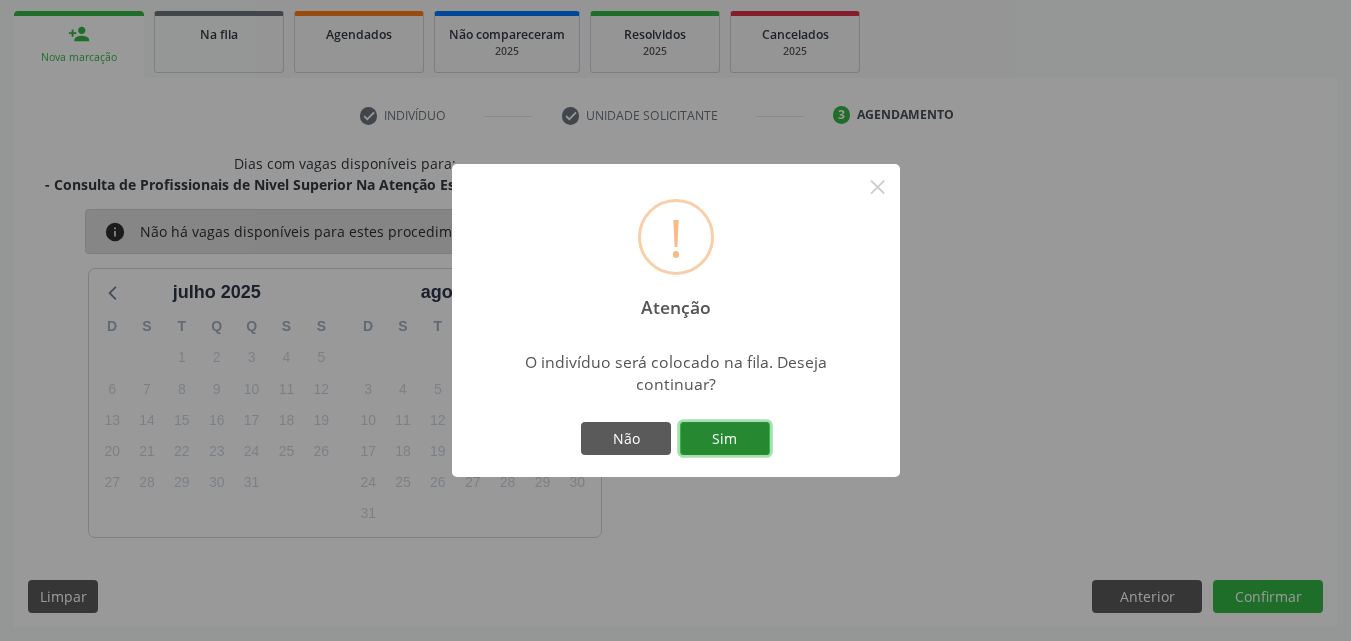 click on "Sim" at bounding box center (725, 439) 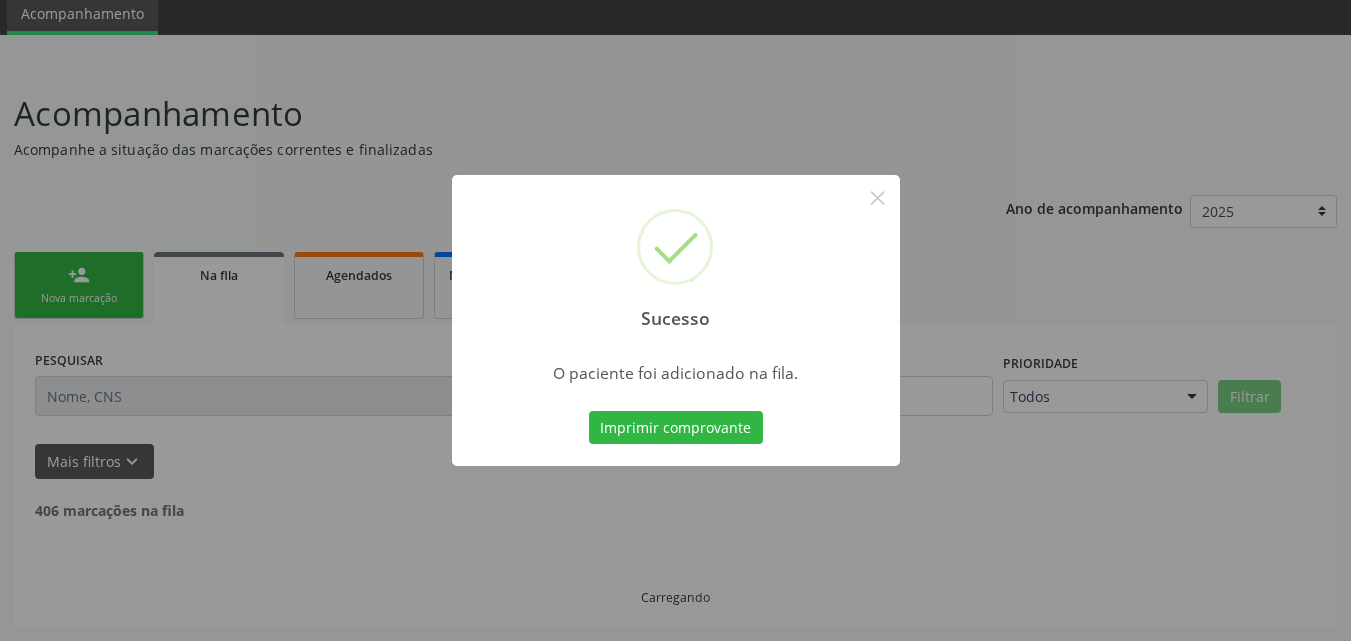 scroll, scrollTop: 54, scrollLeft: 0, axis: vertical 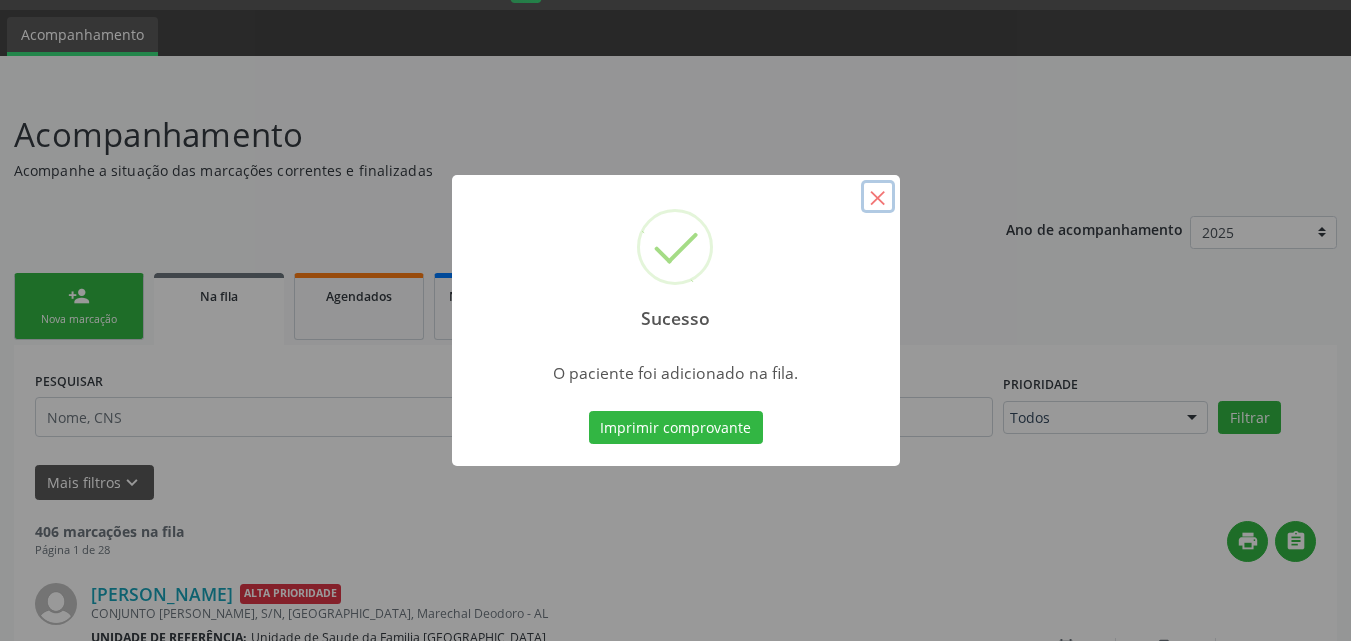 click on "×" at bounding box center (878, 197) 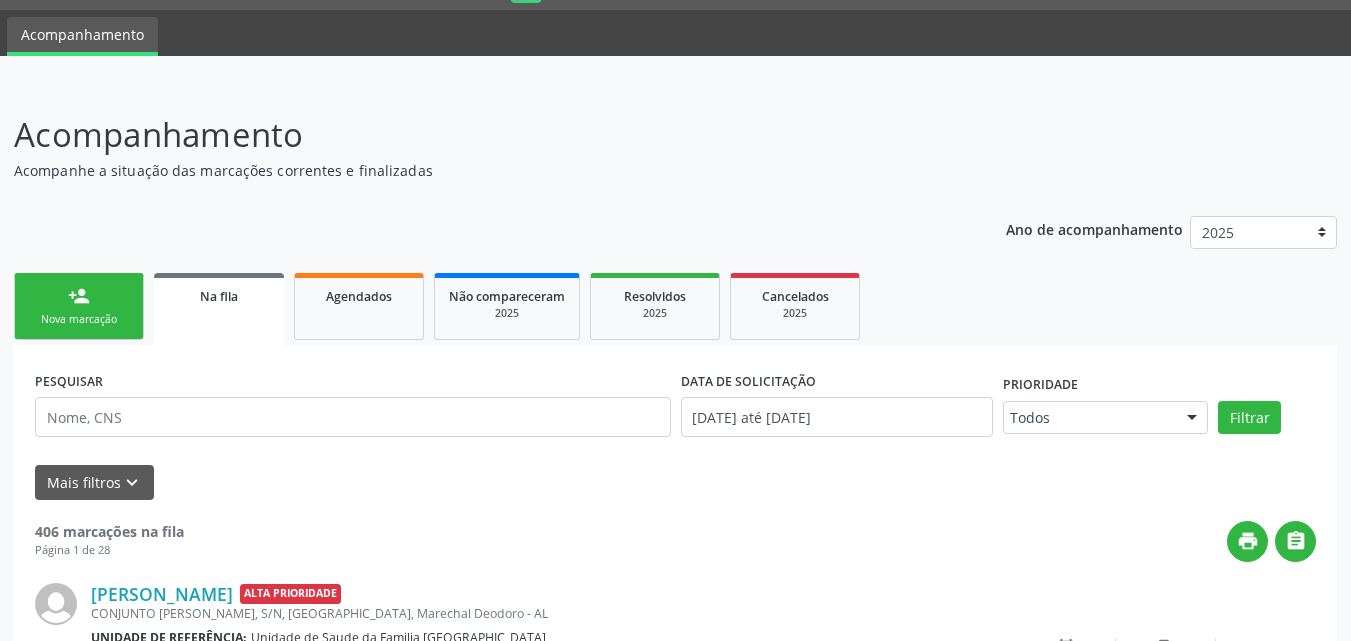 click on "Nova marcação" at bounding box center (79, 319) 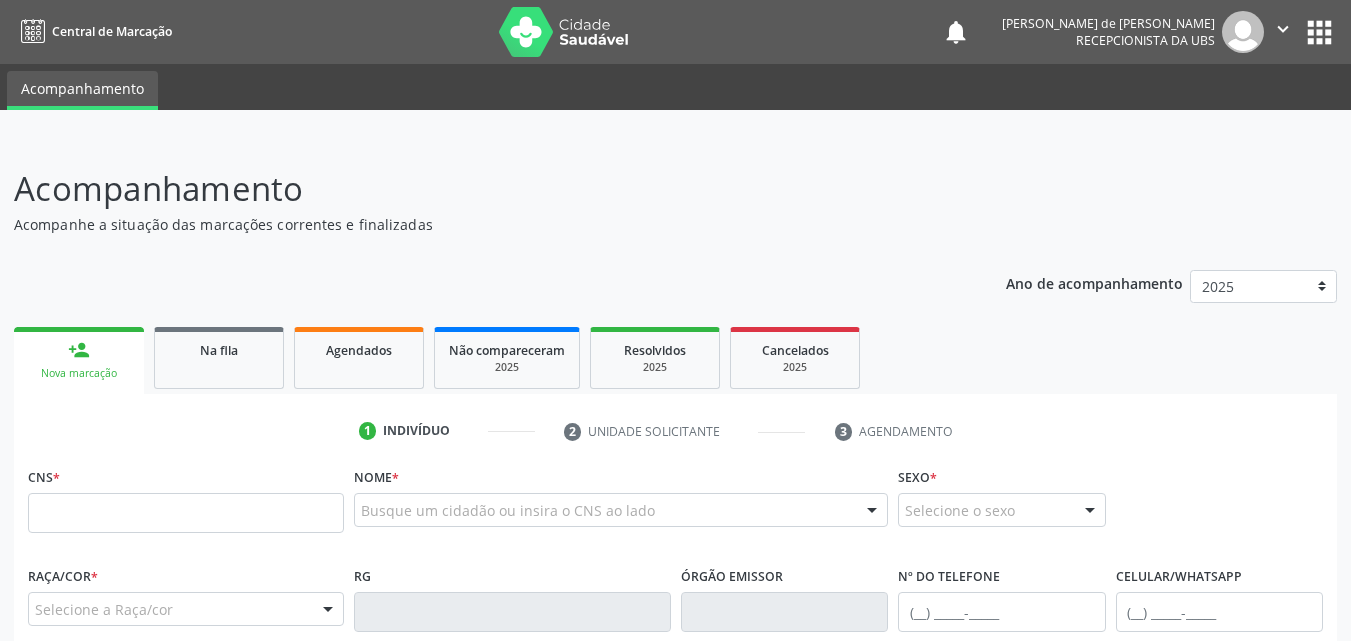 scroll, scrollTop: 467, scrollLeft: 0, axis: vertical 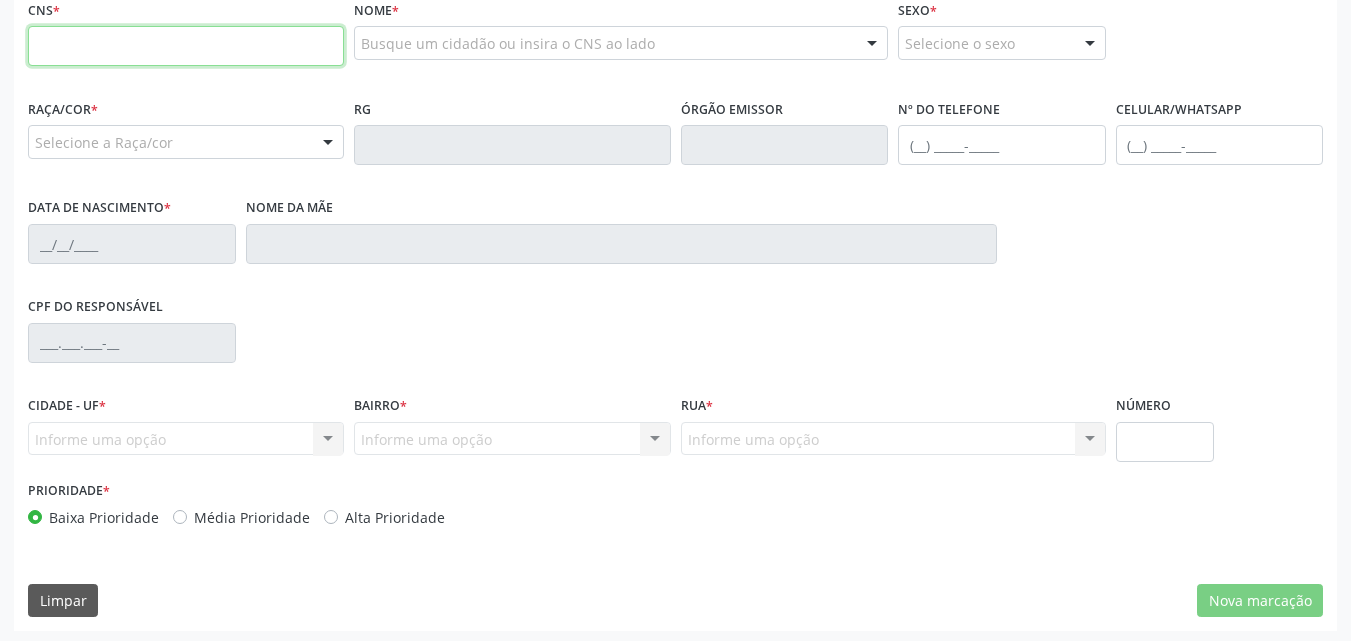 click at bounding box center (186, 46) 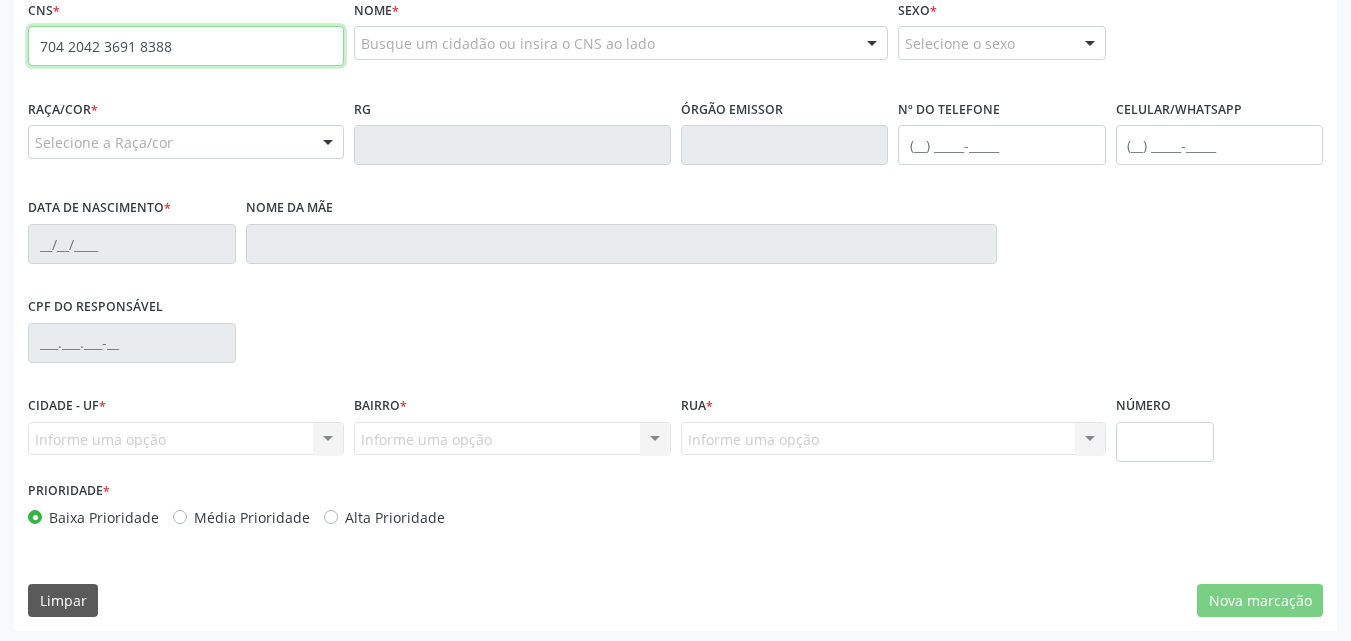 type on "704 2042 3691 8388" 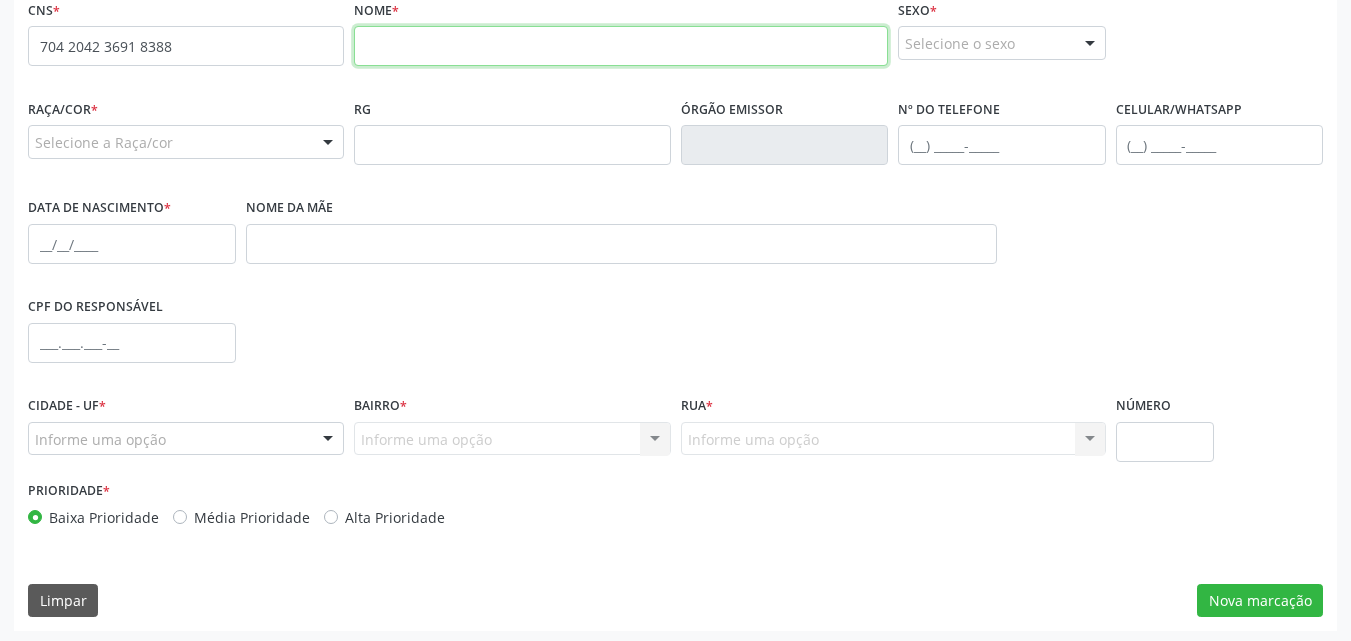 click at bounding box center [621, 46] 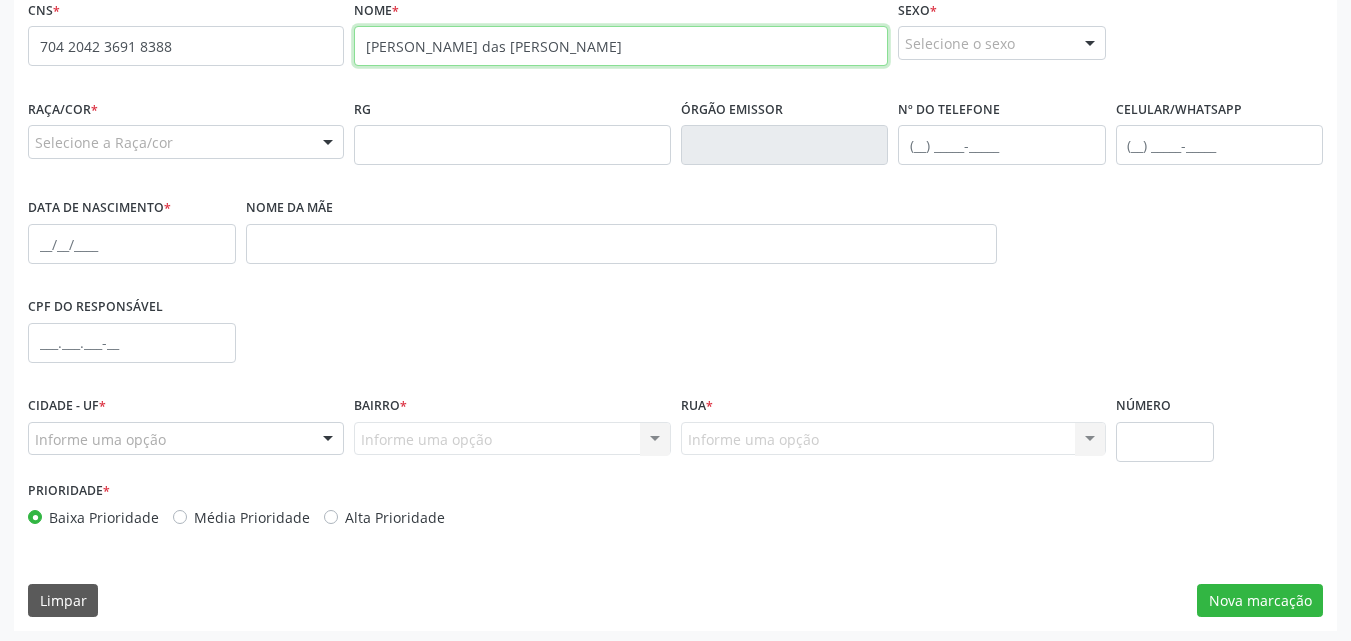 type on "Maria das Dores da Silva" 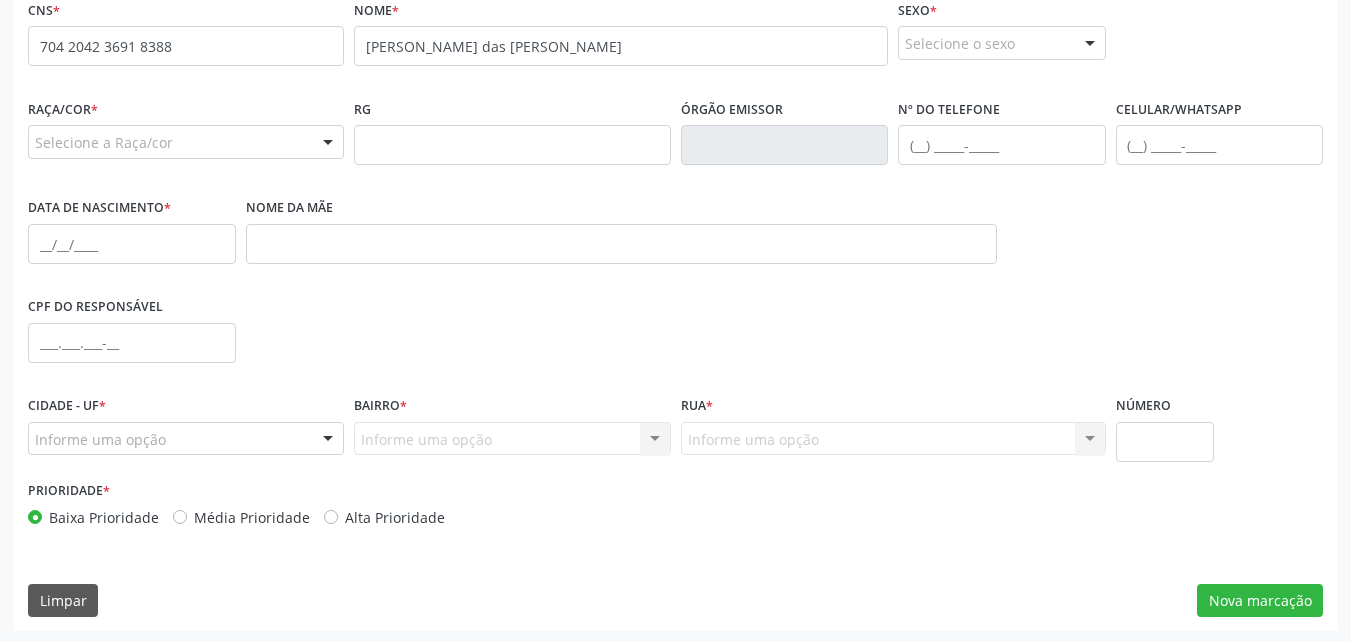 click on "Selecione o sexo" at bounding box center [1002, 43] 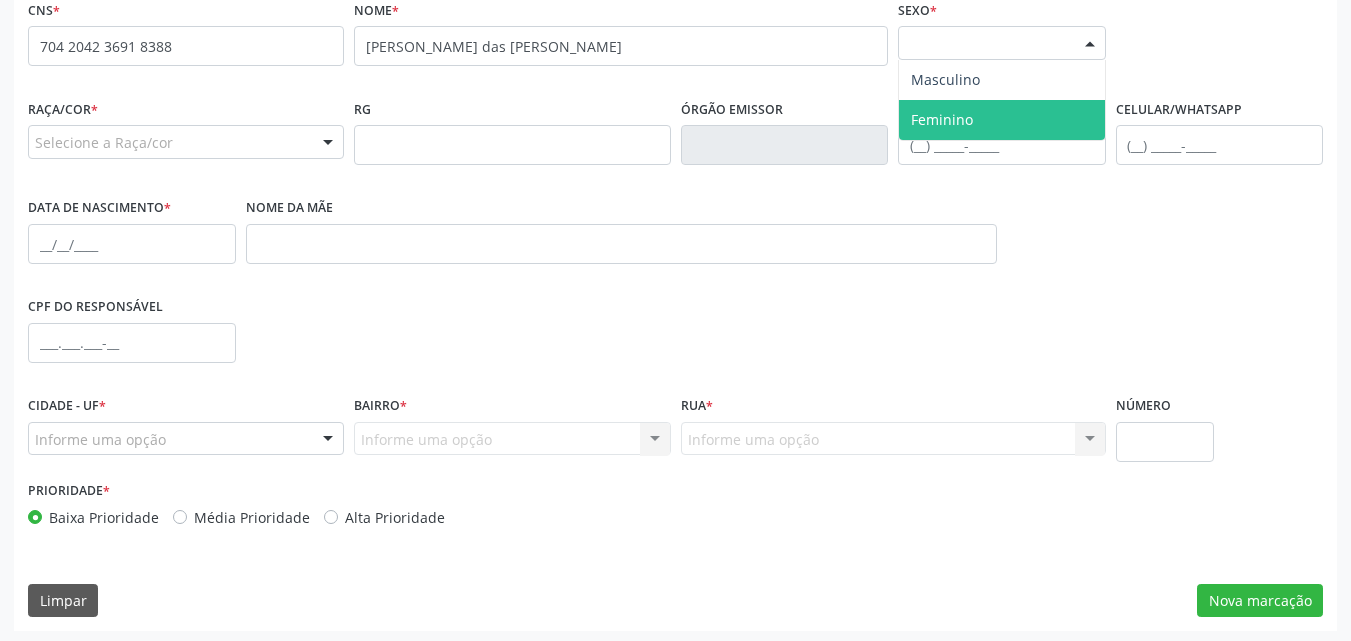 click on "Feminino" at bounding box center (1002, 120) 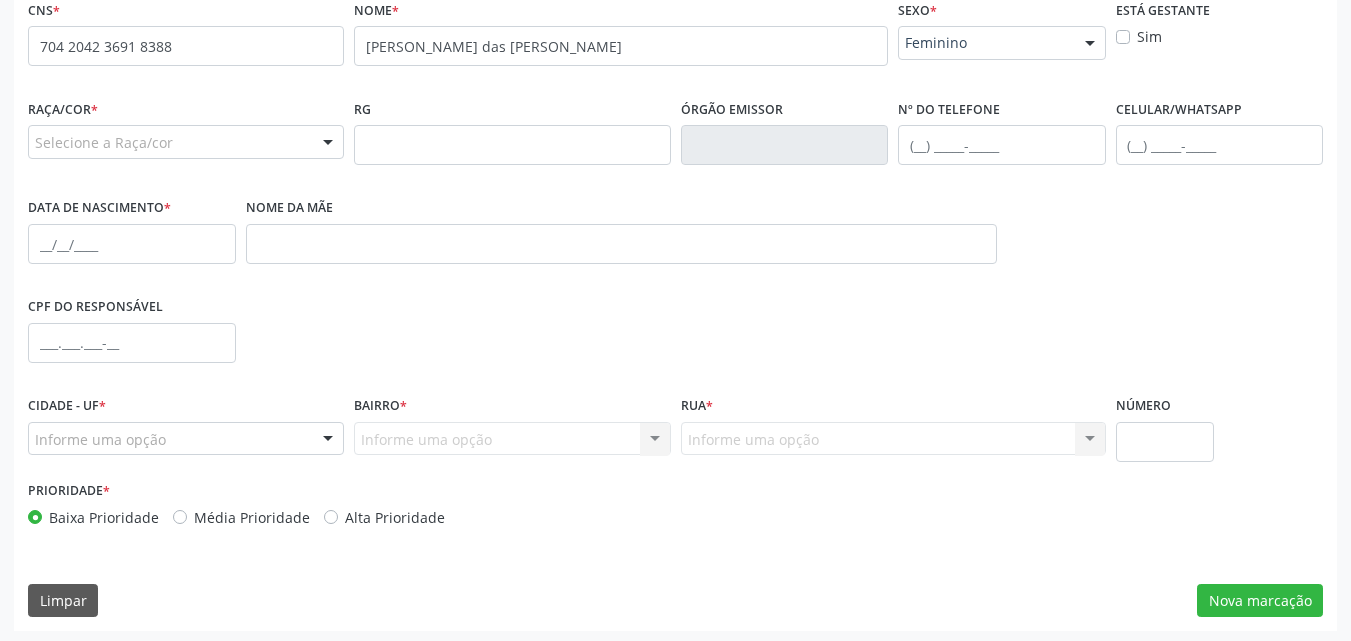 click on "Selecione a Raça/cor" at bounding box center (186, 142) 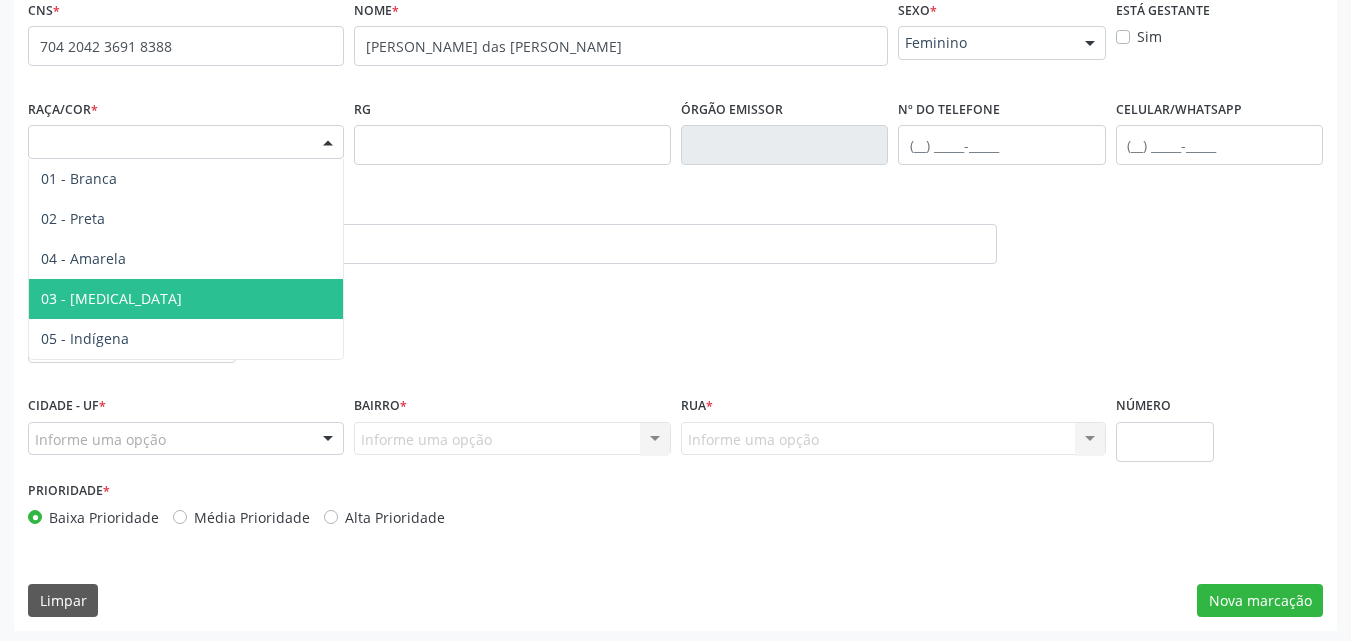 click on "03 - [MEDICAL_DATA]" at bounding box center [111, 298] 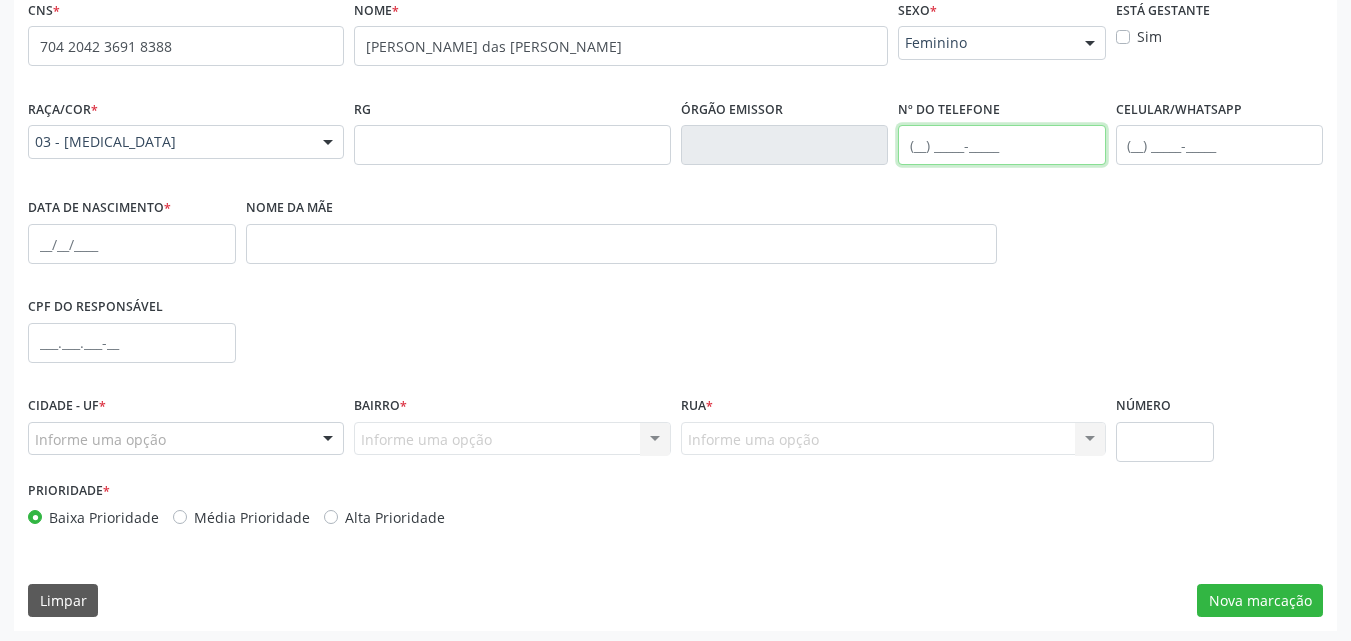 click at bounding box center [1002, 145] 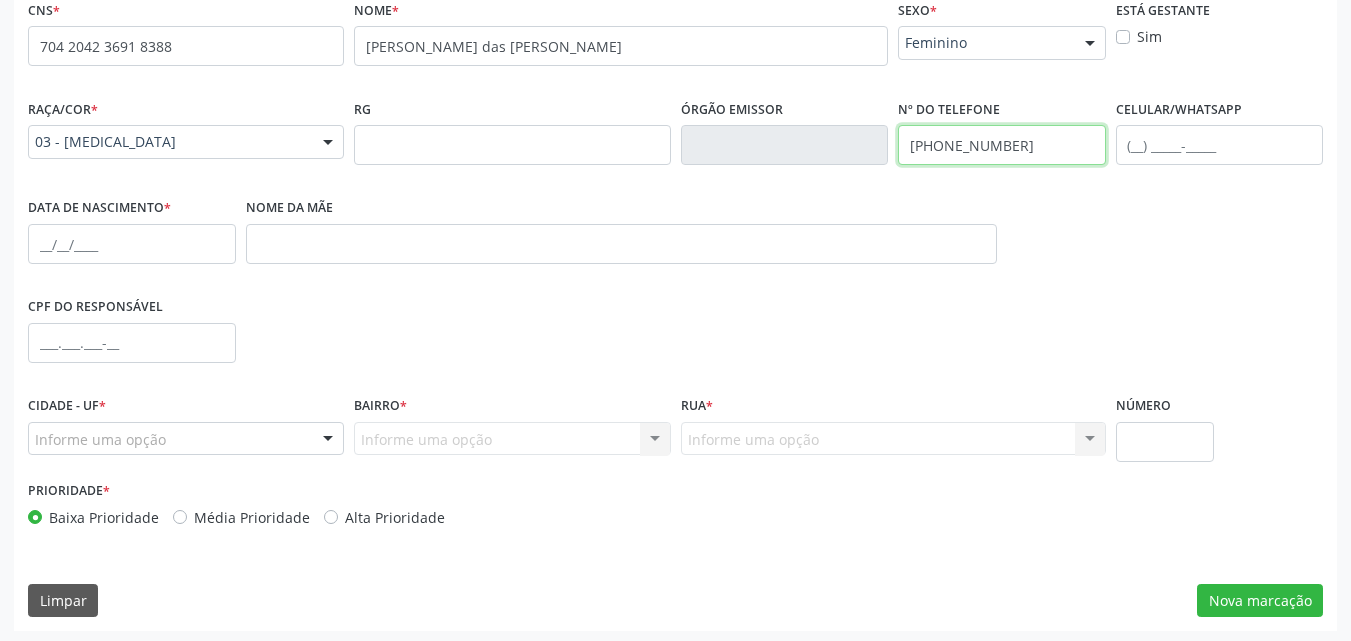 type on "(82) 99134-3715" 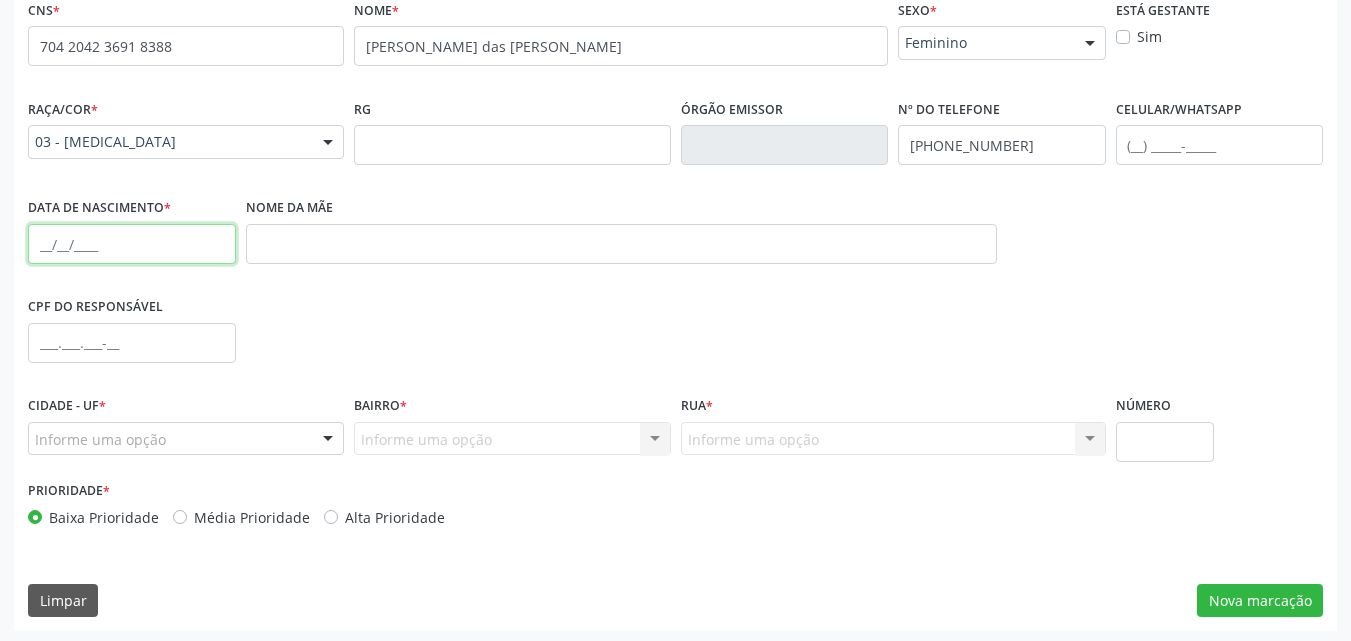 click at bounding box center (132, 244) 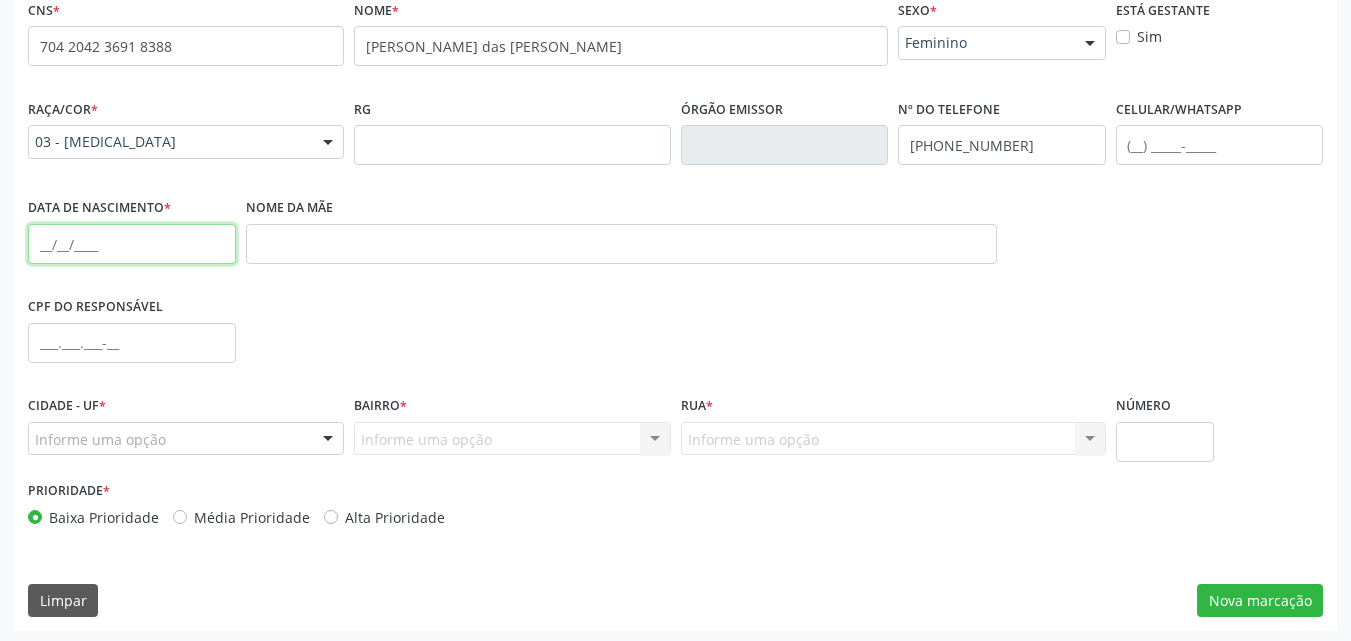paste on "15/04/1966" 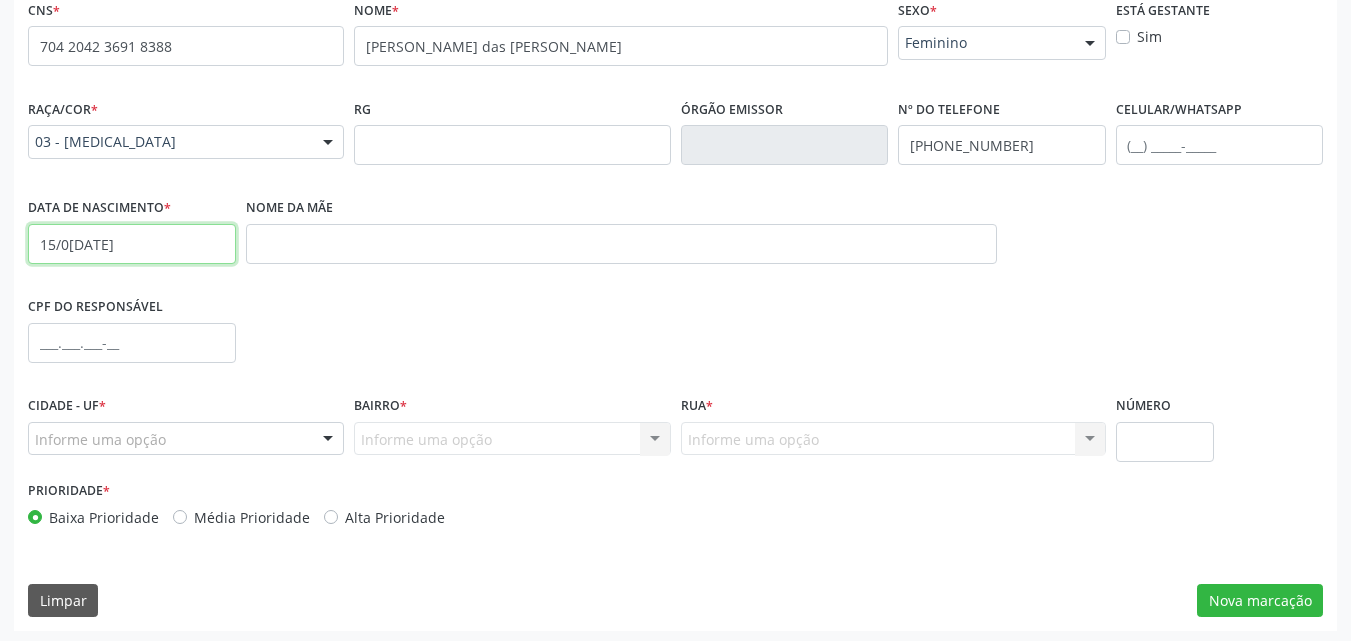 type on "15/04/1966" 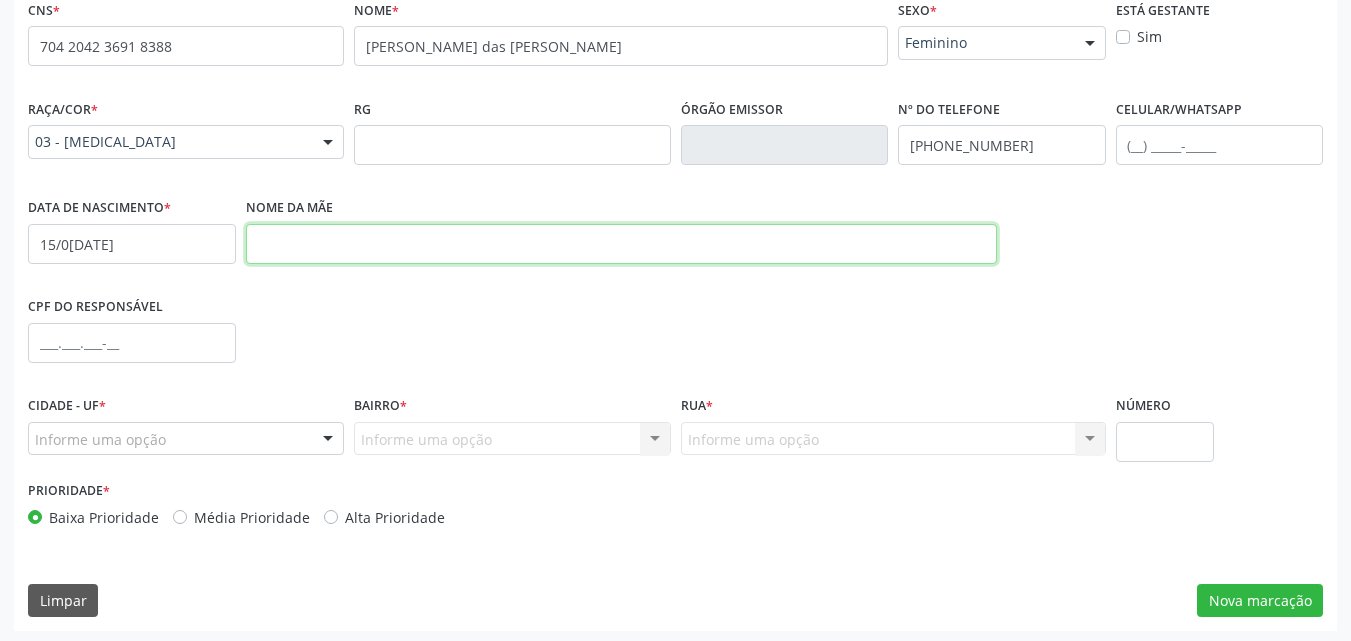 click at bounding box center (621, 244) 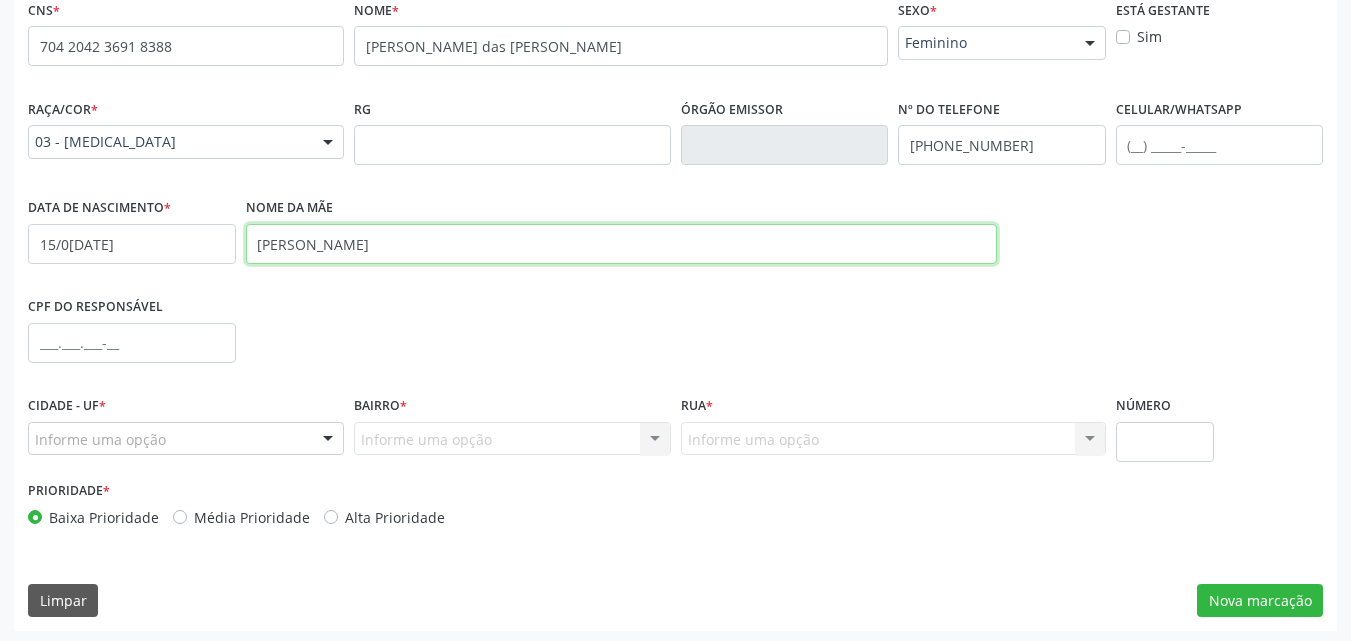 type on "Maria Margarida da Silva" 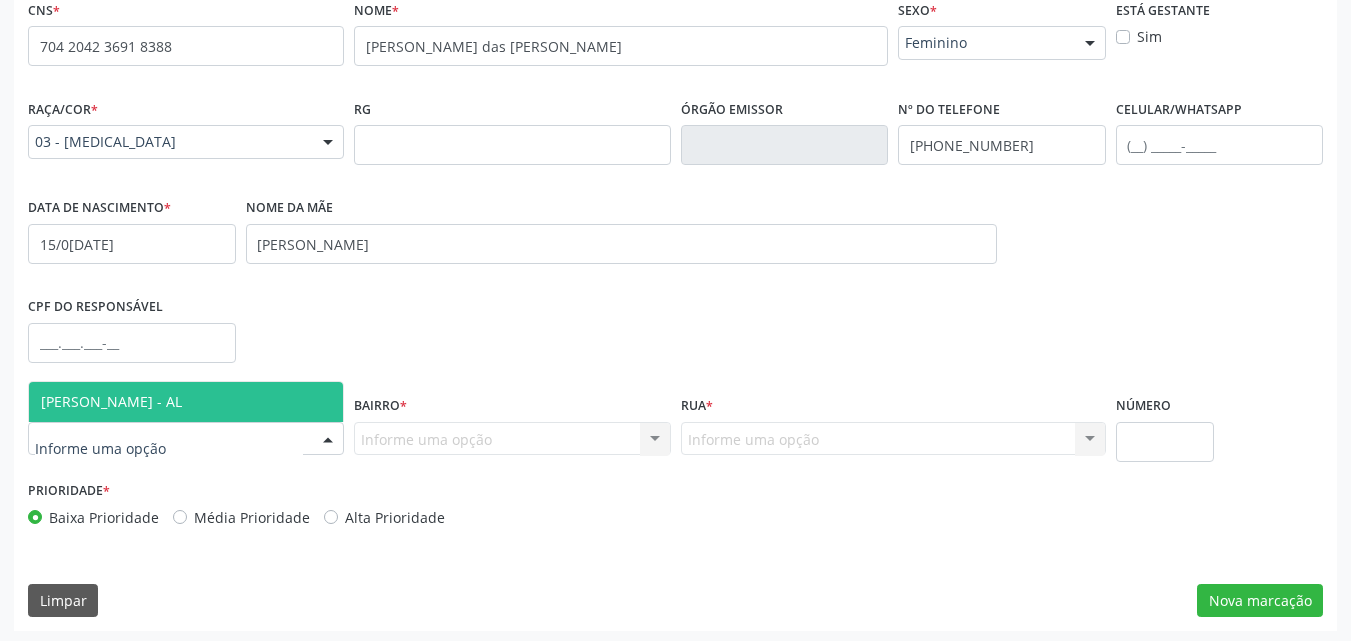 click on "[PERSON_NAME] - AL" at bounding box center [186, 402] 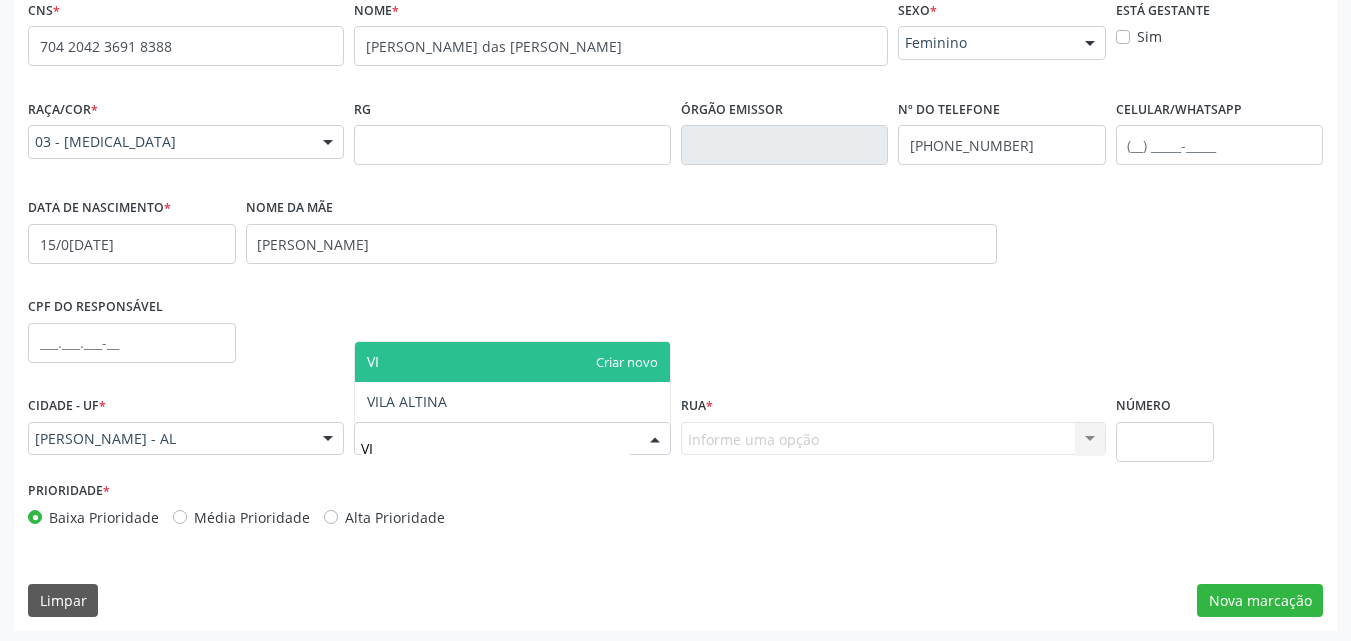 type on "VIL" 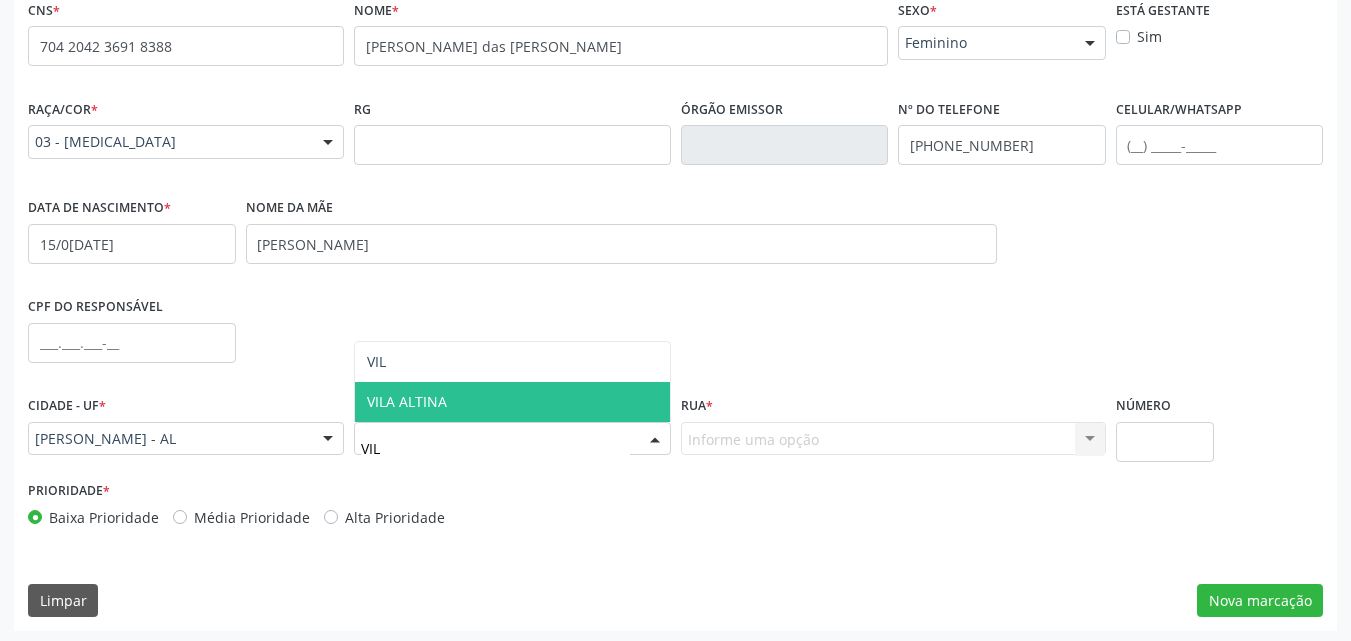 click on "VILA ALTINA" at bounding box center (407, 401) 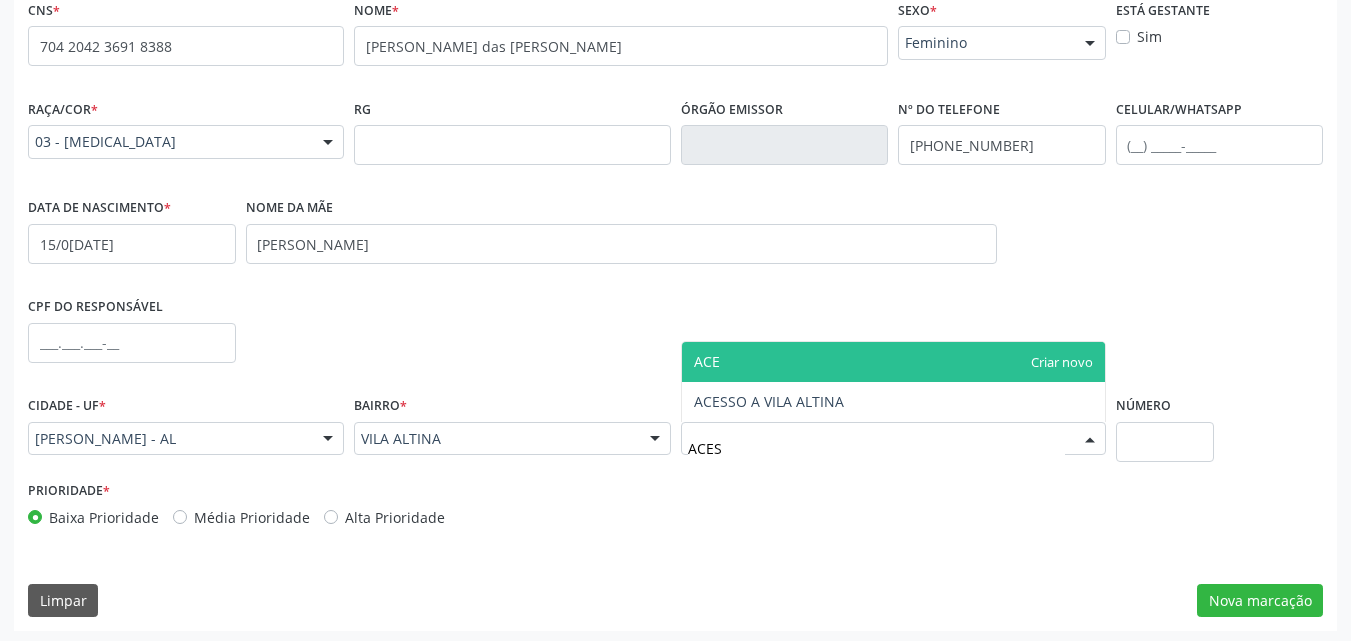 type on "ACESS" 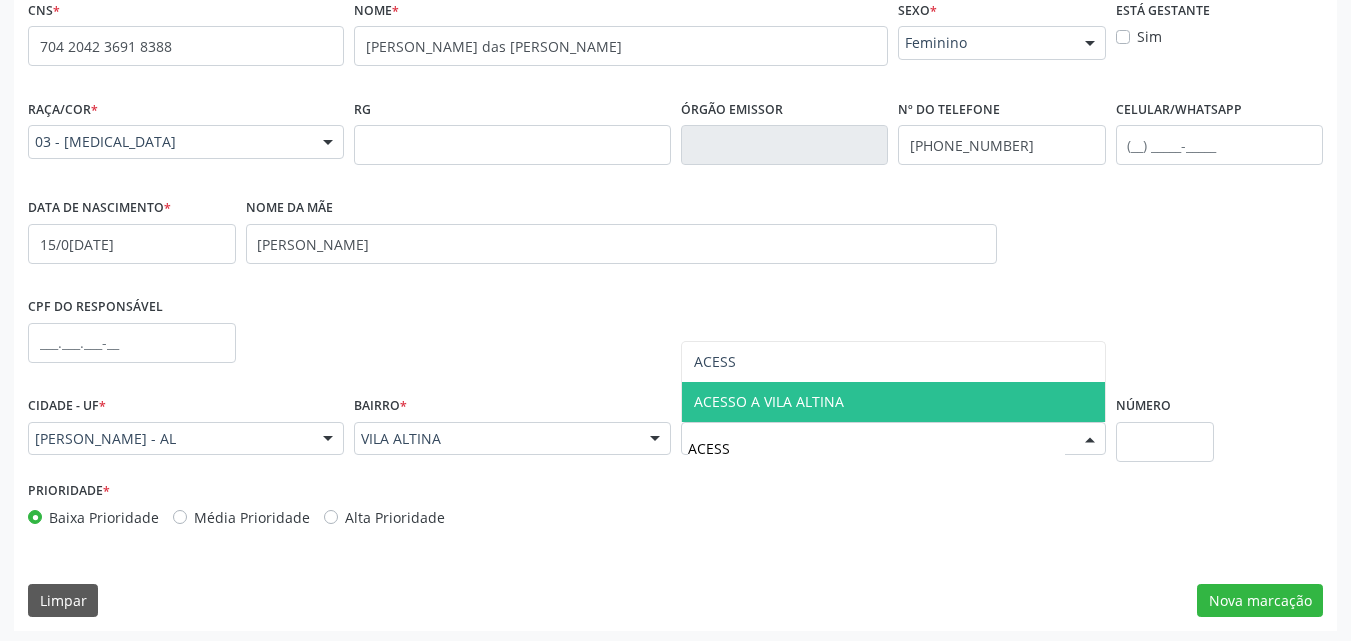 click on "ACESSO A VILA ALTINA" at bounding box center [769, 401] 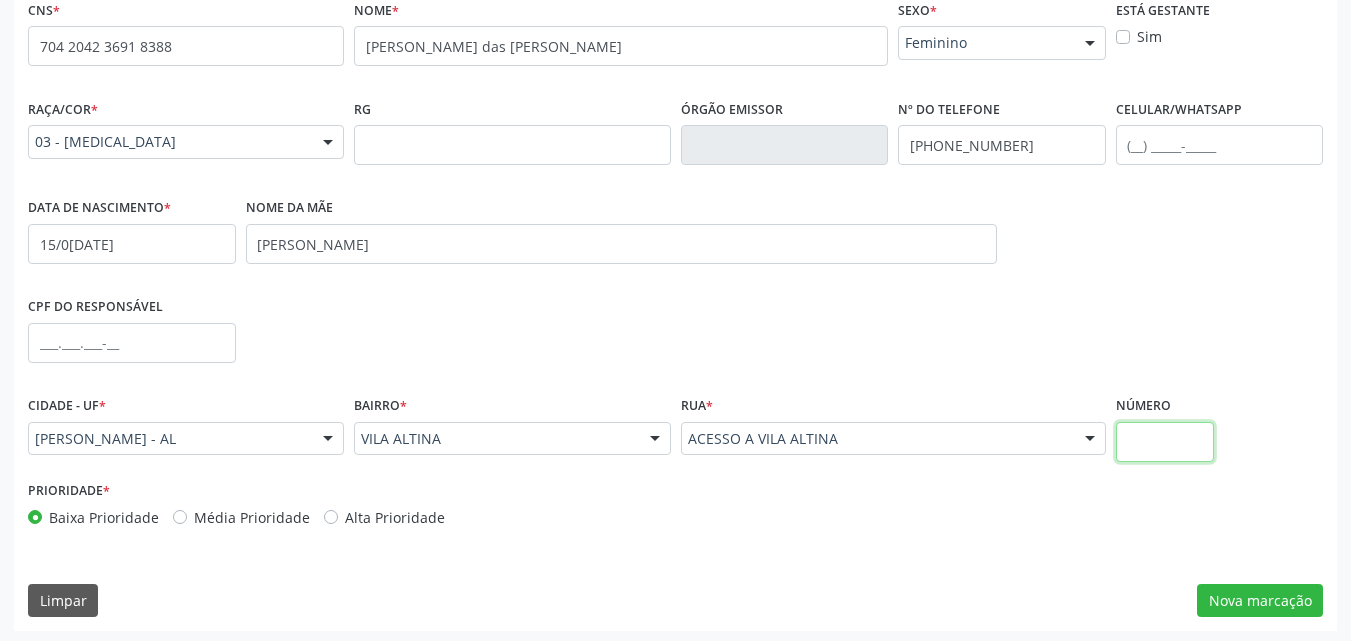 click at bounding box center (1165, 442) 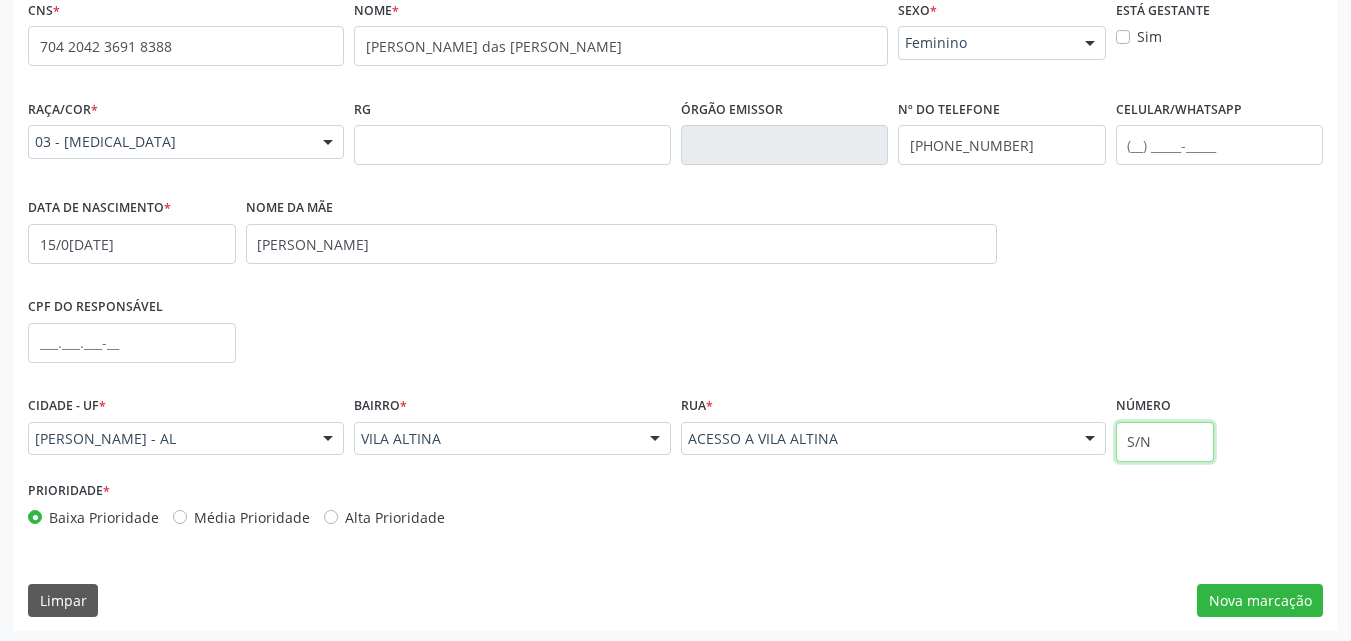 type on "S/N" 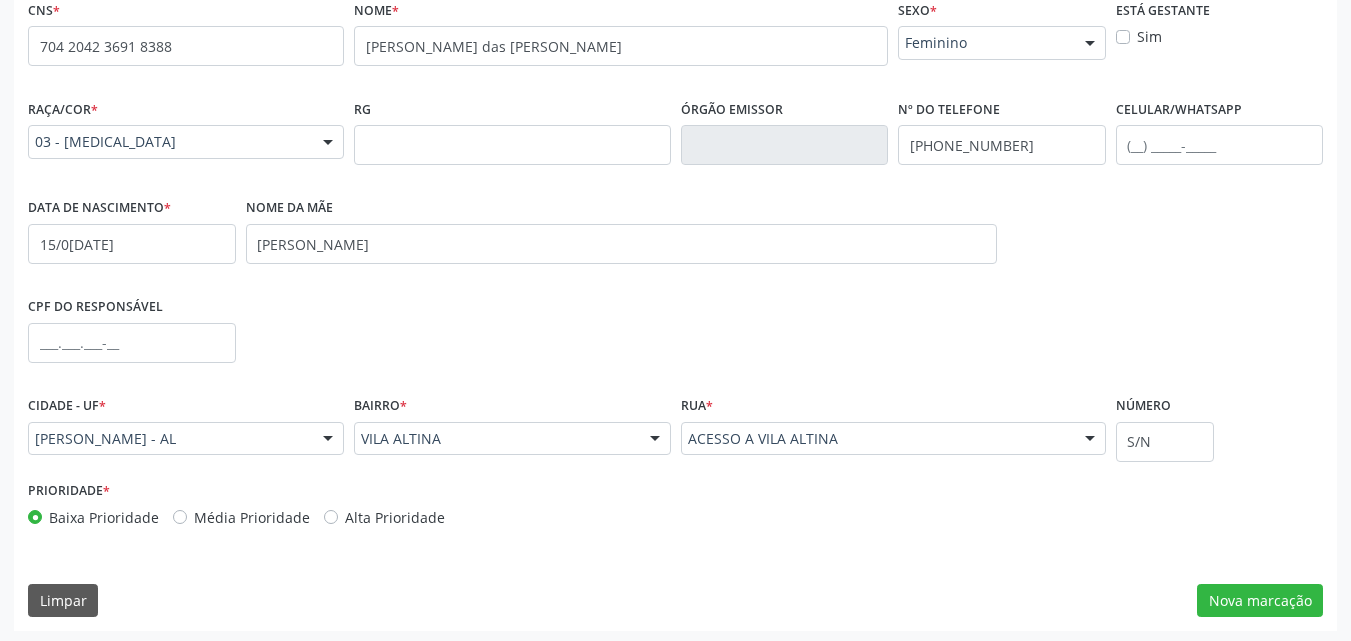 drag, startPoint x: 1269, startPoint y: 619, endPoint x: 1267, endPoint y: 605, distance: 14.142136 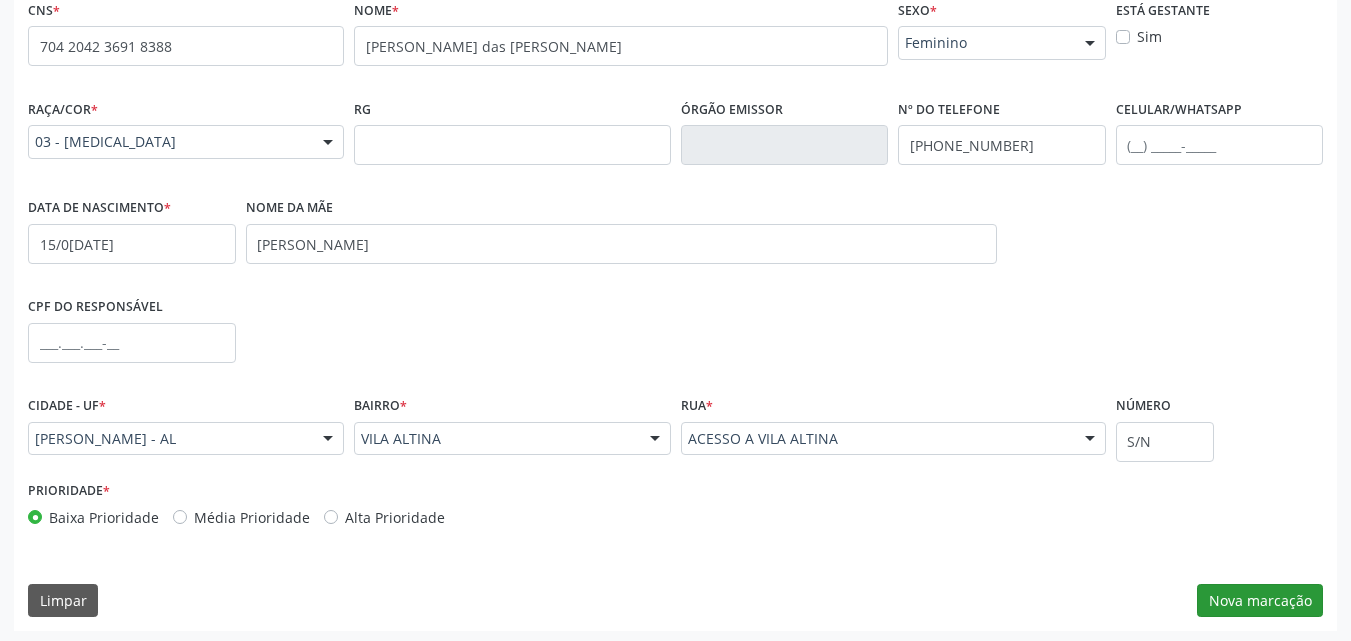 click on "CNS
*
704 2042 3691 8388       none
Nome
*
Maria das Dores da Silva
Sexo
*
Feminino         Masculino   Feminino
Nenhum resultado encontrado para: "   "
Não há nenhuma opção para ser exibida.
Está gestante
Sim
Raça/cor
*
03 - Parda         01 - Branca   02 - Preta   04 - Amarela   03 - Parda   05 - Indígena
Nenhum resultado encontrado para: "   "
Não há nenhuma opção para ser exibida.
RG
Órgão emissor
Nº do Telefone
(82) 99134-3715
Celular/WhatsApp
Data de nascimento
*
15/04/1966
Nome da mãe
Maria Margarida da Silva
CPF do responsável
Cidade - UF
*
Marechal Deodoro - AL         Marechal Deodoro - AL       "" at bounding box center (675, 313) 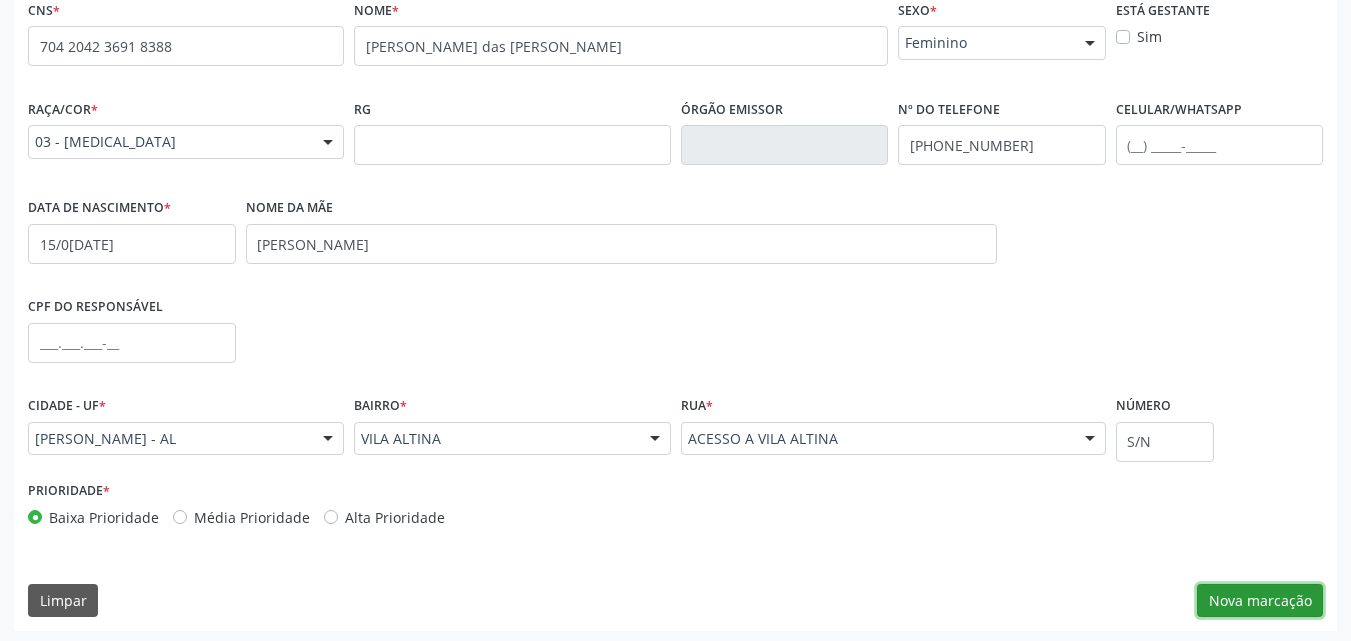 click on "Nova marcação" at bounding box center (1260, 601) 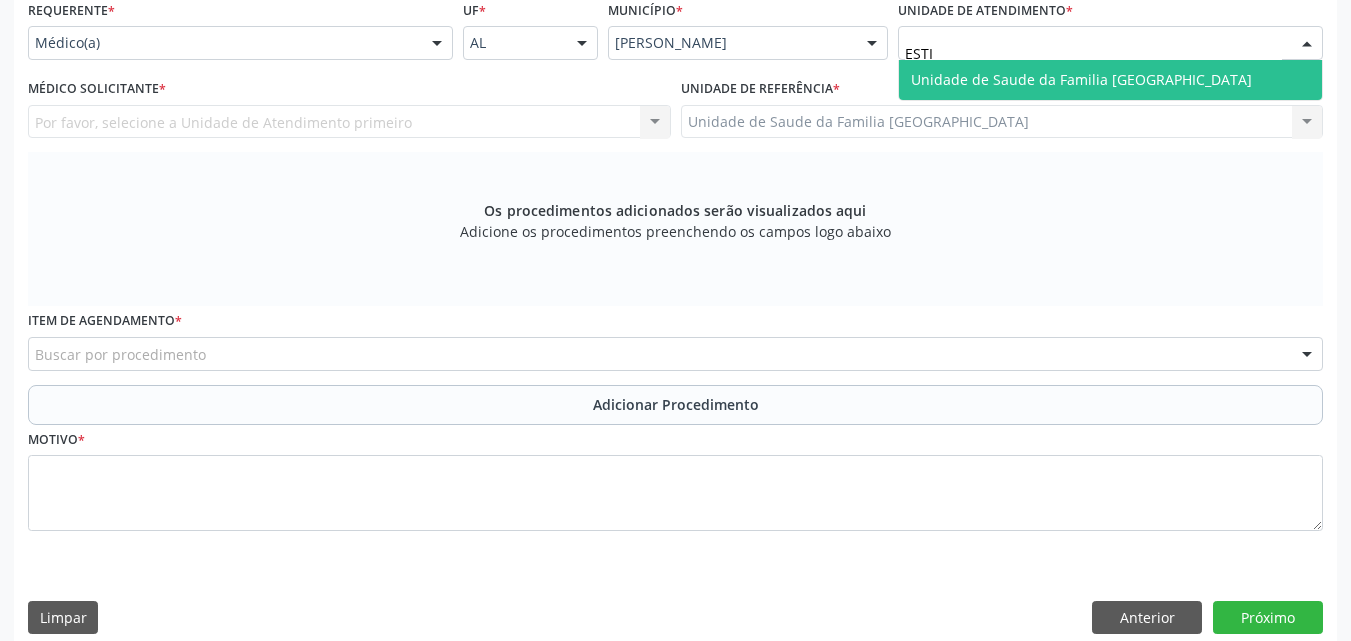 type on "ESTIV" 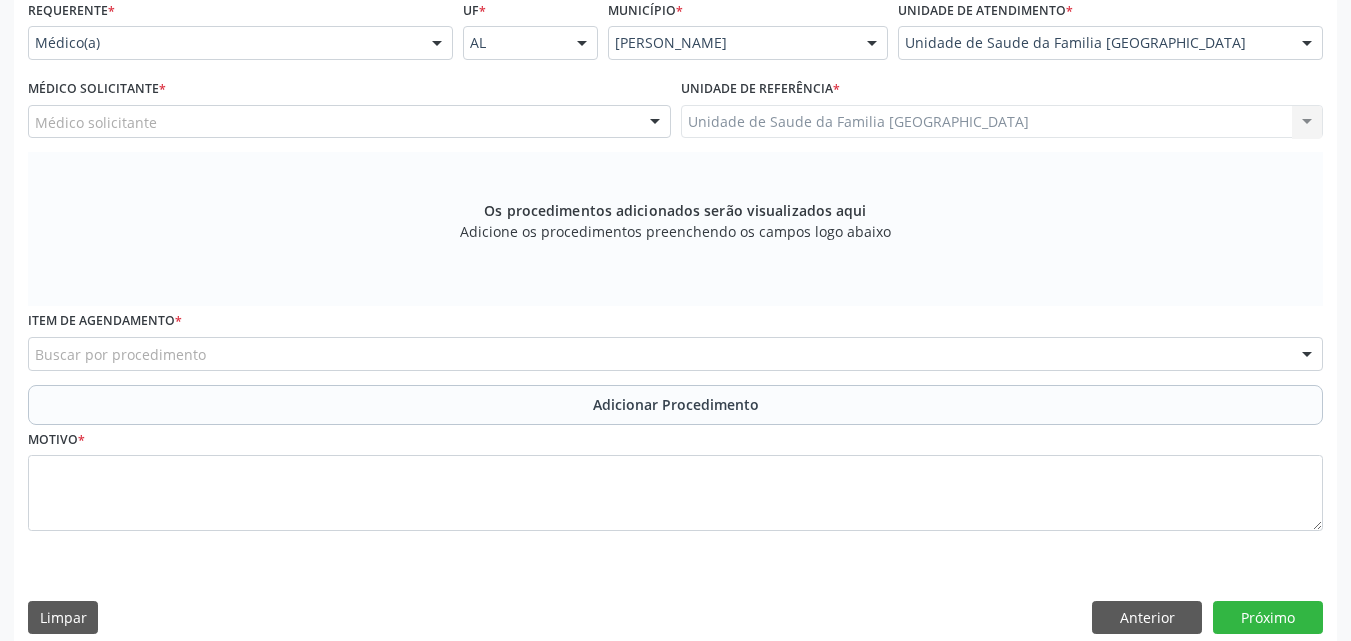 click on "Médico solicitante" at bounding box center [349, 122] 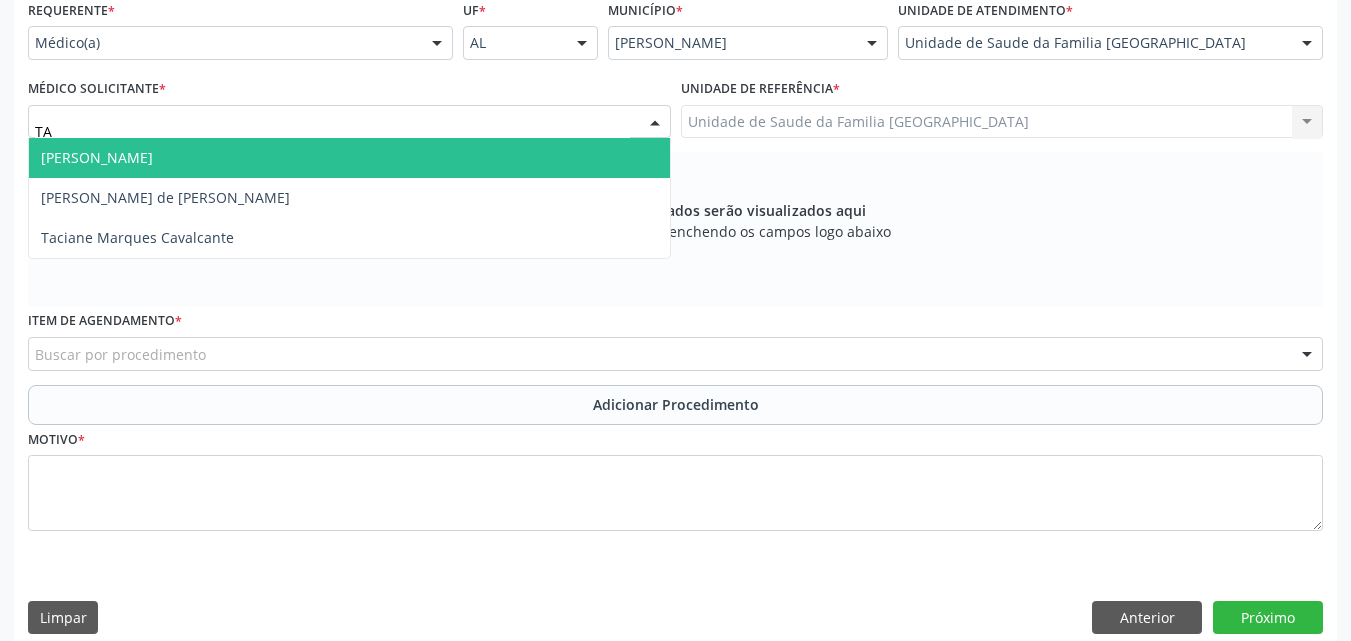 type on "TAC" 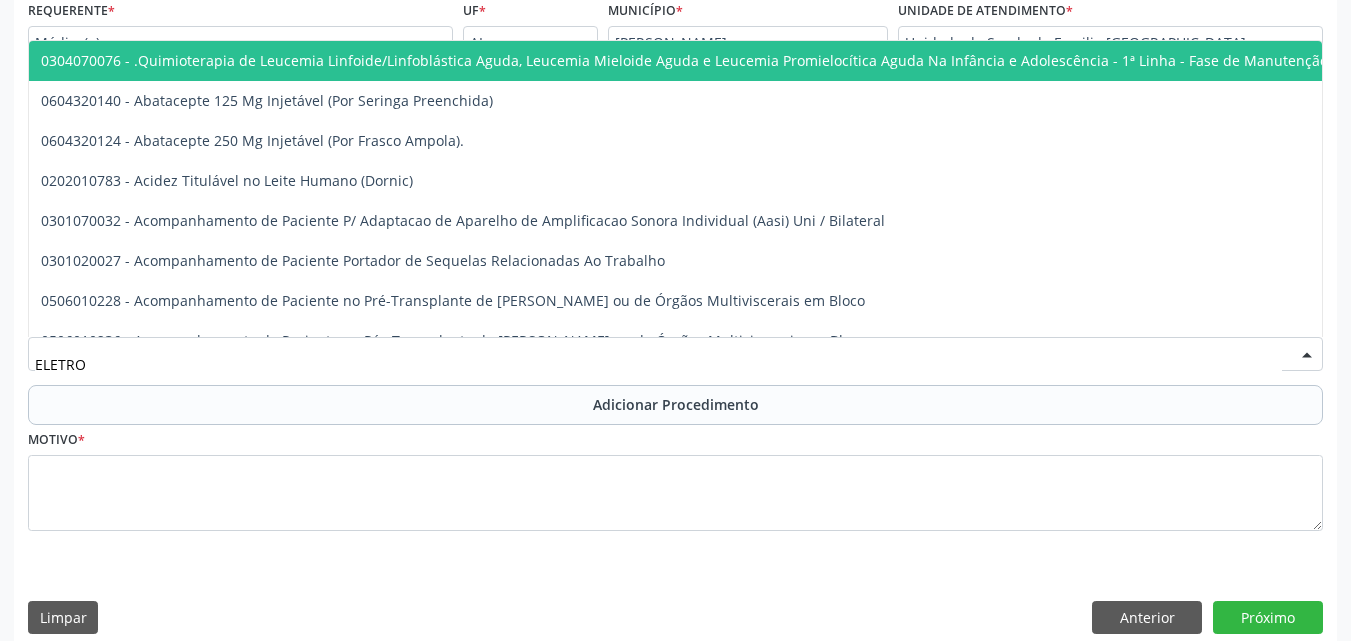 type on "ELETROC" 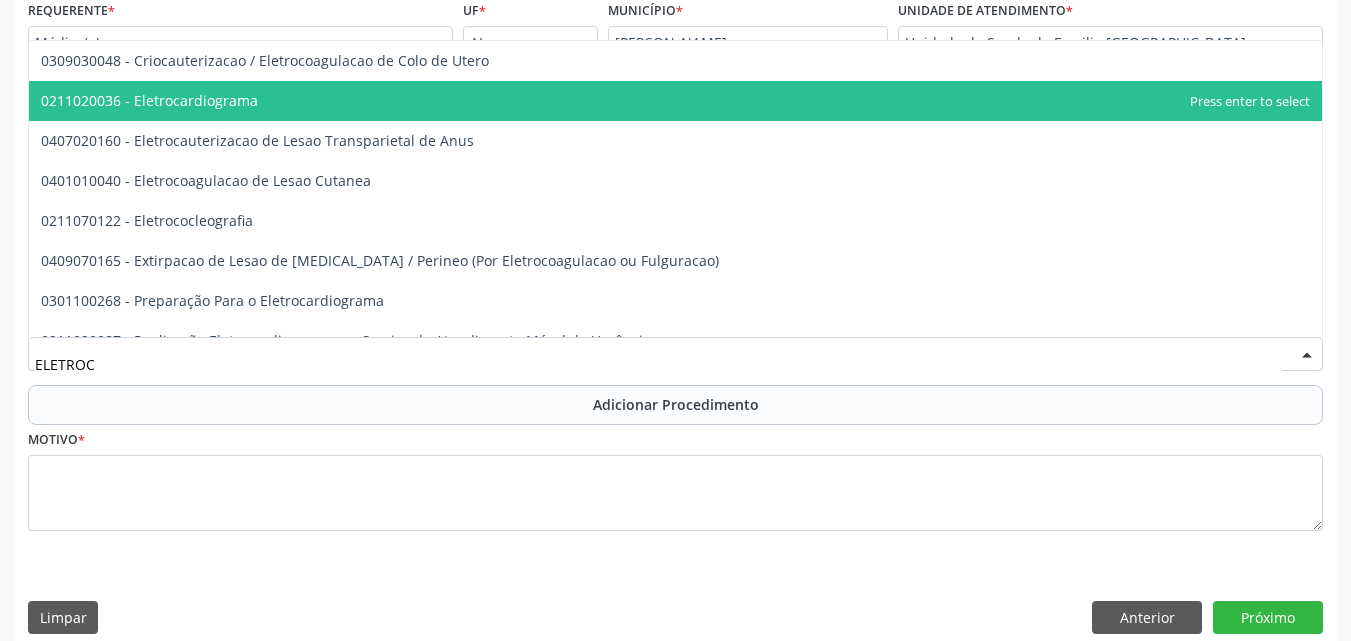 click on "0211020036 - Eletrocardiograma" at bounding box center (675, 101) 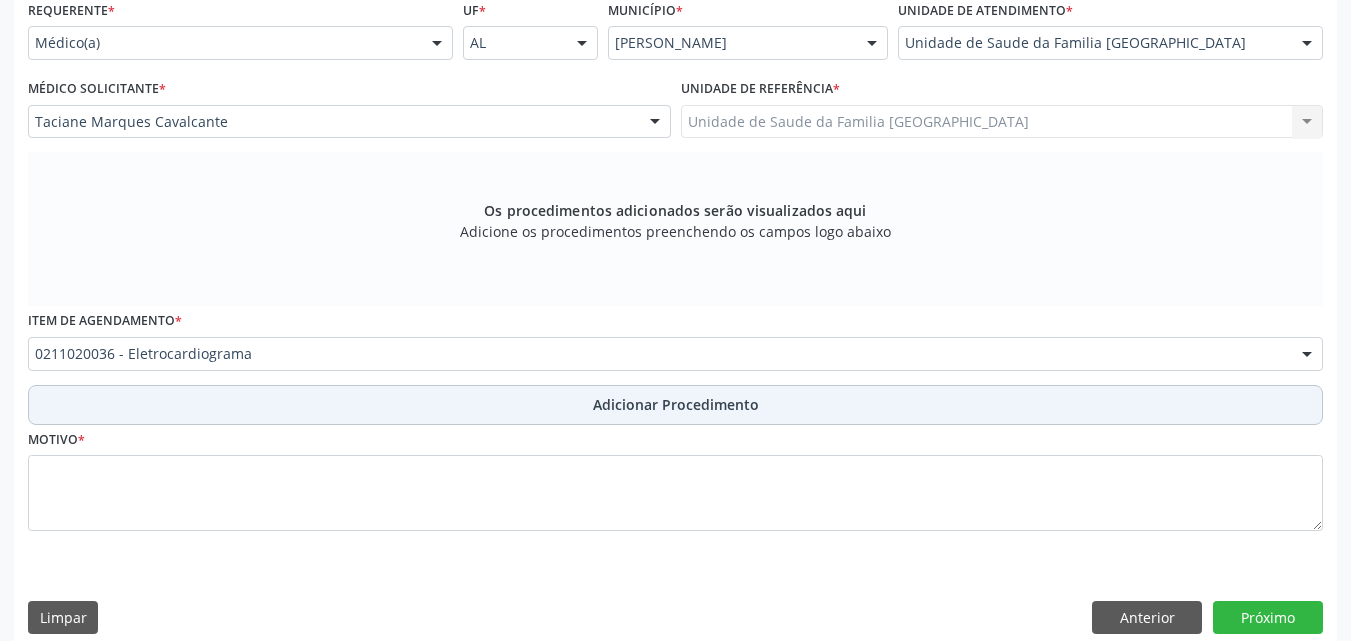 click on "Adicionar Procedimento" at bounding box center [675, 405] 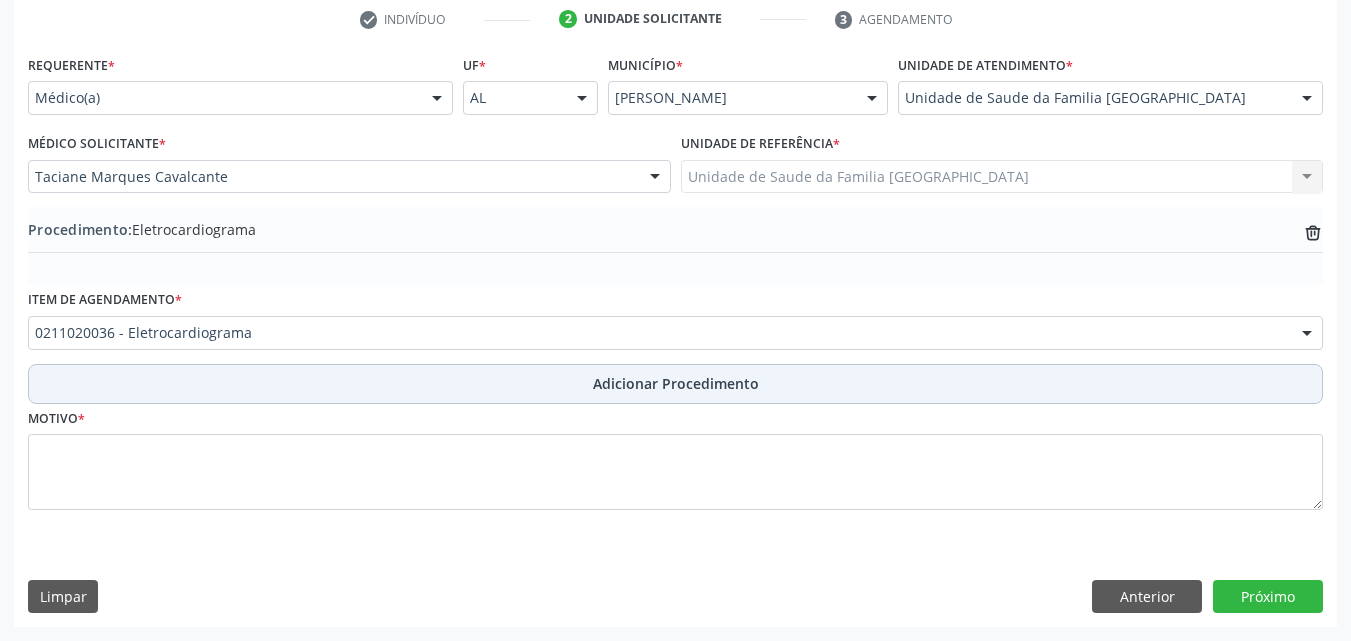 scroll, scrollTop: 412, scrollLeft: 0, axis: vertical 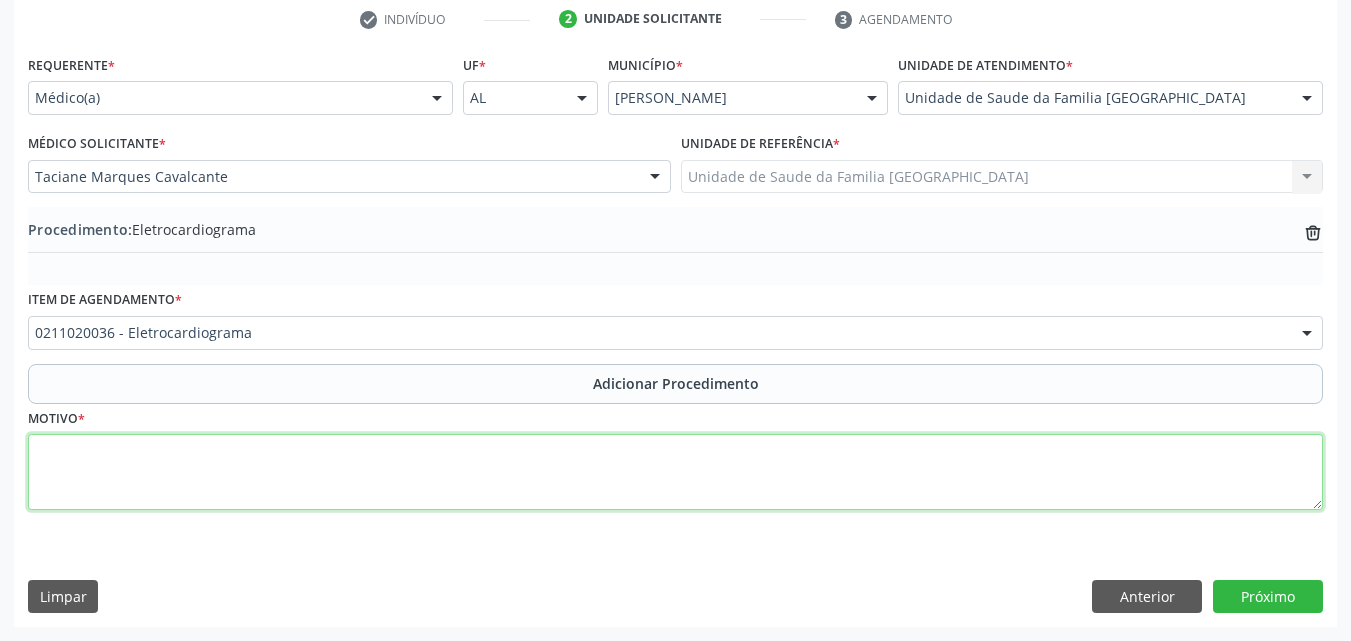 click at bounding box center (675, 472) 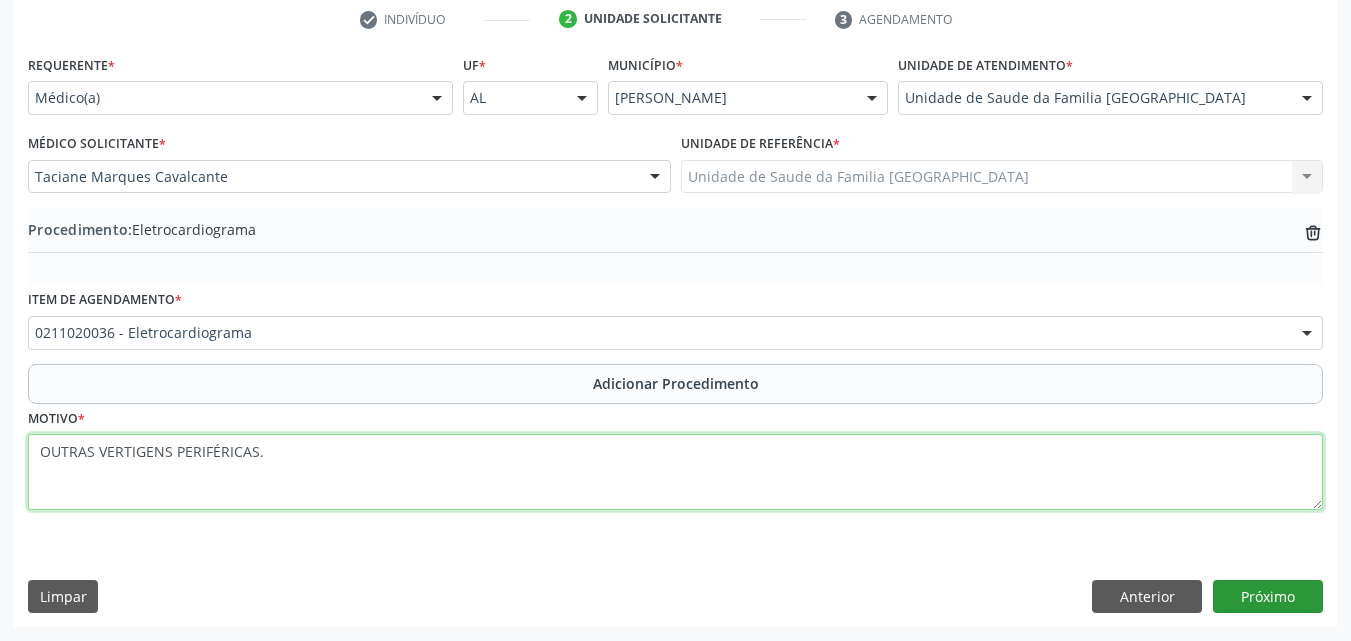 type on "OUTRAS VERTIGENS PERIFÉRICAS." 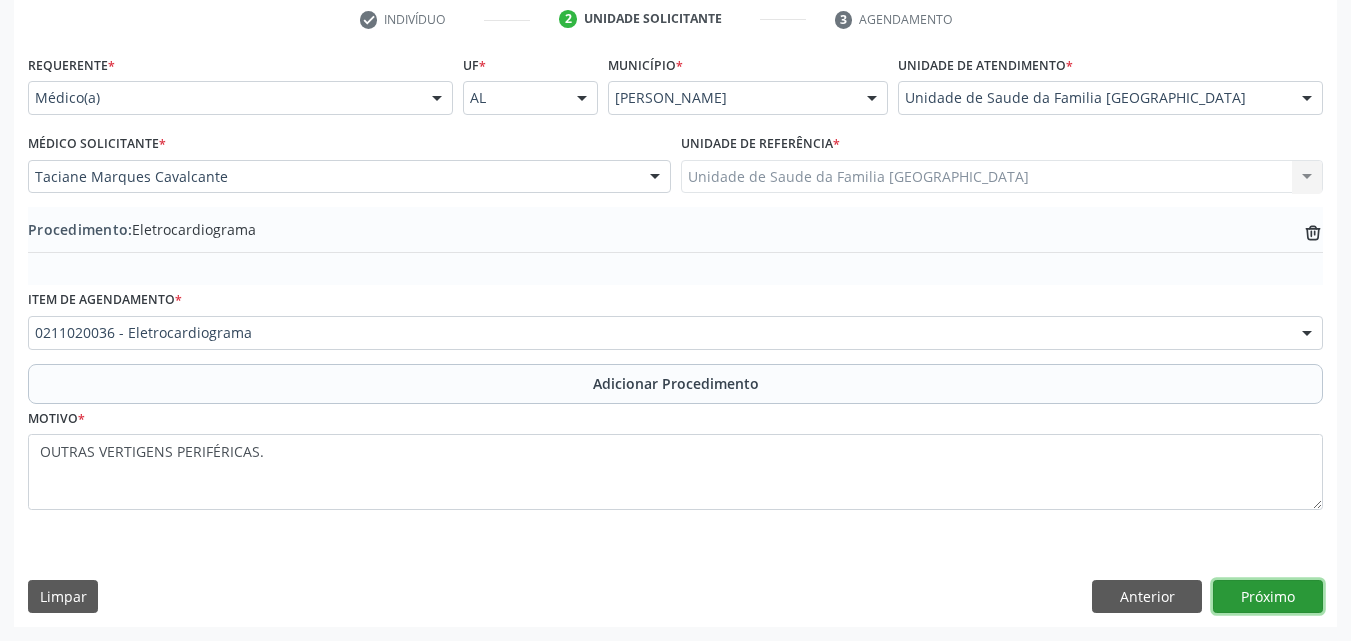 click on "Próximo" at bounding box center (1268, 597) 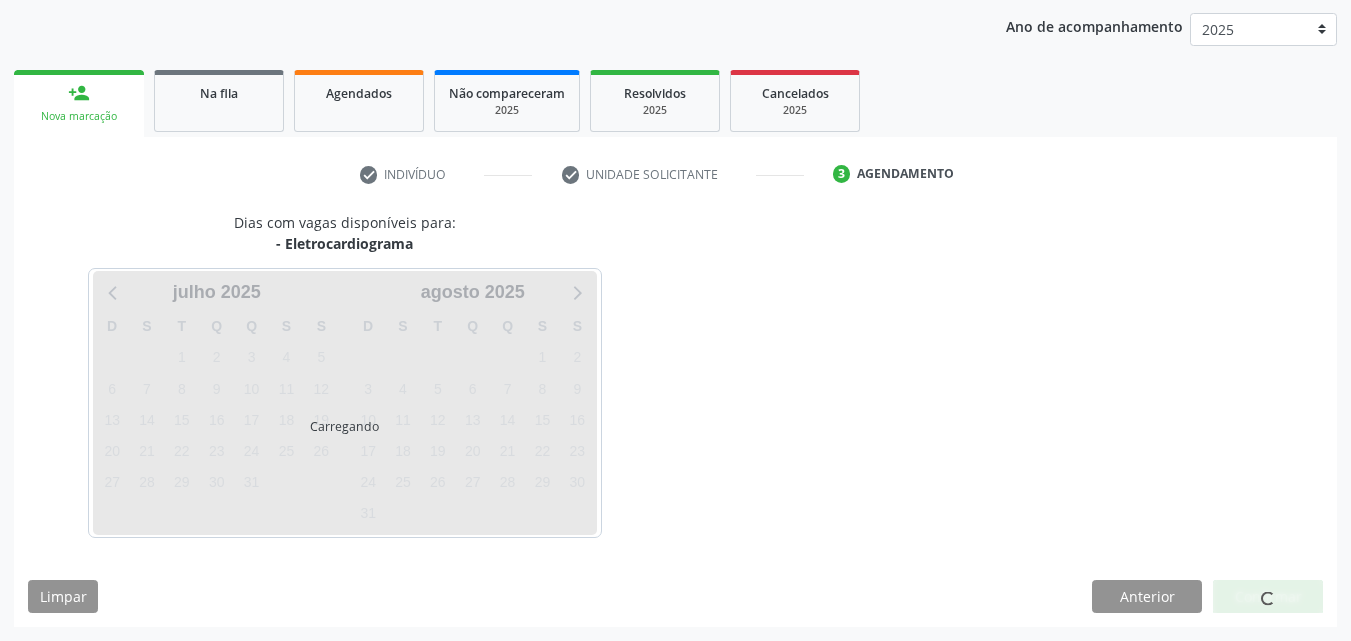 scroll, scrollTop: 316, scrollLeft: 0, axis: vertical 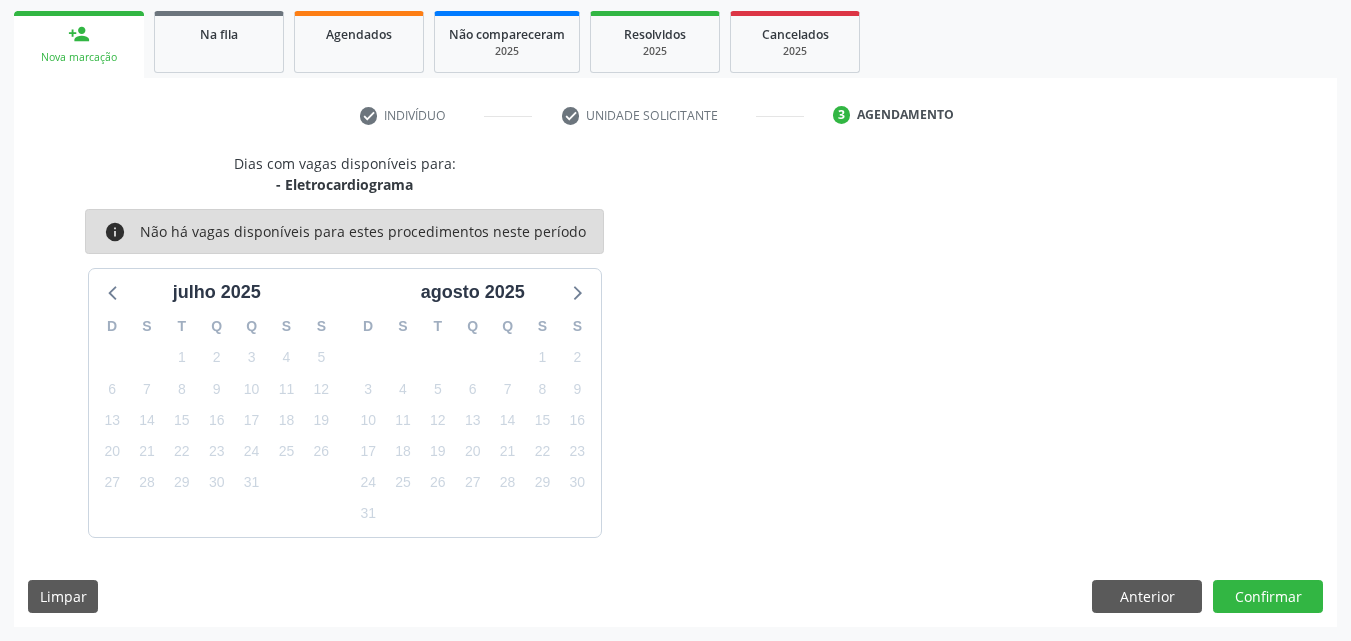 click on "Acompanhamento
Acompanhe a situação das marcações correntes e finalizadas
Relatórios
Ano de acompanhamento
2025
person_add
Nova marcação
Na fila   Agendados   Não compareceram
2025
Resolvidos
2025
Cancelados
2025
check
Indivíduo
check
Unidade solicitante
3
Agendamento
CNS
*
704 2042 3691 8388       none
Nome
*
Maria das Dores da Silva
Sexo
*
Feminino         Masculino   Feminino
Nenhum resultado encontrado para: "   "
Não há nenhuma opção para ser exibida.
Está gestante
Sim
Raça/cor
*
03 - Parda         01 - Branca   02 - Preta   04 - Amarela   03 - Parda   05 - Indígena
Nenhum resultado encontrado para: "   "" at bounding box center [675, 231] 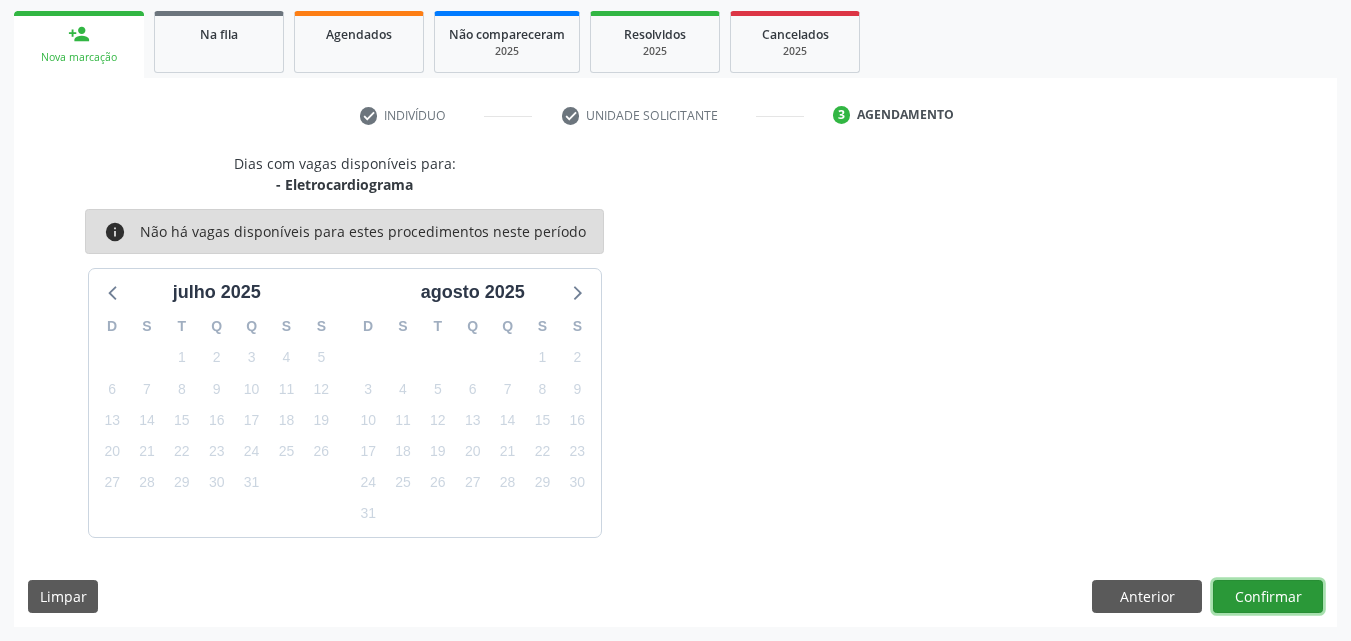 click on "Confirmar" at bounding box center [1268, 597] 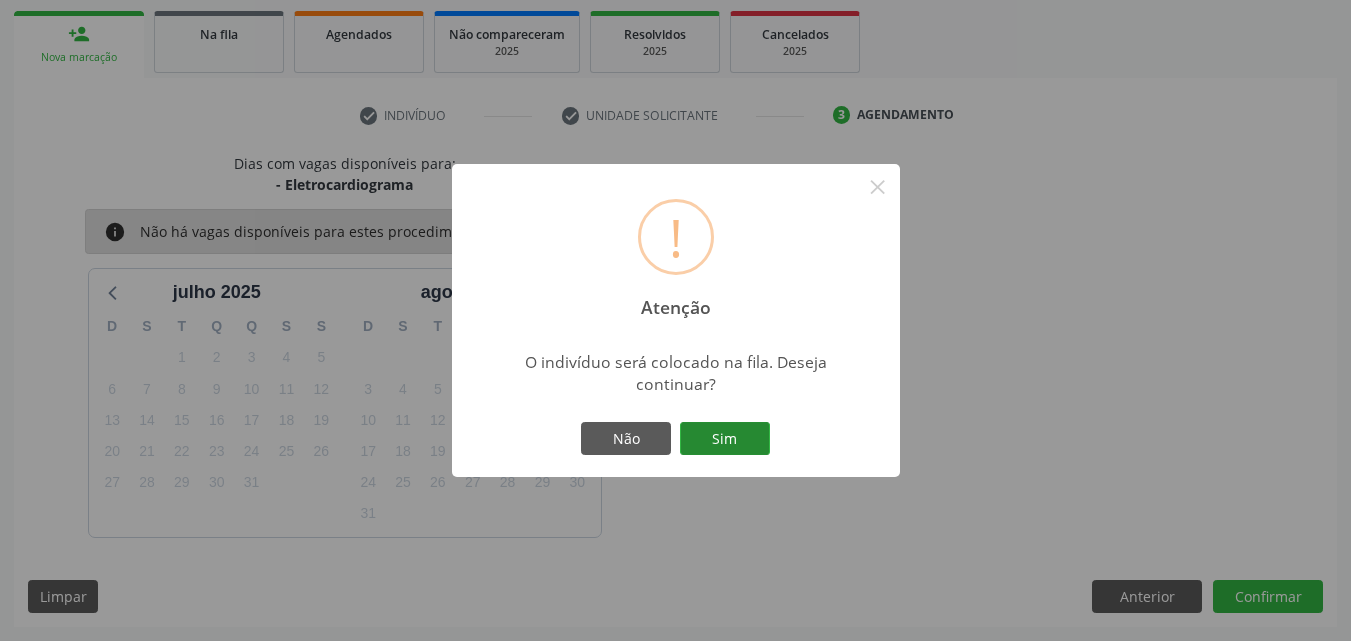 click on "Sim" at bounding box center (725, 439) 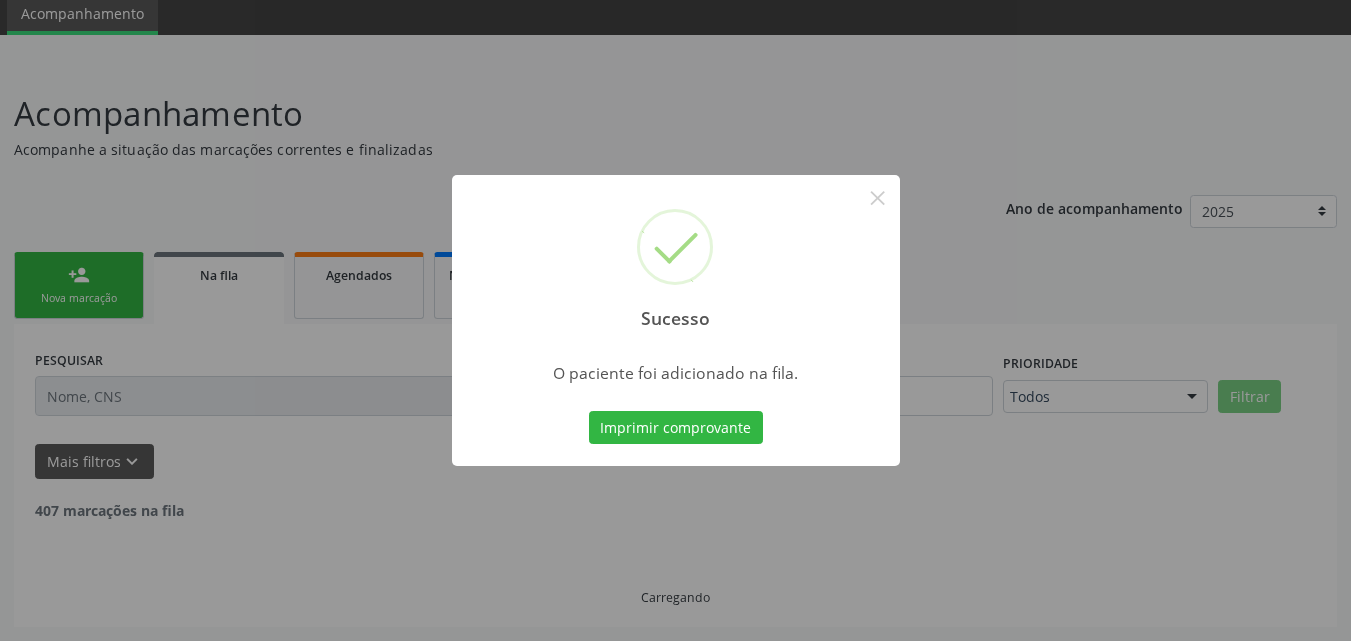 scroll, scrollTop: 54, scrollLeft: 0, axis: vertical 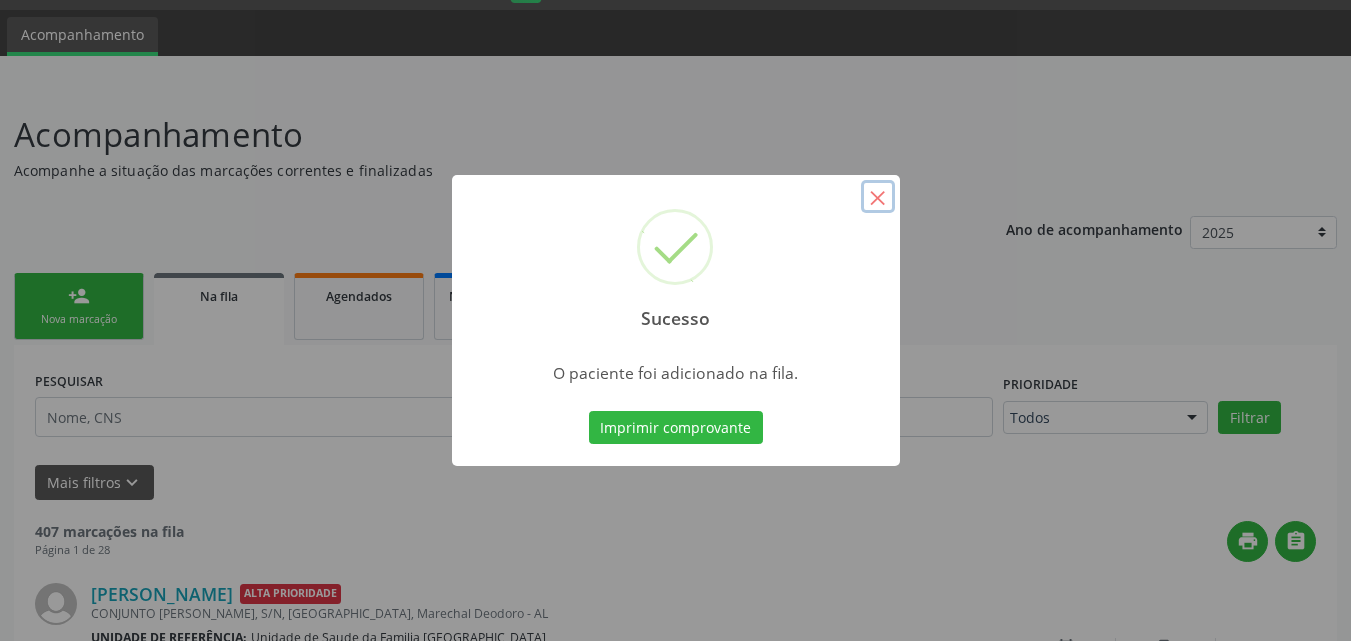 click on "×" at bounding box center [878, 197] 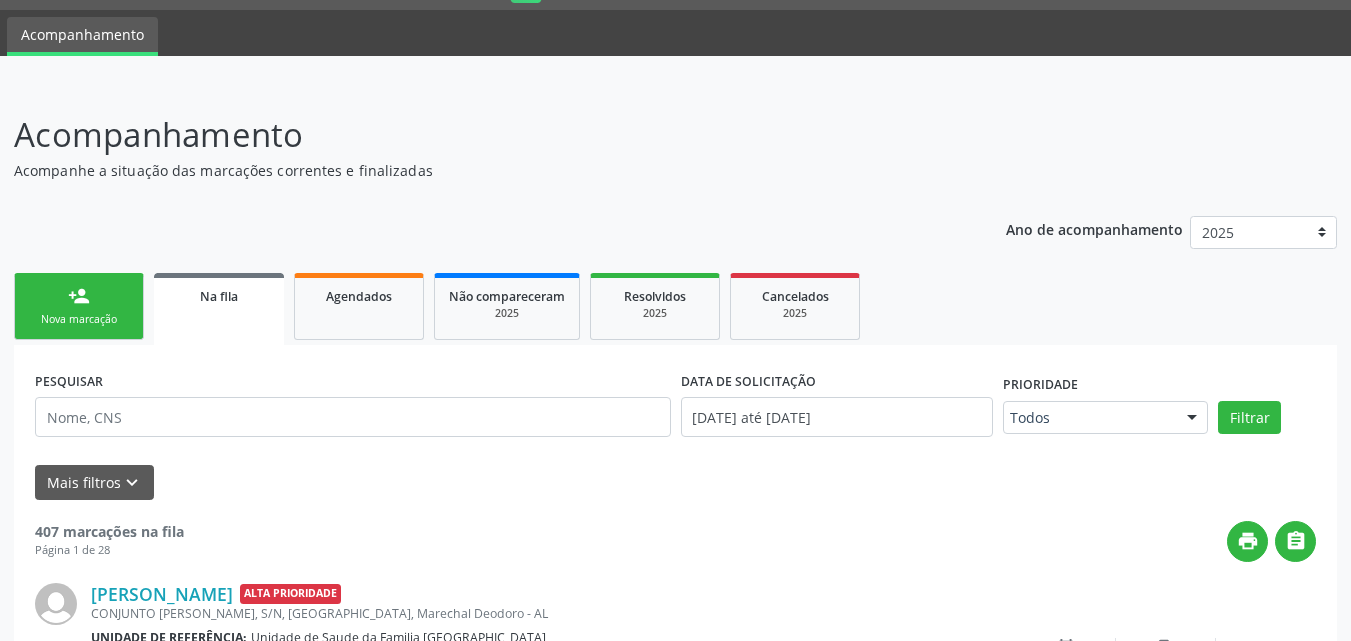 click on "person_add" at bounding box center (79, 296) 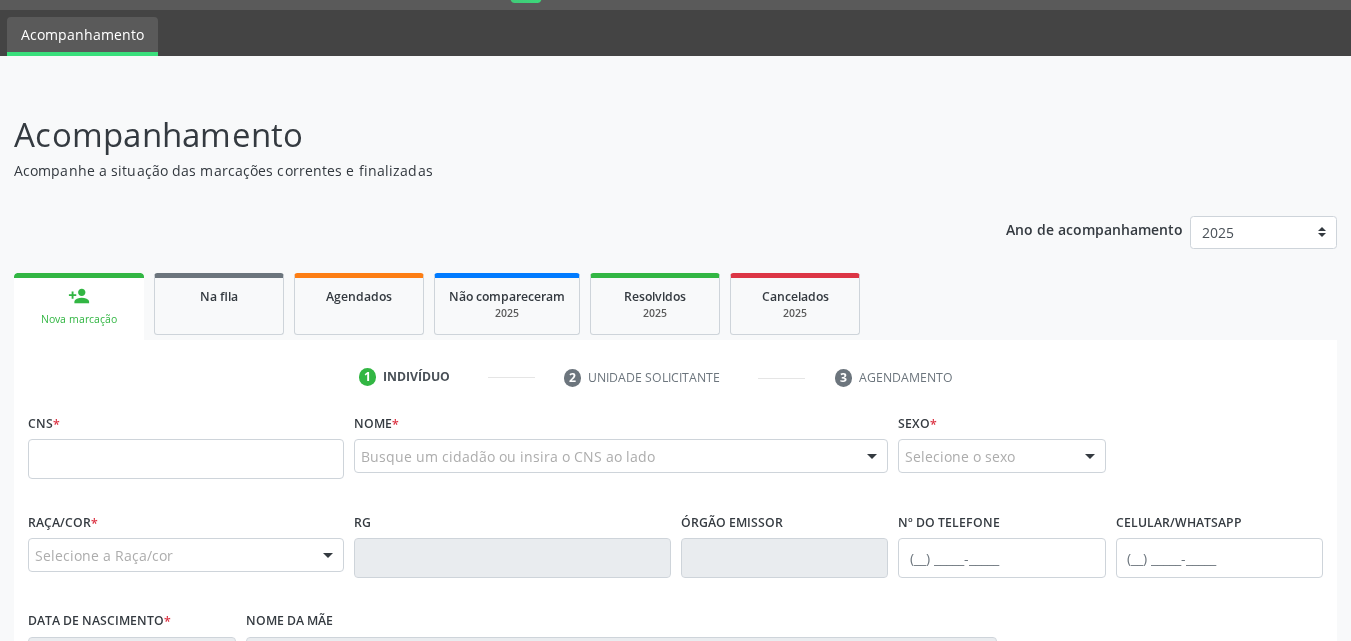 scroll, scrollTop: 471, scrollLeft: 0, axis: vertical 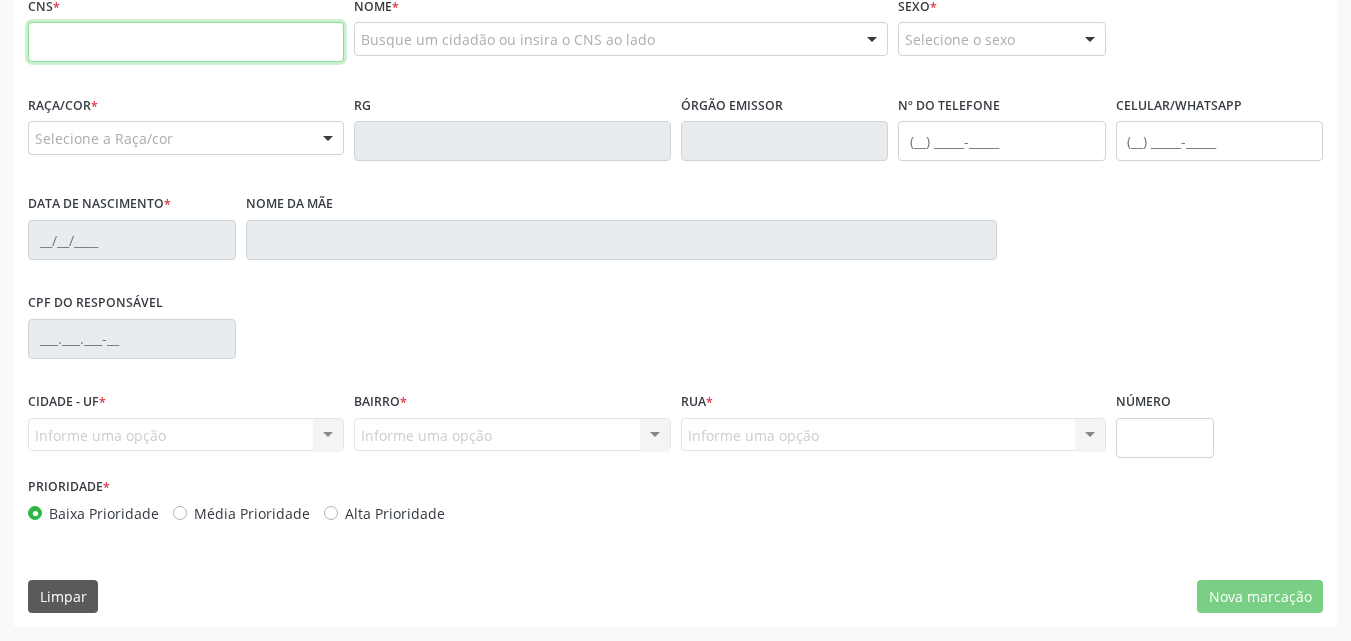 click at bounding box center (186, 42) 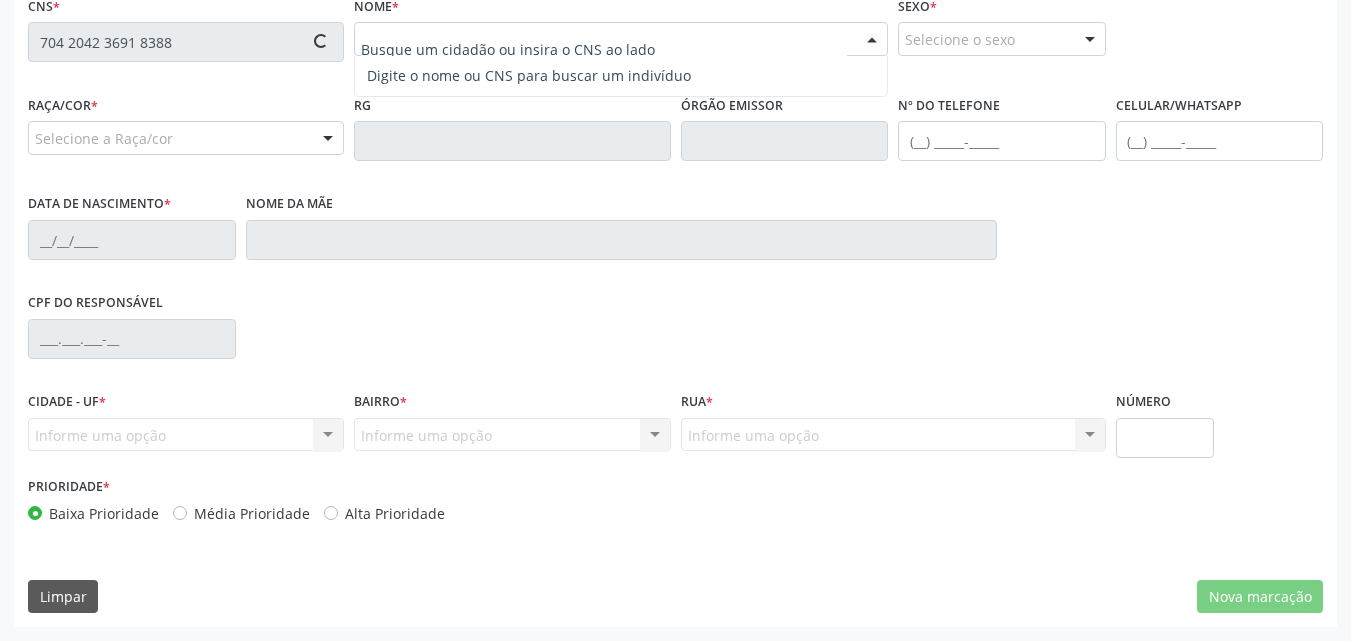 type on "704 2042 3691 8388" 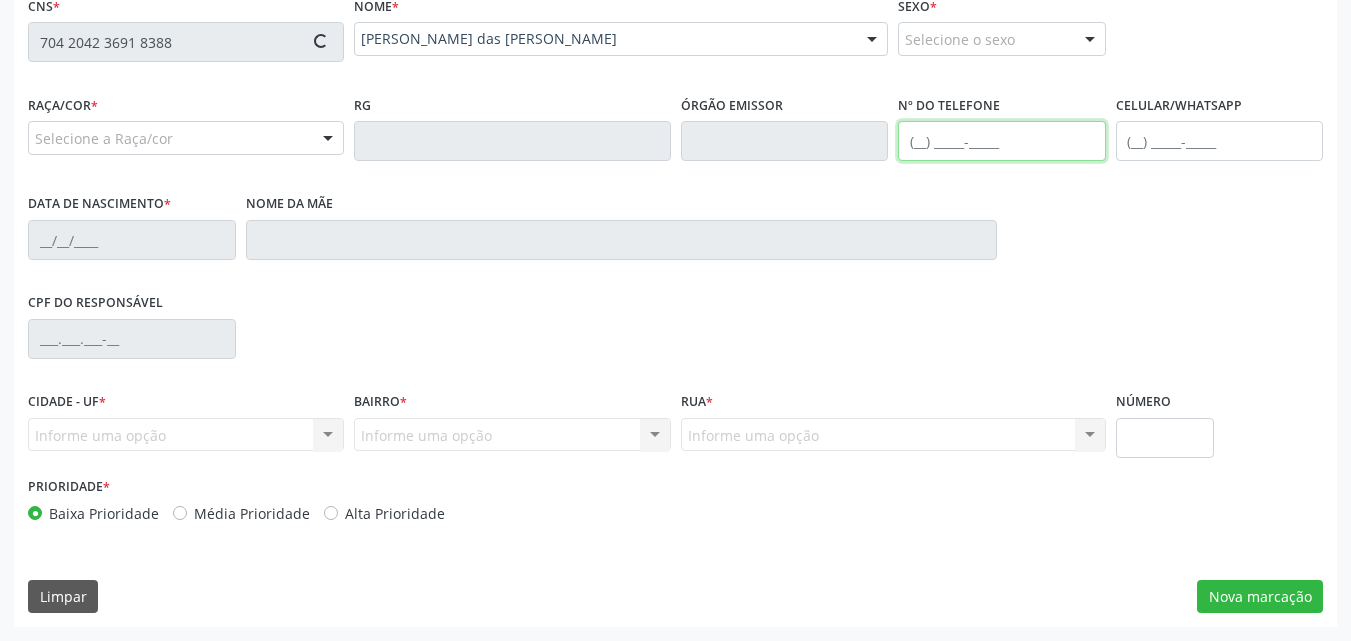 type on "(82) 99134-3715" 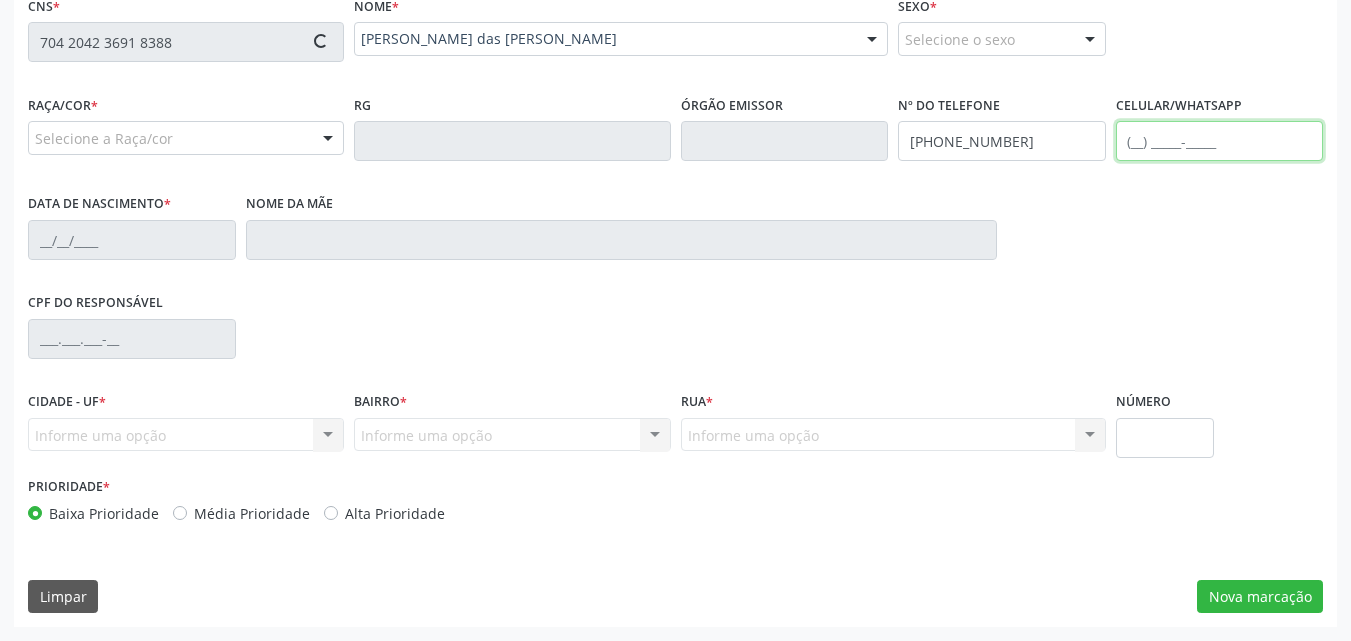 type on "15/04/1966" 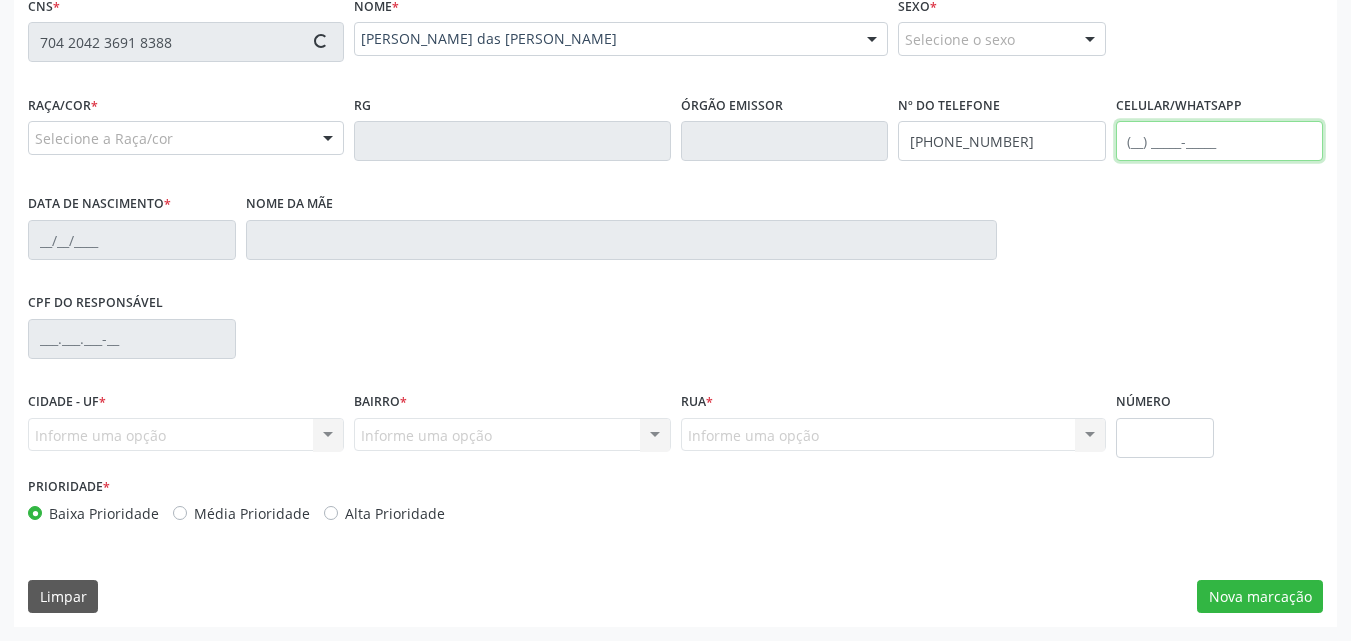 type on "S/N" 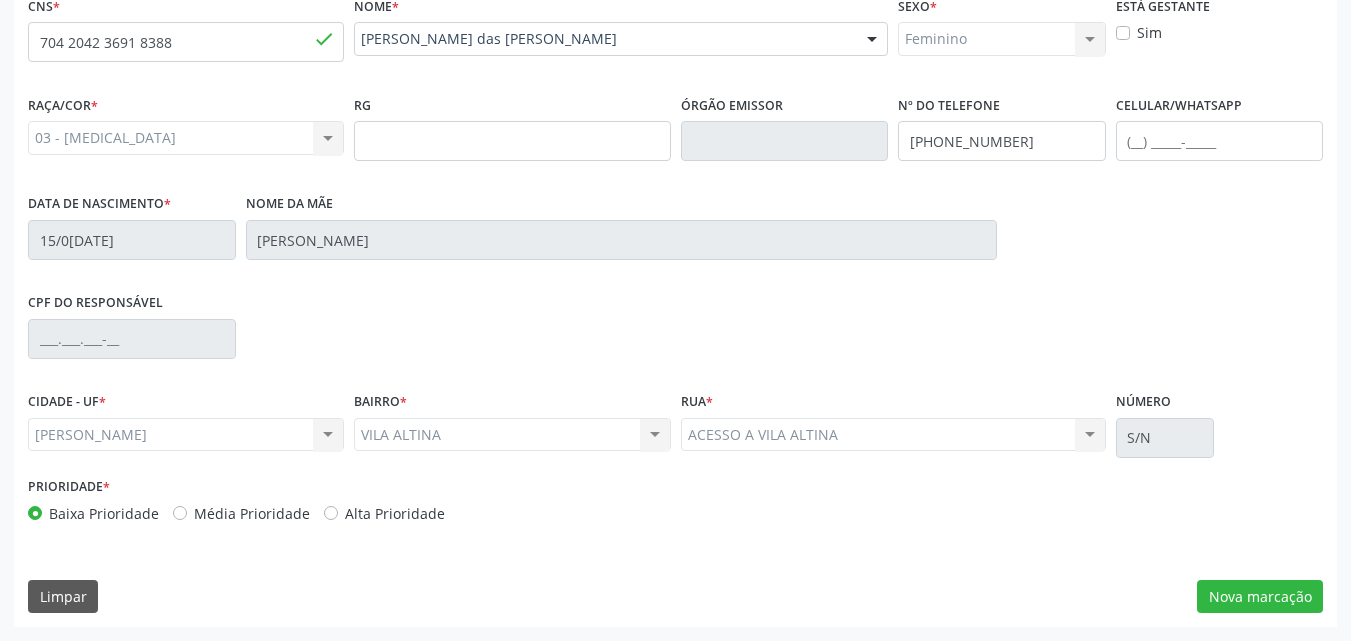click on "CPF do responsável" at bounding box center (675, 337) 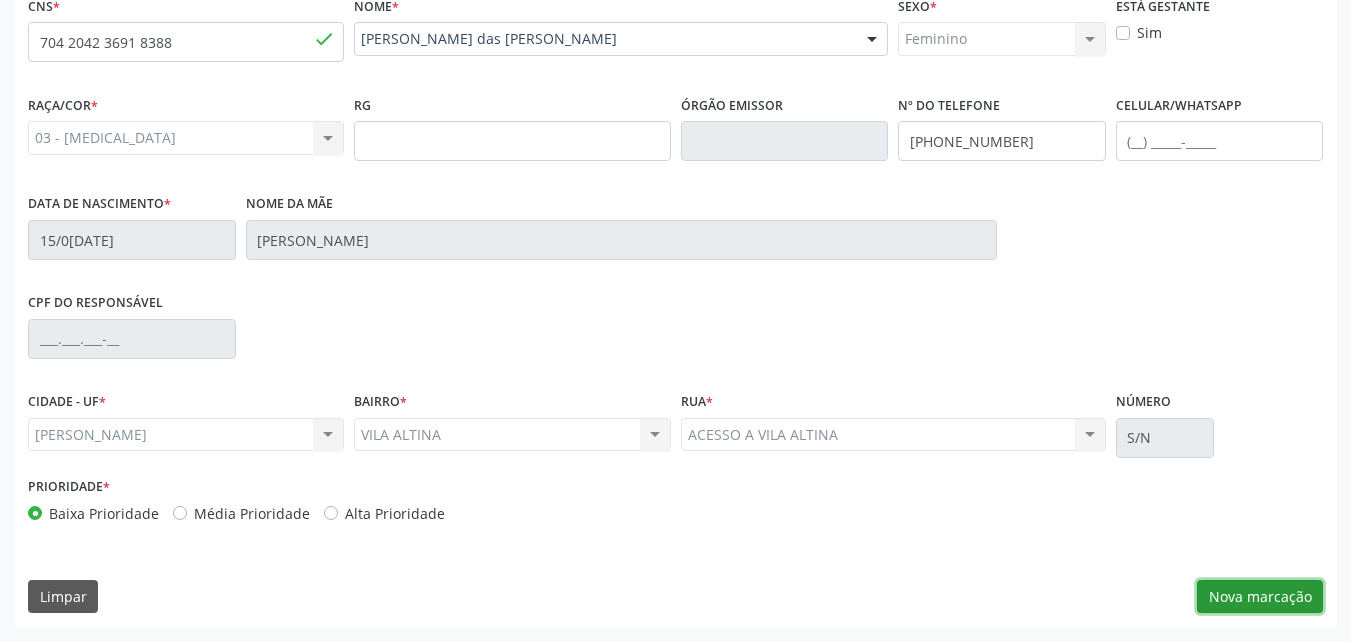 click on "Nova marcação" at bounding box center [1260, 597] 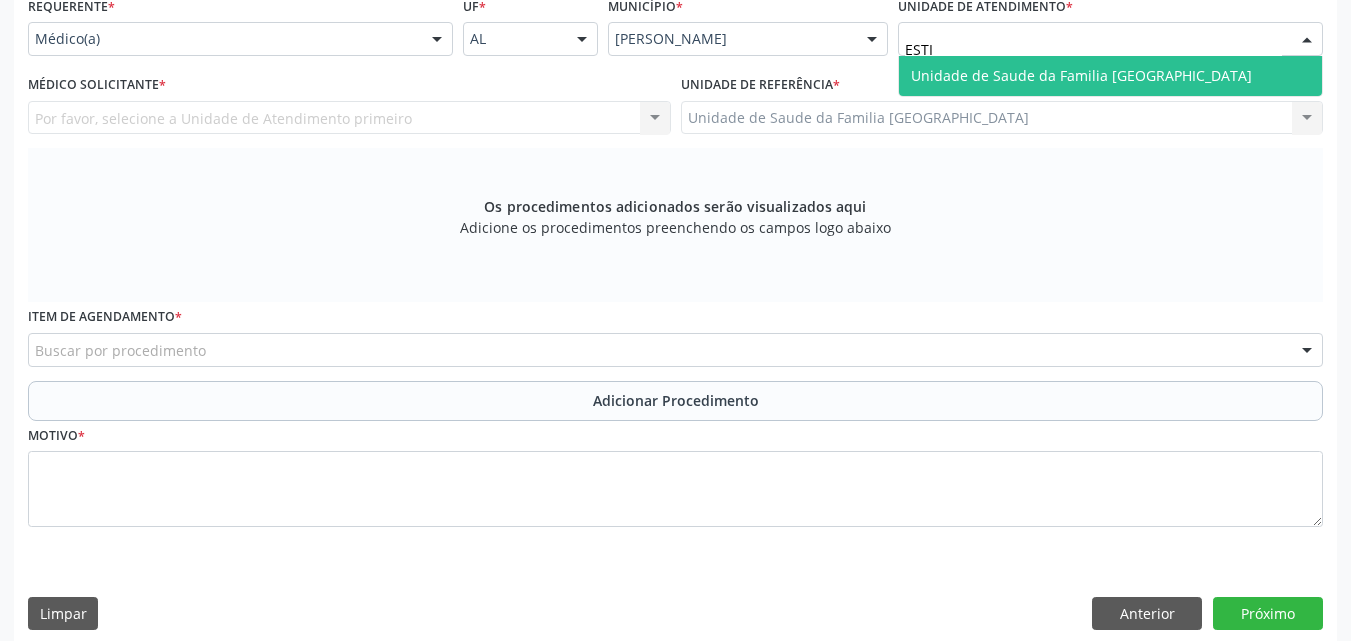 type on "ESTIV" 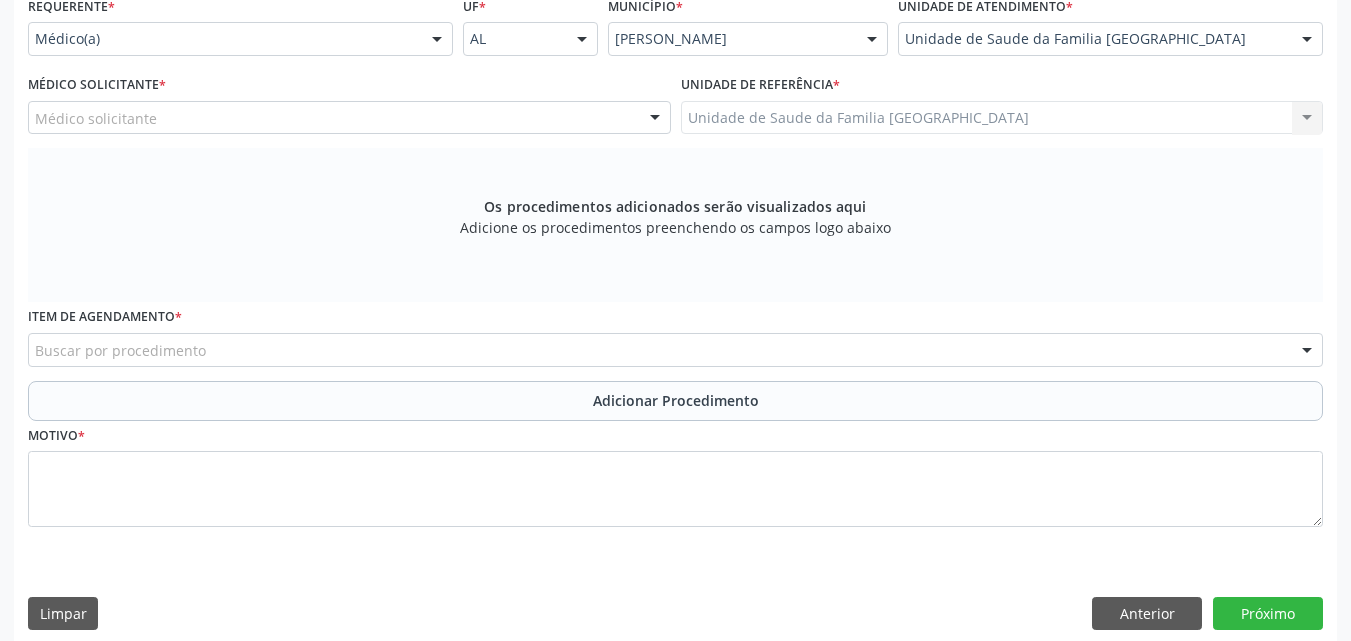 click on "Médico solicitante" at bounding box center (349, 118) 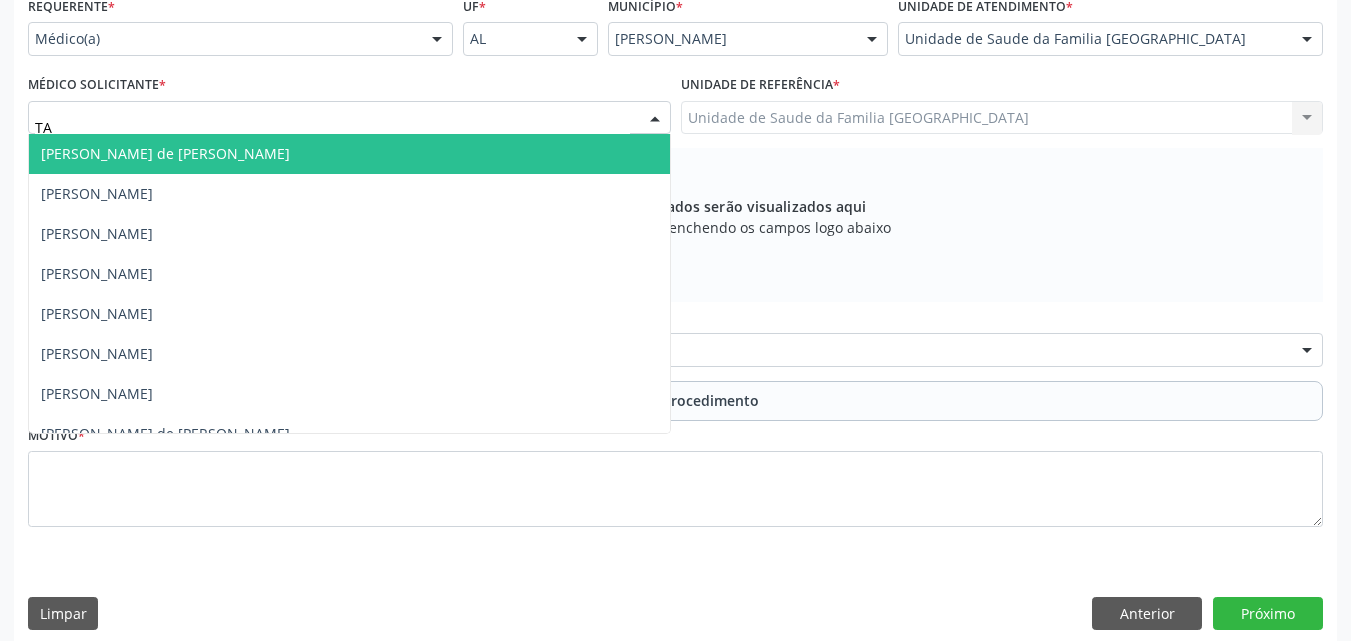 type on "TAC" 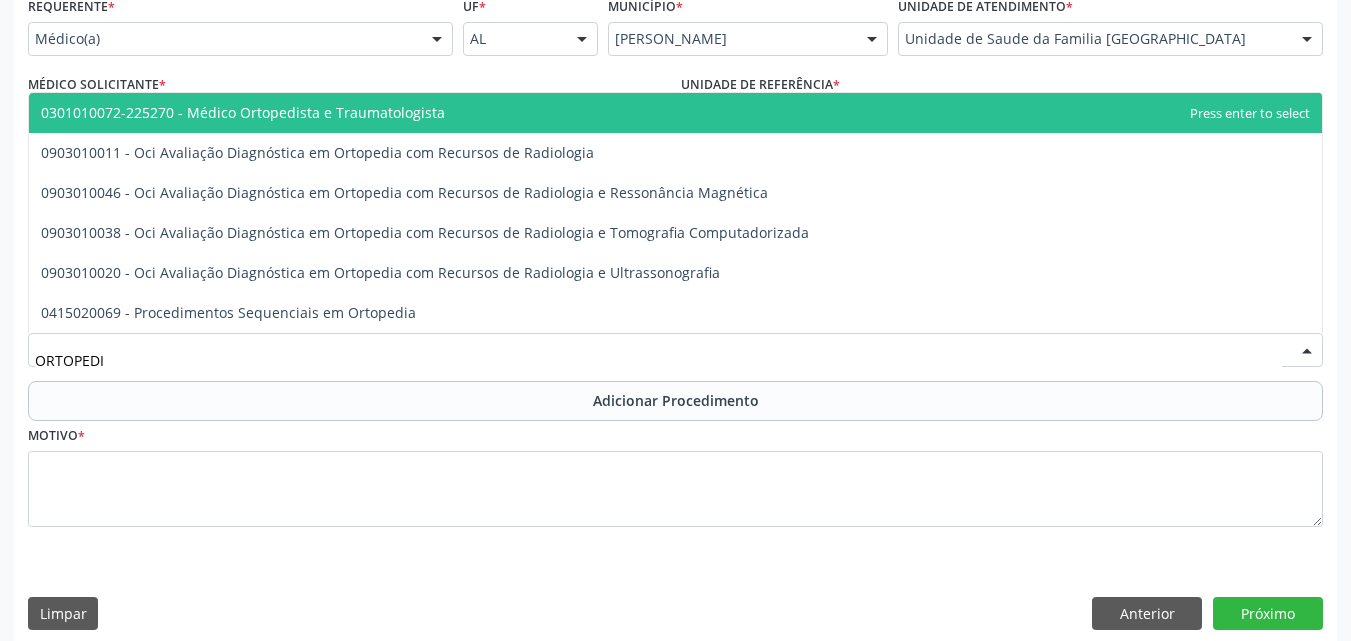 type on "ORTOPEDIS" 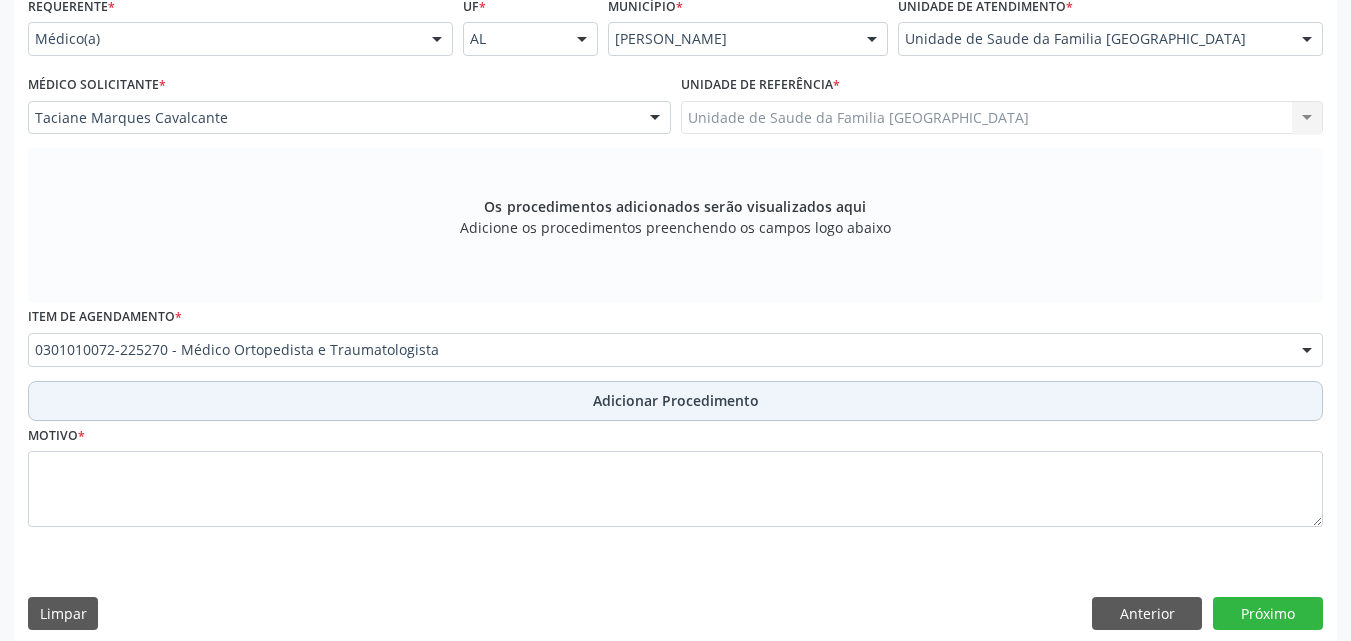 click on "Adicionar Procedimento" at bounding box center (675, 401) 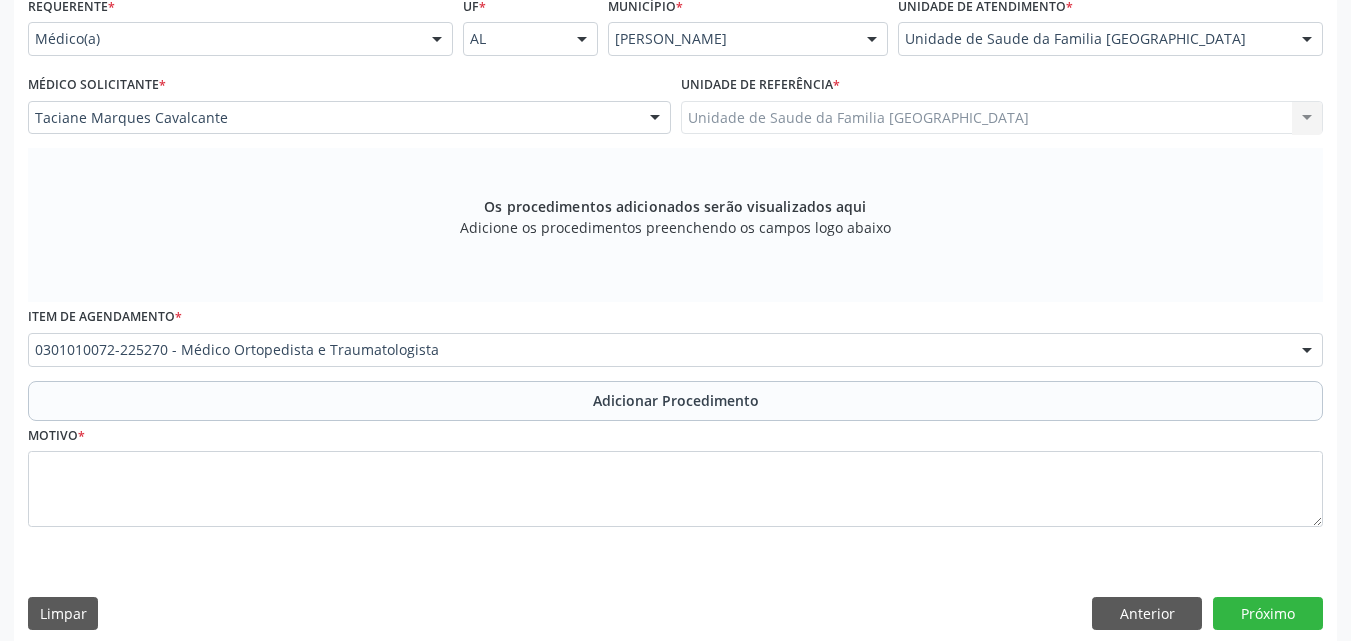 scroll, scrollTop: 412, scrollLeft: 0, axis: vertical 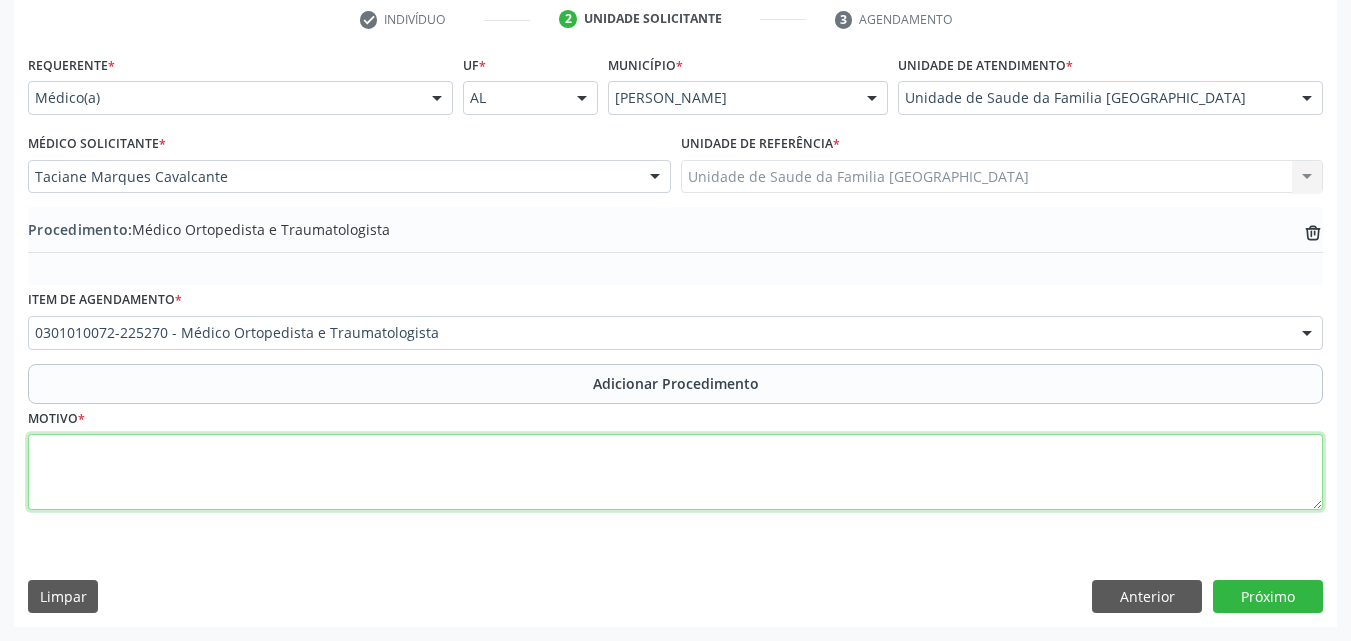 click at bounding box center (675, 472) 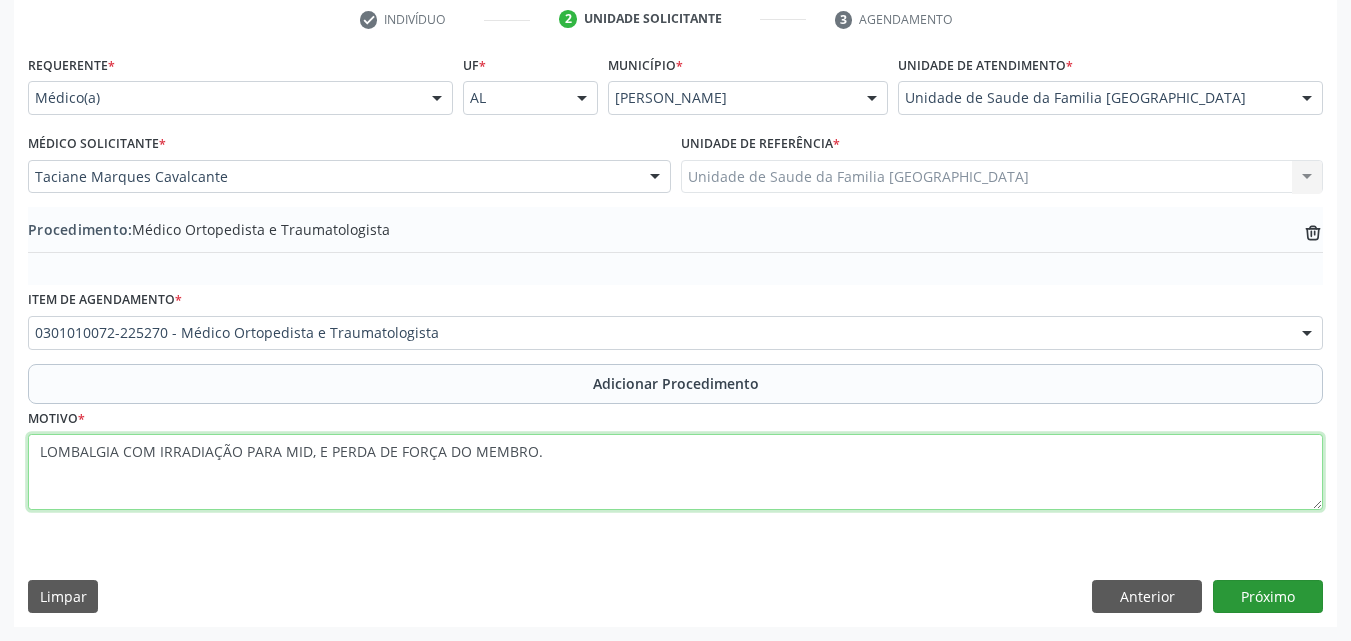 type on "LOMBALGIA COM IRRADIAÇÃO PARA MID, E PERDA DE FORÇA DO MEMBRO." 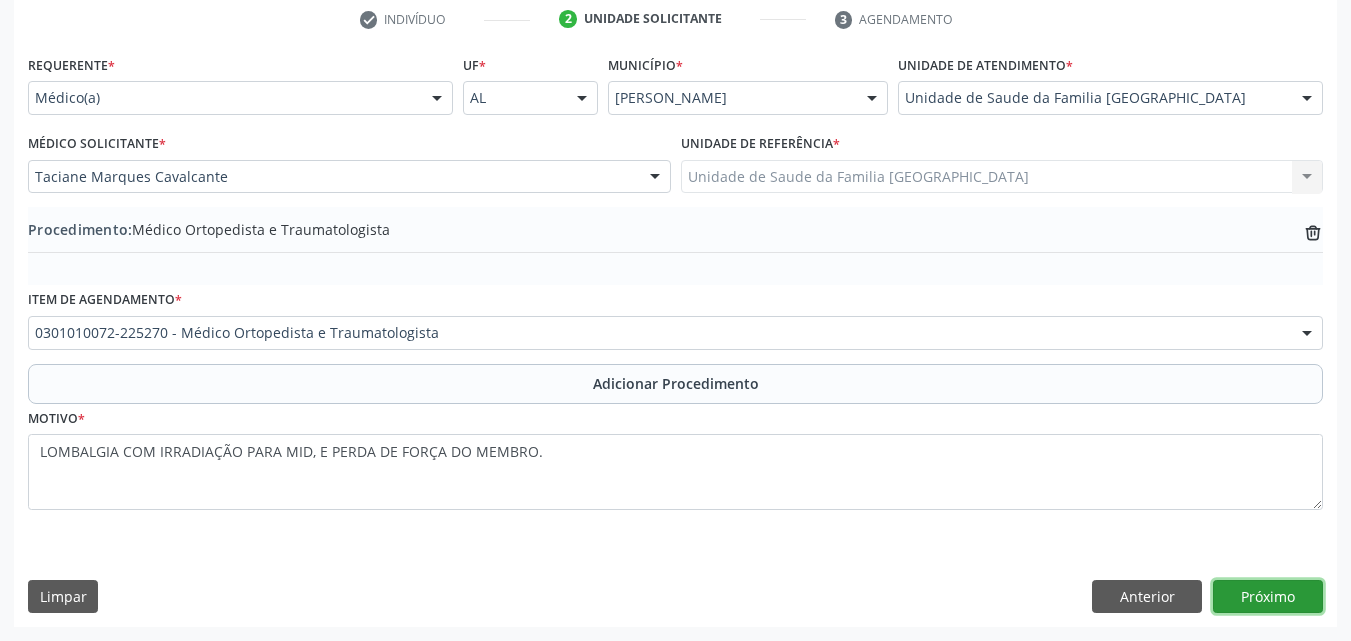 click on "Próximo" at bounding box center (1268, 597) 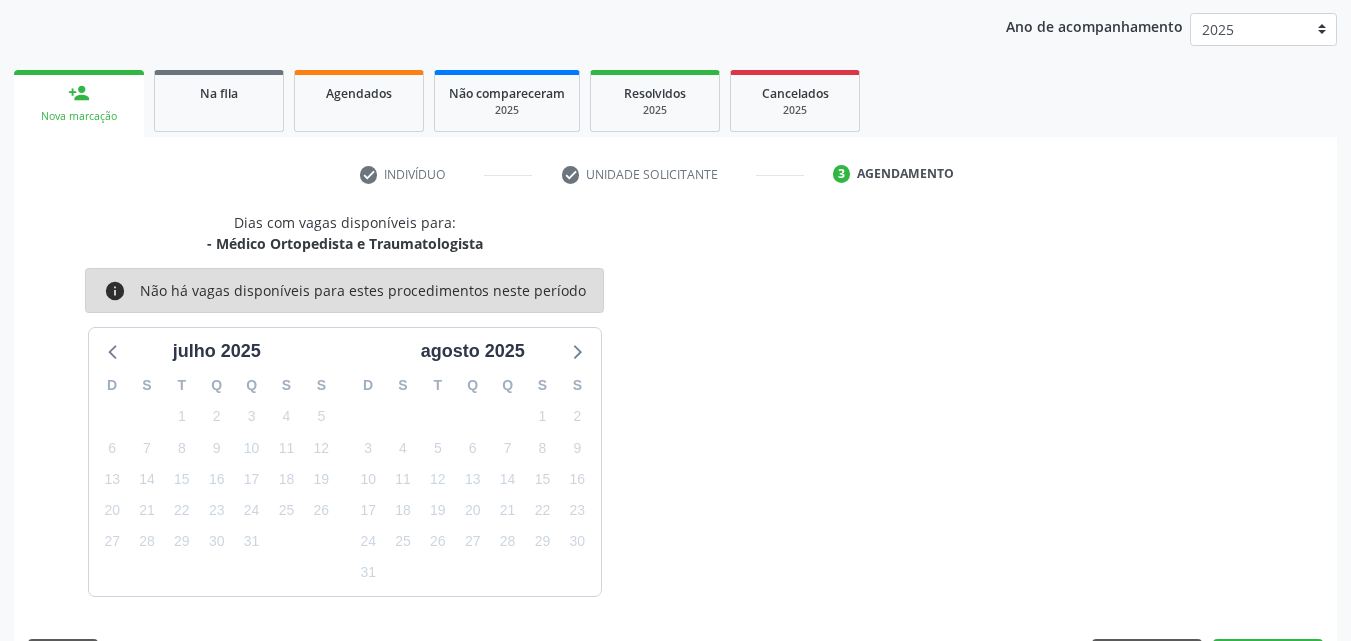 scroll, scrollTop: 316, scrollLeft: 0, axis: vertical 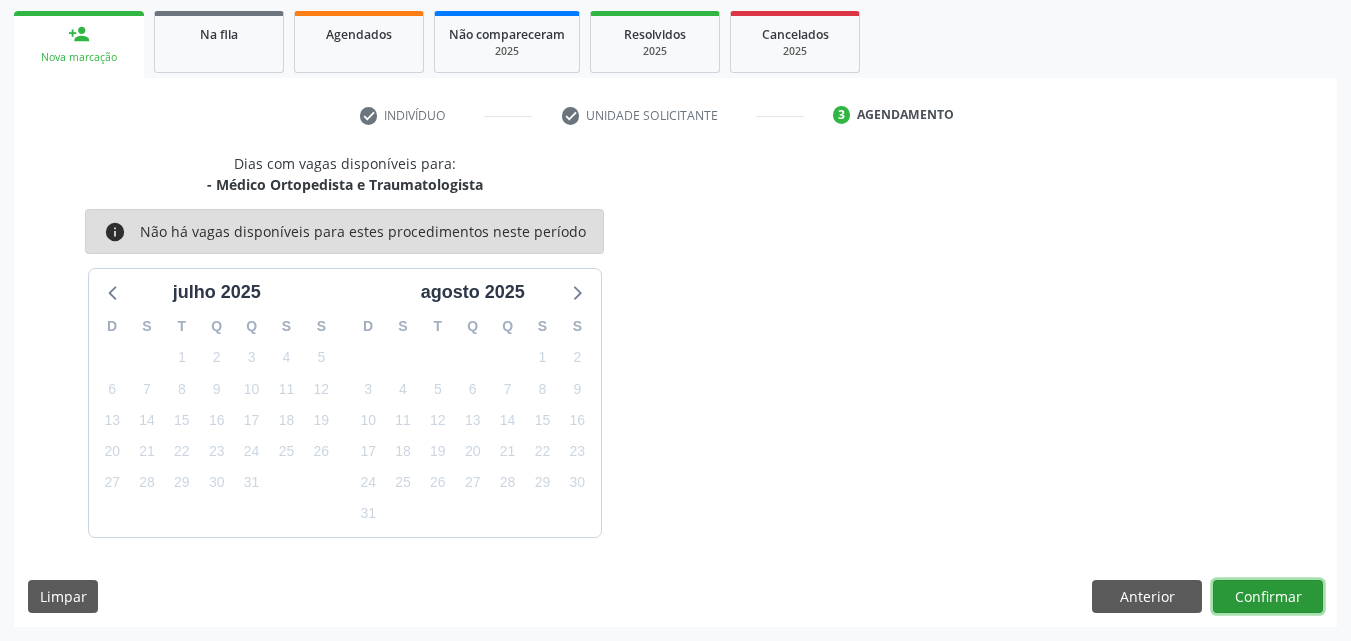 click on "Confirmar" at bounding box center (1268, 597) 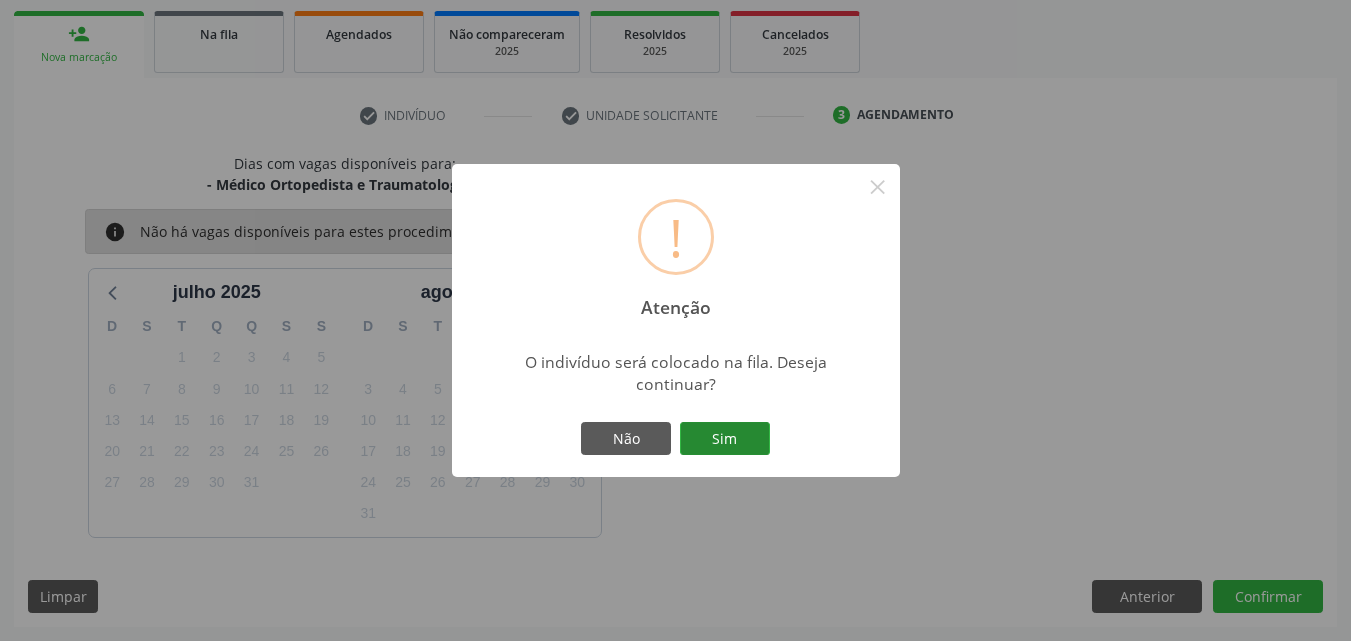 click on "Sim" at bounding box center [725, 439] 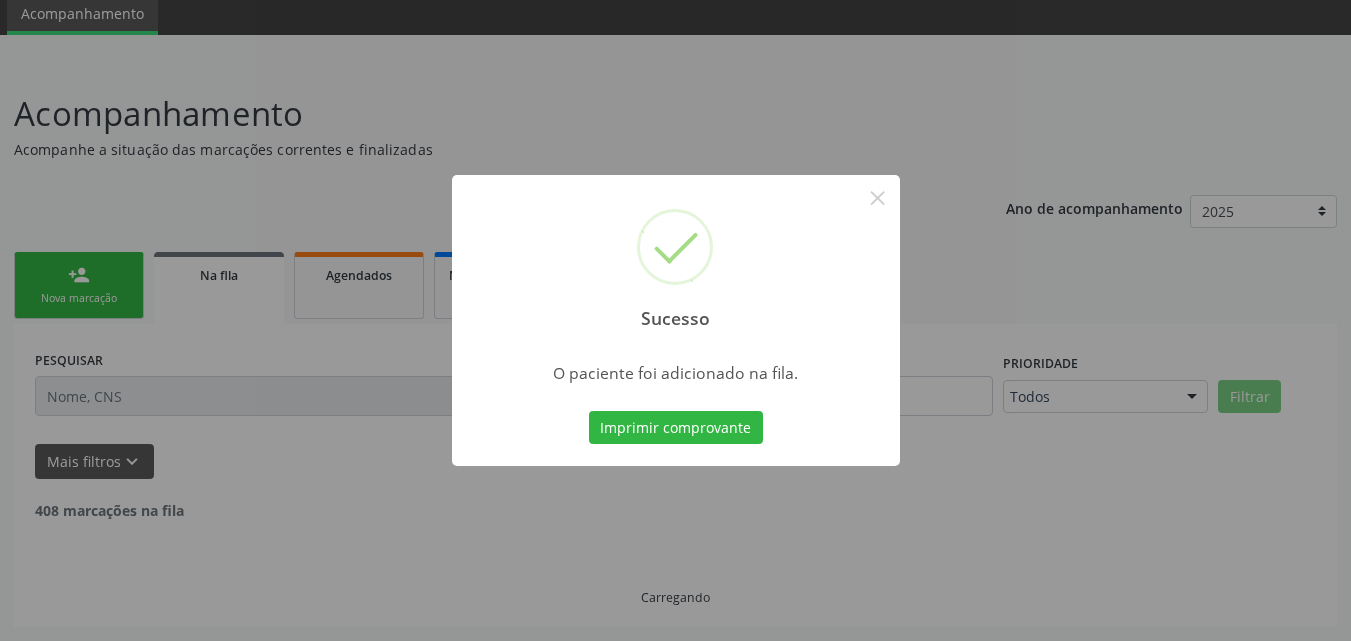 scroll, scrollTop: 54, scrollLeft: 0, axis: vertical 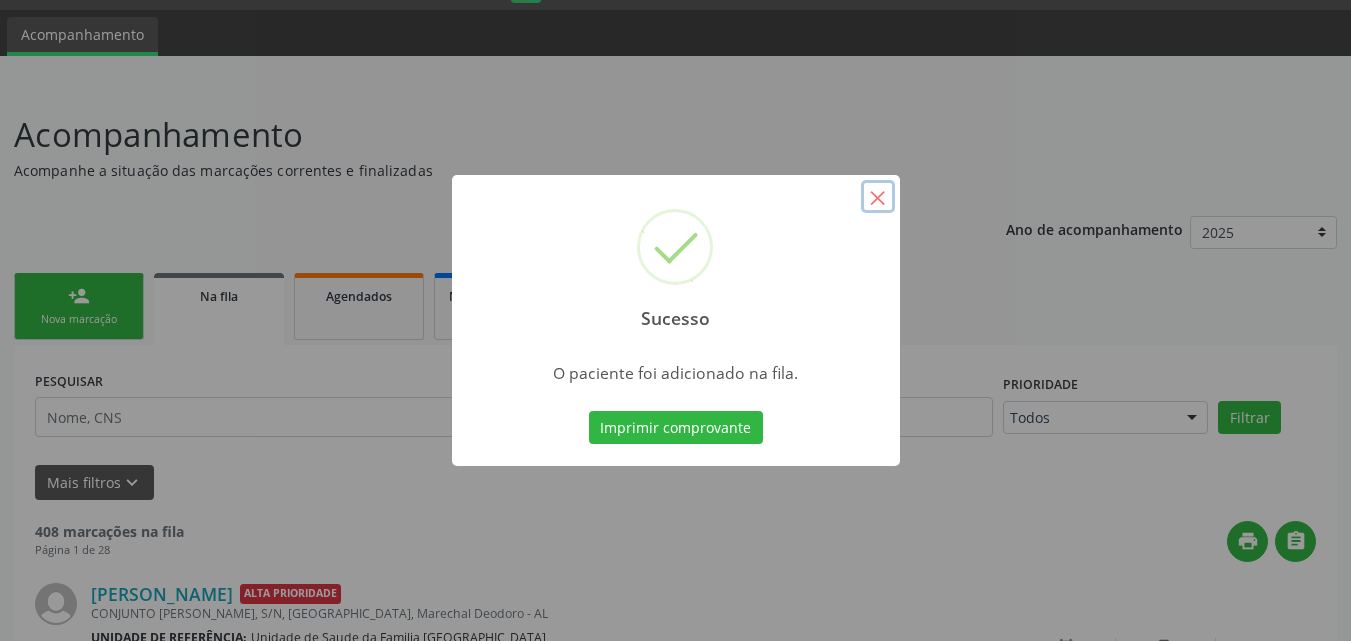 click on "×" at bounding box center (878, 197) 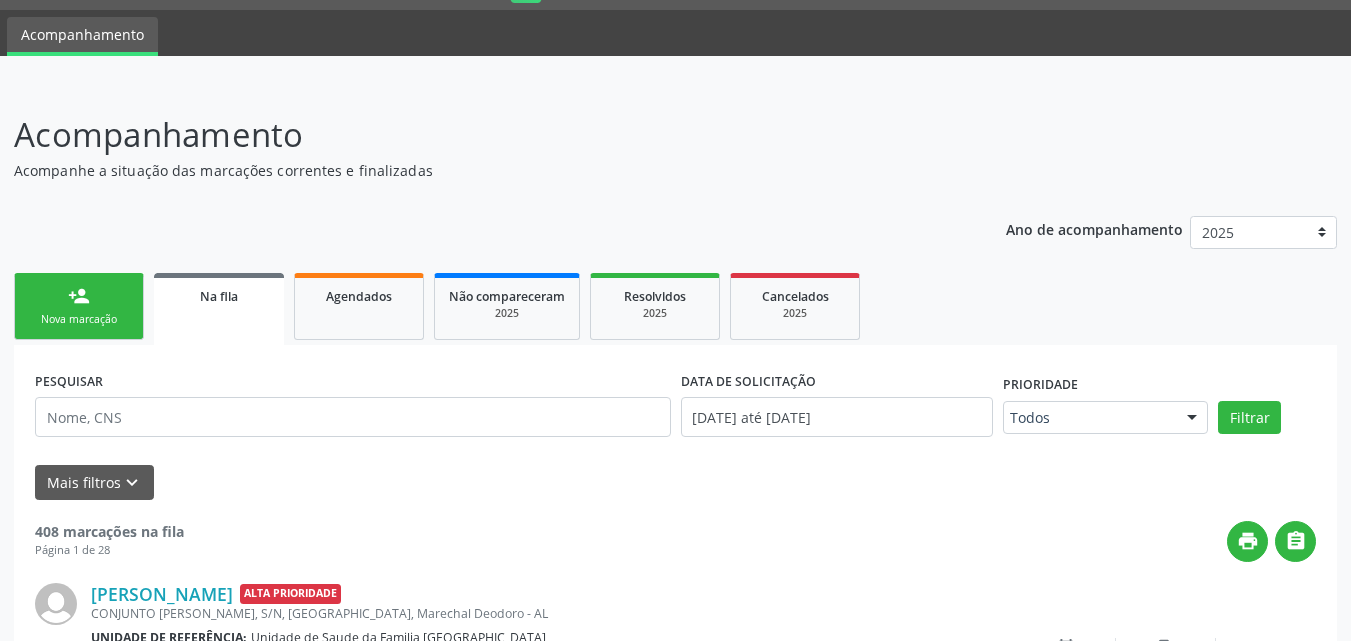 click on "person_add
Nova marcação" at bounding box center [79, 306] 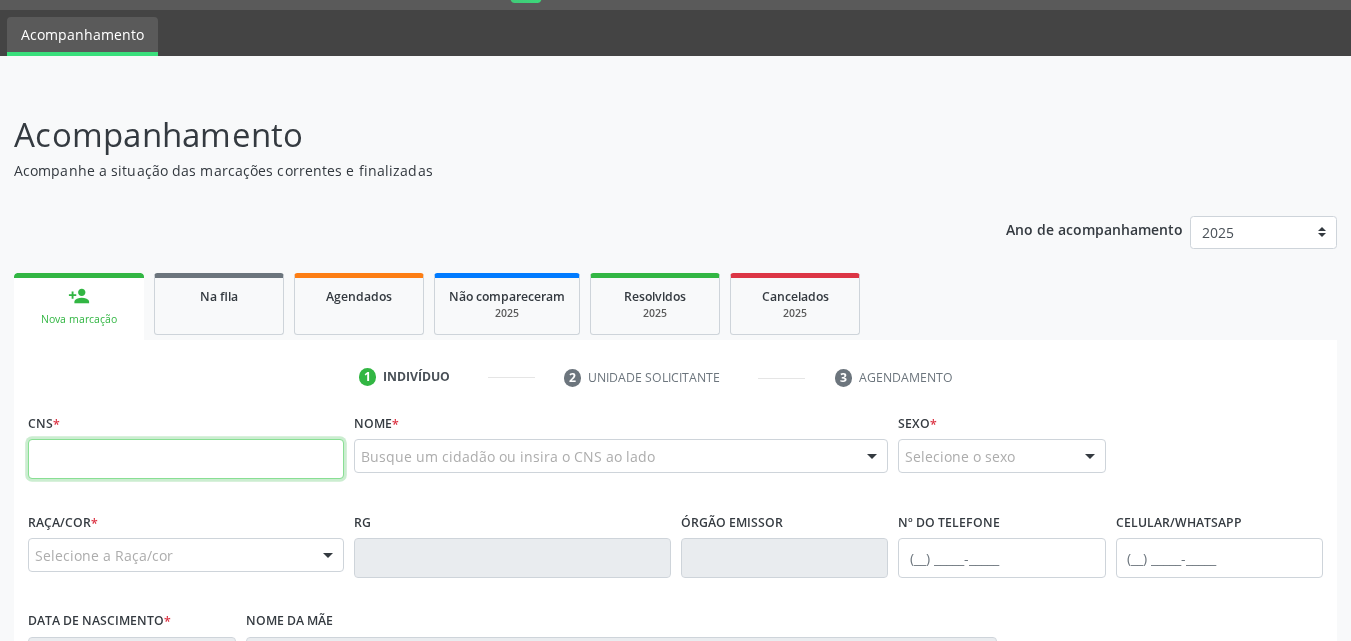 click at bounding box center [186, 459] 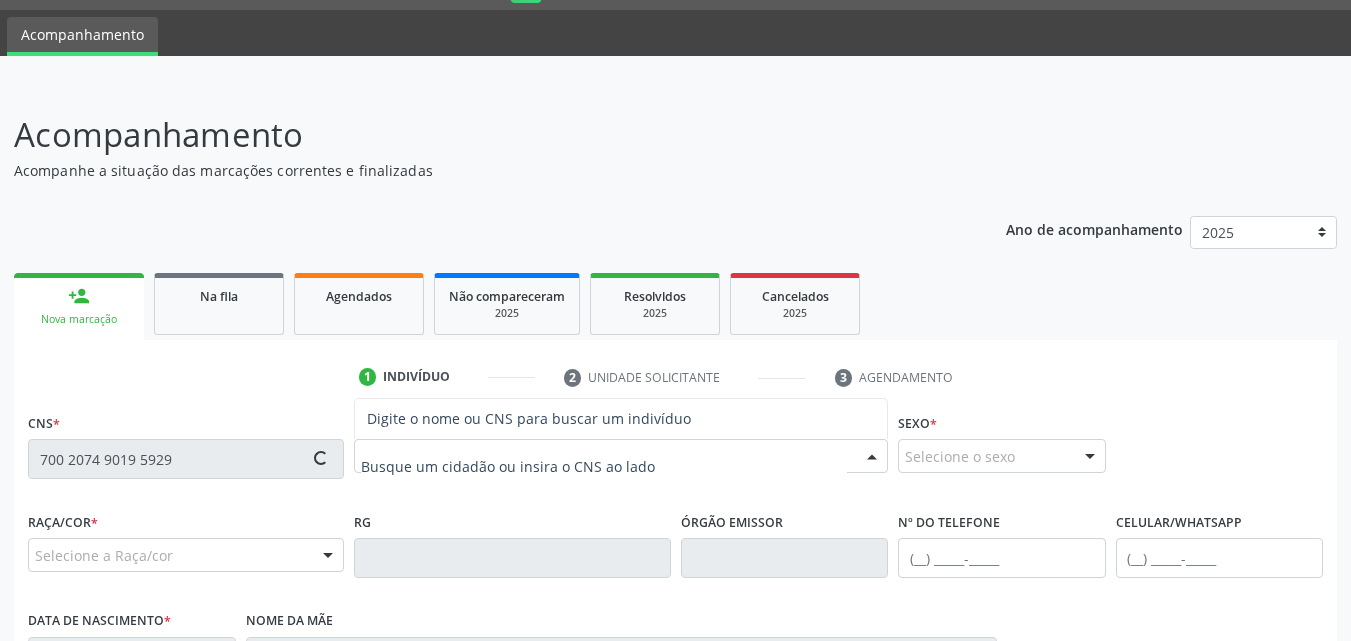 type on "700 2074 9019 5929" 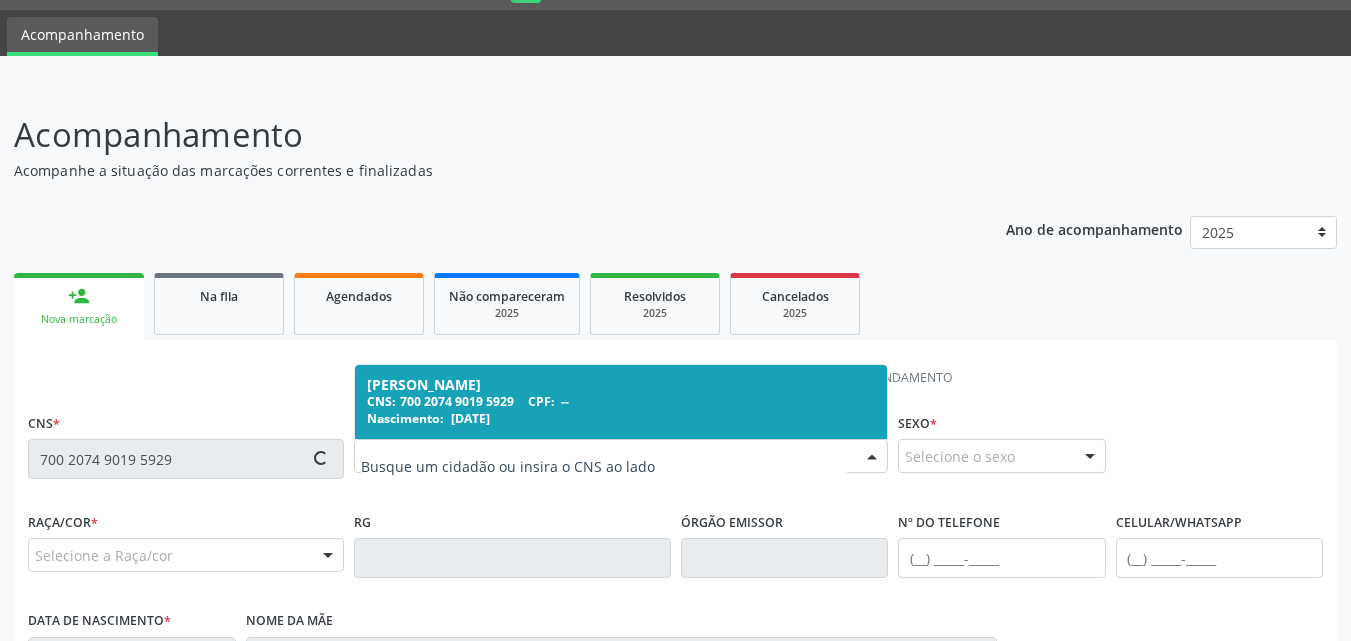 scroll, scrollTop: 471, scrollLeft: 0, axis: vertical 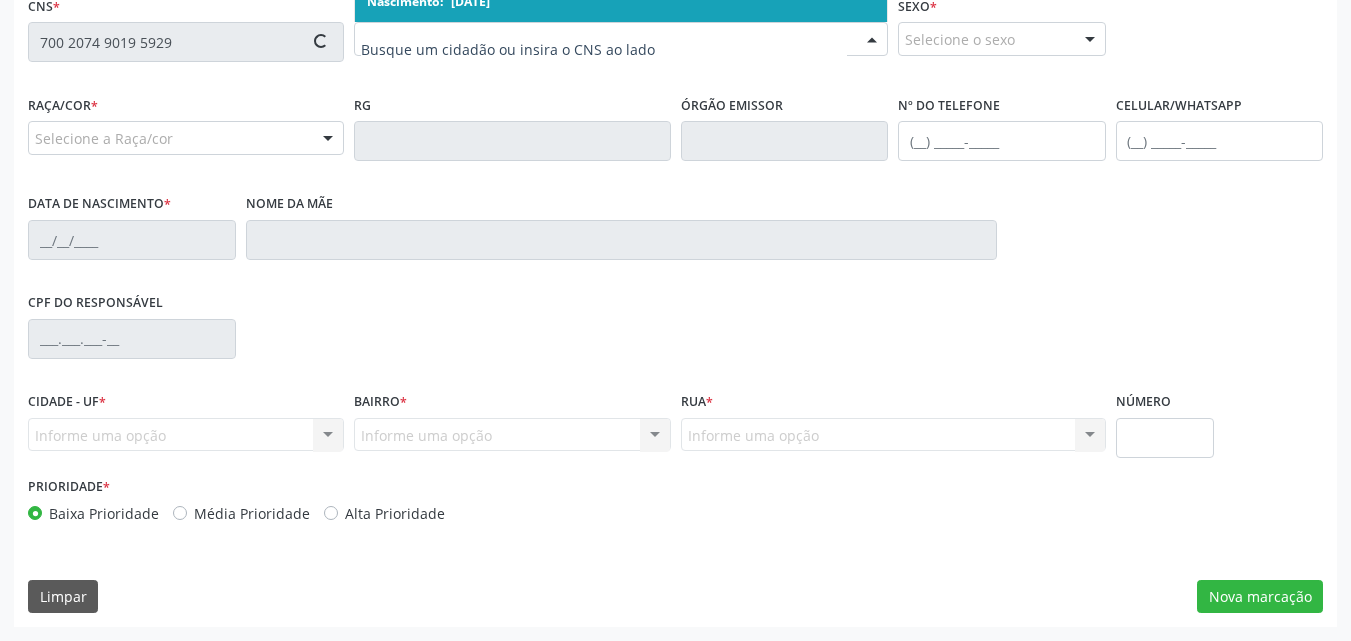 type on "[PHONE_NUMBER]" 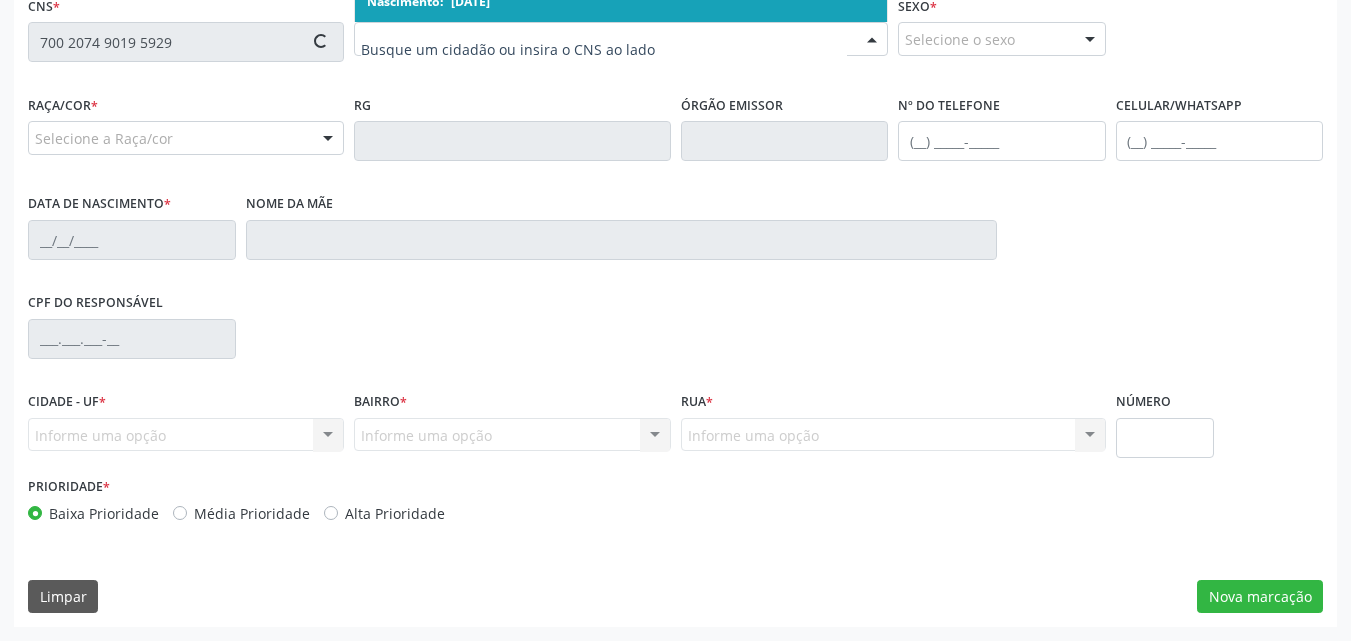 type on "2[DATE]" 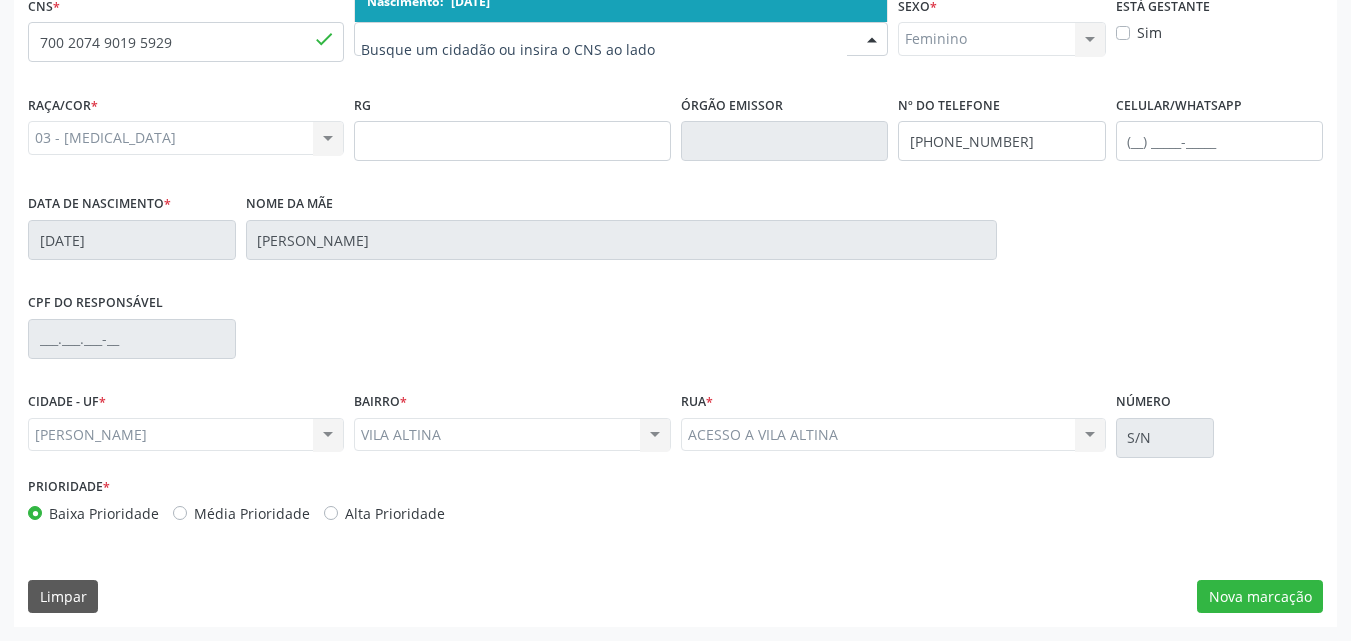click on "CPF do responsável" at bounding box center (675, 337) 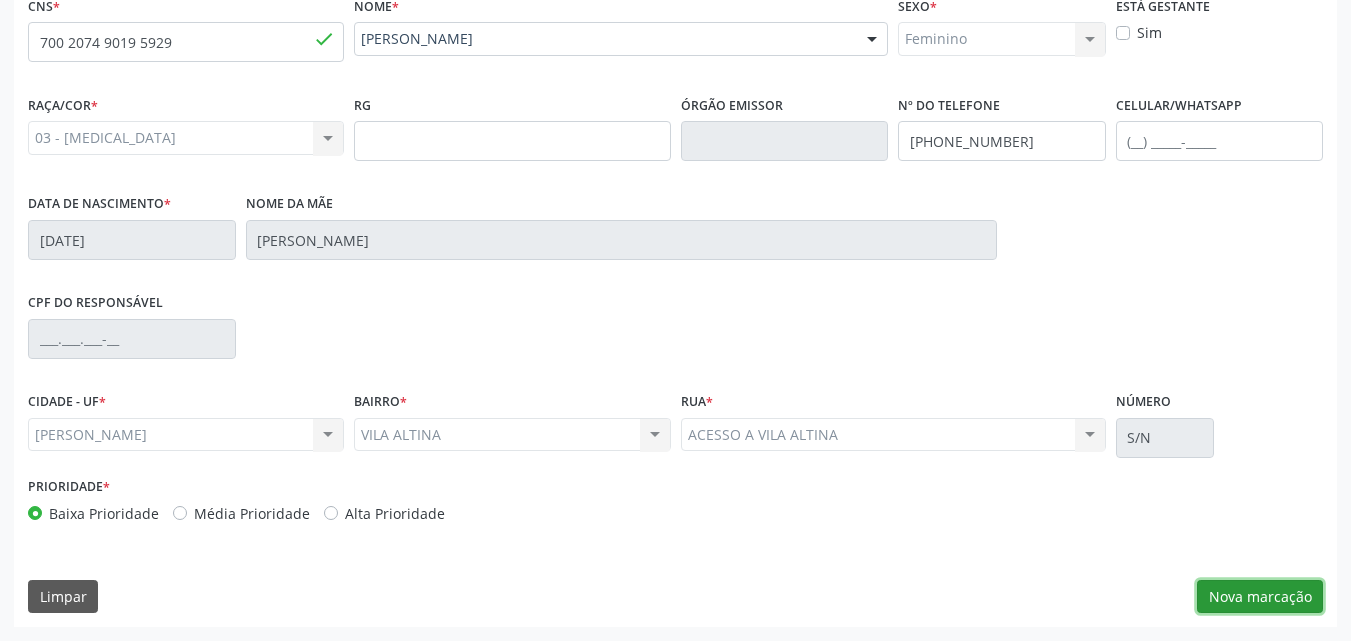 click on "Nova marcação" at bounding box center [1260, 597] 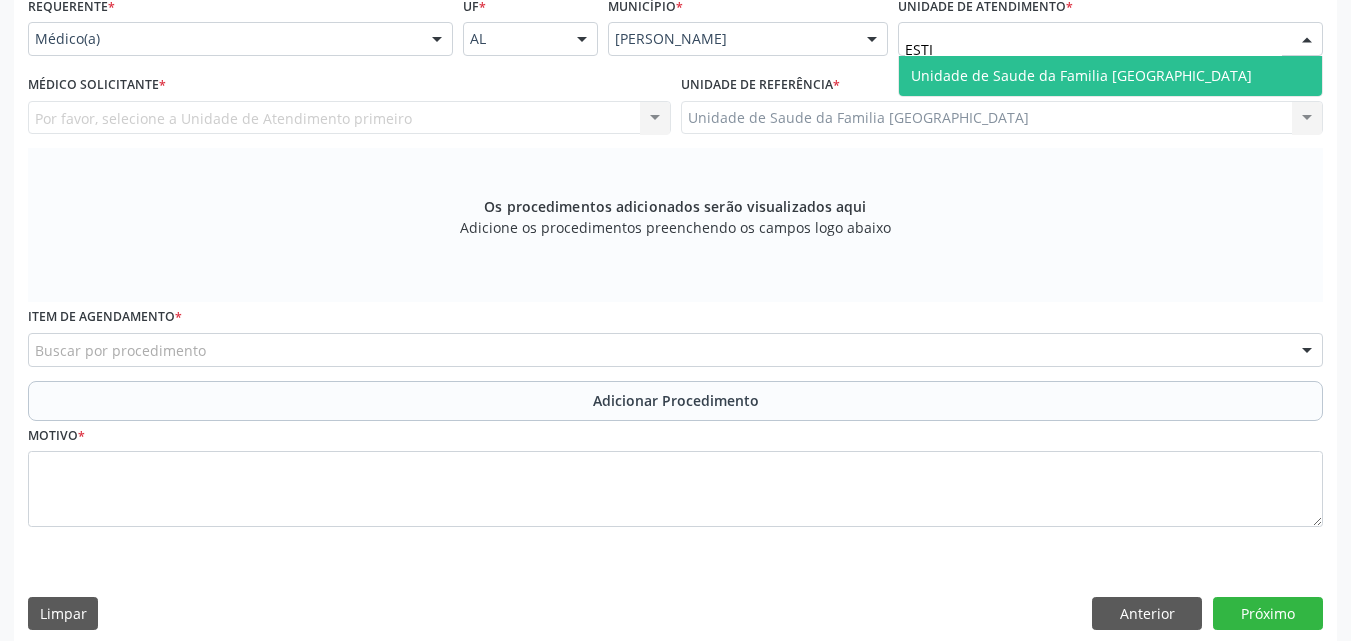 type on "ESTIV" 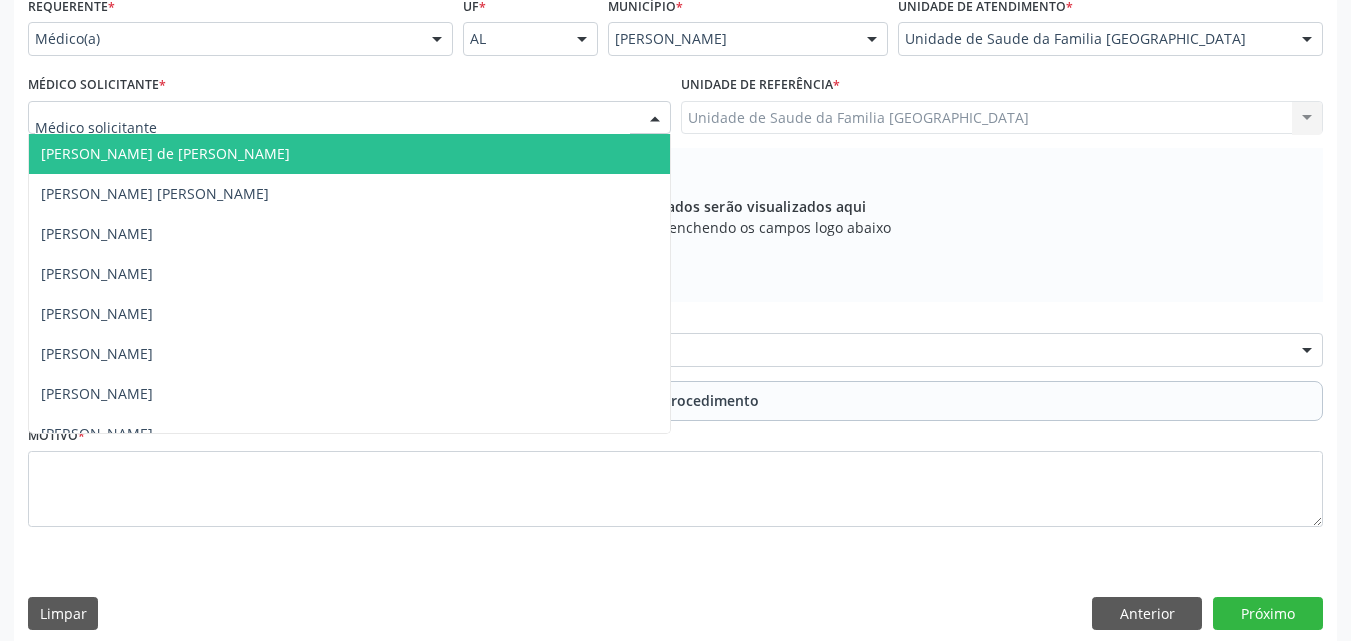 click at bounding box center [349, 118] 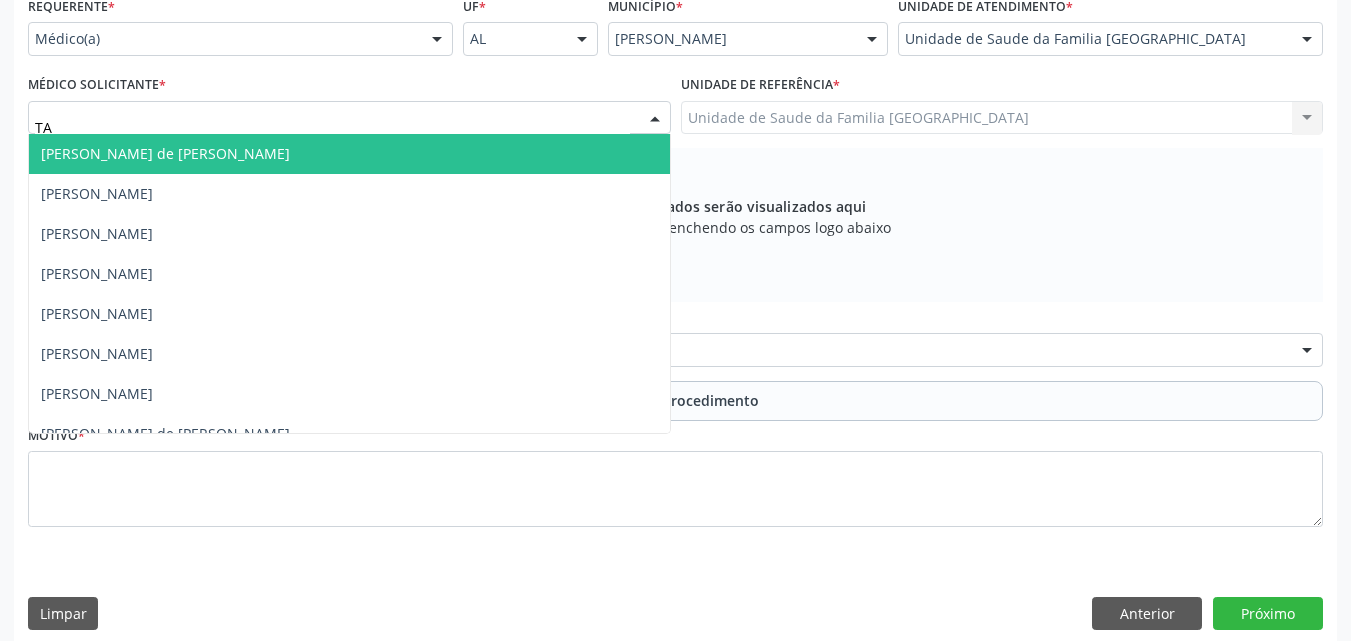 type on "TAC" 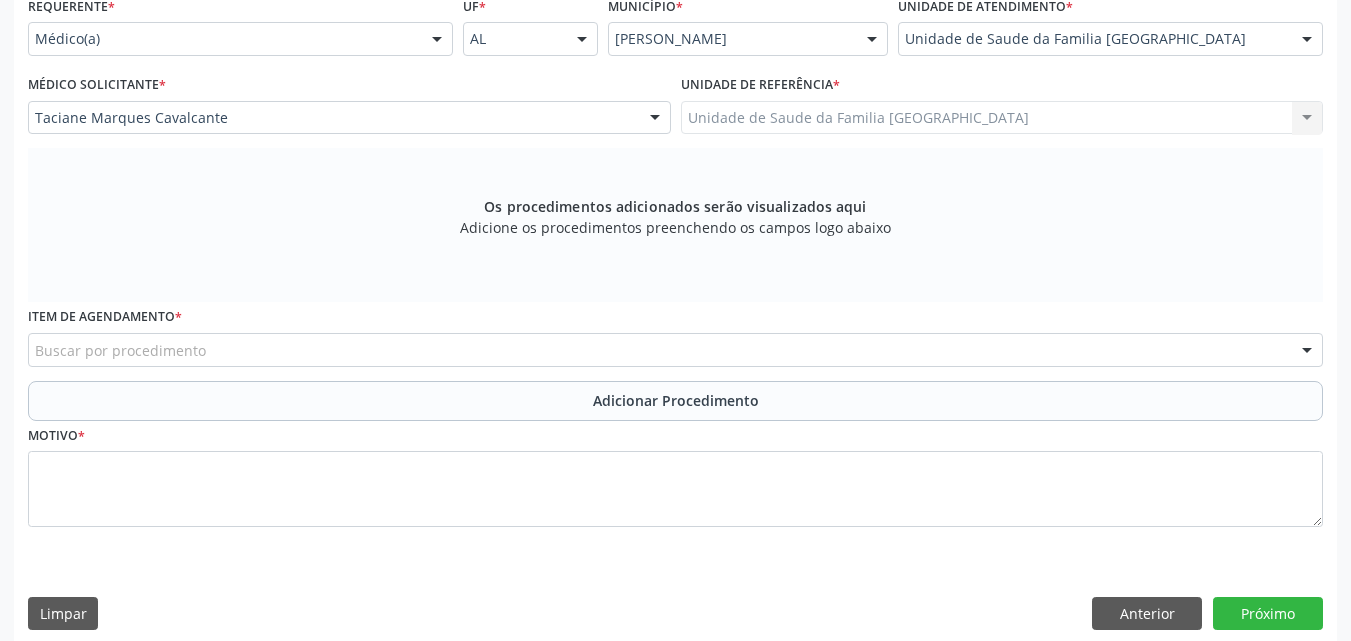 click on "Buscar por procedimento" at bounding box center [675, 350] 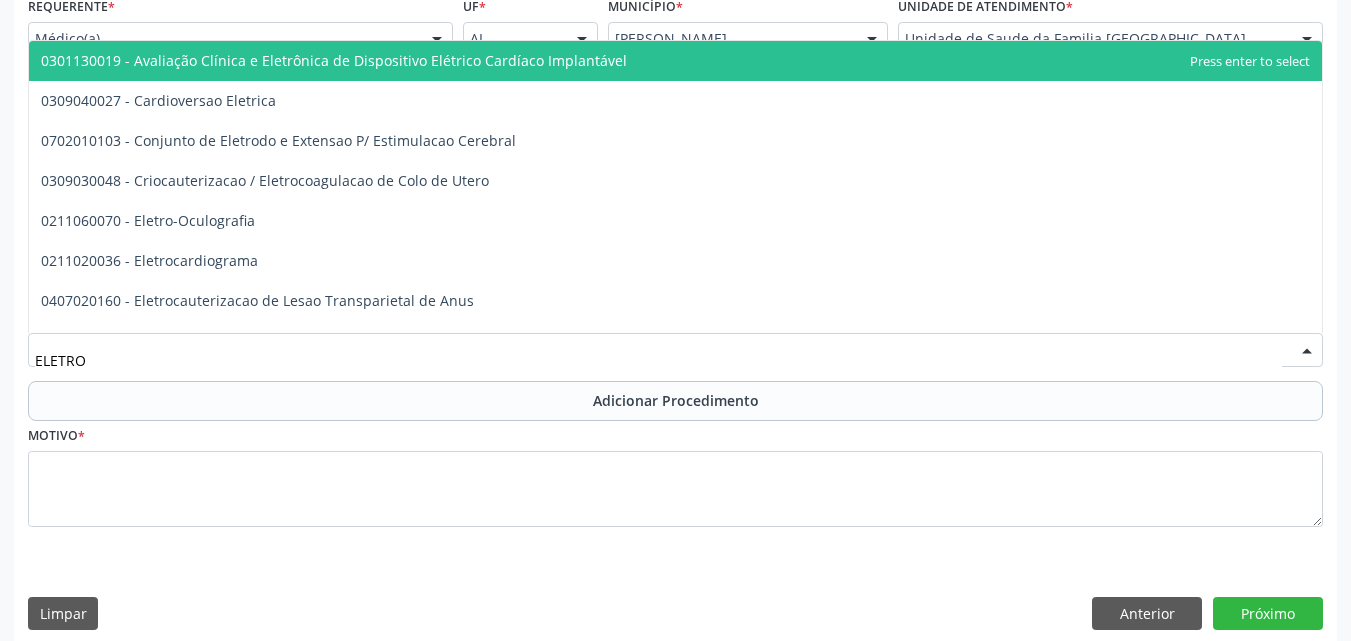 type on "ELETROC" 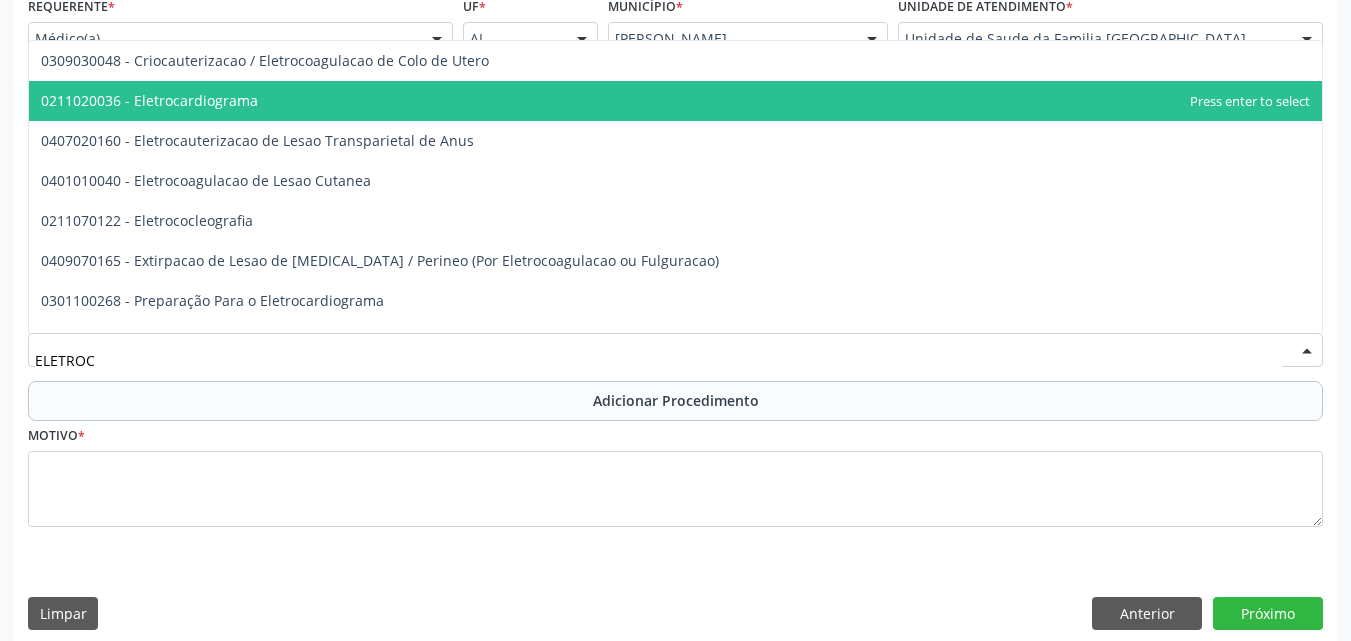 click on "0211020036 - Eletrocardiograma" at bounding box center (675, 101) 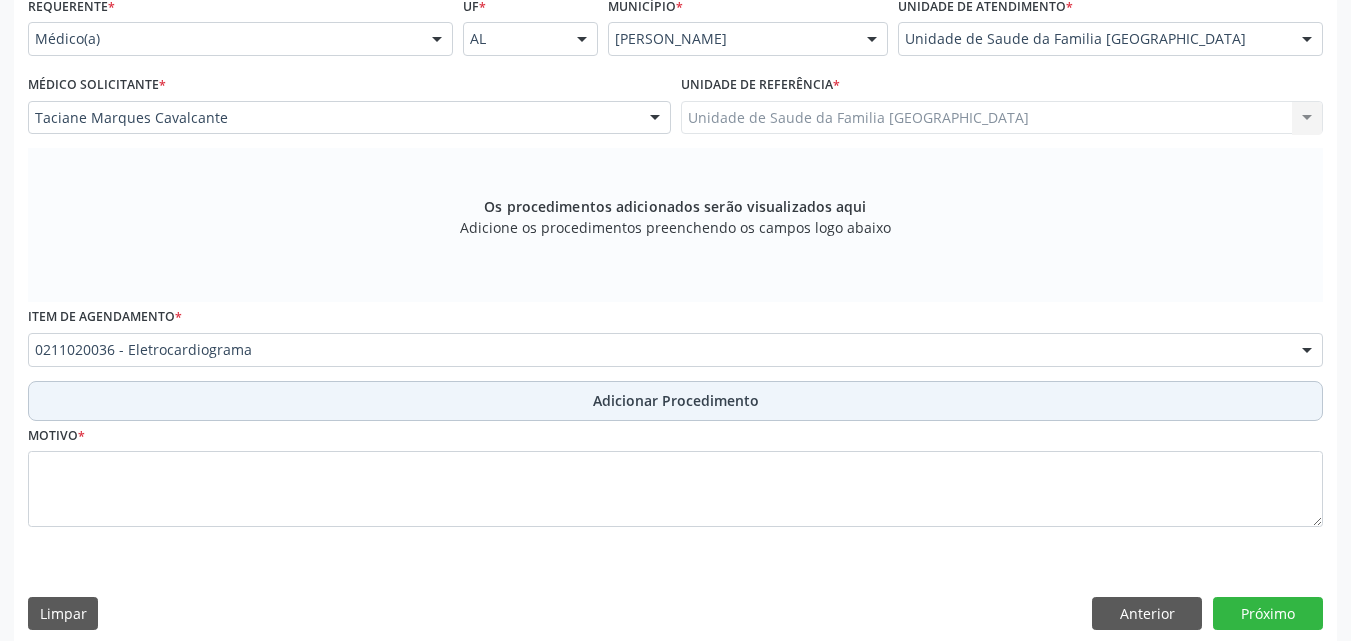 click on "Adicionar Procedimento" at bounding box center [675, 401] 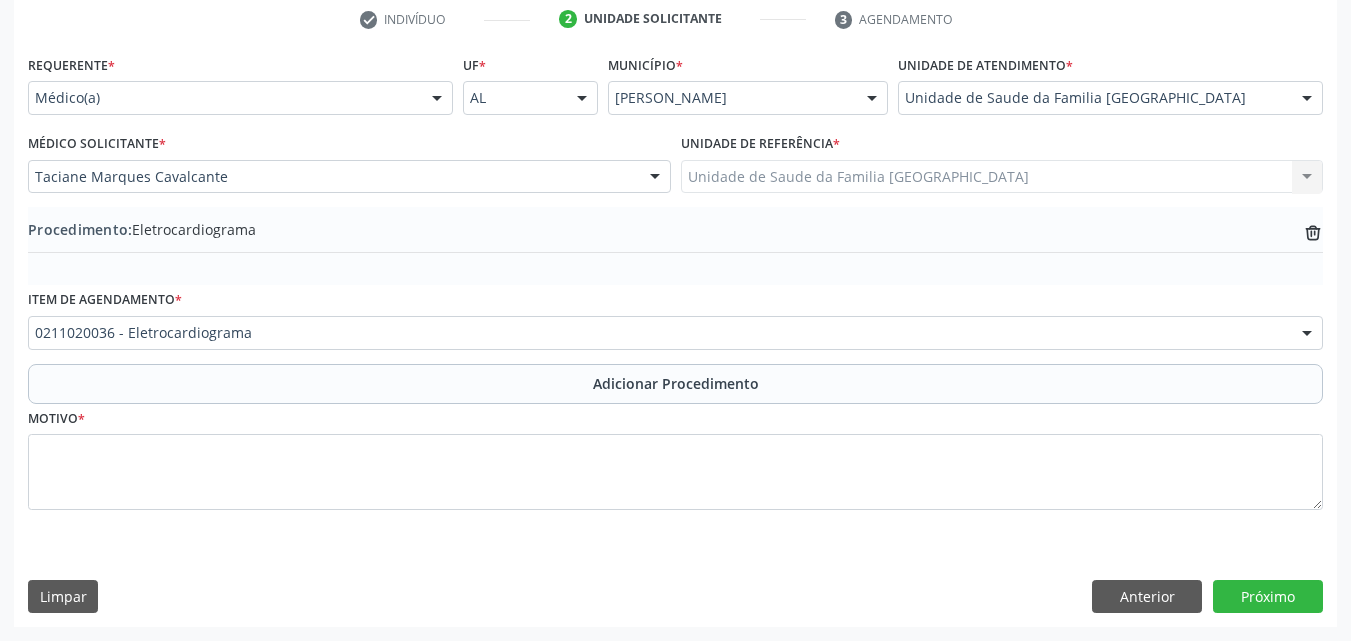 scroll, scrollTop: 412, scrollLeft: 0, axis: vertical 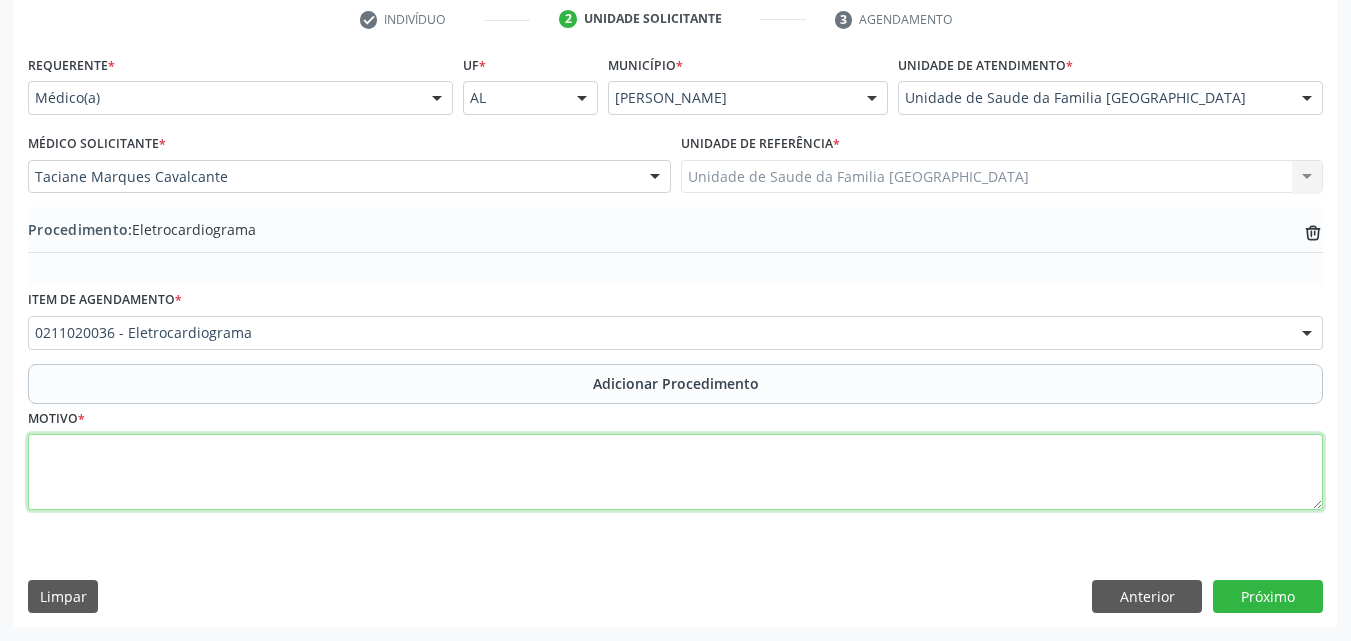 click at bounding box center [675, 472] 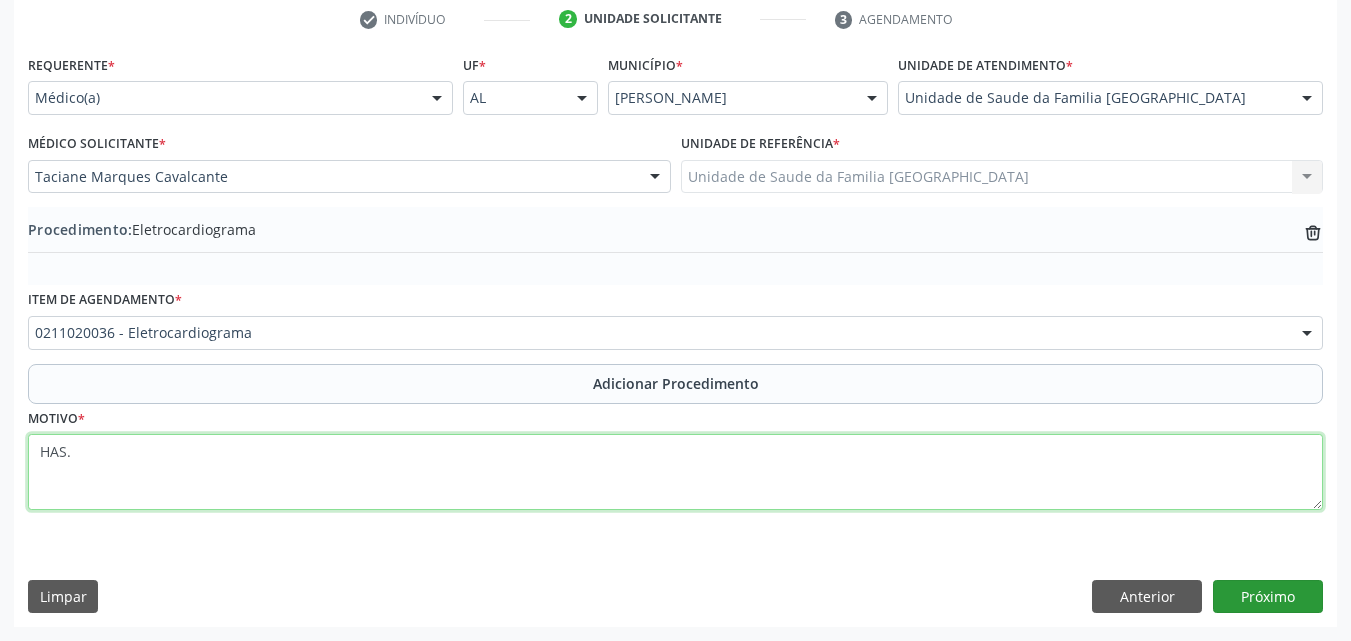 type on "HAS." 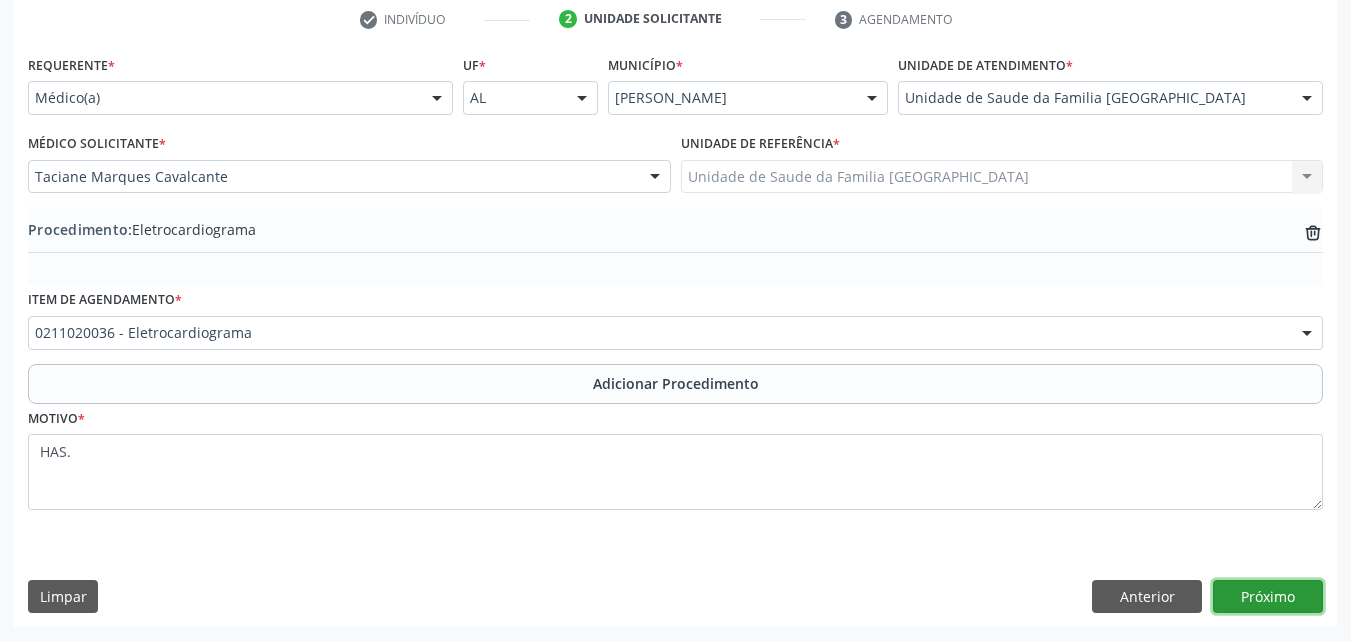 click on "Próximo" at bounding box center (1268, 597) 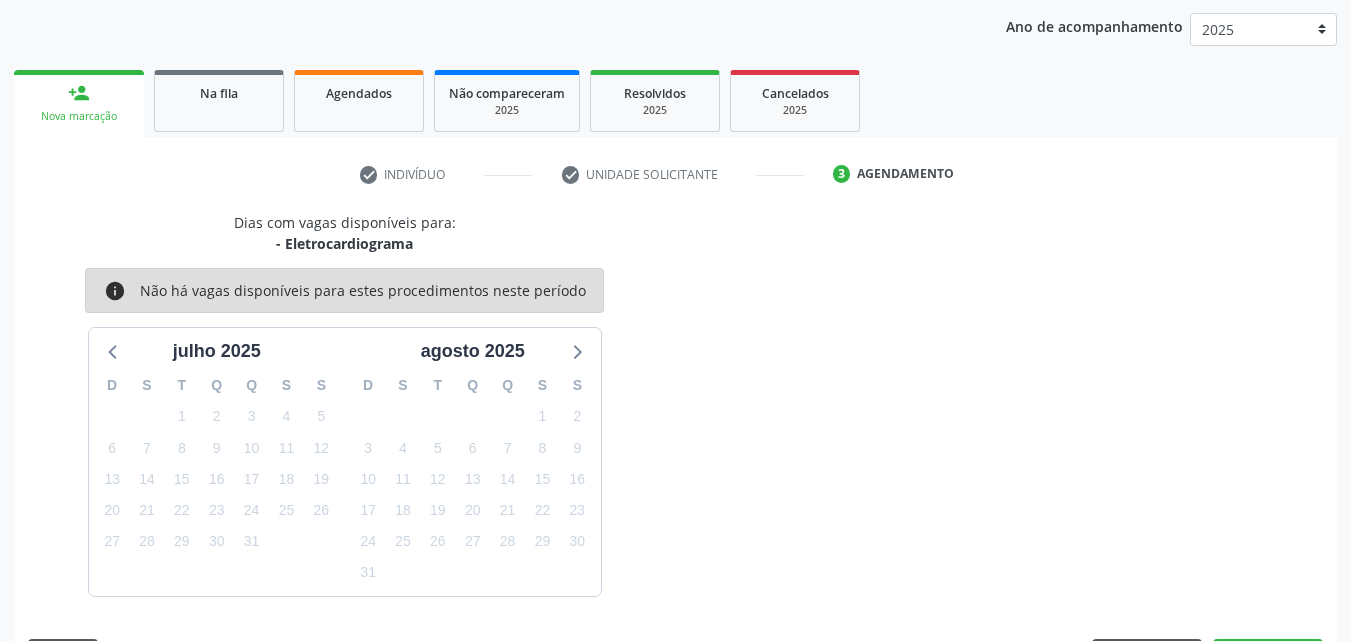 scroll, scrollTop: 316, scrollLeft: 0, axis: vertical 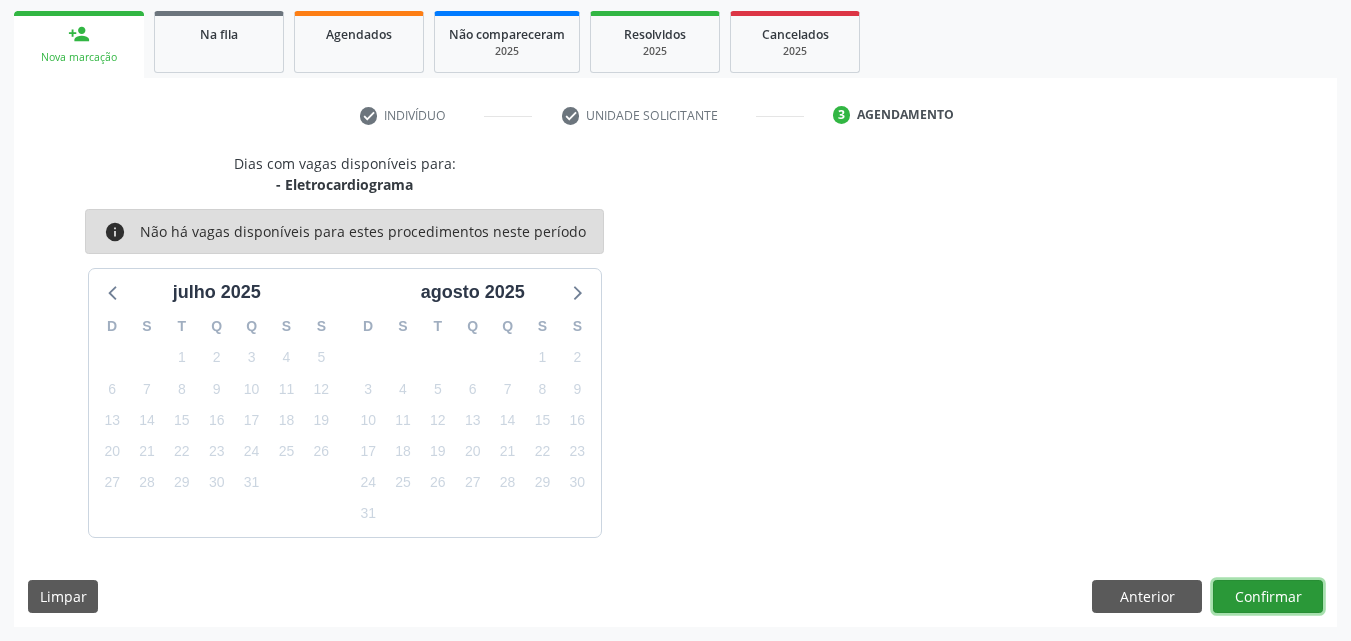 click on "Confirmar" at bounding box center [1268, 597] 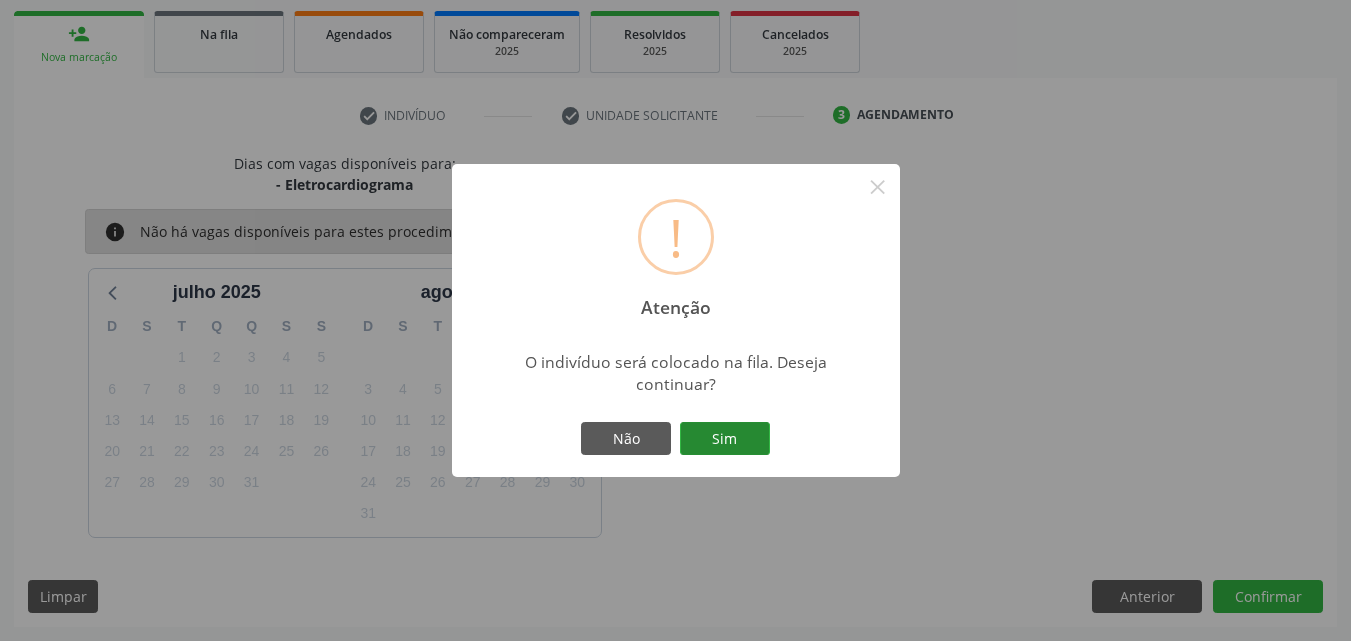 click on "Sim" at bounding box center [725, 439] 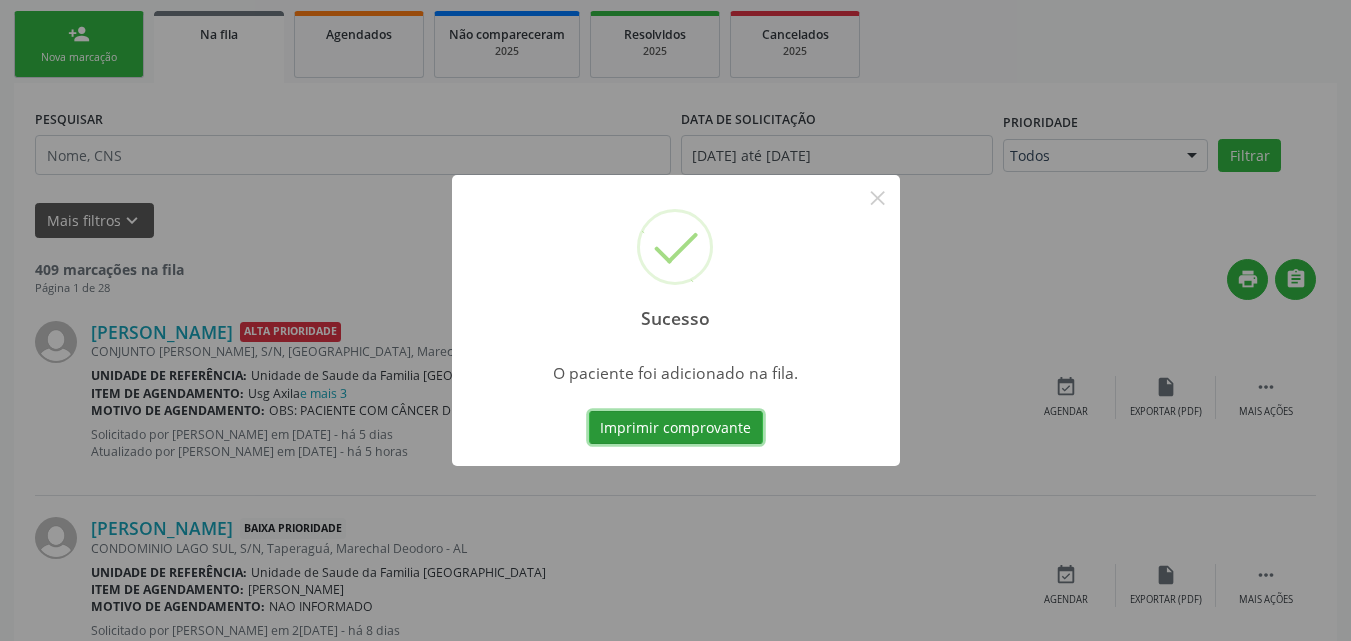 scroll, scrollTop: 54, scrollLeft: 0, axis: vertical 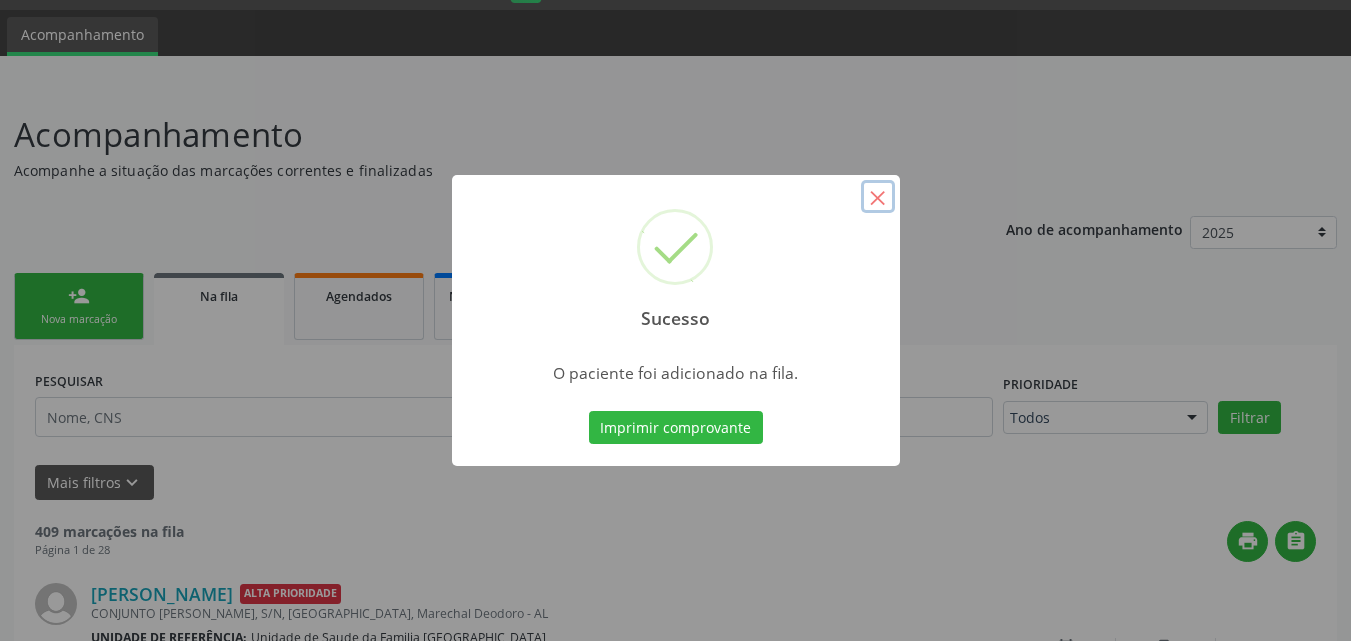 click on "×" at bounding box center [878, 197] 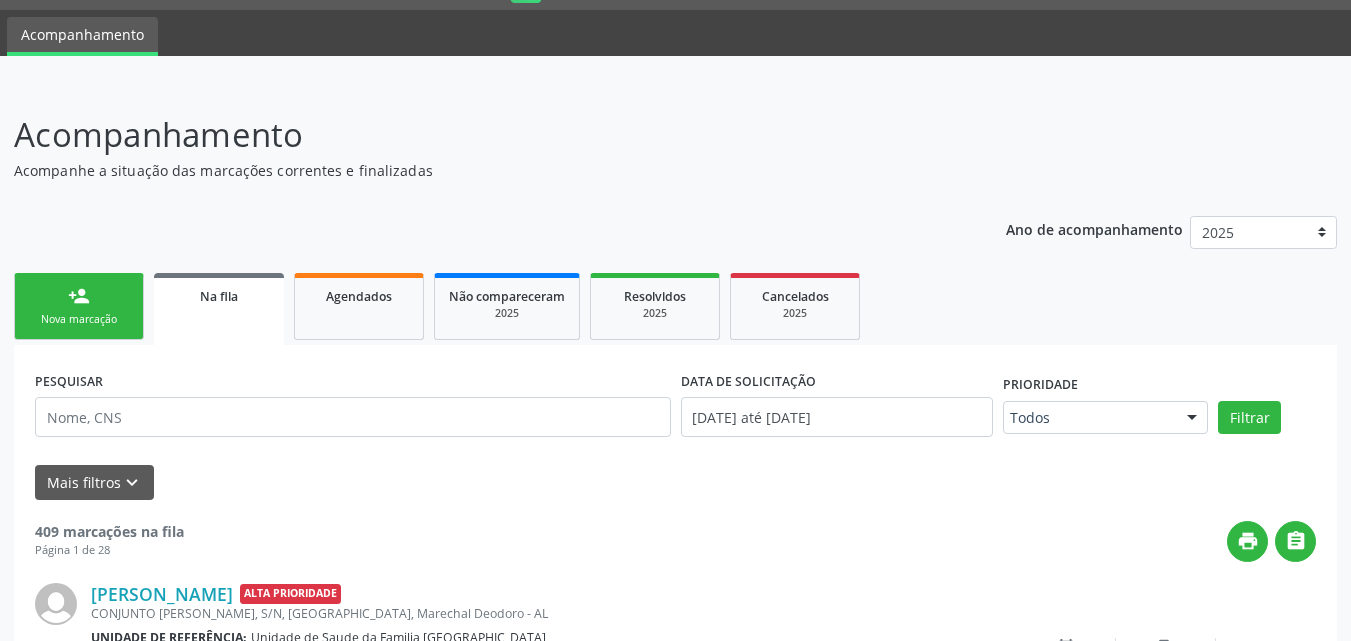 click on "person_add
Nova marcação" at bounding box center (79, 306) 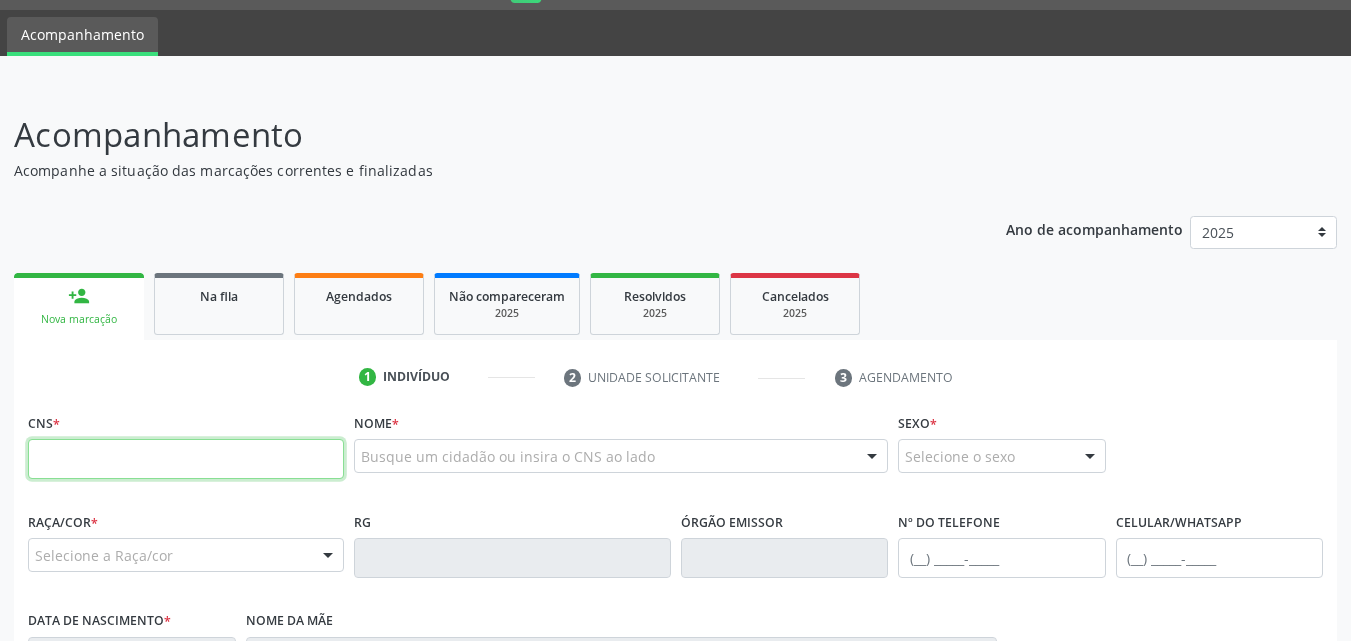 click at bounding box center [186, 459] 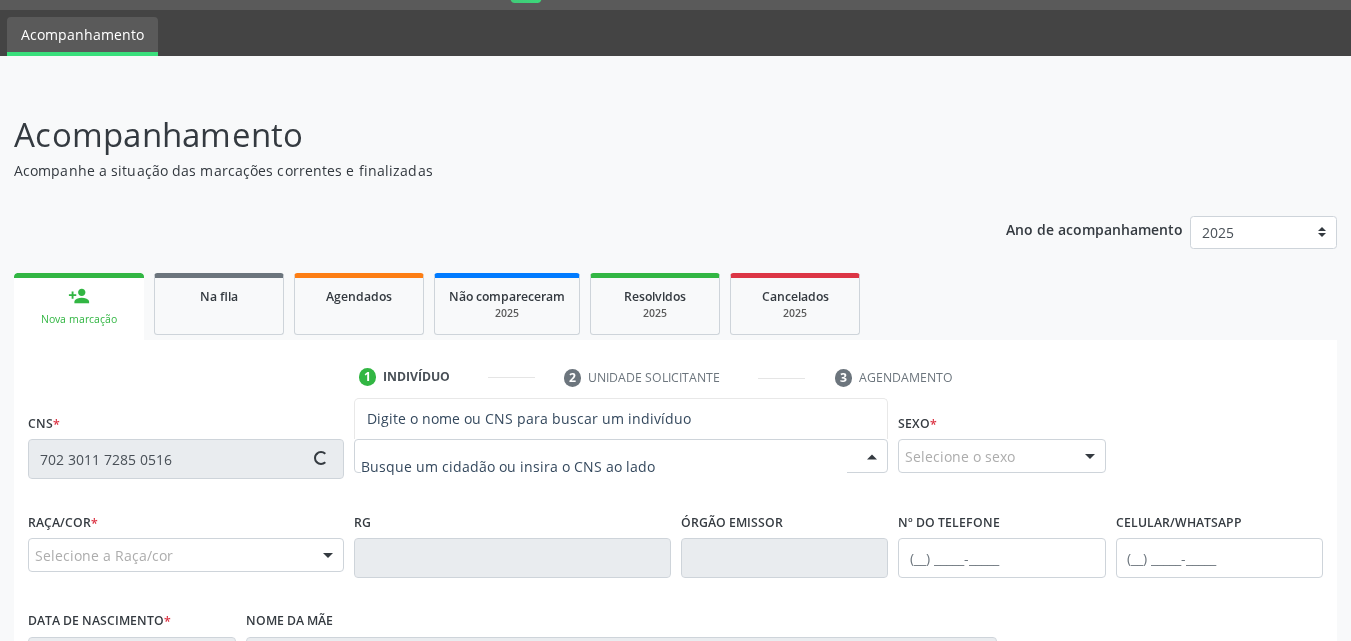type on "702 3011 7285 0516" 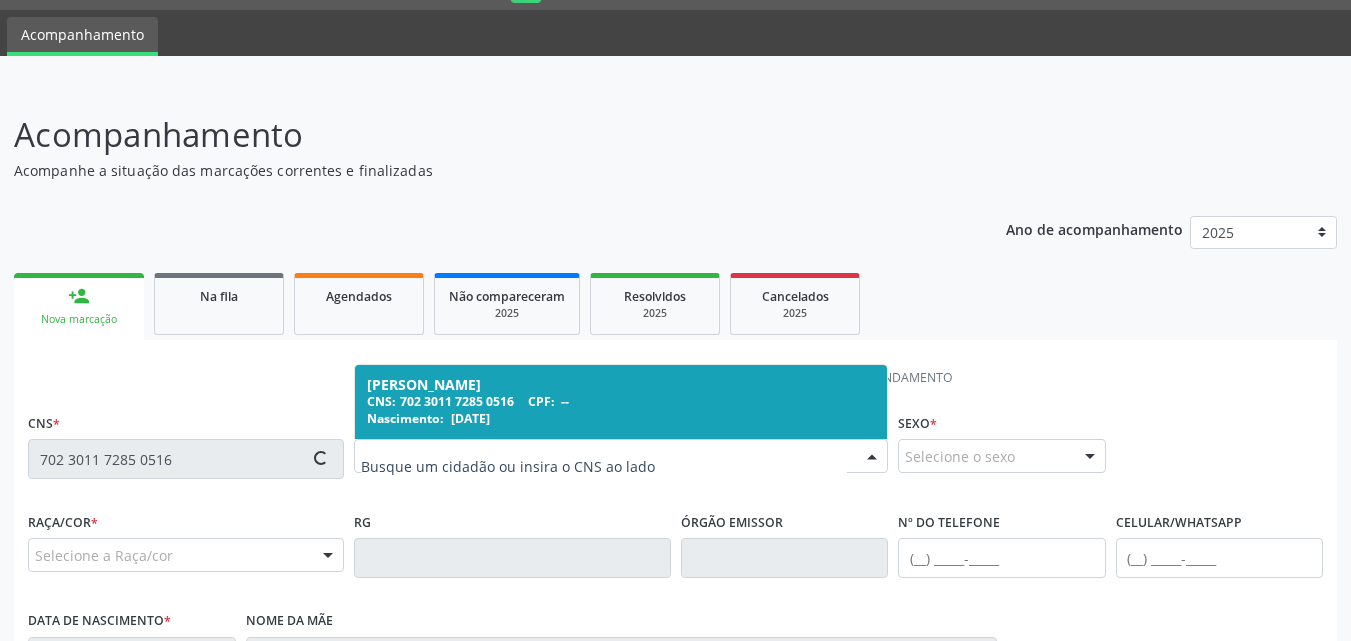 scroll, scrollTop: 471, scrollLeft: 0, axis: vertical 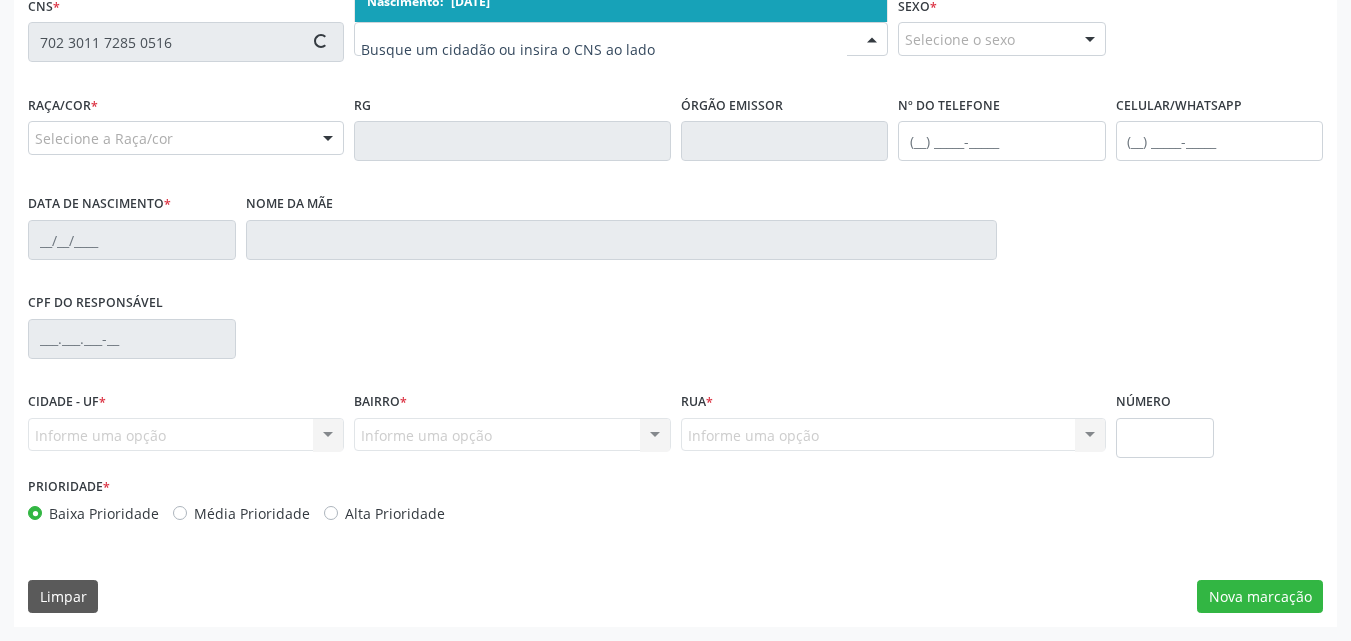 type on "(69) 99984-1636" 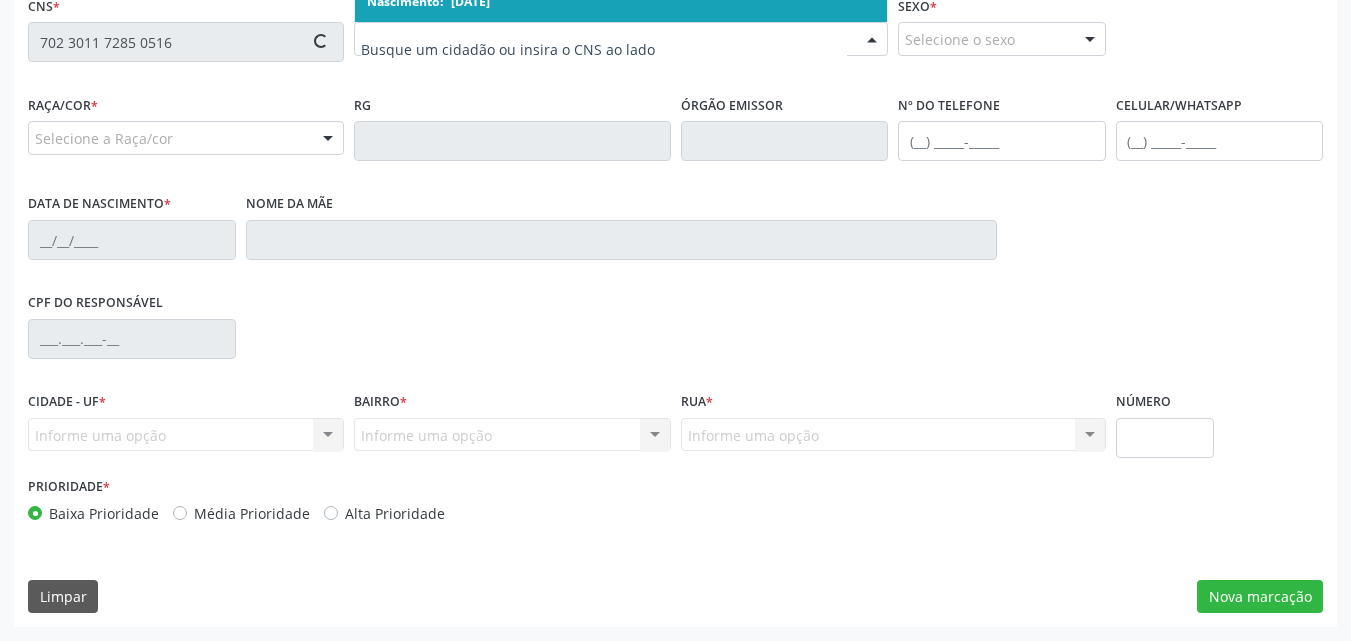 type on "22/08/2008" 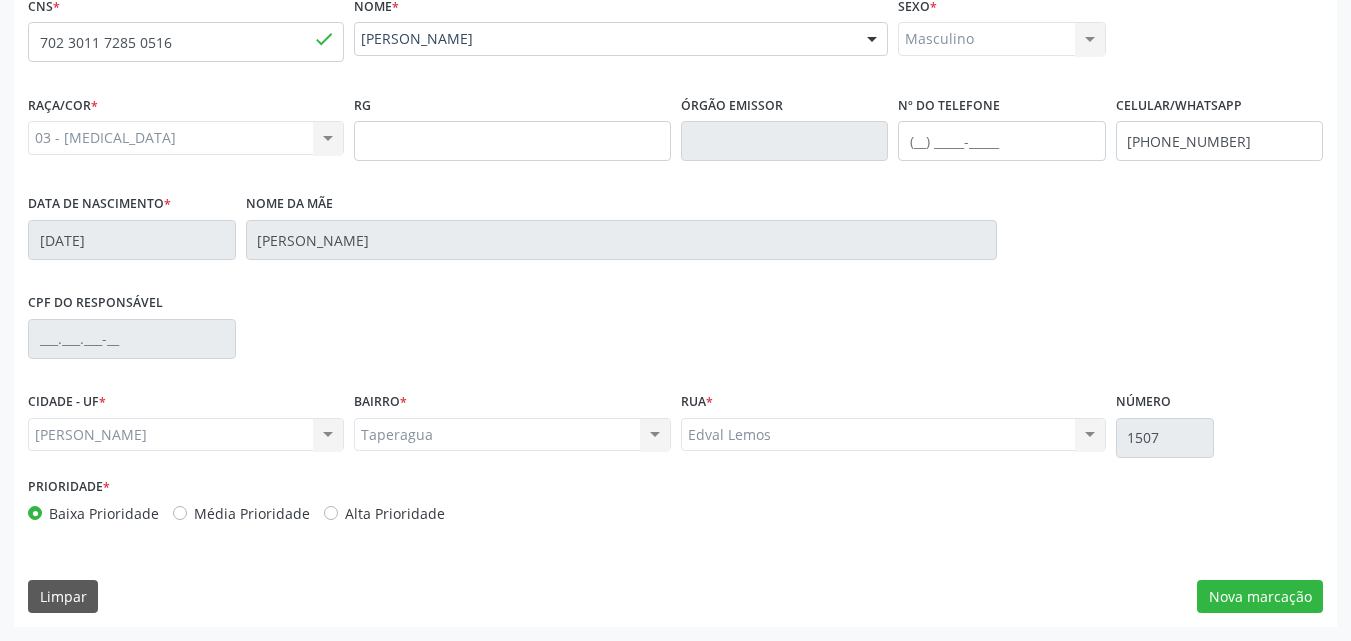 click on "CPF do responsável" at bounding box center (675, 337) 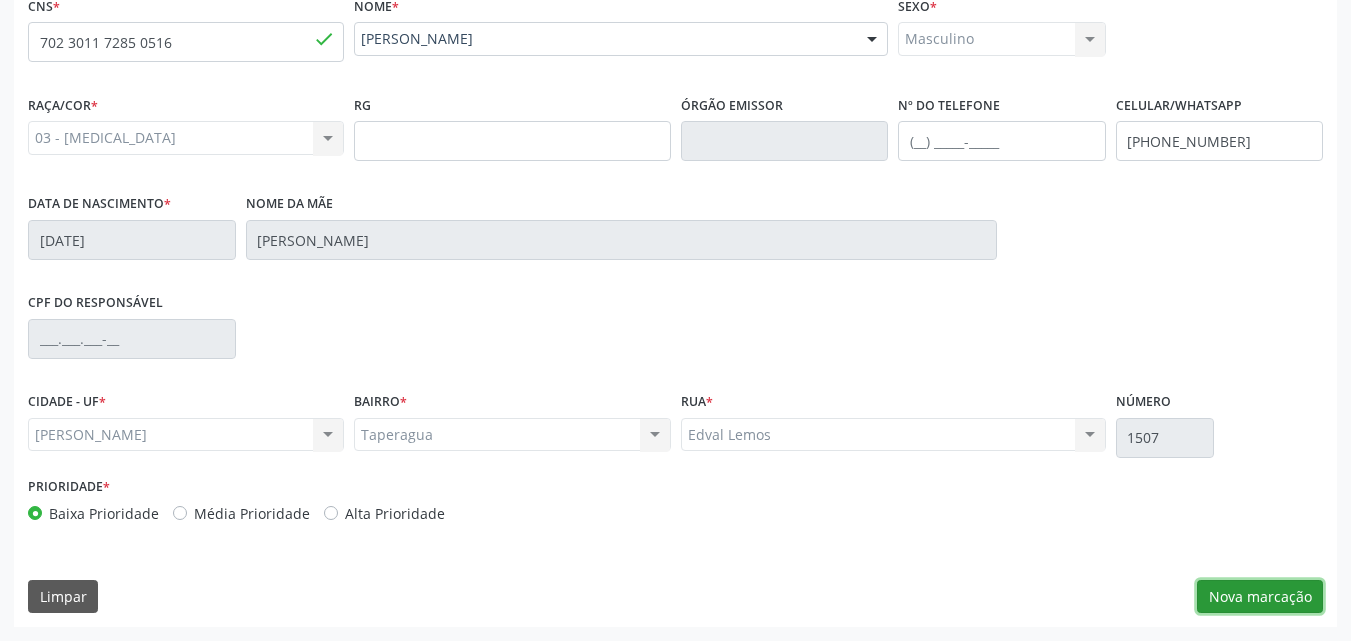 click on "Nova marcação" at bounding box center [1260, 597] 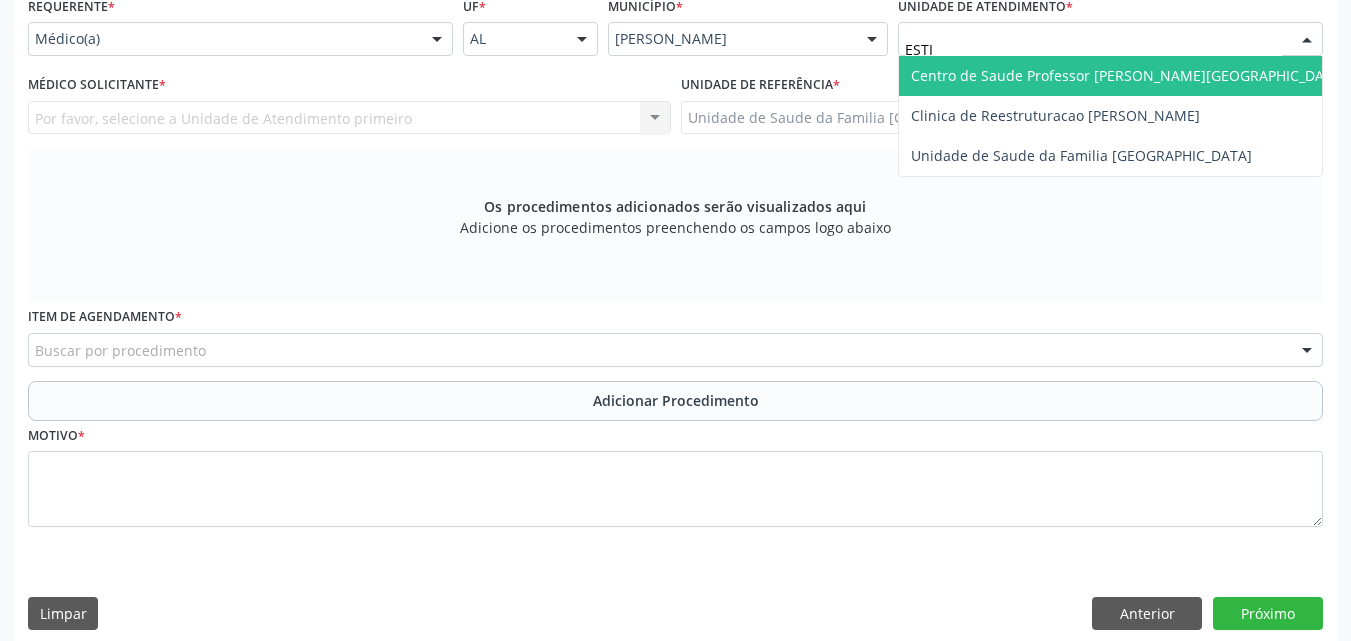 type on "ESTIV" 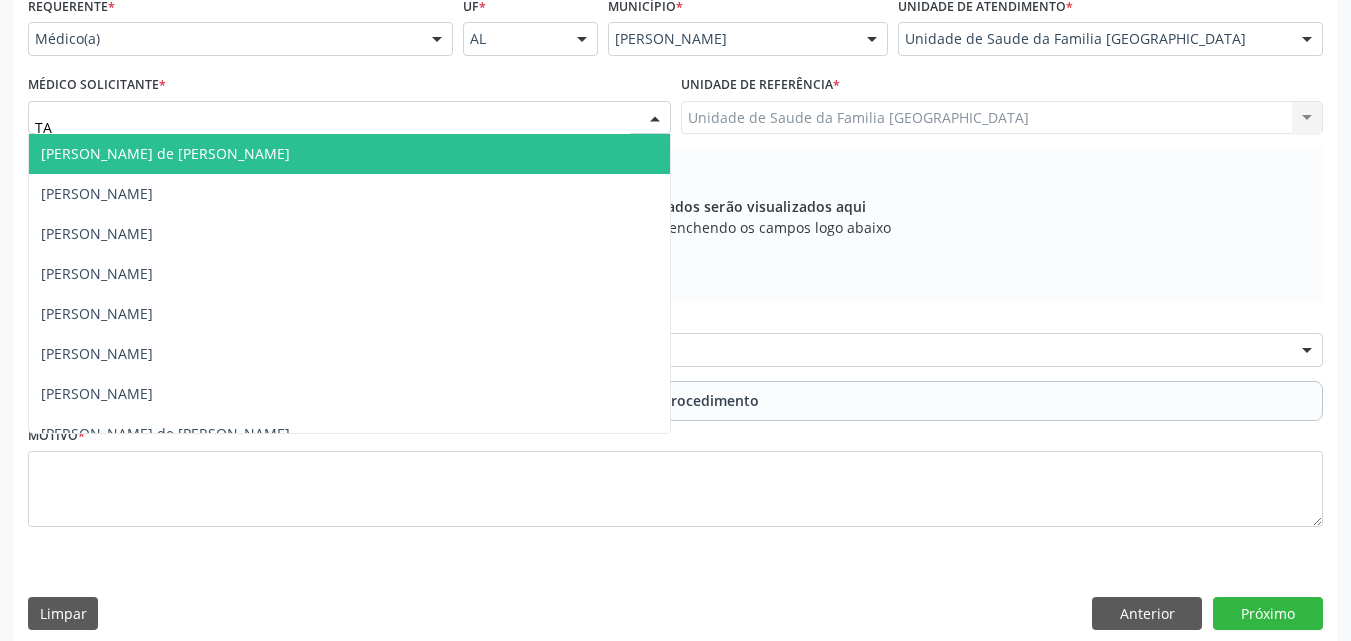 type on "TAC" 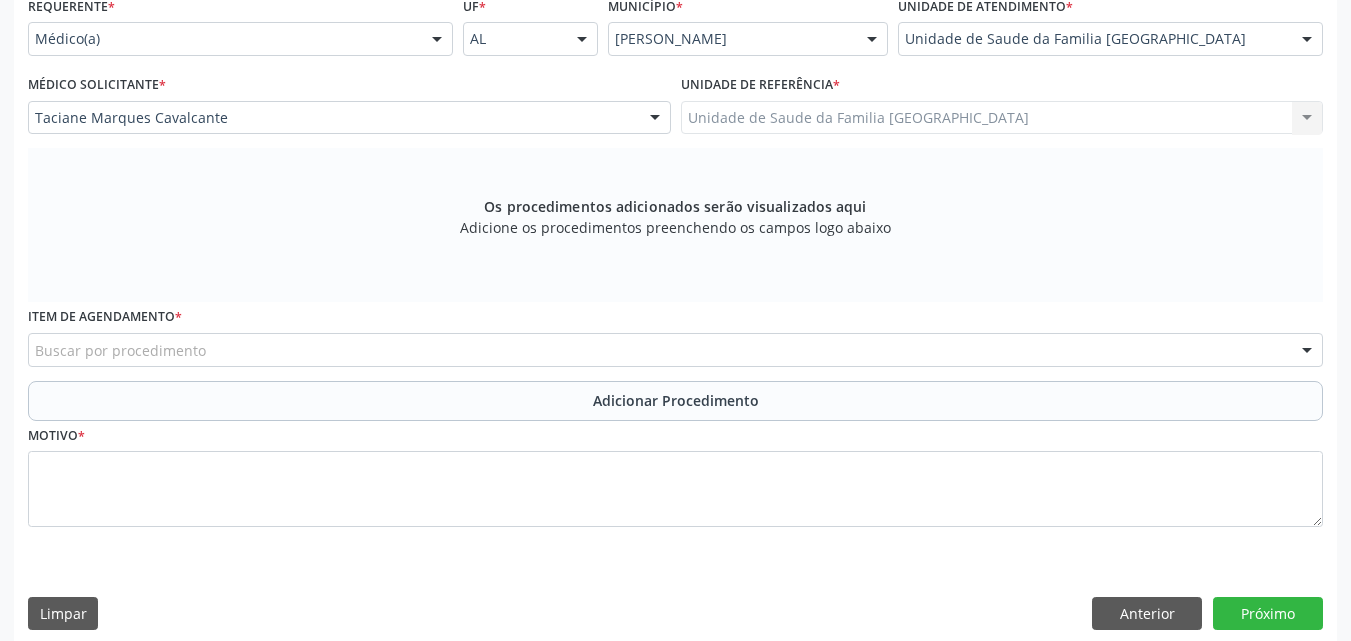 click on "Buscar por procedimento" at bounding box center [675, 350] 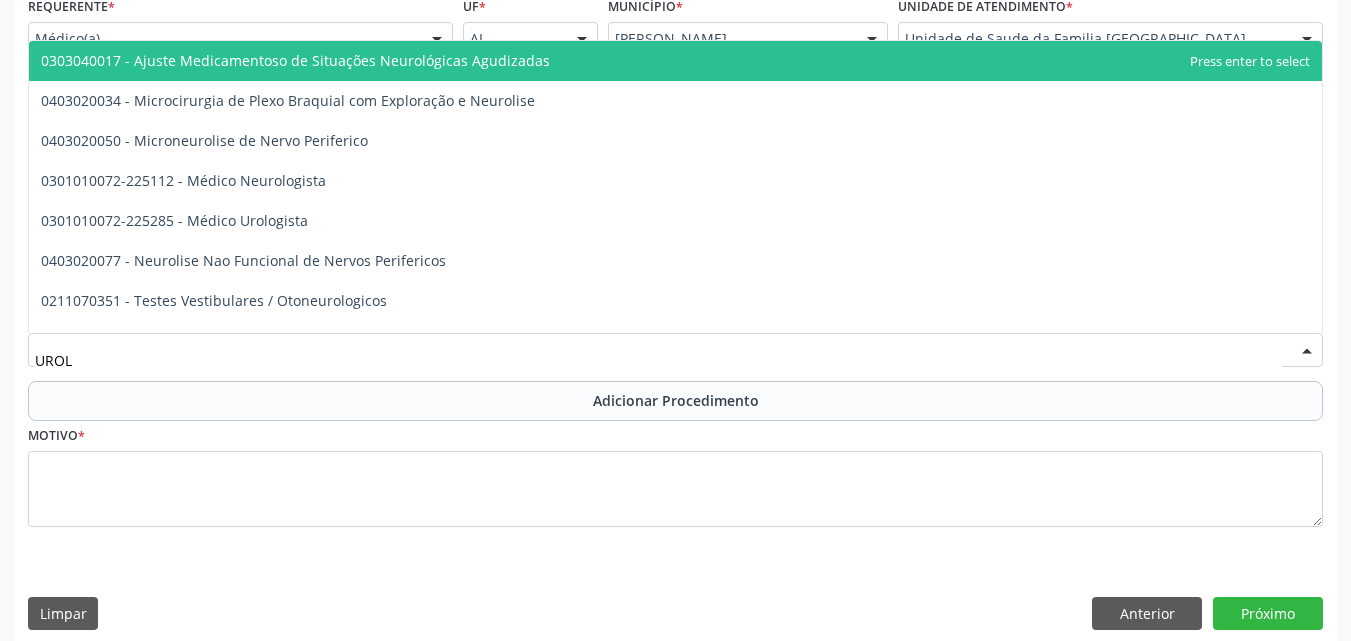 type on "UROLO" 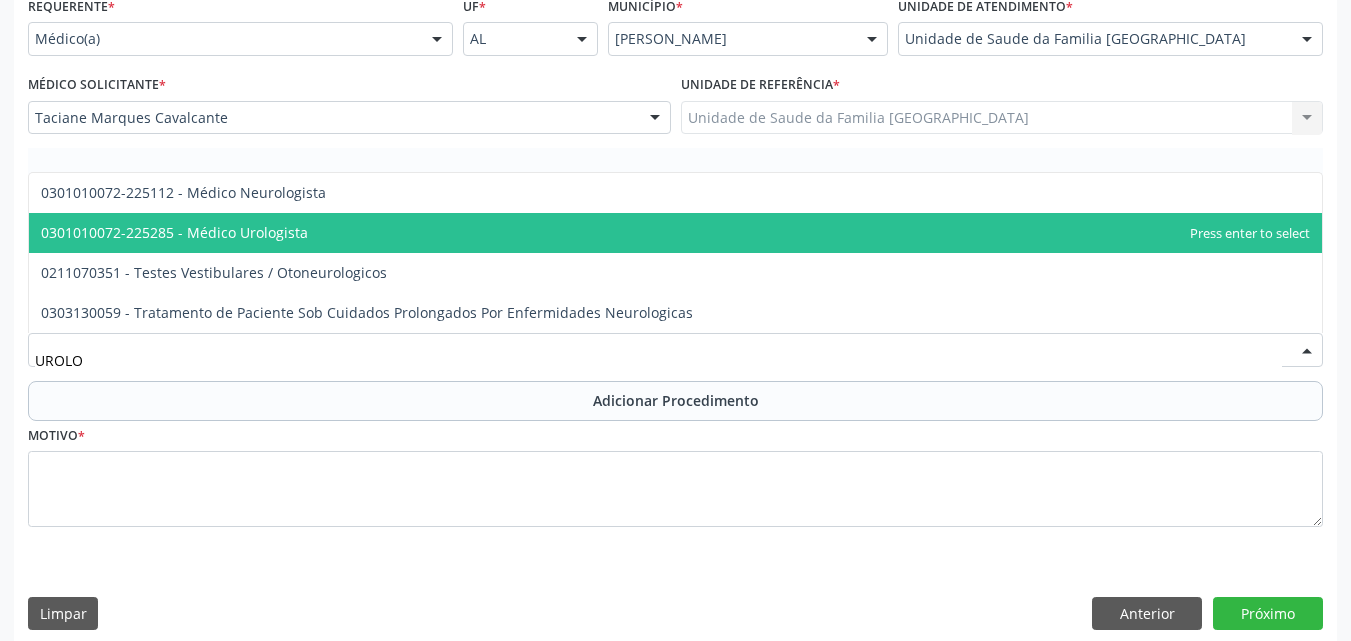 click on "0301010072-225285 - Médico Urologista" at bounding box center (174, 232) 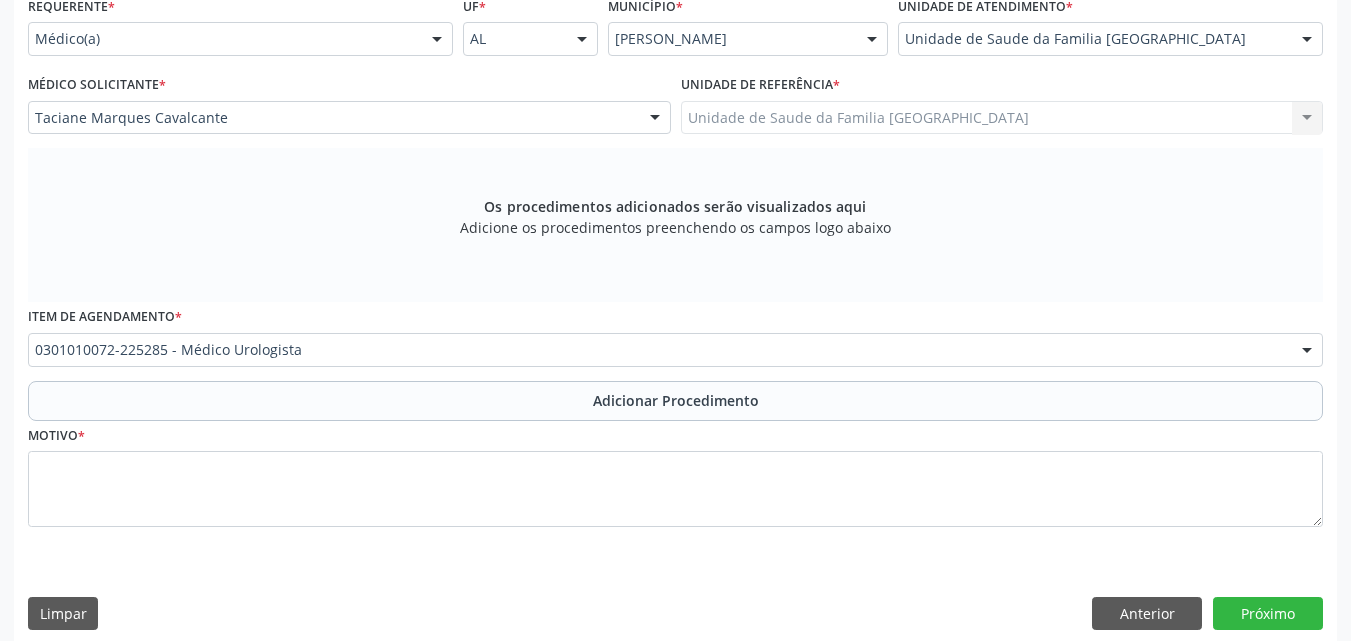 click on "Adicionar Procedimento" at bounding box center (675, 401) 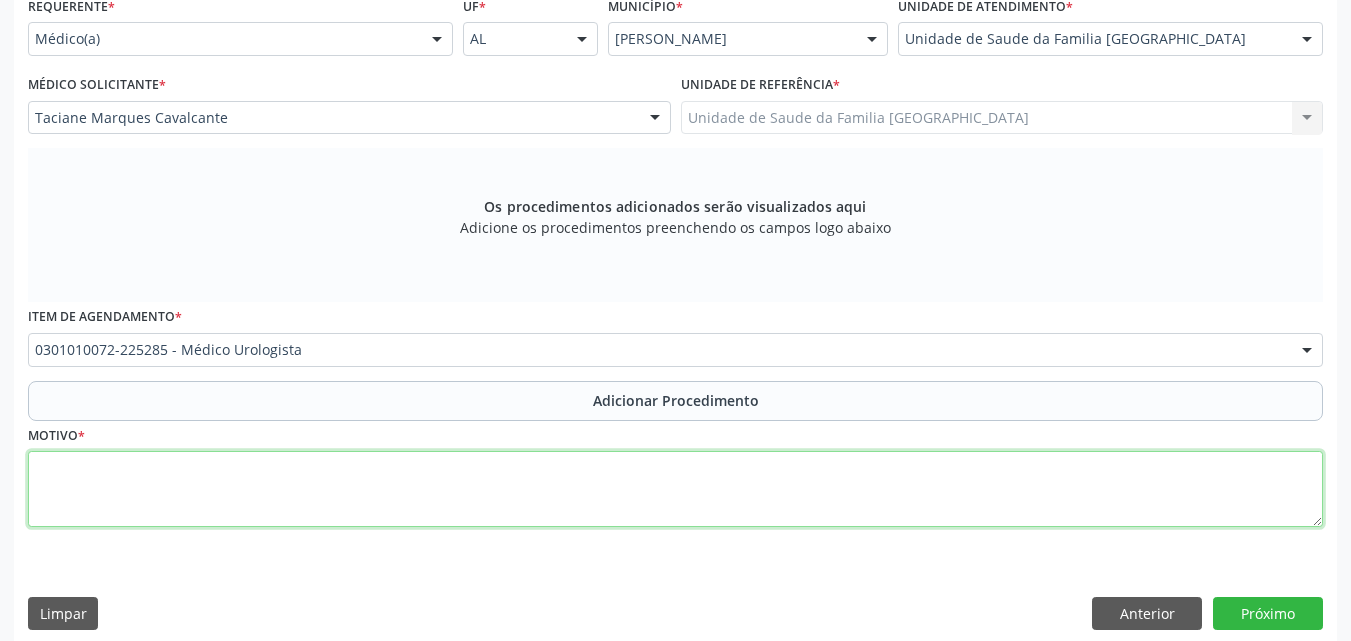 click at bounding box center (675, 489) 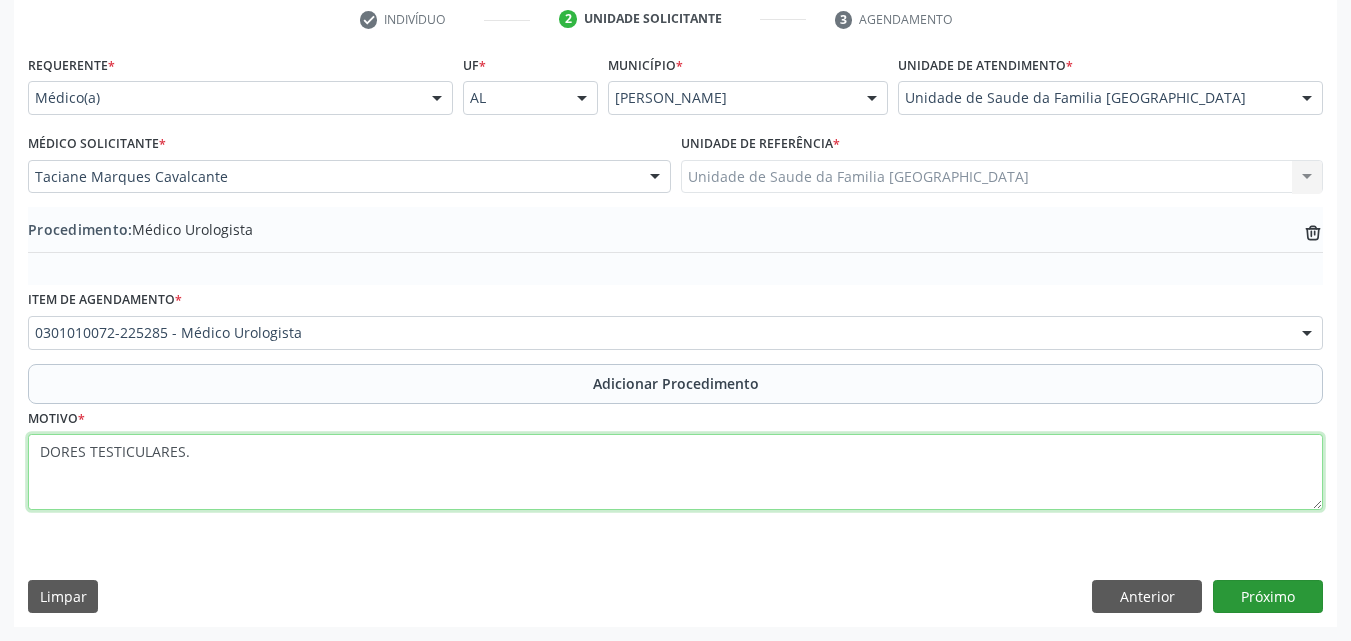 type on "DORES TESTICULARES." 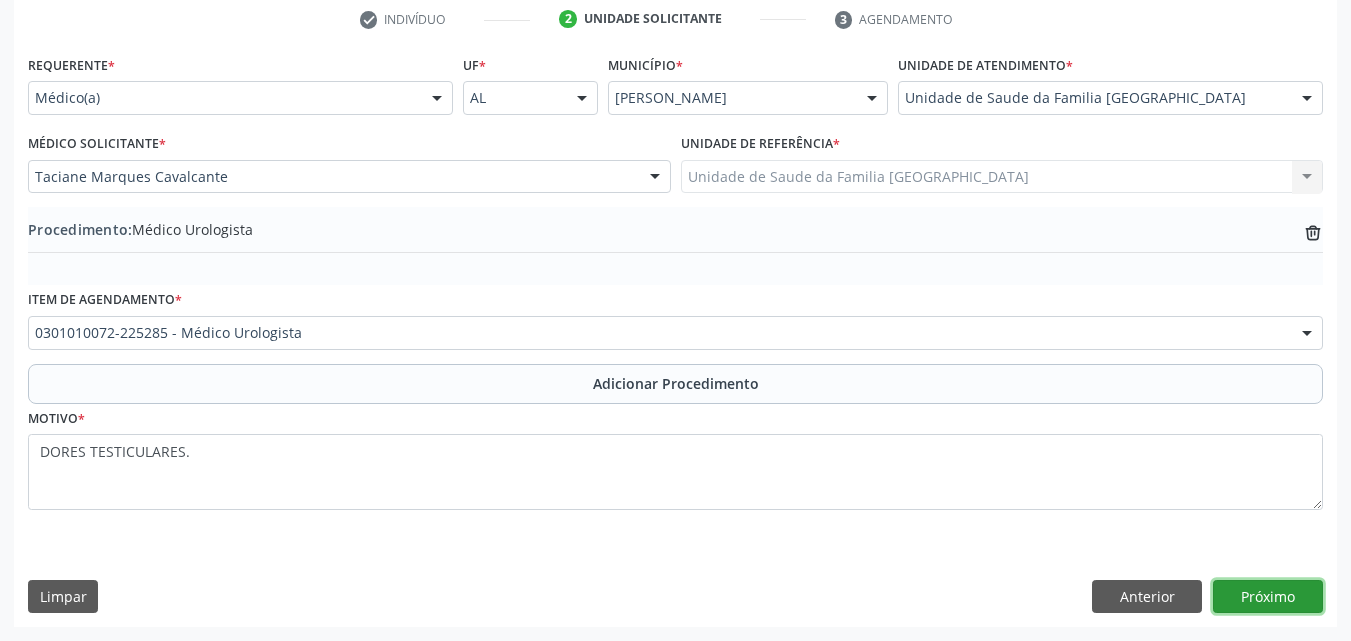 click on "Próximo" at bounding box center [1268, 597] 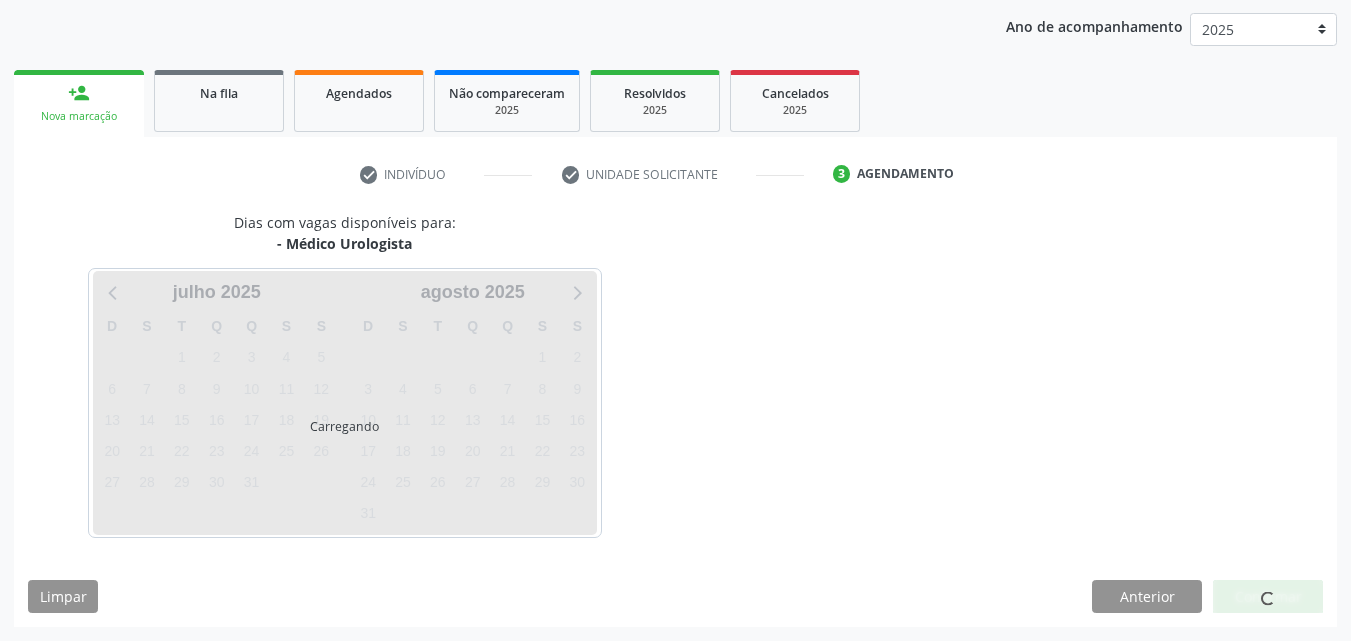 scroll, scrollTop: 316, scrollLeft: 0, axis: vertical 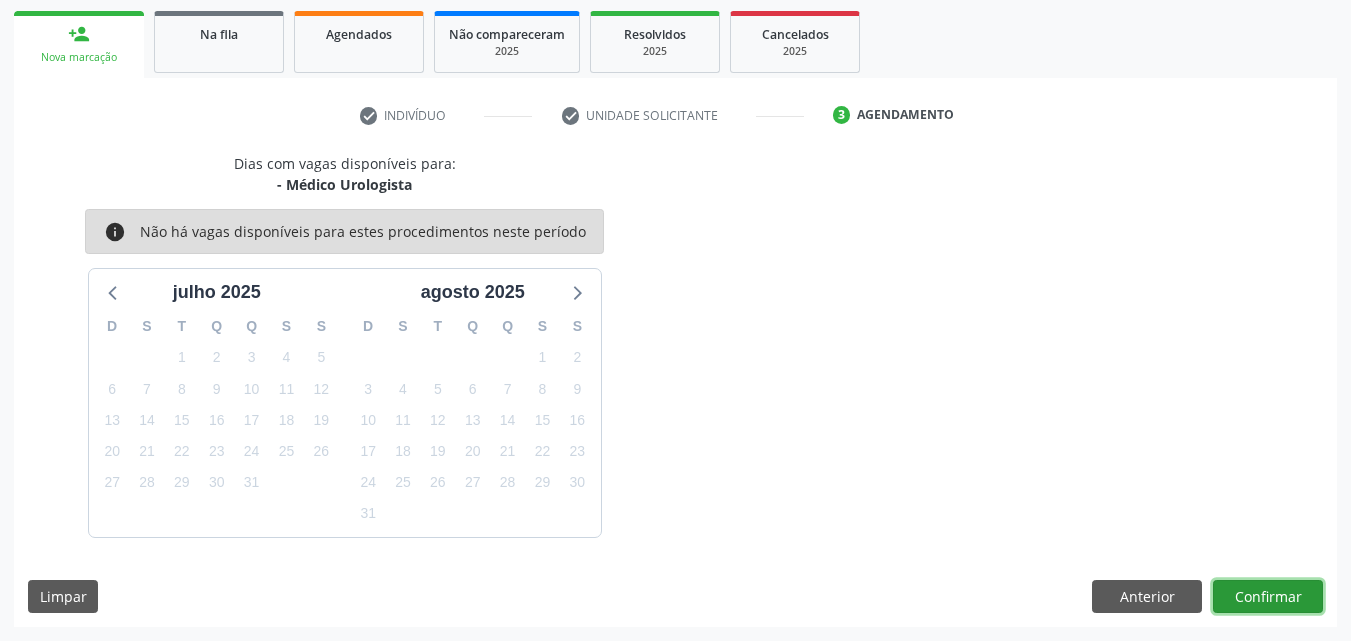 click on "Confirmar" at bounding box center (1268, 597) 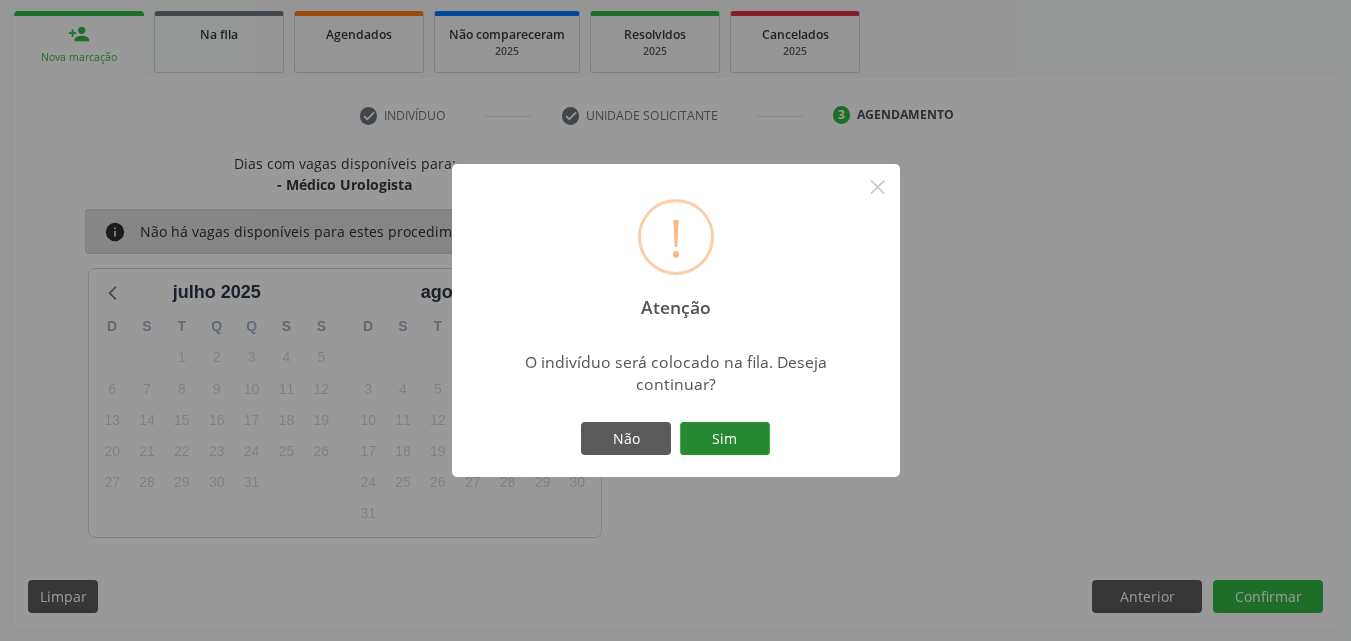 click on "Sim" at bounding box center (725, 439) 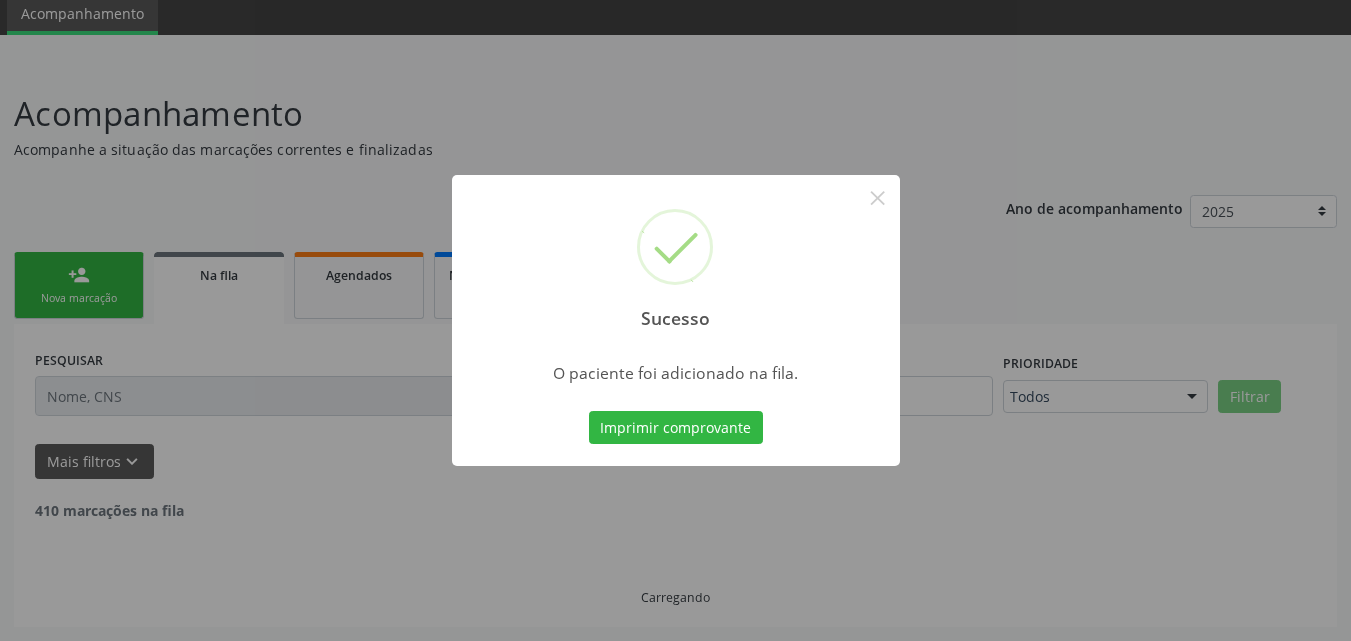 scroll, scrollTop: 54, scrollLeft: 0, axis: vertical 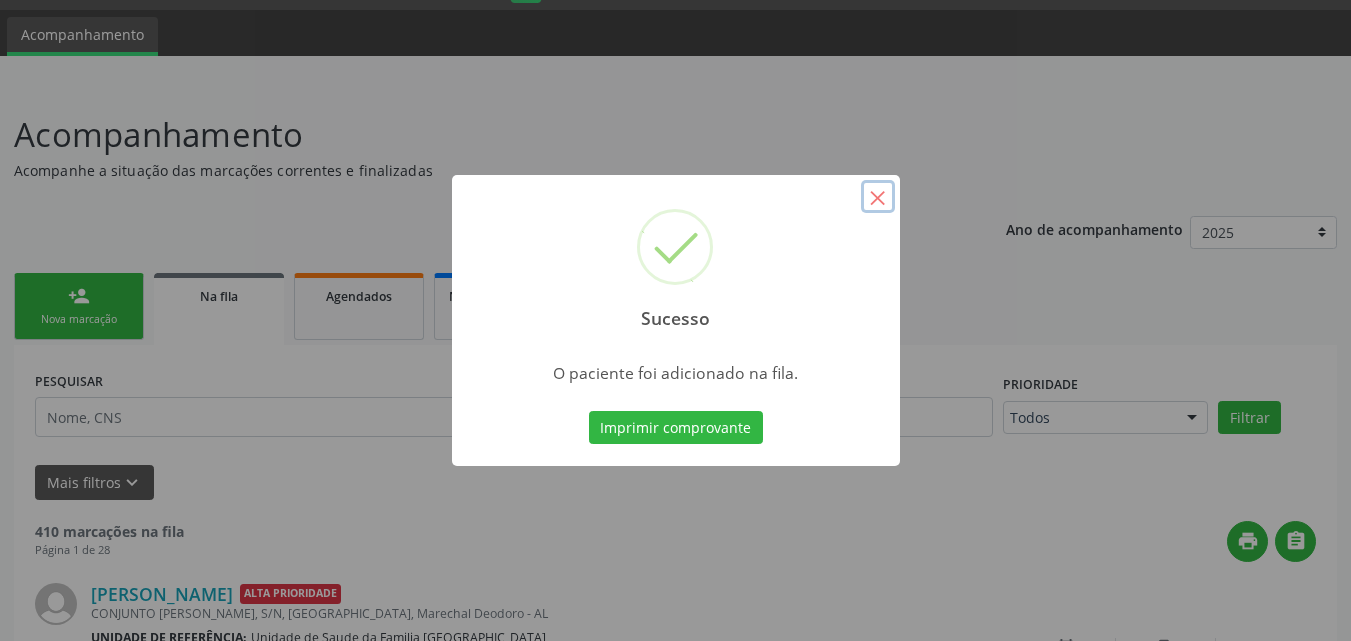 click on "×" at bounding box center [878, 197] 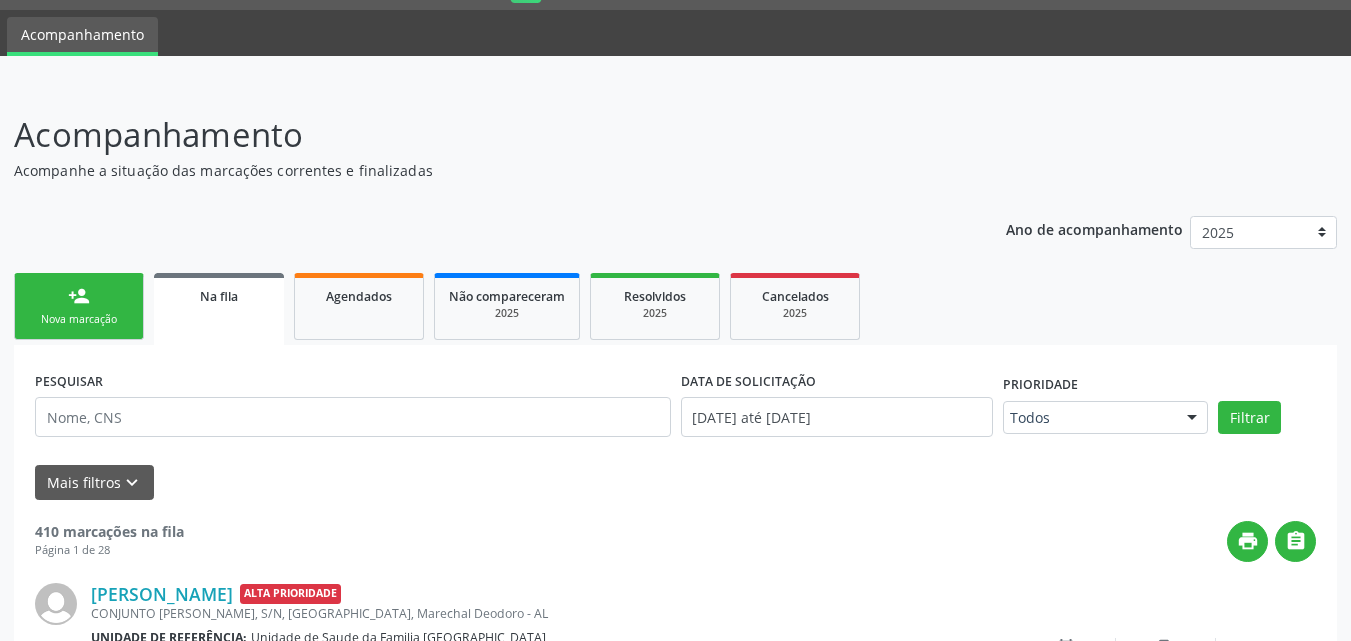 click on "person_add" at bounding box center (79, 296) 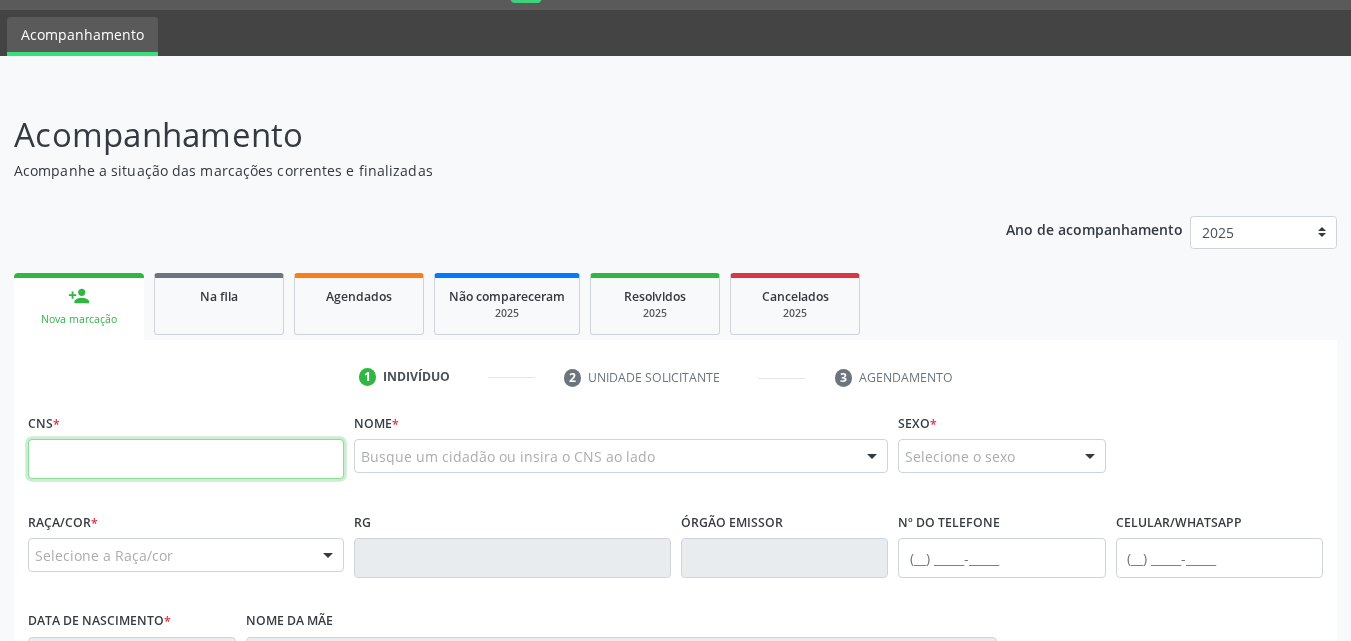 click at bounding box center (186, 459) 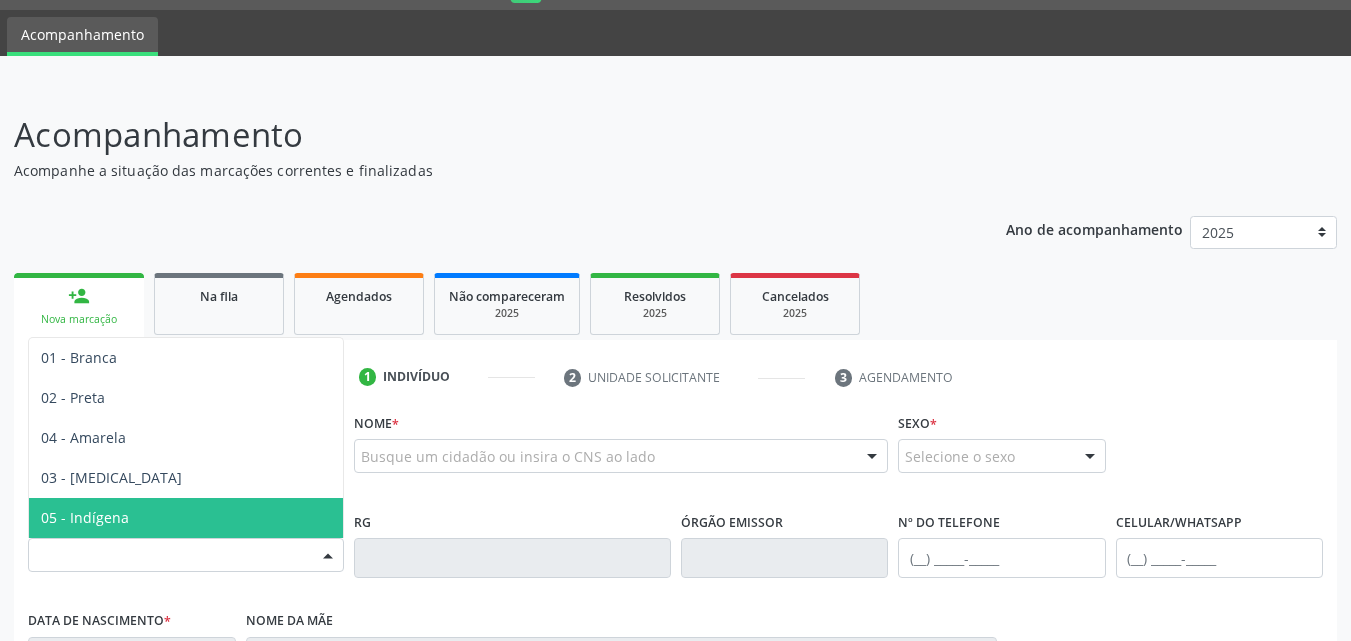 type on "702 3011 7285 0516" 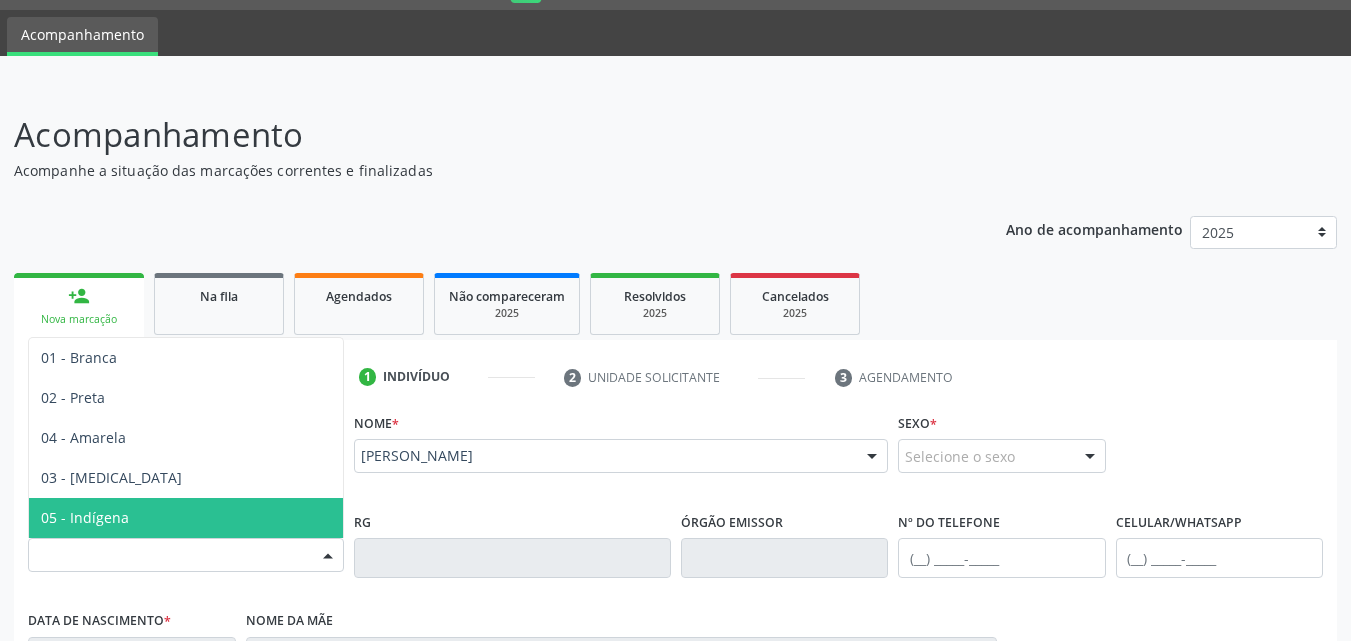 scroll, scrollTop: 471, scrollLeft: 0, axis: vertical 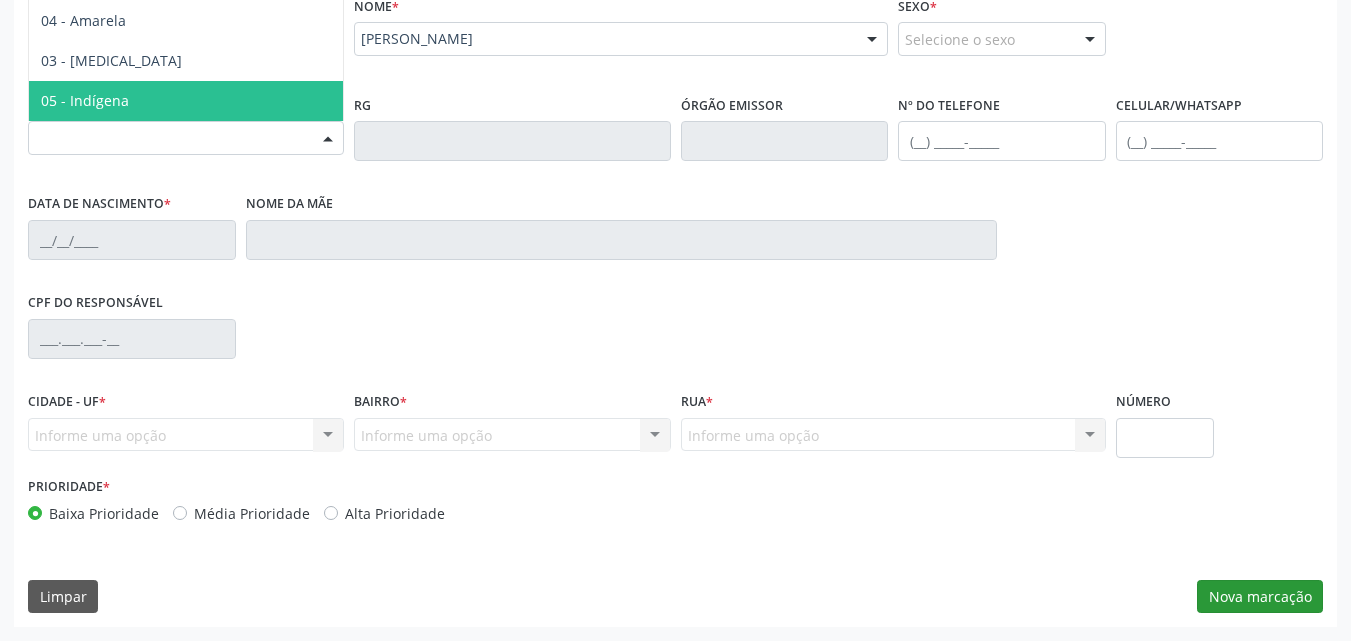 type on "(69) 99984-1636" 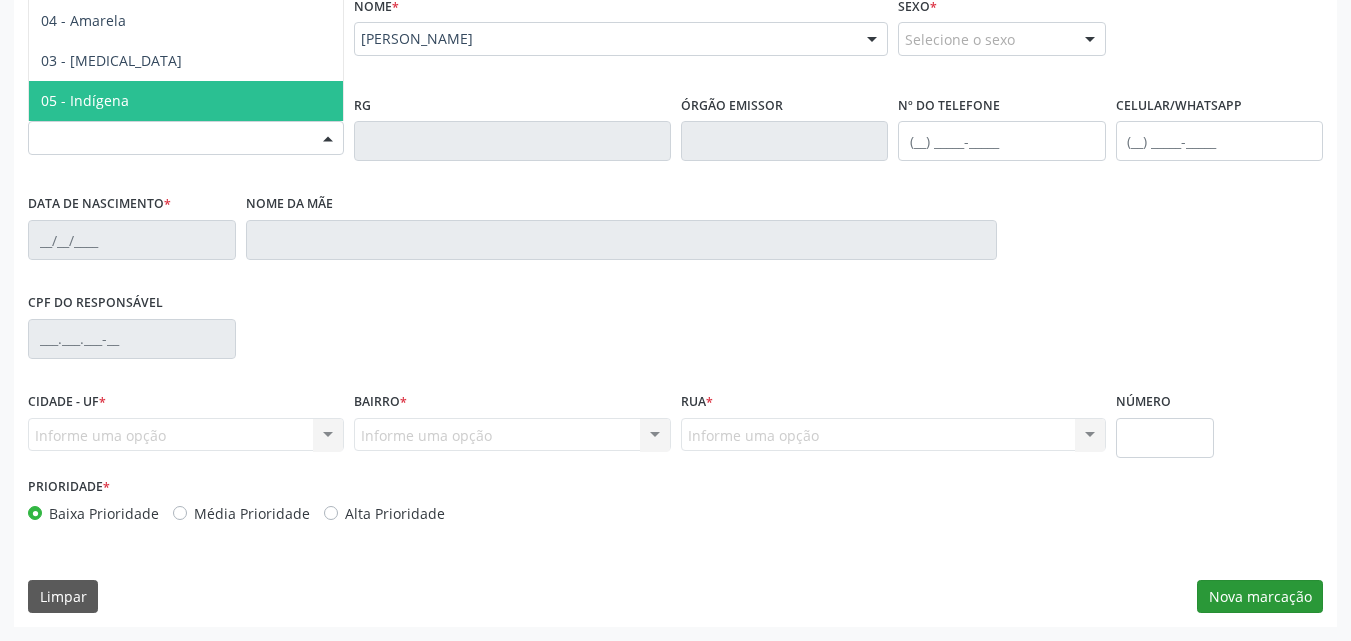 type on "22/08/2008" 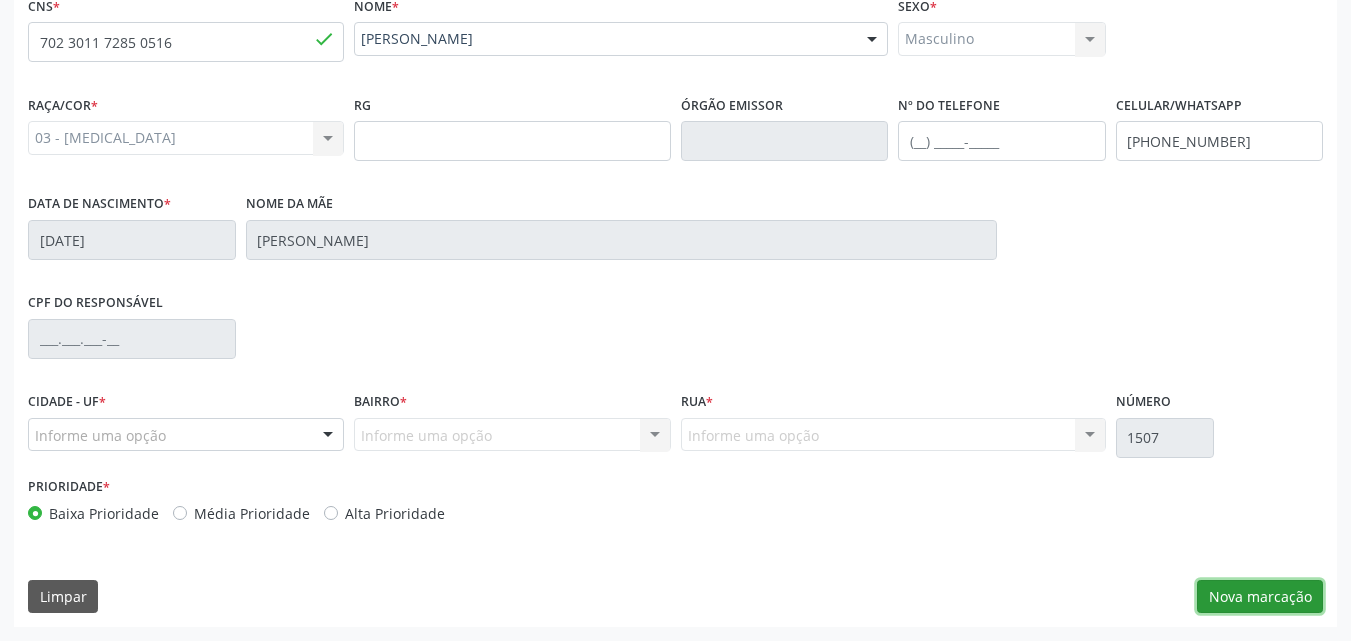 click on "Nova marcação" at bounding box center (1260, 597) 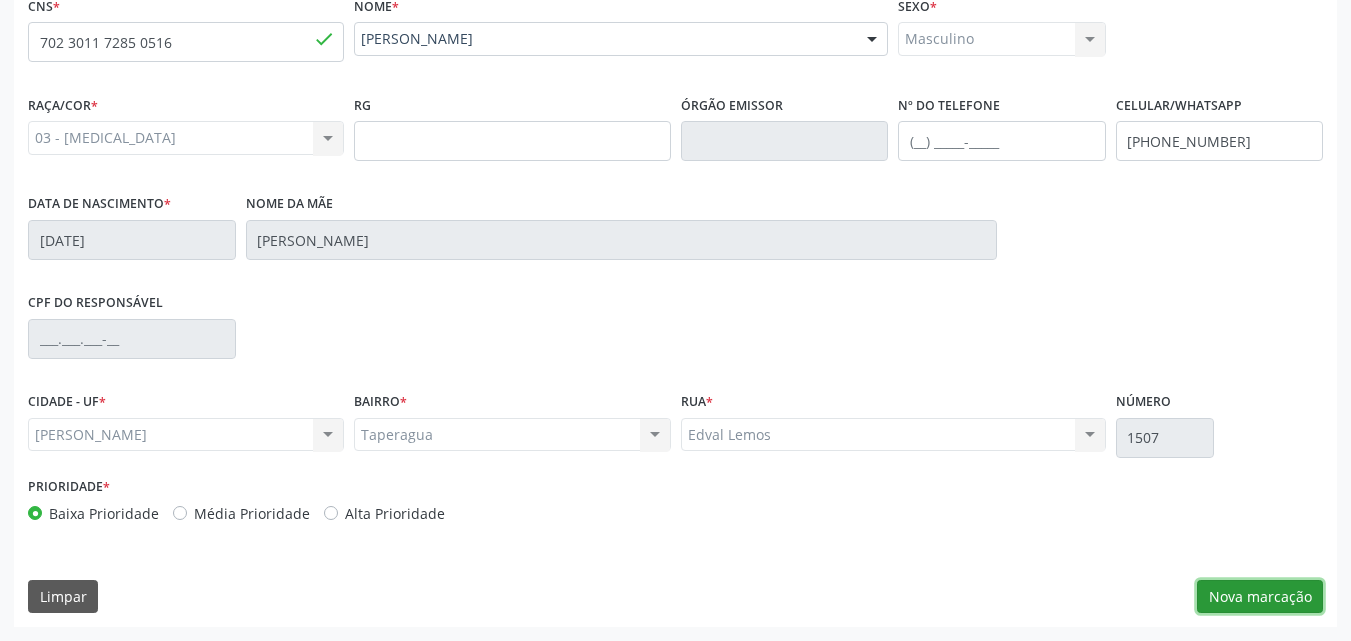 click on "Nova marcação" at bounding box center [1260, 597] 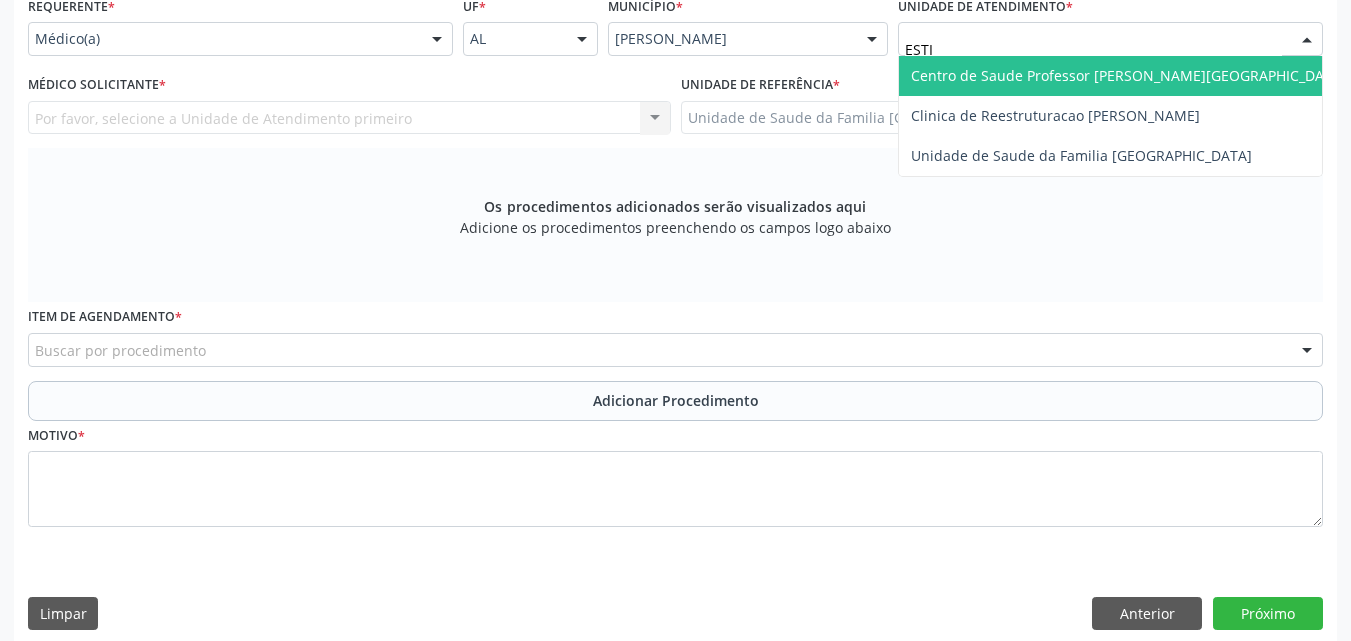 type on "ESTIV" 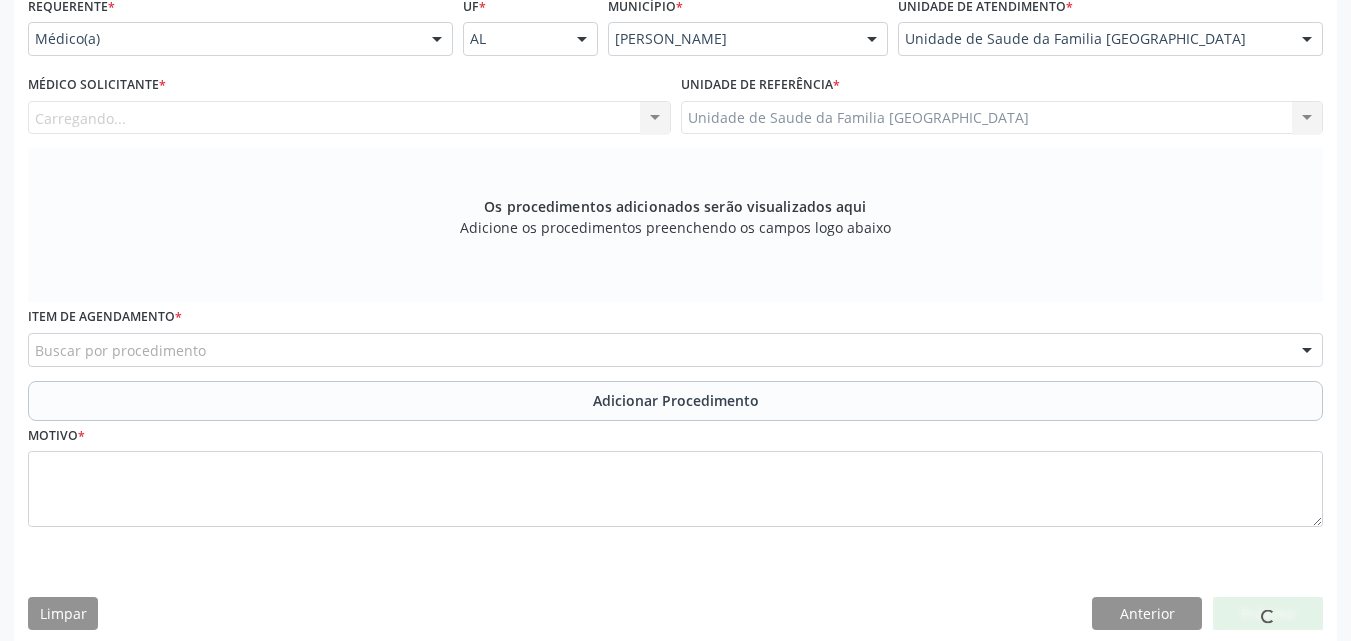click on "Carregando...
Nenhum resultado encontrado para: "   "
Não há nenhuma opção para ser exibida." at bounding box center (349, 118) 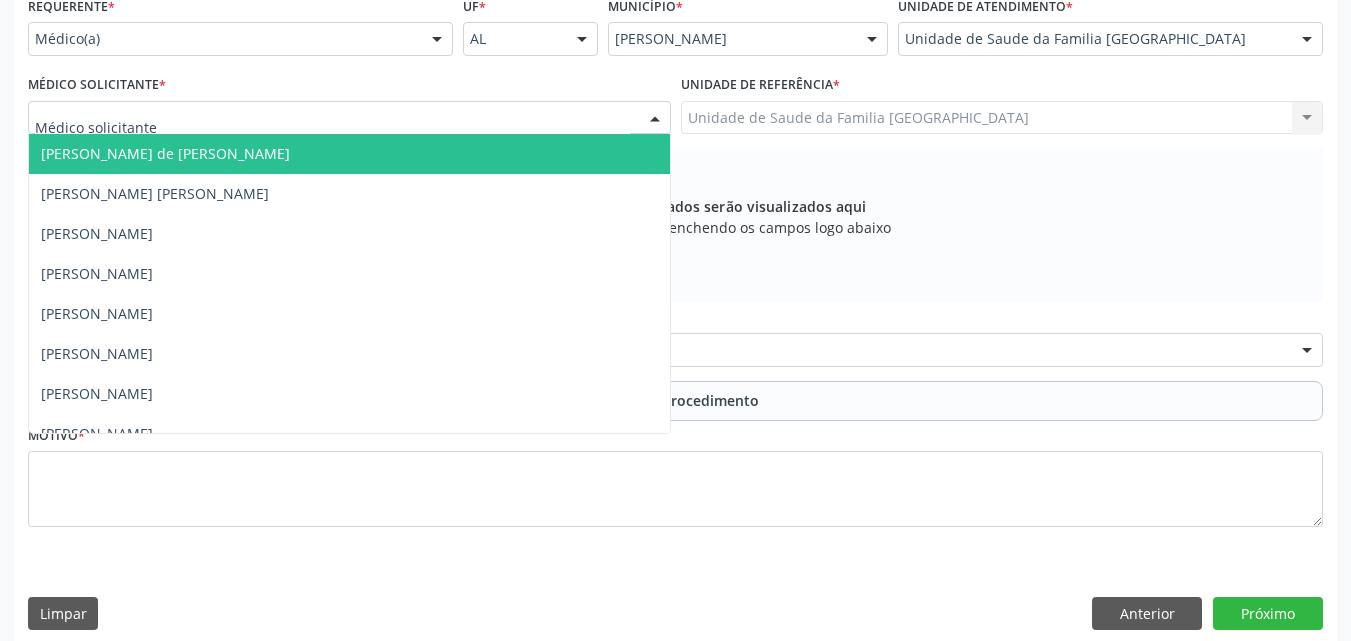 click at bounding box center (349, 118) 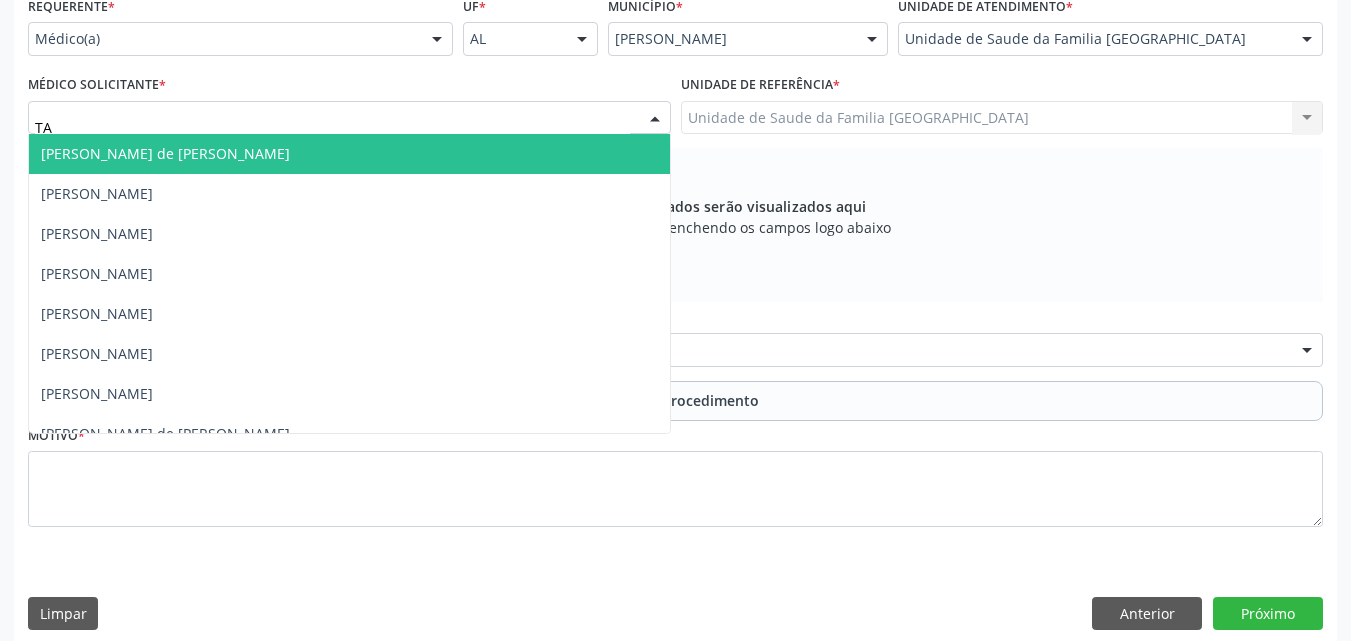 type on "TAC" 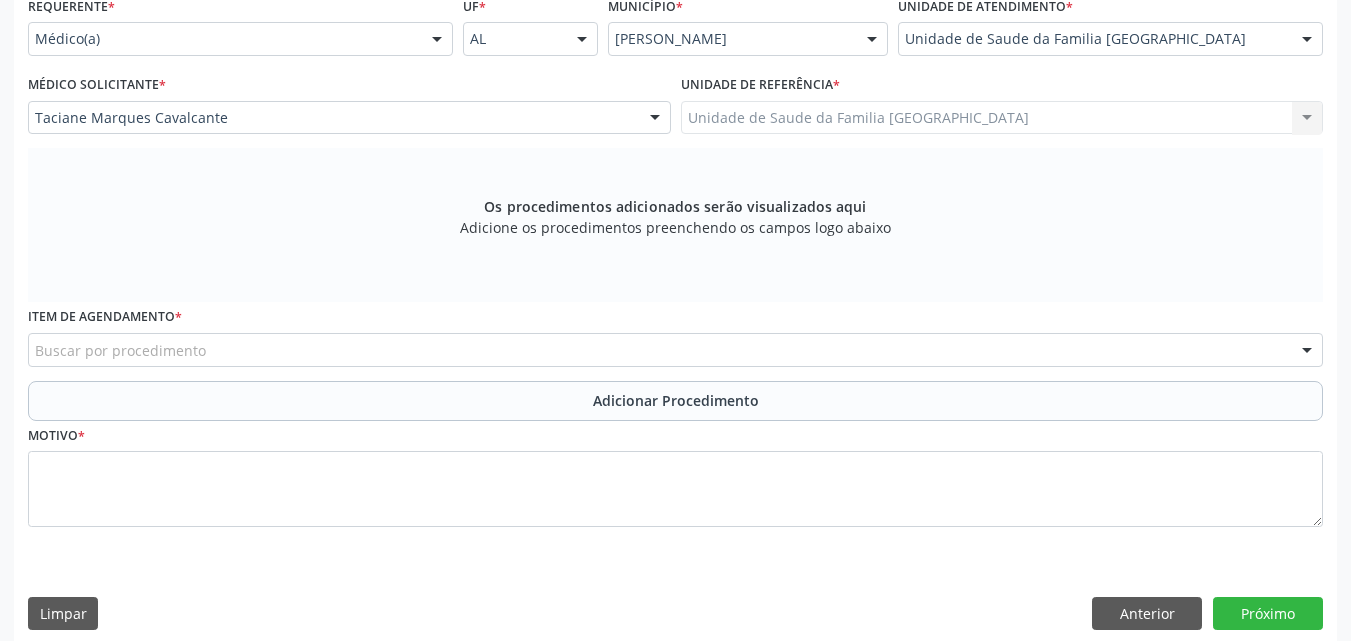 click on "Buscar por procedimento" at bounding box center [675, 350] 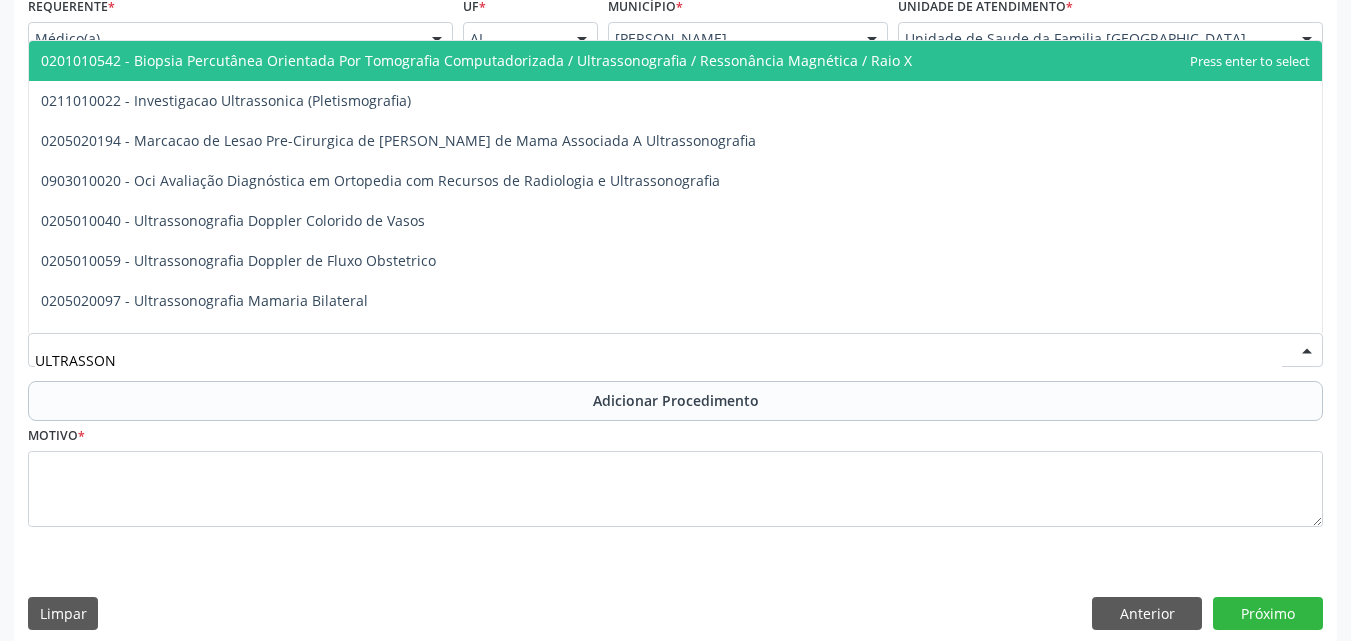 type on "ULTRASSONO" 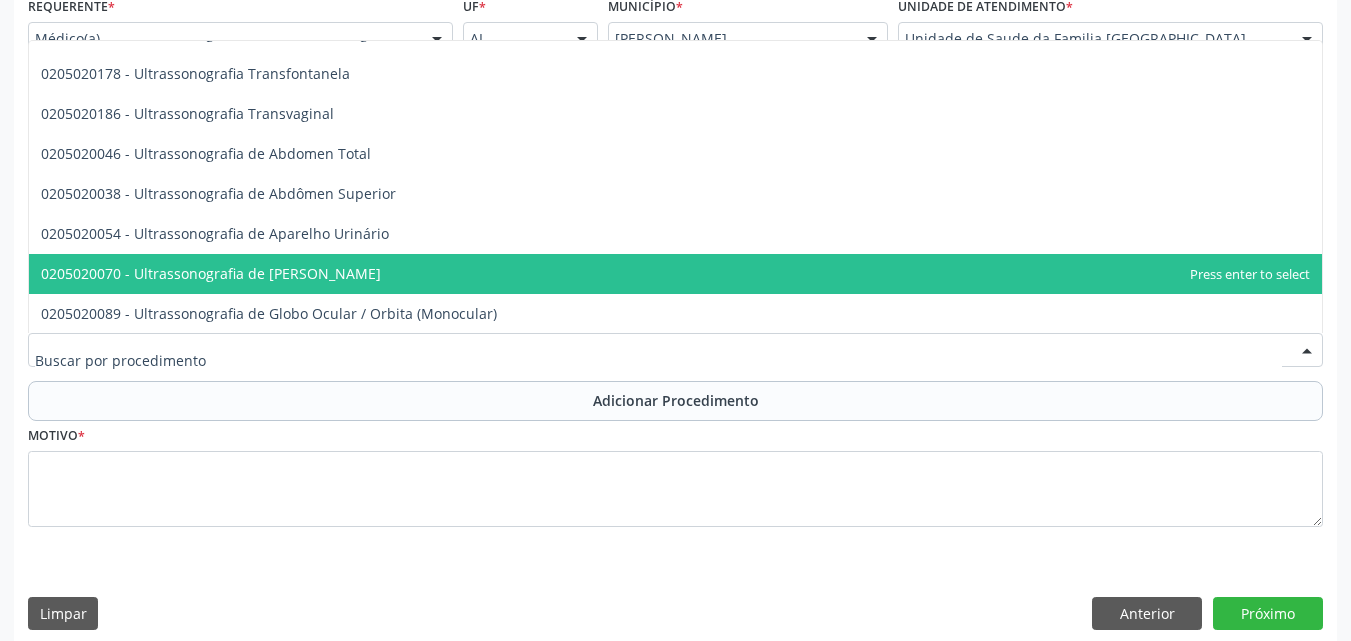 scroll, scrollTop: 0, scrollLeft: 0, axis: both 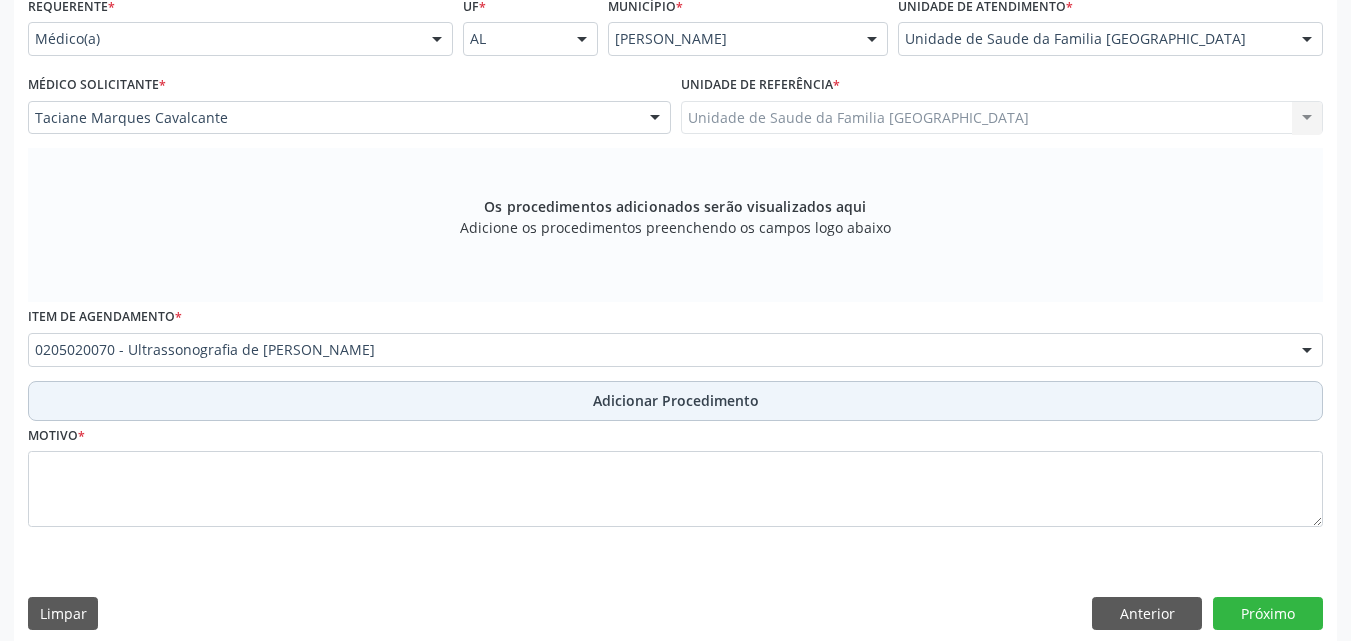 click on "Adicionar Procedimento" at bounding box center (675, 401) 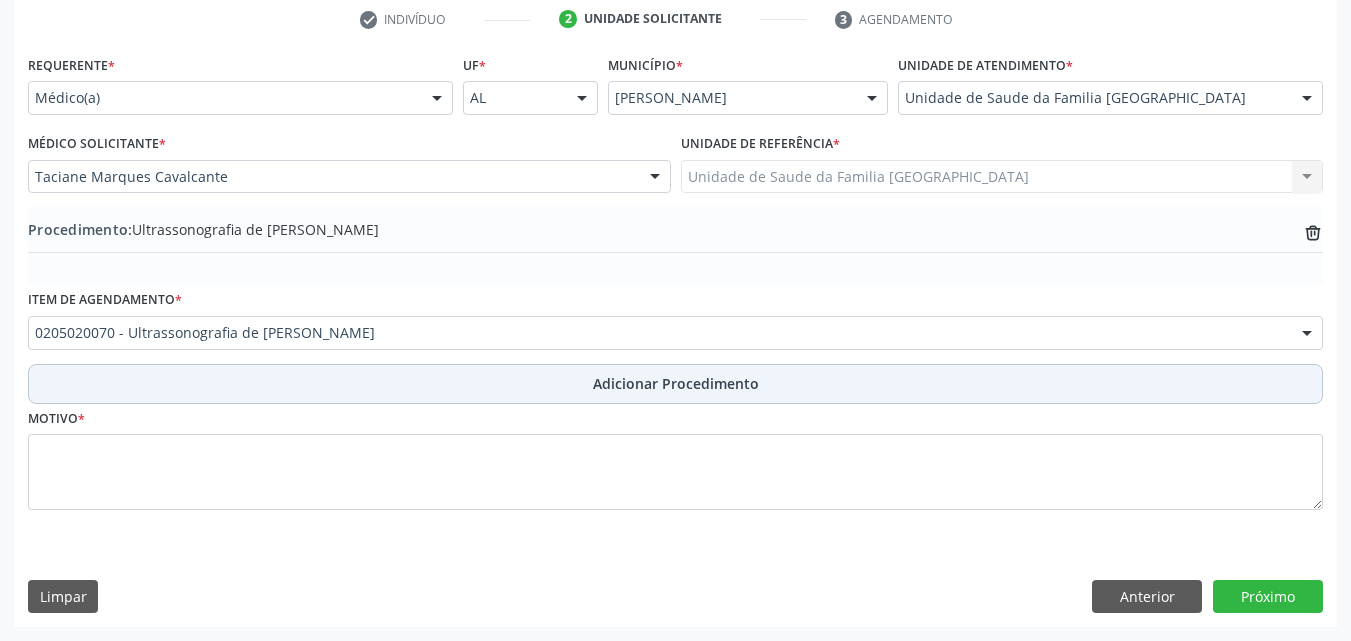 scroll, scrollTop: 412, scrollLeft: 0, axis: vertical 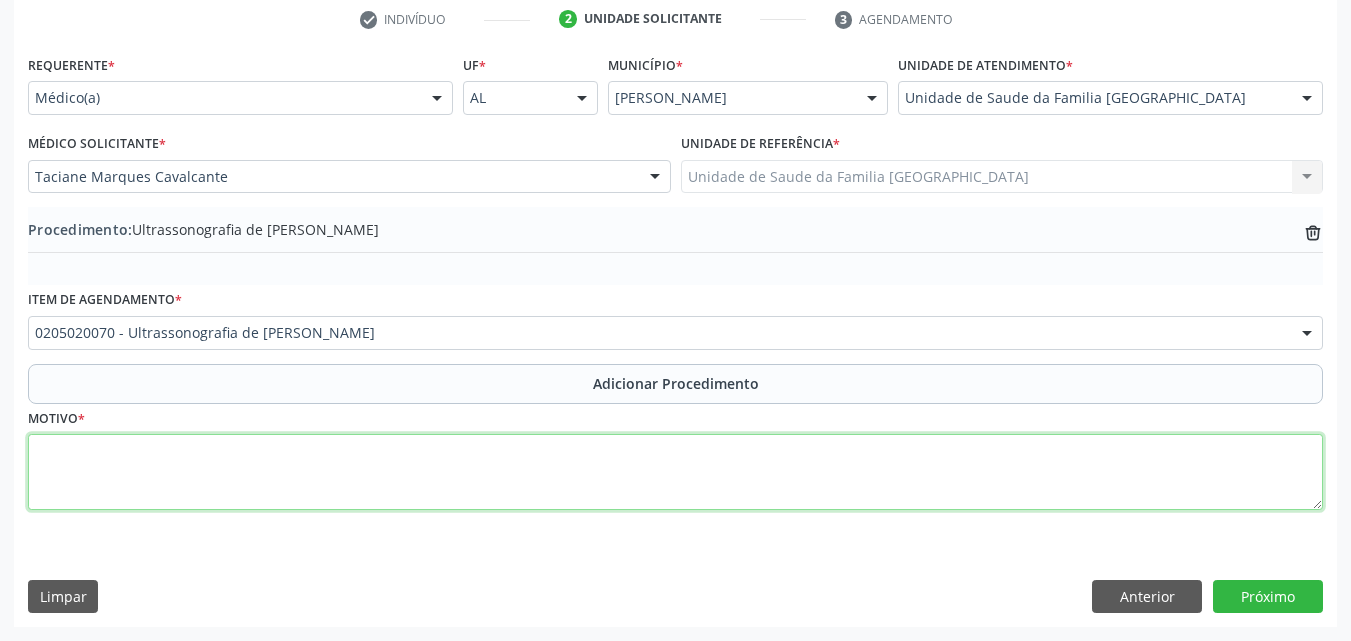click at bounding box center [675, 472] 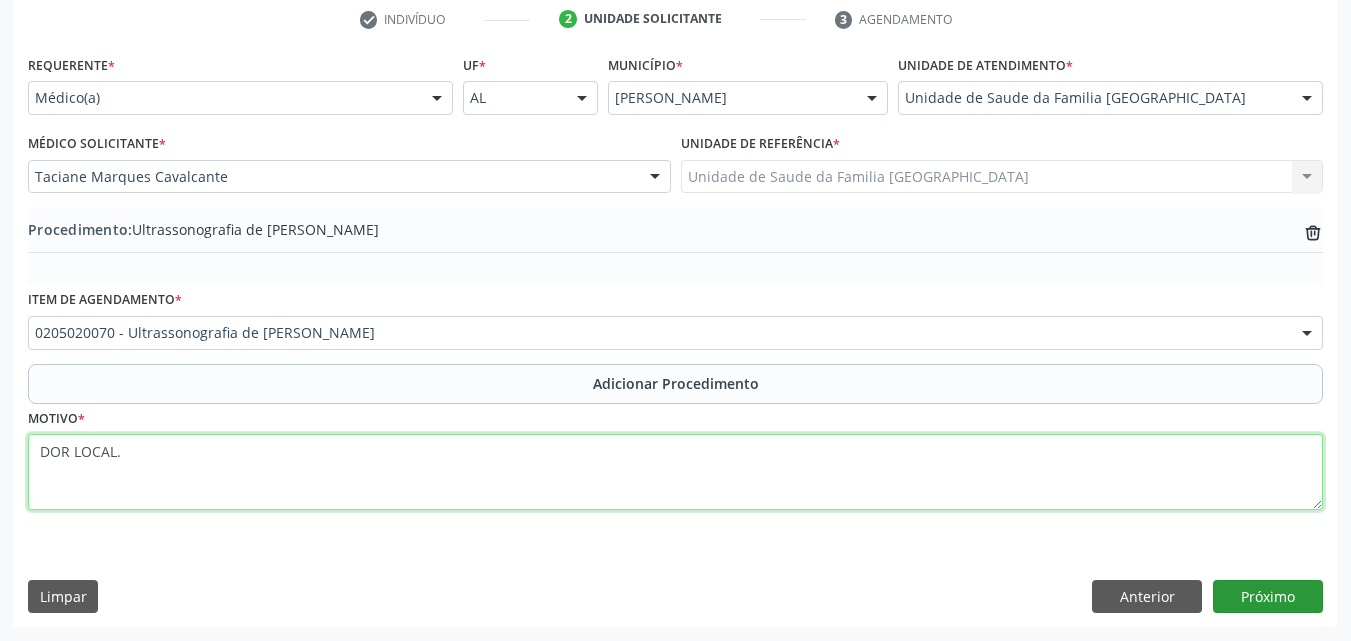 type on "DOR LOCAL." 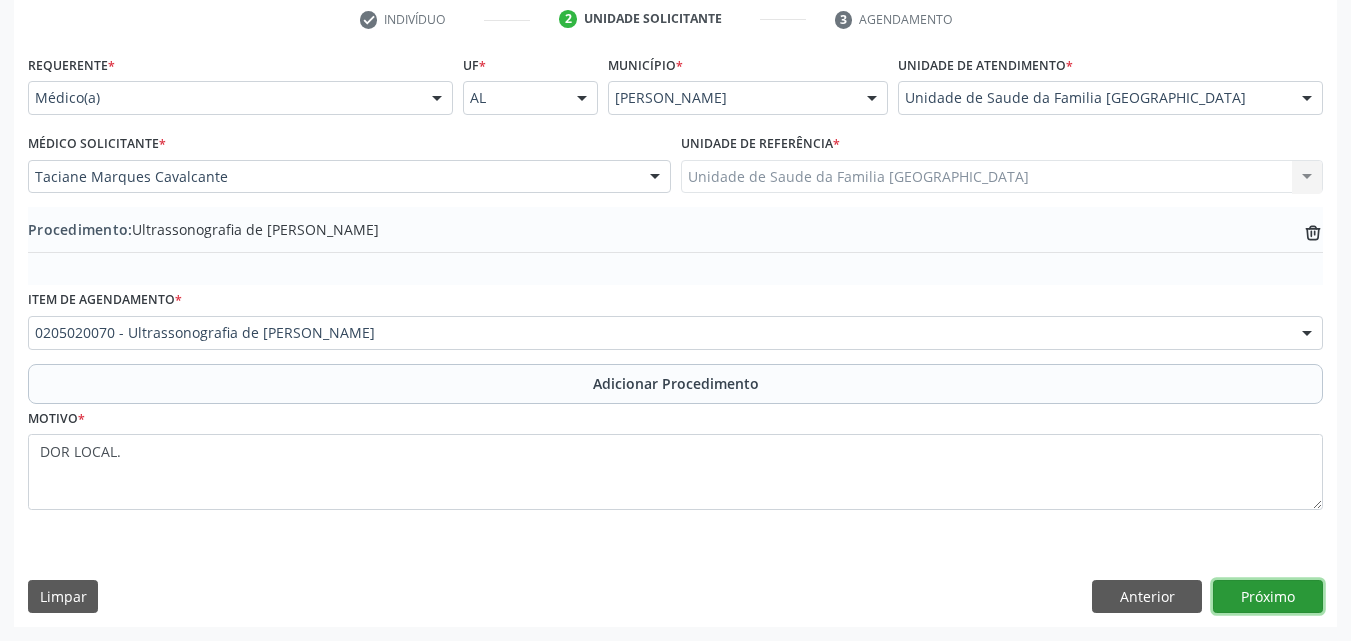 click on "Próximo" at bounding box center (1268, 597) 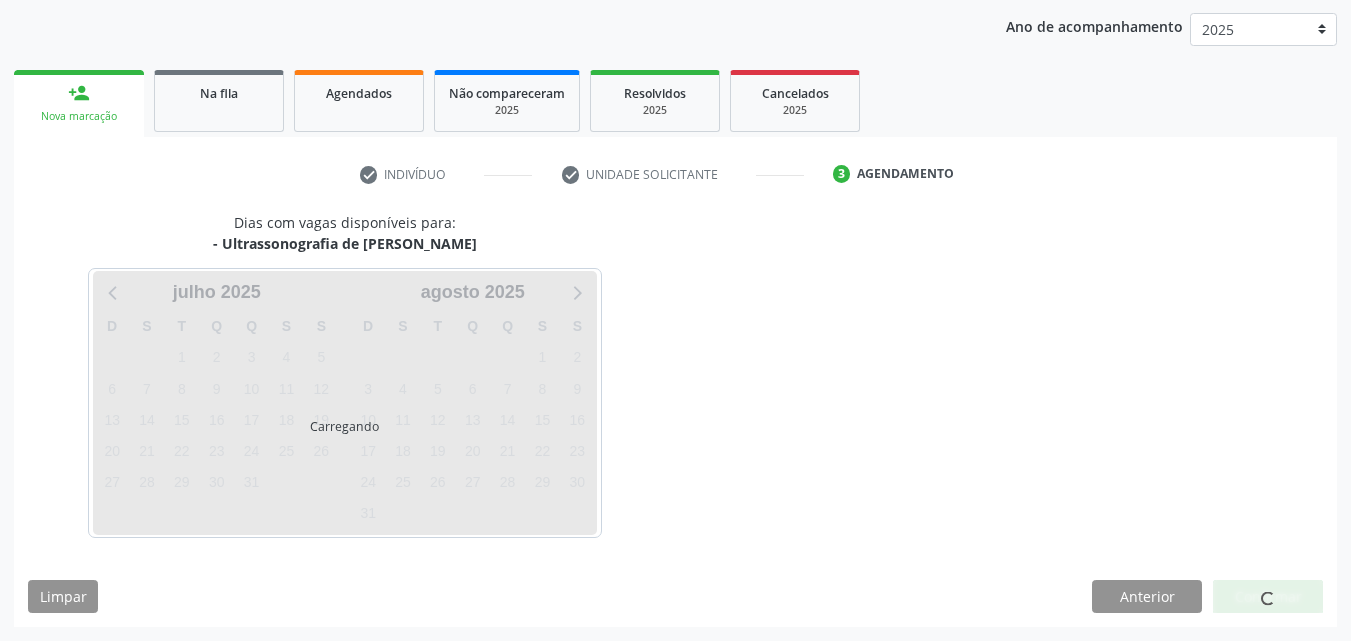 scroll, scrollTop: 316, scrollLeft: 0, axis: vertical 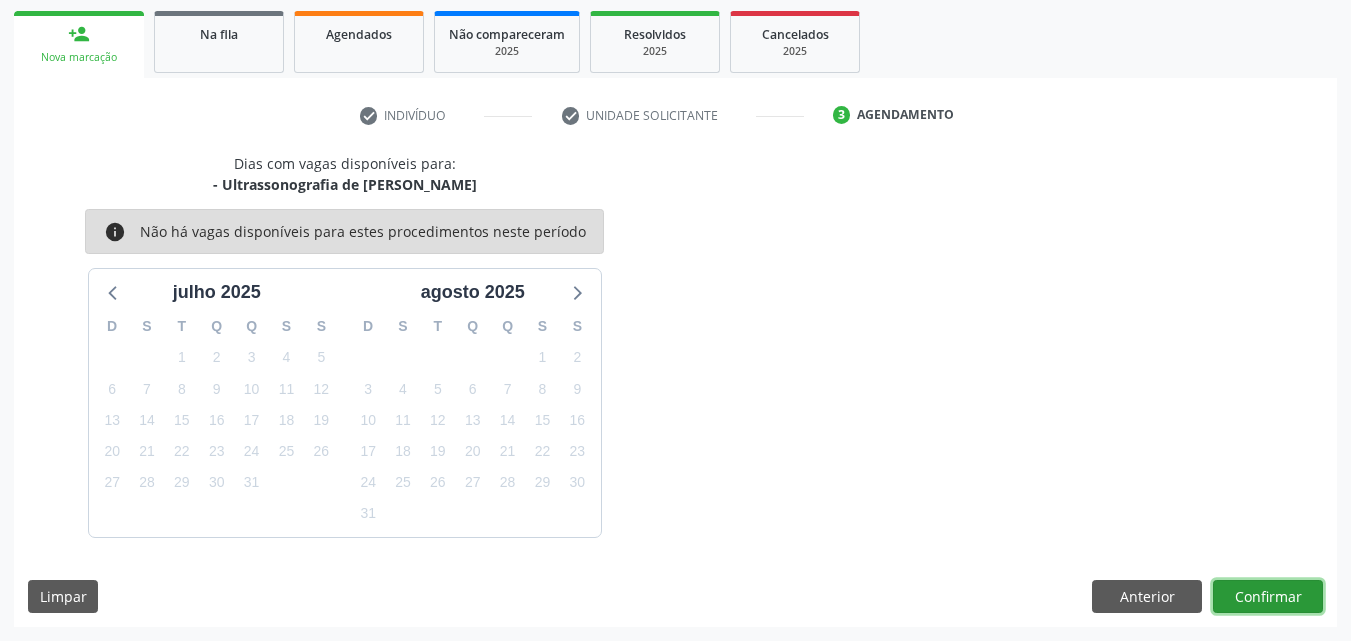 click on "Confirmar" at bounding box center (1268, 597) 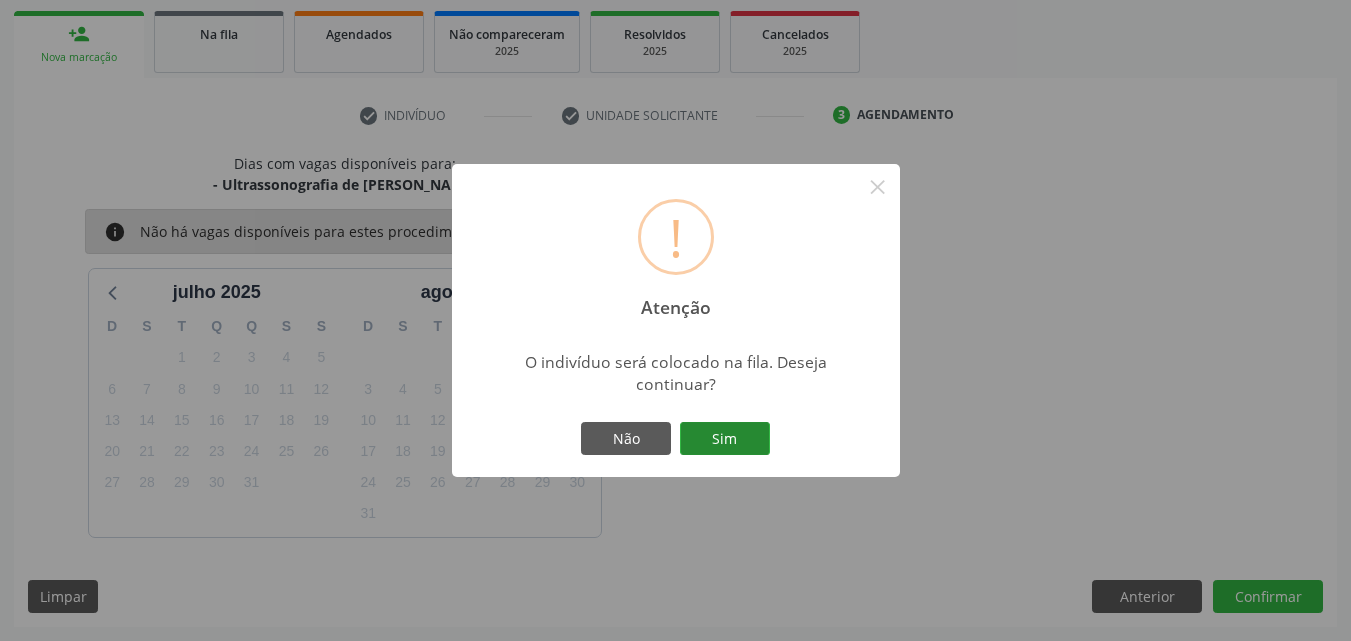 click on "Sim" at bounding box center [725, 439] 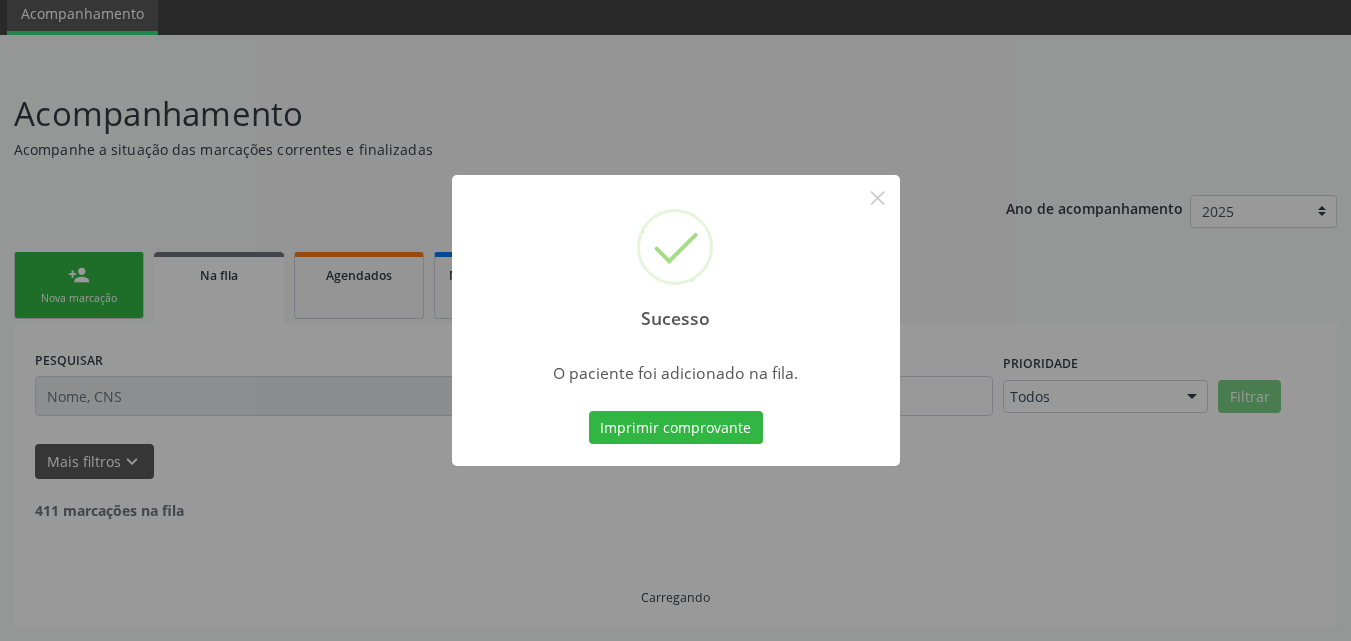 scroll, scrollTop: 54, scrollLeft: 0, axis: vertical 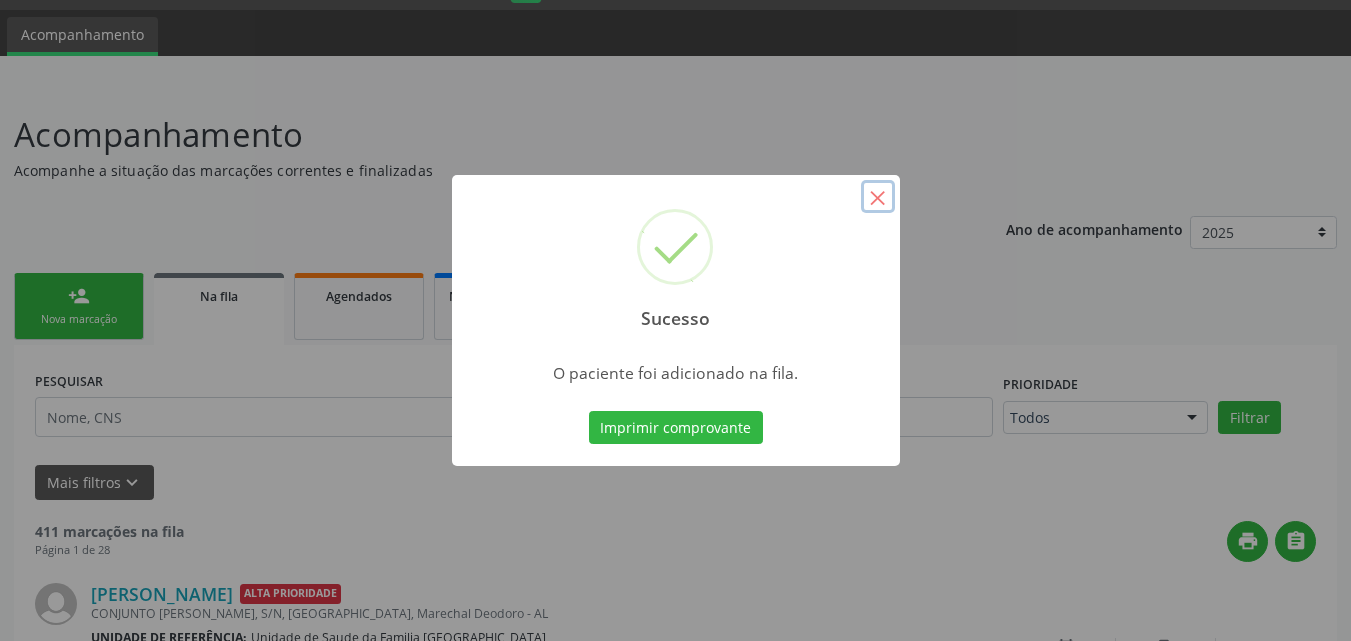 click on "×" at bounding box center [878, 197] 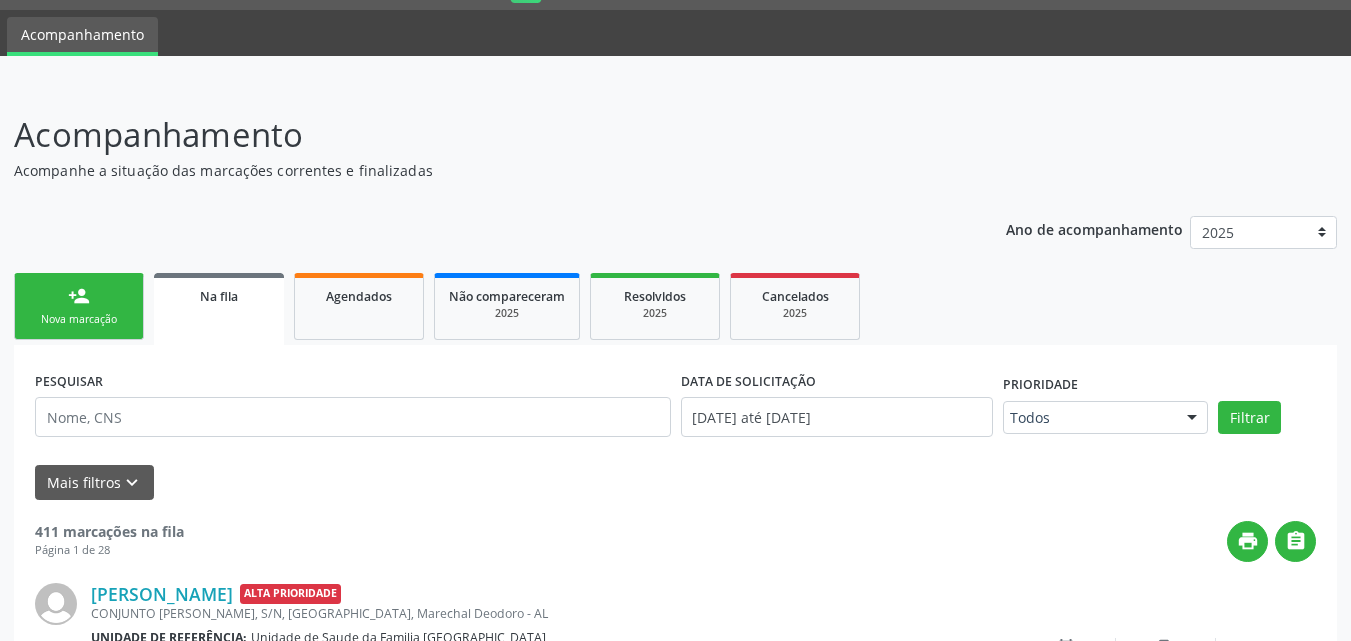 click on "person_add
Nova marcação" at bounding box center (79, 306) 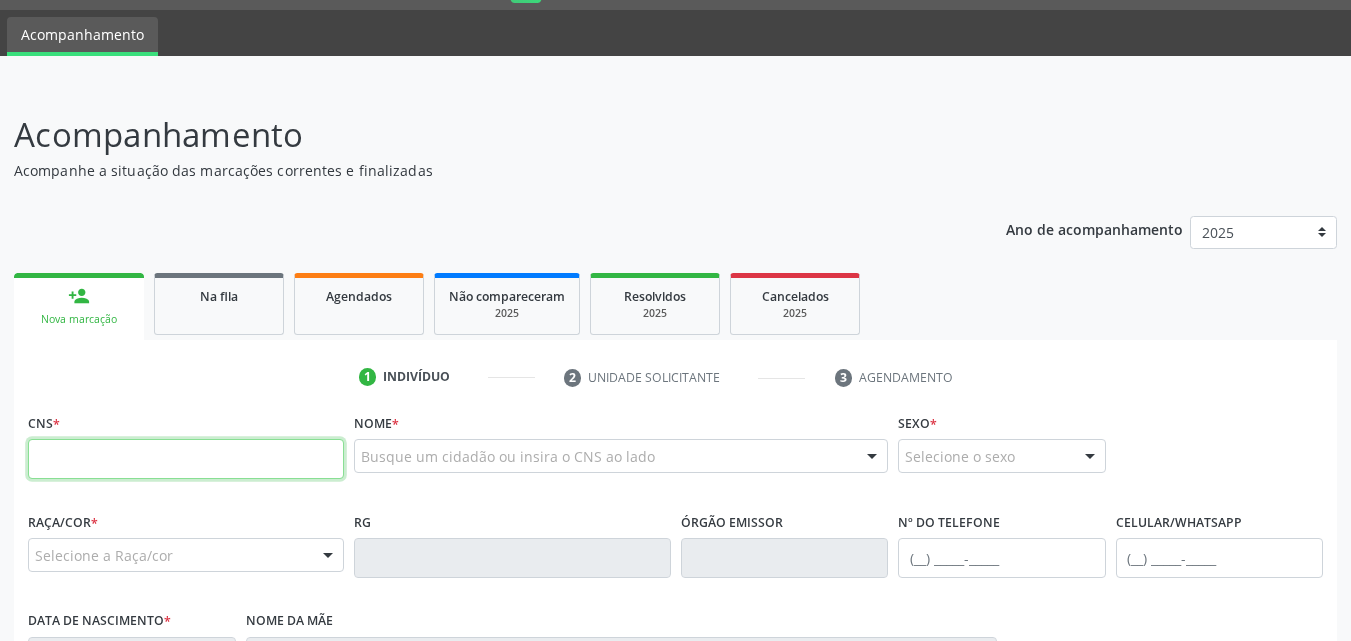 drag, startPoint x: 90, startPoint y: 460, endPoint x: 99, endPoint y: 427, distance: 34.20526 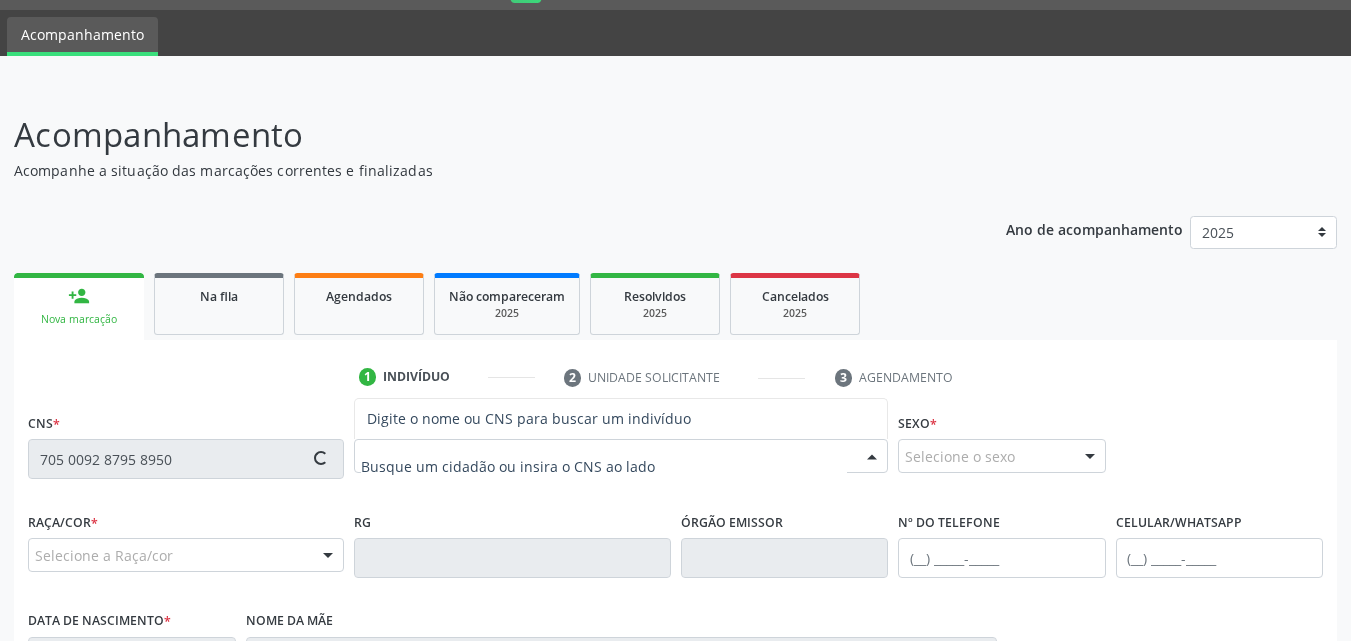 type on "705 0092 8795 8950" 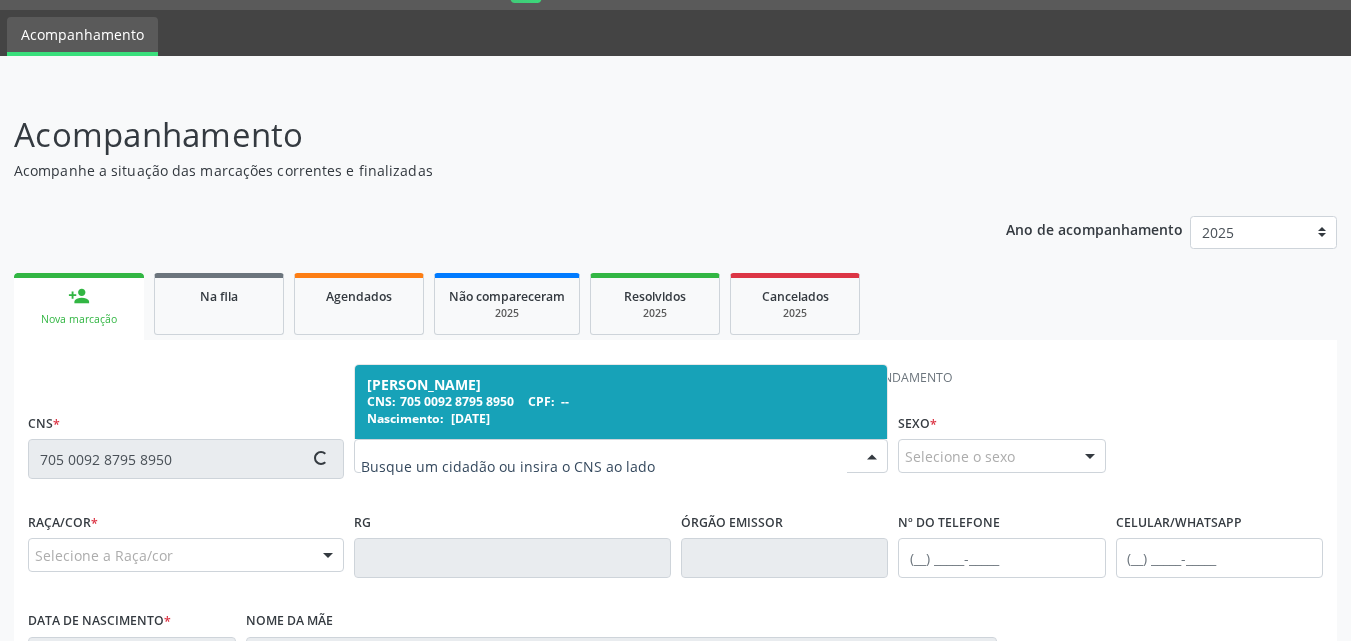 scroll, scrollTop: 471, scrollLeft: 0, axis: vertical 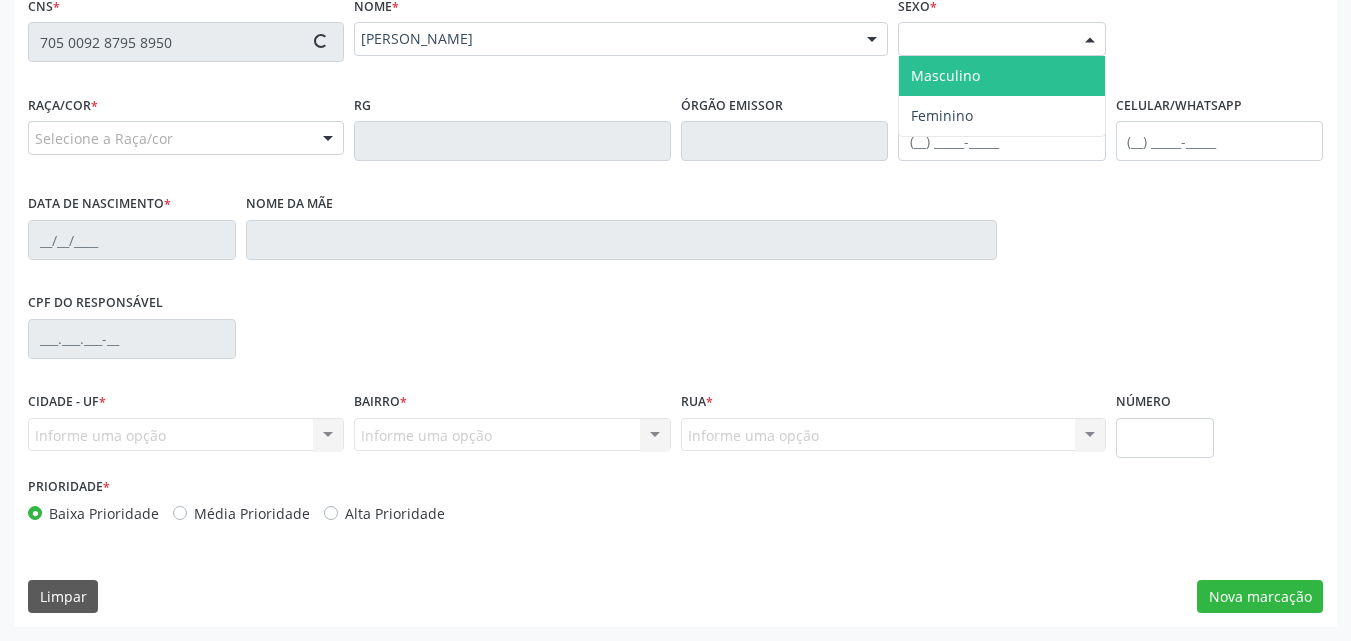 type on "(82) 99110-8173" 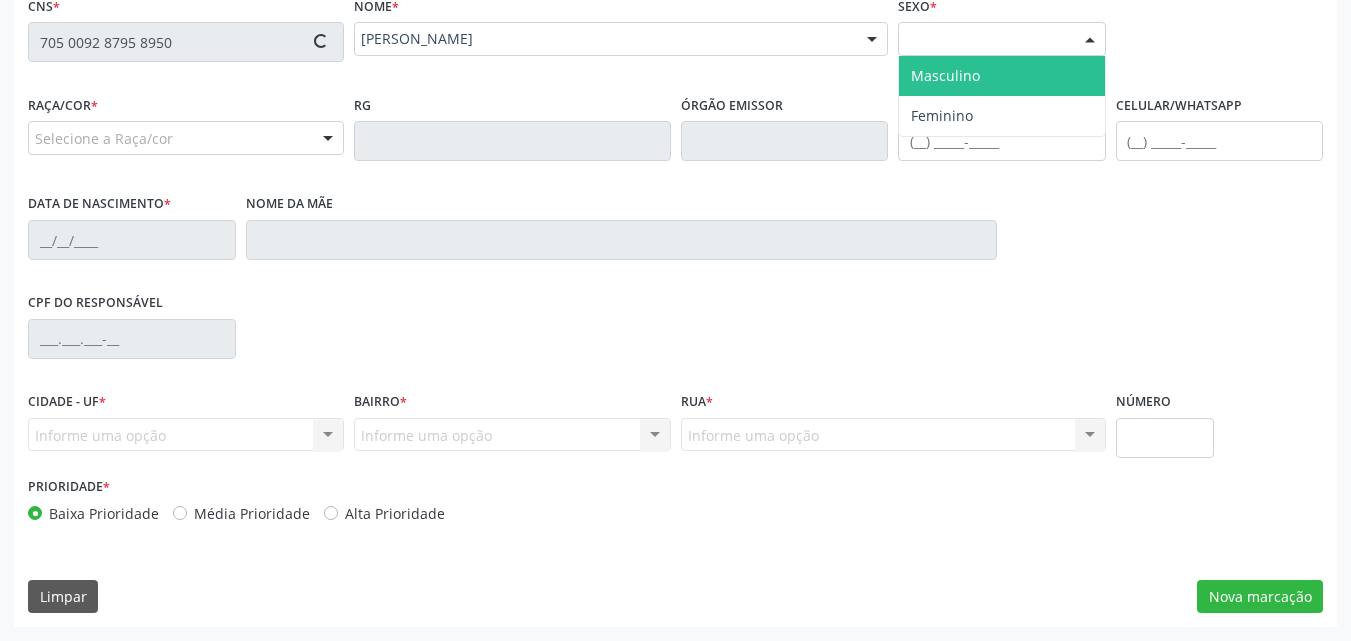 type on "Cicera Maria da Conceição" 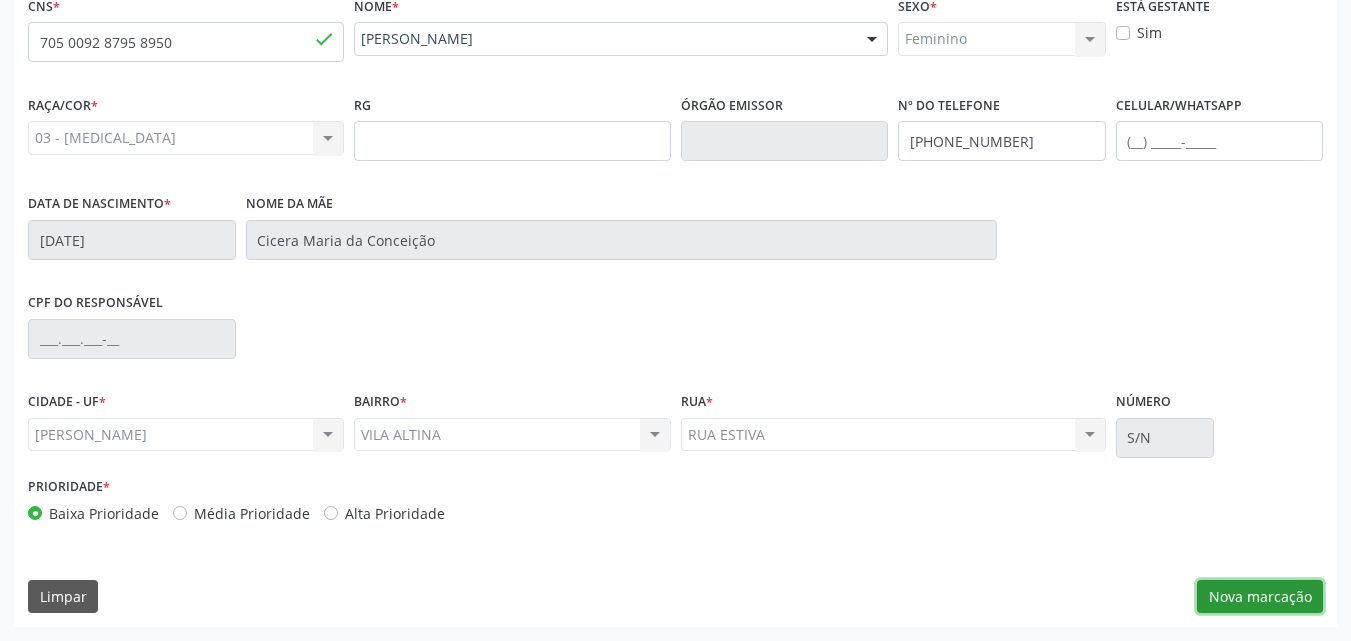 click on "Nova marcação" at bounding box center (1260, 597) 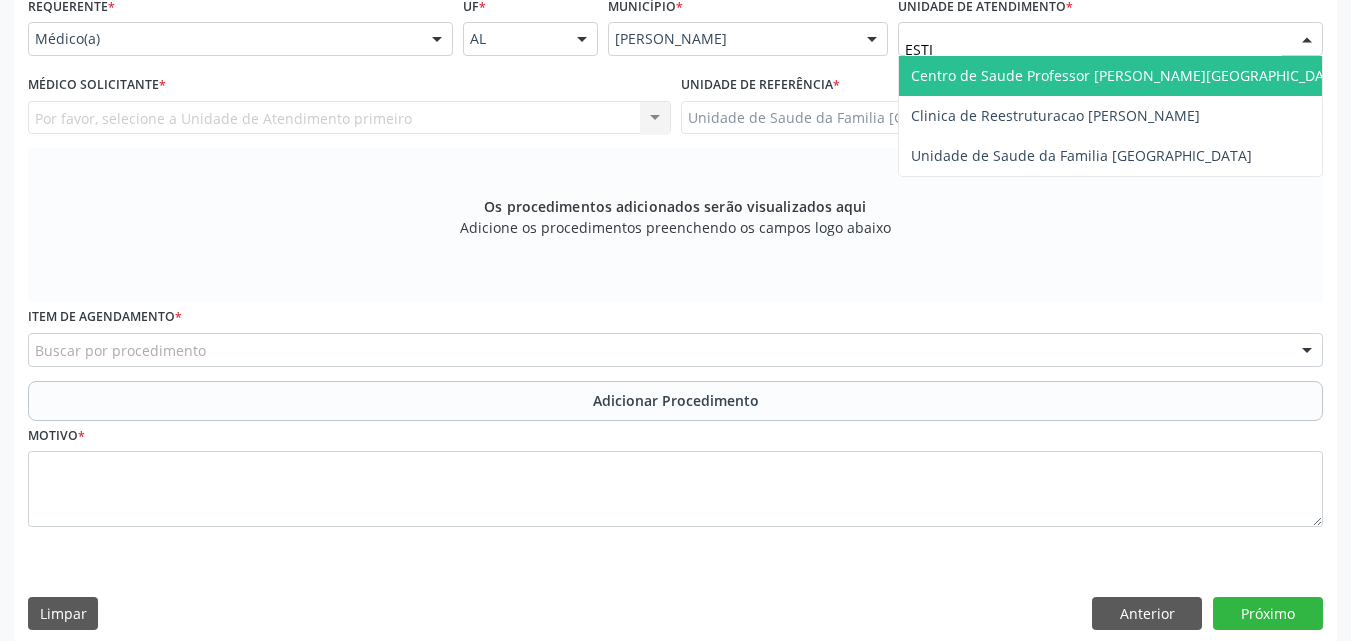 type on "ESTIV" 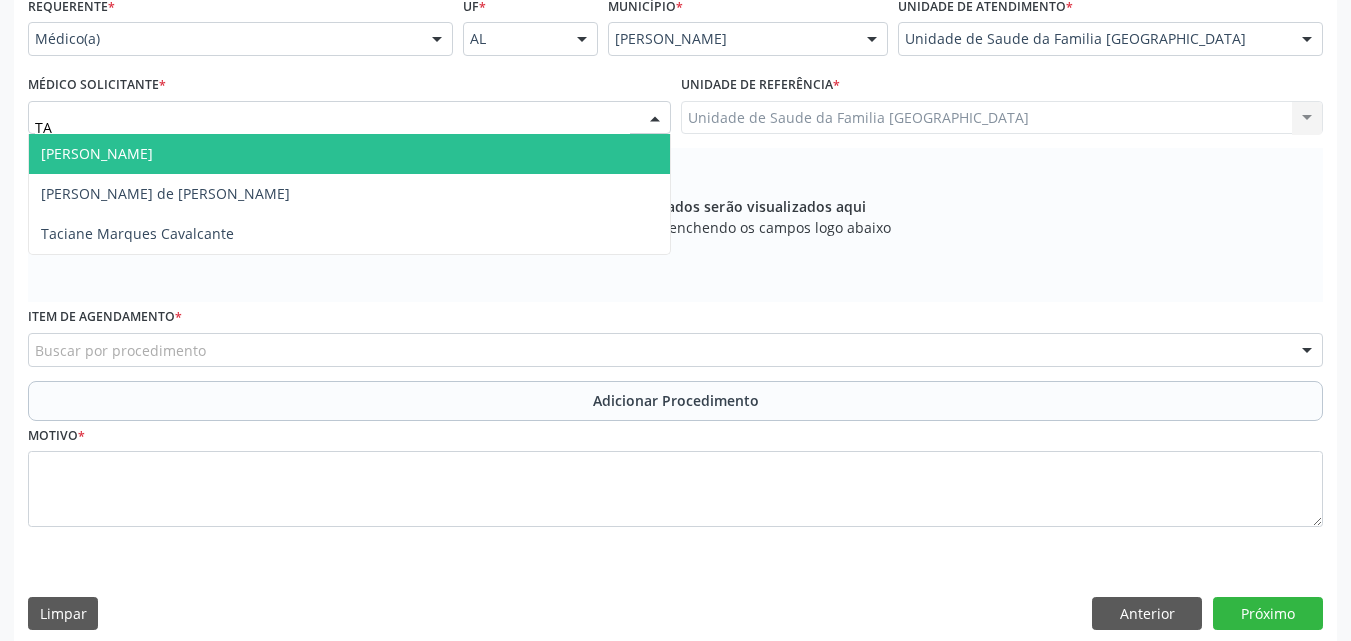 type on "TAC" 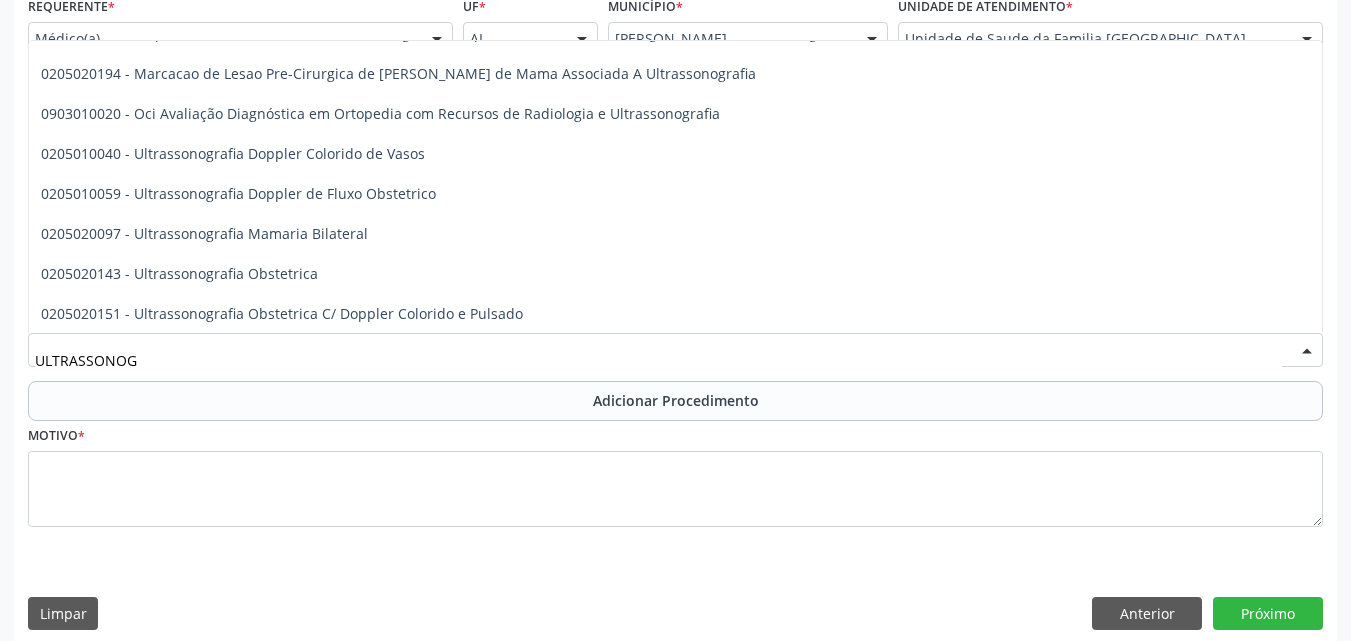 scroll, scrollTop: 67, scrollLeft: 0, axis: vertical 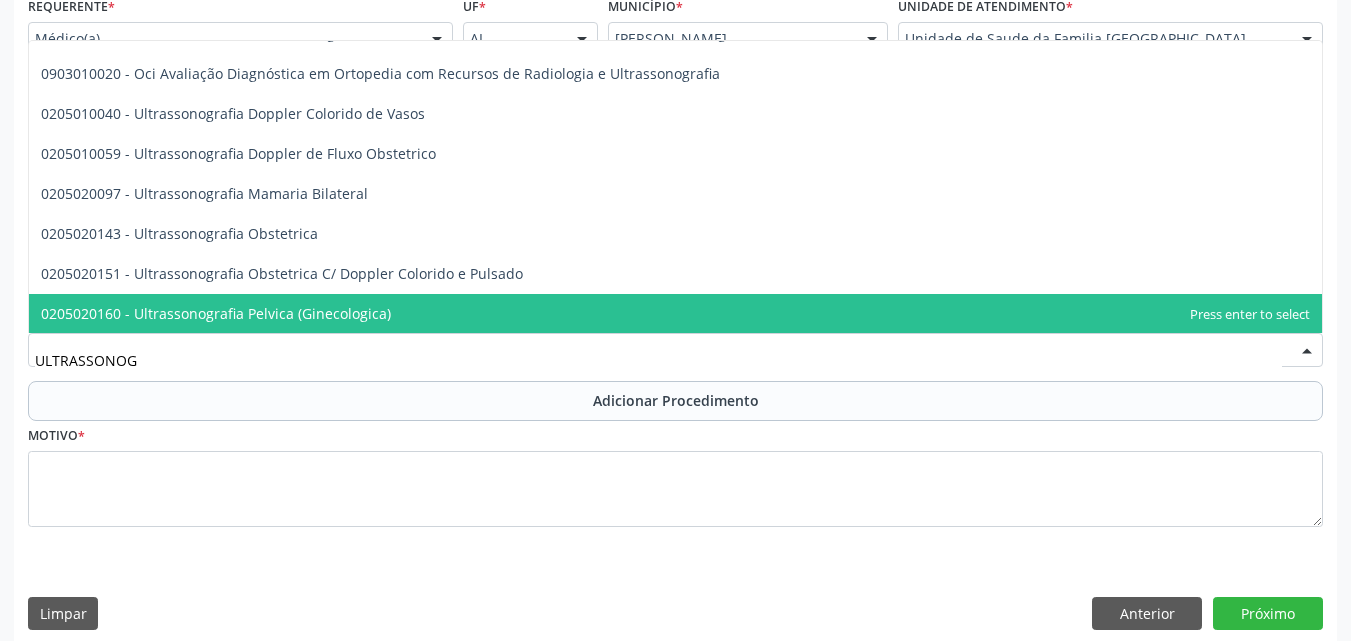 type on "ULTRASSONOG" 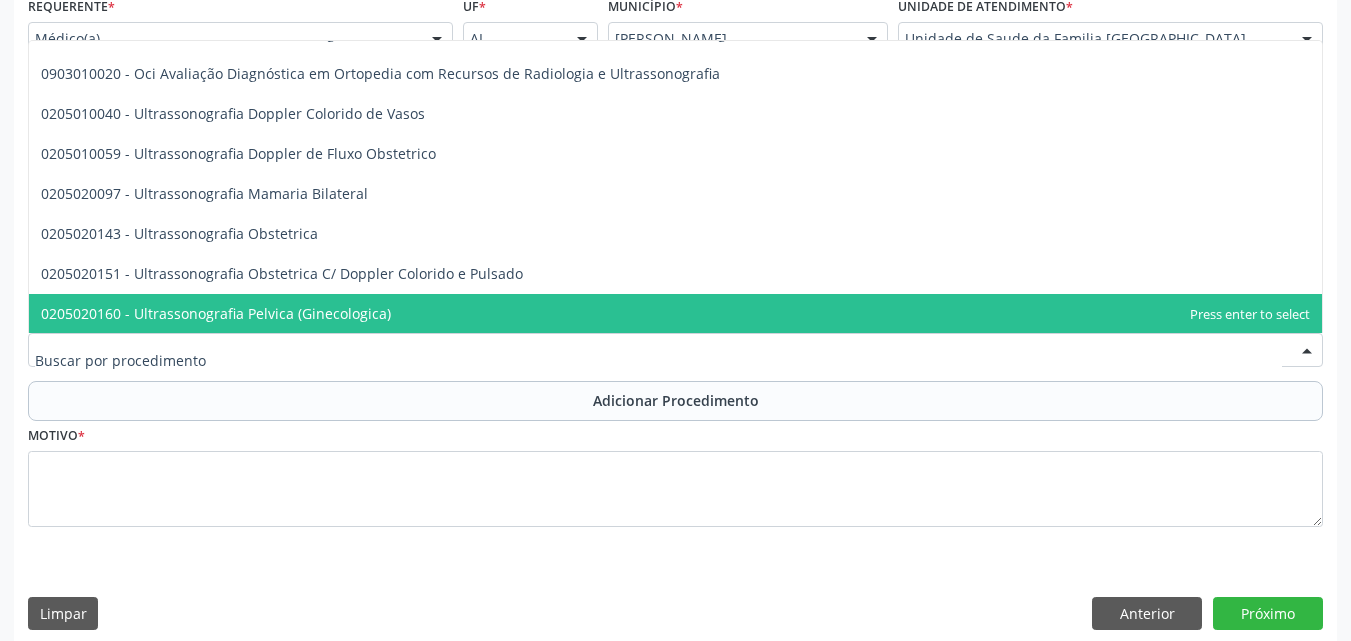 scroll, scrollTop: 0, scrollLeft: 0, axis: both 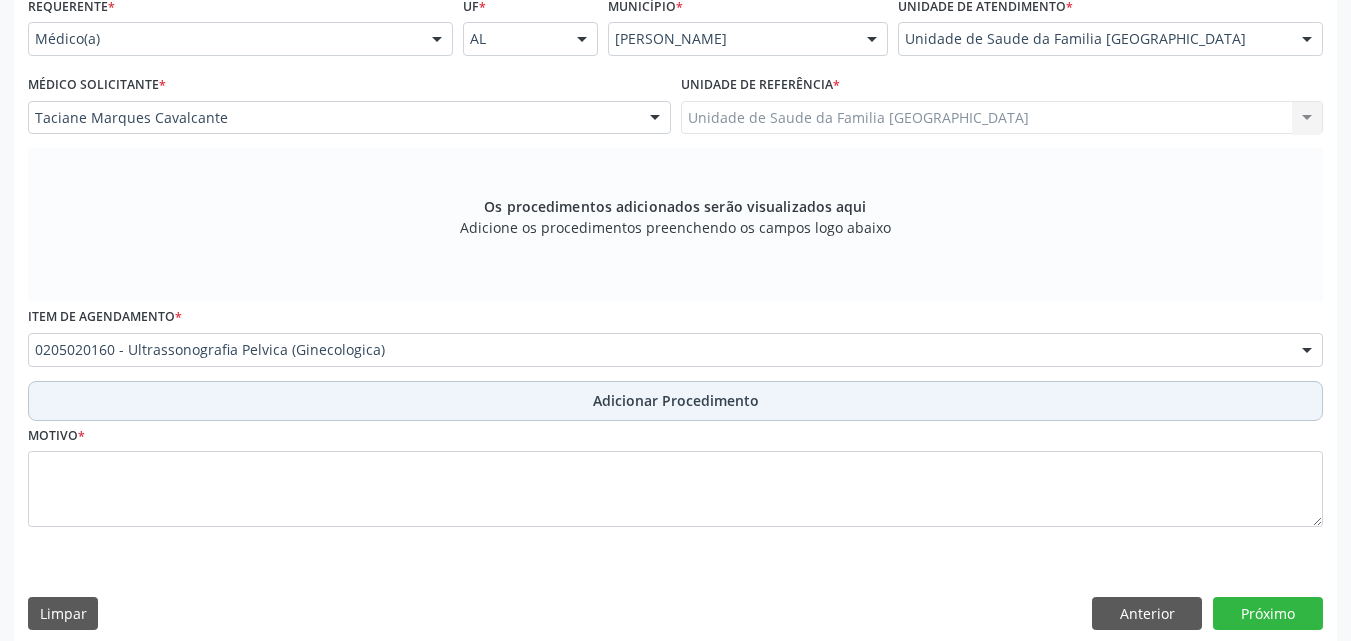 click on "Adicionar Procedimento" at bounding box center [675, 401] 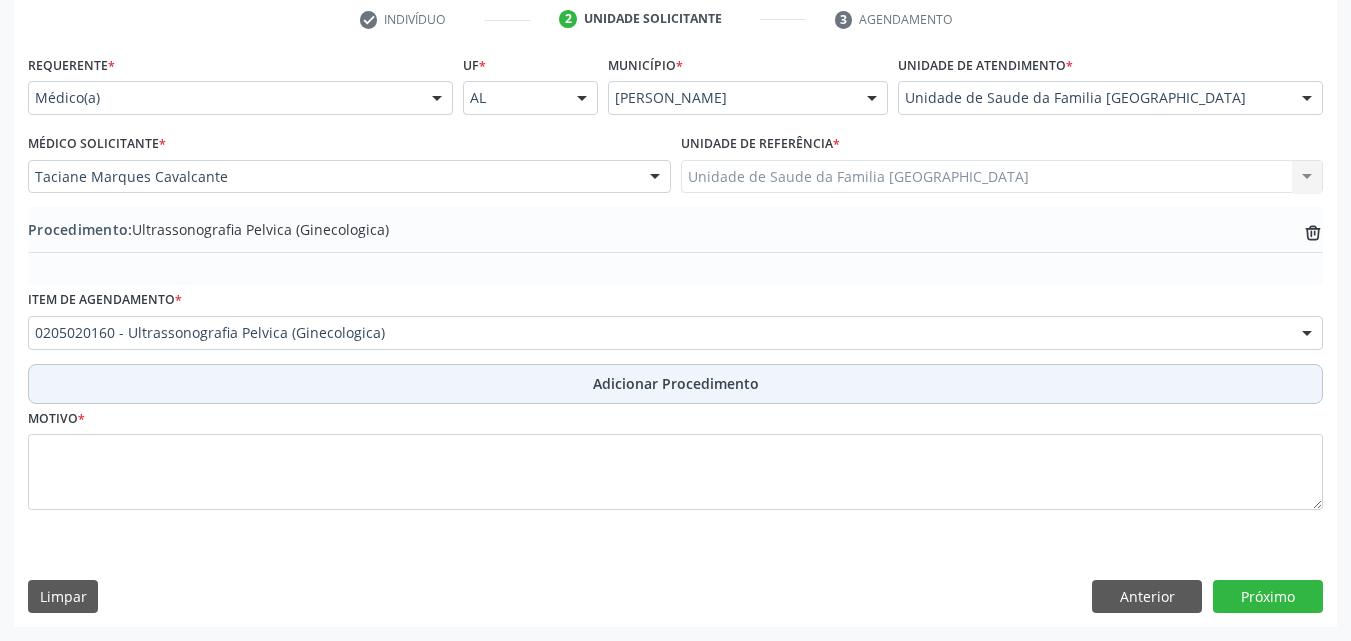 scroll, scrollTop: 412, scrollLeft: 0, axis: vertical 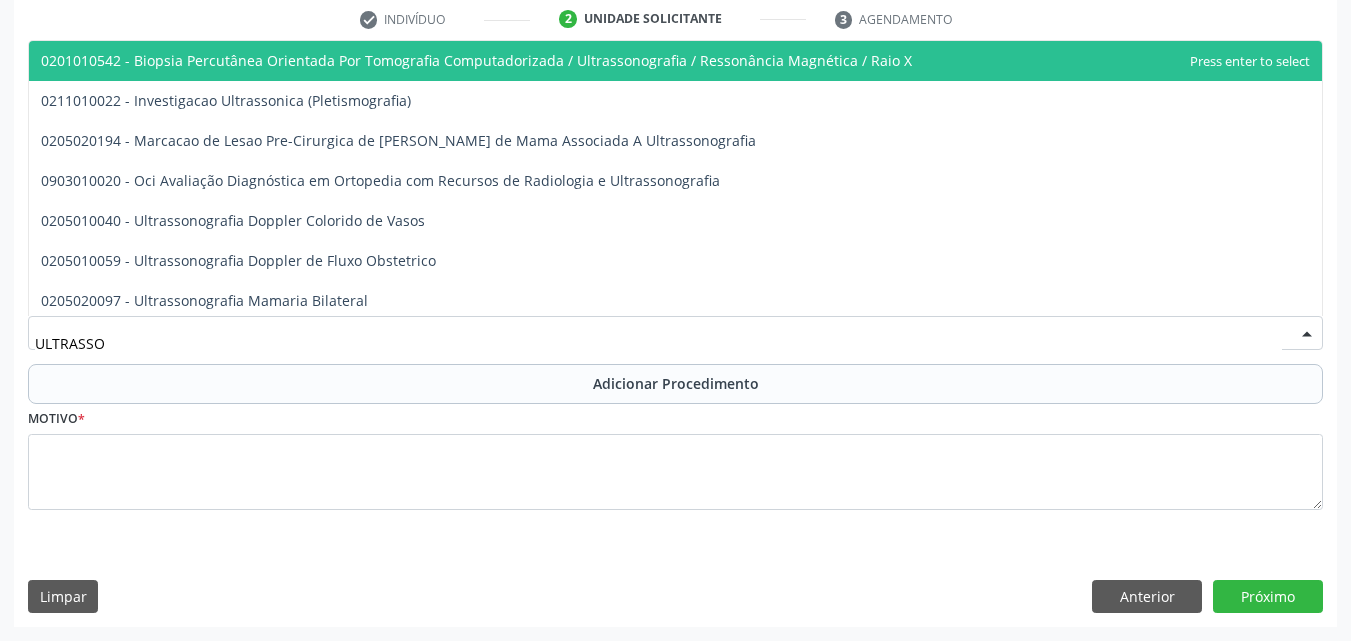type on "ULTRASSON" 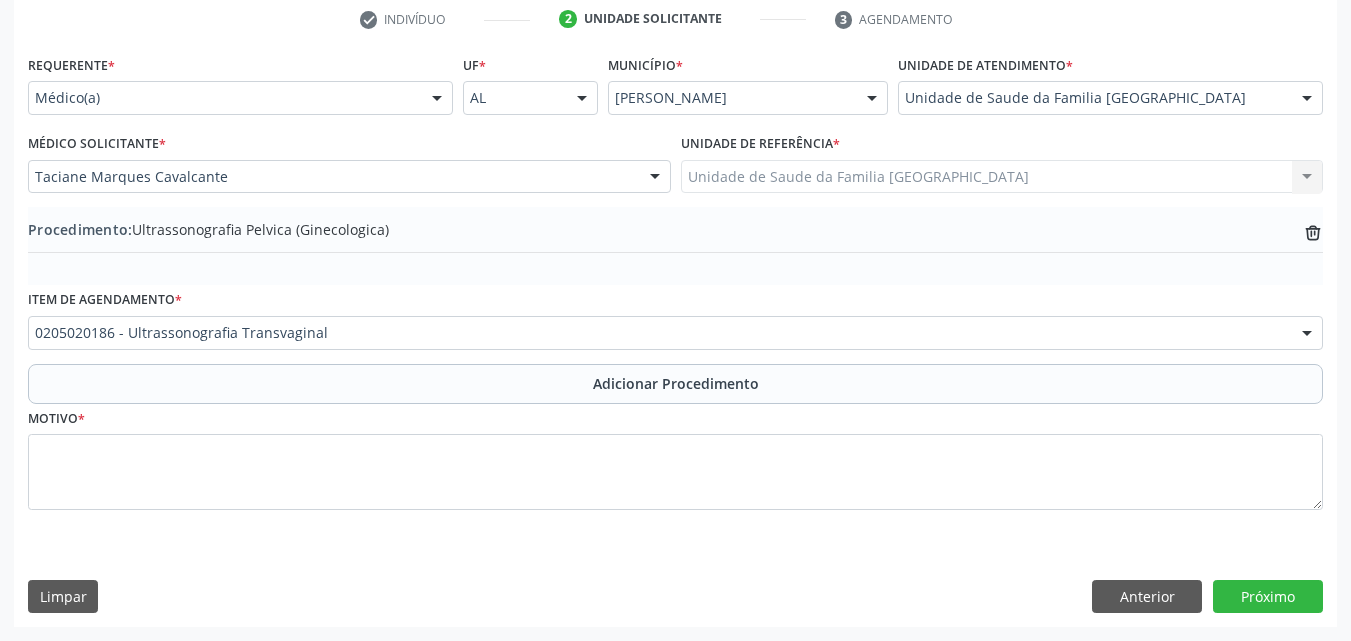 scroll, scrollTop: 0, scrollLeft: 0, axis: both 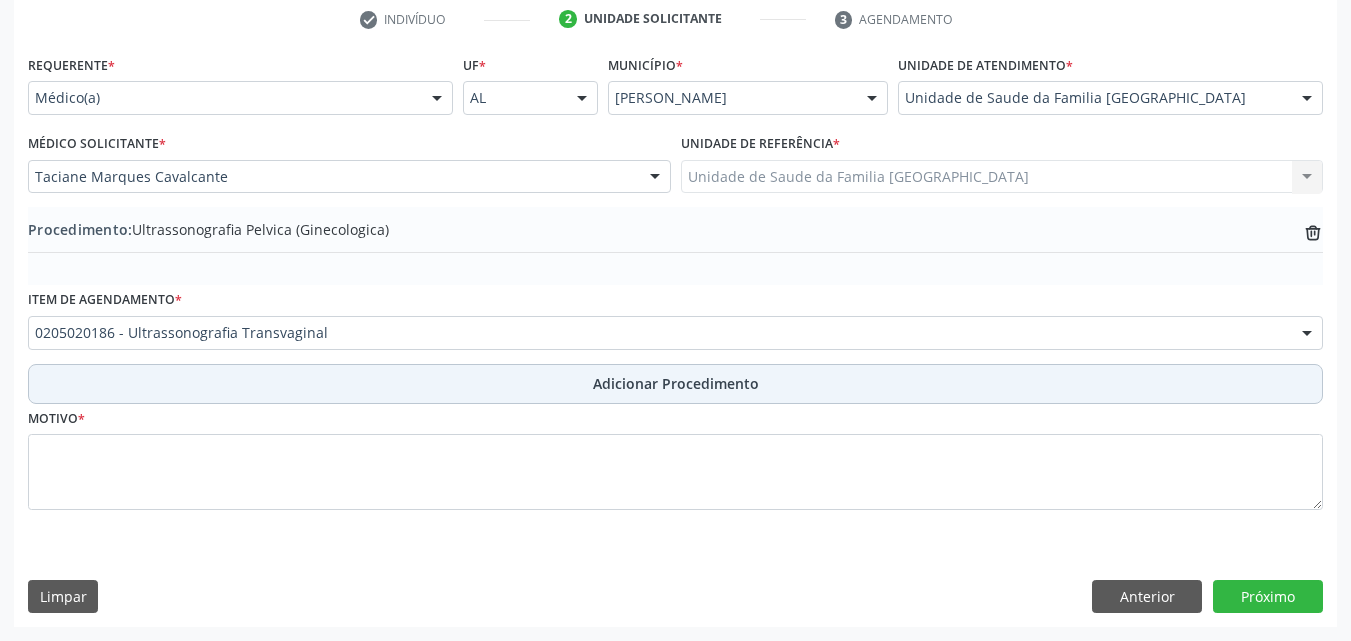 click on "Adicionar Procedimento" at bounding box center (675, 384) 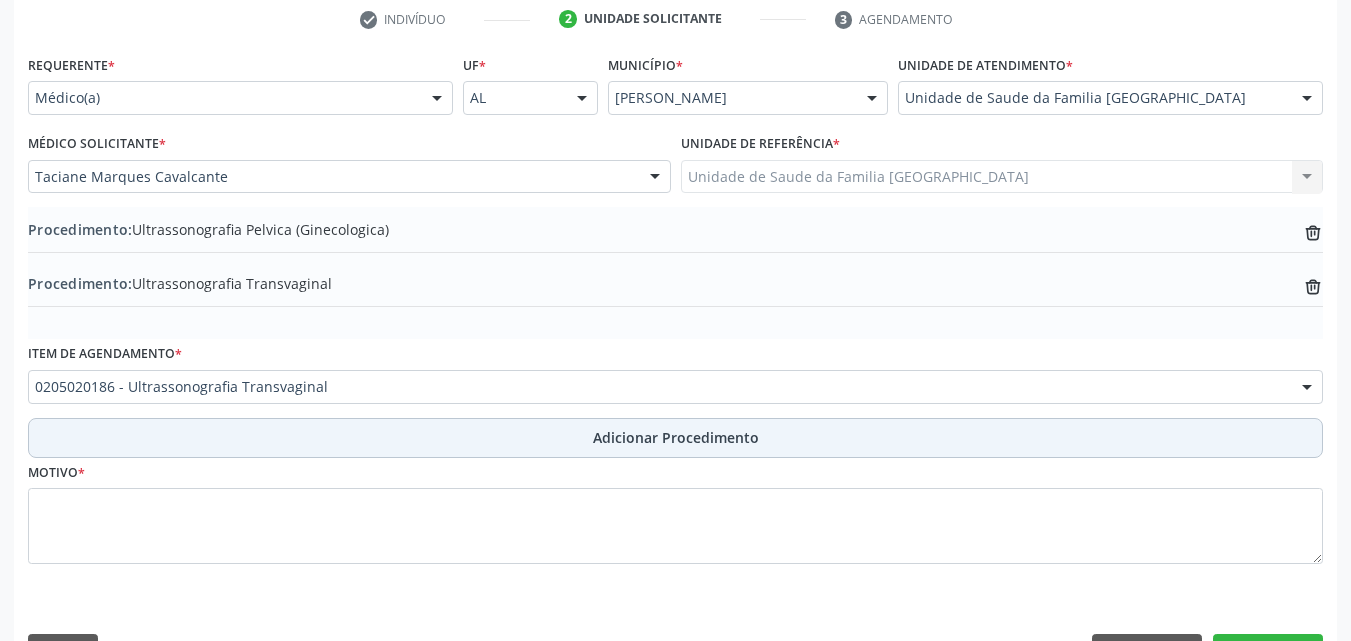 click on "Adicionar Procedimento" at bounding box center (675, 438) 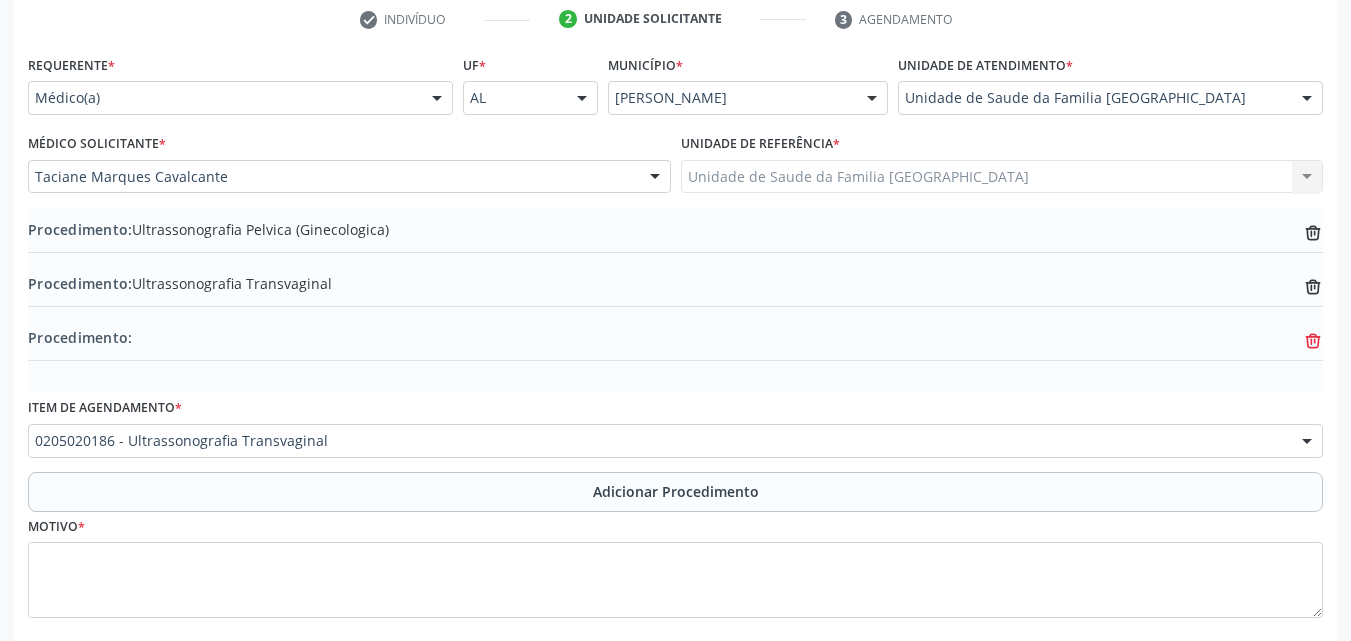 click on "trash-outline icon" 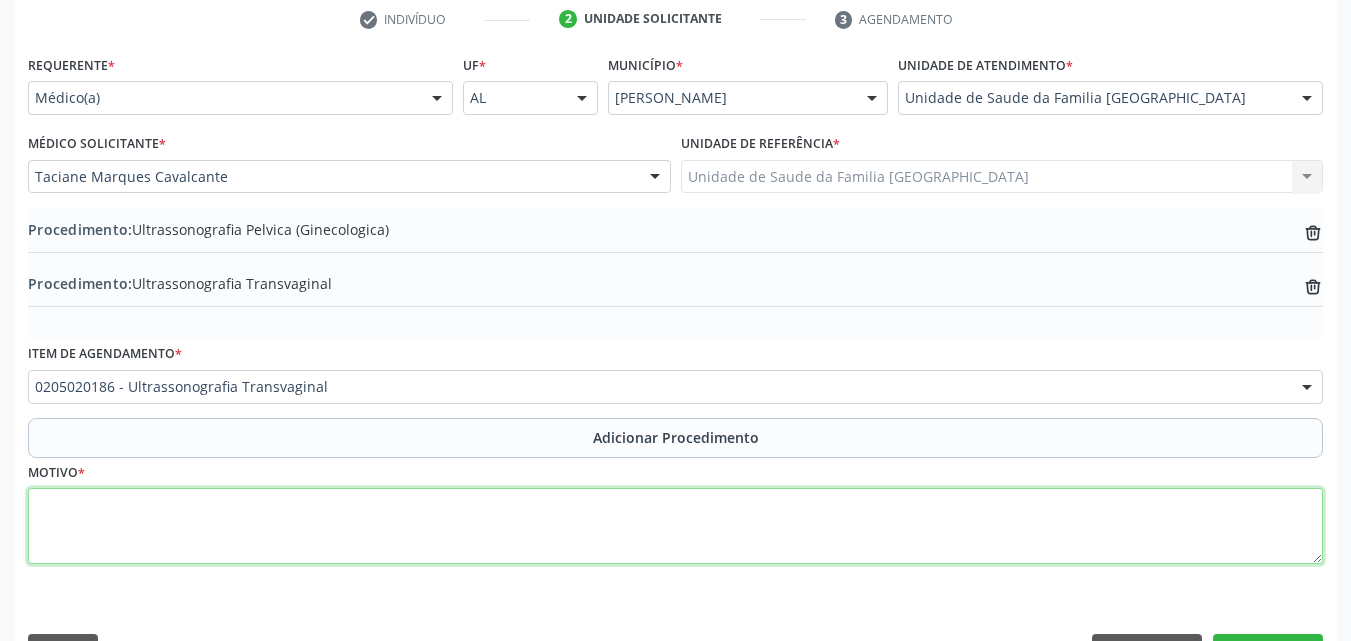 click at bounding box center [675, 526] 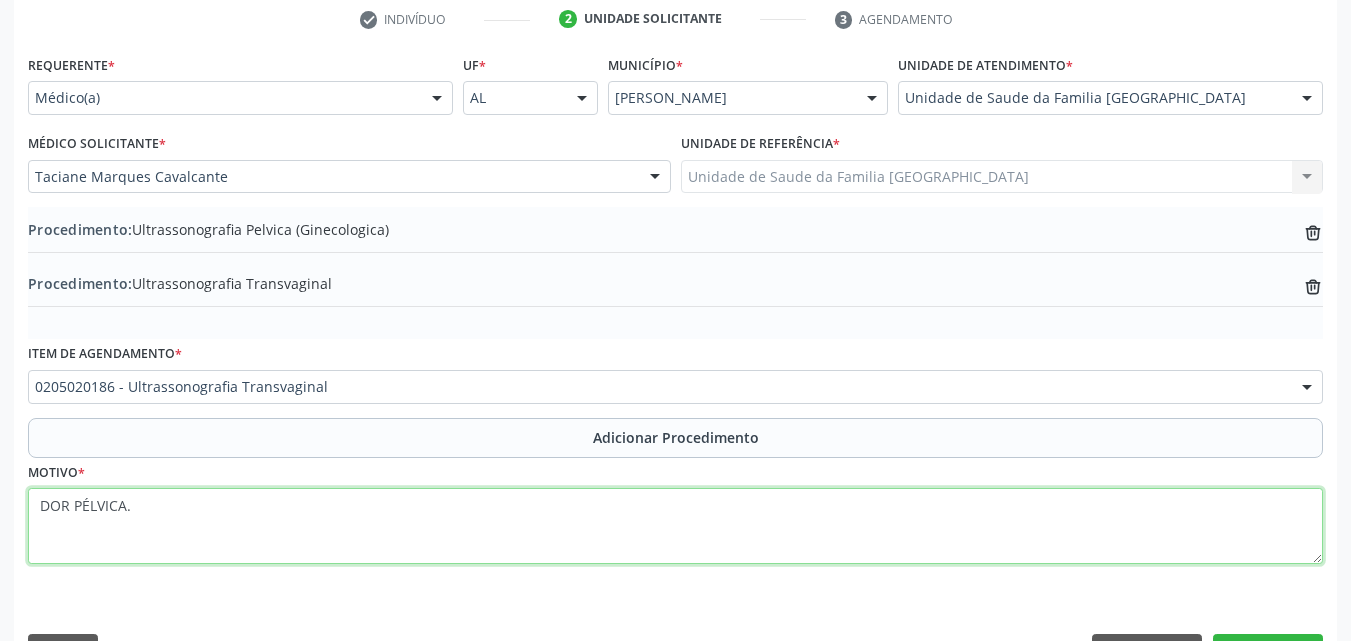 scroll, scrollTop: 466, scrollLeft: 0, axis: vertical 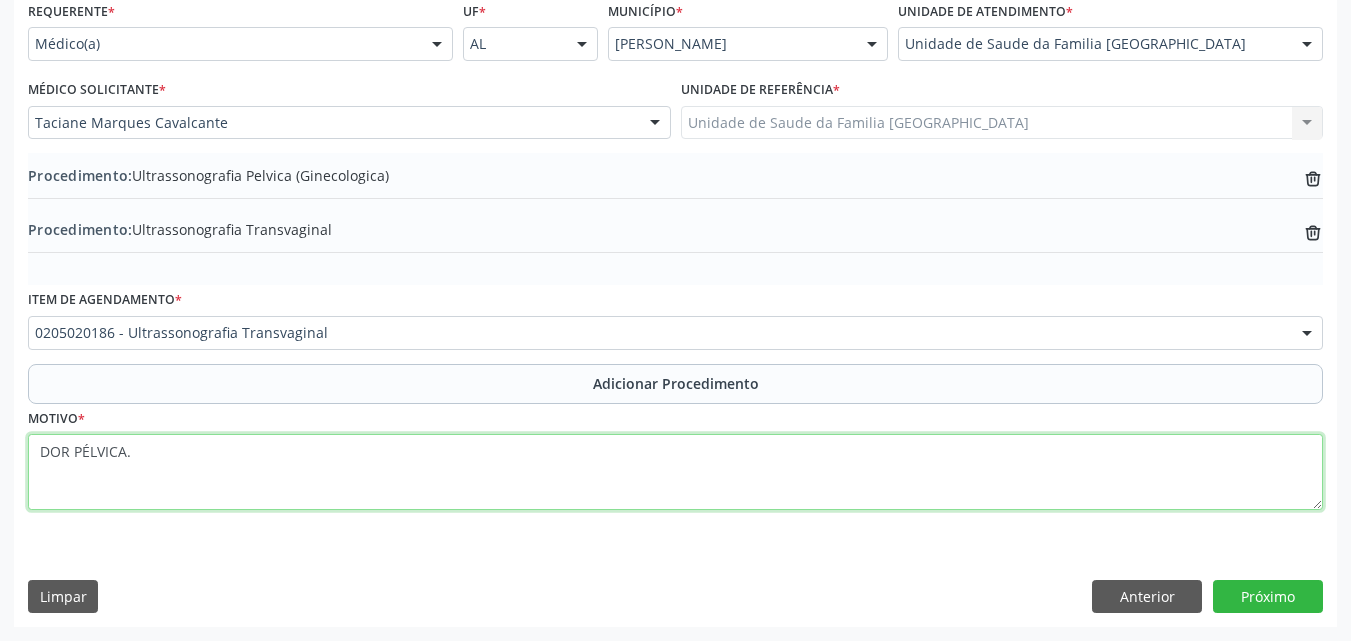 type on "DOR PÉLVICA." 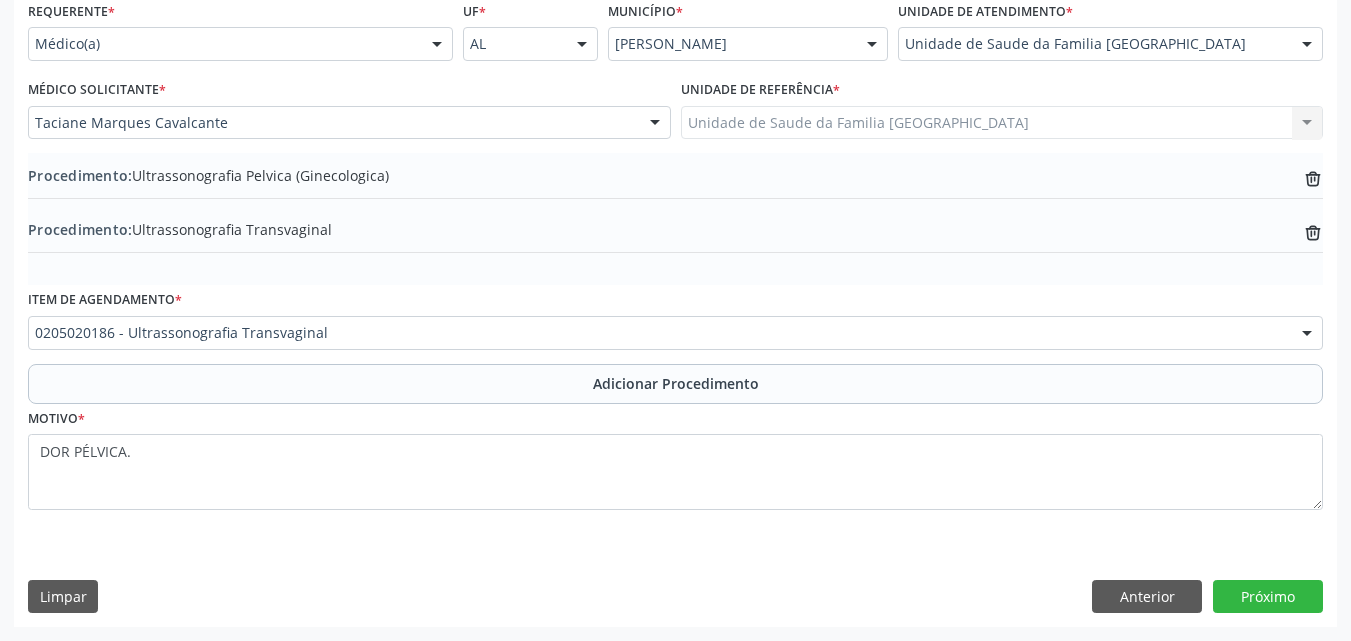 click on "Requerente
*
Médico(a)         Médico(a)   Enfermeiro(a)   Paciente
Nenhum resultado encontrado para: "   "
Não há nenhuma opção para ser exibida.
UF
*
AL         AL
Nenhum resultado encontrado para: "   "
Não há nenhuma opção para ser exibida.
Município
*
[PERSON_NAME] resultado encontrado para: "   "
Não há nenhuma opção para ser exibida.
Unidade de atendimento
*
Unidade de Saude da Familia [STREET_ADDRESS]   Aeronave Cessna   Associacao Divina Misericordia   Caps [PERSON_NAME] Sarmento   Central Municipal de Rede de Frio de Marechal Deodoro   Central de Abastecimento Farmaceutico Caf   Centro Municipal de Especialidade Odontologica   Centro de Parto Normal Imaculada Conceicao   Centro de Saude Professor [PERSON_NAME][GEOGRAPHIC_DATA]" at bounding box center (675, 311) 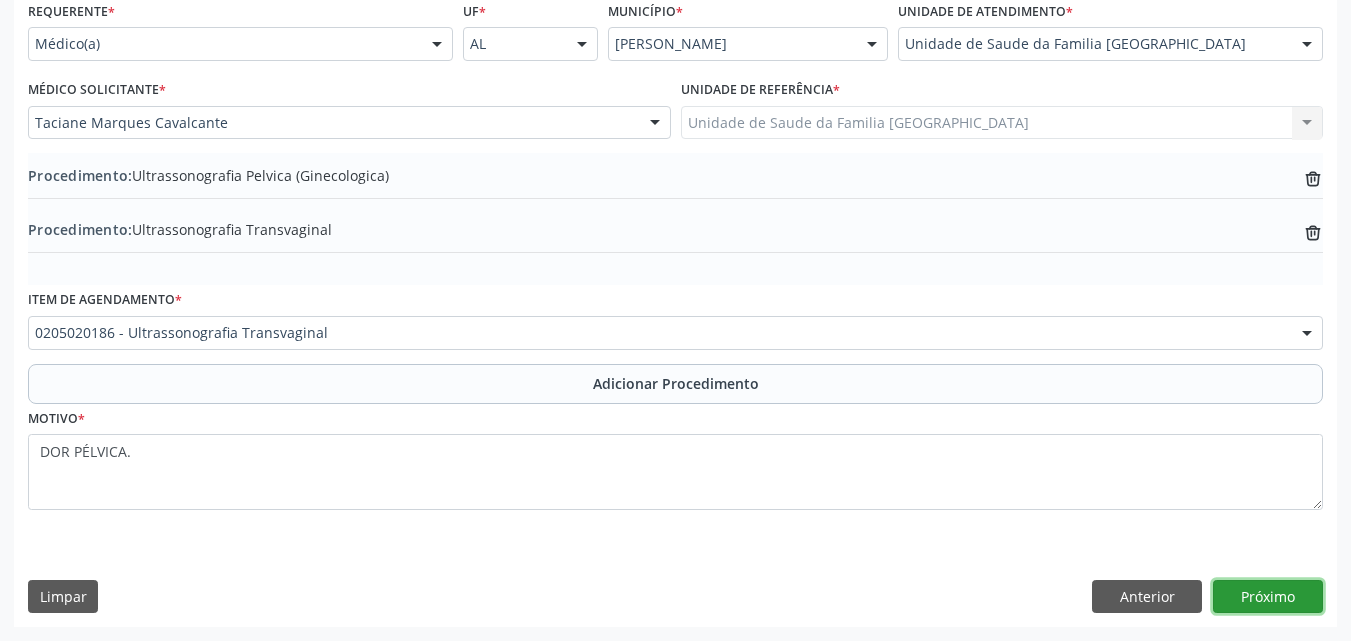 click on "Próximo" at bounding box center (1268, 597) 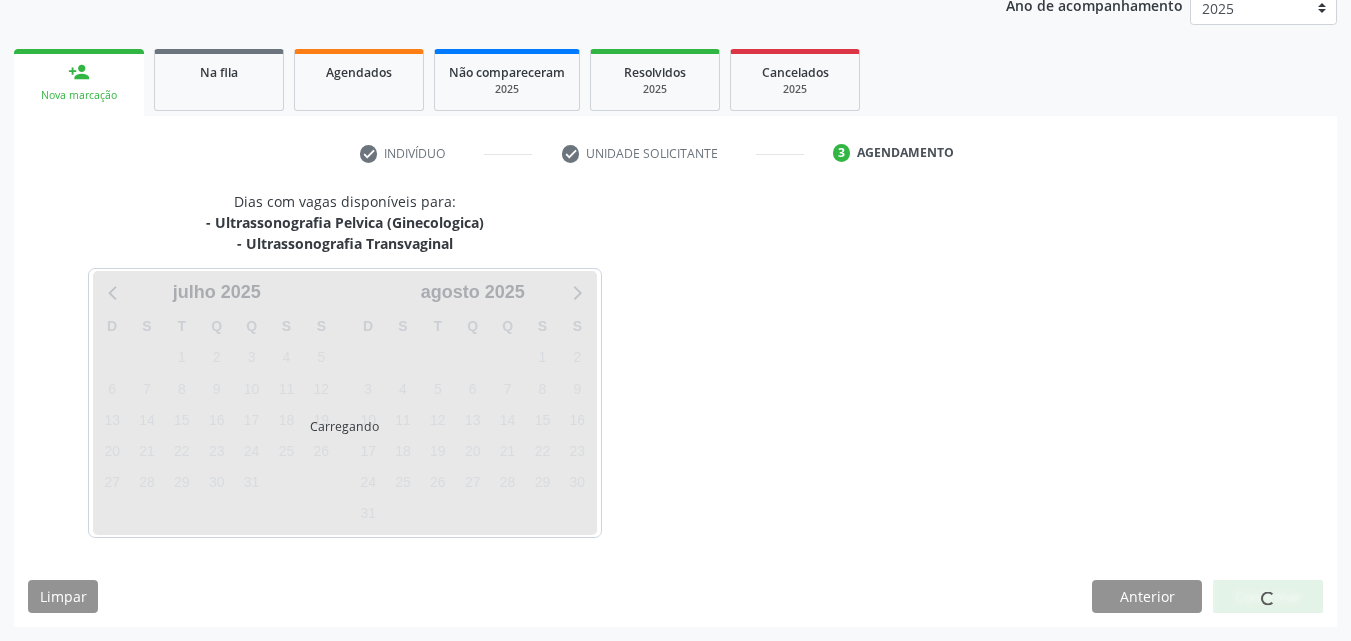 scroll, scrollTop: 337, scrollLeft: 0, axis: vertical 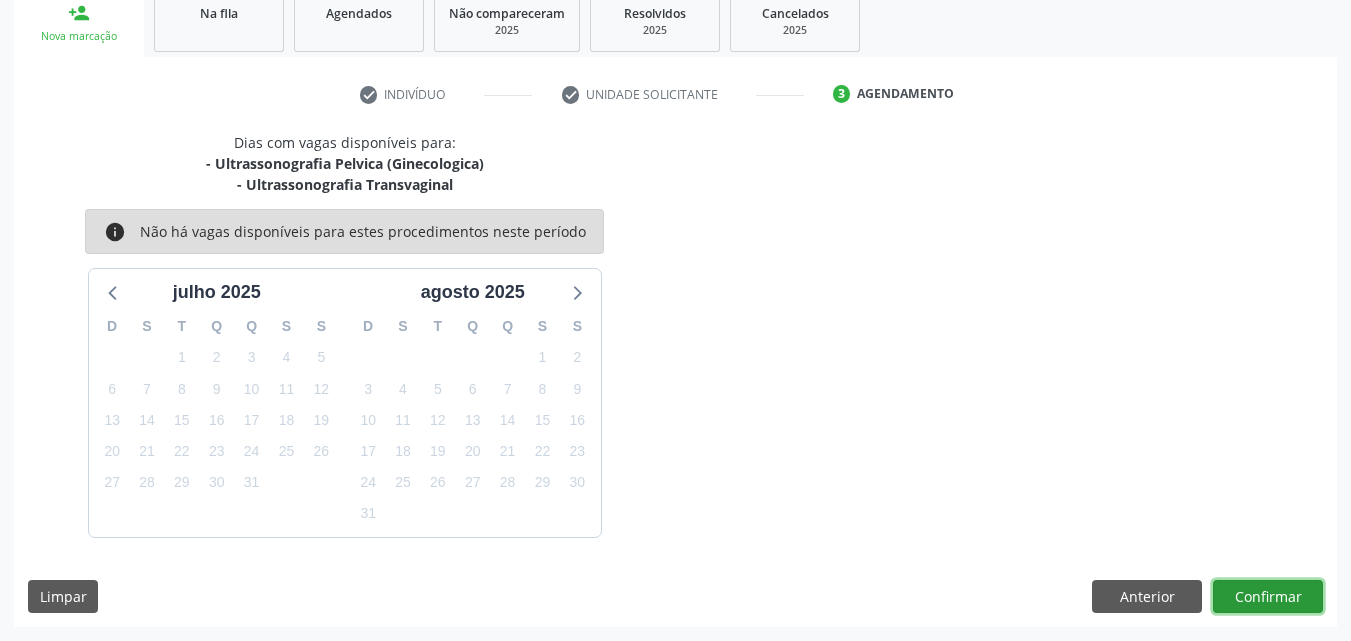 click on "Confirmar" at bounding box center (1268, 597) 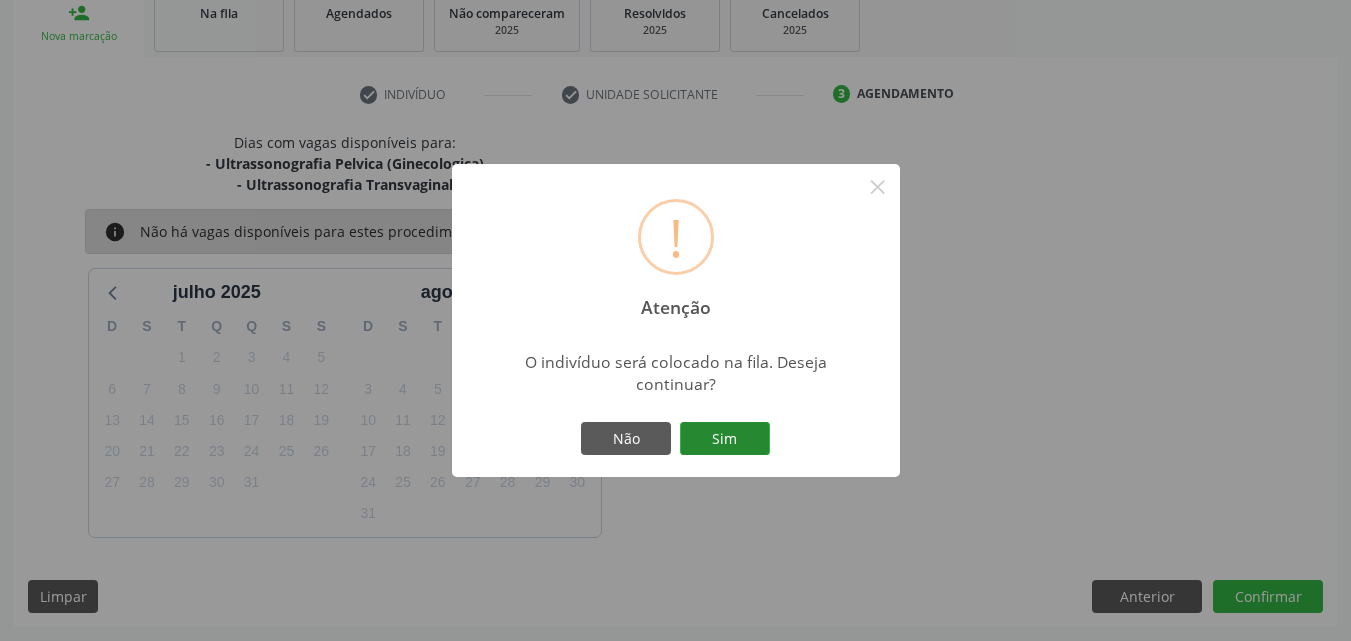 click on "Sim" at bounding box center [725, 439] 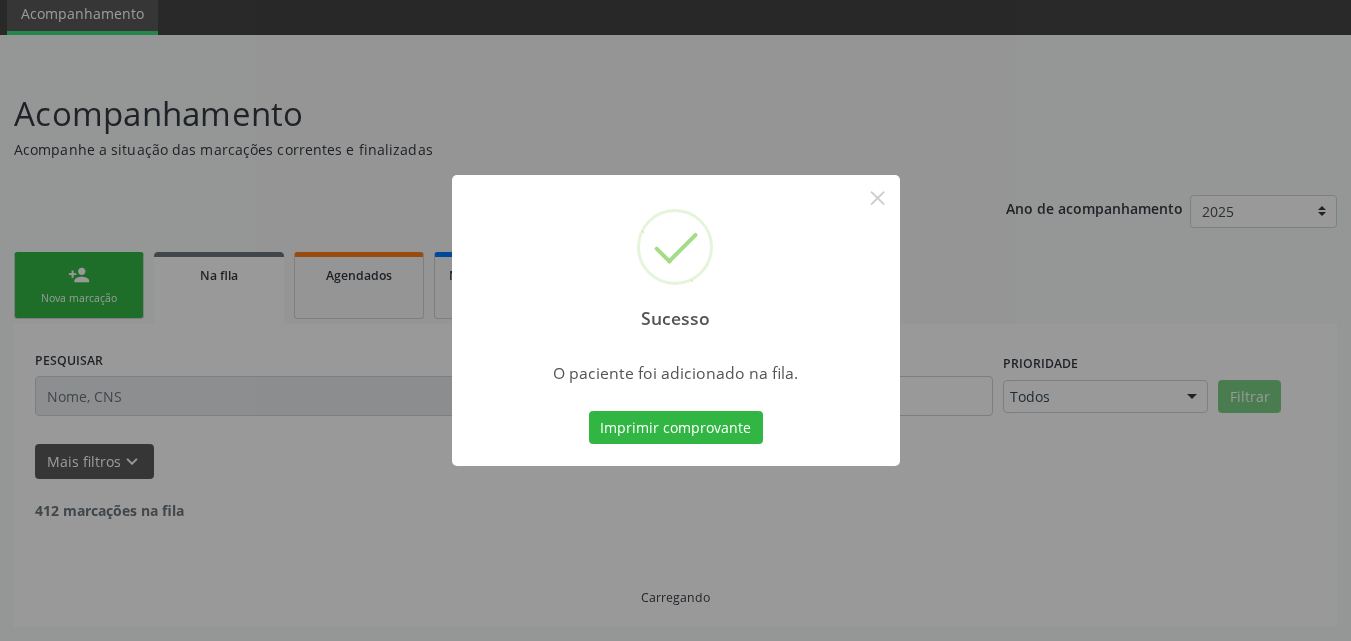 scroll, scrollTop: 54, scrollLeft: 0, axis: vertical 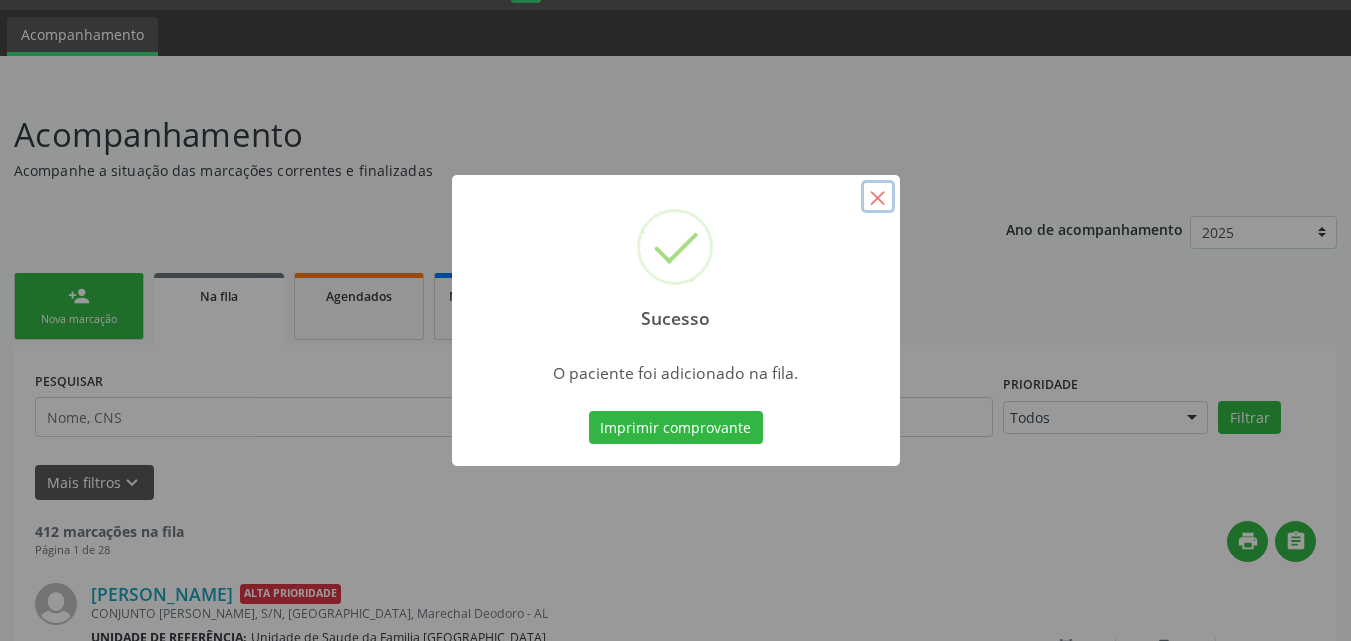 click on "×" at bounding box center [878, 197] 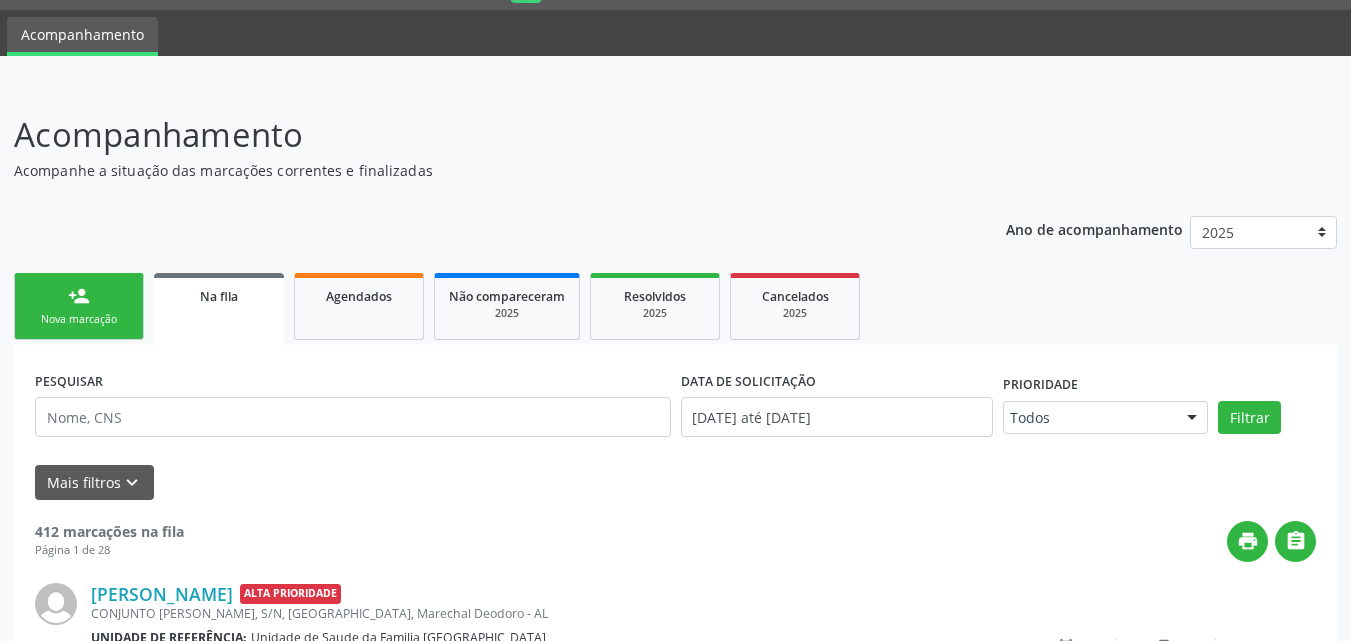 click on "person_add
Nova marcação" at bounding box center (79, 306) 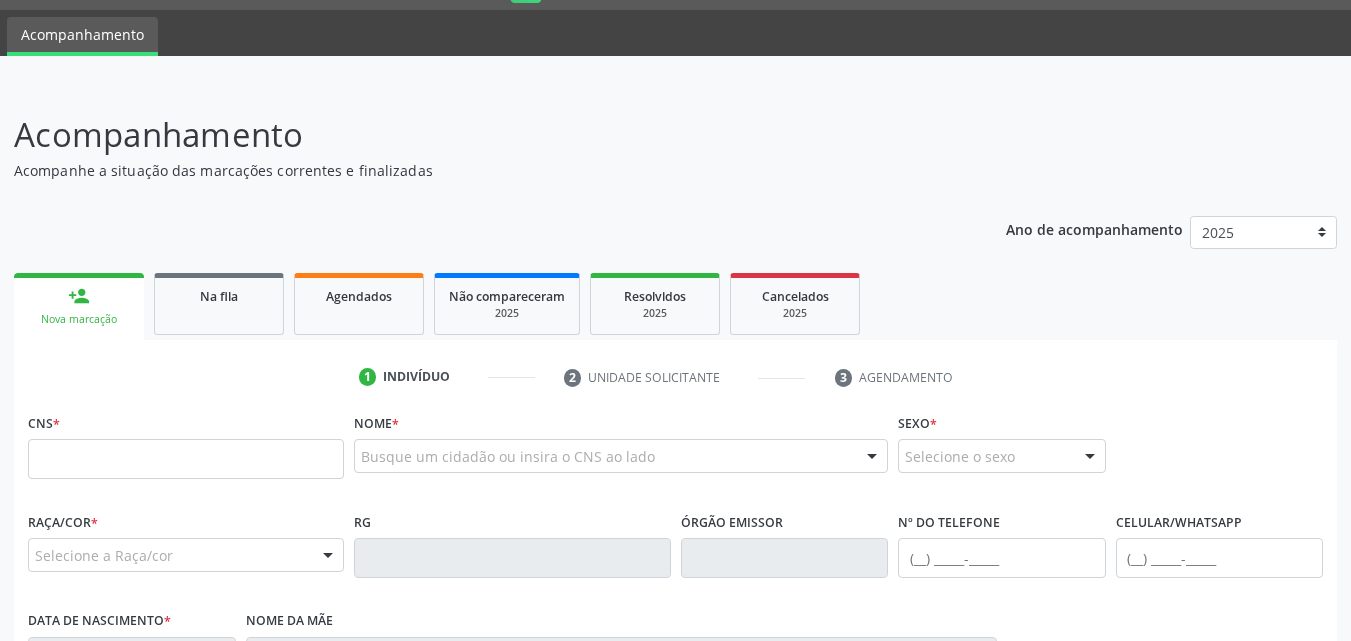 scroll, scrollTop: 471, scrollLeft: 0, axis: vertical 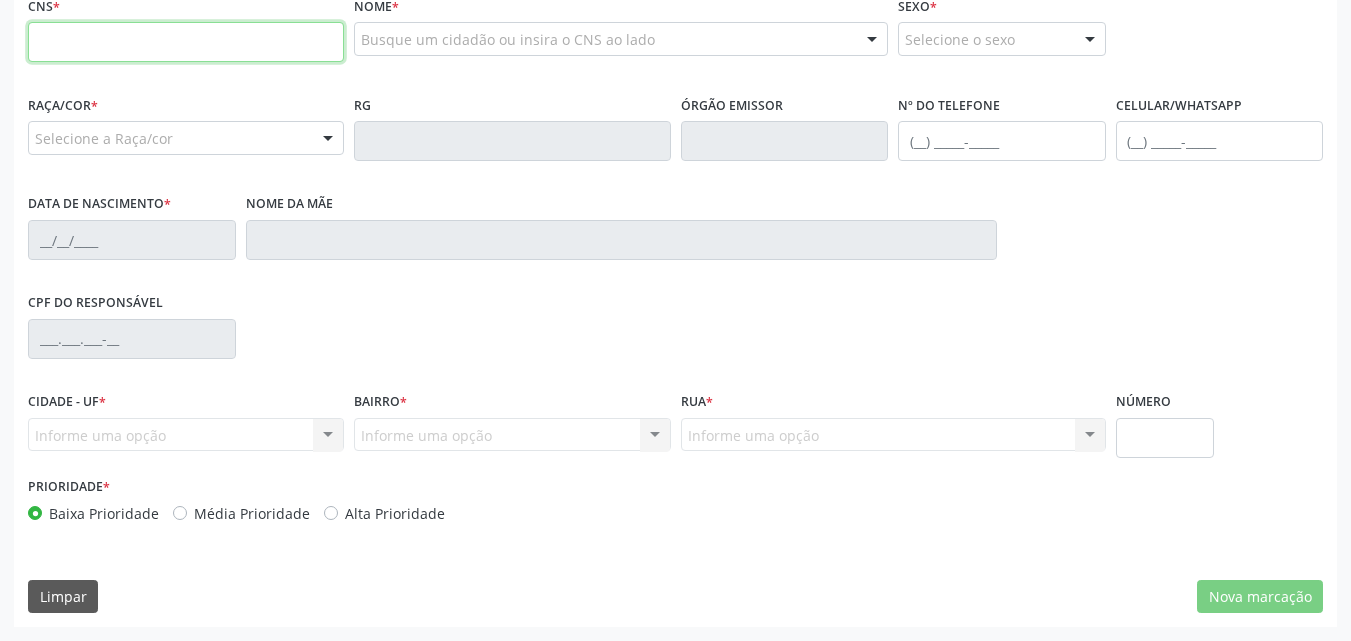 click at bounding box center (186, 42) 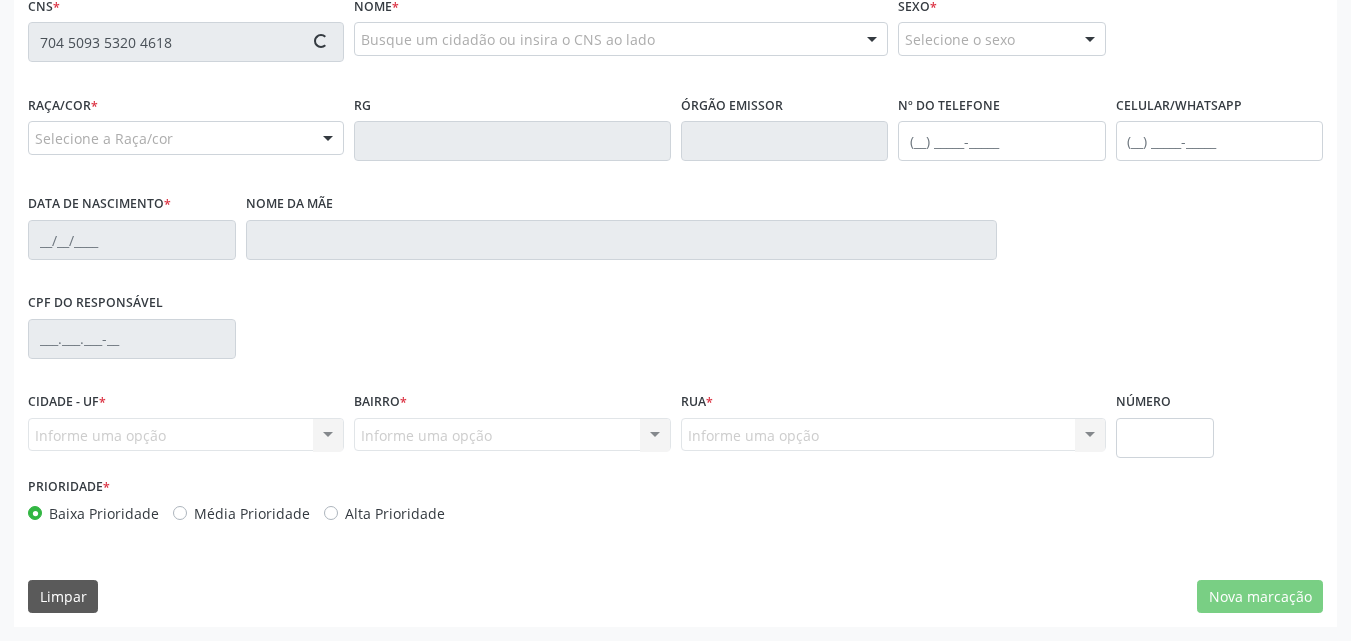 type on "704 5093 5320 4618" 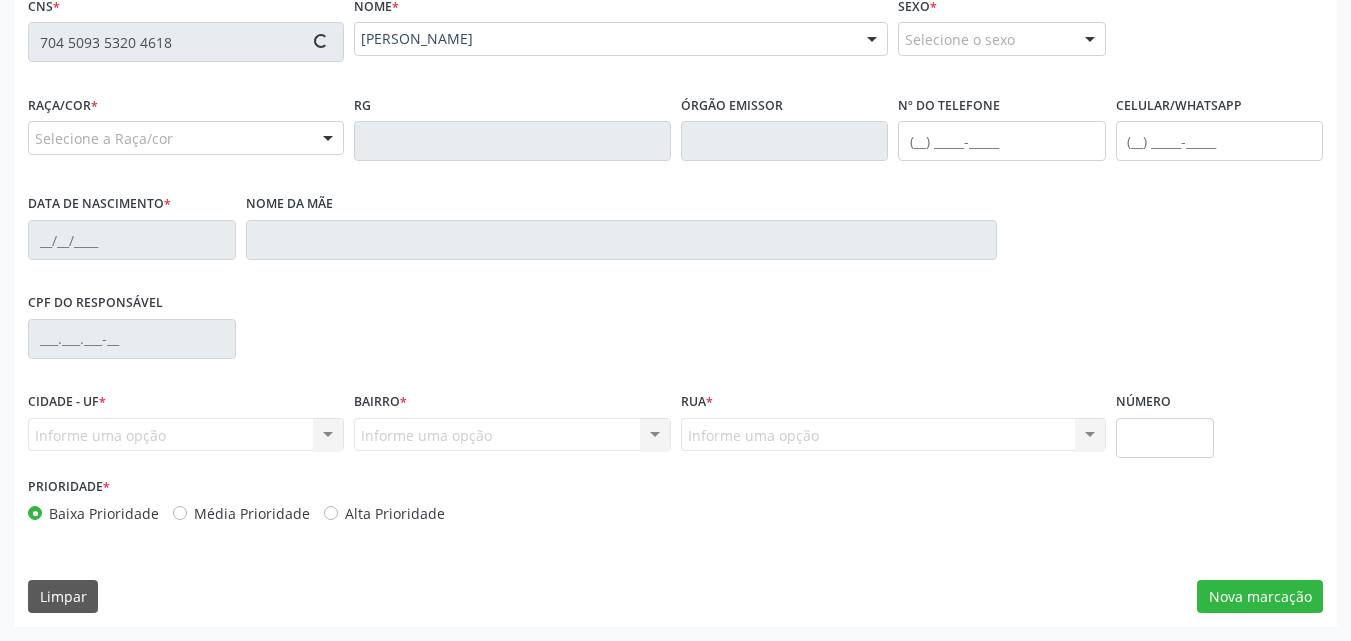 type on "(82) 99827-8525" 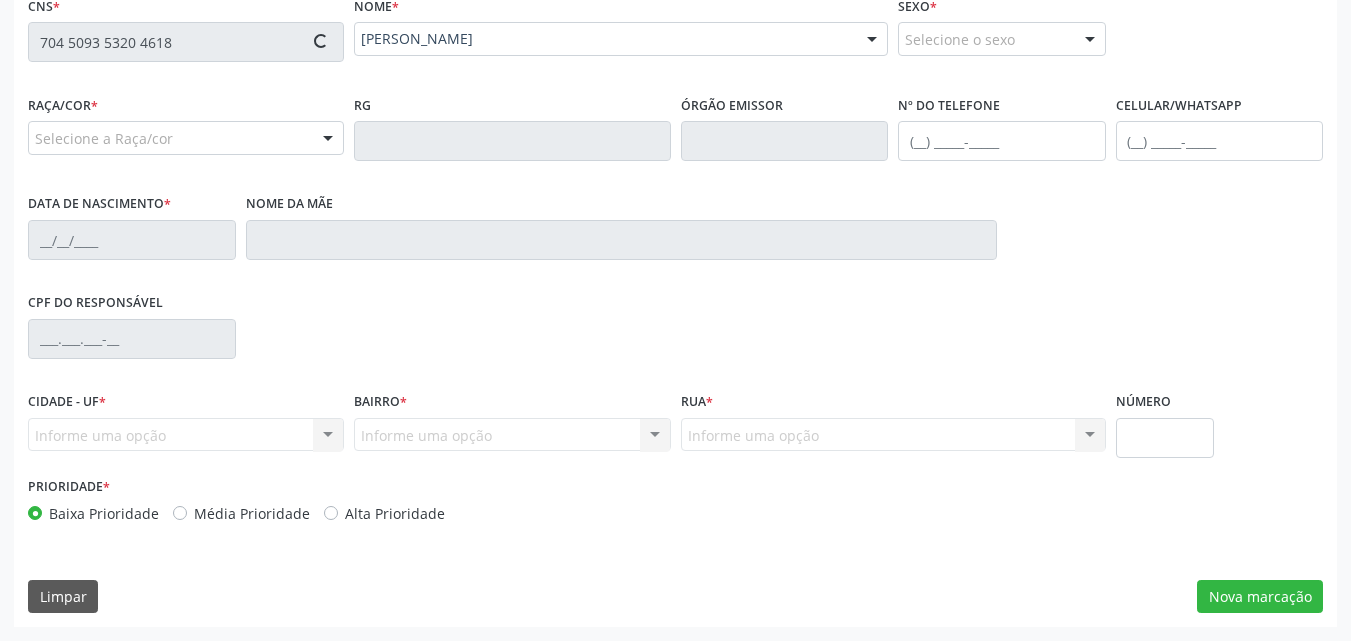 type on "23/01/1979" 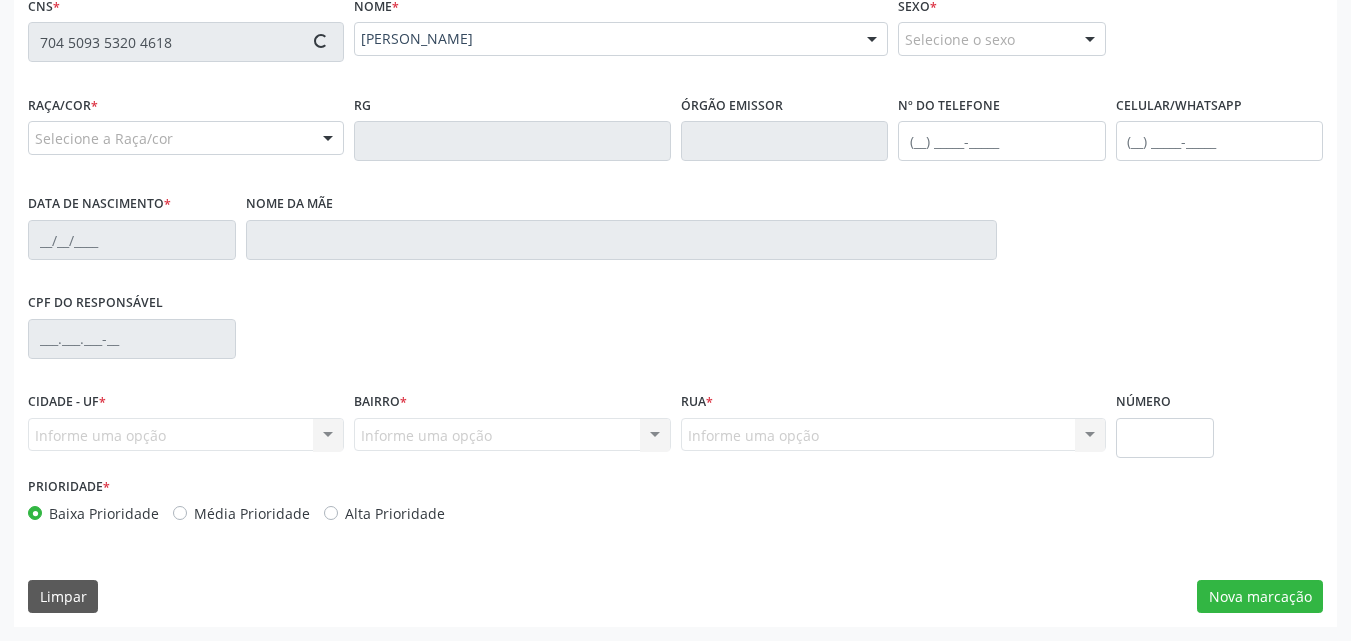 type on "Maria das Gracas dos Santos" 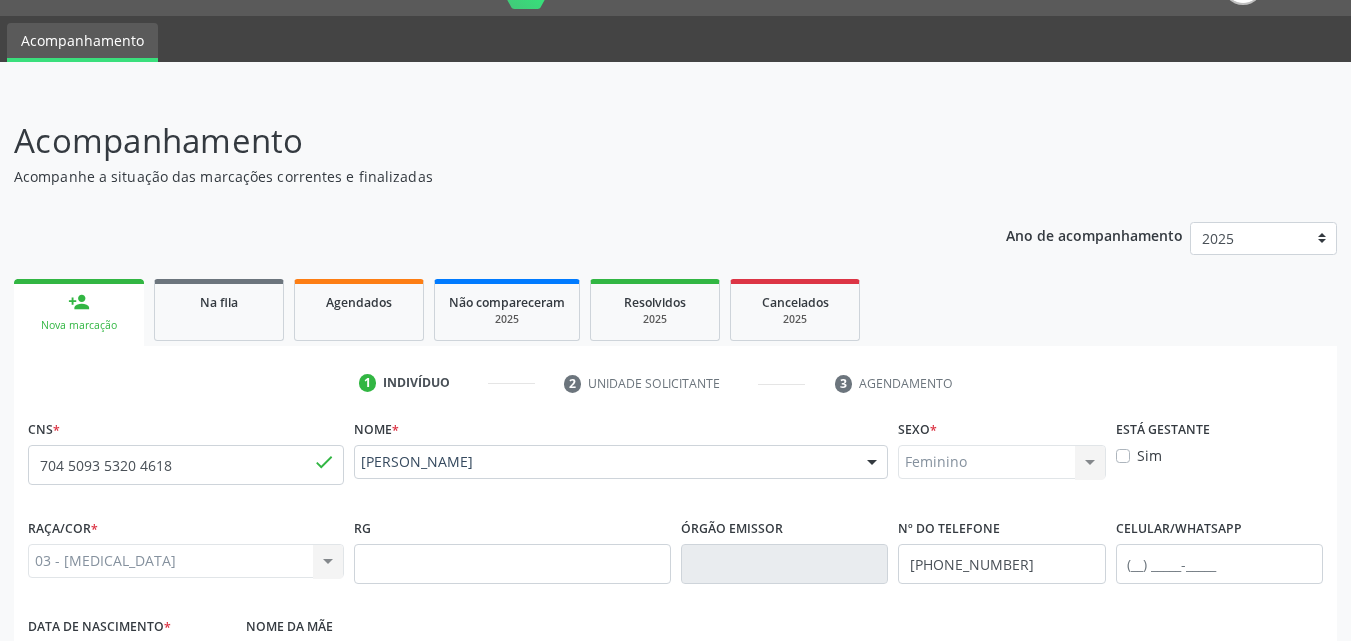 scroll, scrollTop: 0, scrollLeft: 0, axis: both 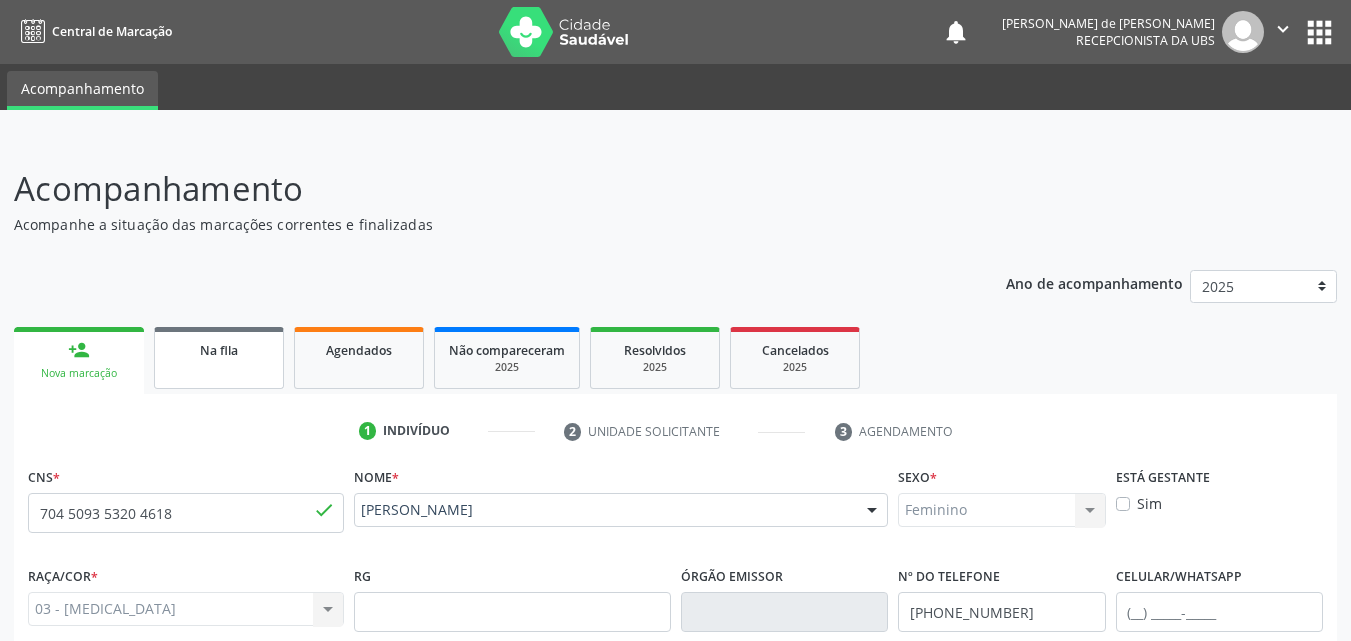 click on "Na fila" at bounding box center (219, 349) 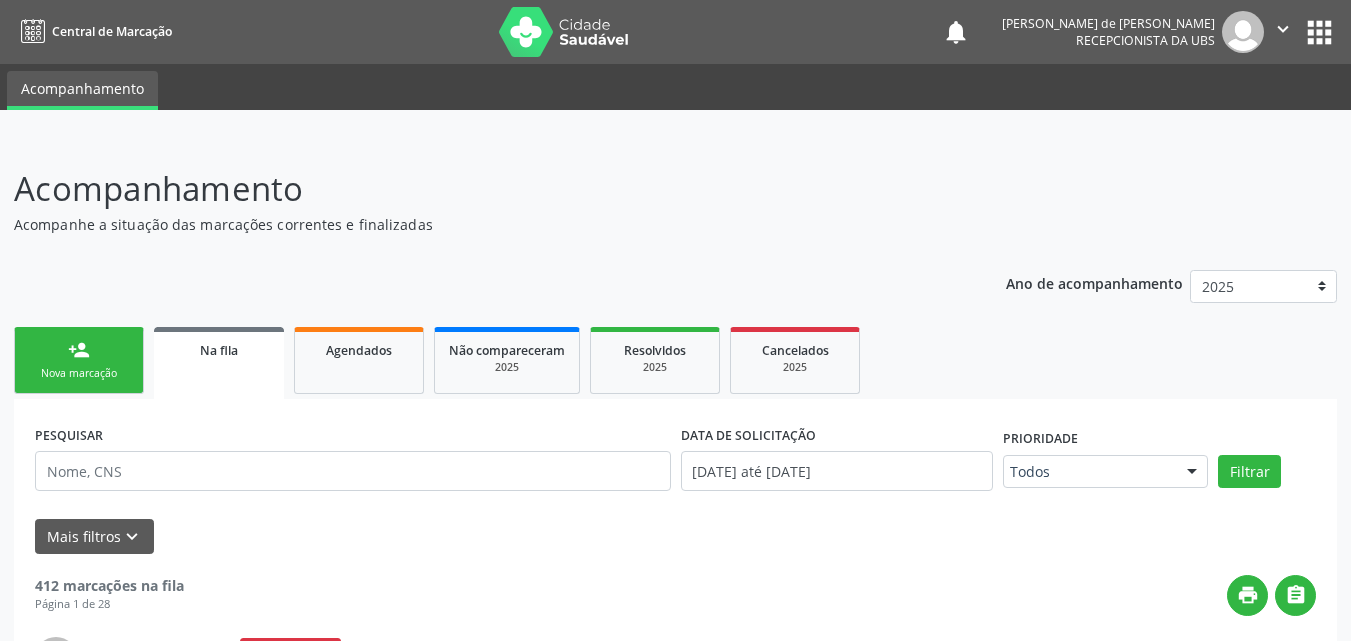 scroll, scrollTop: 75, scrollLeft: 0, axis: vertical 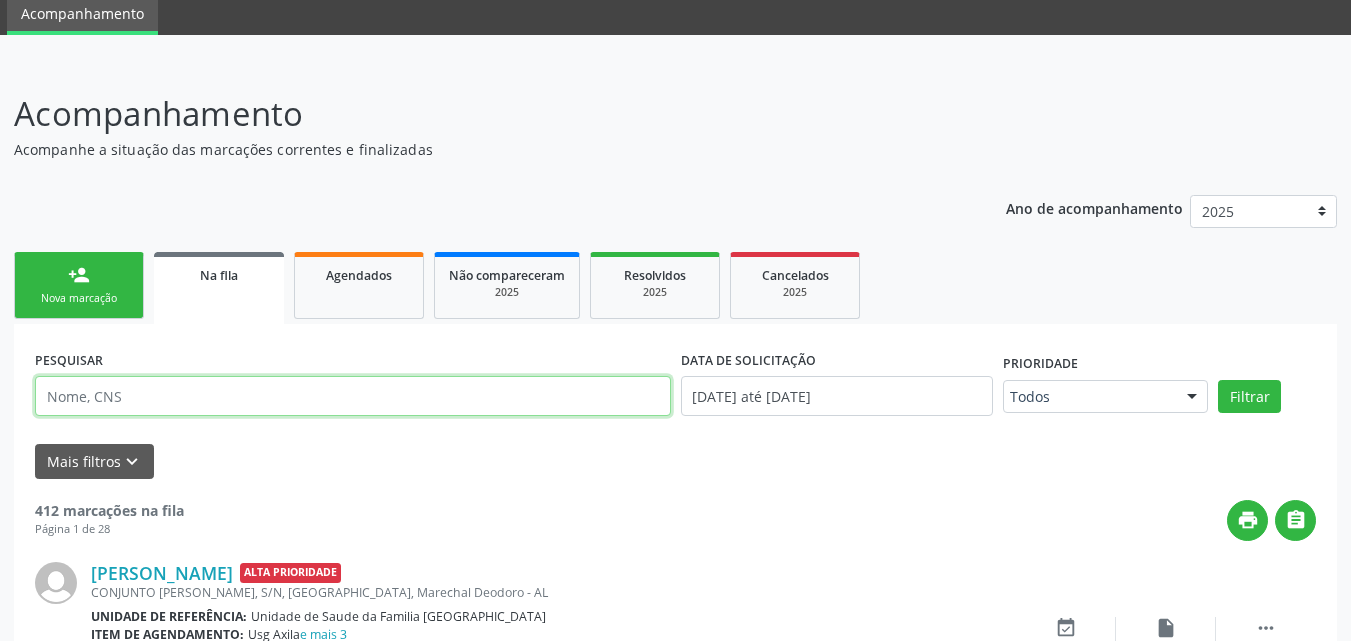 click at bounding box center [353, 396] 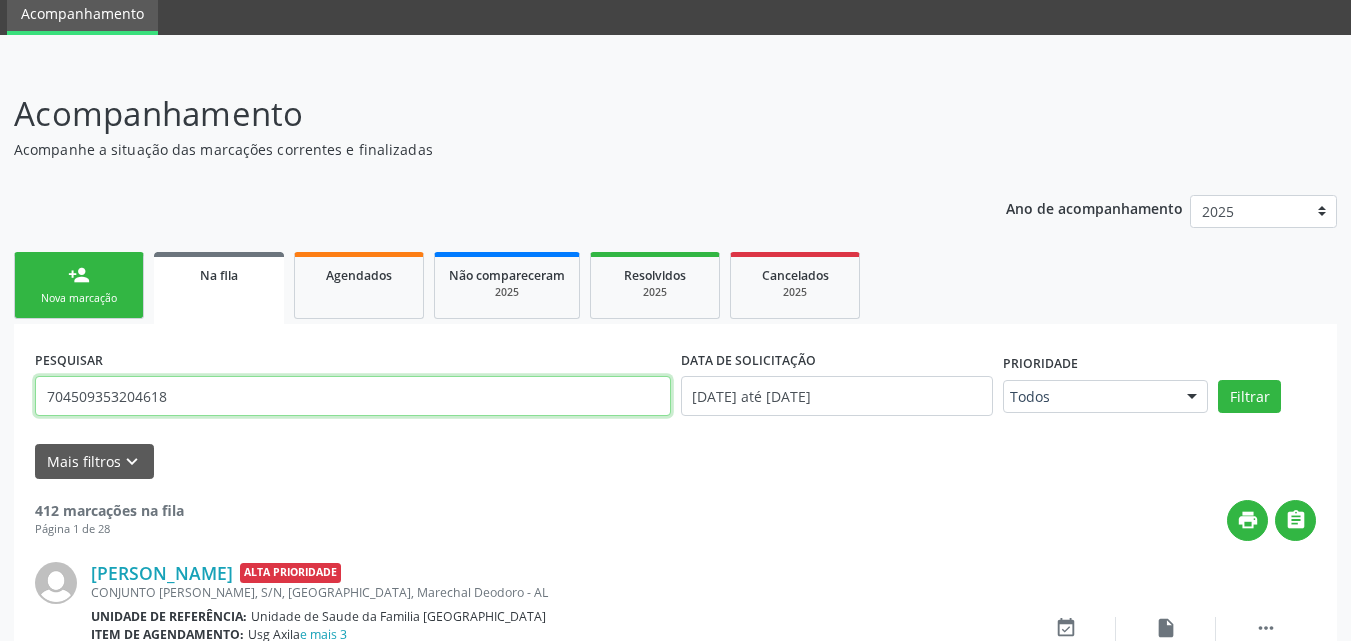 type on "704509353204618" 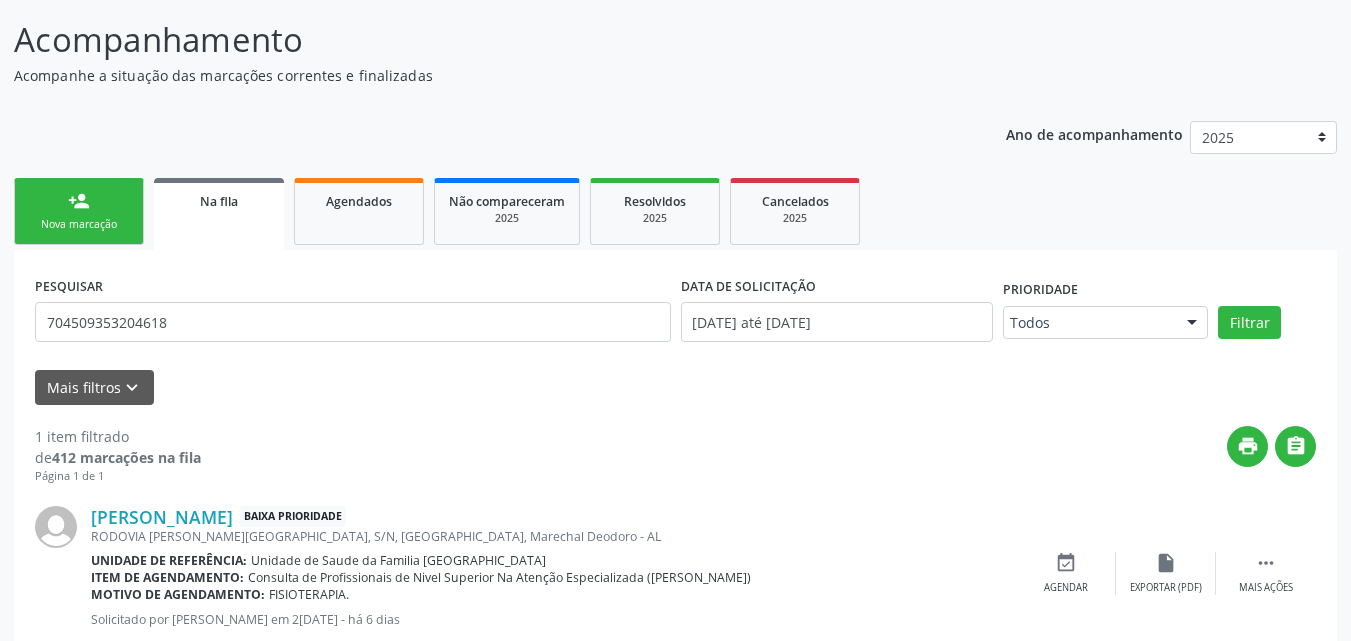 scroll, scrollTop: 206, scrollLeft: 0, axis: vertical 